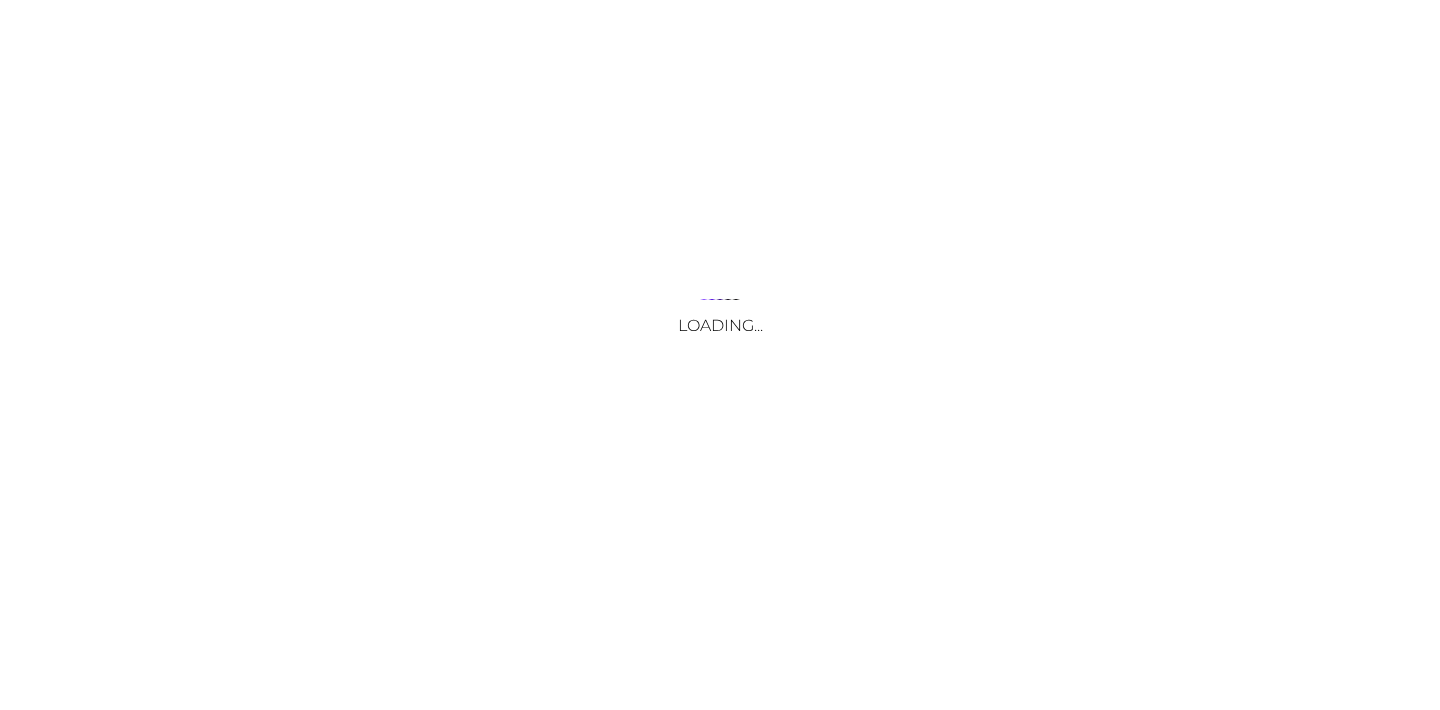 scroll, scrollTop: 0, scrollLeft: 0, axis: both 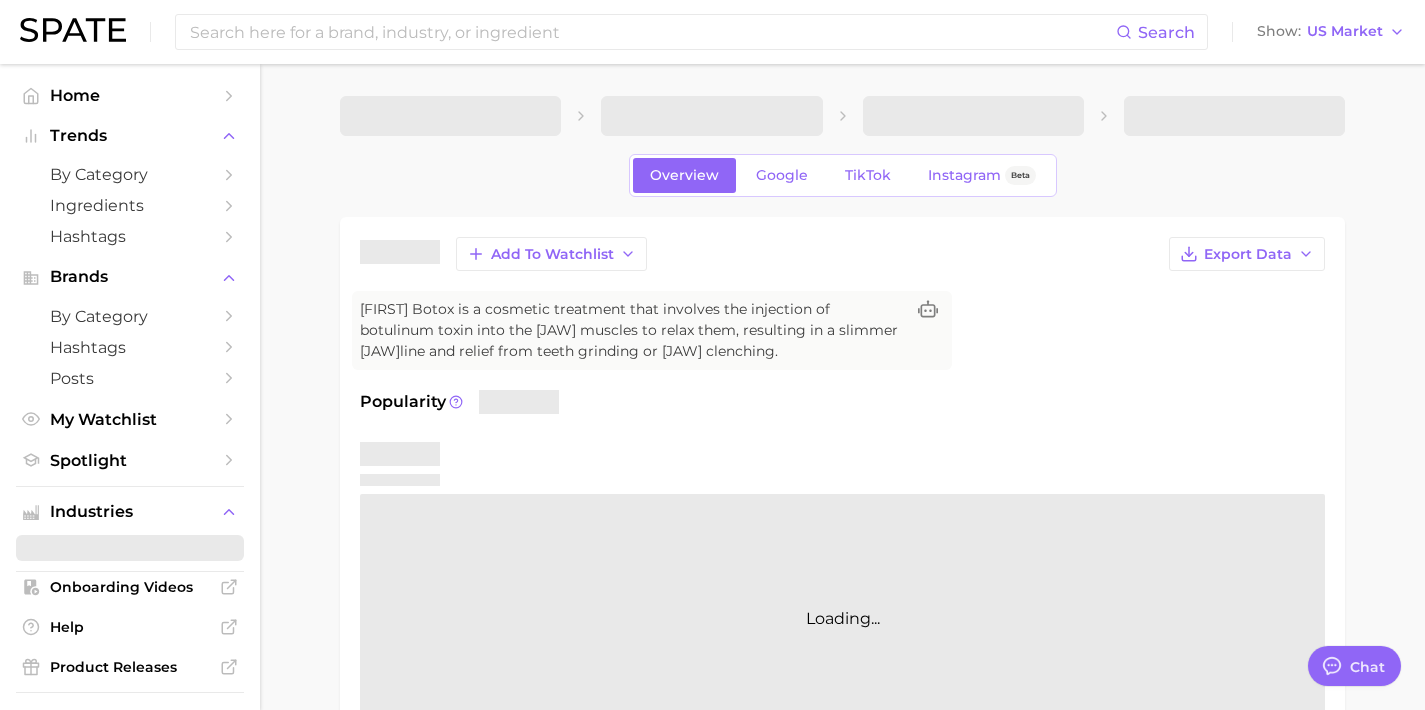 type on "x" 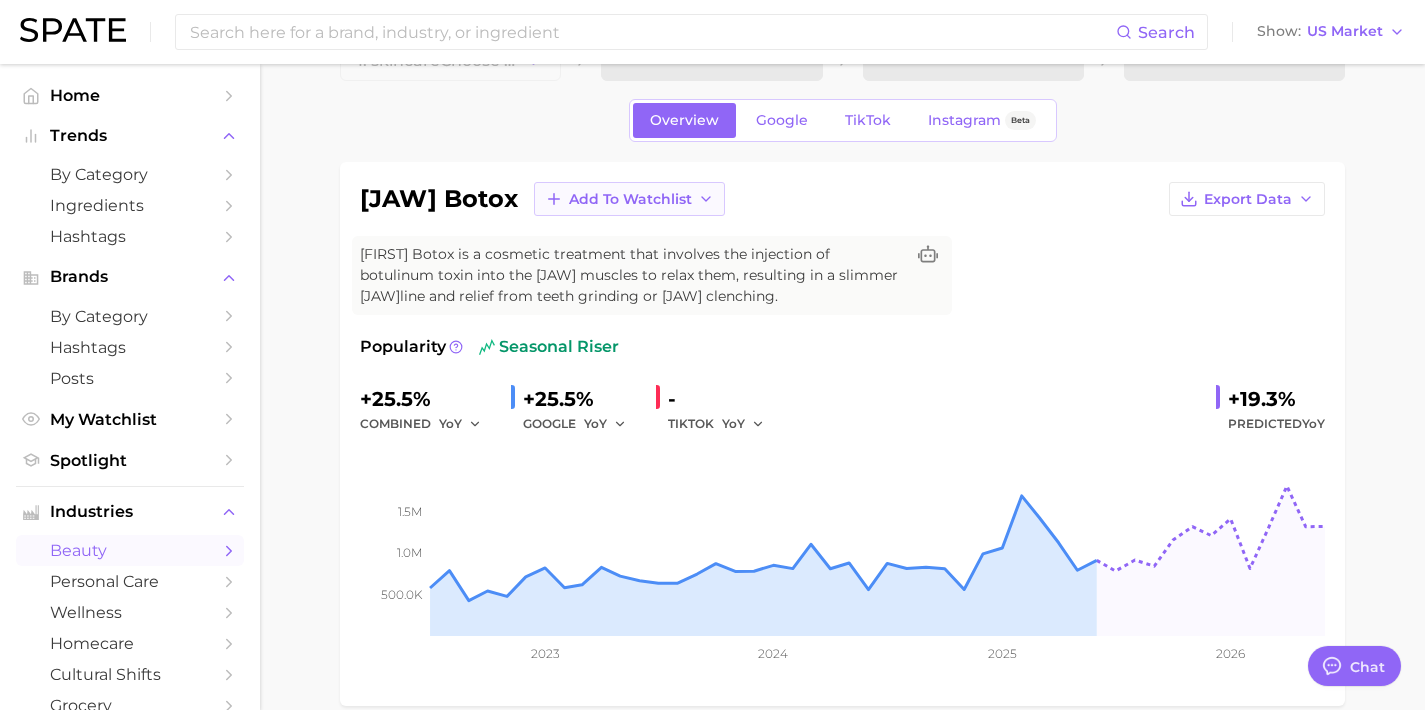 scroll, scrollTop: 25, scrollLeft: 0, axis: vertical 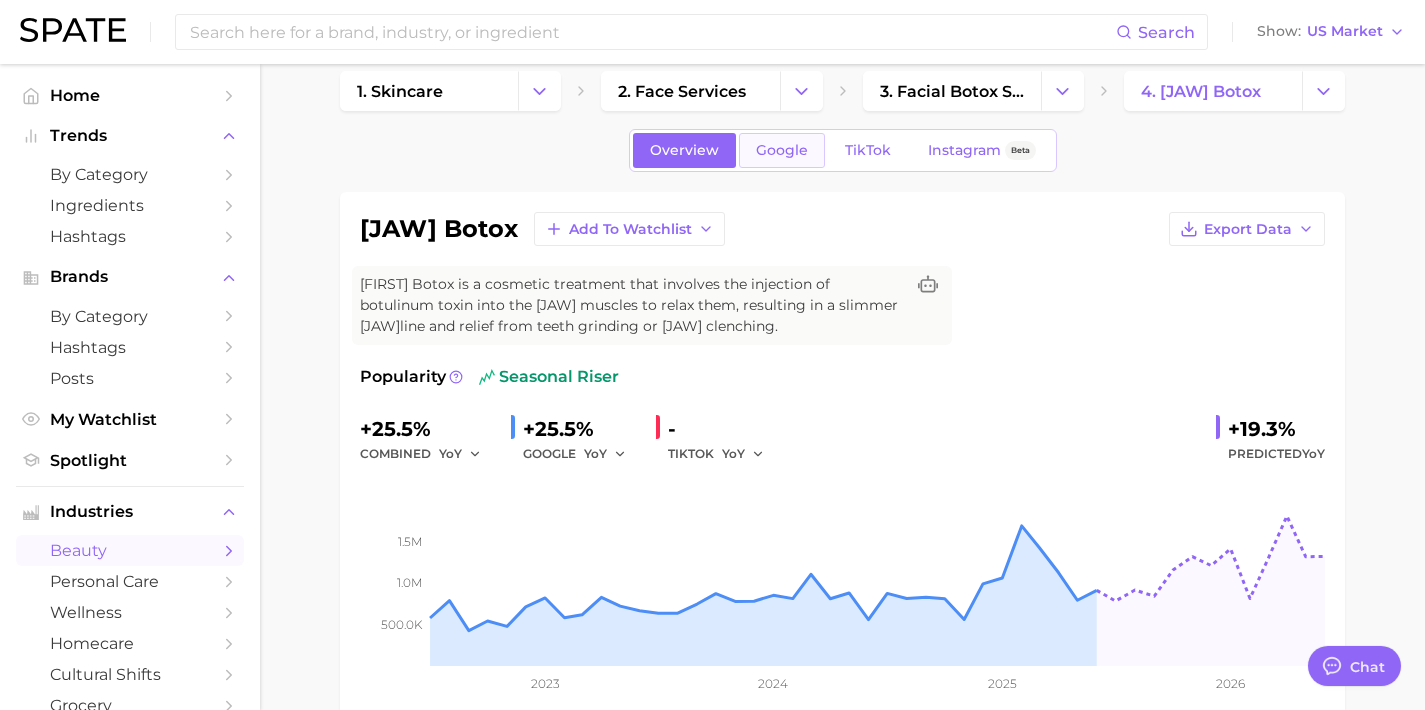 click on "Google" at bounding box center (782, 150) 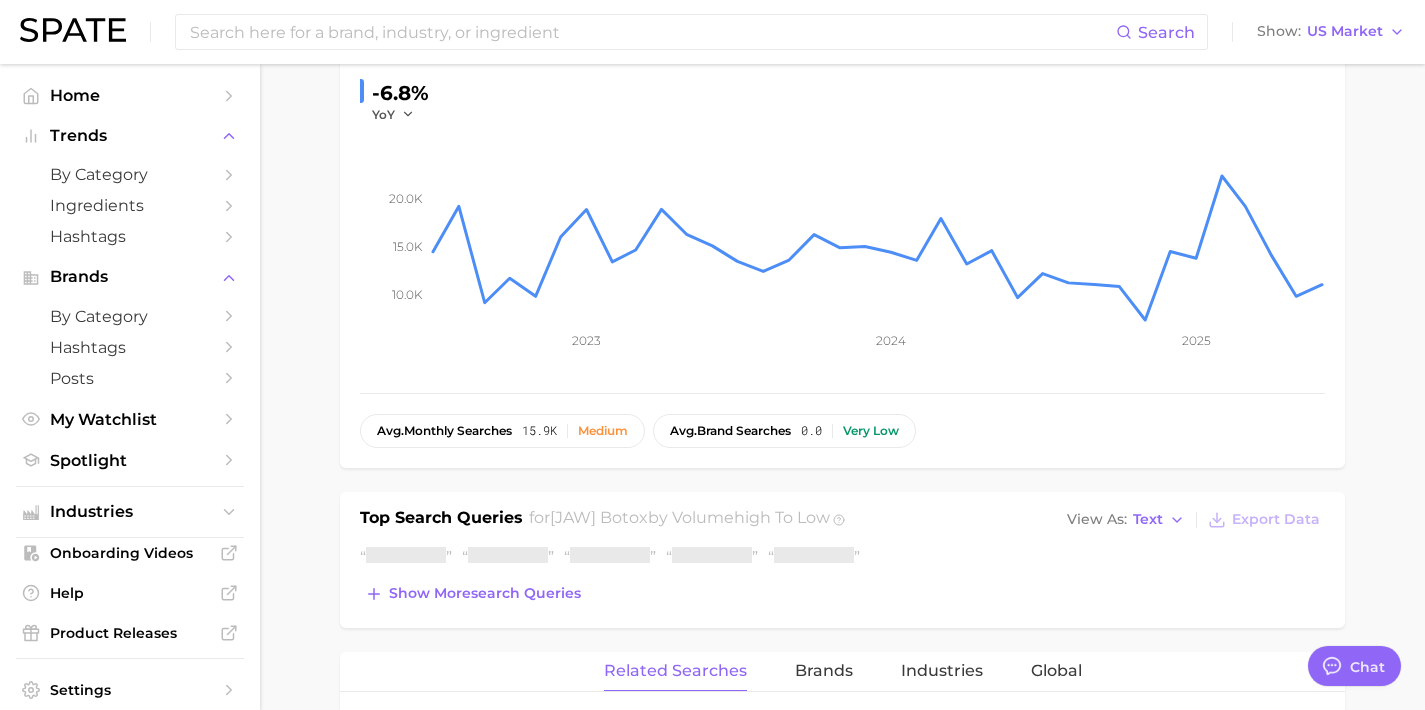 scroll, scrollTop: 557, scrollLeft: 0, axis: vertical 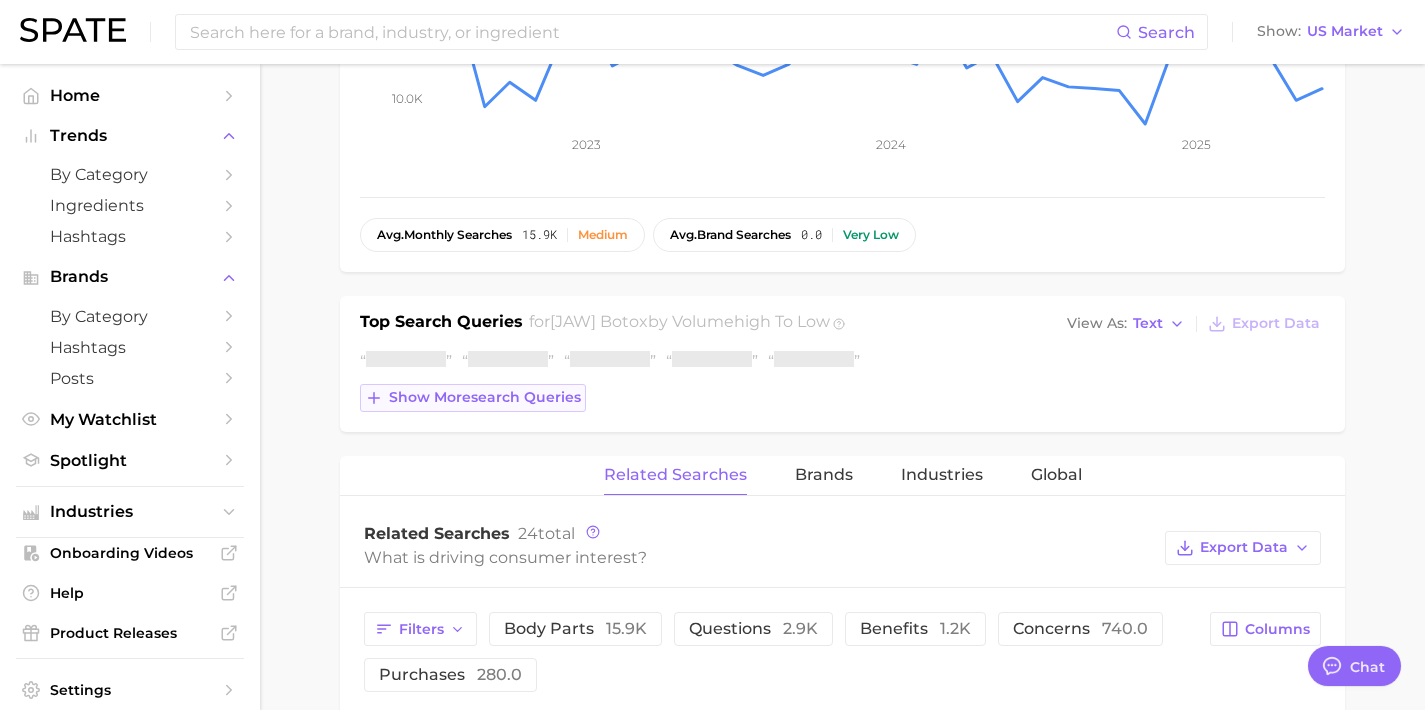 click on "Show more  search queries" at bounding box center (485, 397) 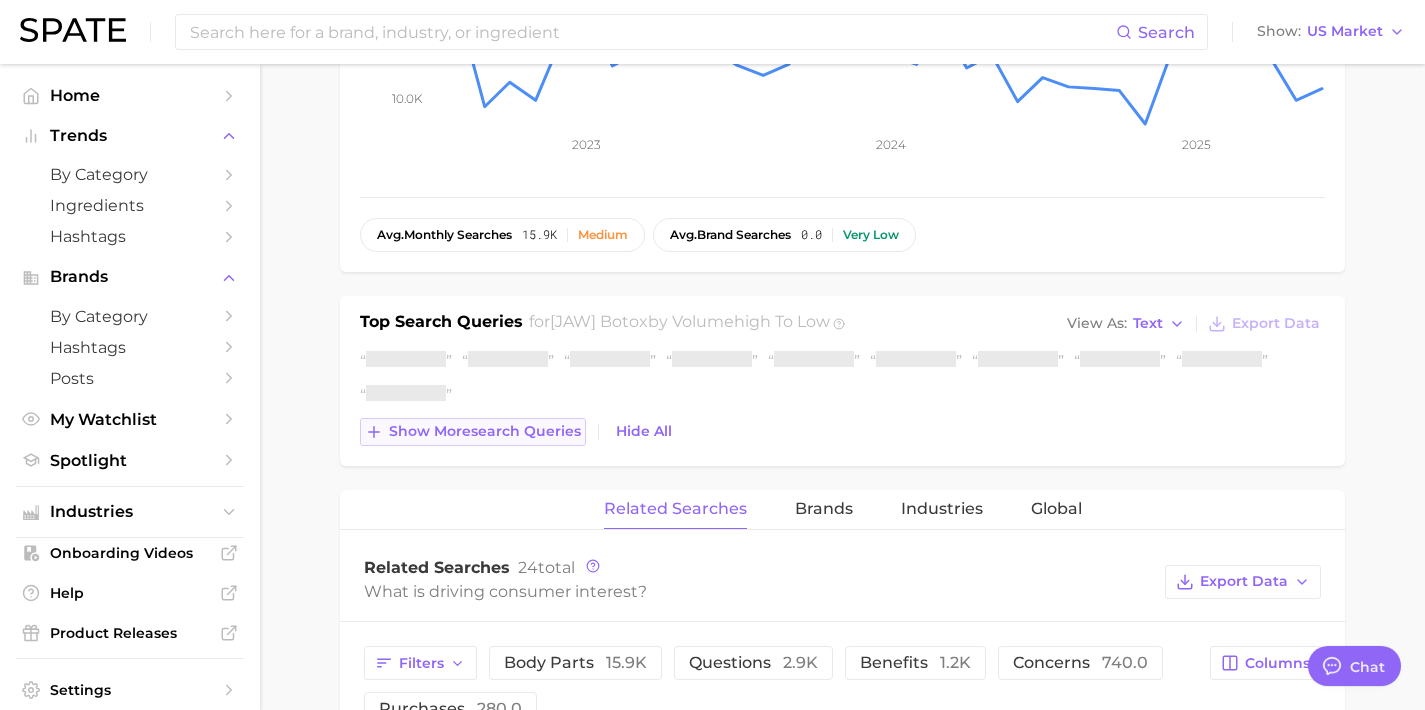 click on "Show more  search queries" at bounding box center [485, 431] 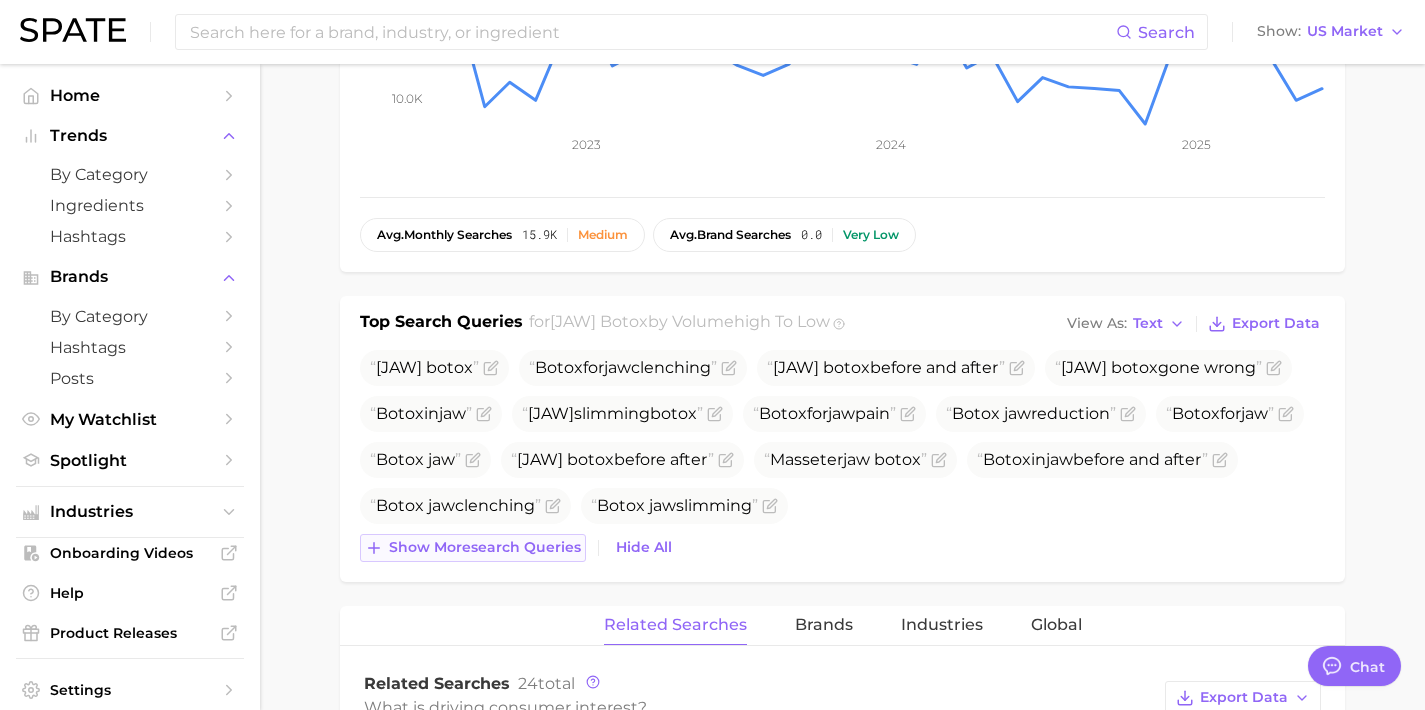 click on "Show more  search queries" at bounding box center [485, 547] 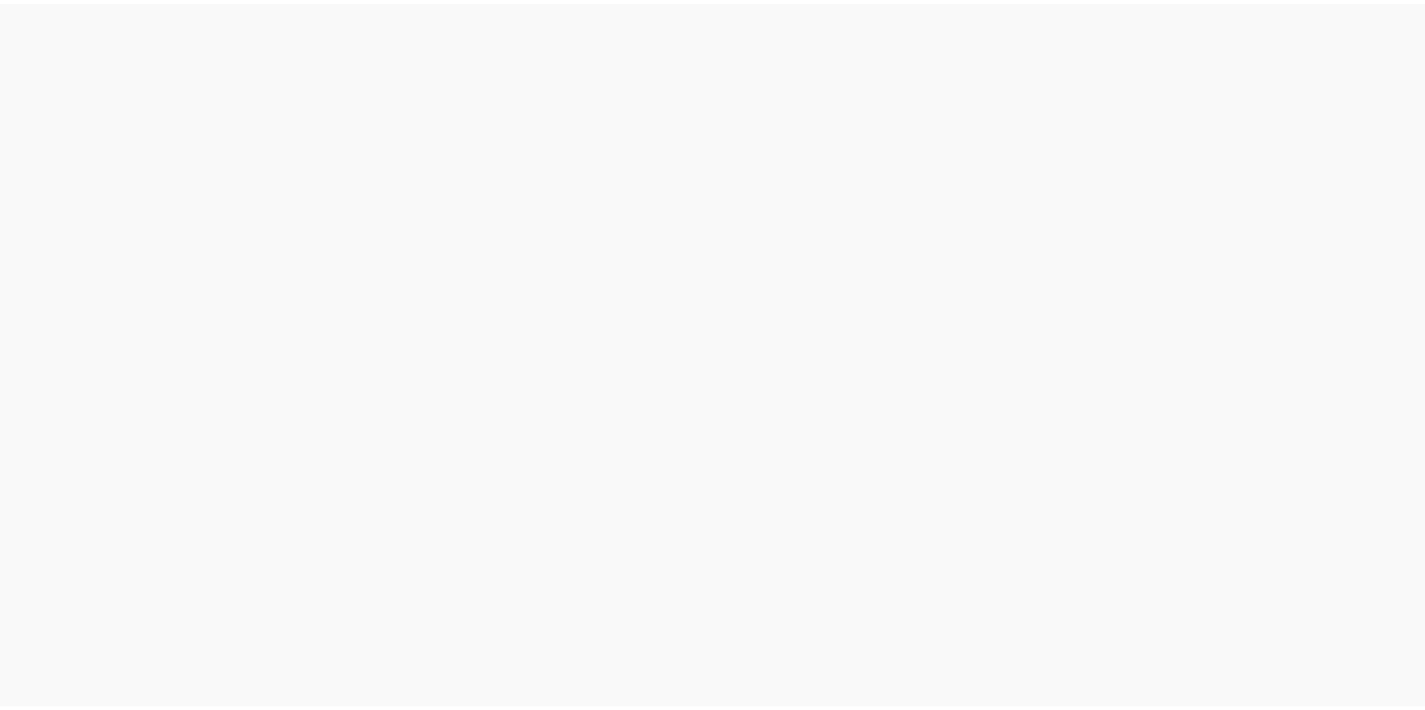 scroll, scrollTop: 0, scrollLeft: 0, axis: both 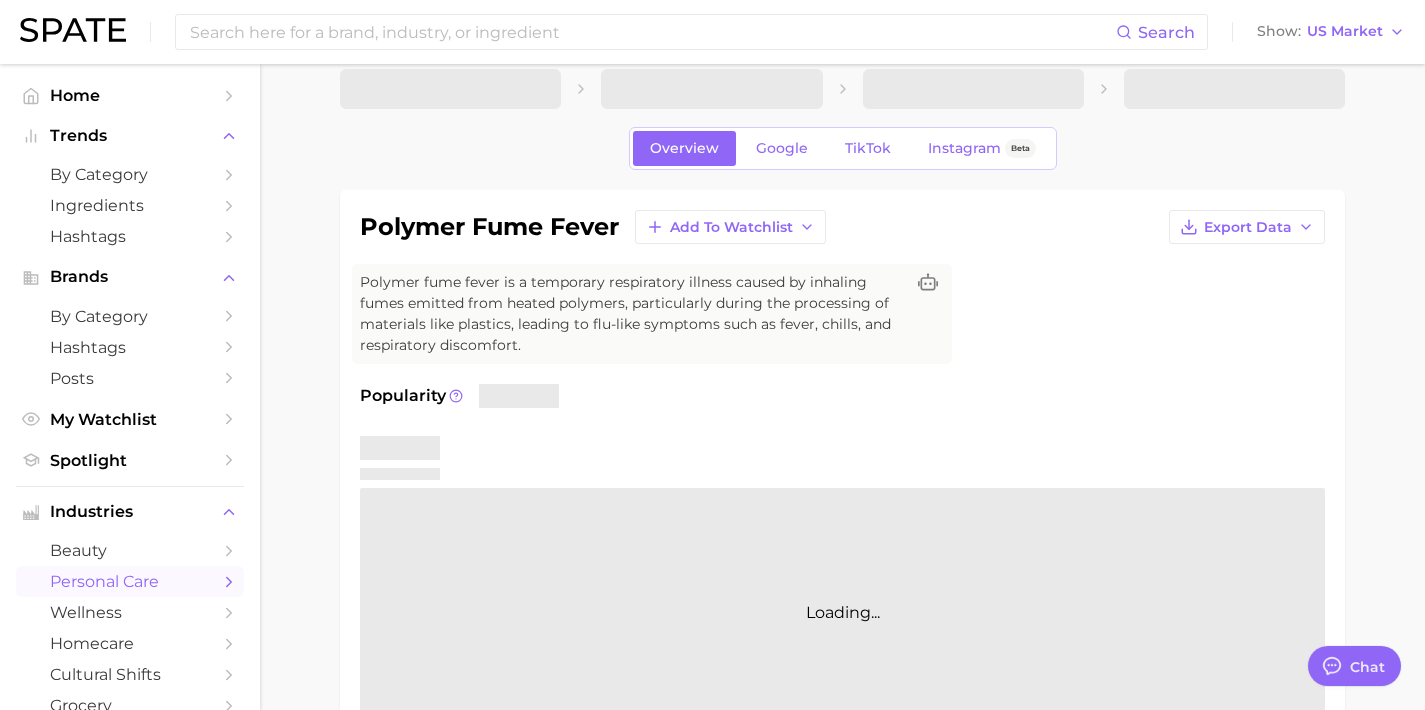 type on "x" 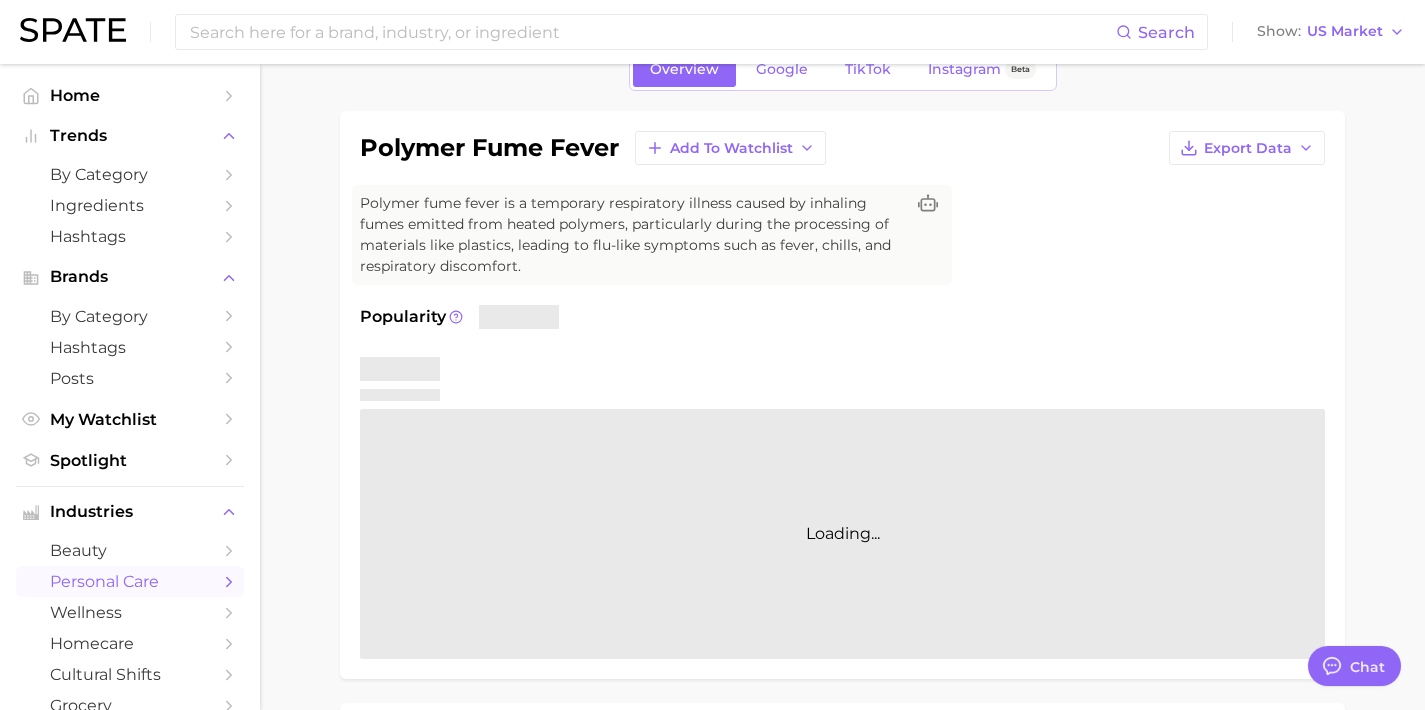 scroll, scrollTop: 108, scrollLeft: 0, axis: vertical 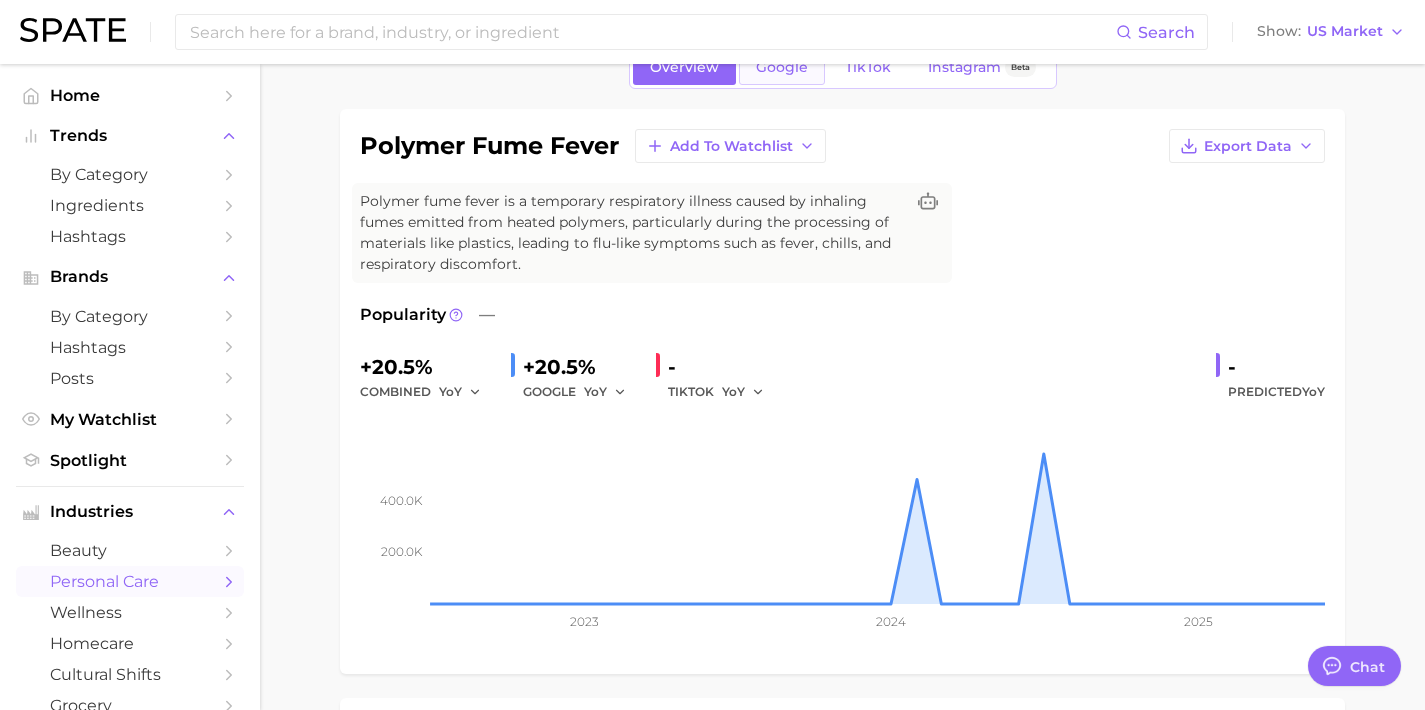 click on "Google" at bounding box center [782, 67] 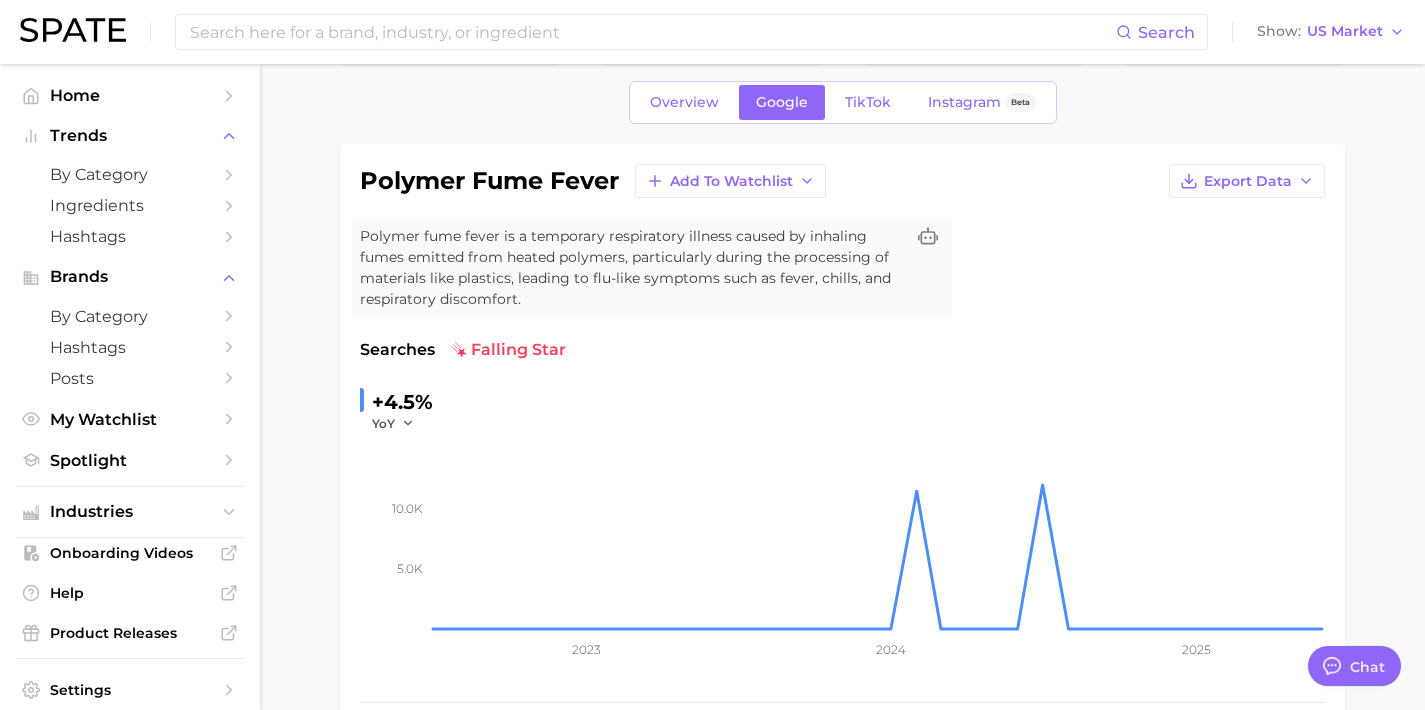 scroll, scrollTop: 0, scrollLeft: 0, axis: both 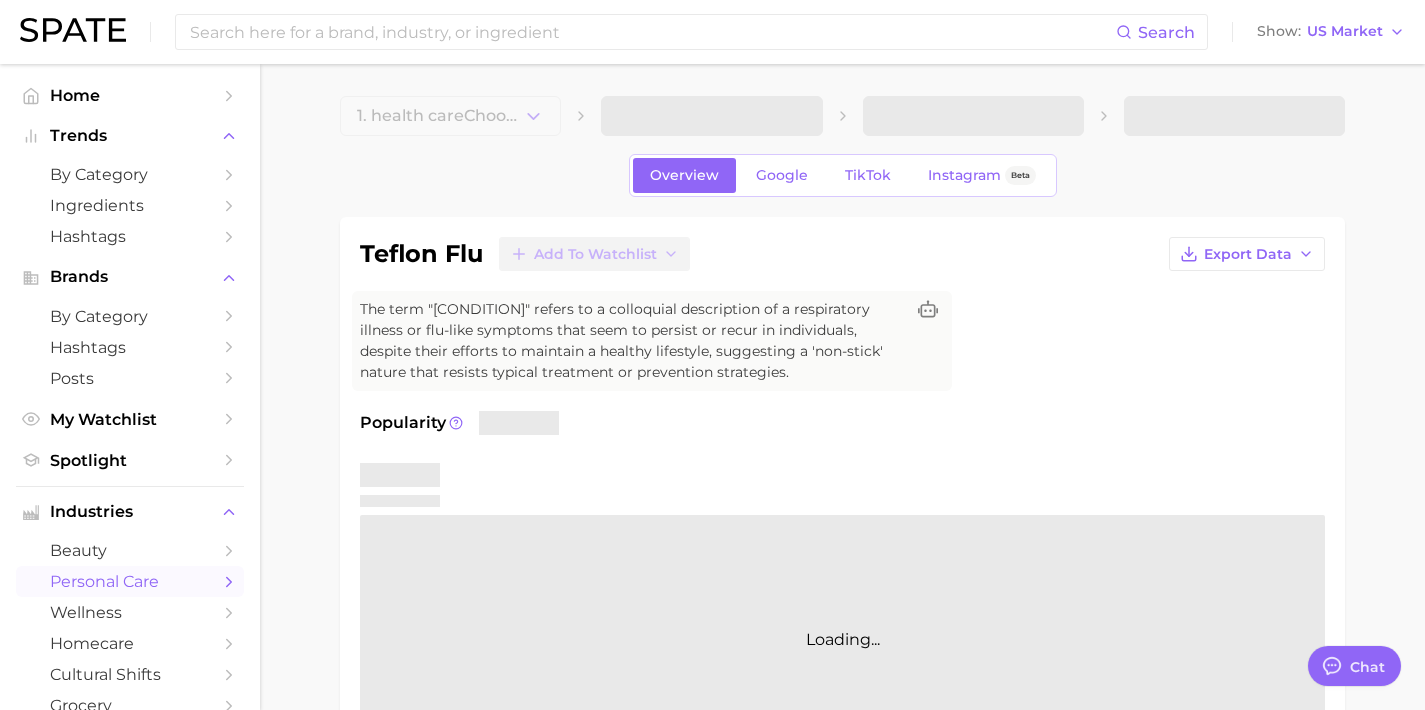 type on "x" 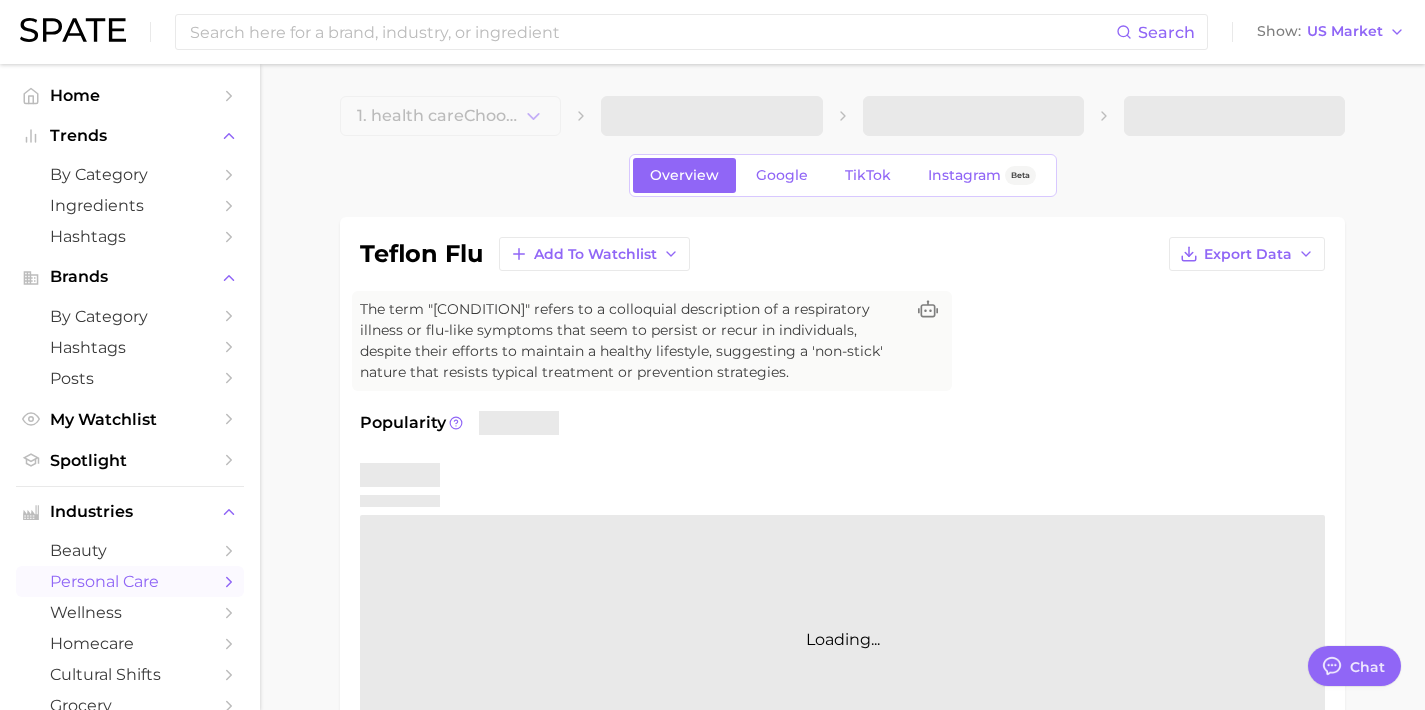 scroll, scrollTop: 7549, scrollLeft: 0, axis: vertical 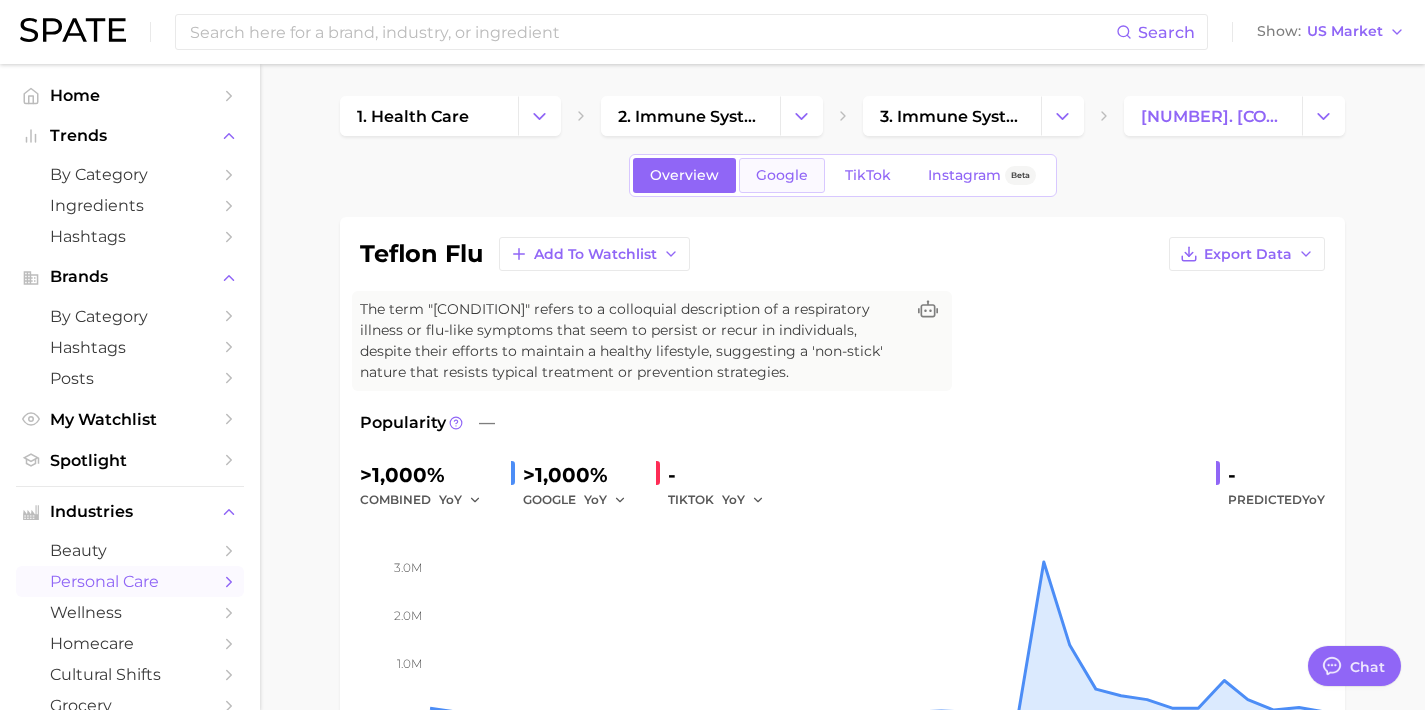 click on "Google" at bounding box center [782, 175] 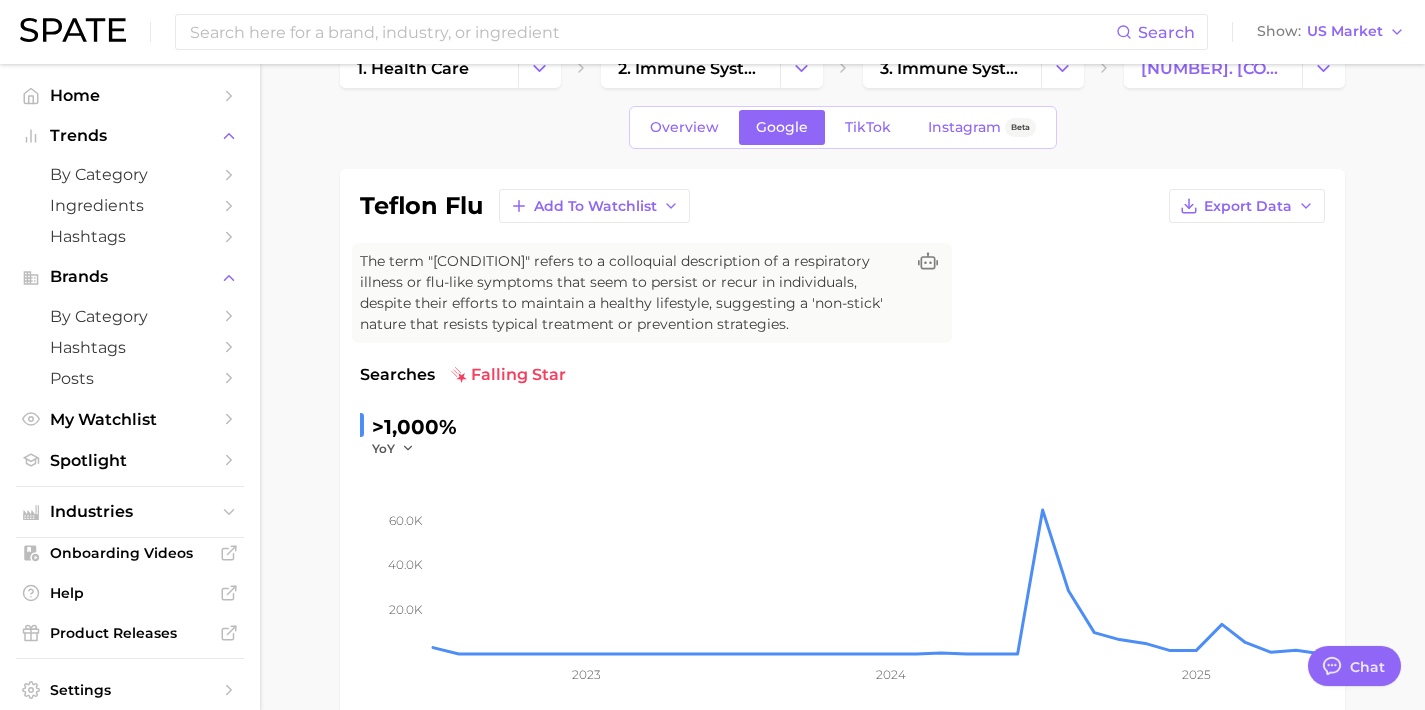 scroll, scrollTop: 0, scrollLeft: 0, axis: both 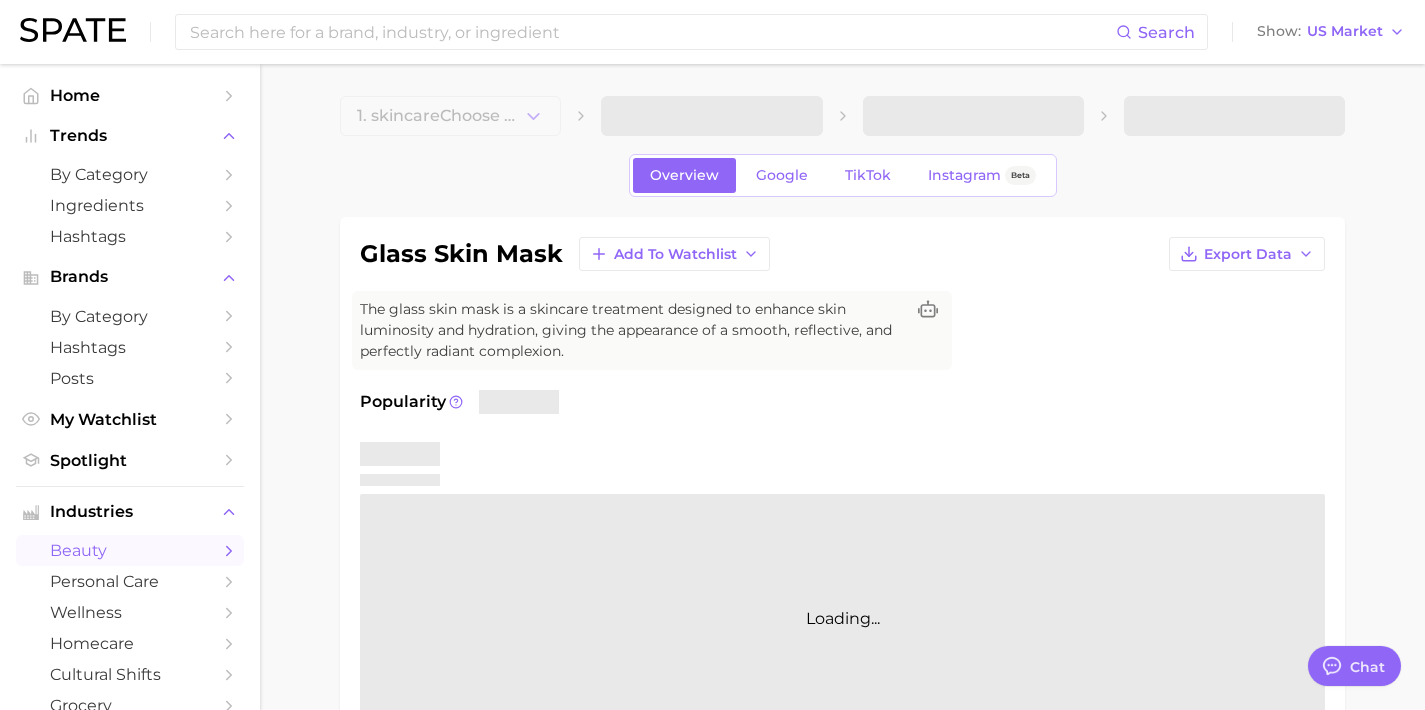 type on "x" 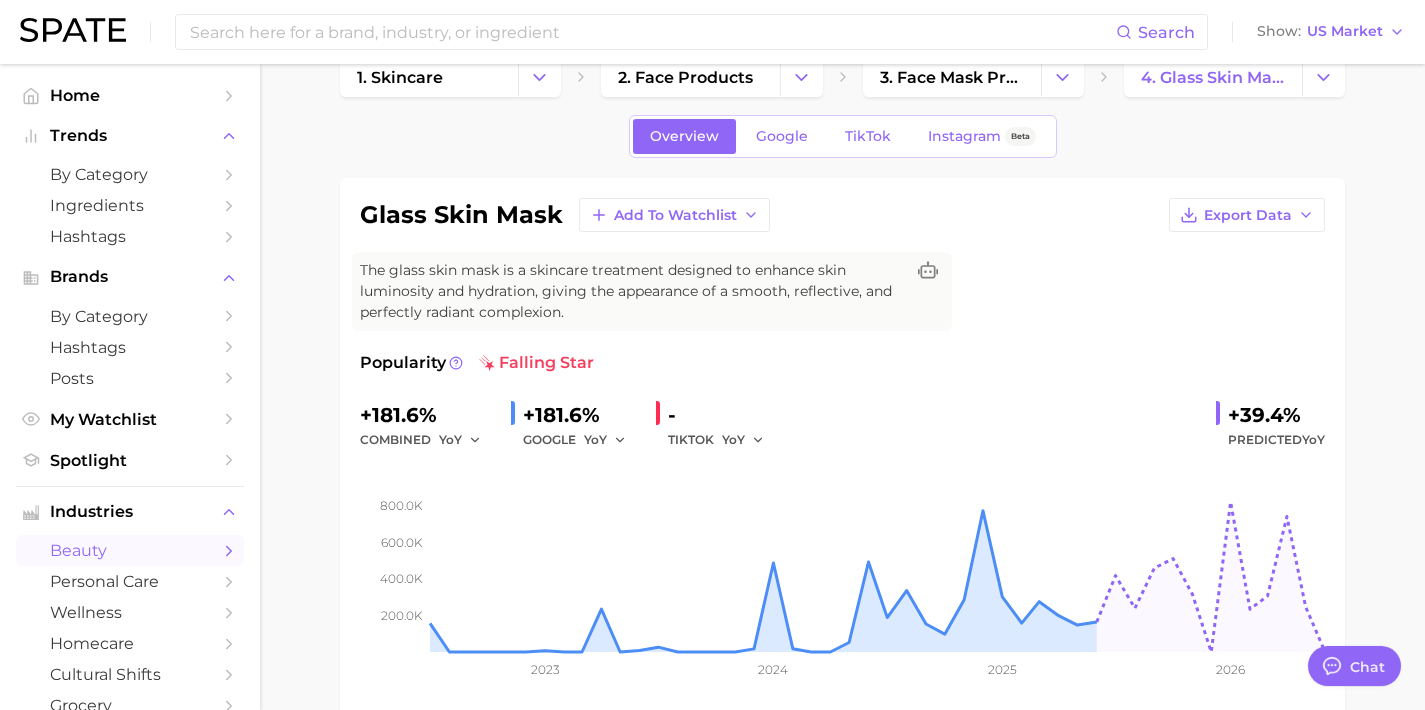 scroll, scrollTop: 0, scrollLeft: 0, axis: both 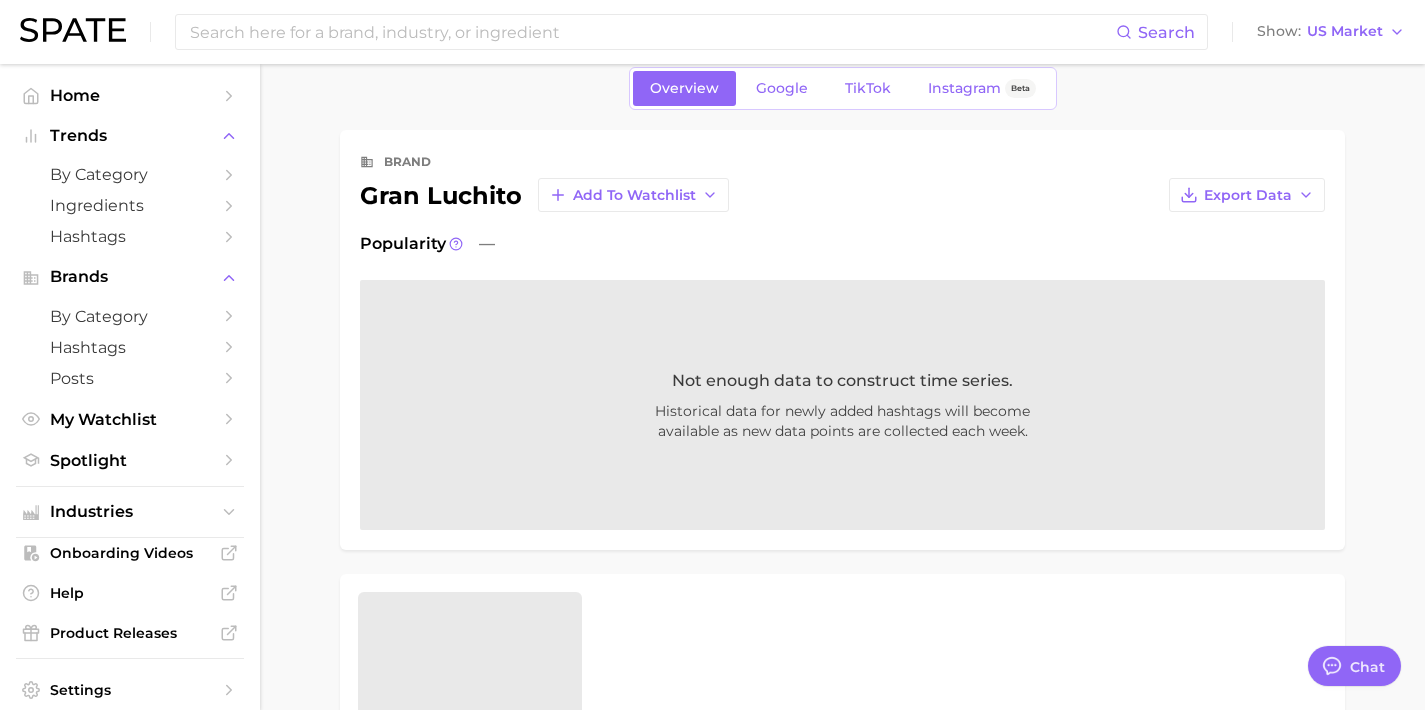 click on "Google" at bounding box center (782, 88) 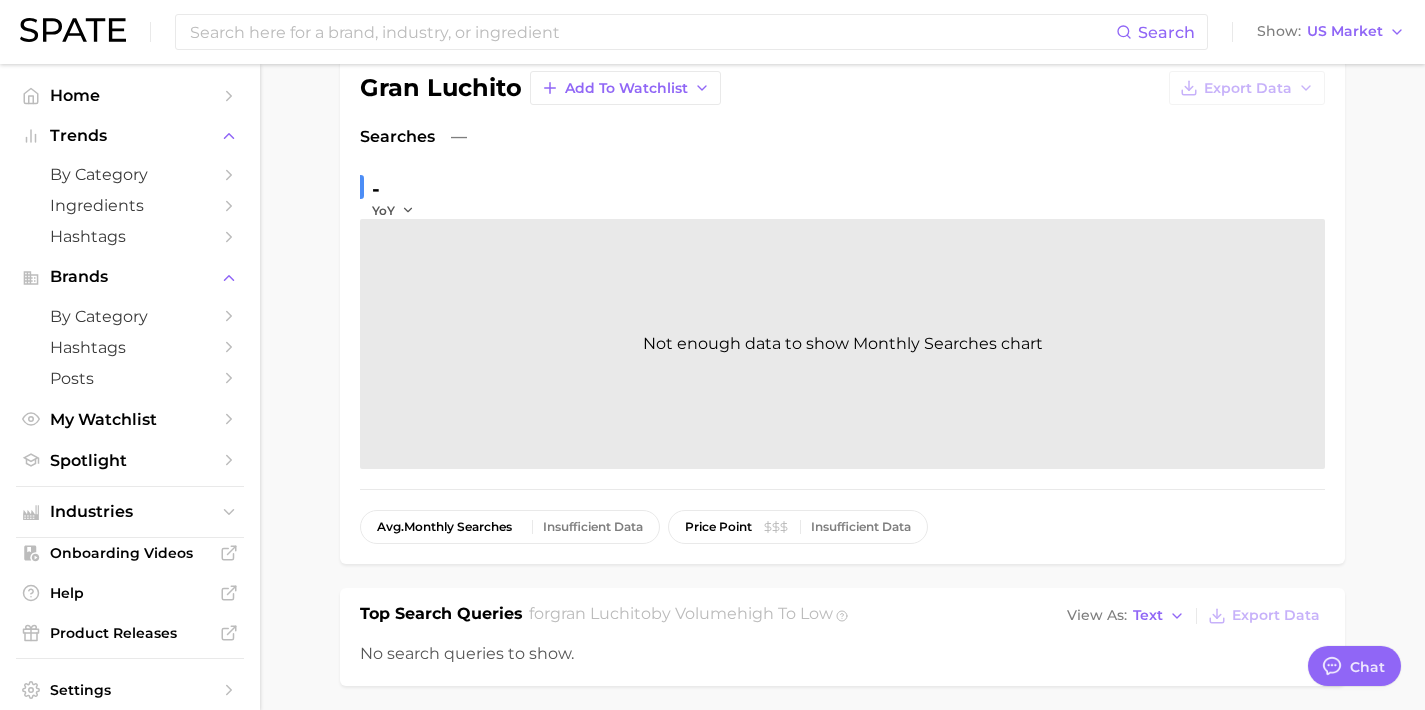 scroll, scrollTop: 0, scrollLeft: 0, axis: both 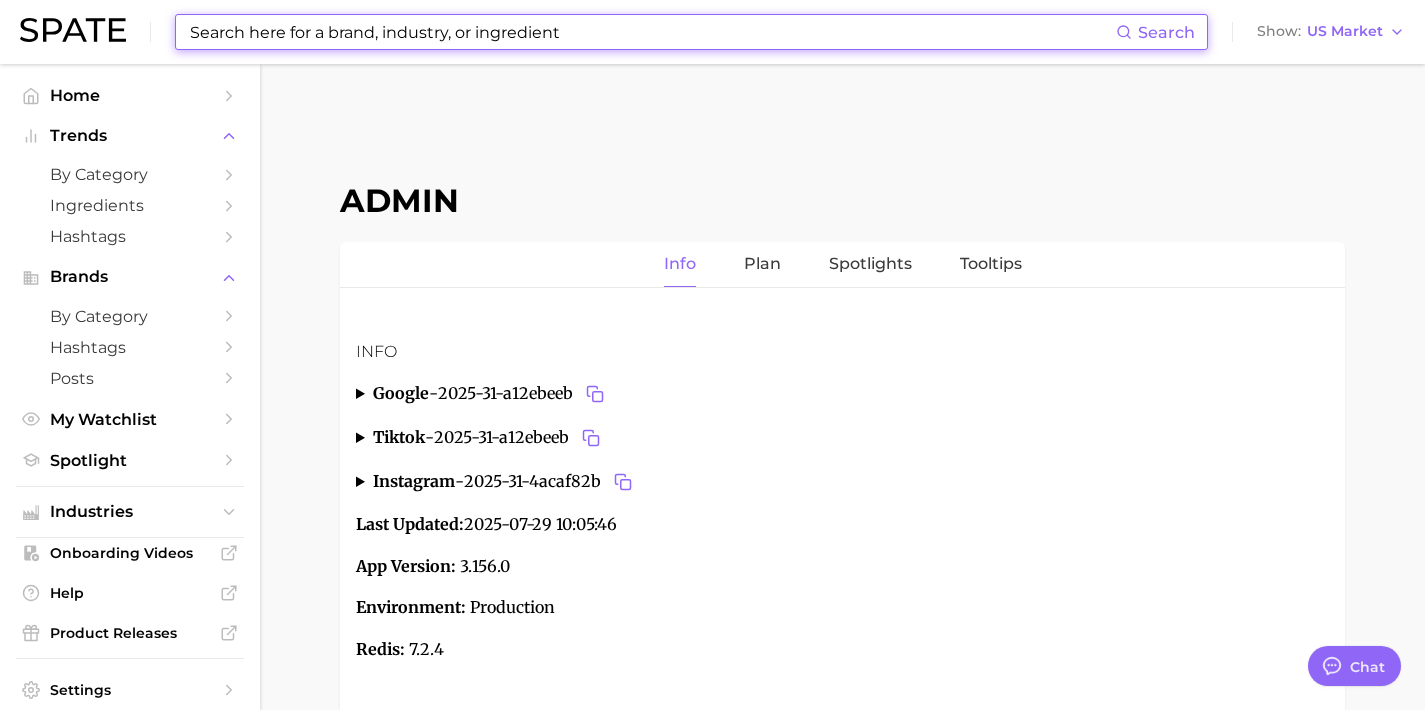 click at bounding box center (652, 32) 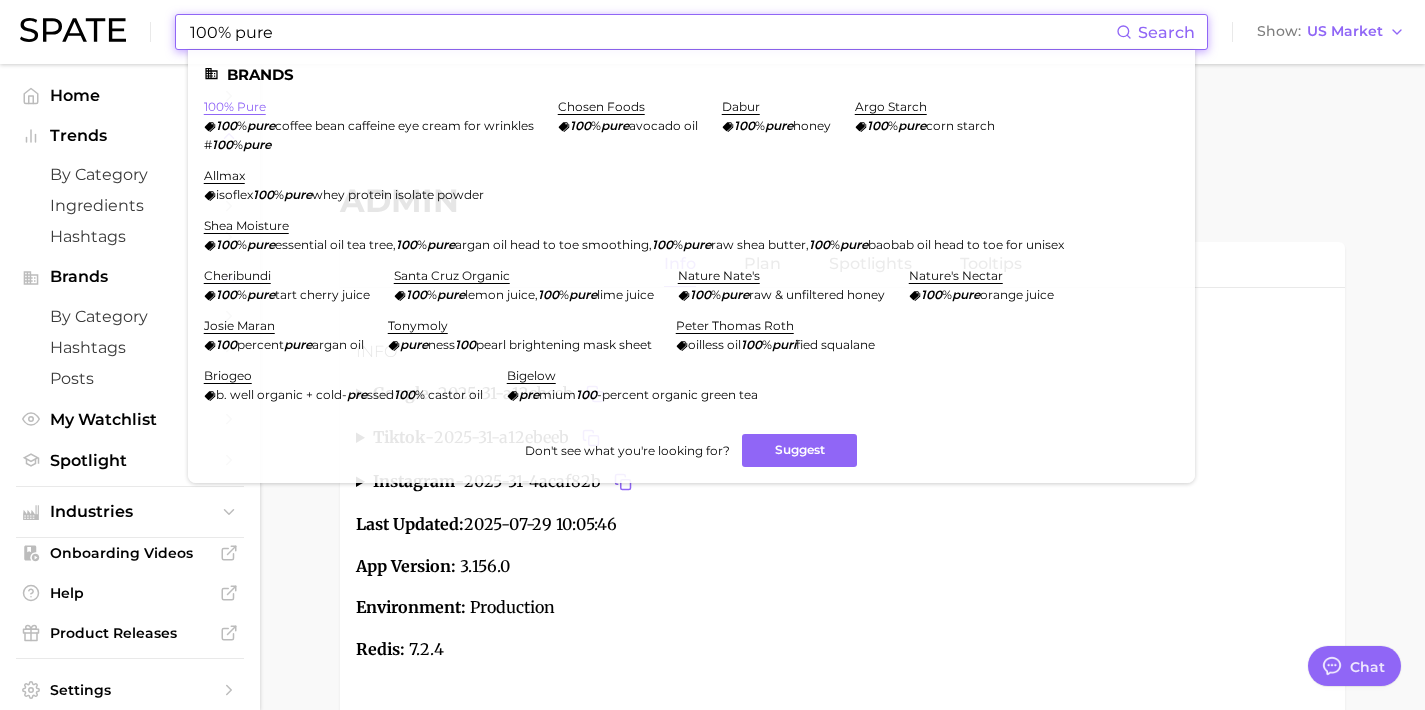 type on "100% pure" 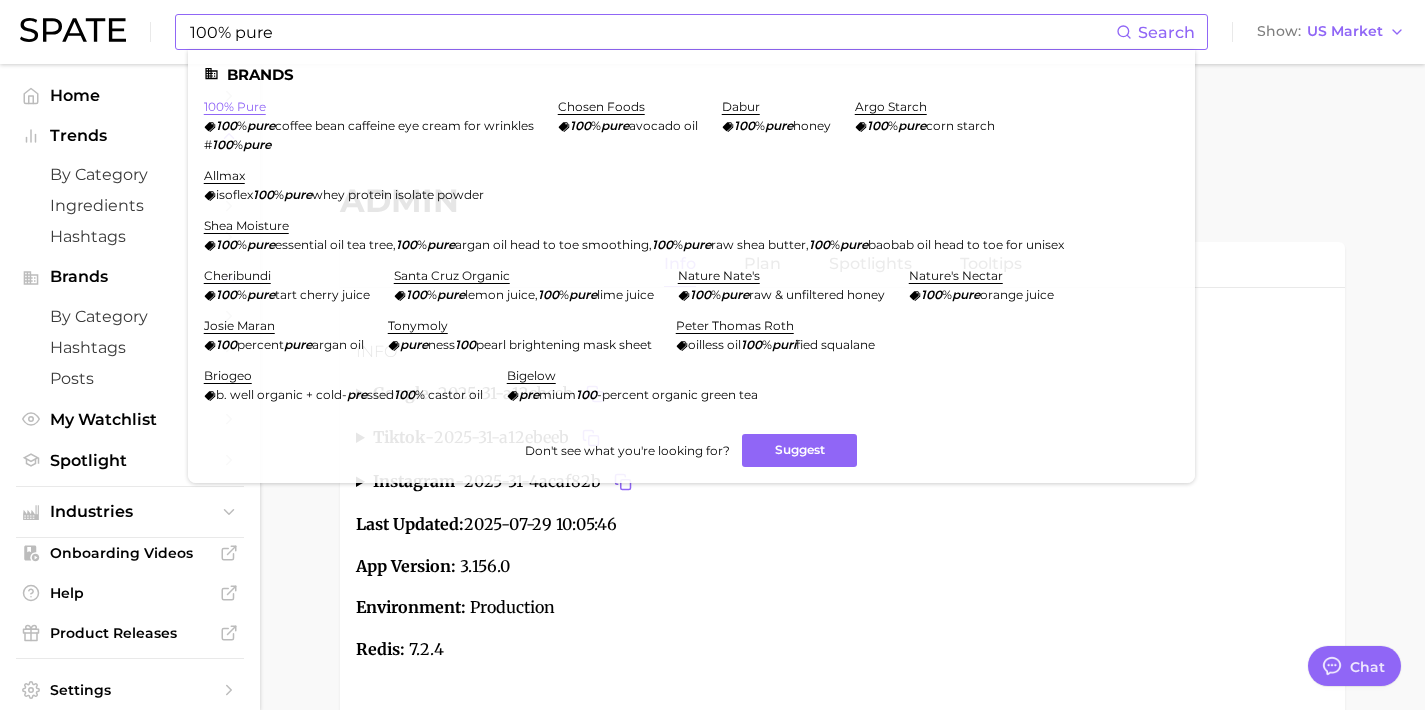 click on "100% pure" at bounding box center [235, 106] 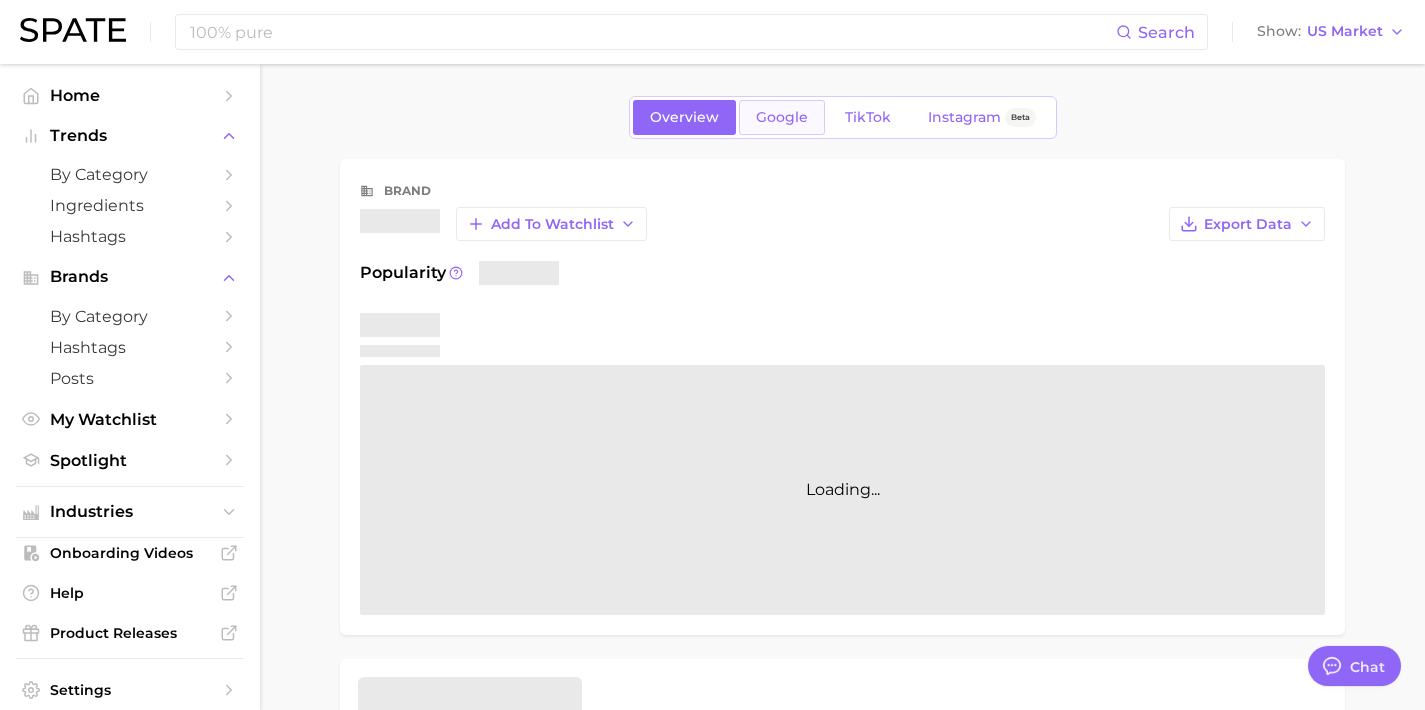 click on "Google" at bounding box center (782, 117) 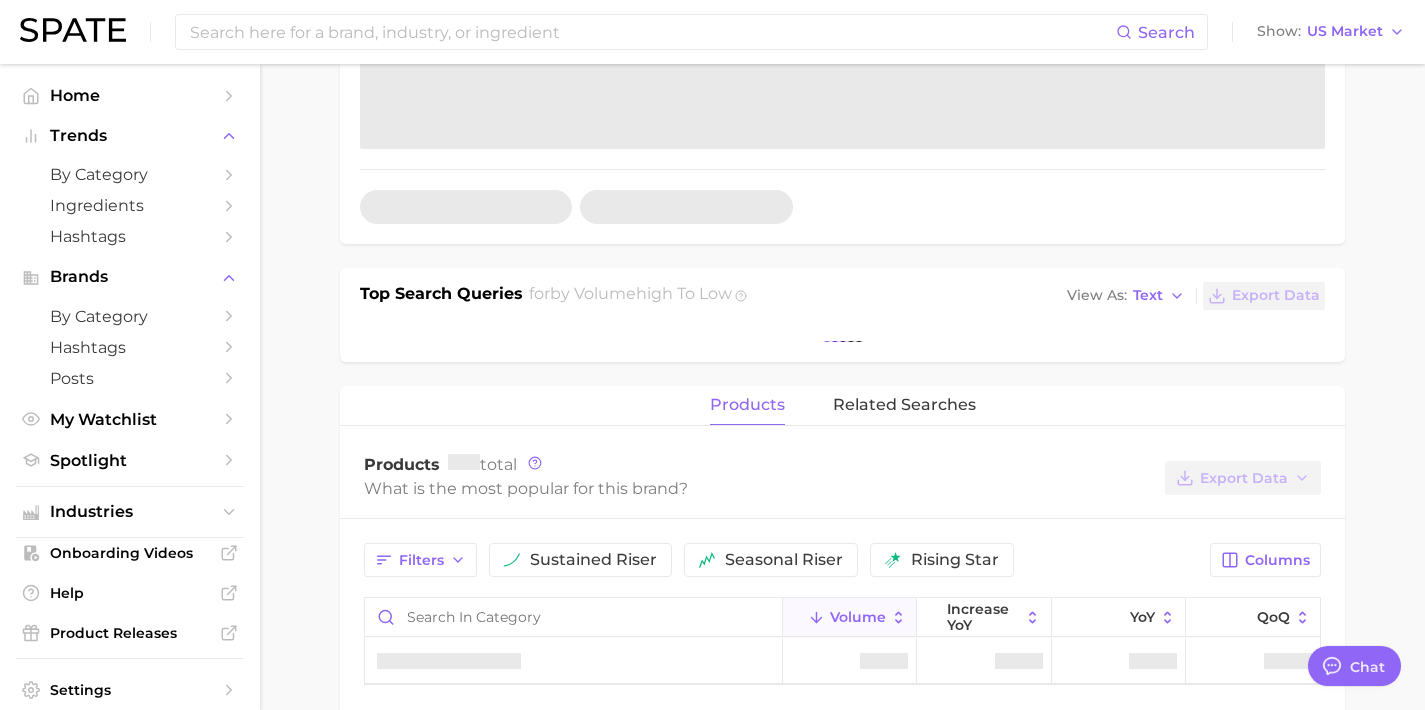 scroll, scrollTop: 465, scrollLeft: 0, axis: vertical 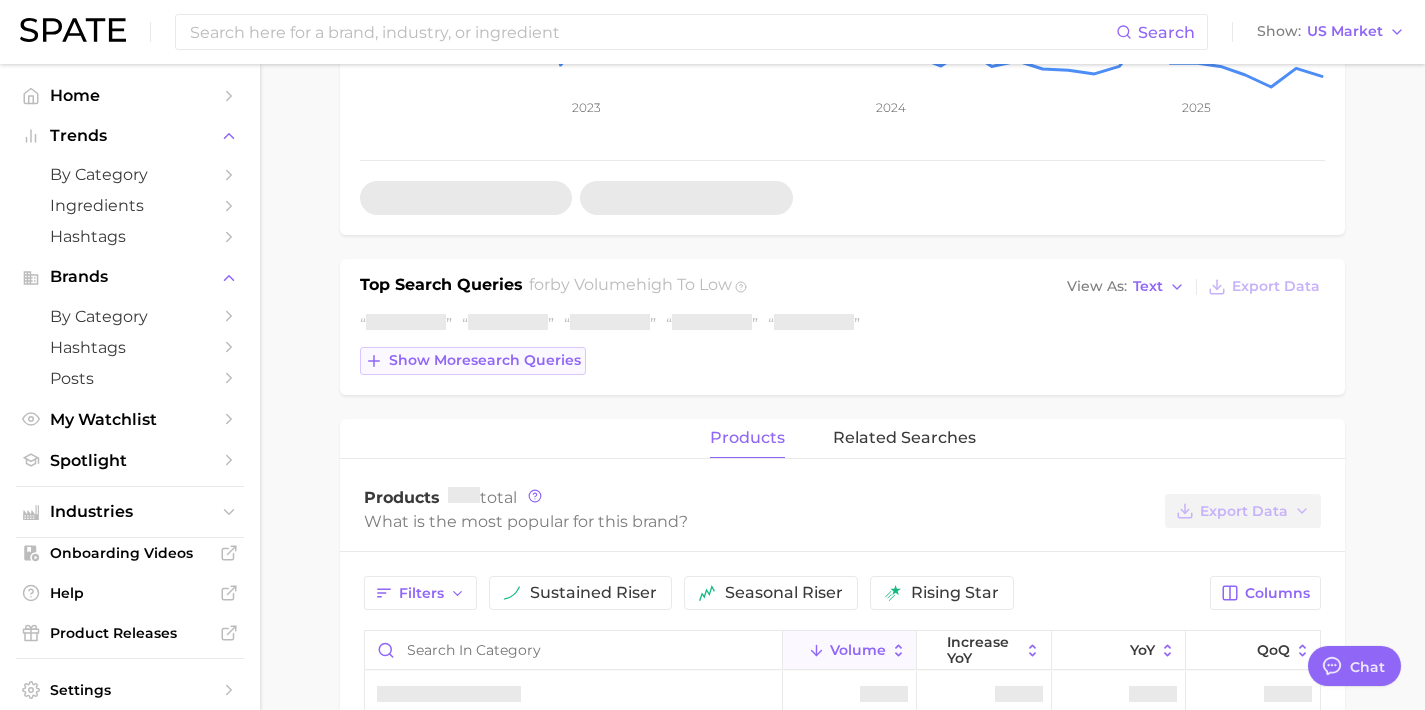 click on "Show more  search queries" at bounding box center [485, 360] 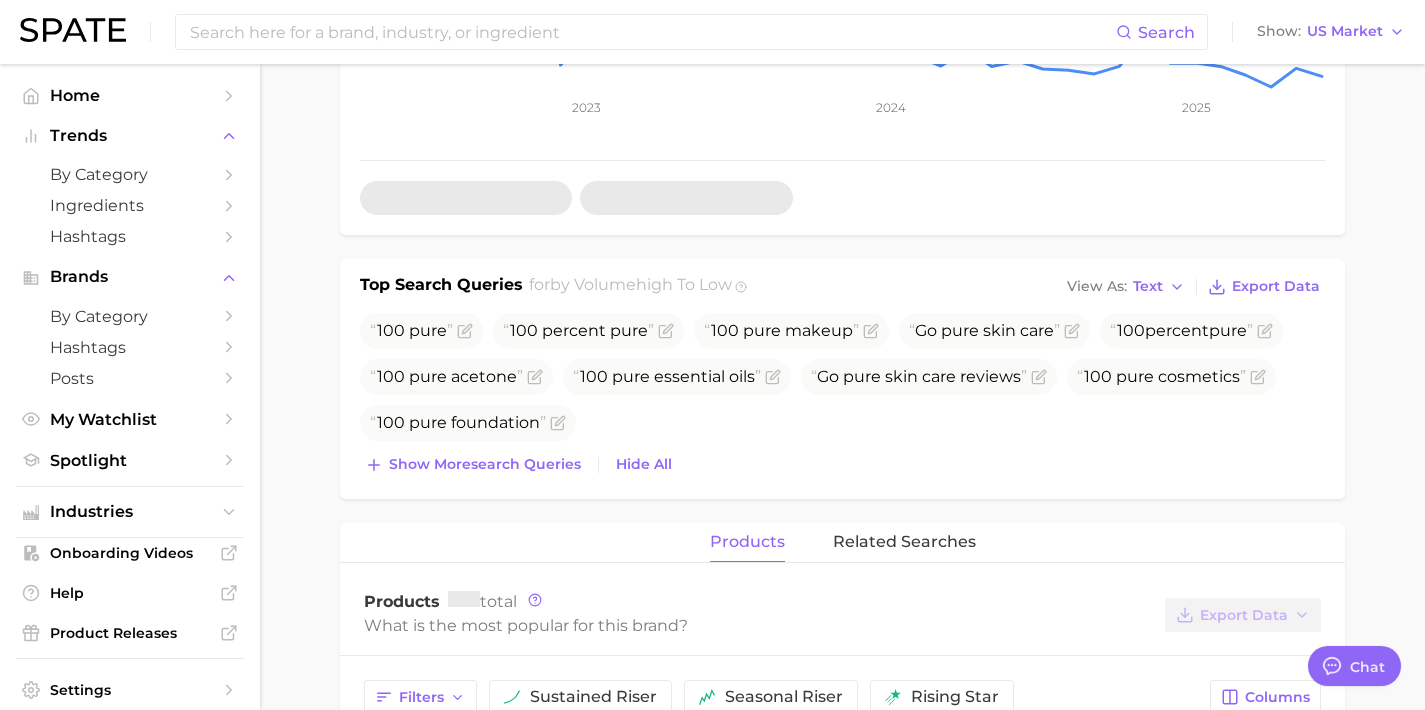 click on "100 pure 100 percent pure 100 pure makeup Go pure skin care 100percentpure 100 pure acetone 100 pure essential oils Go pure skin care reviews 100 pure cosmetics 100 pure foundation" at bounding box center [842, 377] 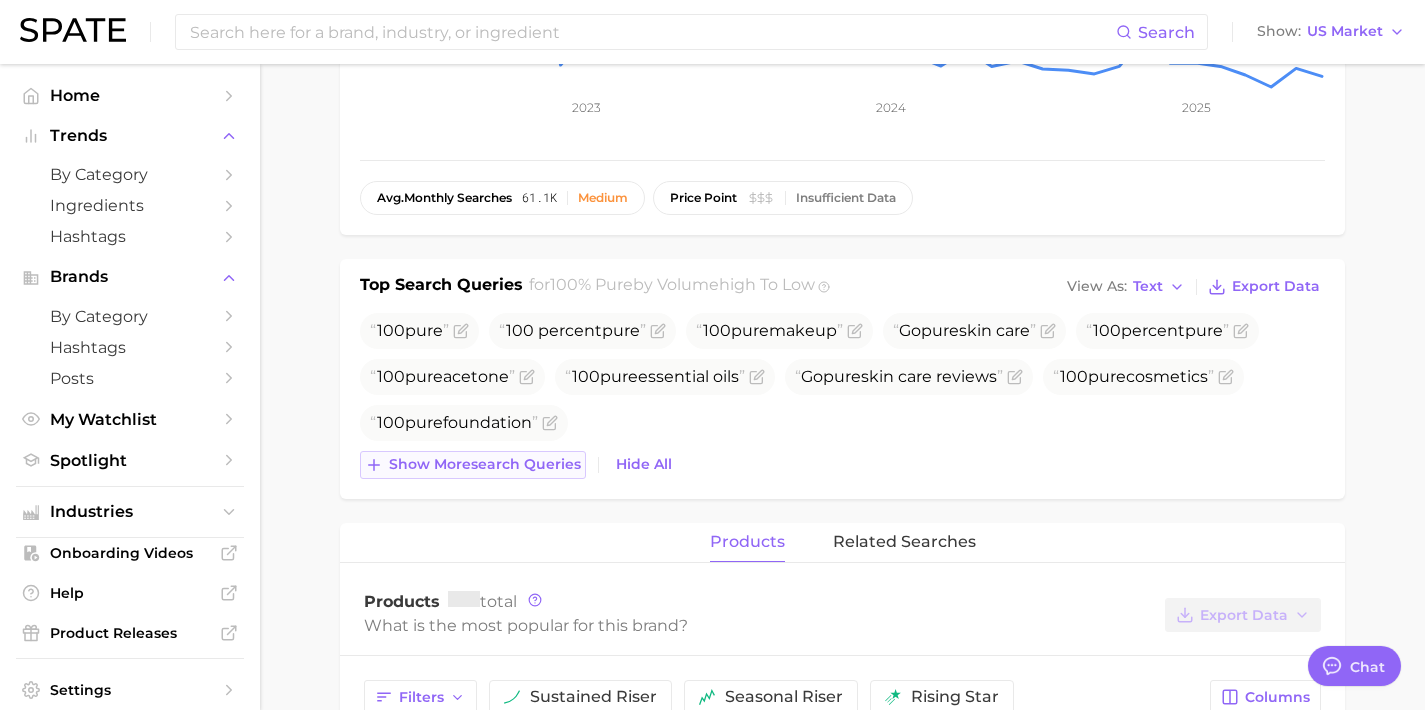 click on "Show more  search queries" at bounding box center (485, 464) 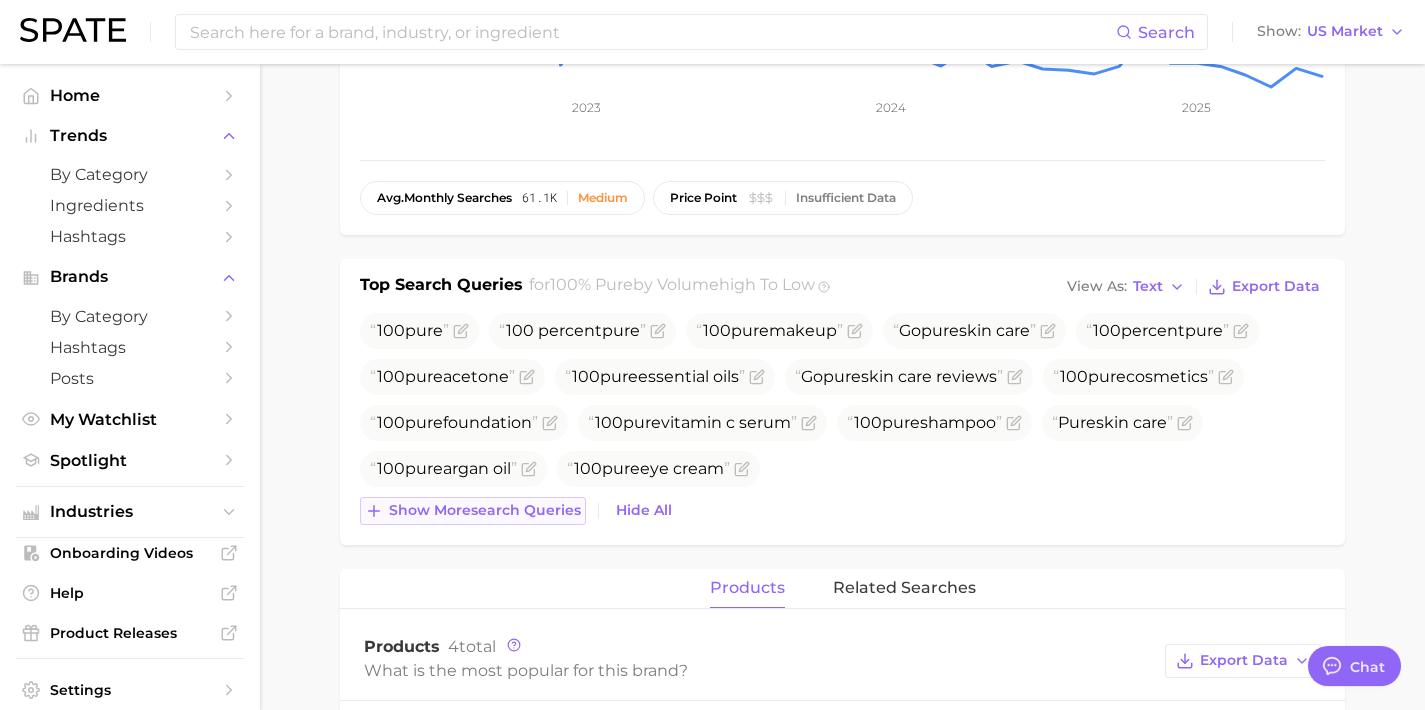 click on "Show more  search queries" at bounding box center (485, 510) 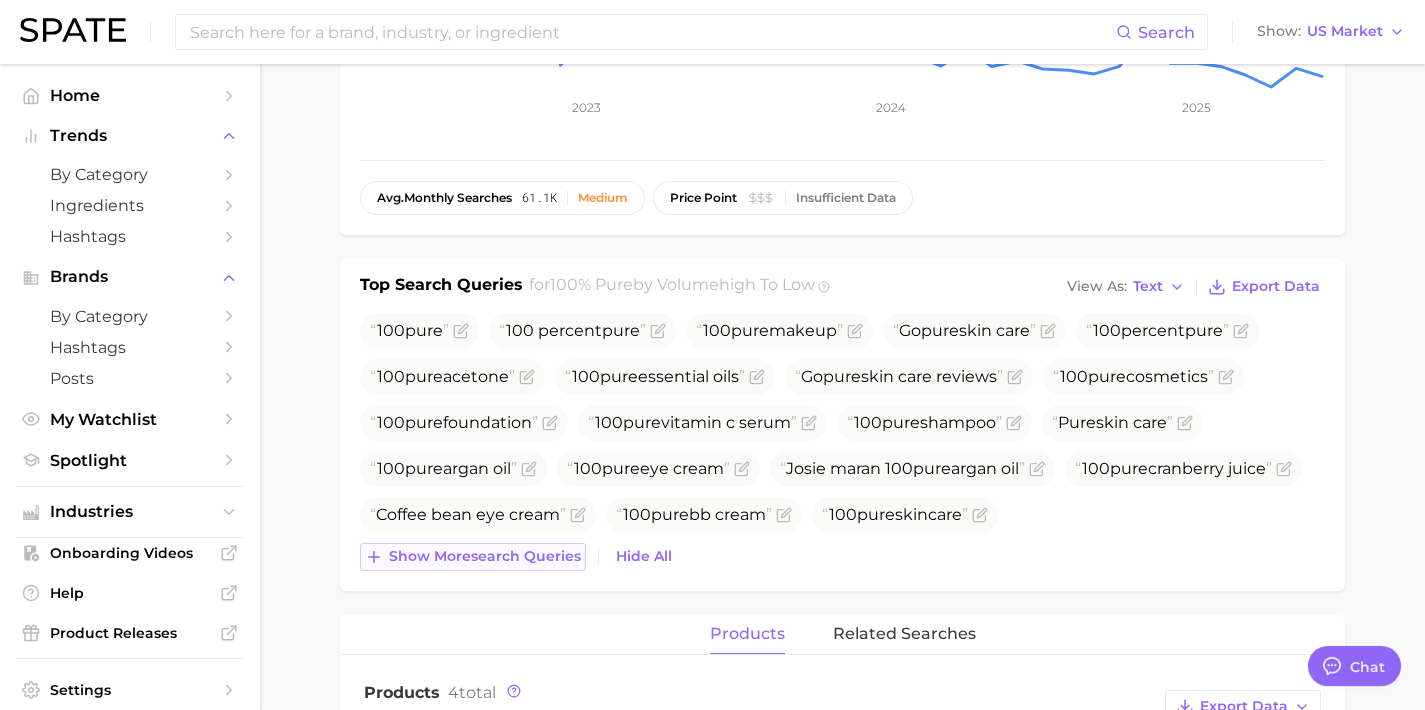 click on "Show more  search queries" at bounding box center [485, 556] 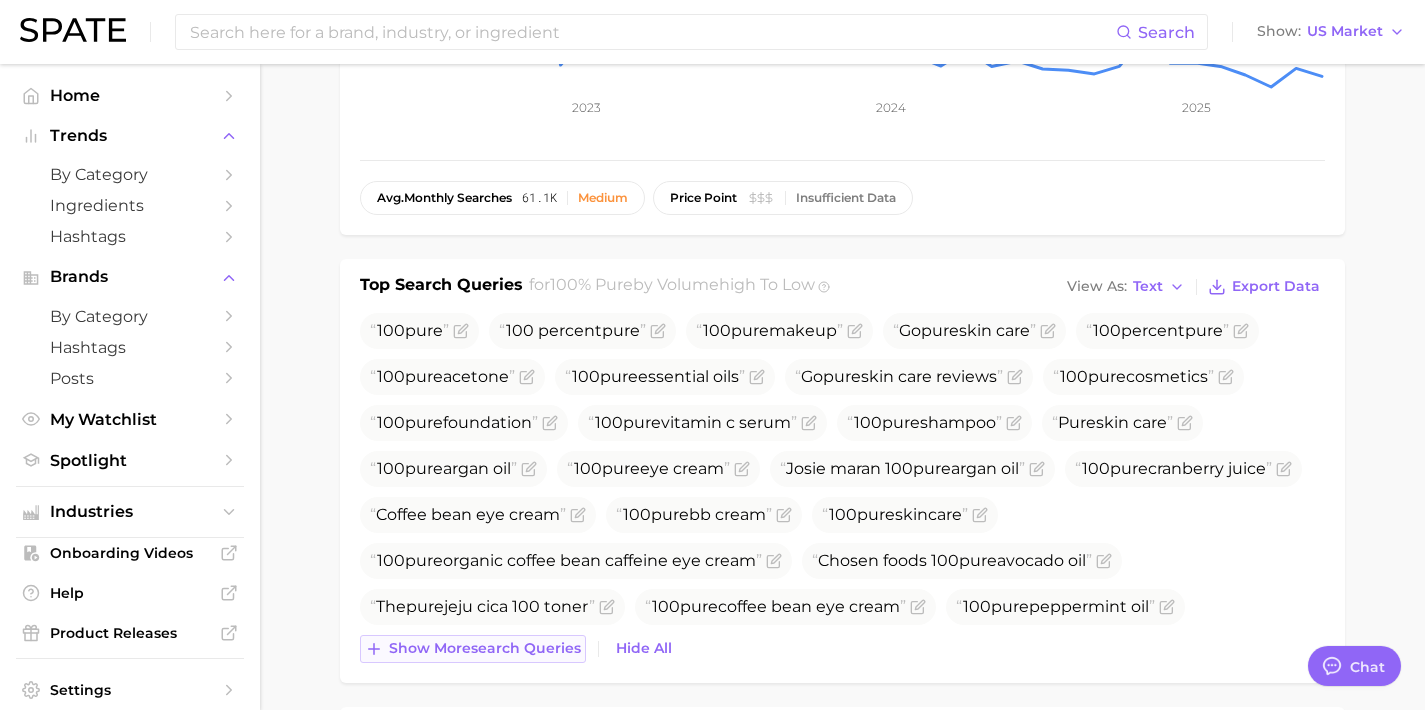click on "Show more  search queries" at bounding box center (485, 648) 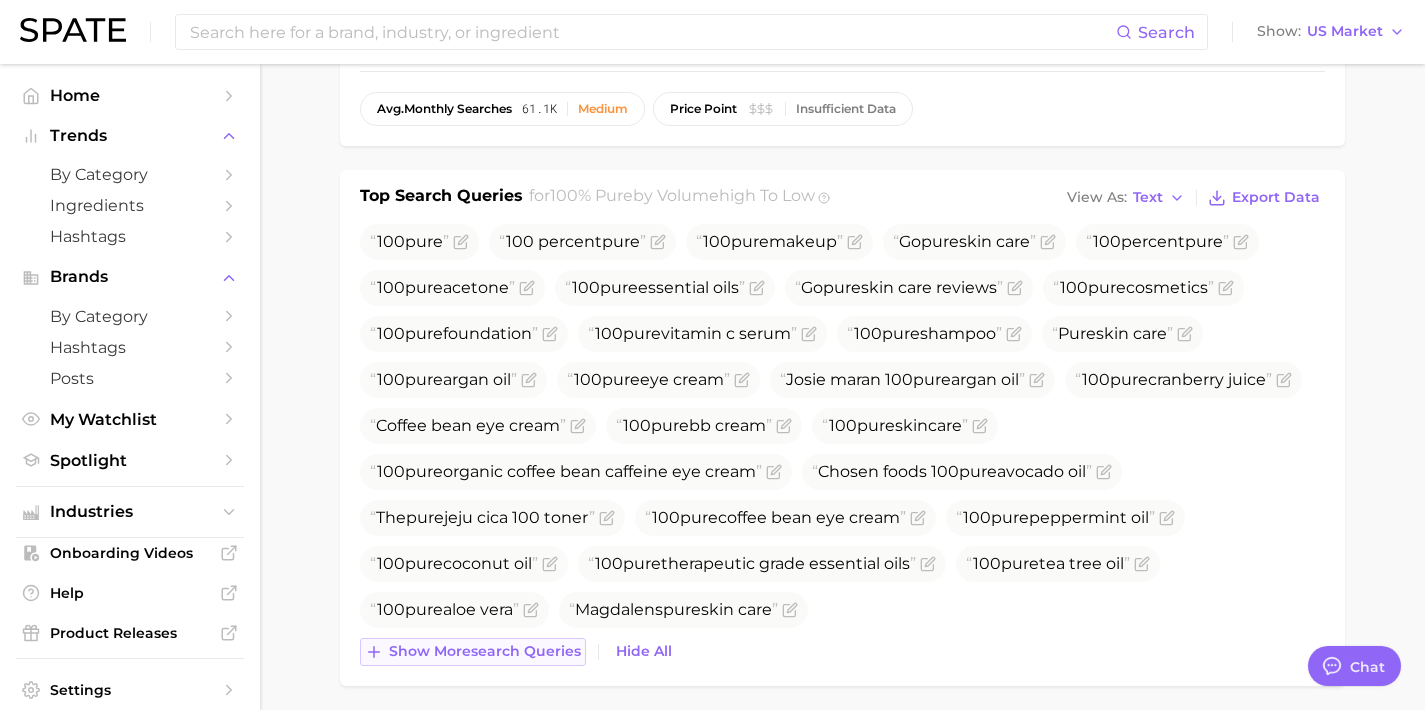 click on "Show more  search queries" at bounding box center (485, 651) 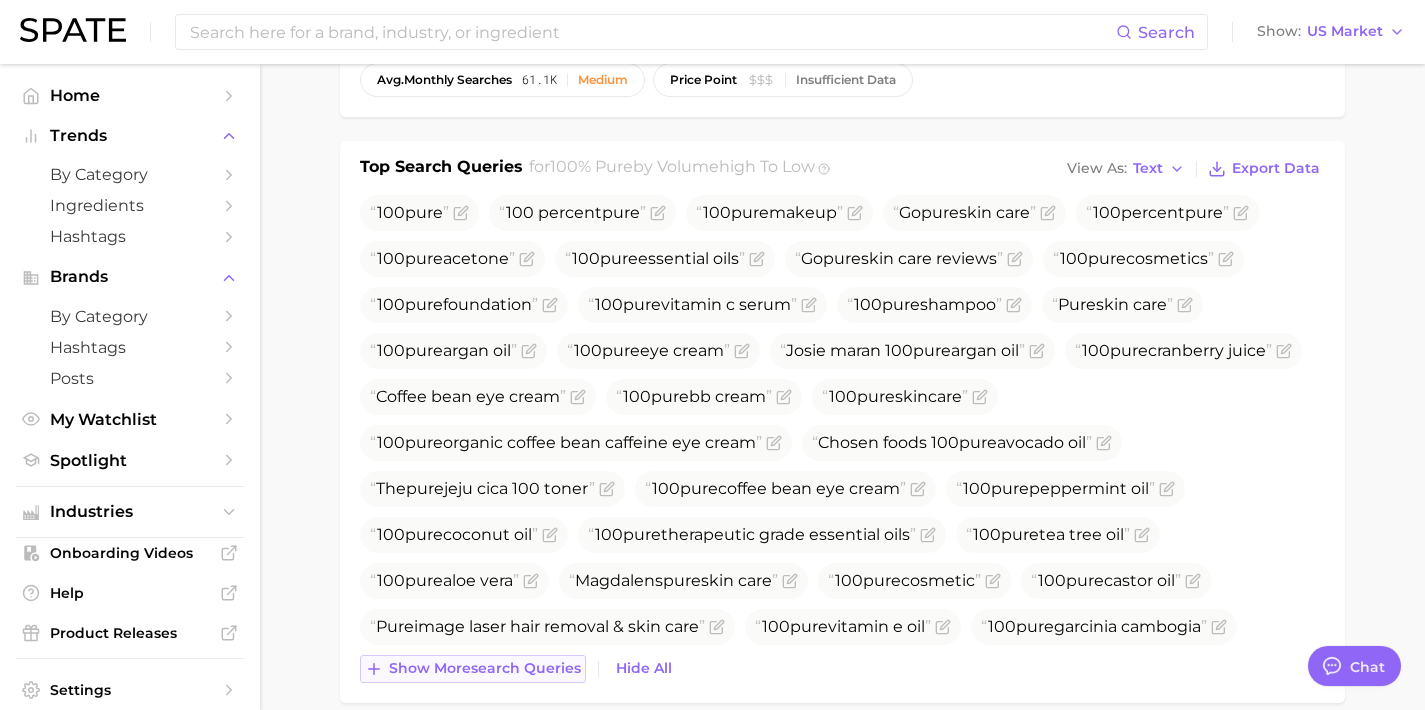 scroll, scrollTop: 584, scrollLeft: 0, axis: vertical 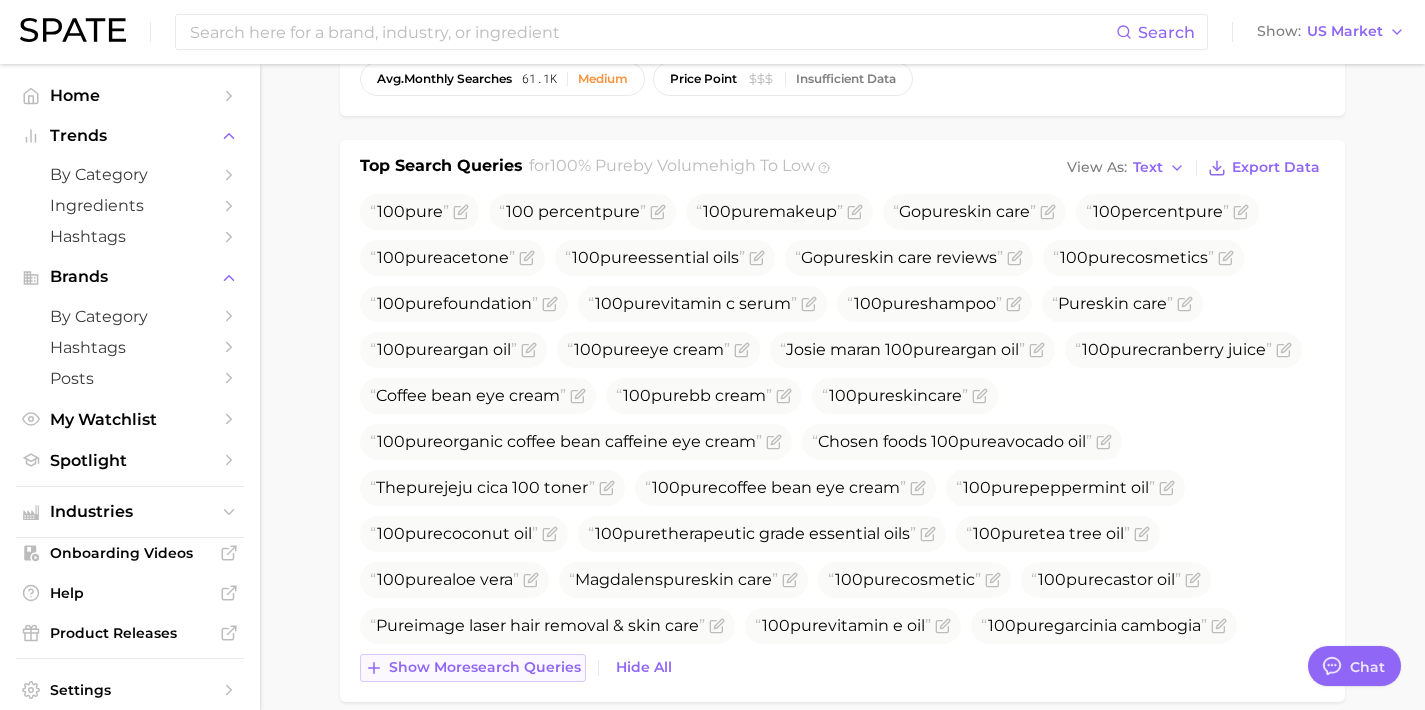 click on "100  pure 100 percent  pure 100  pure  makeup Go  pure  skin care 100percent pure 100  pure  acetone 100  pure  essential oils Go  pure  skin care reviews 100  pure  cosmetics 100  pure  foundation 100  pure  vitamin c serum 100  pure  shampoo Pure  skin care 100  pure  argan oil 100  pure  eye cream Josie maran 100  pure  argan oil 100  pure  cranberry juice Coffee bean eye cream 100  pure  bb cream 100  pure  skincare 100  pure  organic coffee bean caffeine eye cream Chosen foods 100  pure  avocado oil The  pure  jeju cica 100 toner 100  pure  coffee bean eye cream 100  pure  peppermint oil 100  pure  coconut oil 100  pure  therapeutic grade essential oils 100  pure  tea tree oil 100  pure  aloe vera Magdalens  pure  skin care 100  pure  cosmetic 100  pure  castor oil Pure  image laser hair removal & skin care 100  pure  vitamin e oil 100  pure  garcinia cambogia Show more  search queries Hide All" at bounding box center (842, 438) 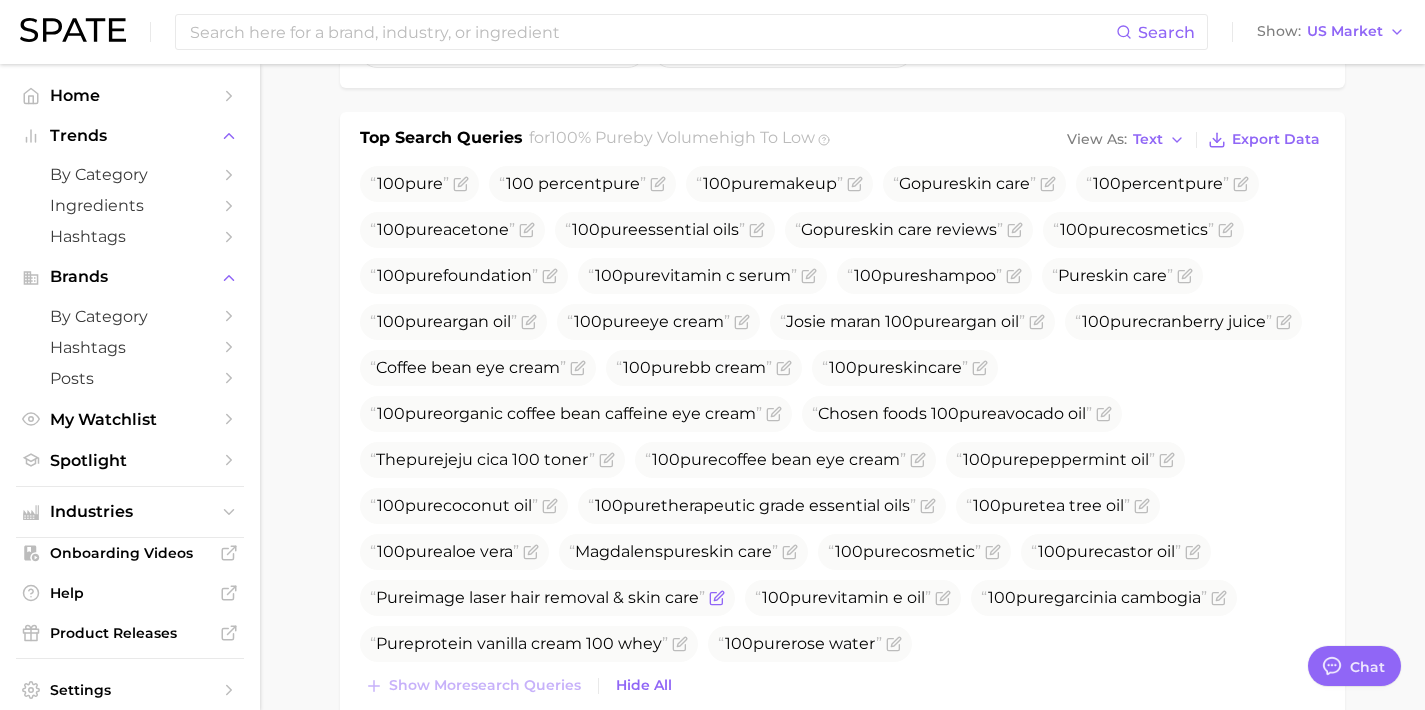 scroll, scrollTop: 606, scrollLeft: 0, axis: vertical 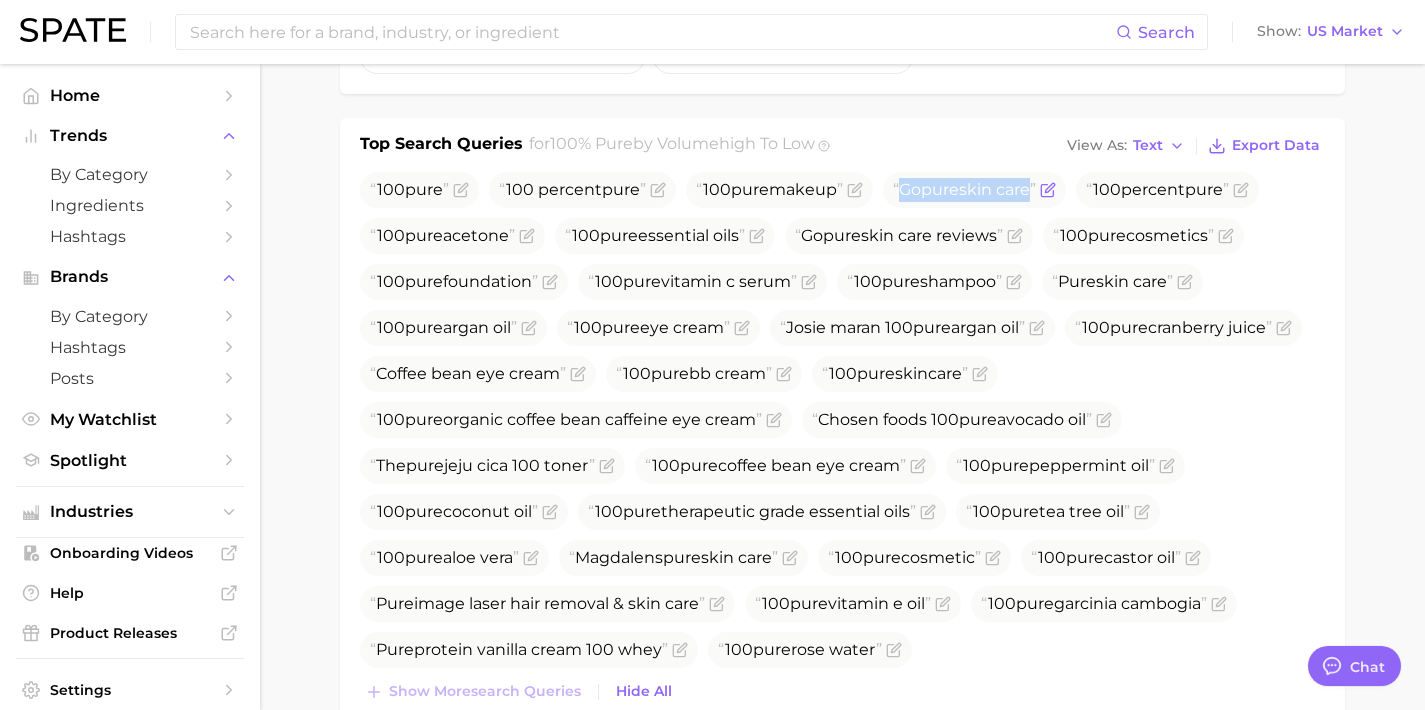 drag, startPoint x: 909, startPoint y: 187, endPoint x: 1058, endPoint y: 190, distance: 149.0302 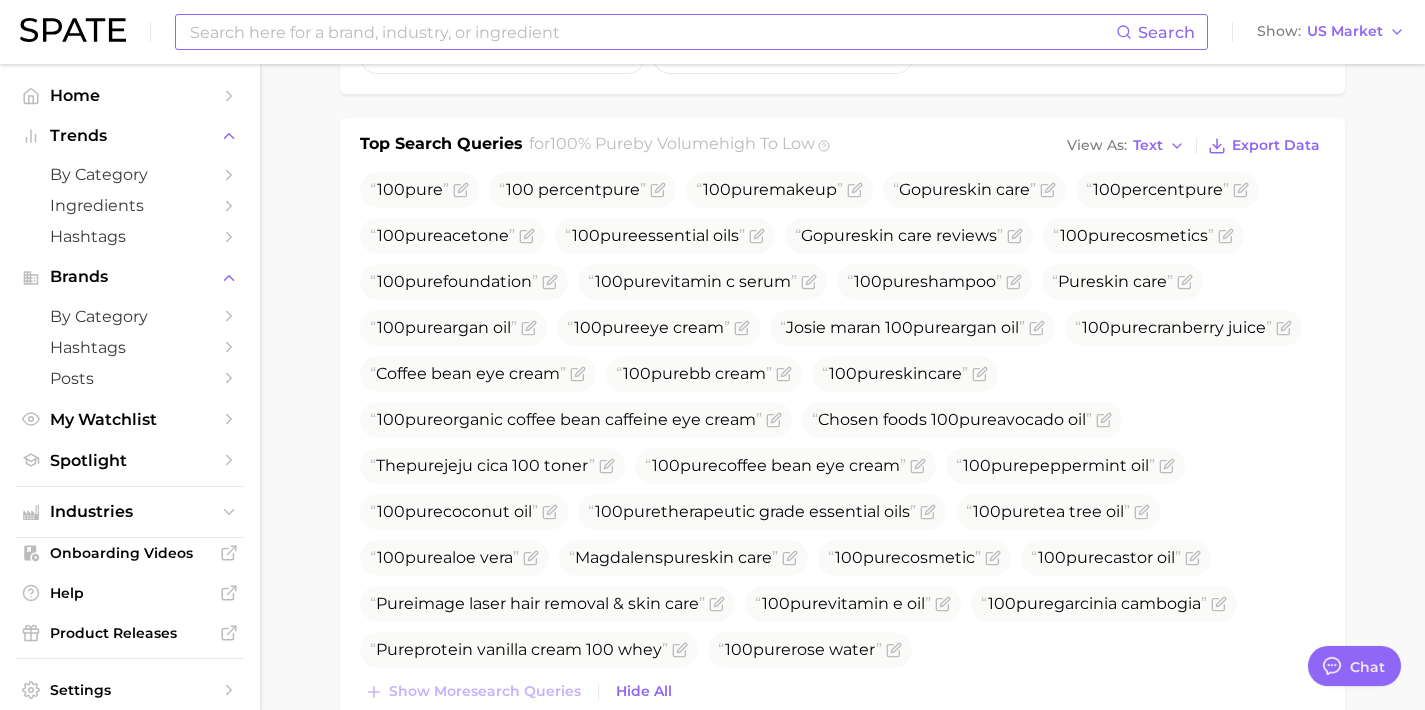 click at bounding box center [652, 32] 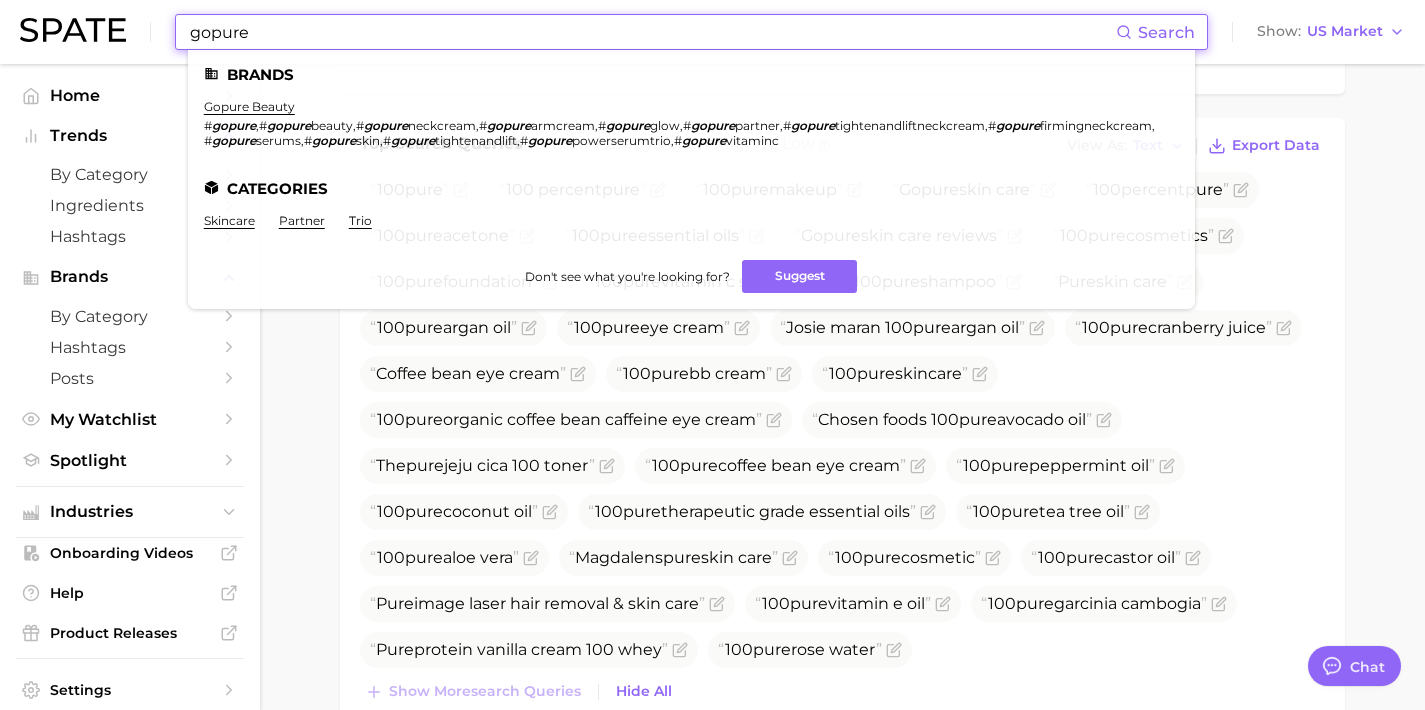 drag, startPoint x: 275, startPoint y: 42, endPoint x: 180, endPoint y: 40, distance: 95.02105 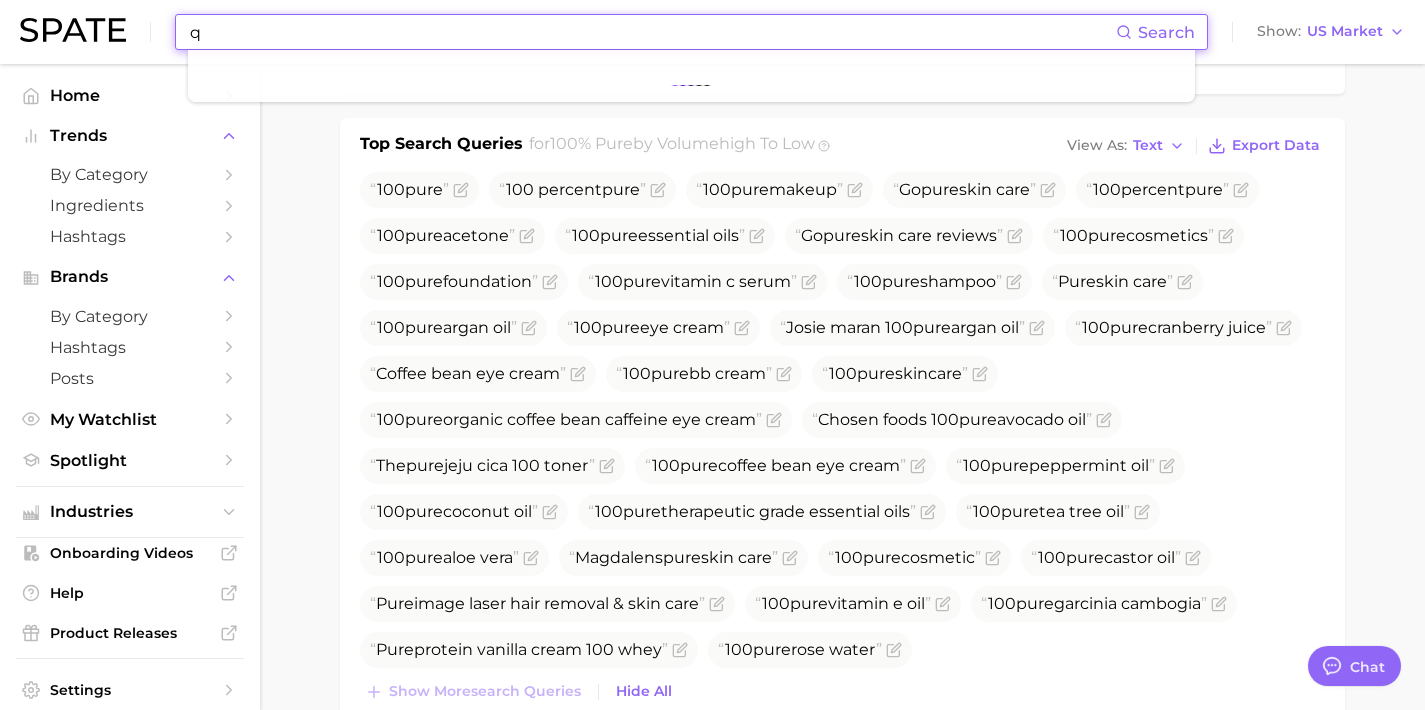 type on "qq" 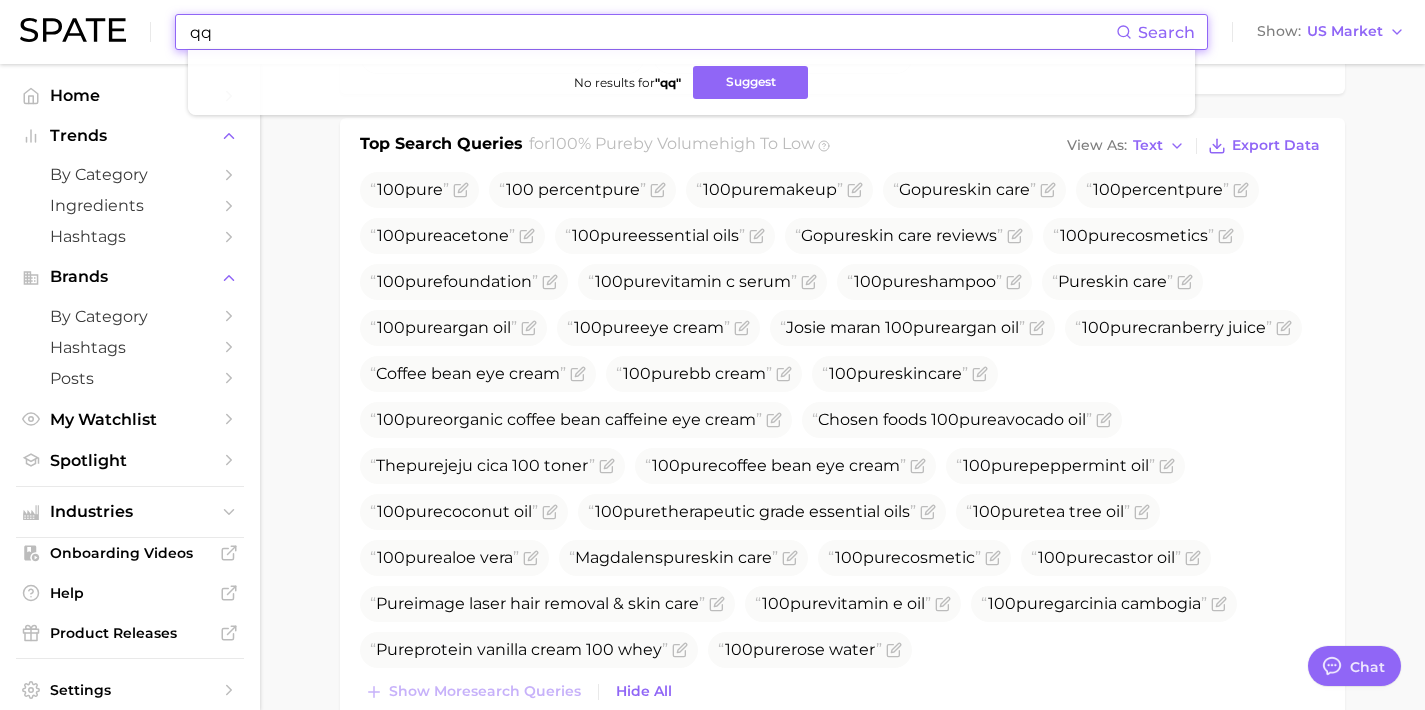 drag, startPoint x: 269, startPoint y: 34, endPoint x: 110, endPoint y: 25, distance: 159.25452 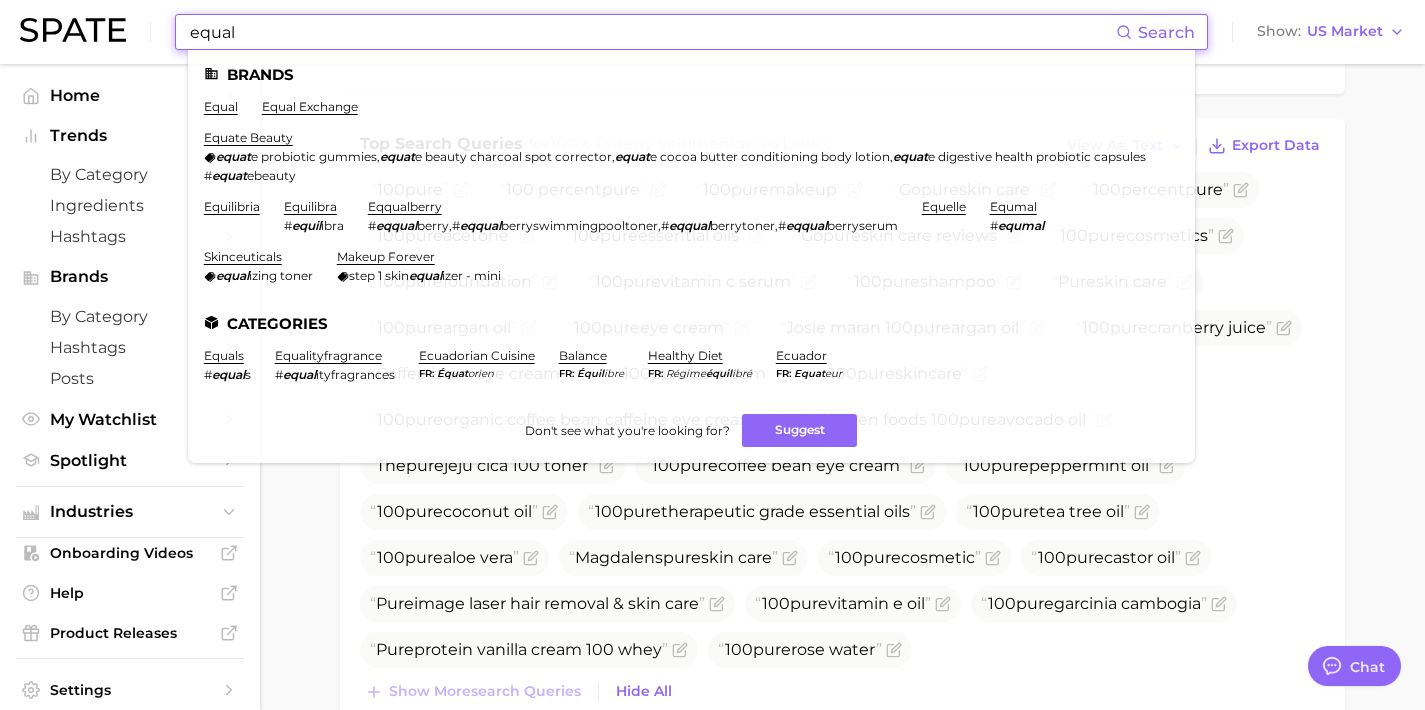 click on "100  pure 100 percent  pure 100  pure  makeup Go  pure  skin care 100percent pure 100  pure  acetone 100  pure  essential oils Go  pure  skin care reviews 100  pure  cosmetics 100  pure  foundation 100  pure  vitamin c serum 100  pure  shampoo Pure  skin care 100  pure  argan oil 100  pure  eye cream Josie maran 100  pure  argan oil 100  pure  cranberry juice Coffee bean eye cream 100  pure  bb cream 100  pure  skincare 100  pure  organic coffee bean caffeine eye cream Chosen foods 100  pure  avocado oil The  pure  jeju cica 100 toner 100  pure  coffee bean eye cream 100  pure  peppermint oil 100  pure  coconut oil 100  pure  therapeutic grade essential oils 100  pure  tea tree oil 100  pure  aloe vera Magdalens  pure  skin care 100  pure  cosmetic 100  pure  castor oil Pure  image laser hair removal & skin care 100  pure  vitamin e oil 100  pure  garcinia cambogia Pure  protein vanilla cream 100 whey 100  pure  rose water" at bounding box center (842, 420) 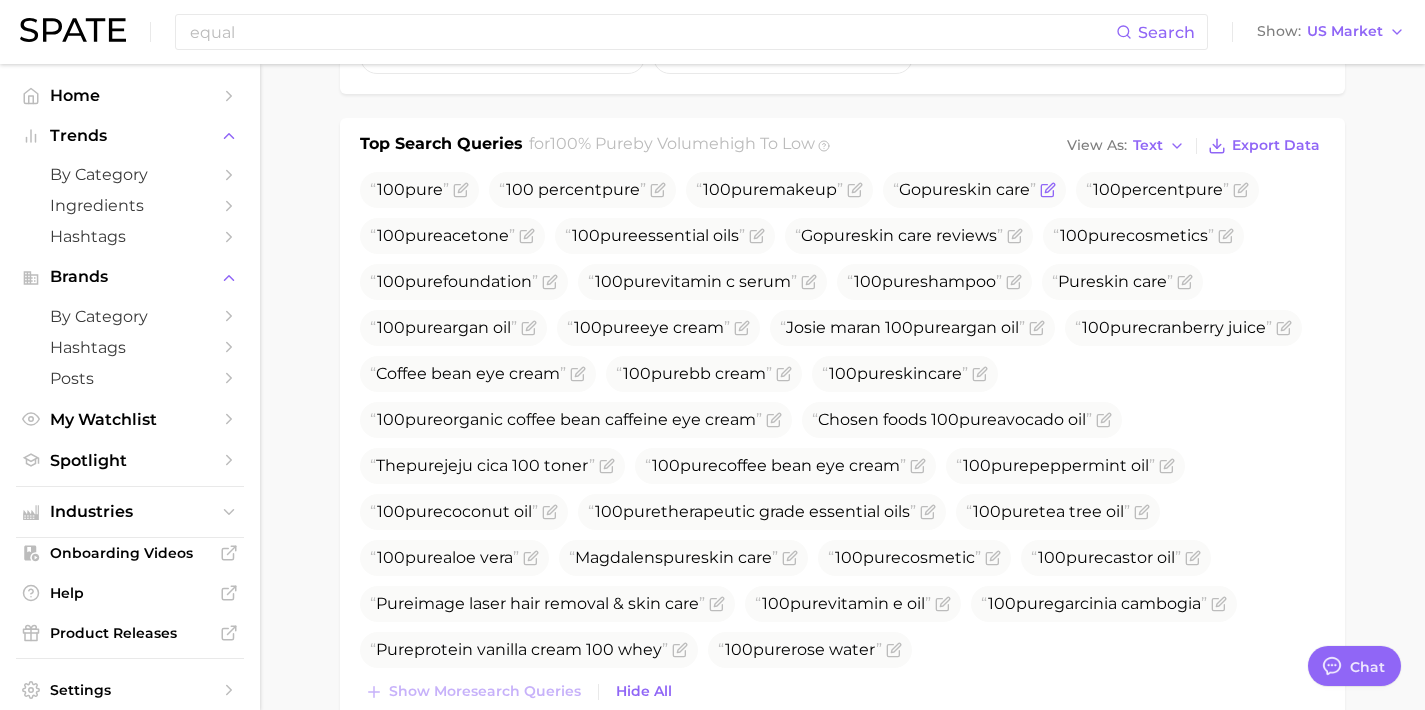 click 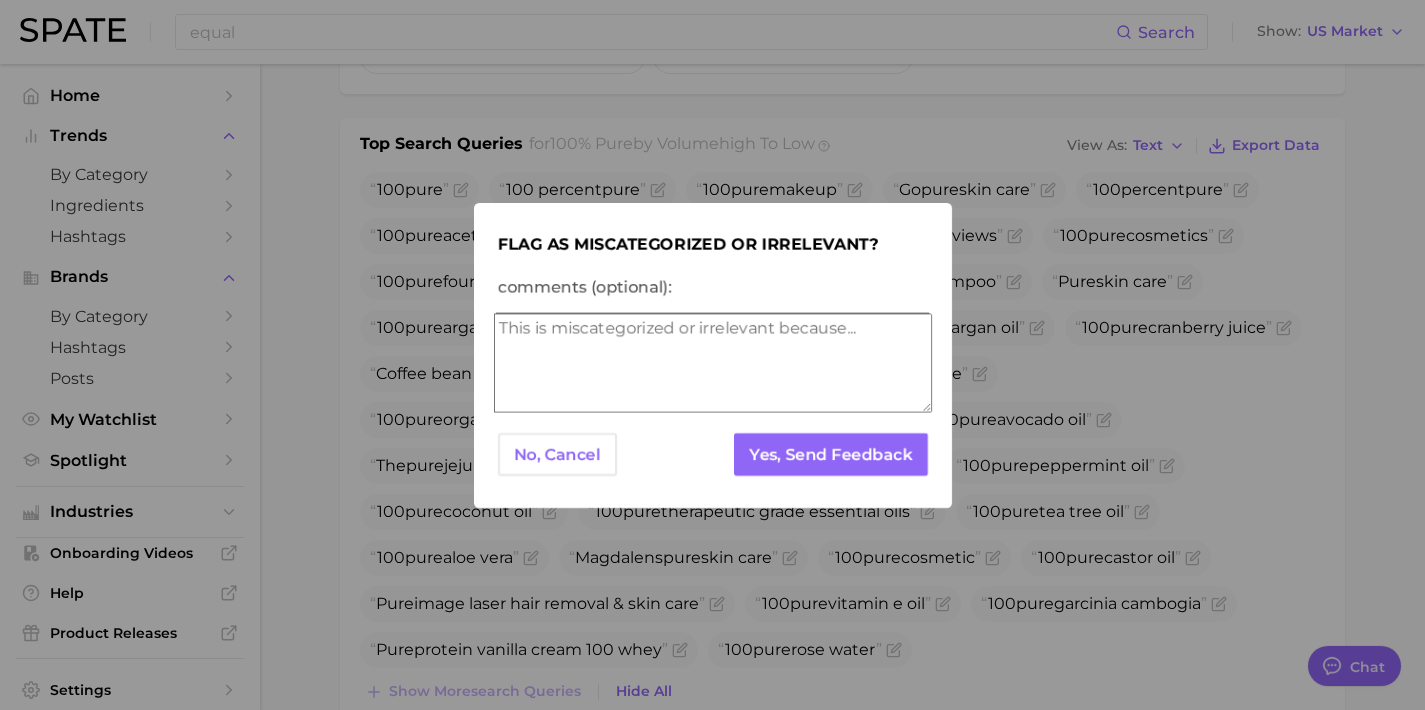 click on "Flag as miscategorized or irrelevant? comments (optional): No, Cancel Yes, Send Feedback" at bounding box center [713, 355] 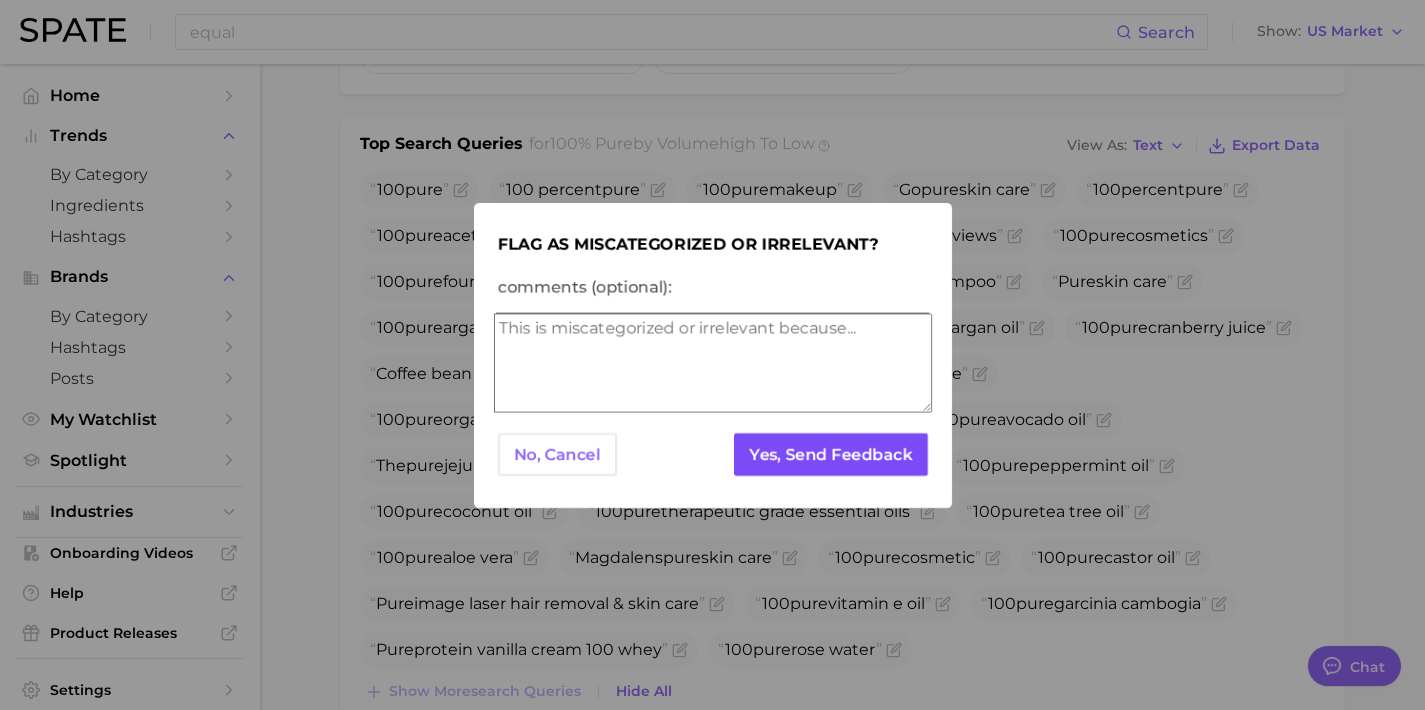 click on "Yes, Send Feedback" at bounding box center [830, 454] 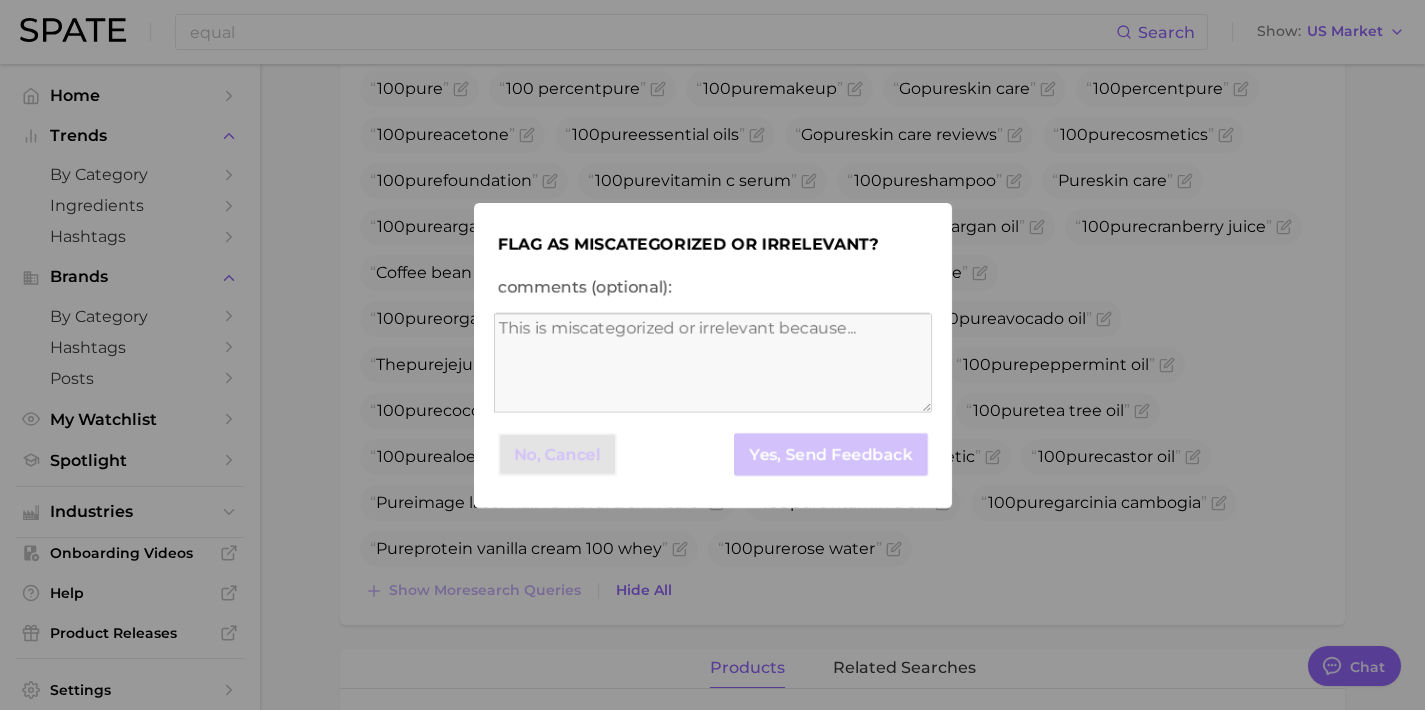 scroll, scrollTop: 709, scrollLeft: 0, axis: vertical 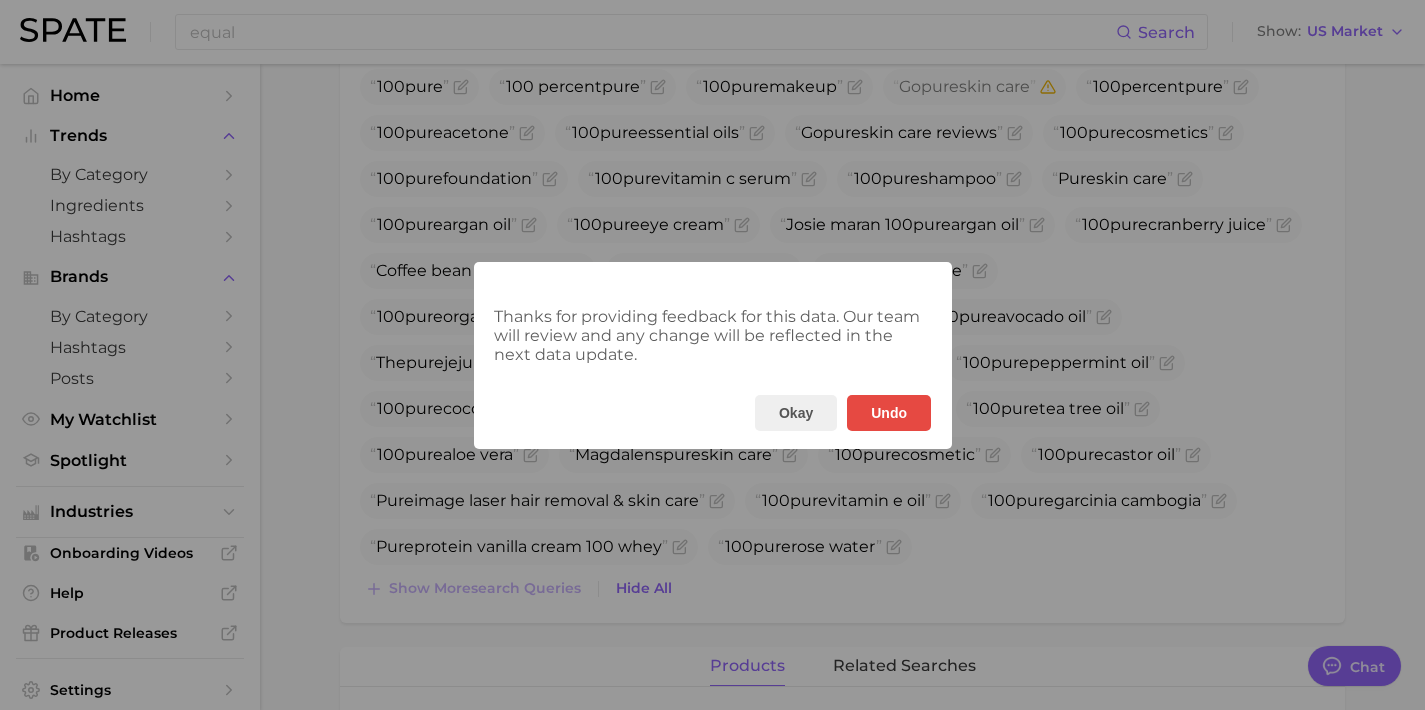 click on "Thanks for providing feedback for this data. Our team will review and any change will be reflected in the next data update.
Okay
Undo" at bounding box center (712, 355) 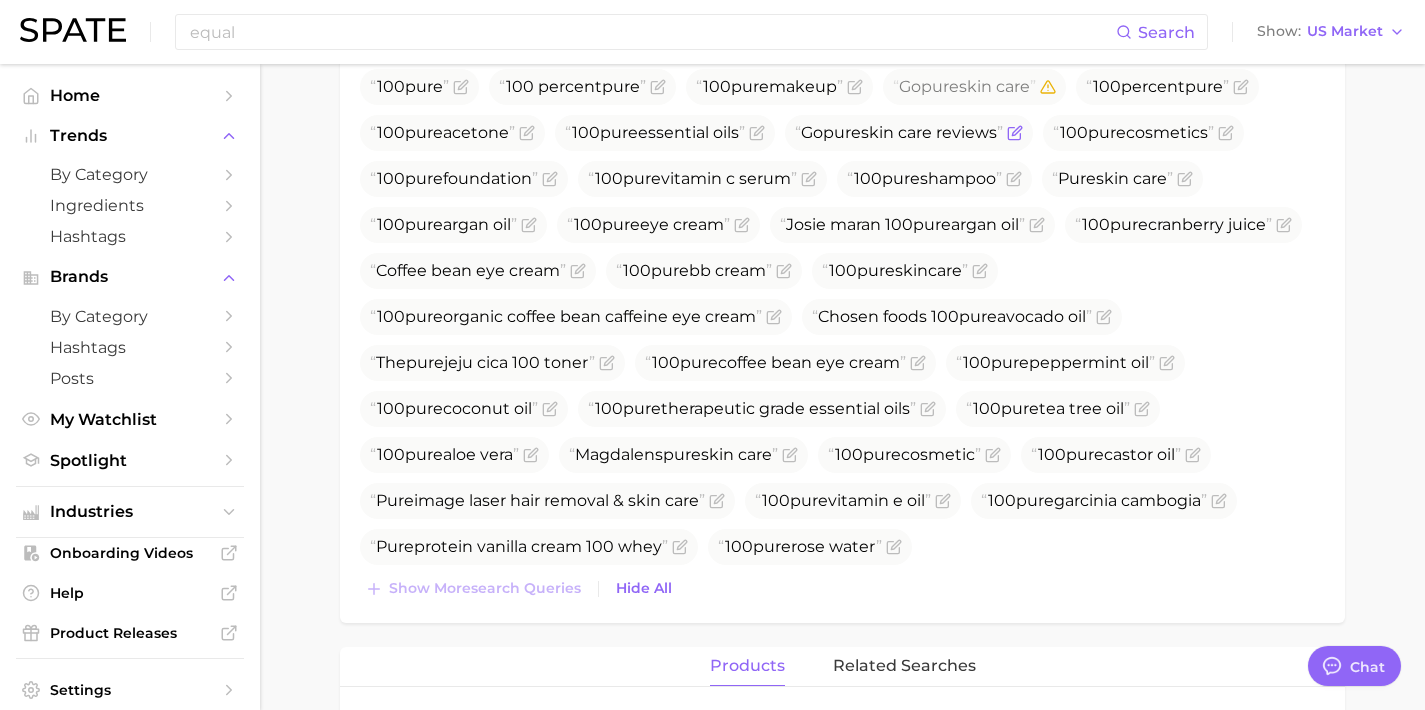 click at bounding box center (1013, 133) 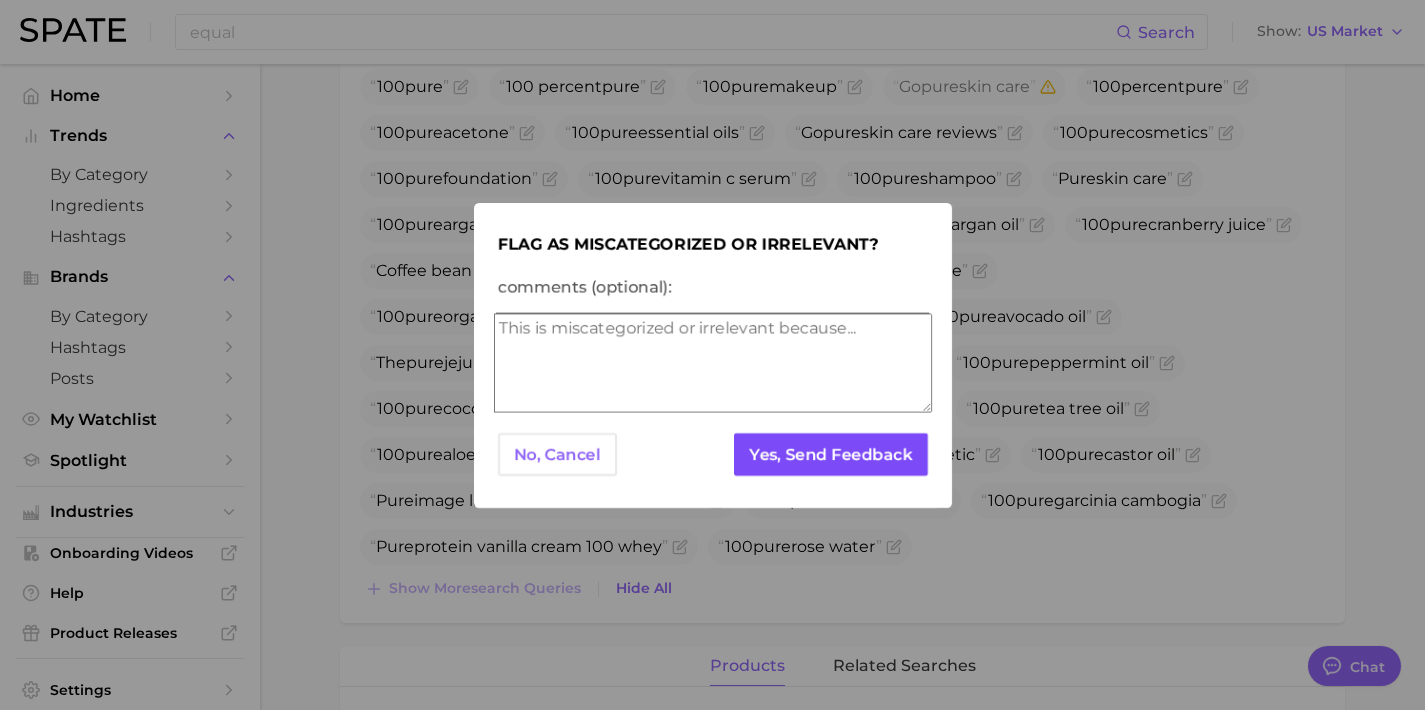 click on "Yes, Send Feedback" at bounding box center (830, 454) 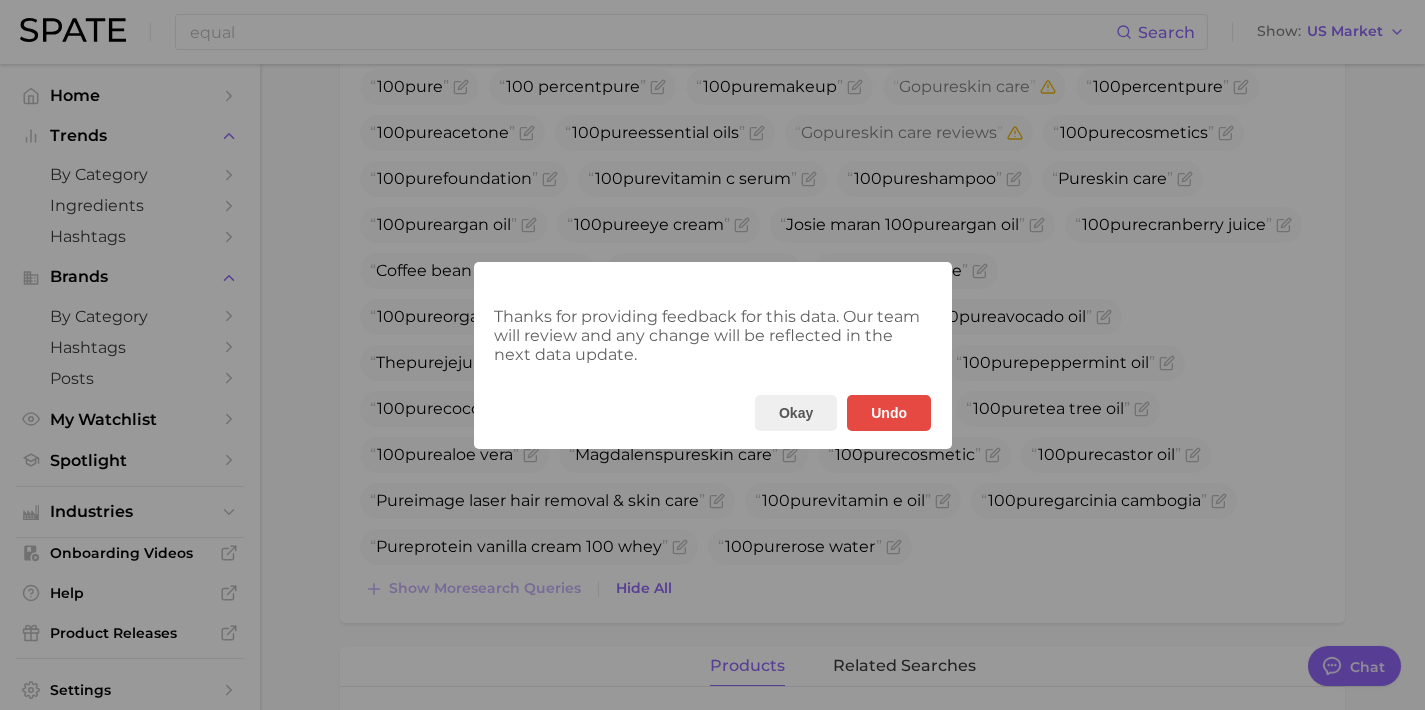 click on "Thanks for providing feedback for this data. Our team will review and any change will be reflected in the next data update.
Okay
Undo" at bounding box center (712, 355) 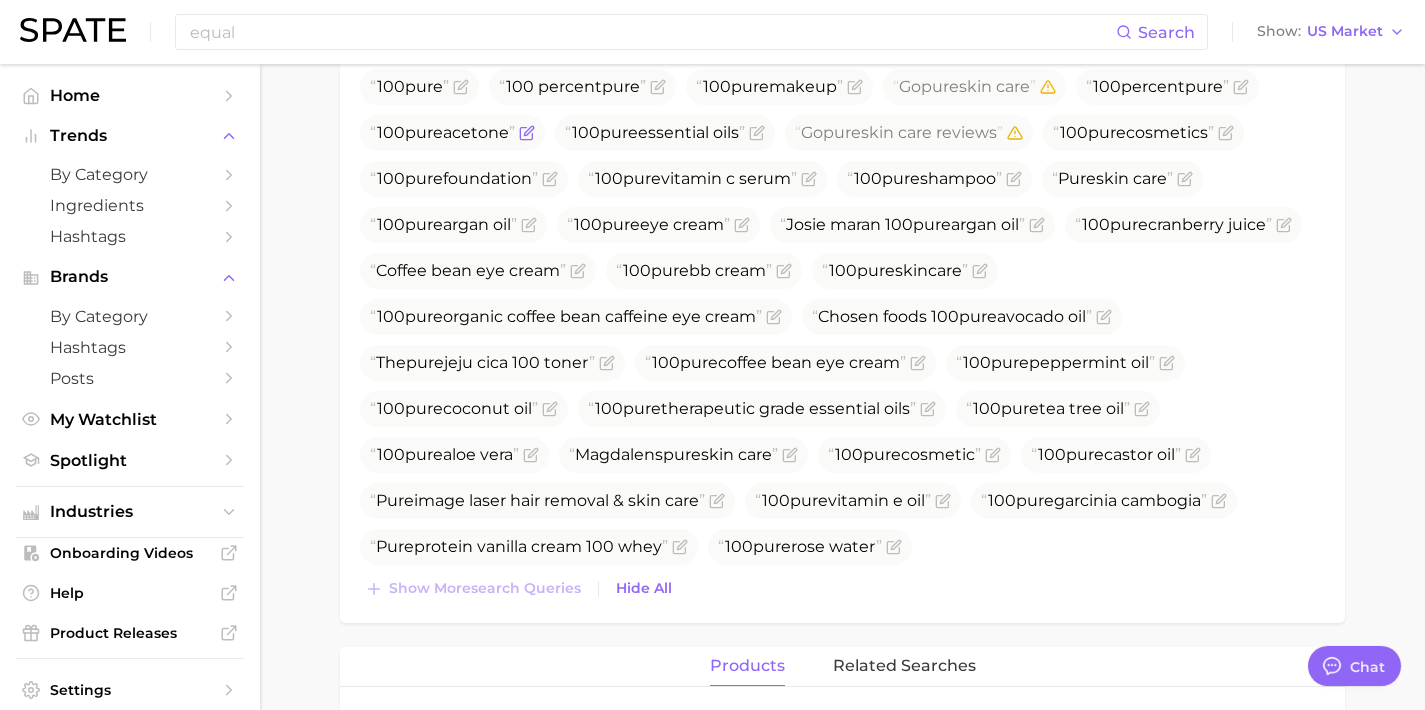 click 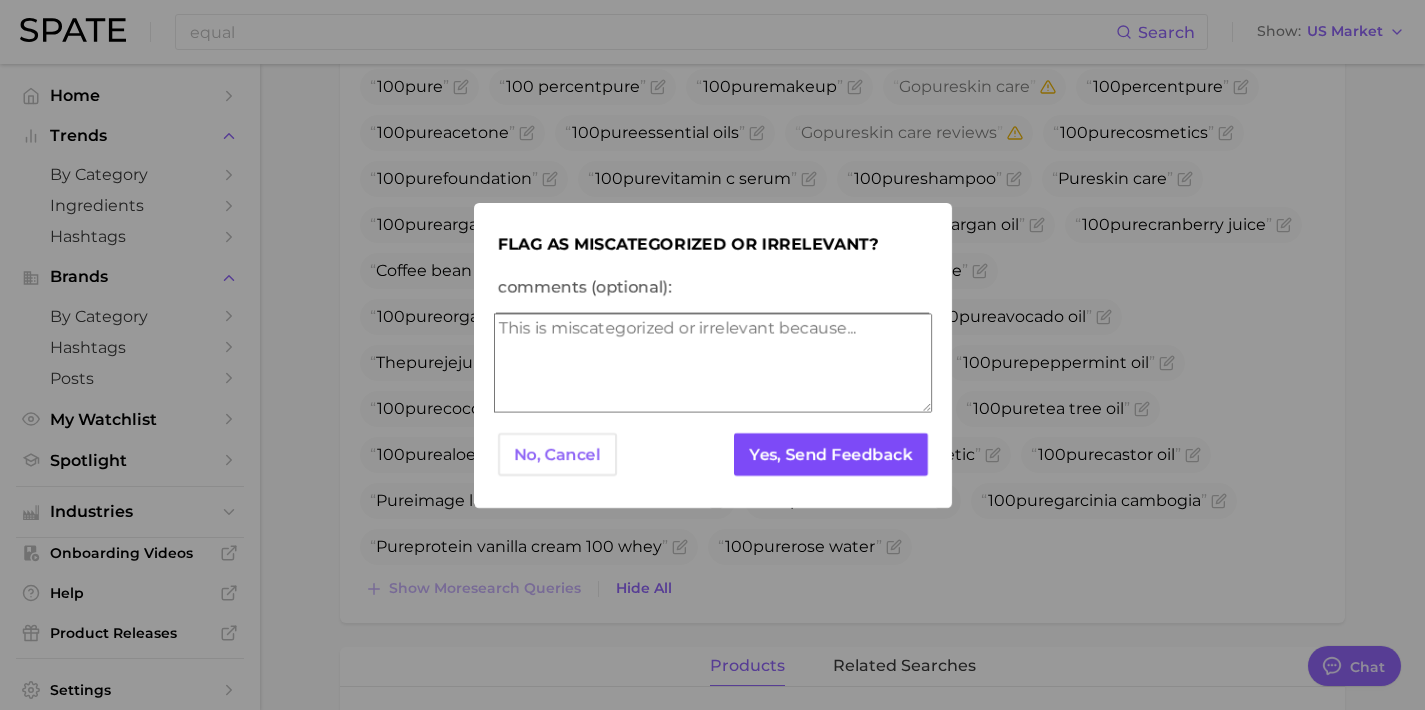 click on "Yes, Send Feedback" at bounding box center [830, 454] 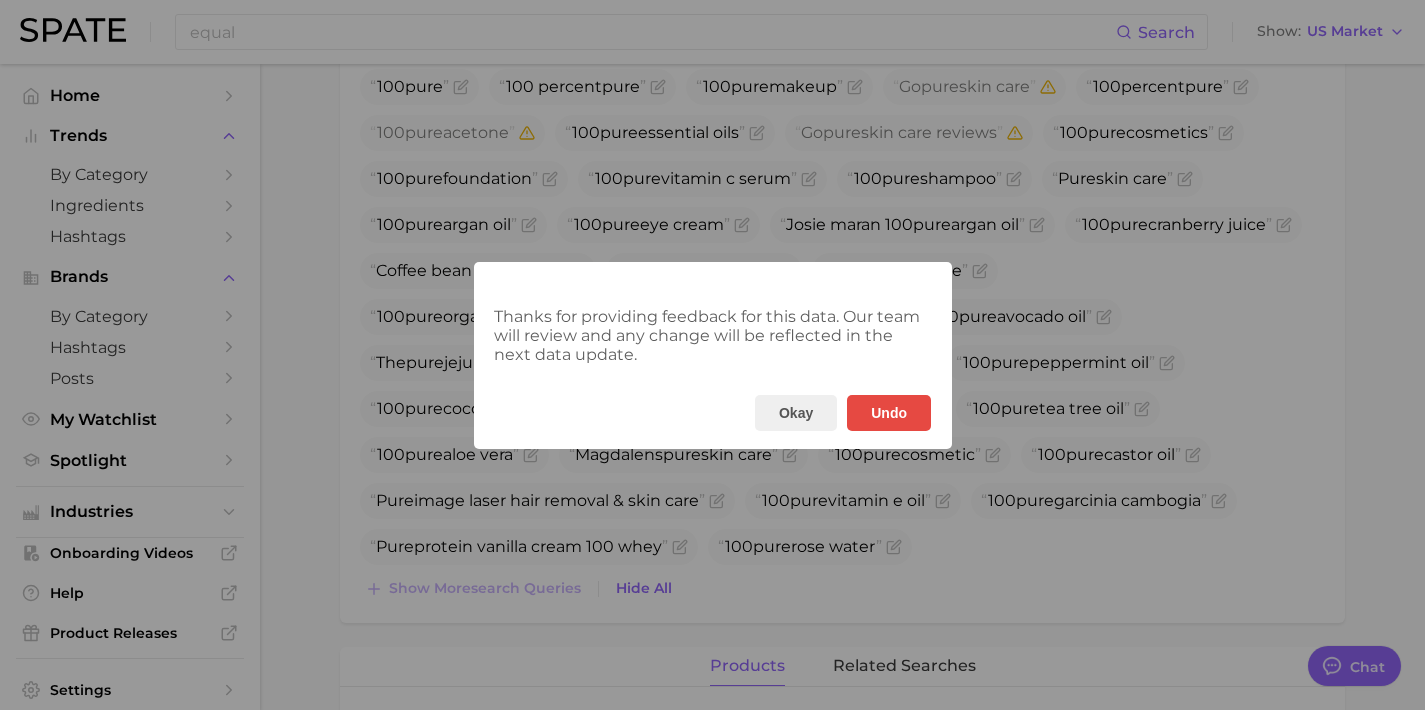 click on "Thanks for providing feedback for this data. Our team will review and any change will be reflected in the next data update.
Okay
Undo" at bounding box center (712, 355) 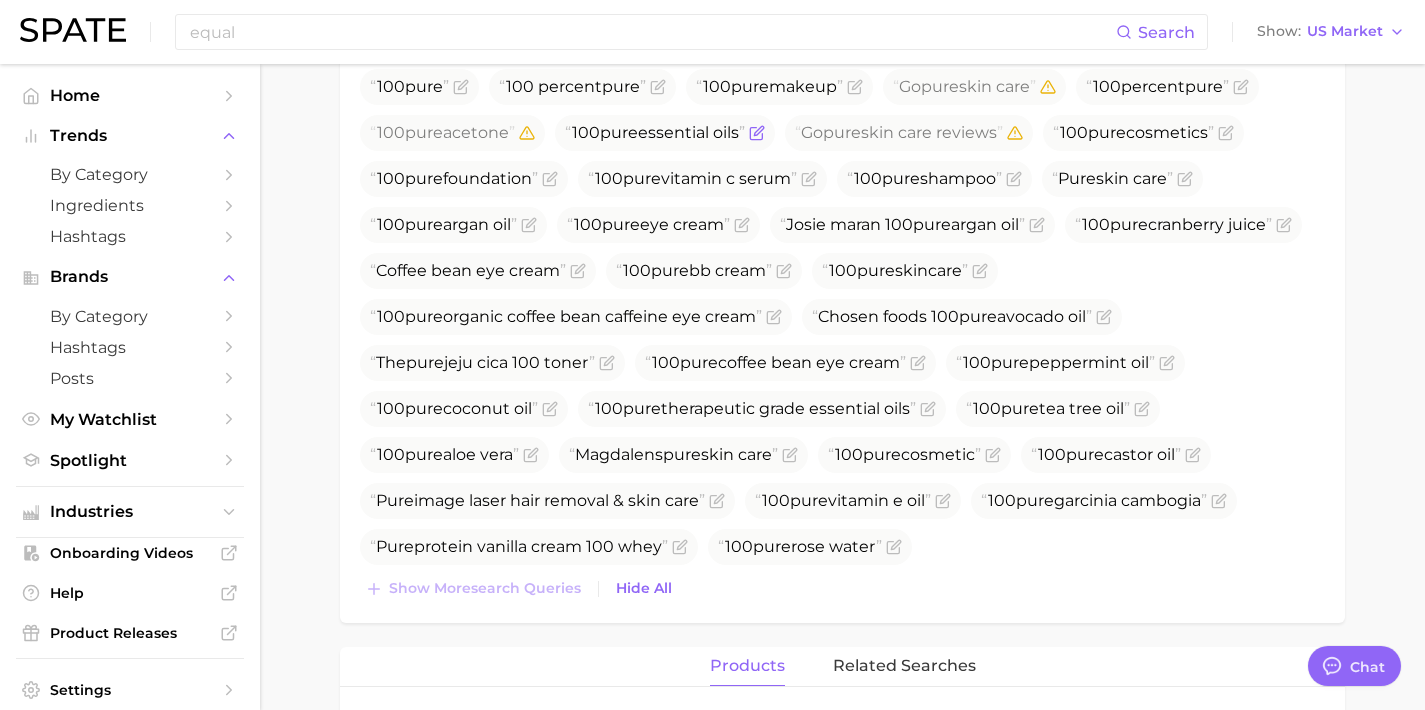 click 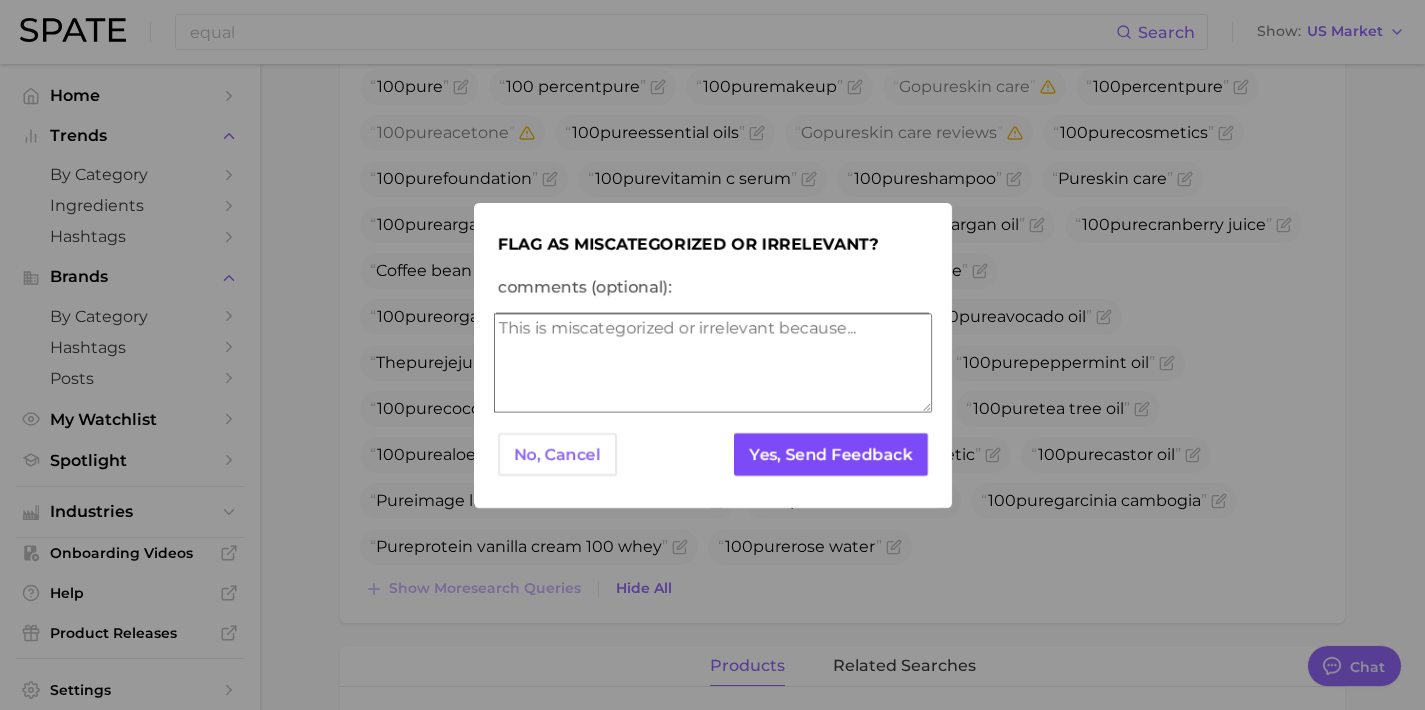 click on "Yes, Send Feedback" at bounding box center (830, 454) 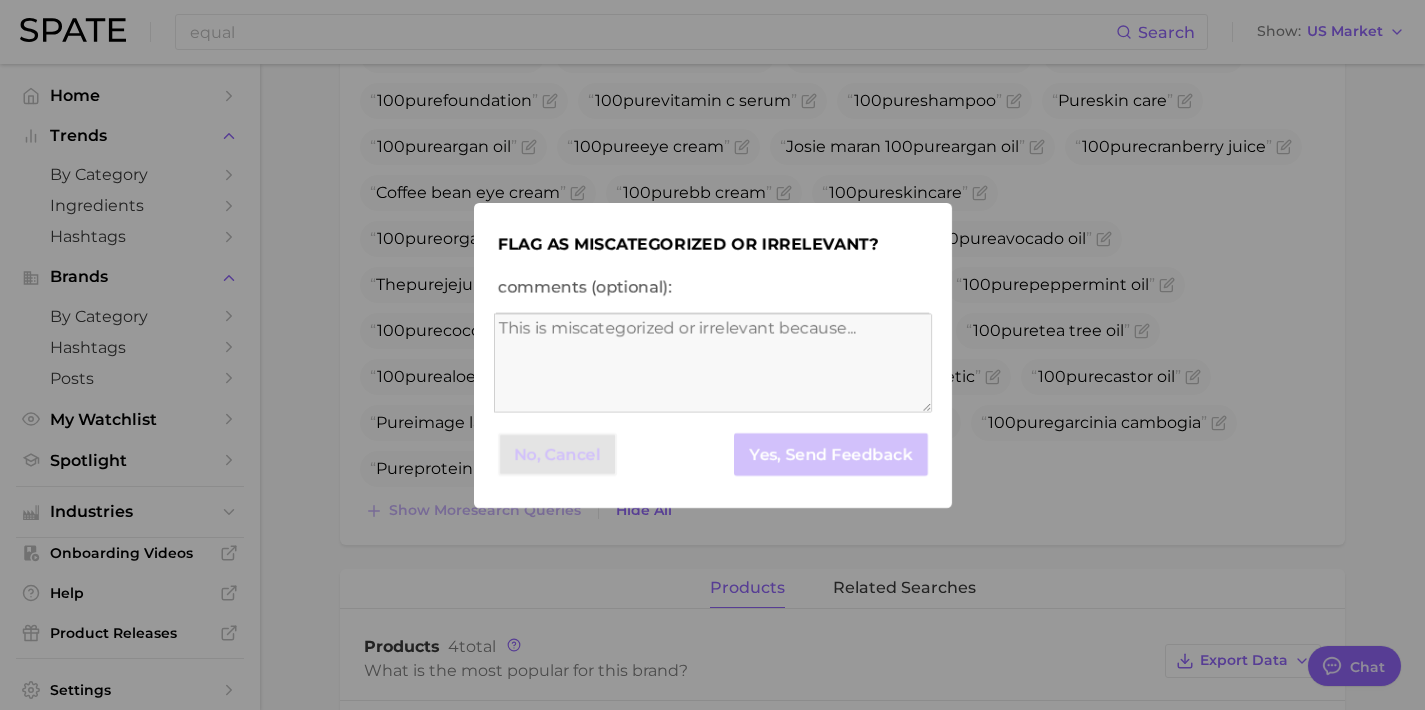 scroll, scrollTop: 793, scrollLeft: 0, axis: vertical 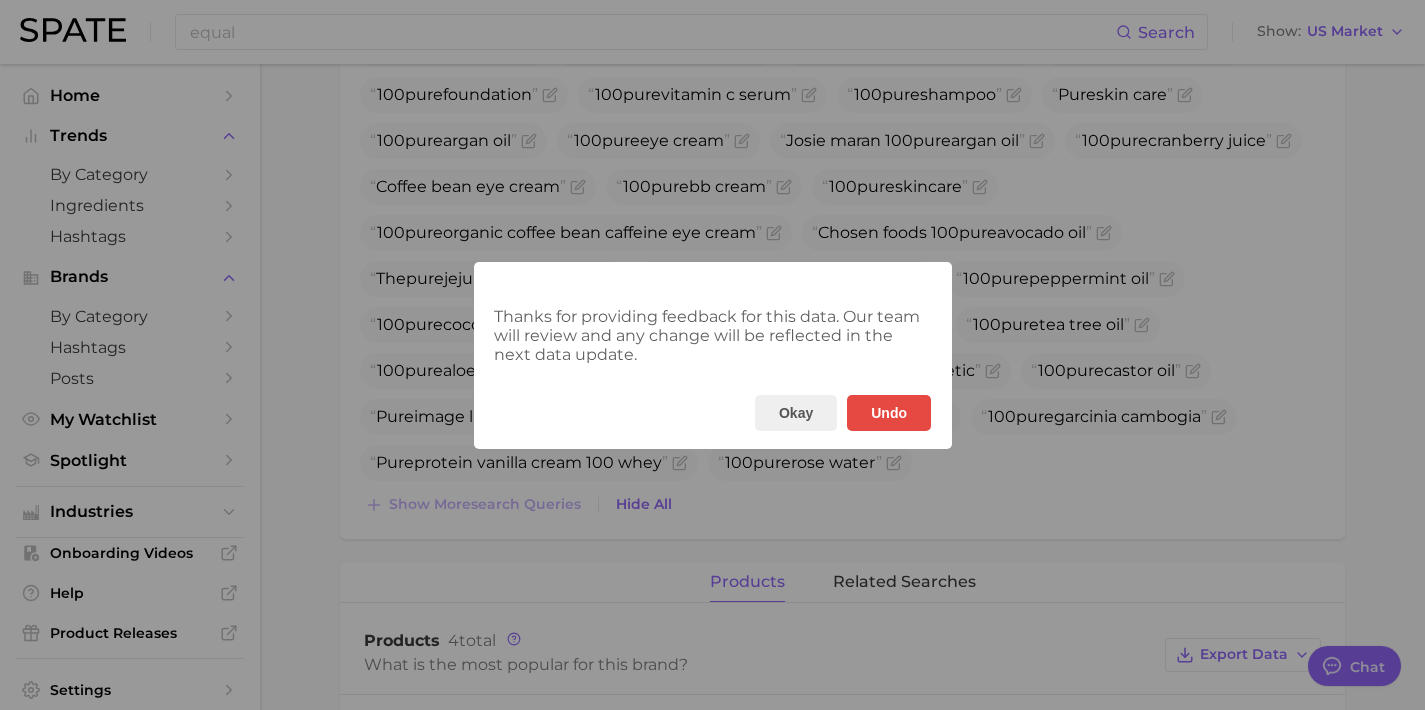 click on "Thanks for providing feedback for this data. Our team will review and any change will be reflected in the next data update.
Okay
Undo" at bounding box center (712, 355) 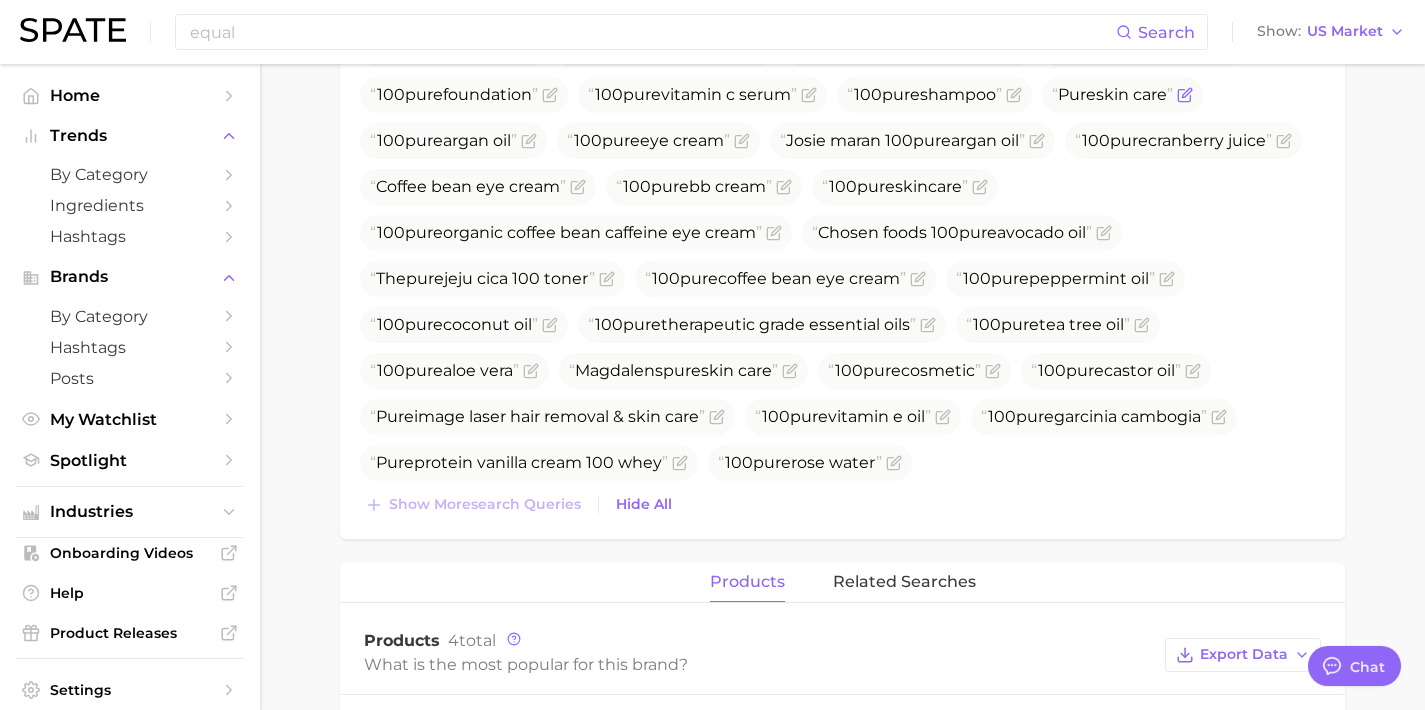 click 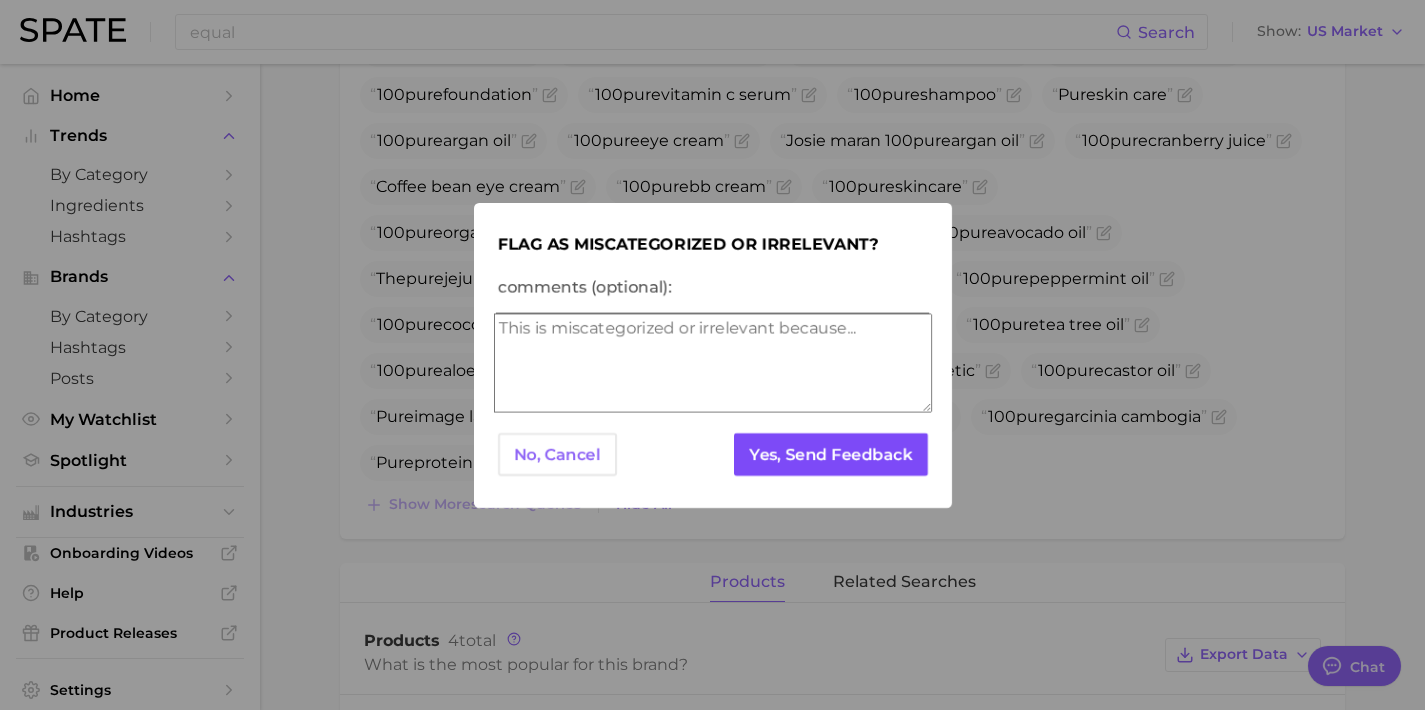 click on "Yes, Send Feedback" at bounding box center (830, 454) 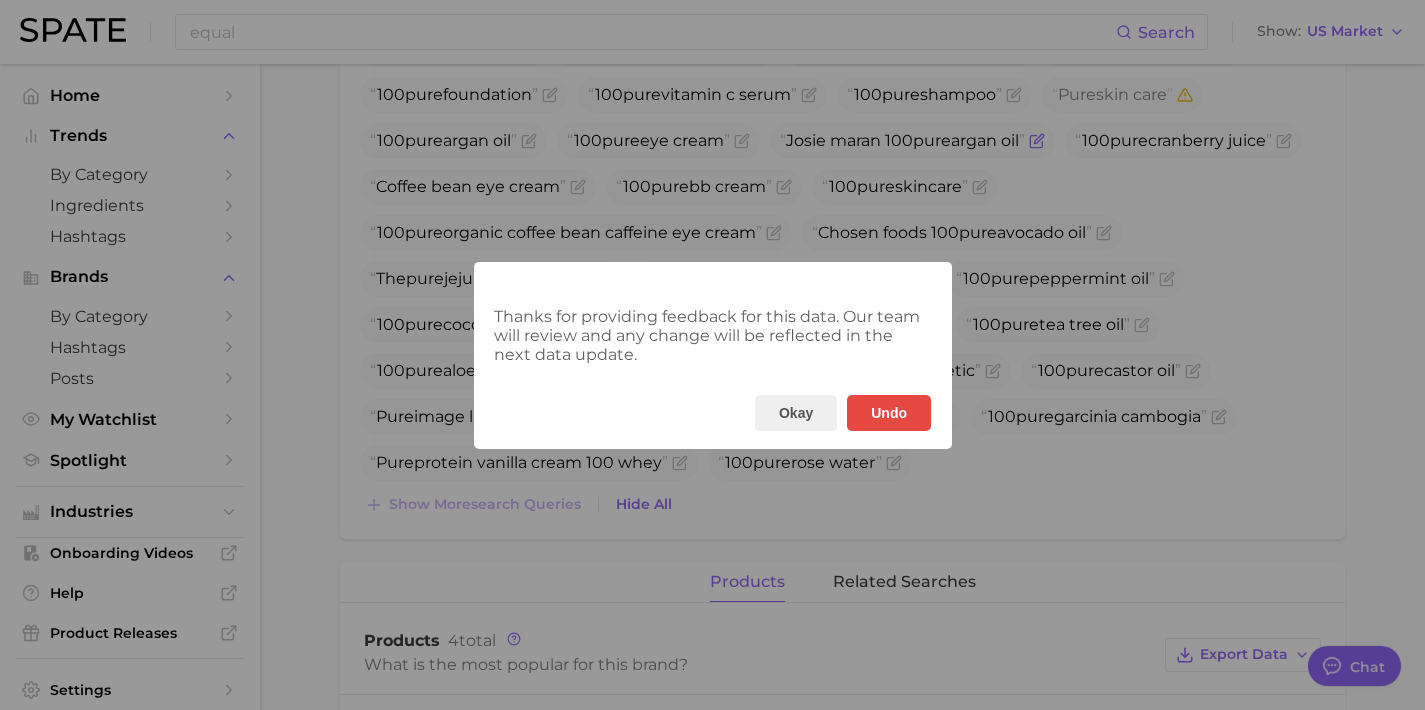 click on "Thanks for providing feedback for this data. Our team will review and any change will be reflected in the next data update.
Okay
Undo" at bounding box center [712, 355] 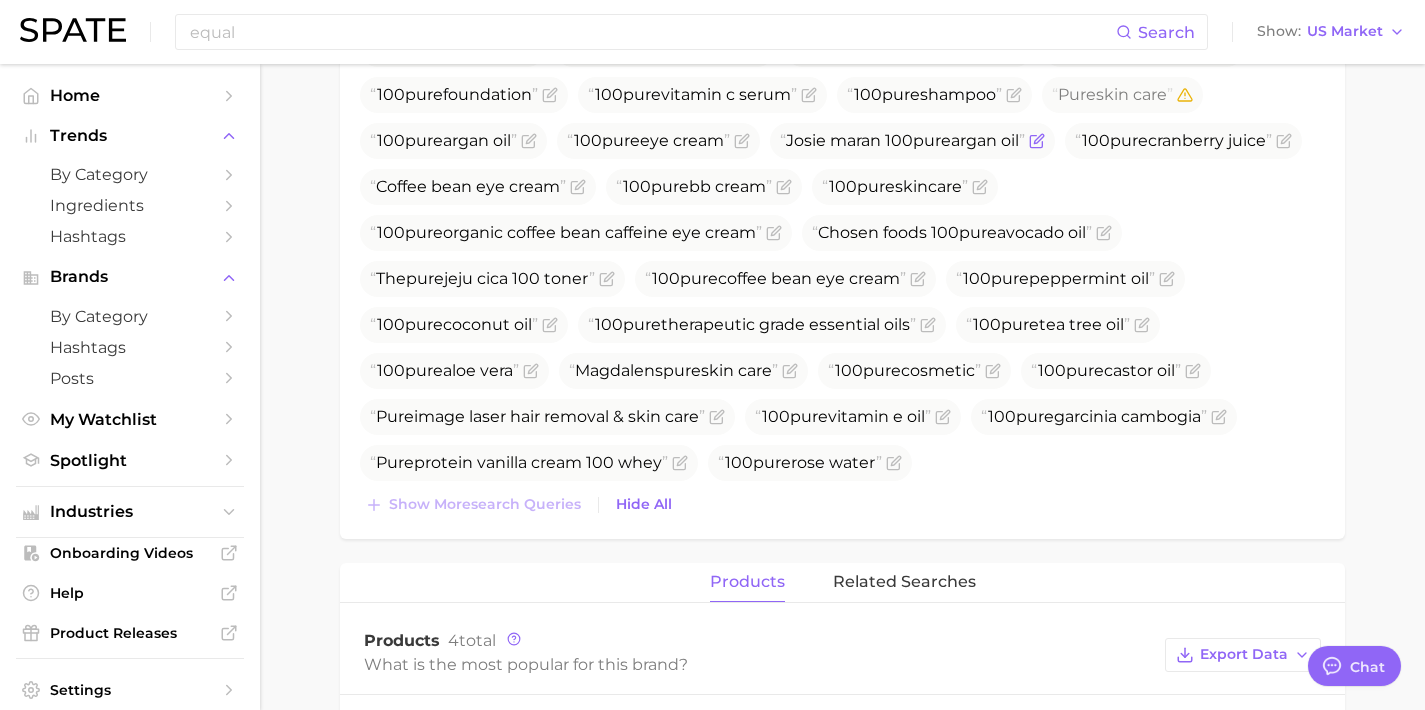 scroll, scrollTop: 742, scrollLeft: 0, axis: vertical 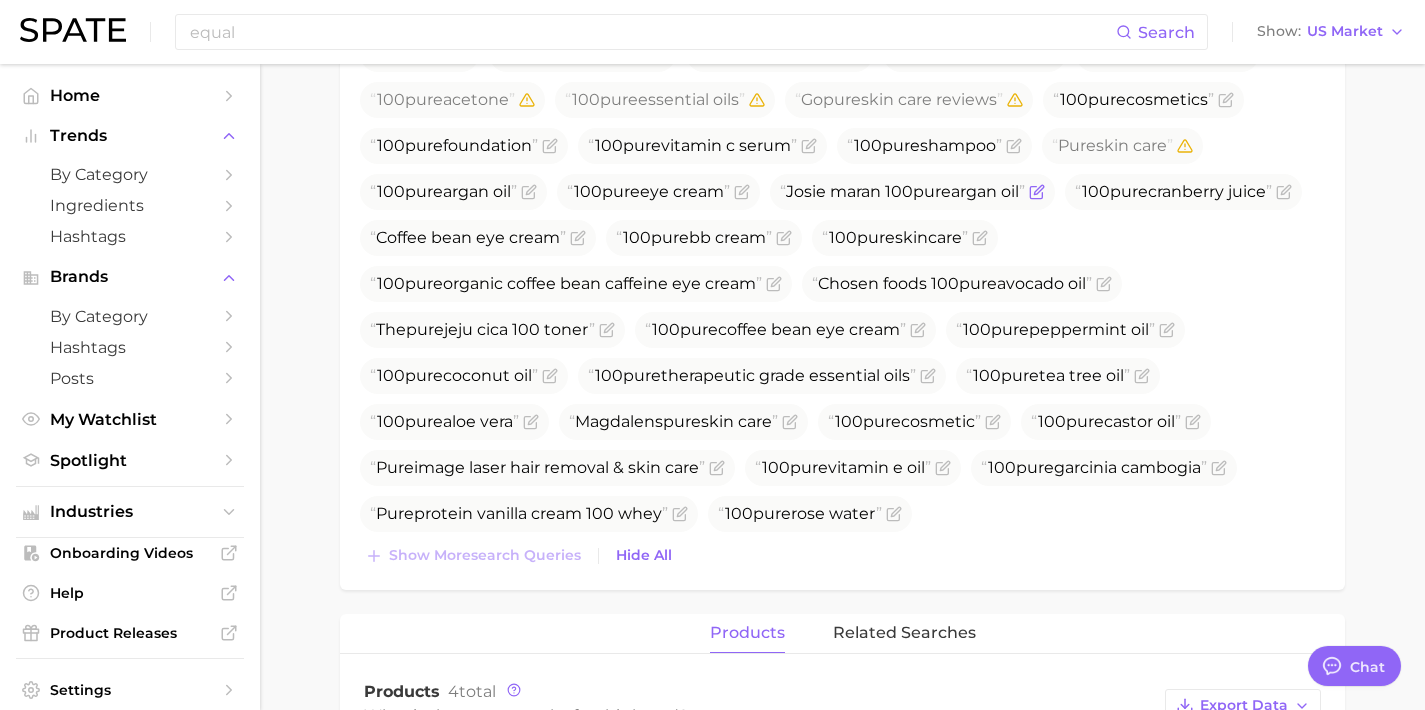 click 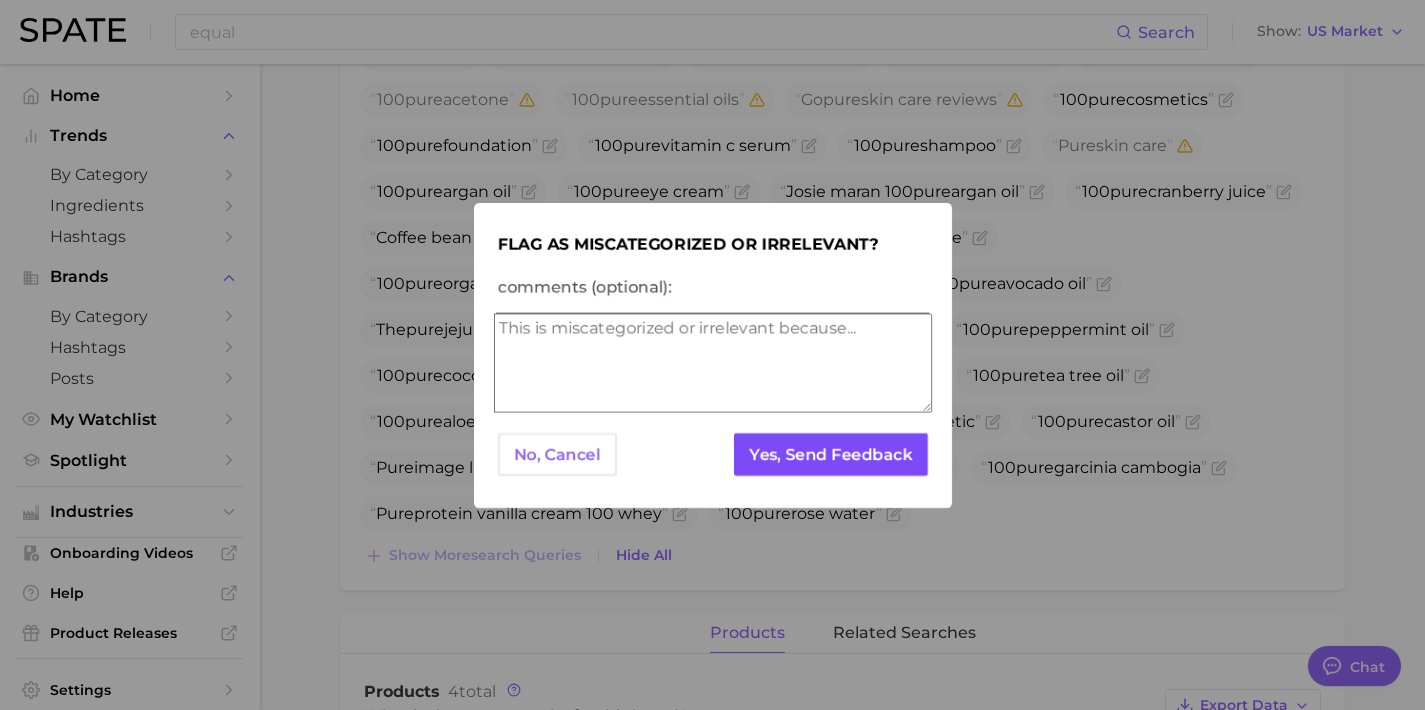 click on "Yes, Send Feedback" at bounding box center (830, 454) 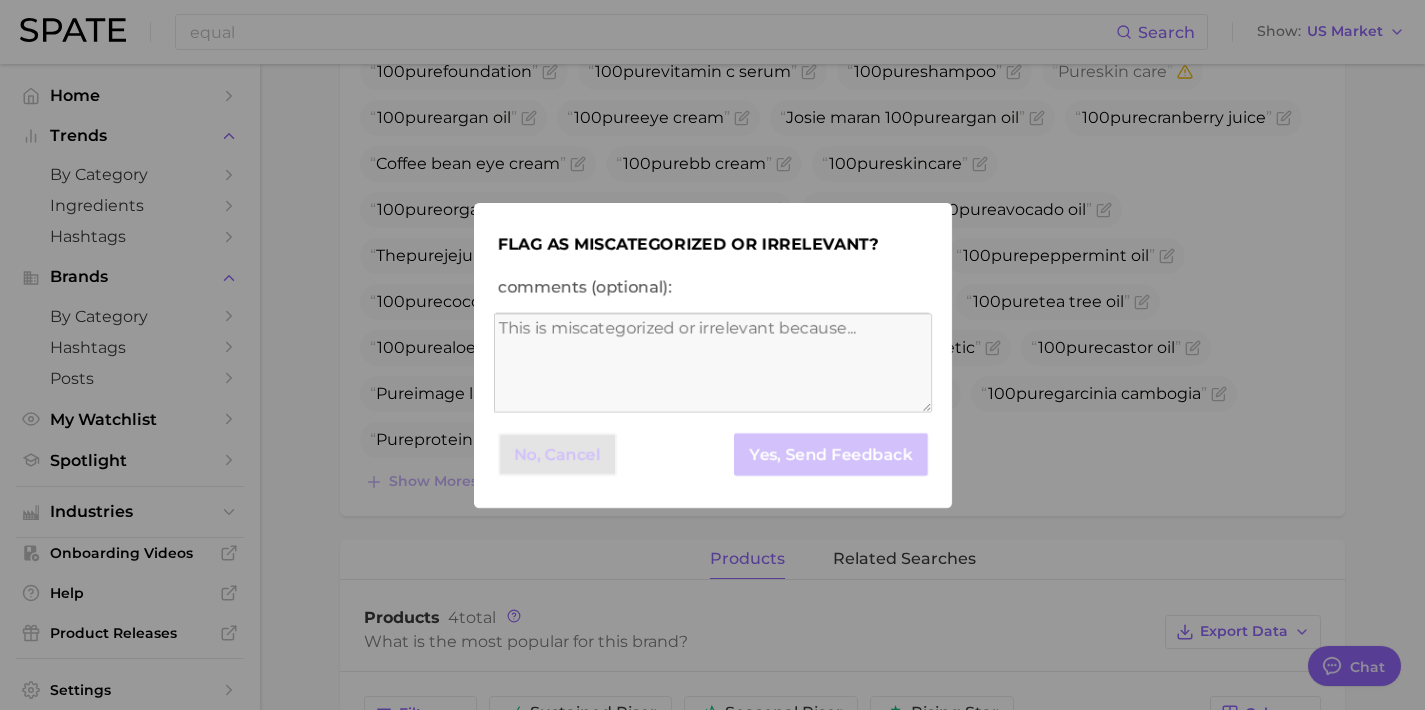 scroll, scrollTop: 838, scrollLeft: 0, axis: vertical 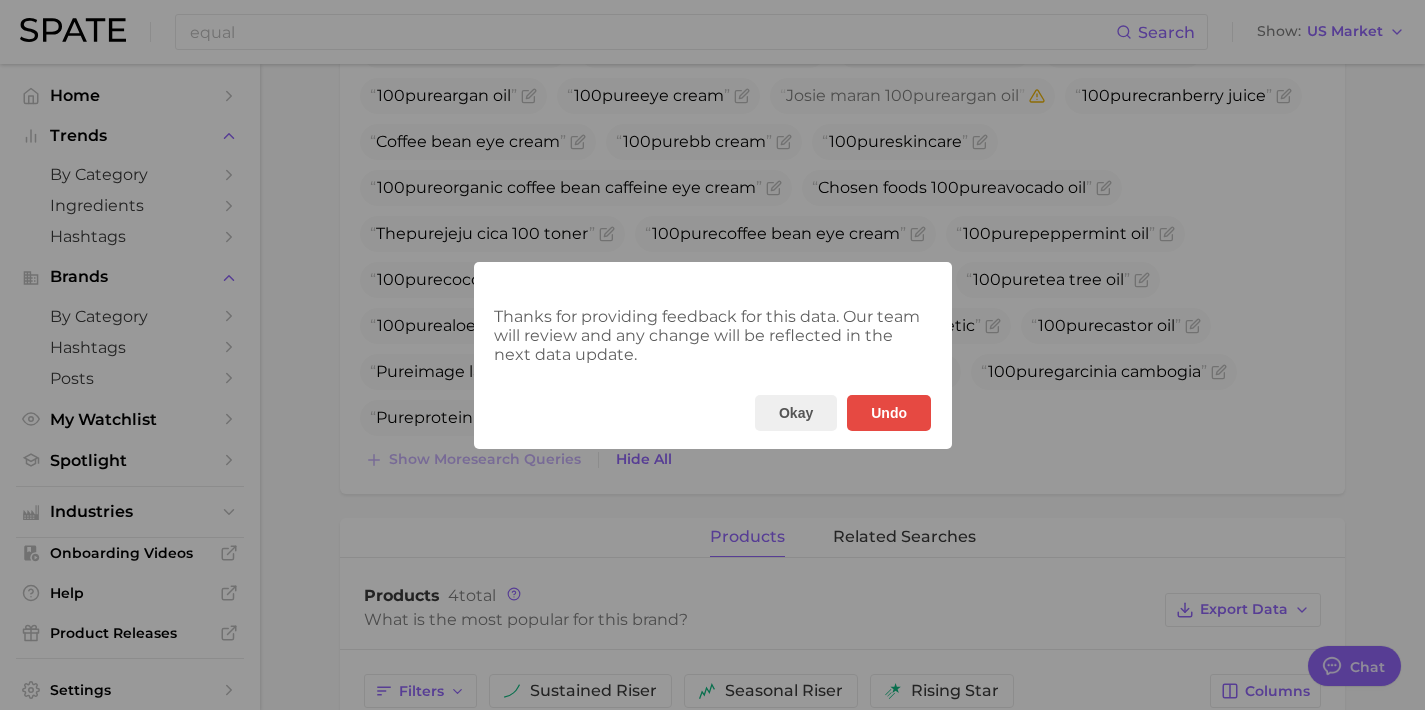 click on "Thanks for providing feedback for this data. Our team will review and any change will be reflected in the next data update.
Okay
Undo" at bounding box center [712, 355] 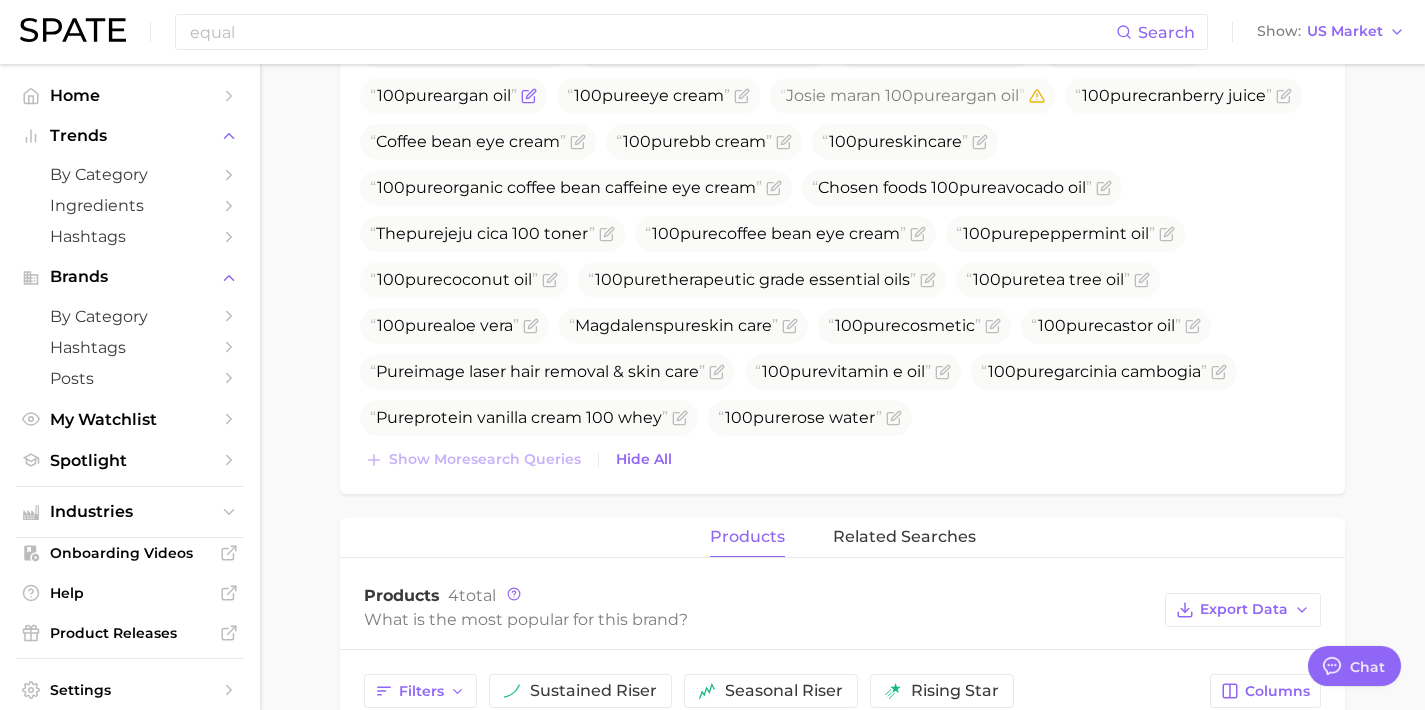 click 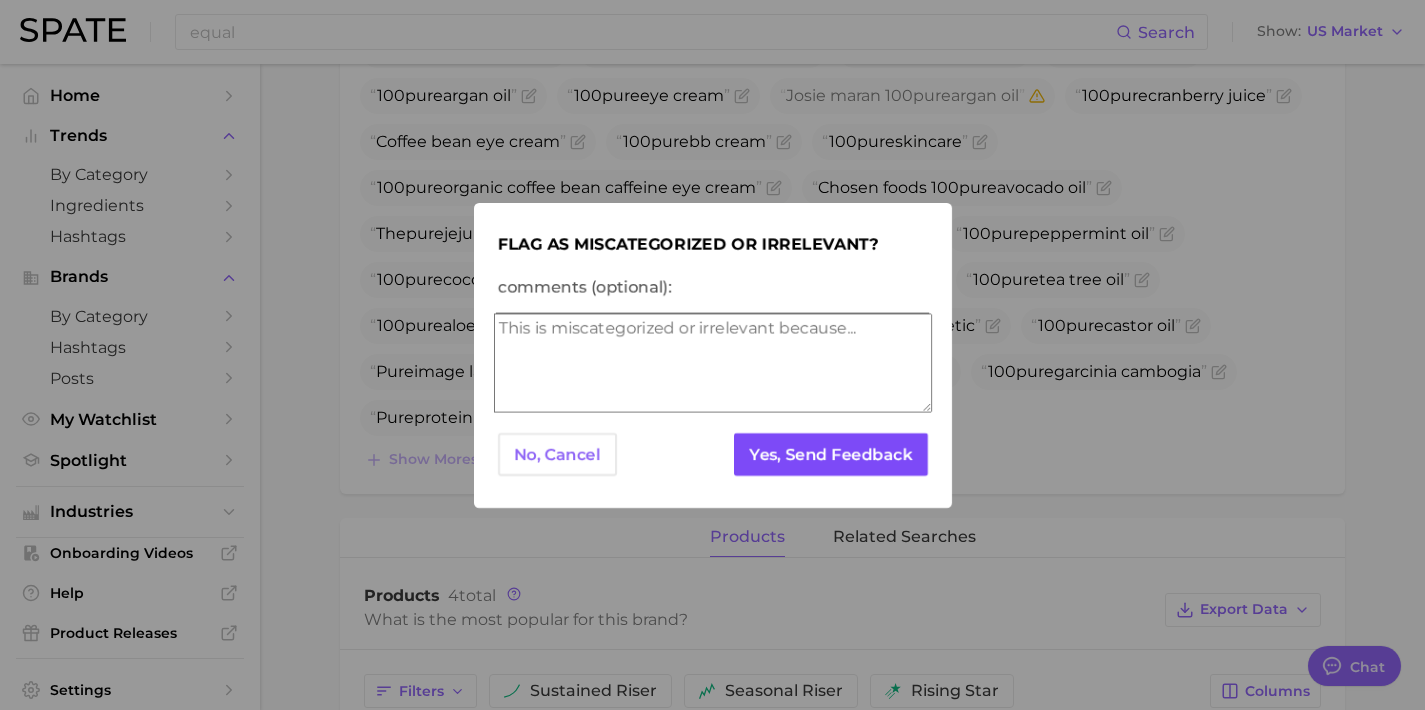 click on "Yes, Send Feedback" at bounding box center [830, 454] 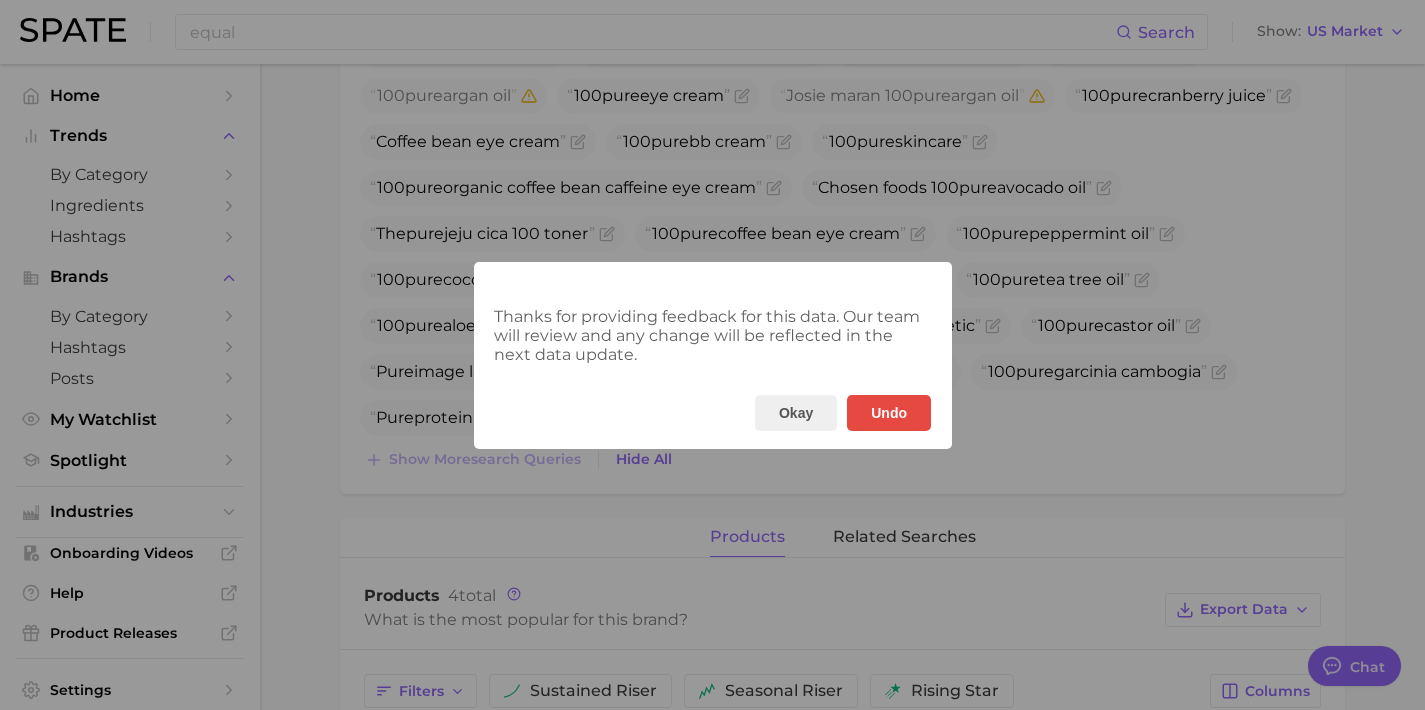 click on "Thanks for providing feedback for this data. Our team will review and any change will be reflected in the next data update.
Okay
Undo" at bounding box center (712, 355) 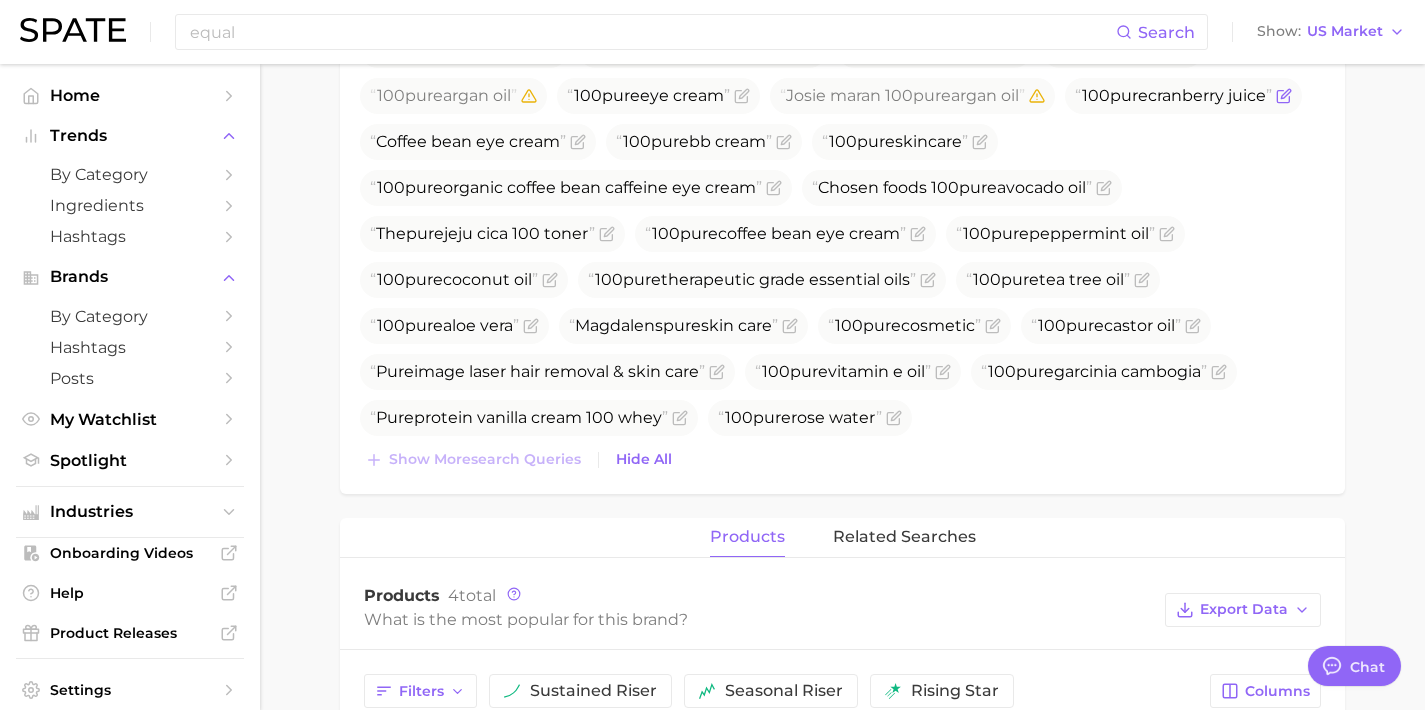 click 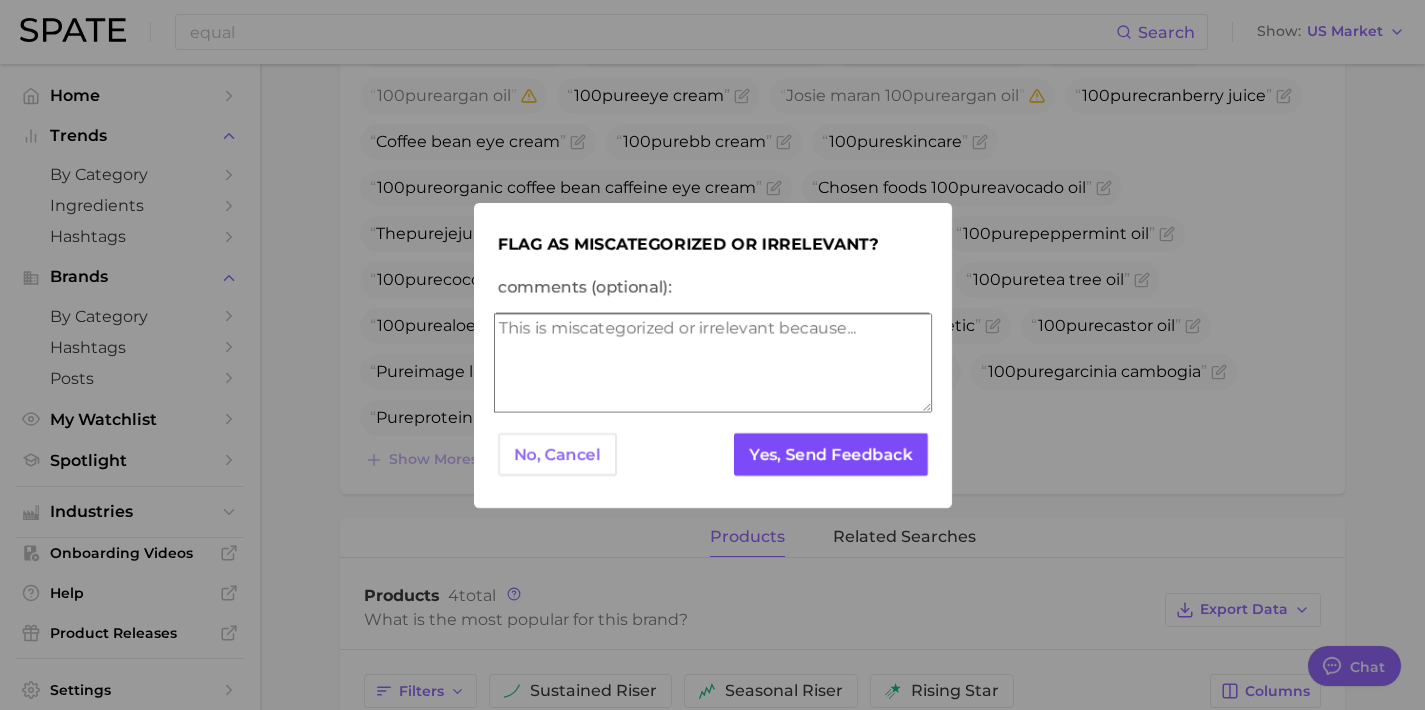click on "Yes, Send Feedback" at bounding box center (830, 454) 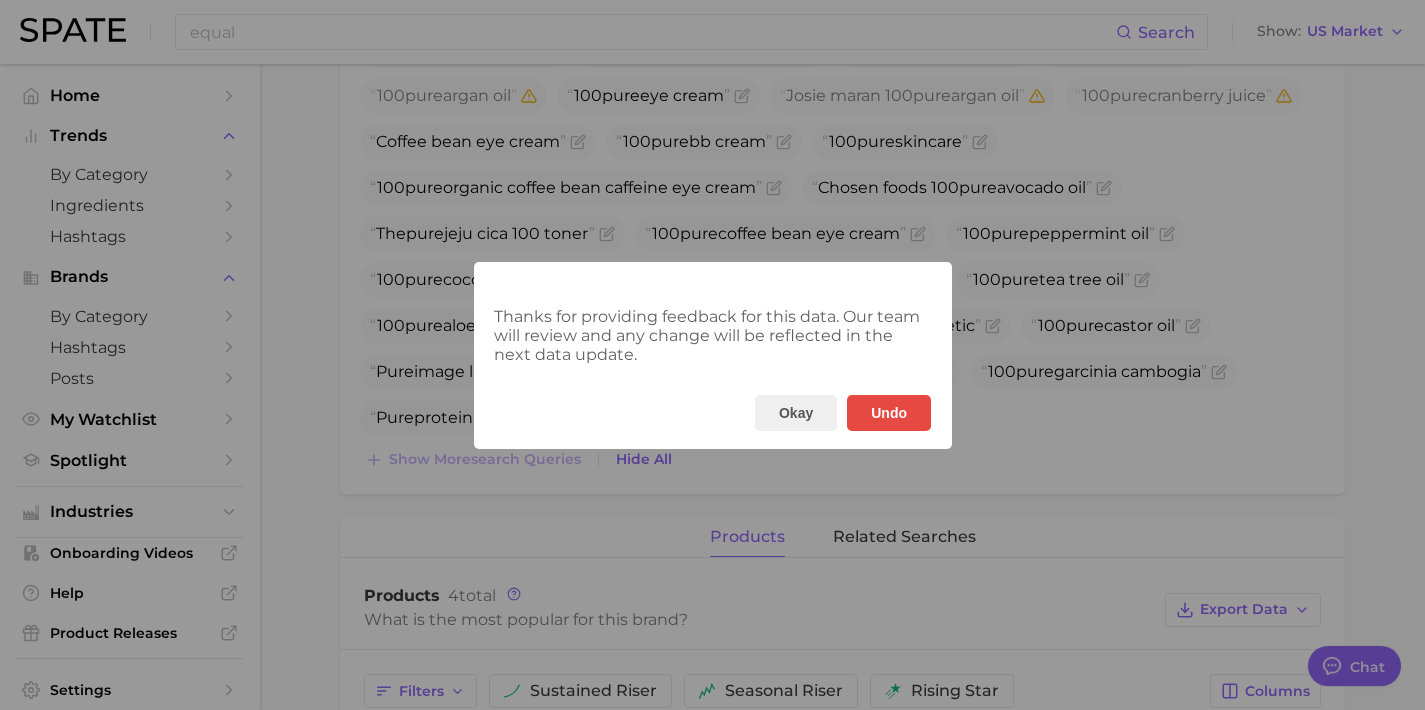 click on "Thanks for providing feedback for this data. Our team will review and any change will be reflected in the next data update.
Okay
Undo" at bounding box center [712, 355] 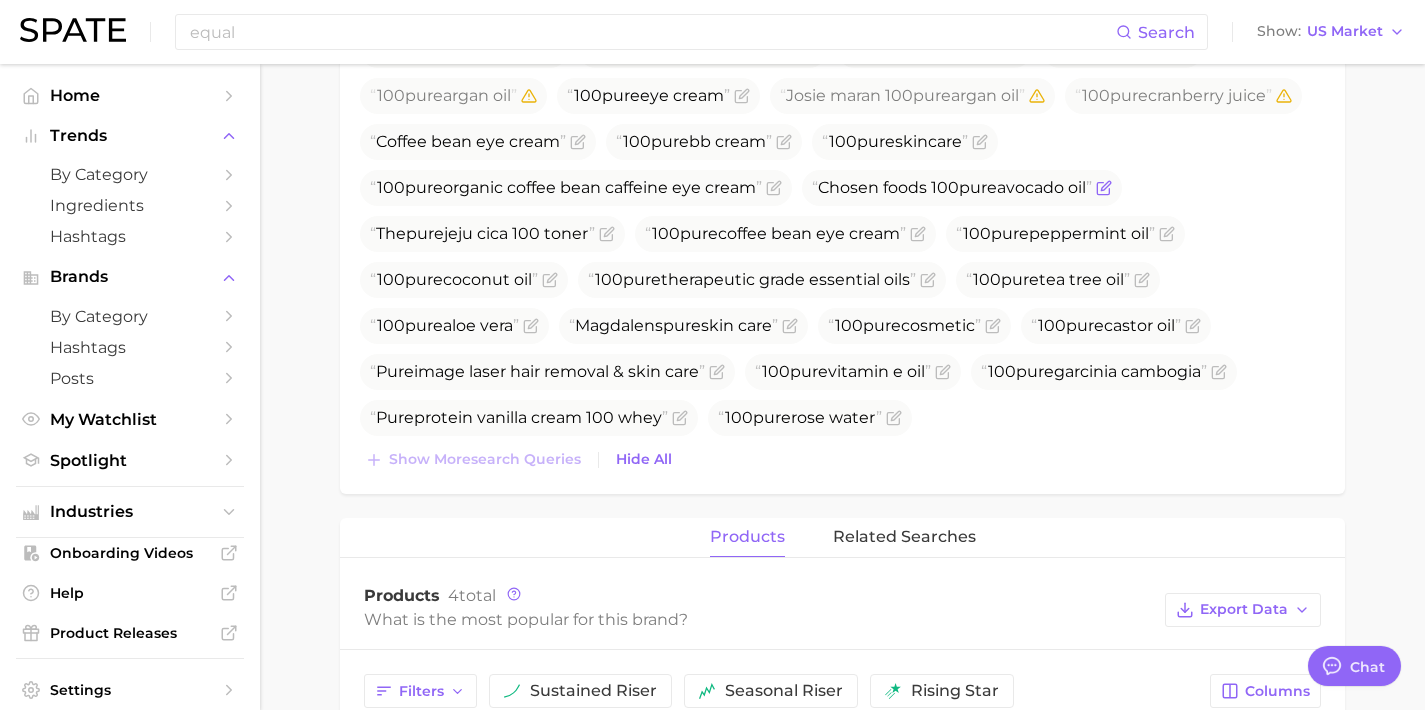 click 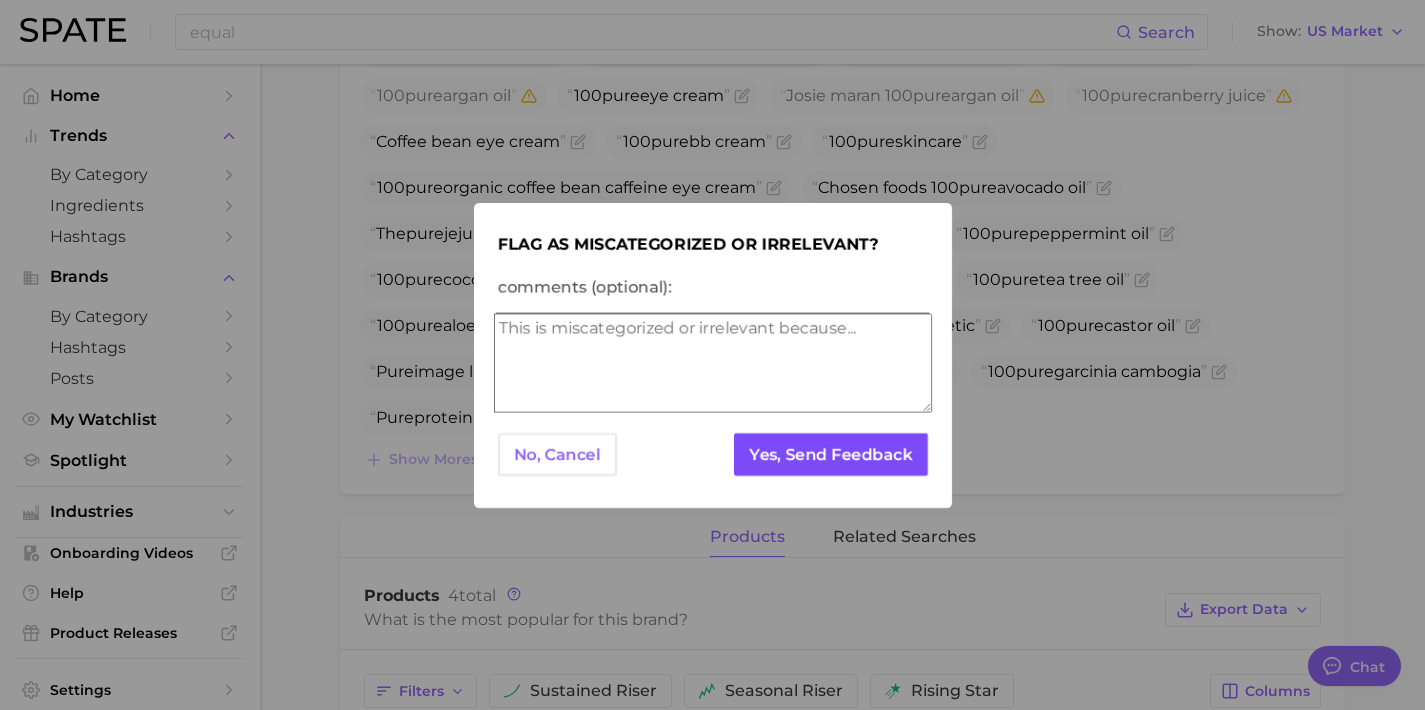 click on "Yes, Send Feedback" at bounding box center (830, 454) 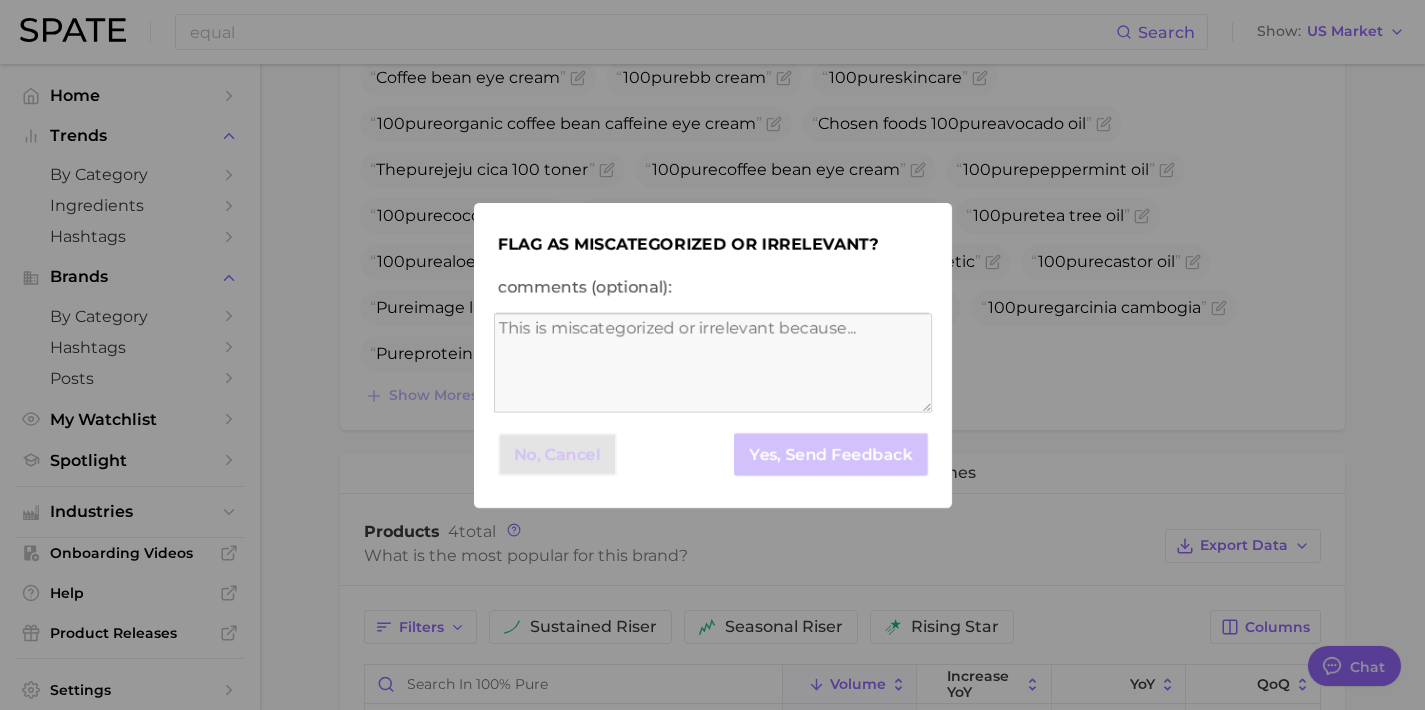 scroll, scrollTop: 918, scrollLeft: 0, axis: vertical 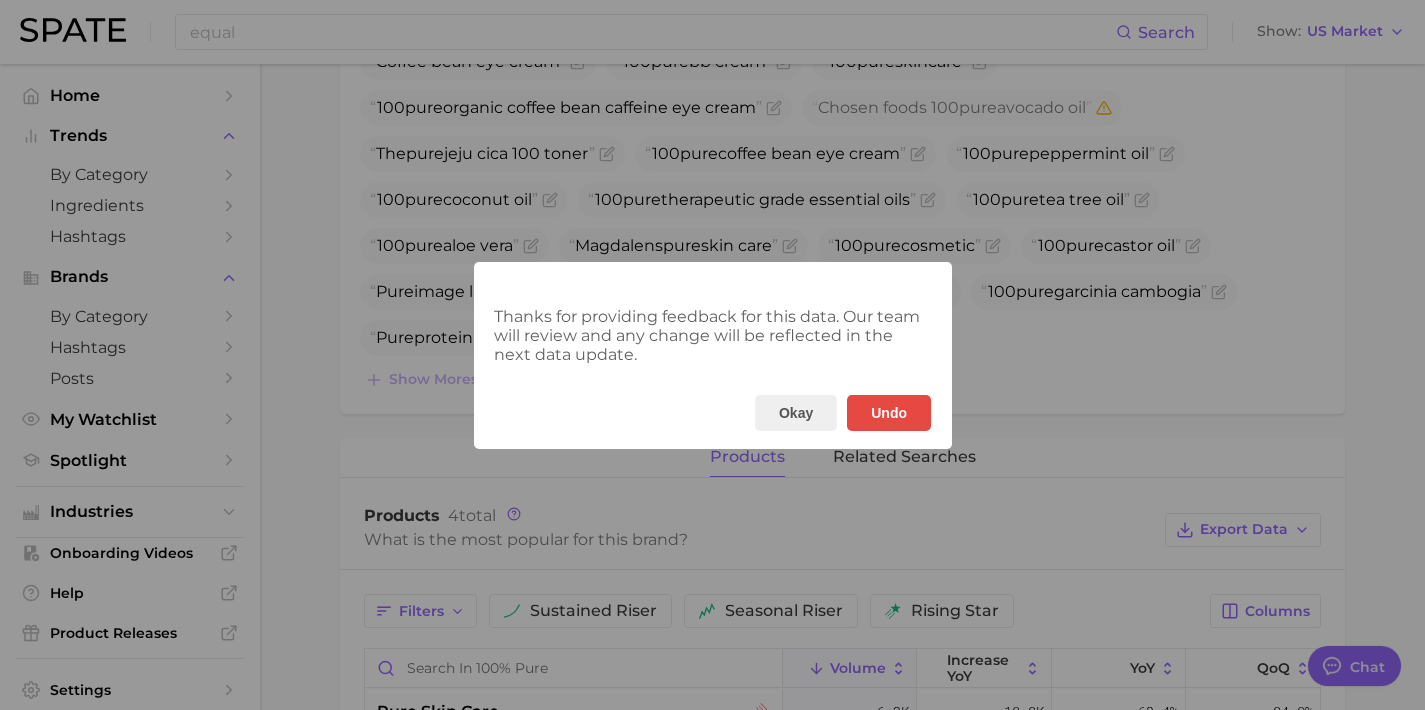click on "Thanks for providing feedback for this data. Our team will review and any change will be reflected in the next data update.
Okay
Undo" at bounding box center (712, 355) 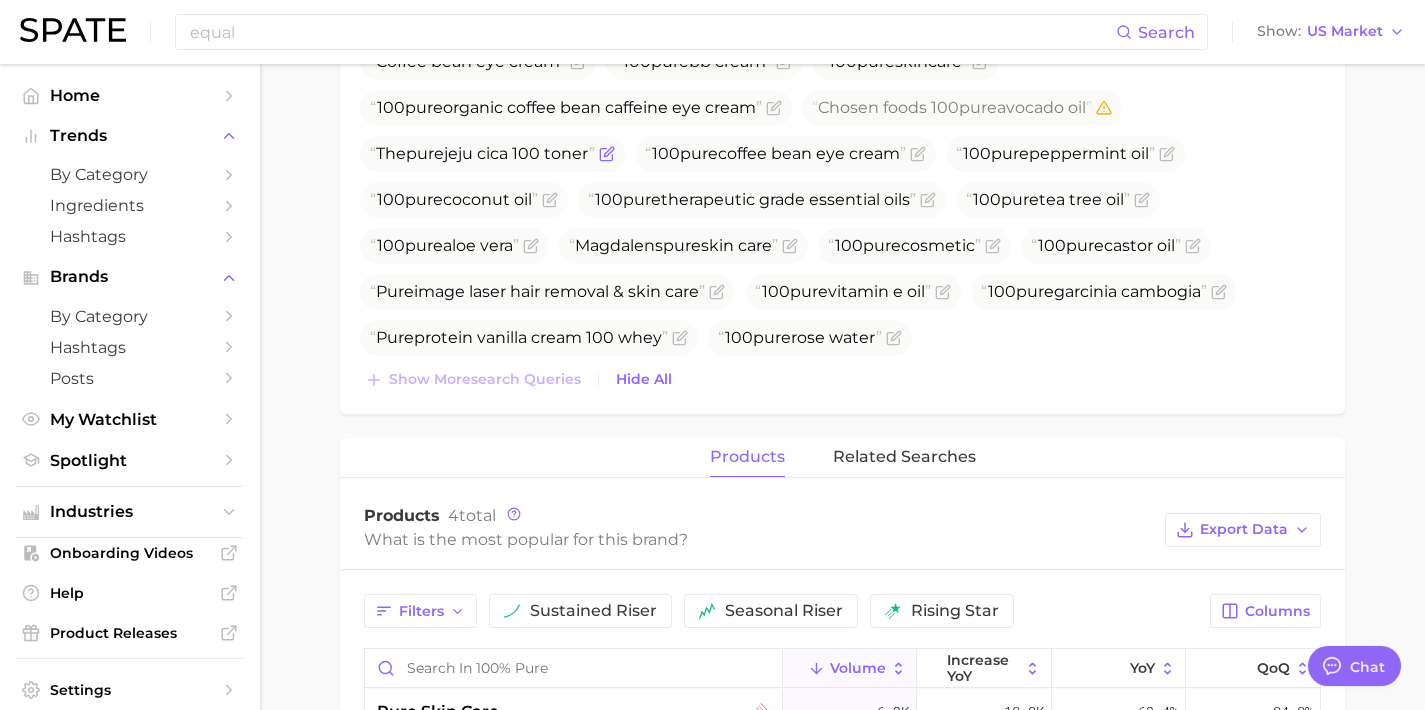 click 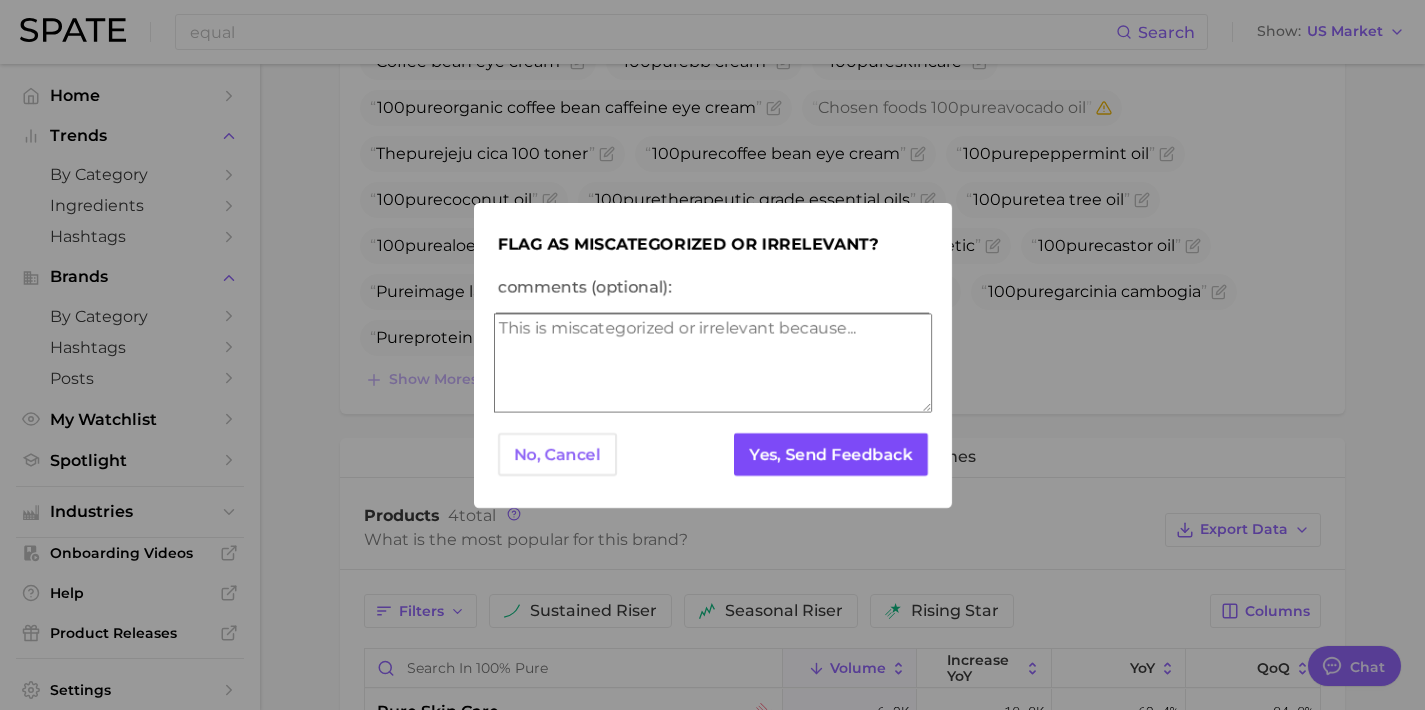 click on "Yes, Send Feedback" at bounding box center [830, 454] 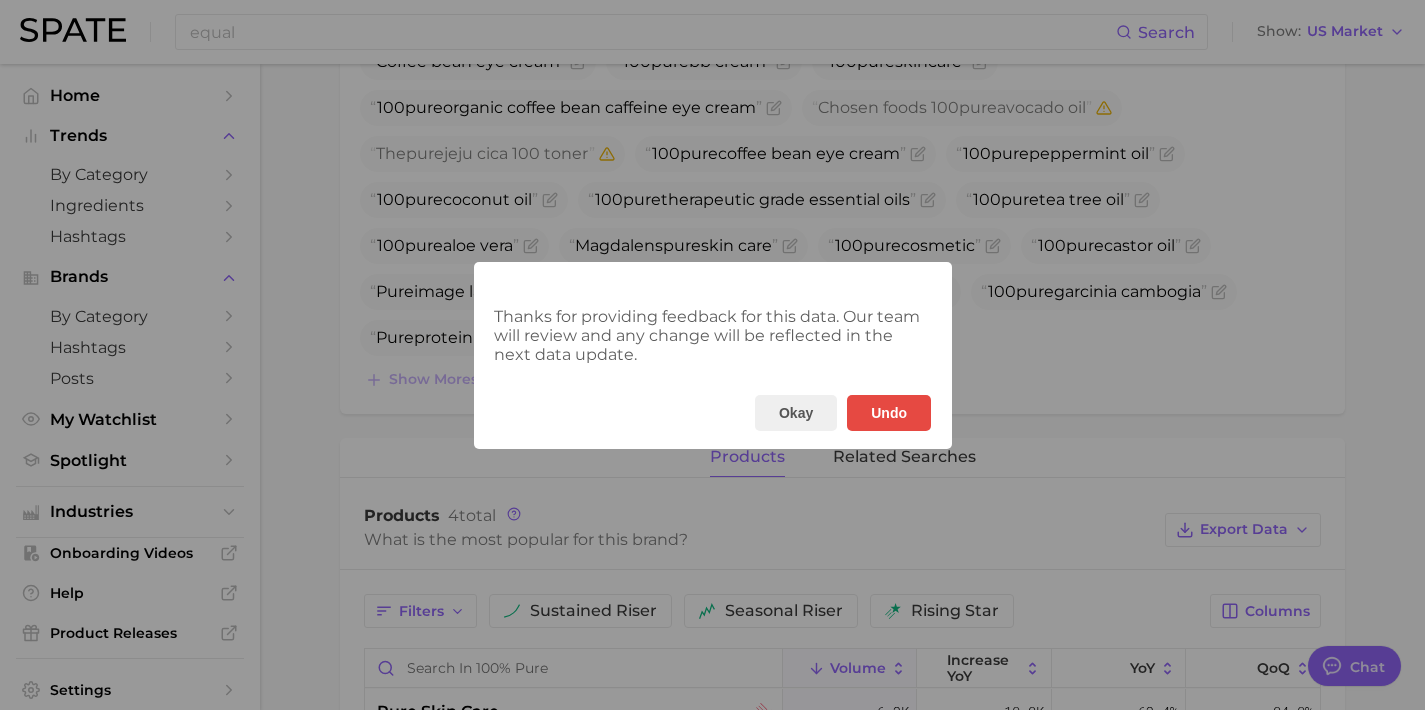 click on "Thanks for providing feedback for this data. Our team will review and any change will be reflected in the next data update.
Okay
Undo" at bounding box center (712, 355) 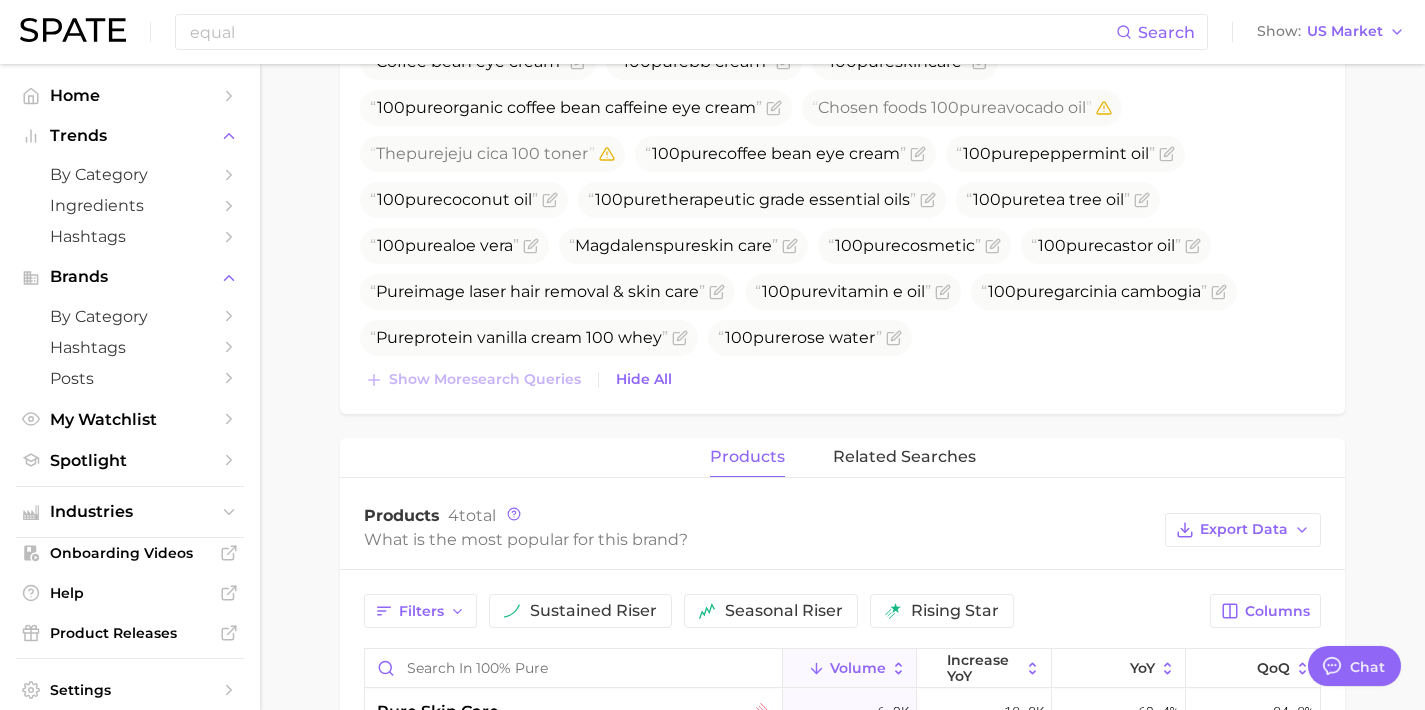 drag, startPoint x: 1169, startPoint y: 152, endPoint x: 948, endPoint y: 160, distance: 221.14474 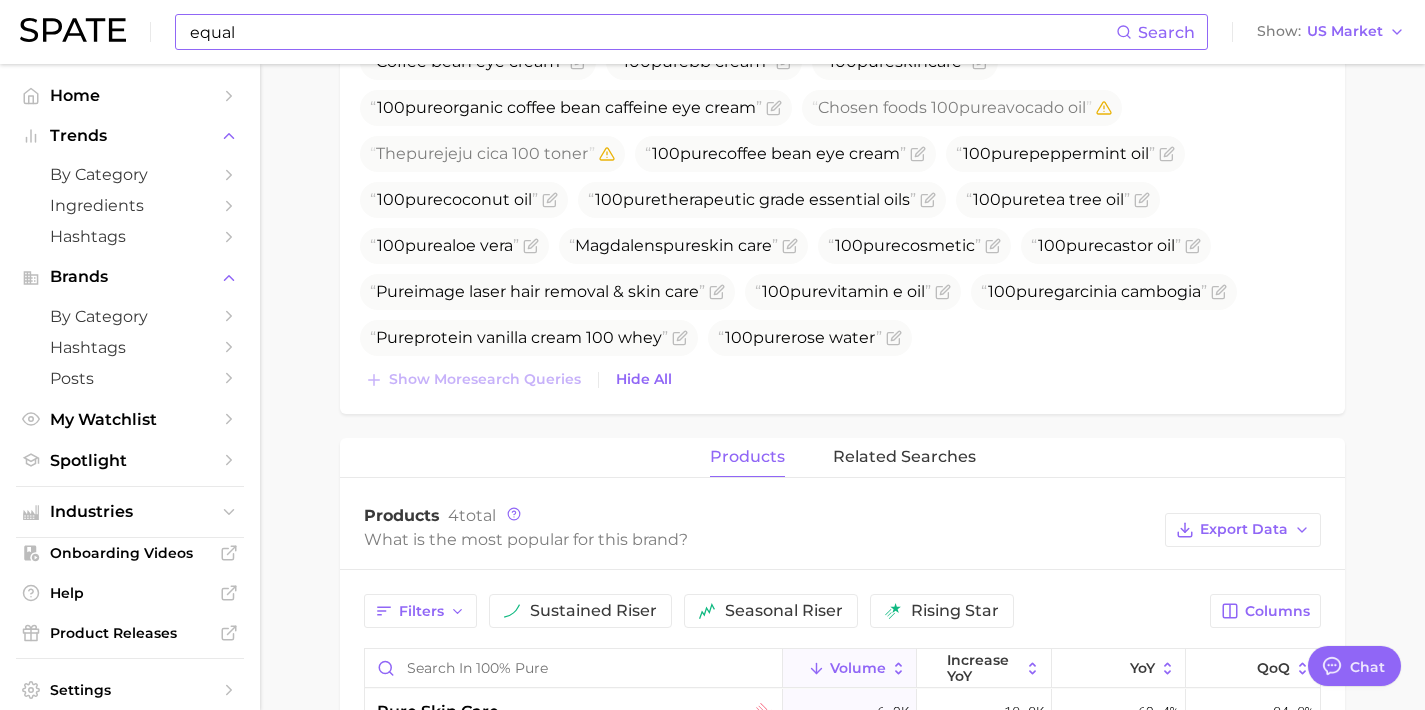 copy on "100  pure  peppermint oil" 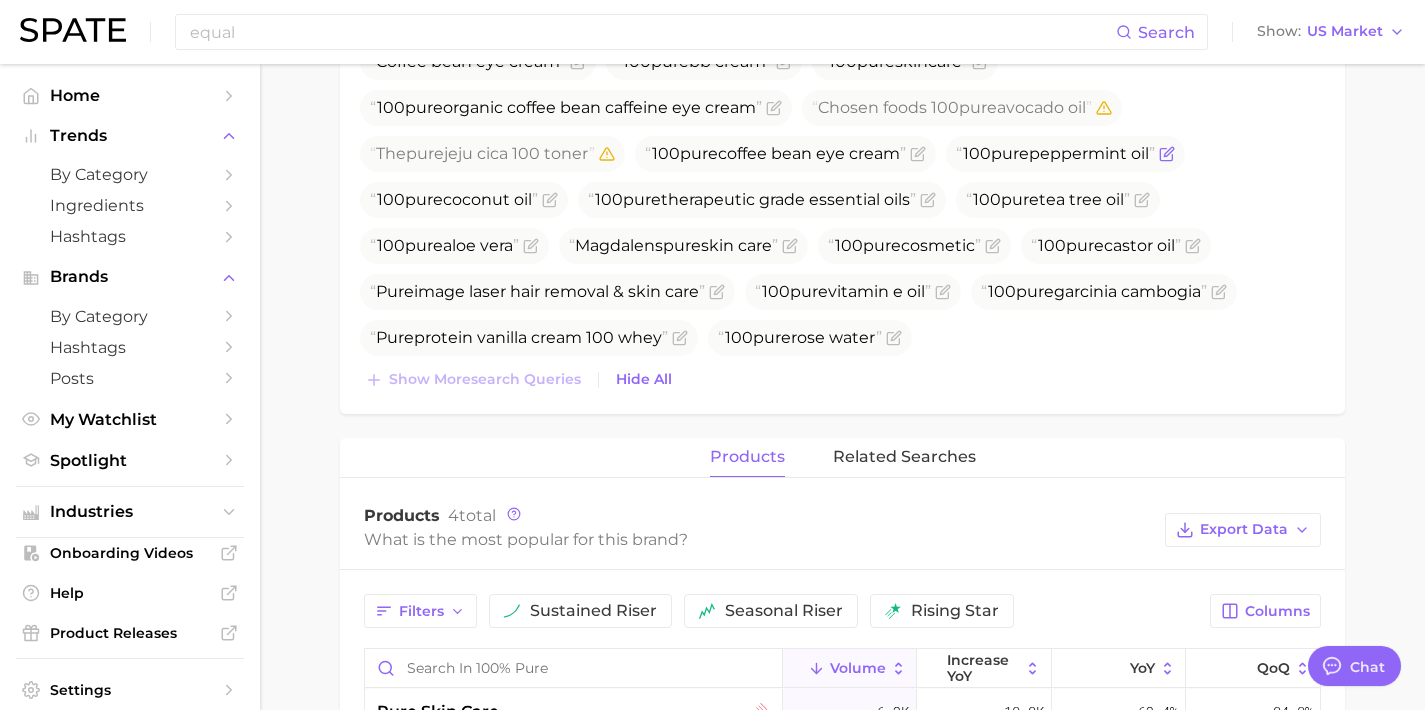 click 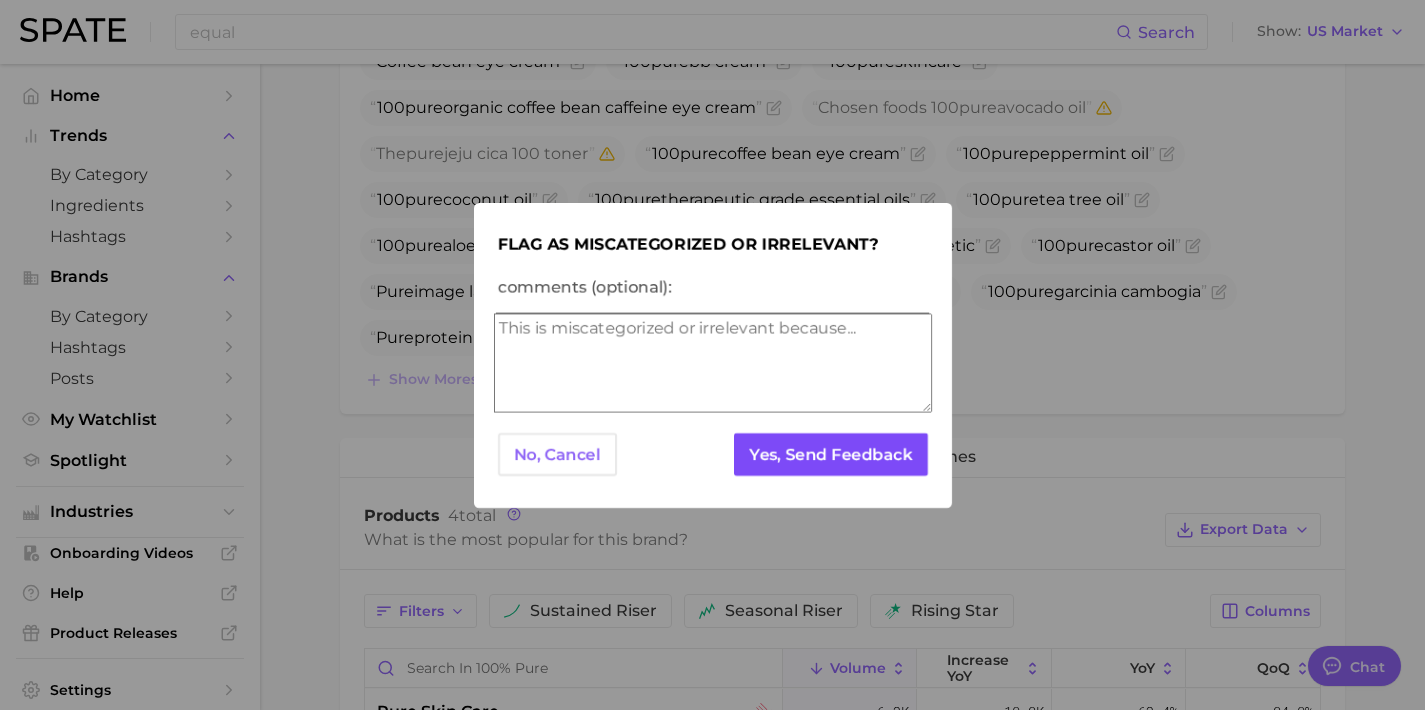 click on "Yes, Send Feedback" at bounding box center (830, 454) 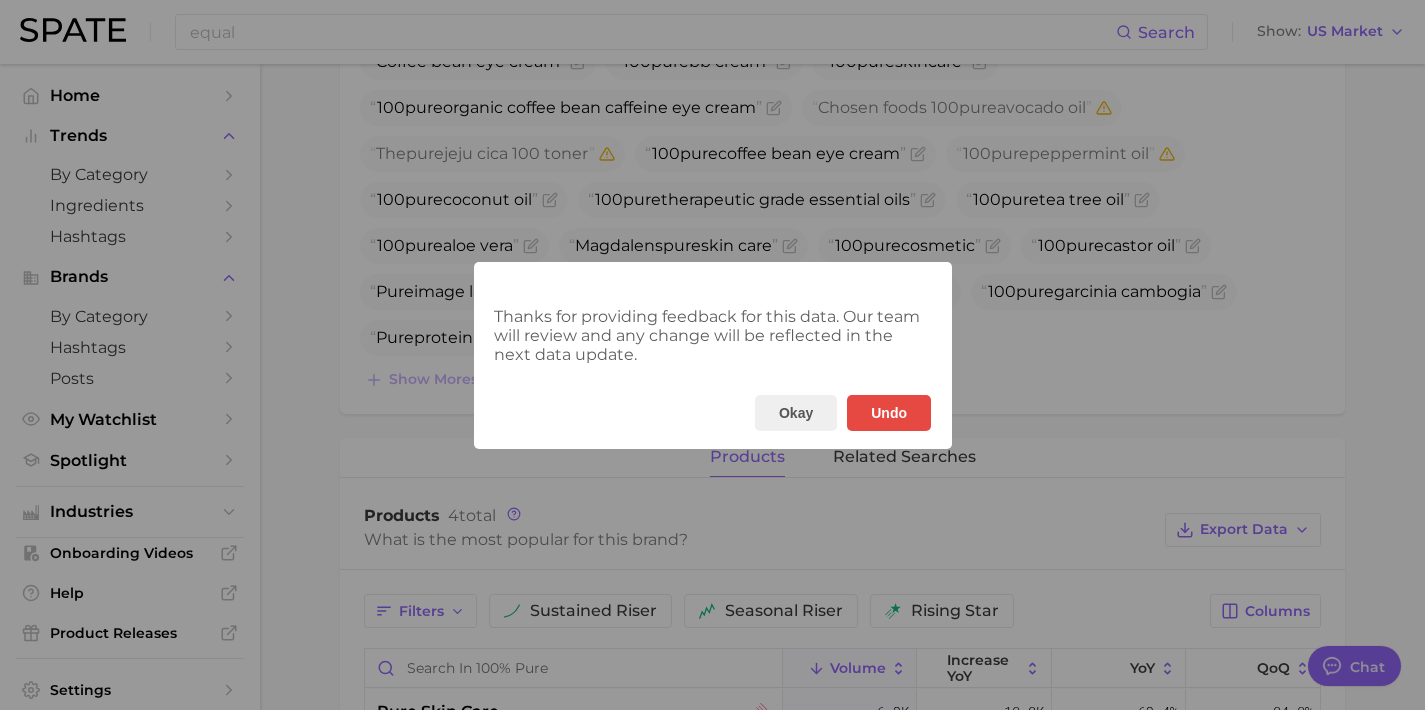 drag, startPoint x: 1099, startPoint y: 217, endPoint x: 1130, endPoint y: 205, distance: 33.24154 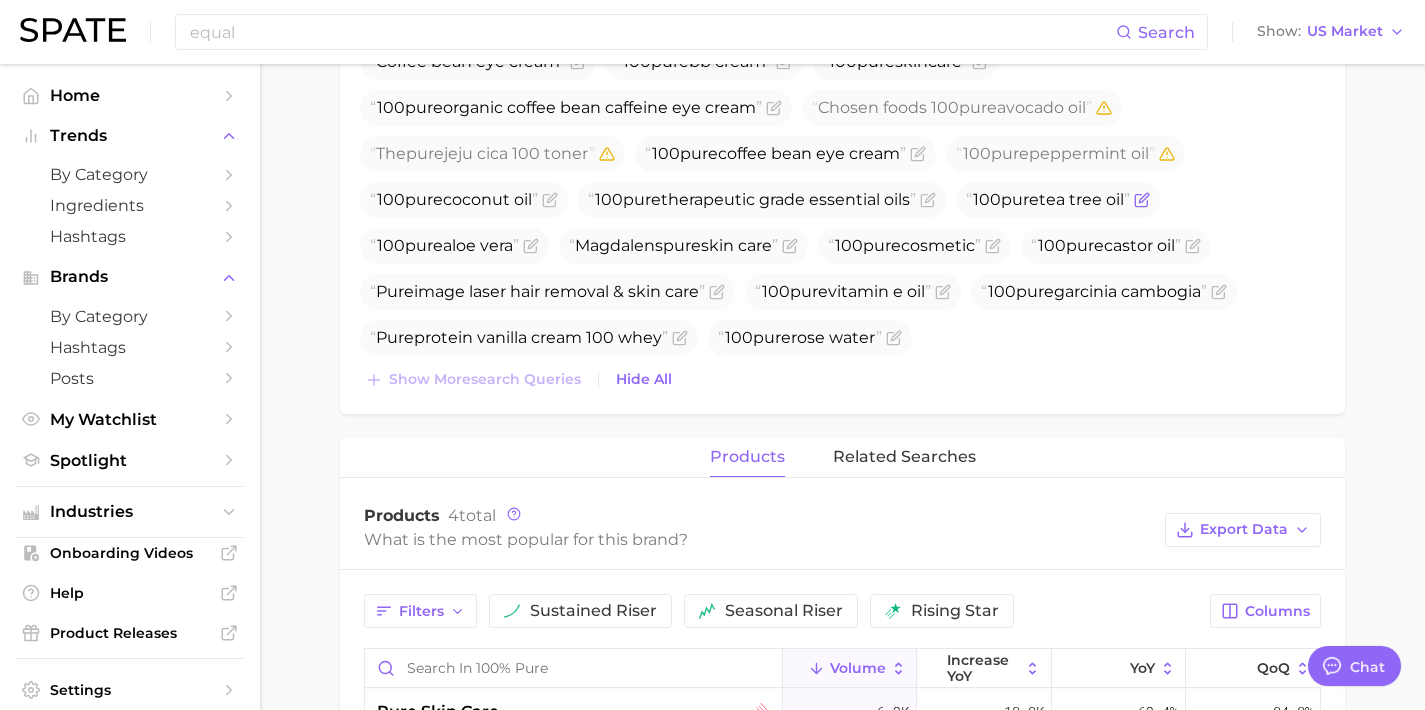 click 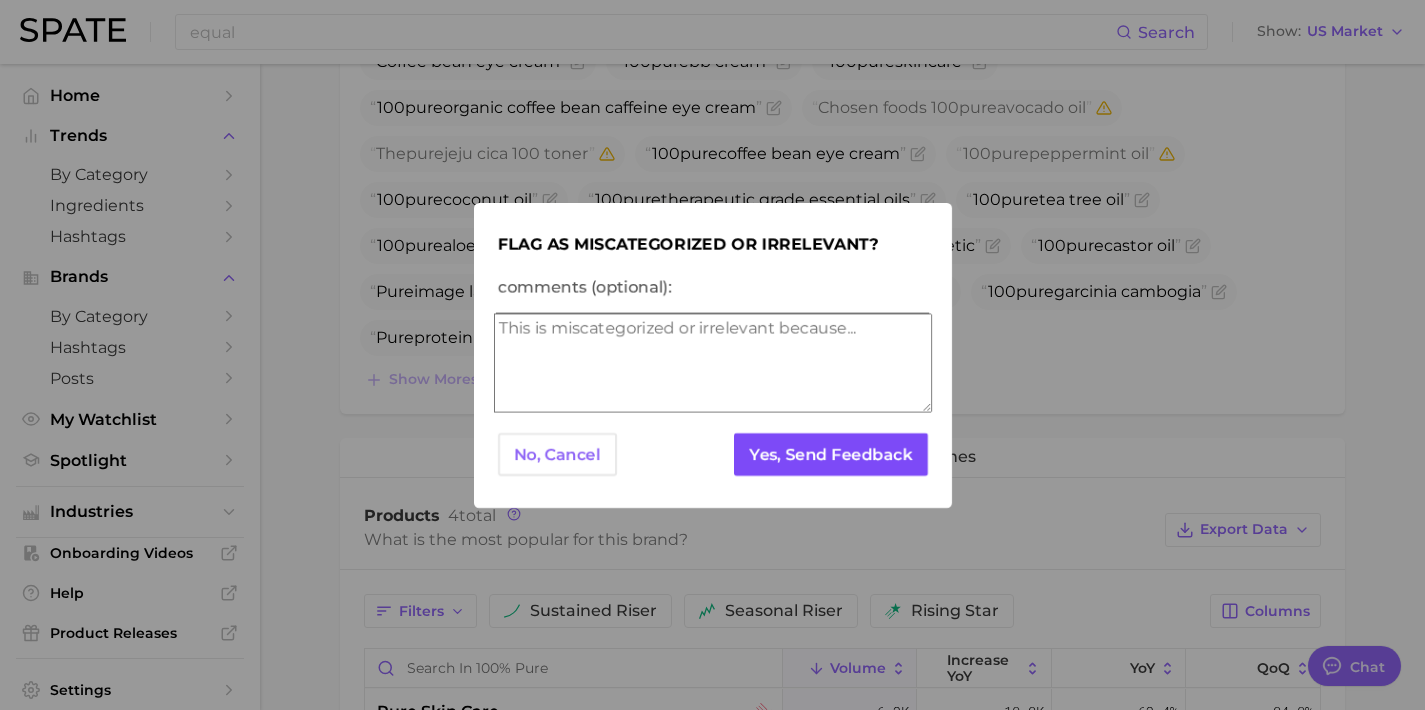 click on "Yes, Send Feedback" at bounding box center [830, 454] 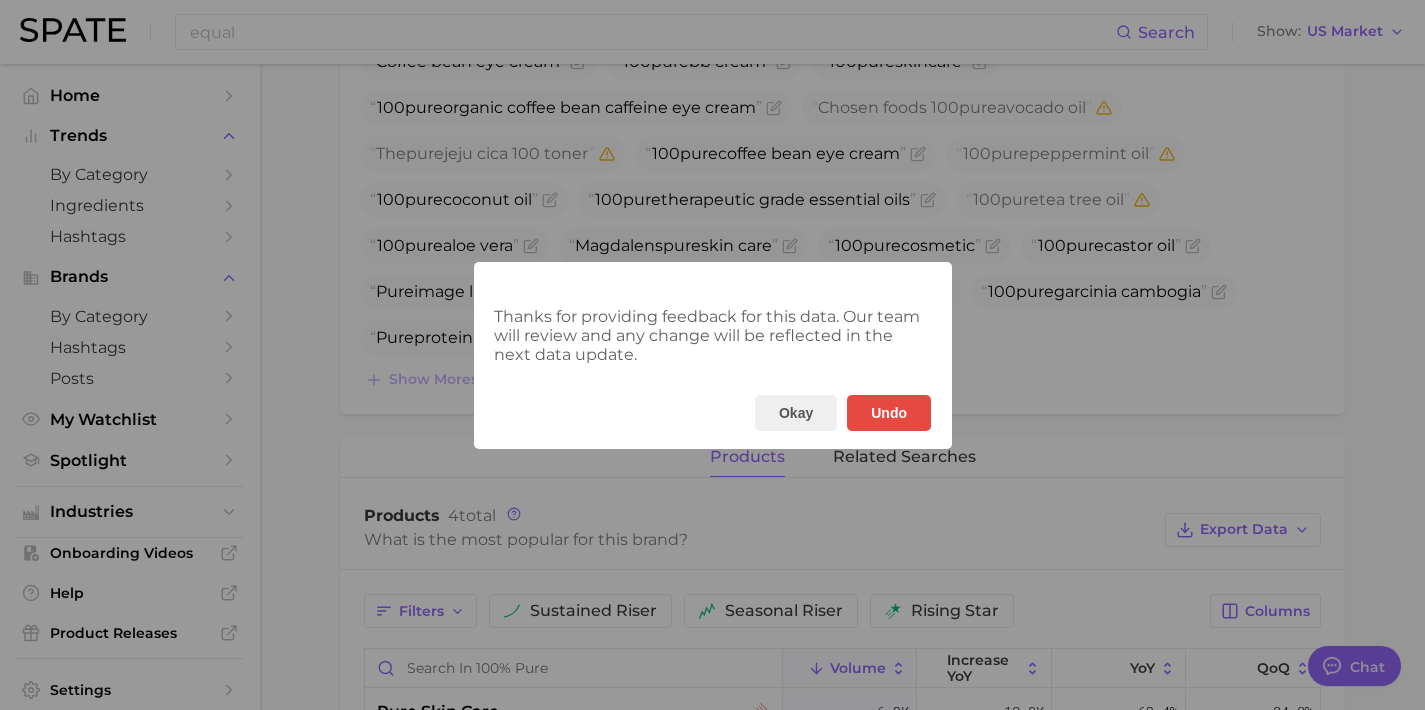 click on "Thanks for providing feedback for this data. Our team will review and any change will be reflected in the next data update.
Okay
Undo" at bounding box center [712, 355] 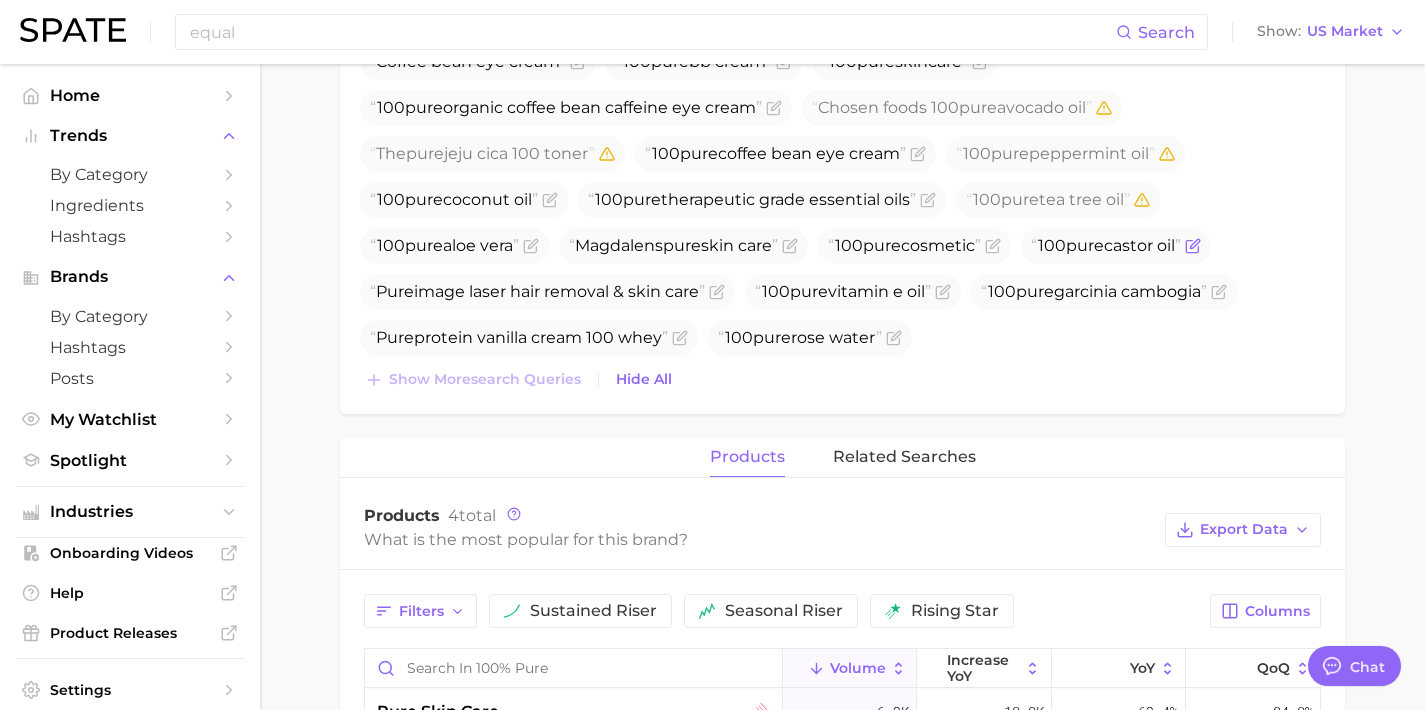 click 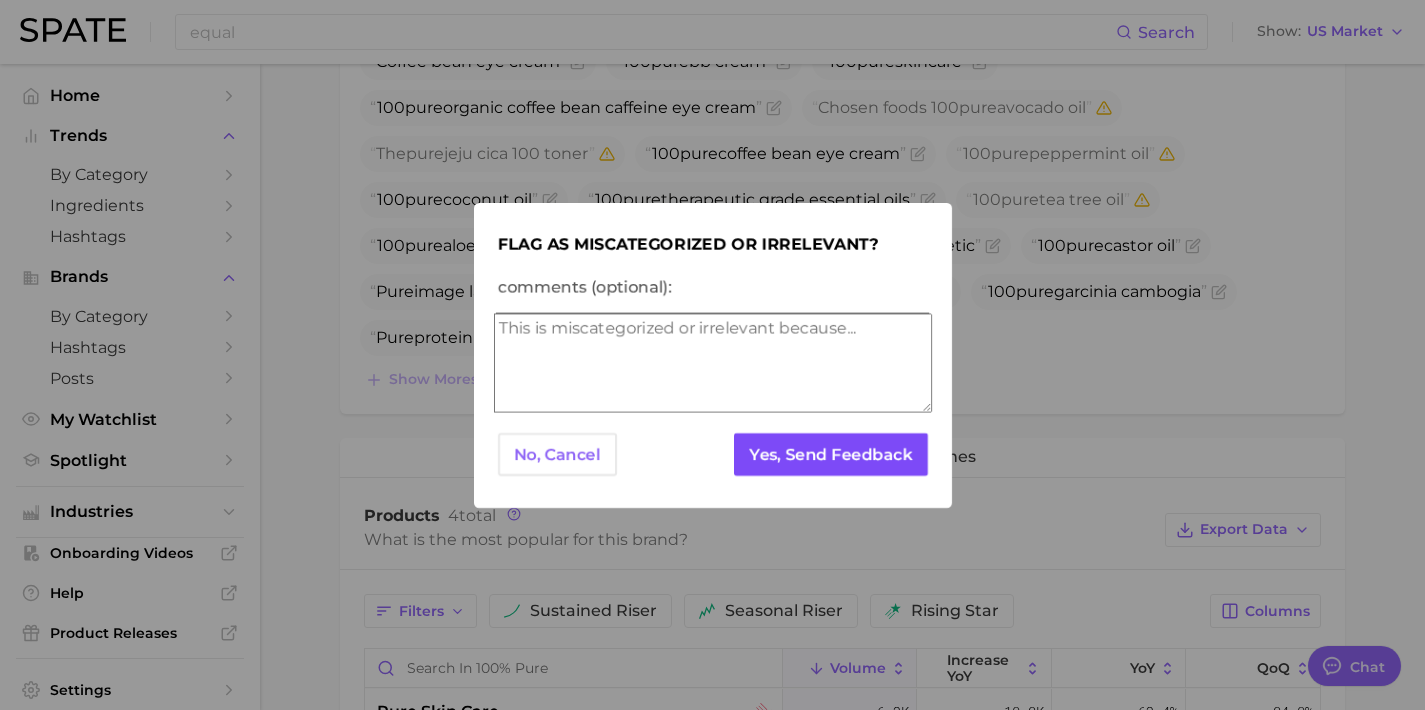 click on "Yes, Send Feedback" at bounding box center [830, 454] 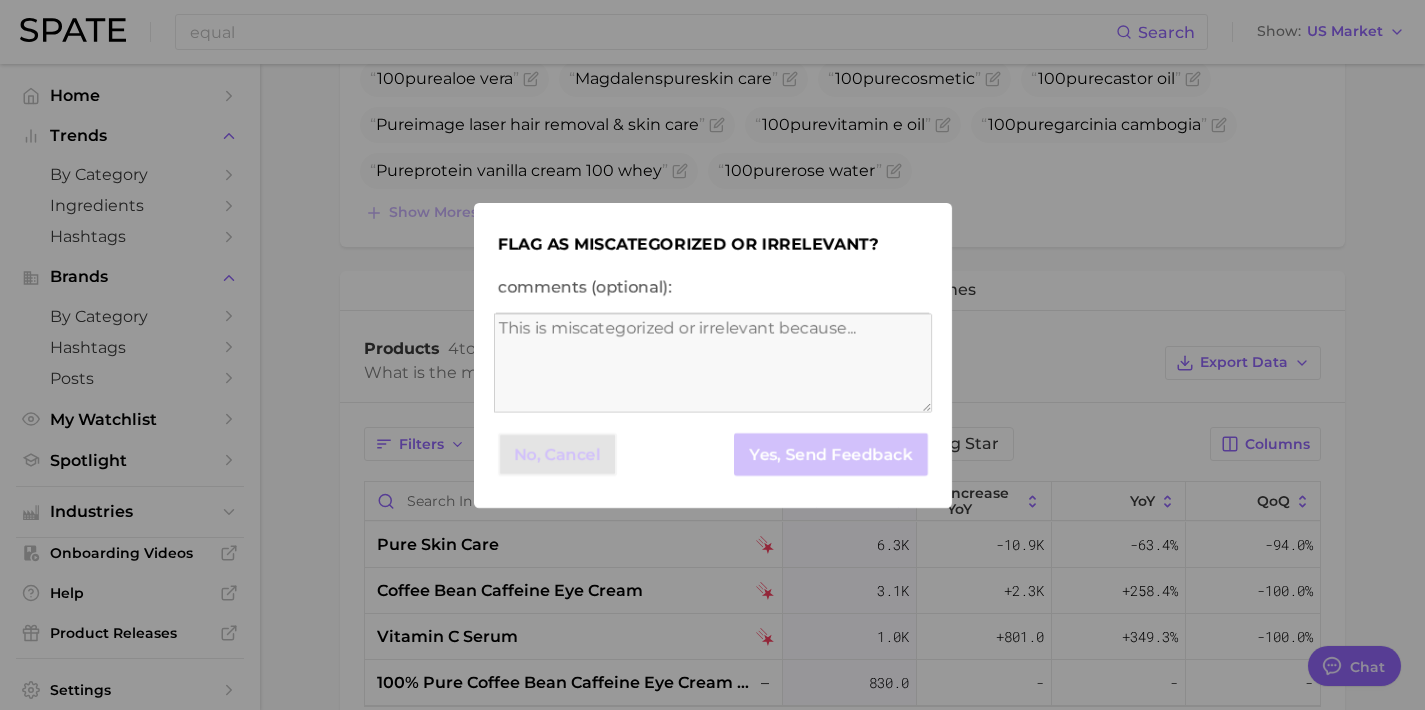 scroll, scrollTop: 1092, scrollLeft: 0, axis: vertical 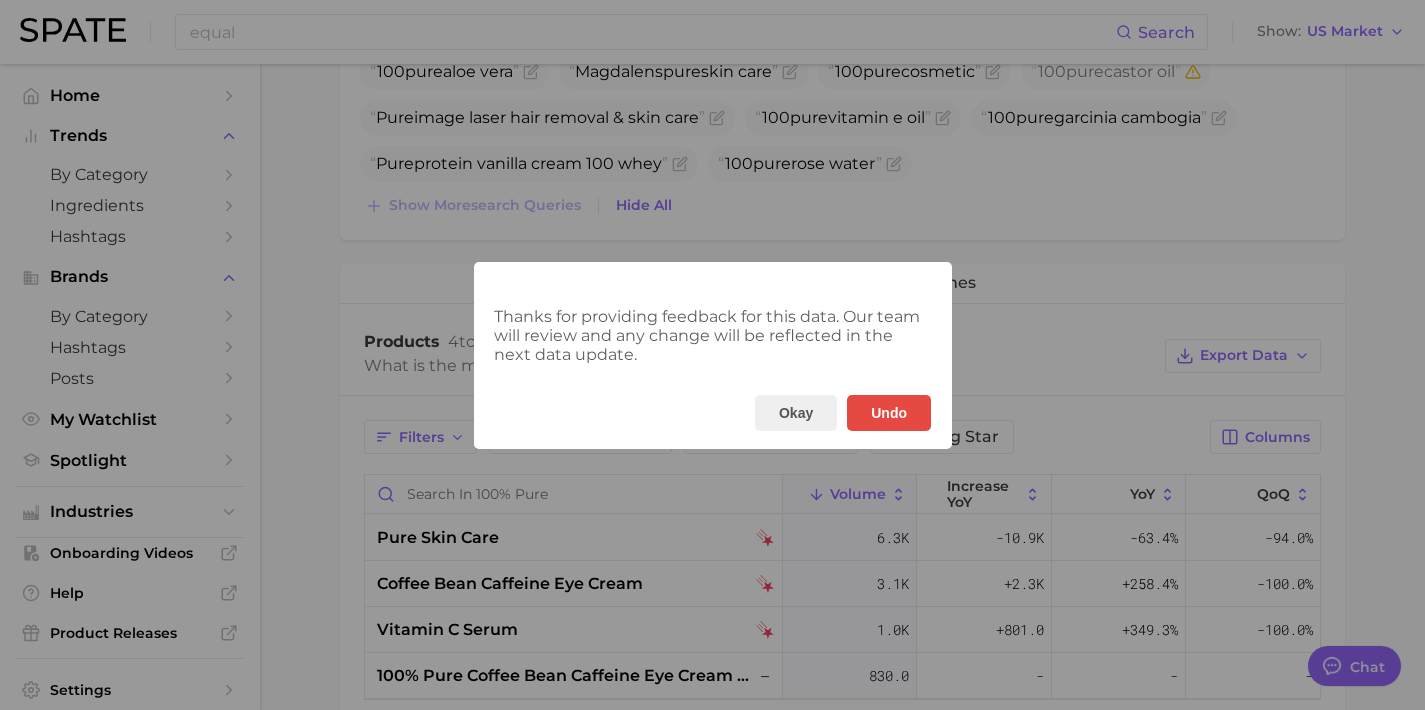 click on "Thanks for providing feedback for this data. Our team will review and any change will be reflected in the next data update.
Okay
Undo" at bounding box center [712, 355] 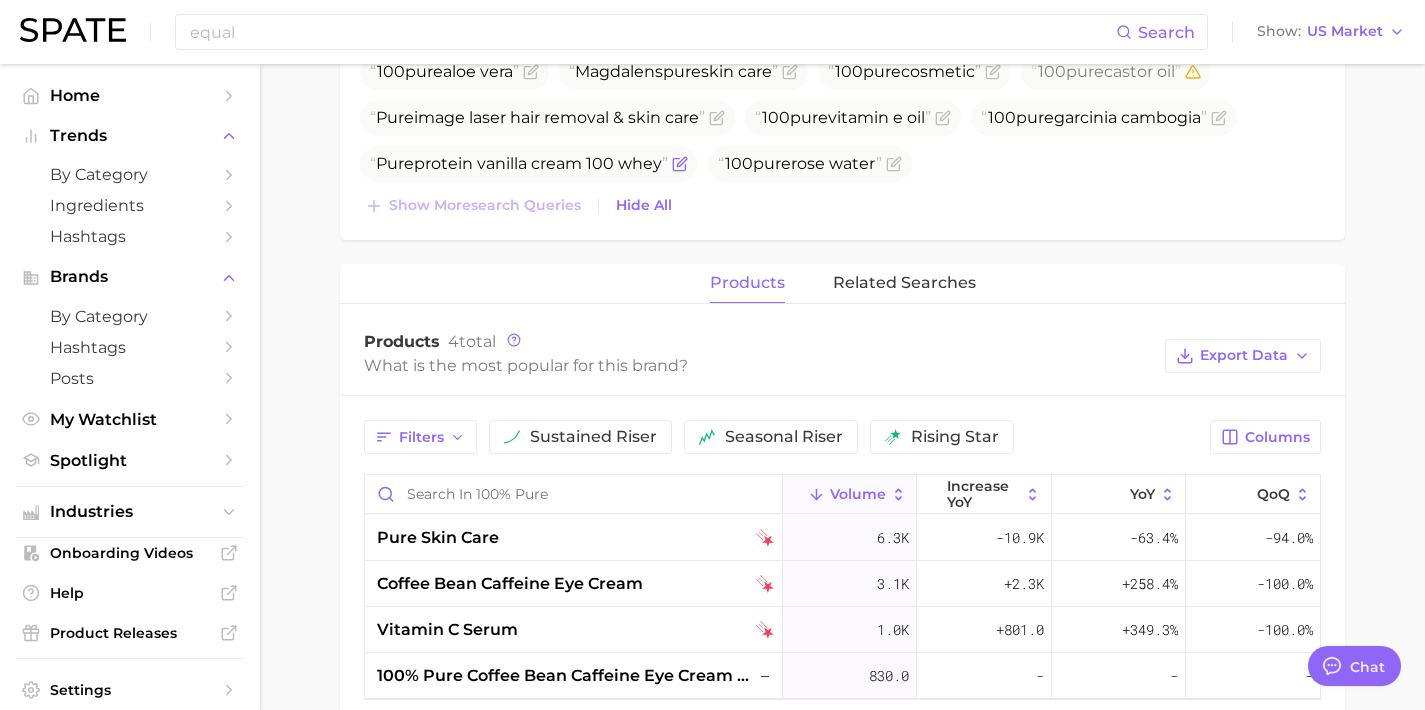 click 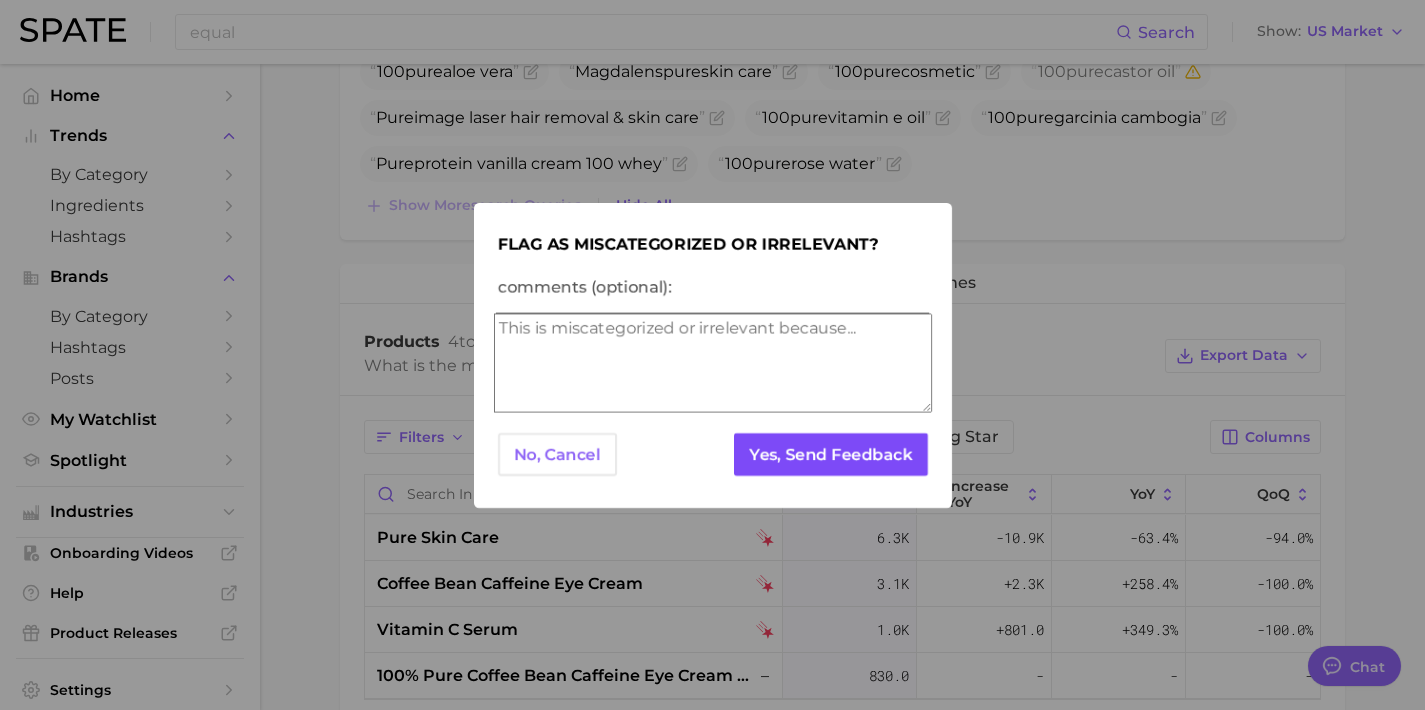 click on "Yes, Send Feedback" at bounding box center (830, 454) 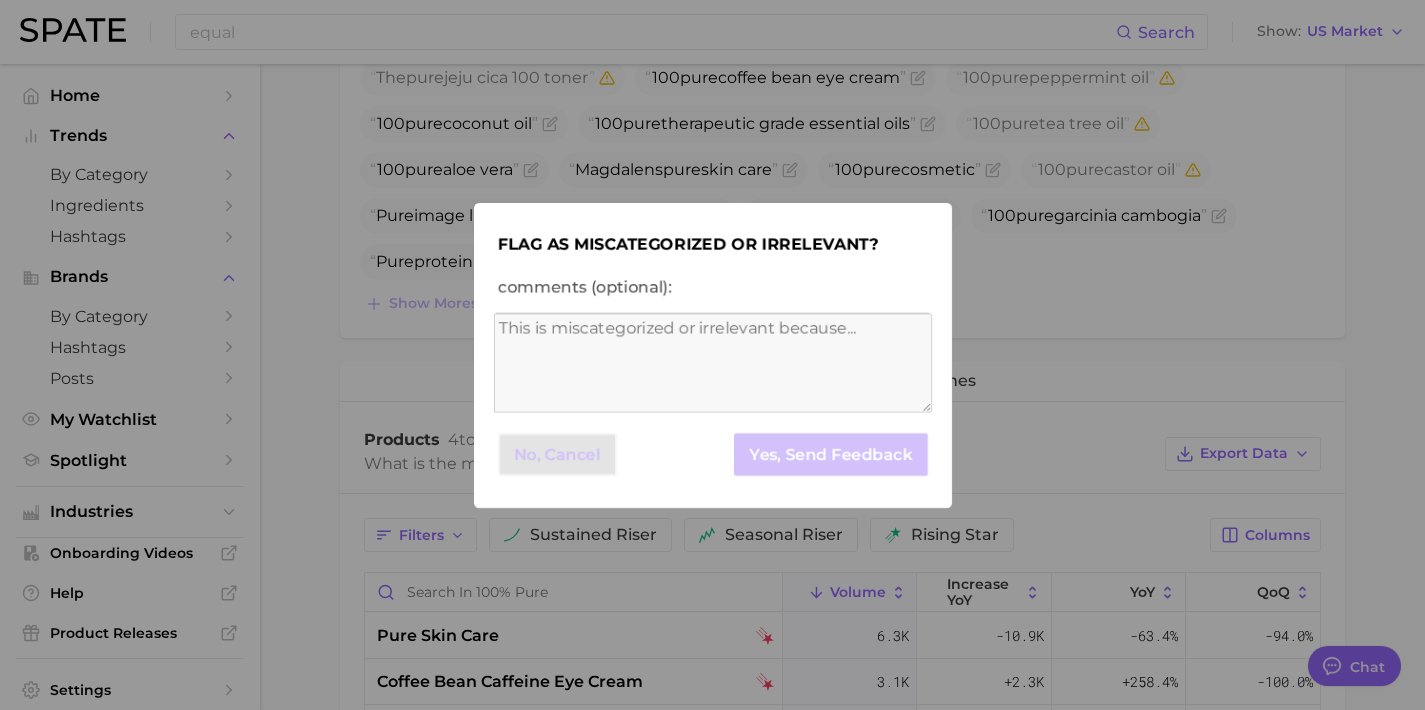 scroll, scrollTop: 977, scrollLeft: 0, axis: vertical 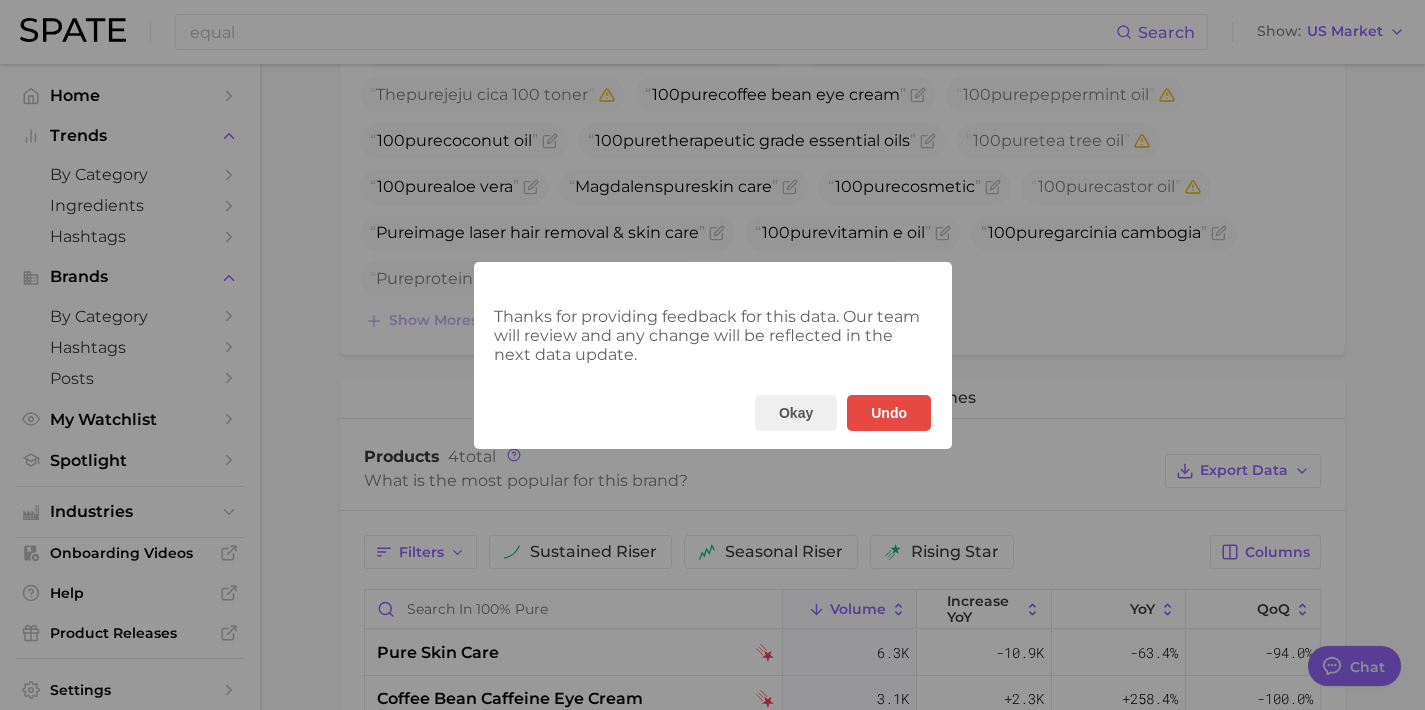 click on "Thanks for providing feedback for this data. Our team will review and any change will be reflected in the next data update.
Okay
Undo" at bounding box center [712, 355] 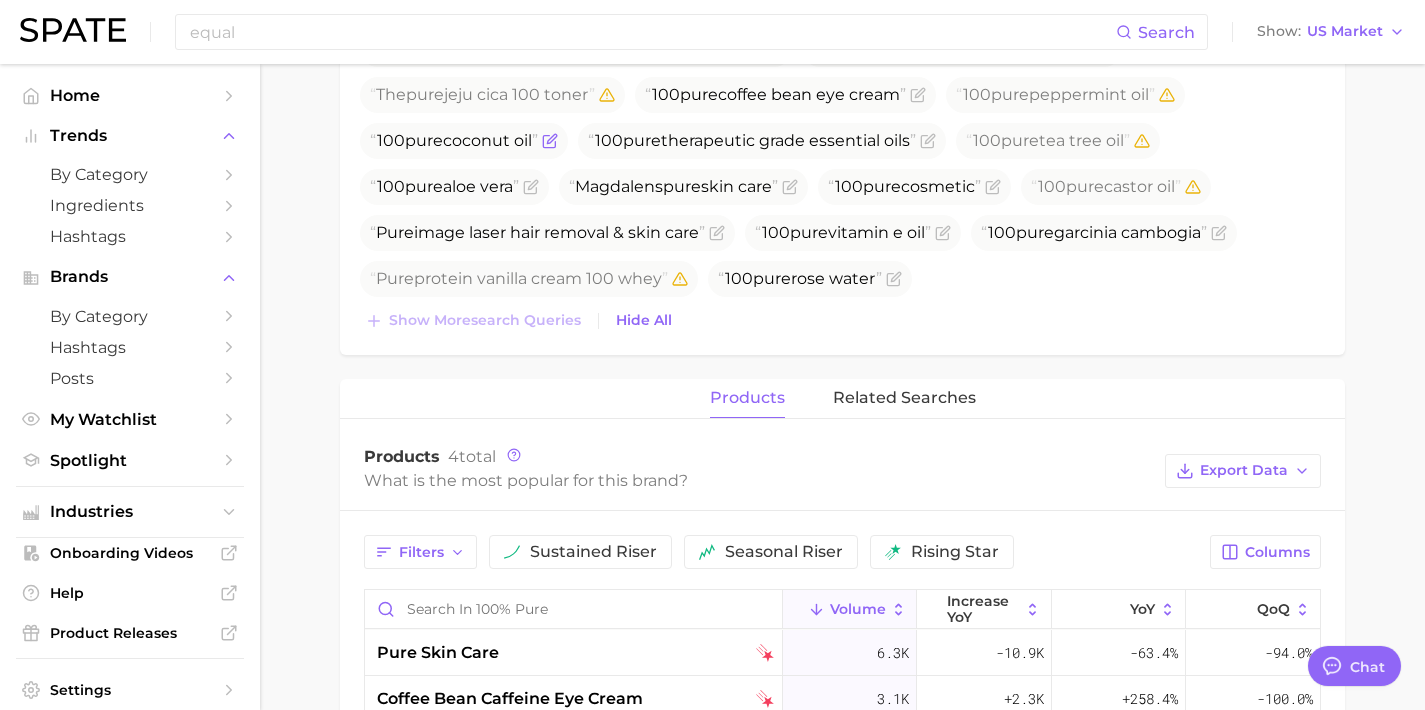 click 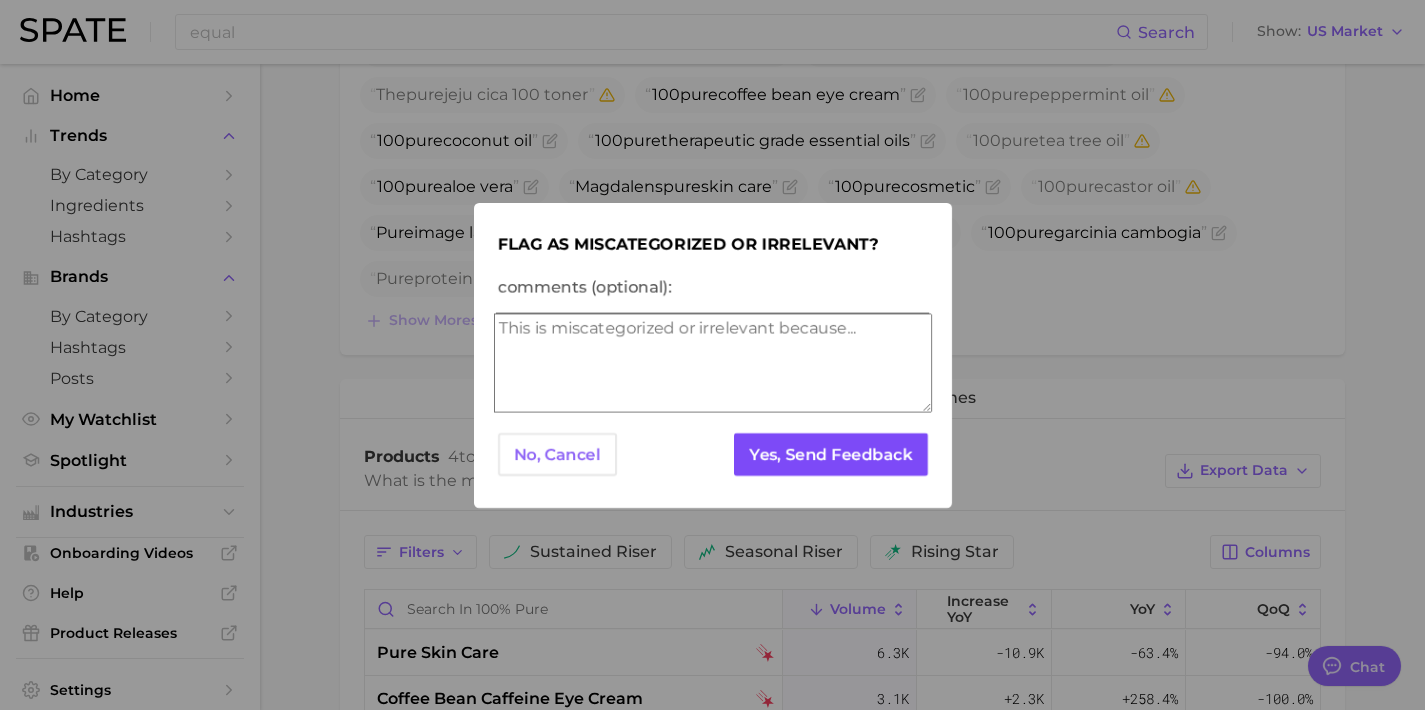 click on "Yes, Send Feedback" at bounding box center [830, 454] 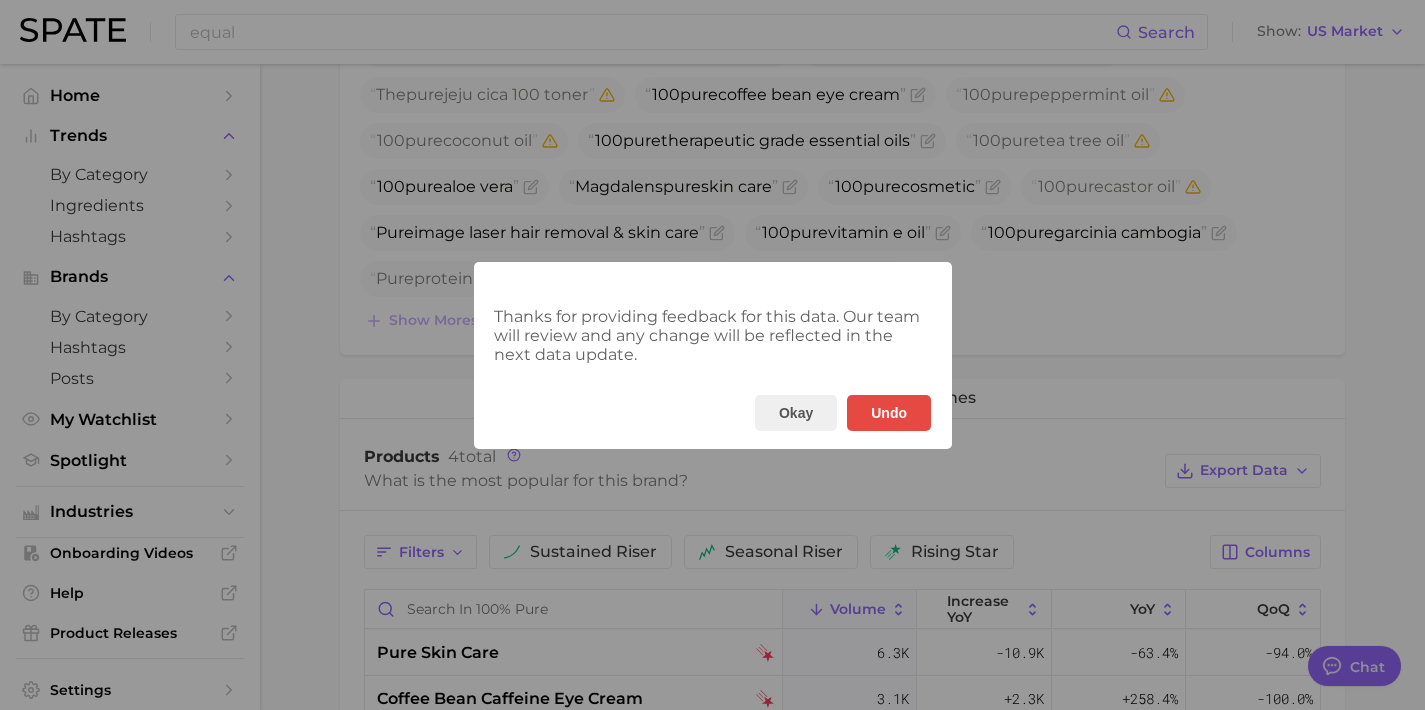 click on "Thanks for providing feedback for this data. Our team will review and any change will be reflected in the next data update.
Okay
Undo" at bounding box center (712, 355) 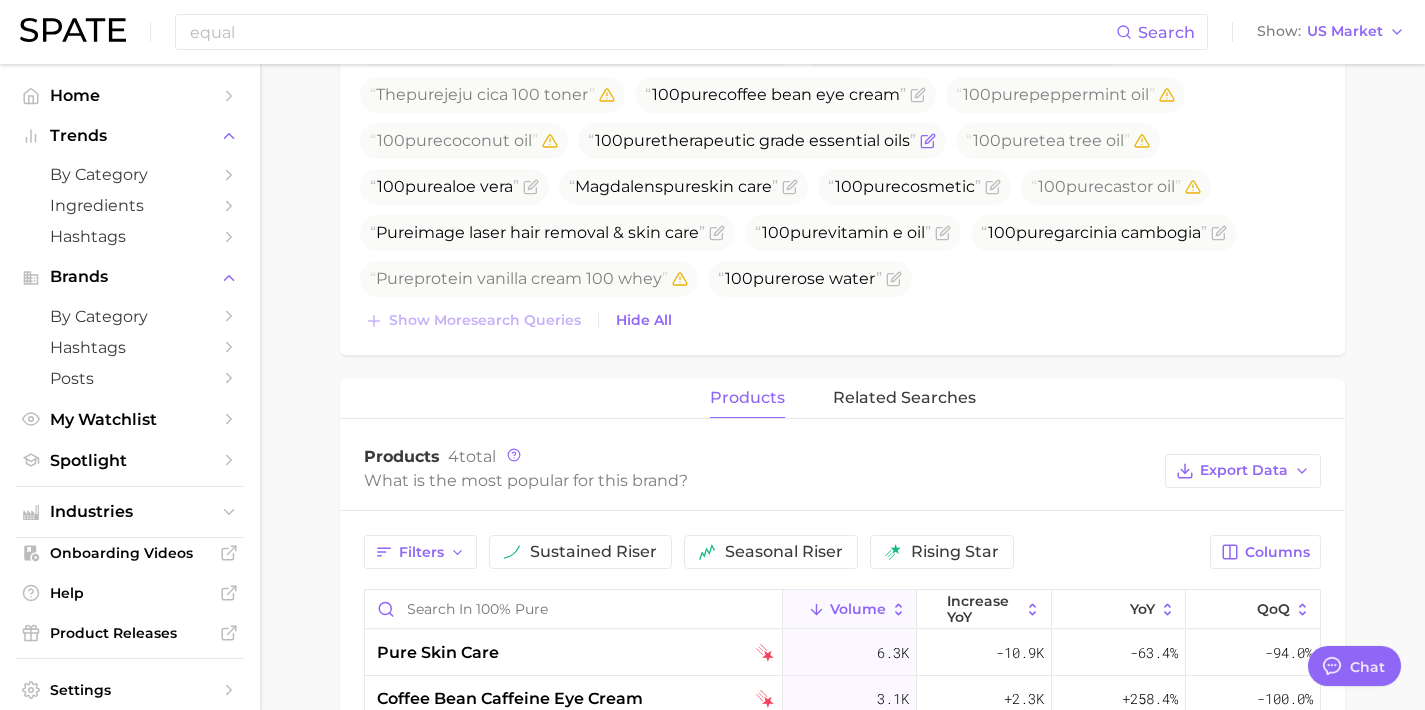 click 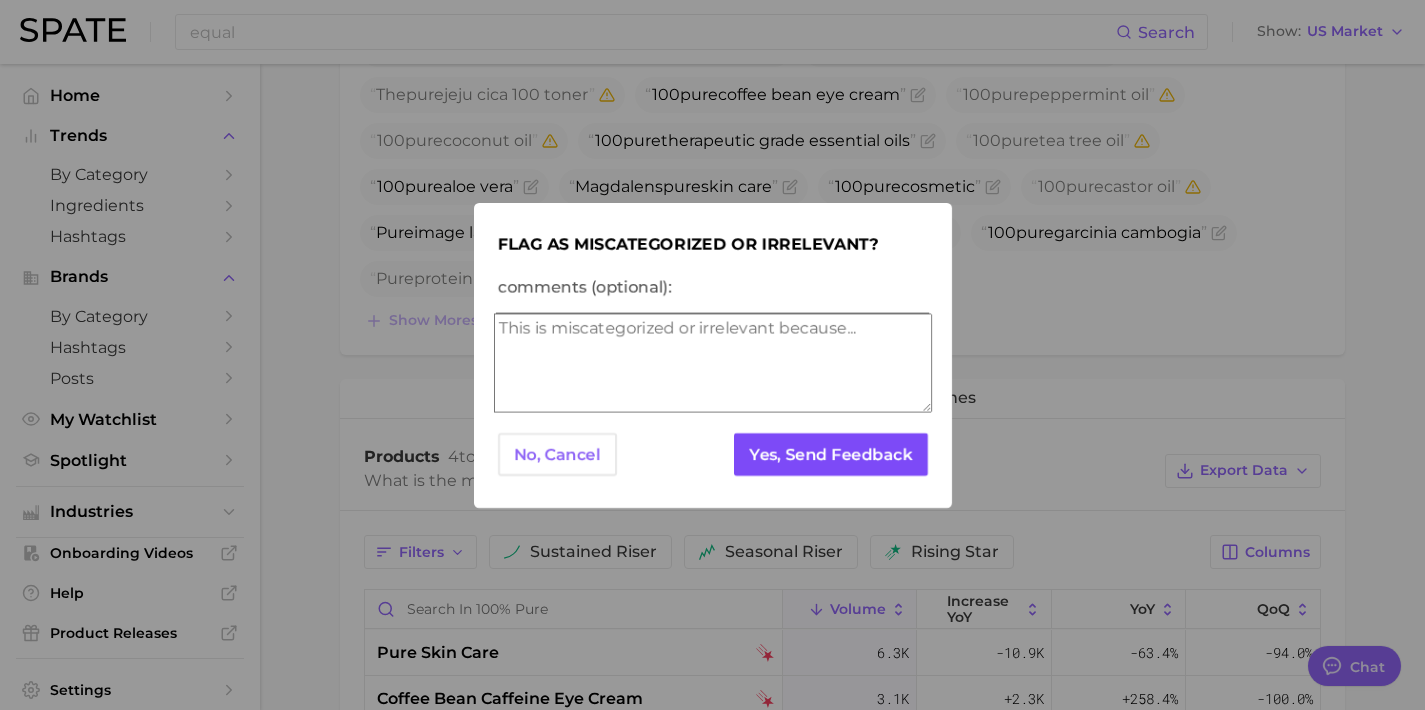 click on "Yes, Send Feedback" at bounding box center [830, 454] 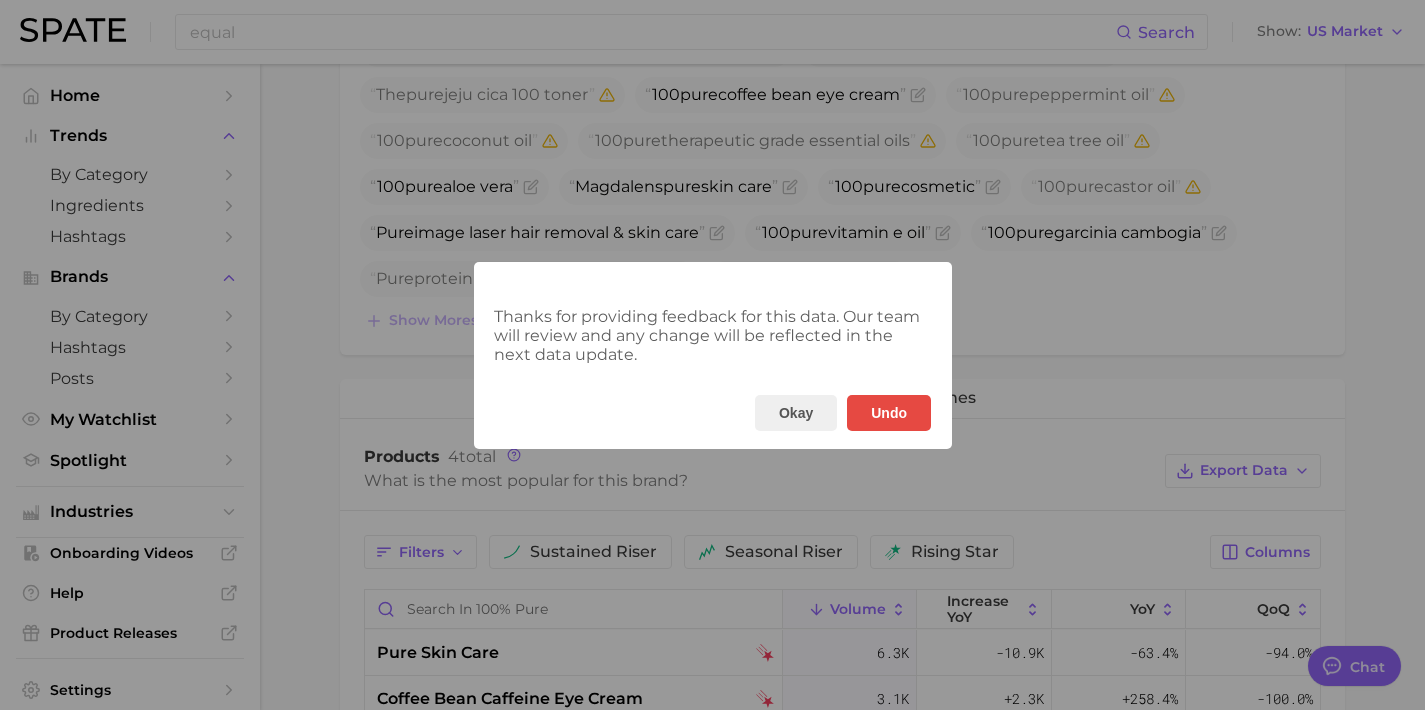 click on "Thanks for providing feedback for this data. Our team will review and any change will be reflected in the next data update.
Okay
Undo" at bounding box center (712, 355) 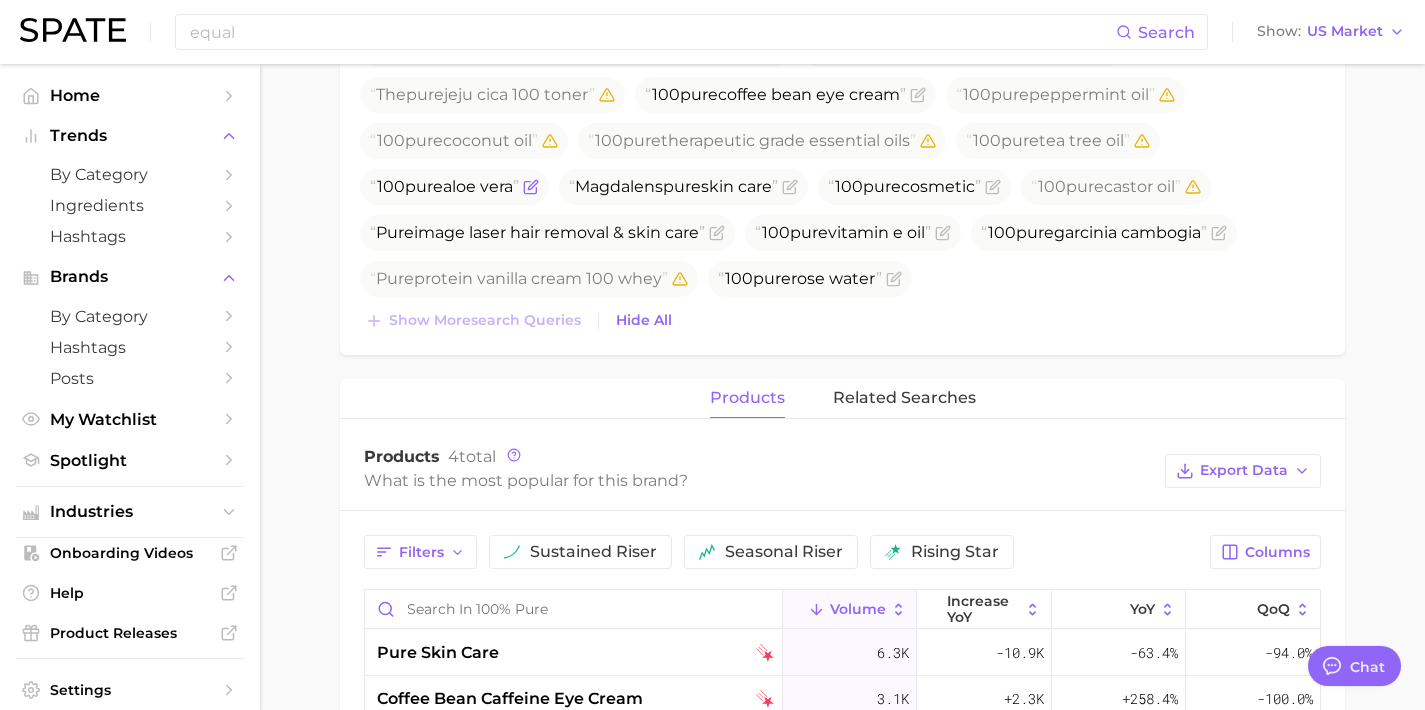 click 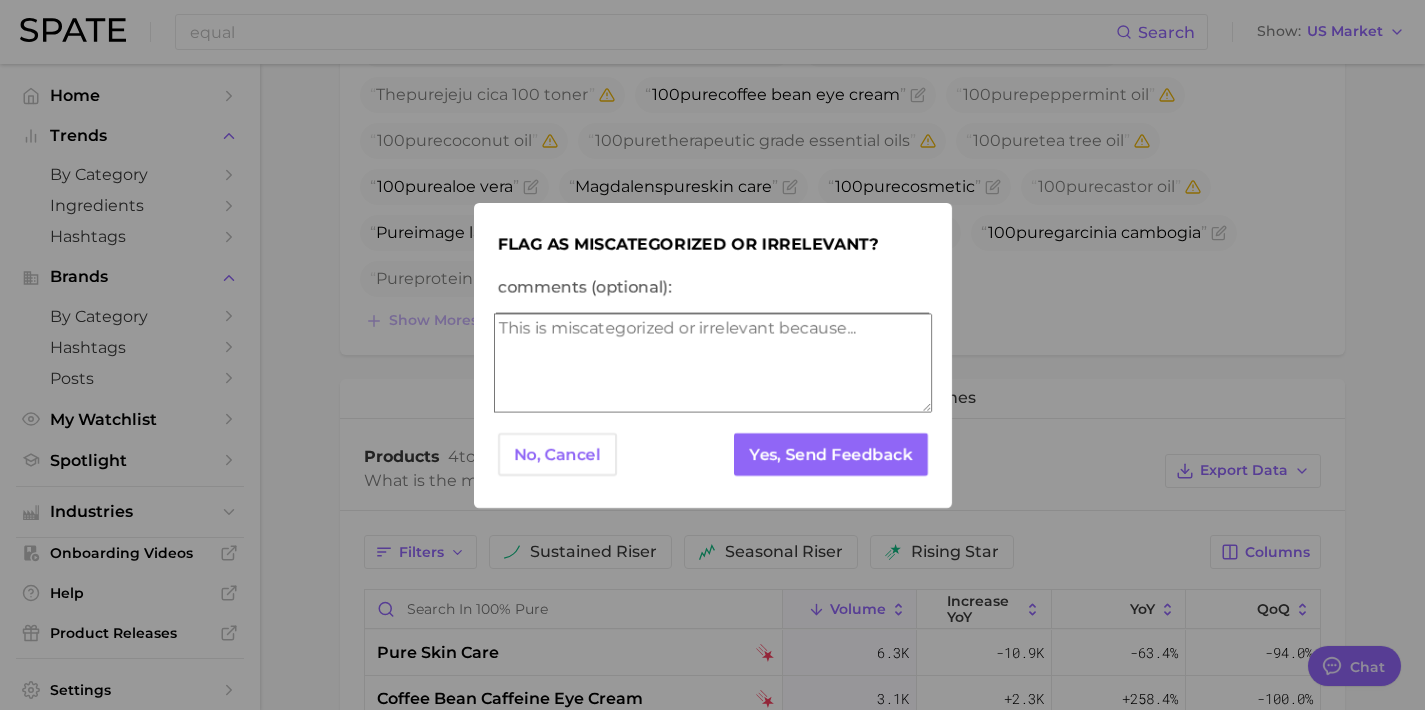 click on "Flag as miscategorized or irrelevant? comments (optional): No, Cancel Yes, Send Feedback" at bounding box center (713, 355) 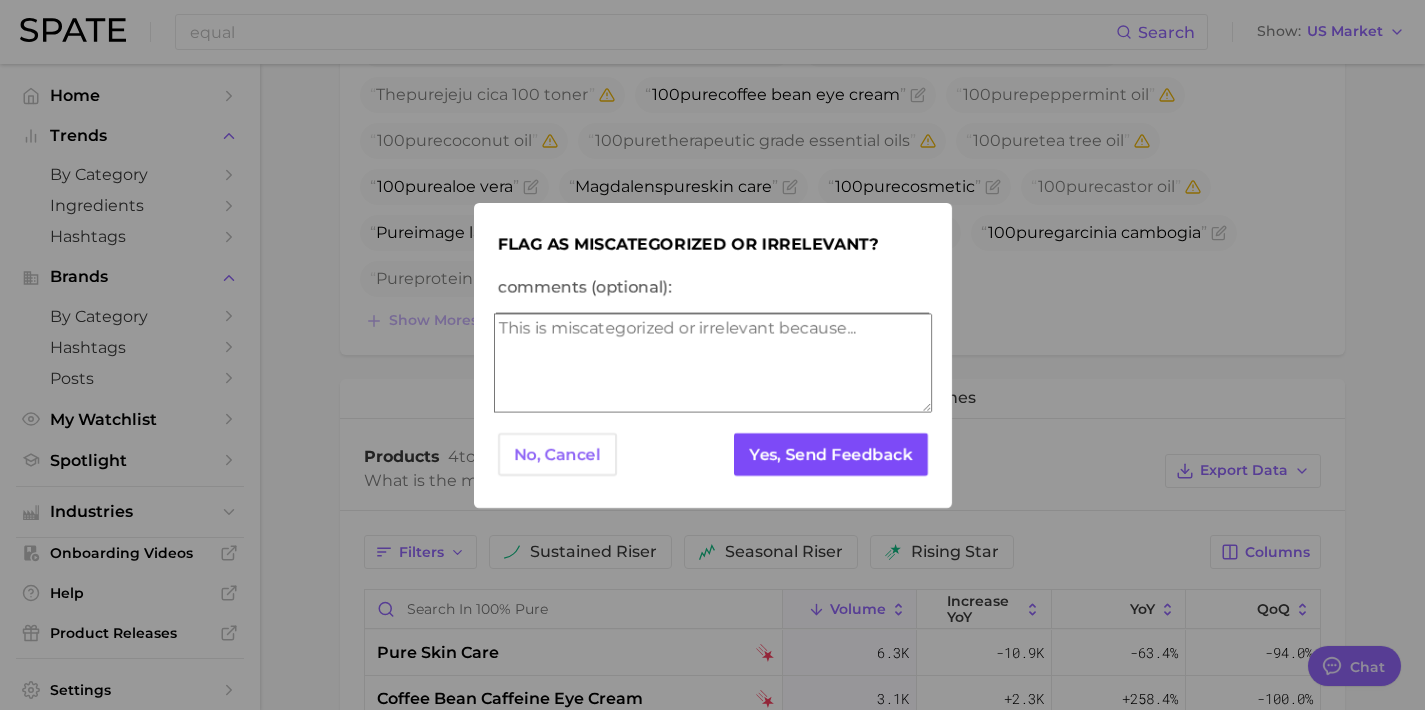 click on "Yes, Send Feedback" at bounding box center [830, 454] 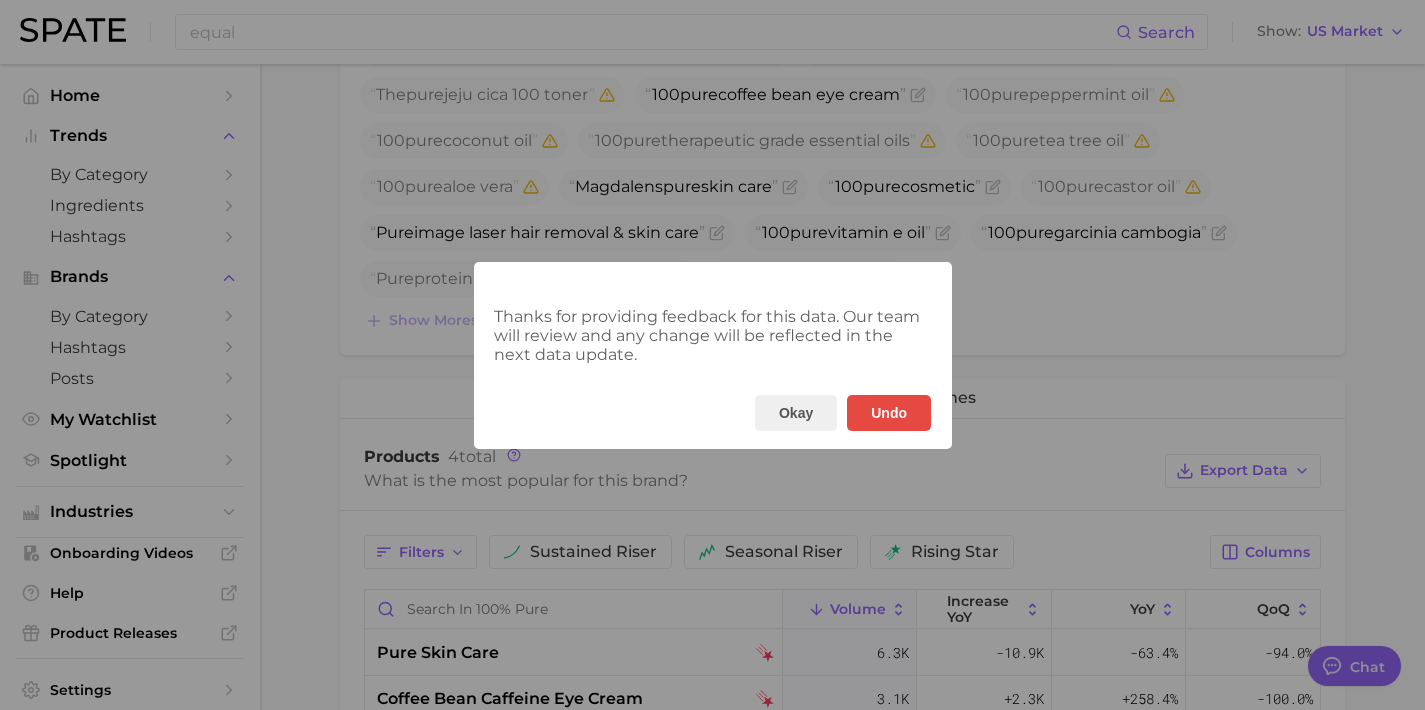 click on "Thanks for providing feedback for this data. Our team will review and any change will be reflected in the next data update.
Okay
Undo" at bounding box center [712, 355] 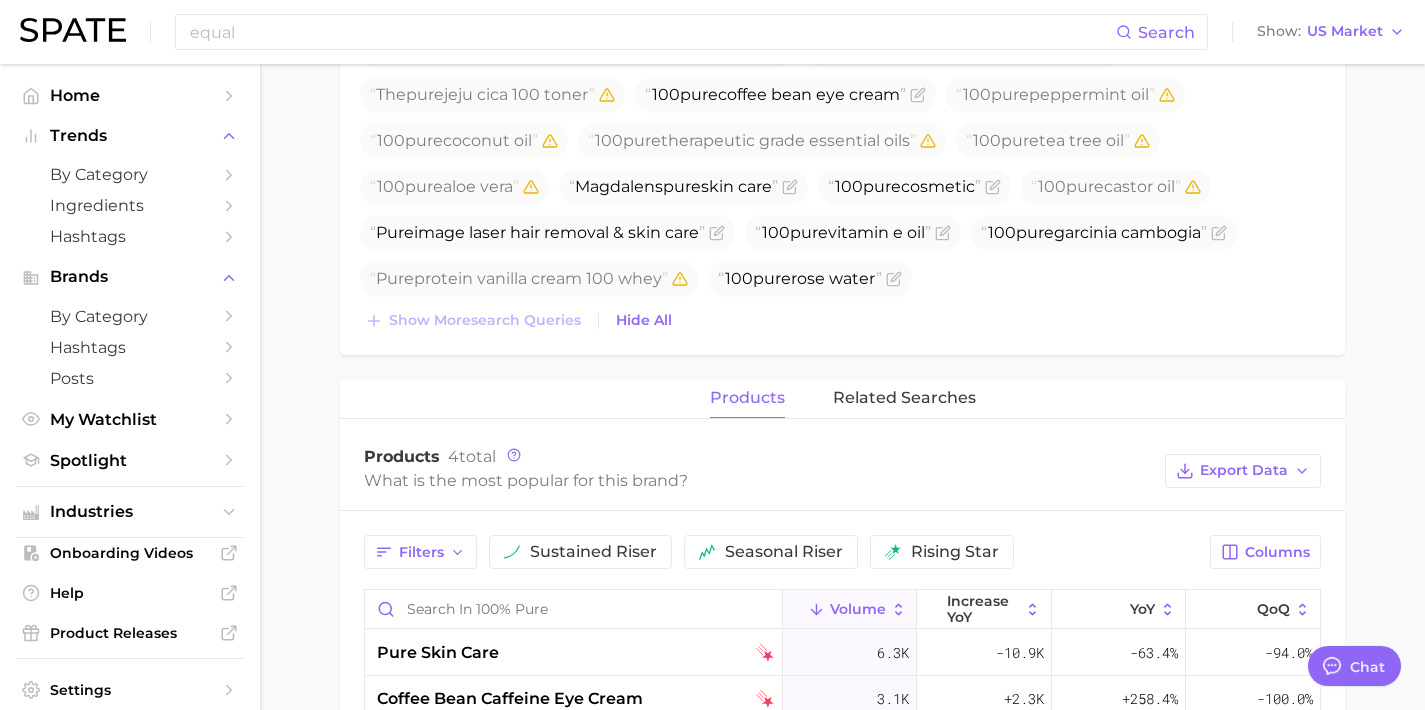 click 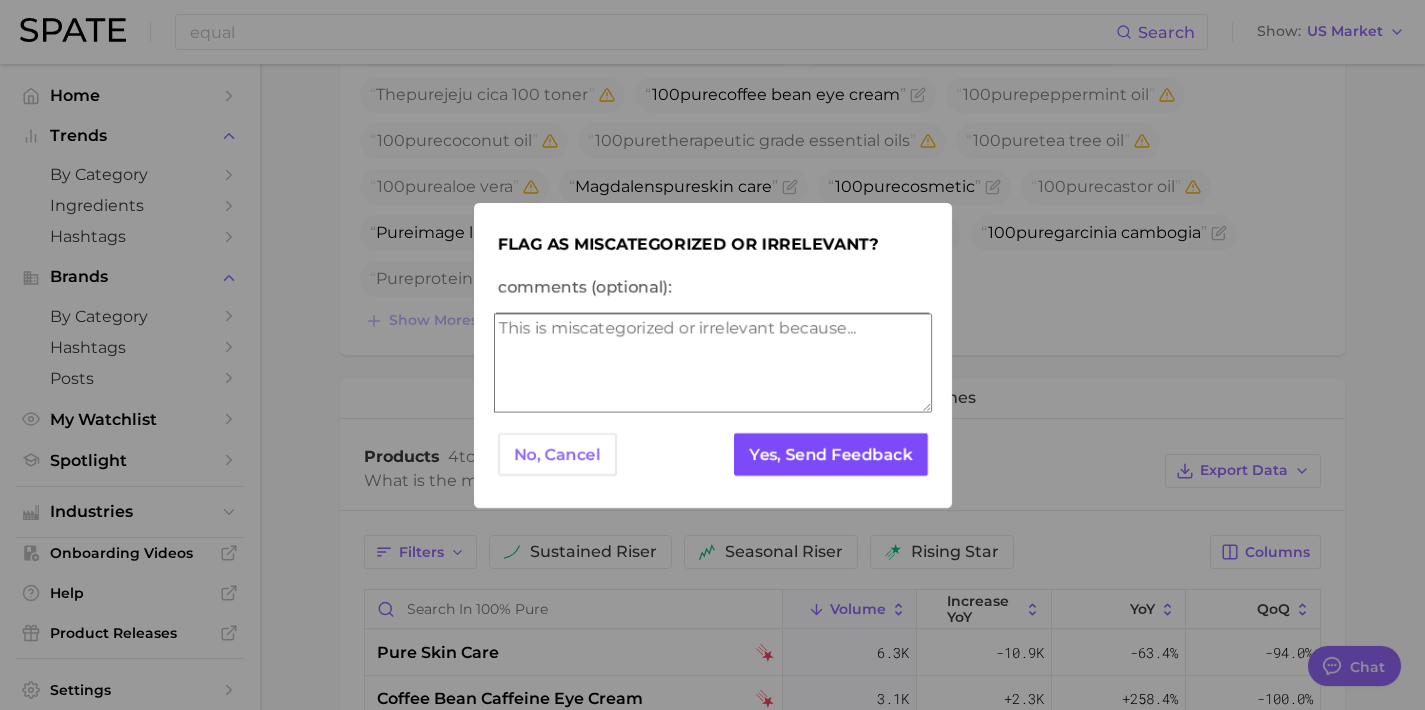 click on "Yes, Send Feedback" at bounding box center (830, 454) 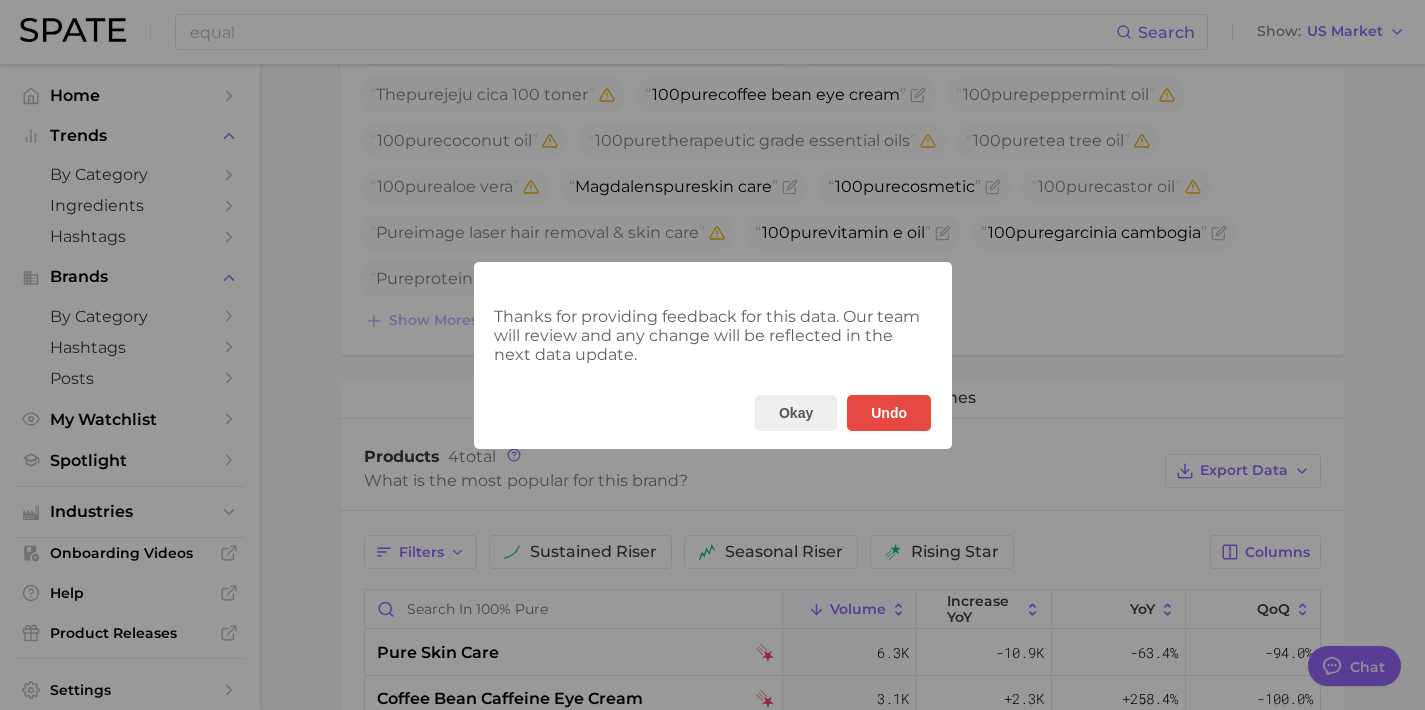 click on "Thanks for providing feedback for this data. Our team will review and any change will be reflected in the next data update.
Okay
Undo" at bounding box center (712, 355) 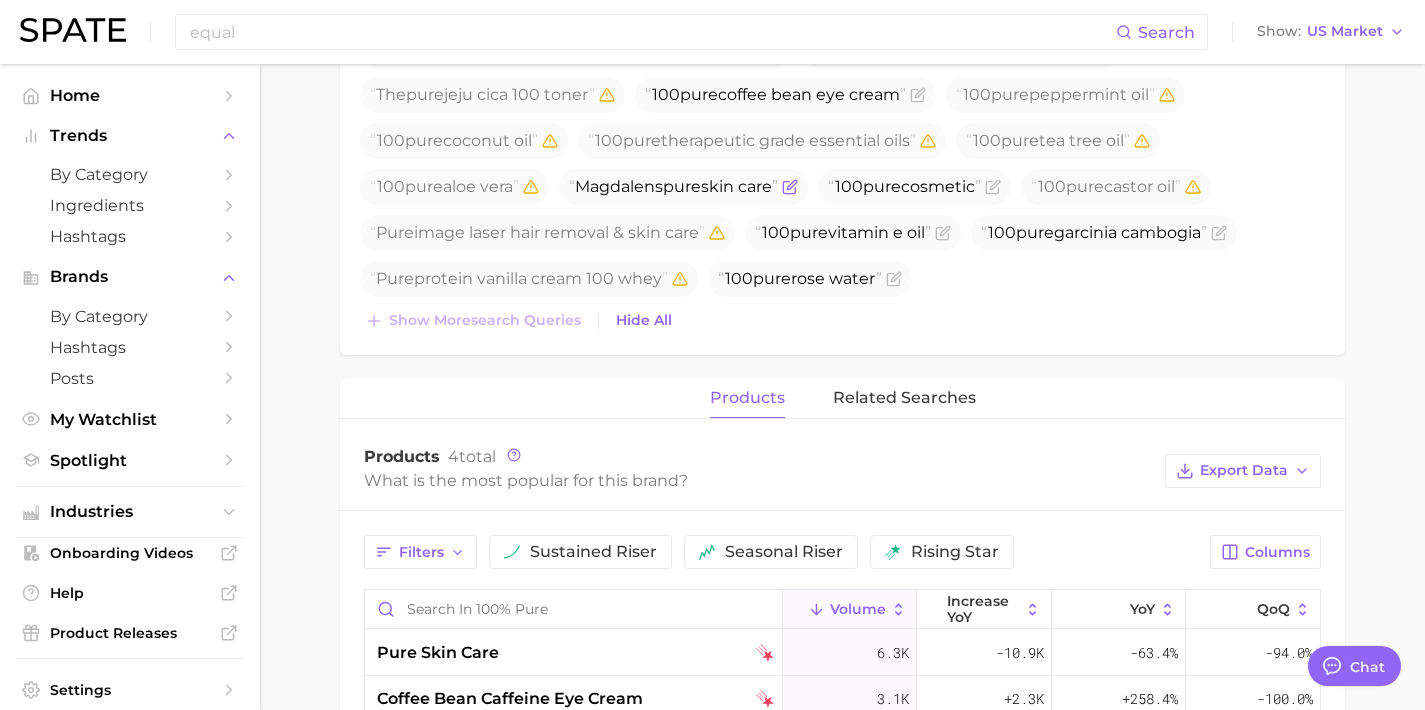 click on "Magdalens  pure  skin care" at bounding box center [683, 187] 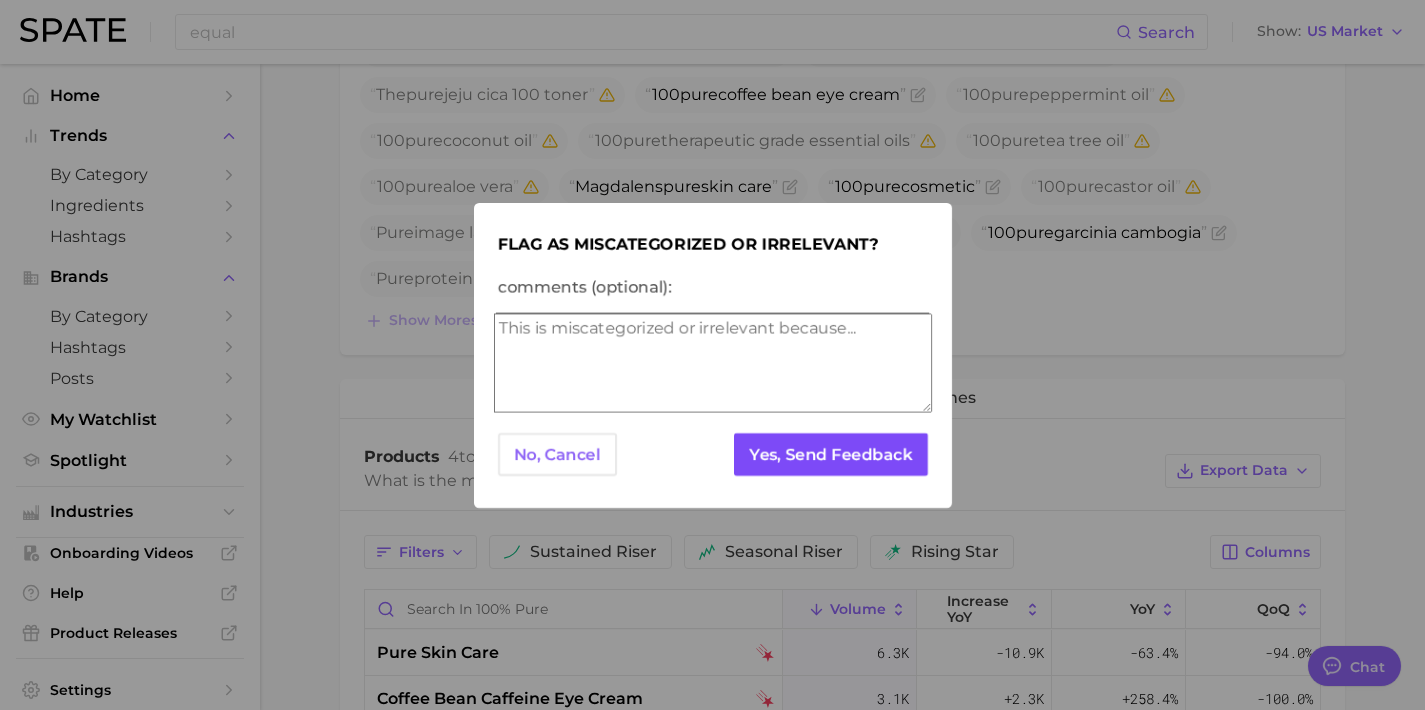 click on "Yes, Send Feedback" at bounding box center [830, 454] 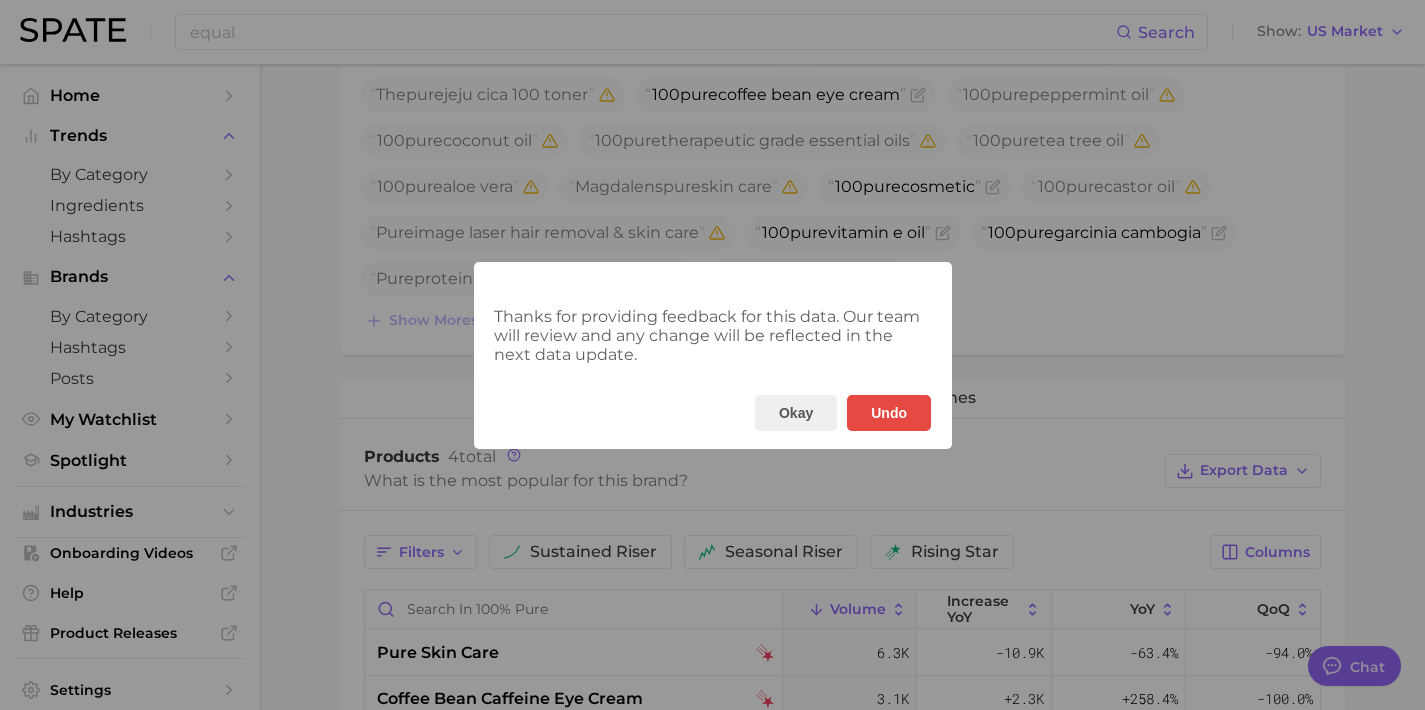 click on "Thanks for providing feedback for this data. Our team will review and any change will be reflected in the next data update.
Okay
Undo" at bounding box center [712, 355] 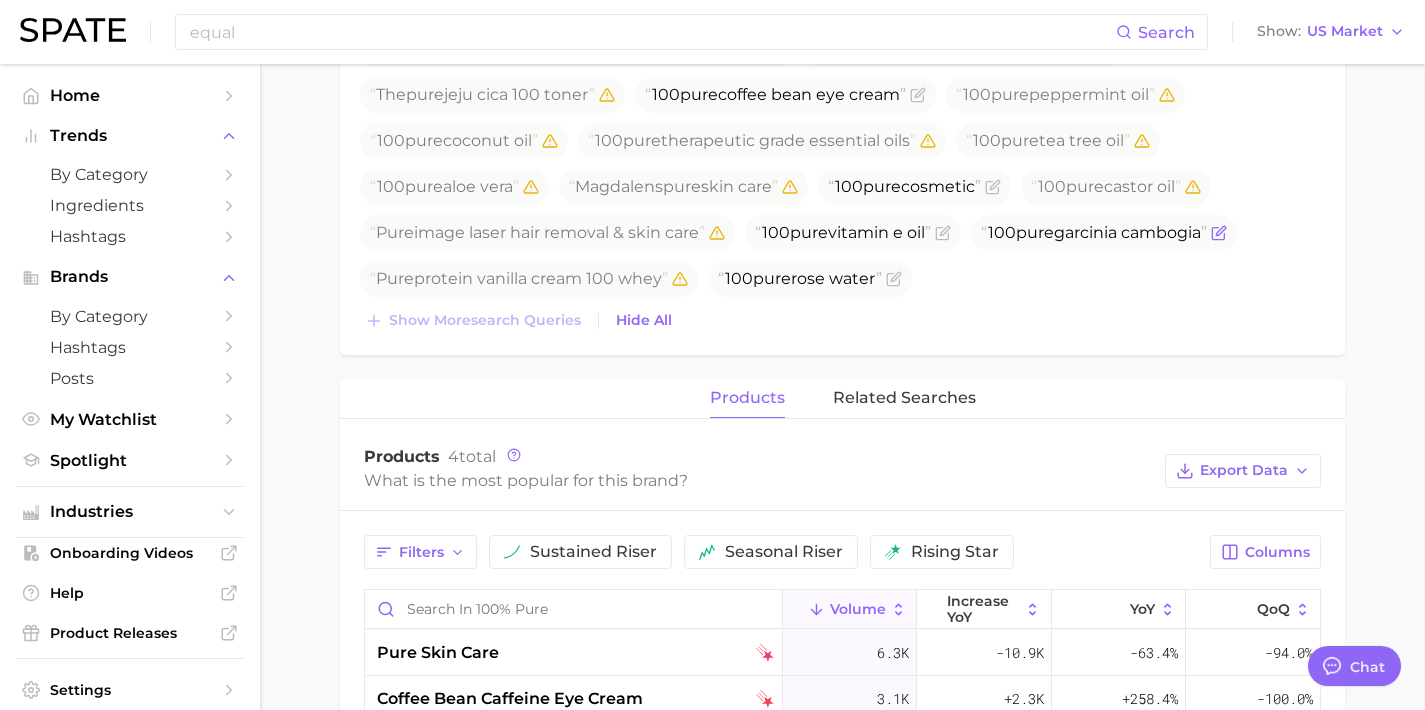 click 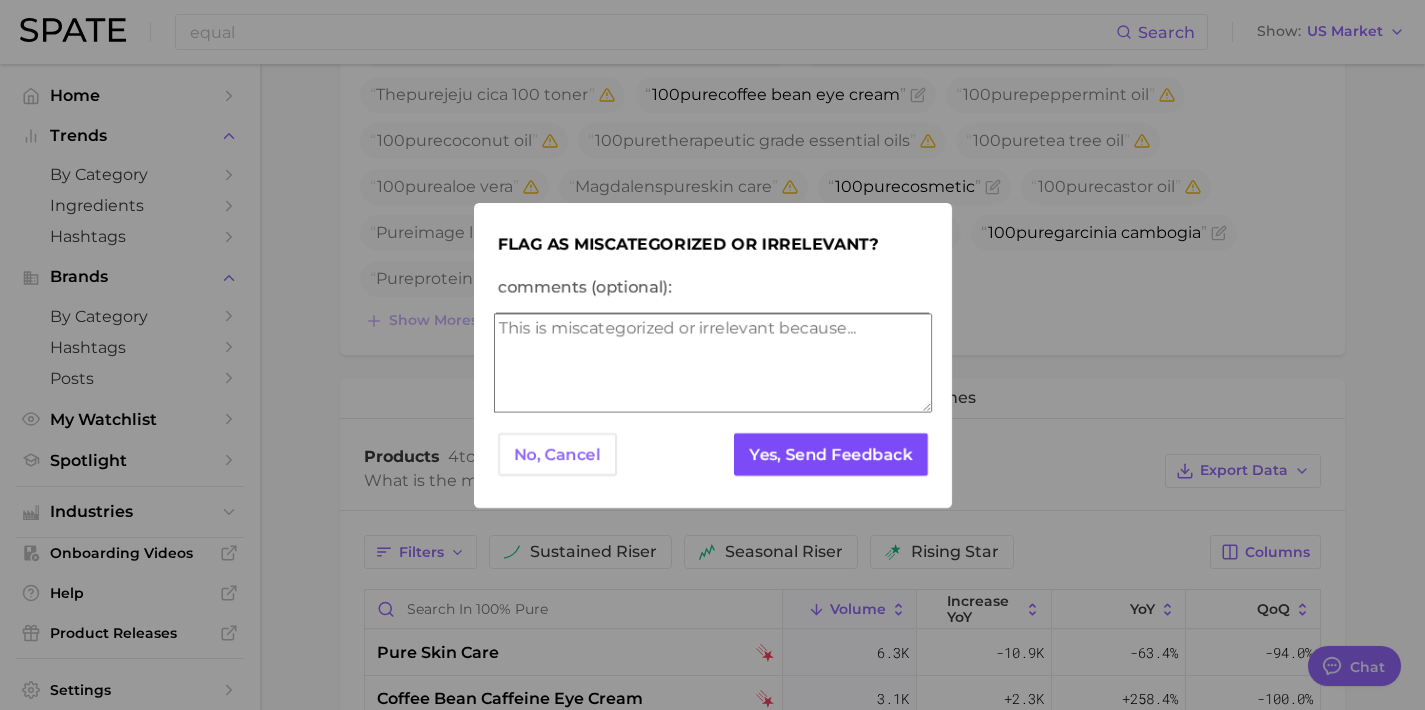 click on "Yes, Send Feedback" at bounding box center [830, 454] 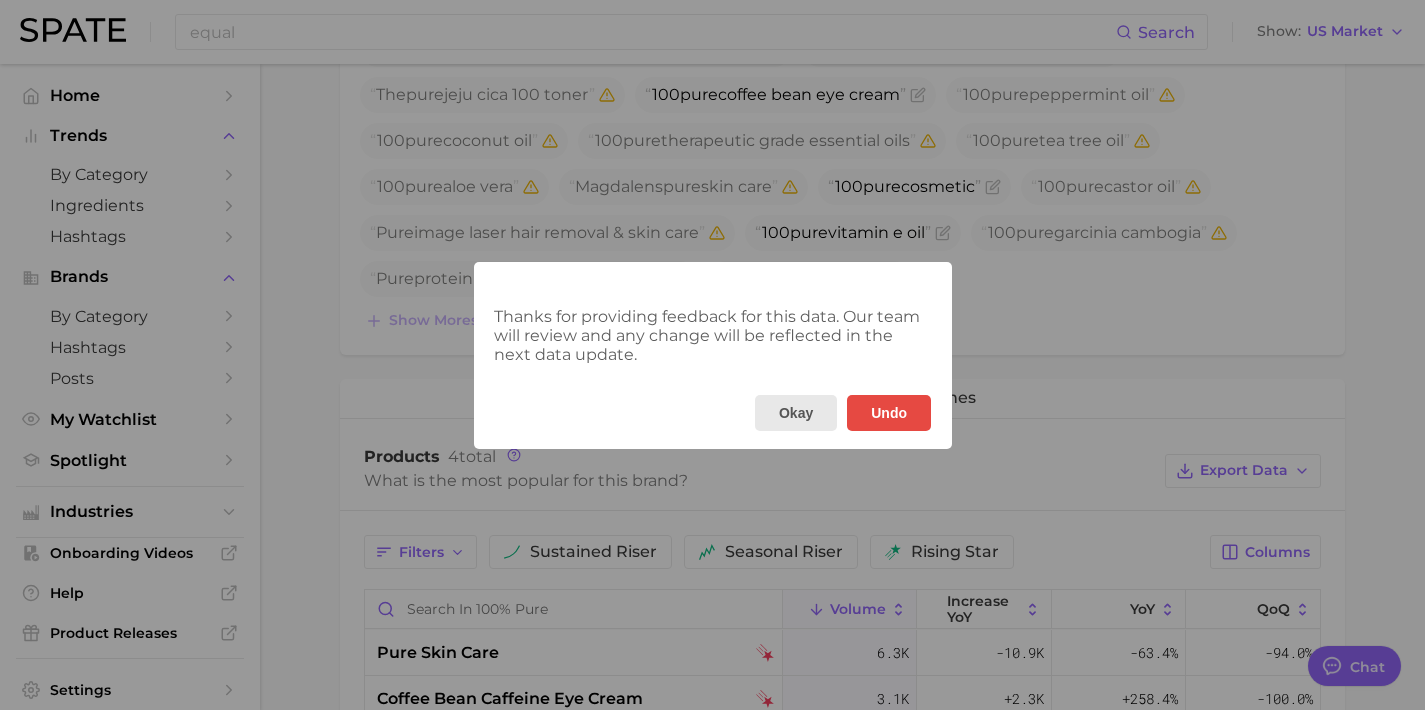 click on "Okay" at bounding box center (795, 413) 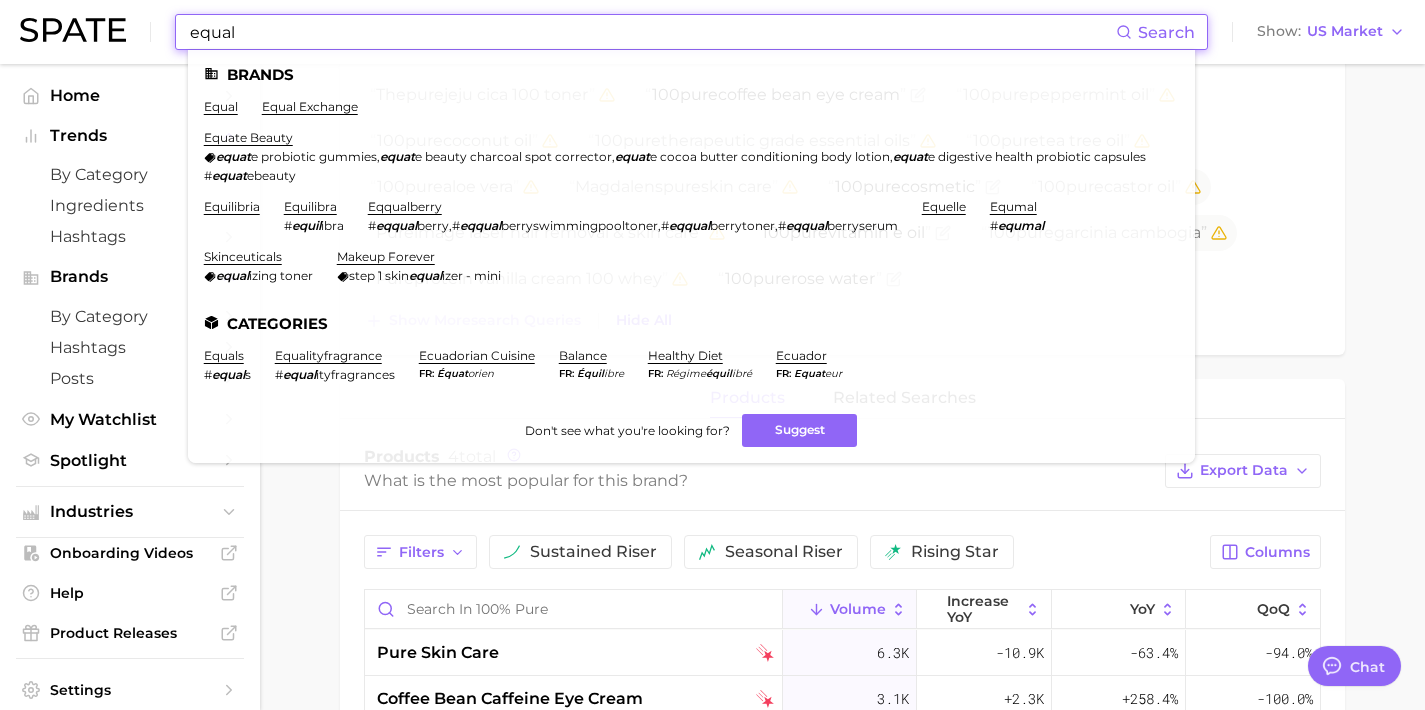 drag, startPoint x: 301, startPoint y: 40, endPoint x: 57, endPoint y: 23, distance: 244.59149 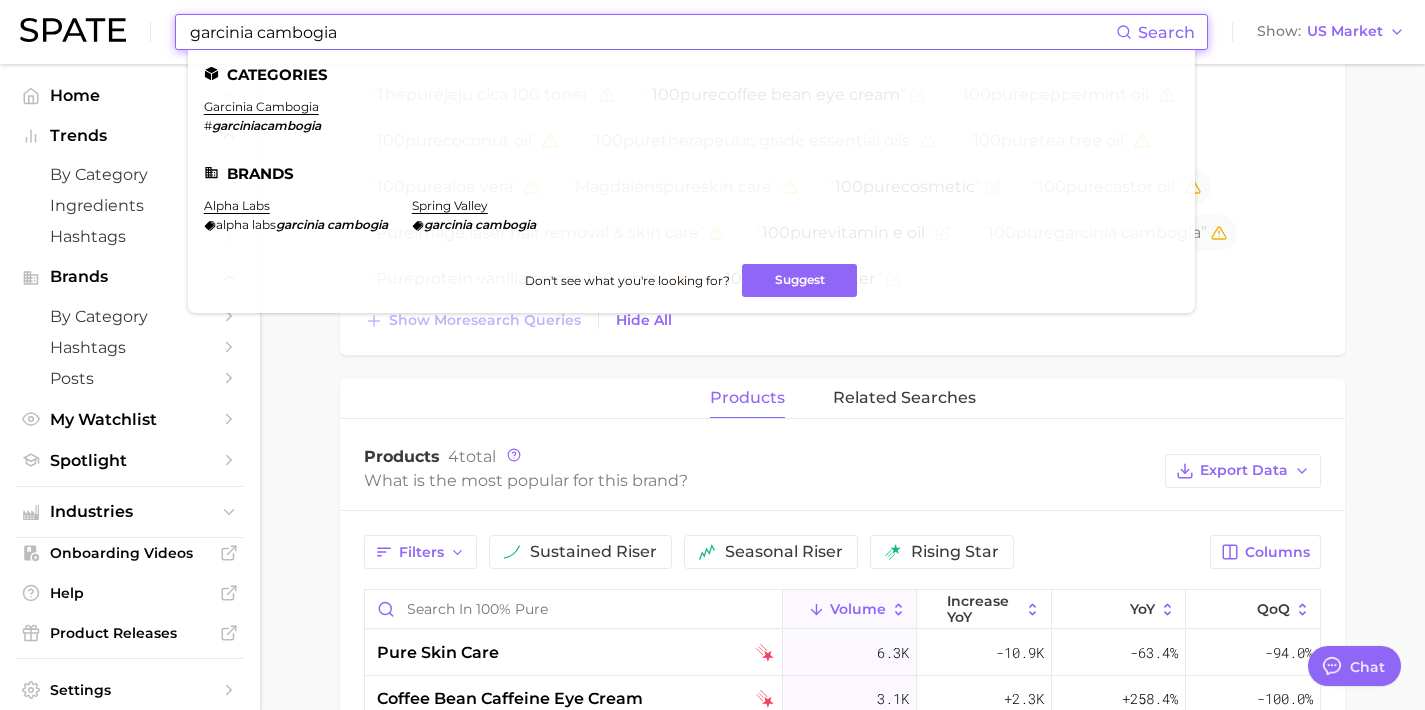 click on "Show more  search queries Hide All" at bounding box center (842, 321) 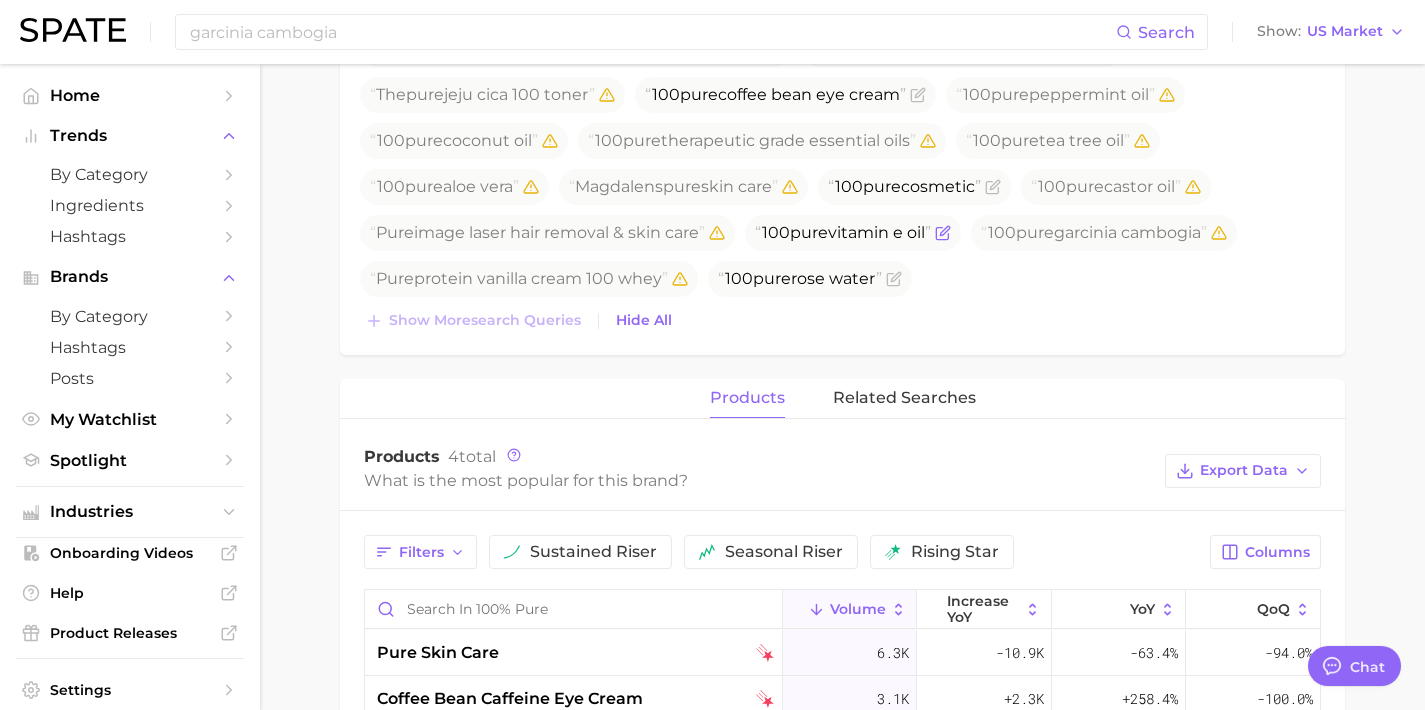 click 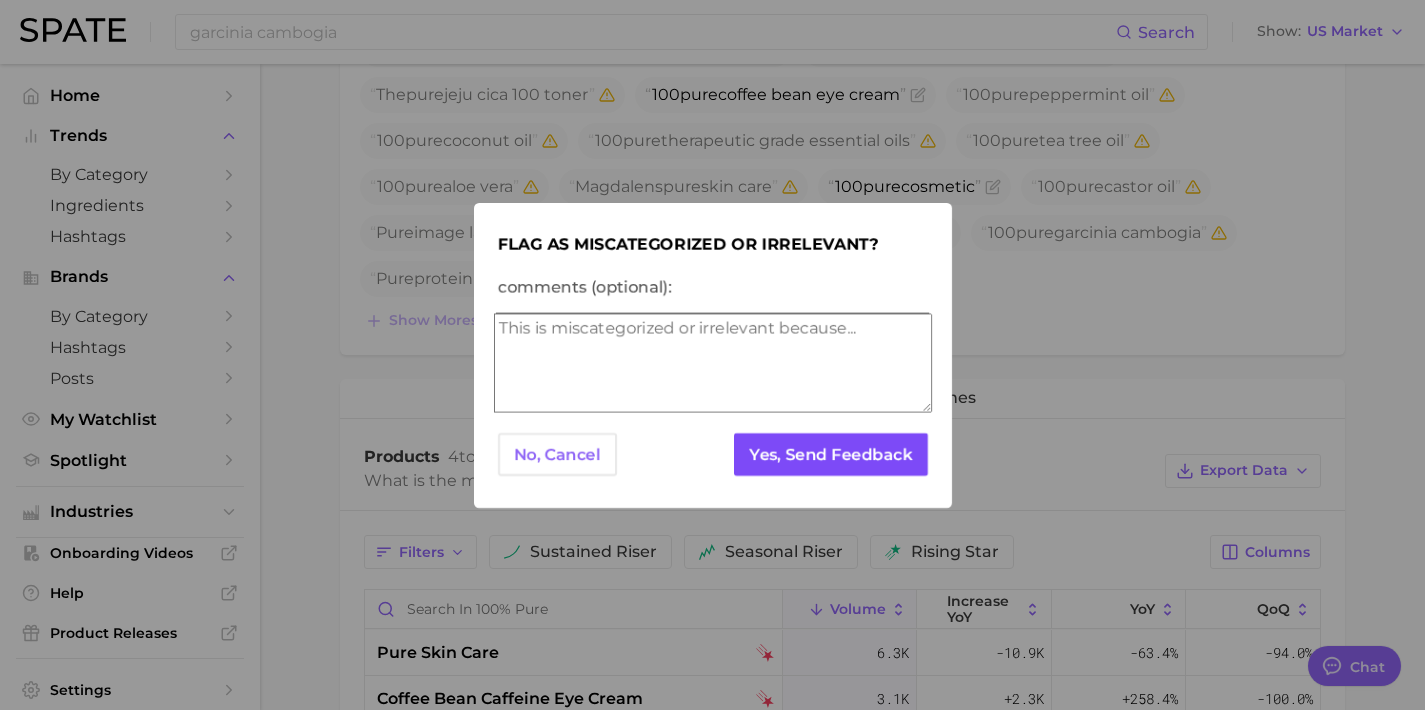 click on "Yes, Send Feedback" at bounding box center [830, 454] 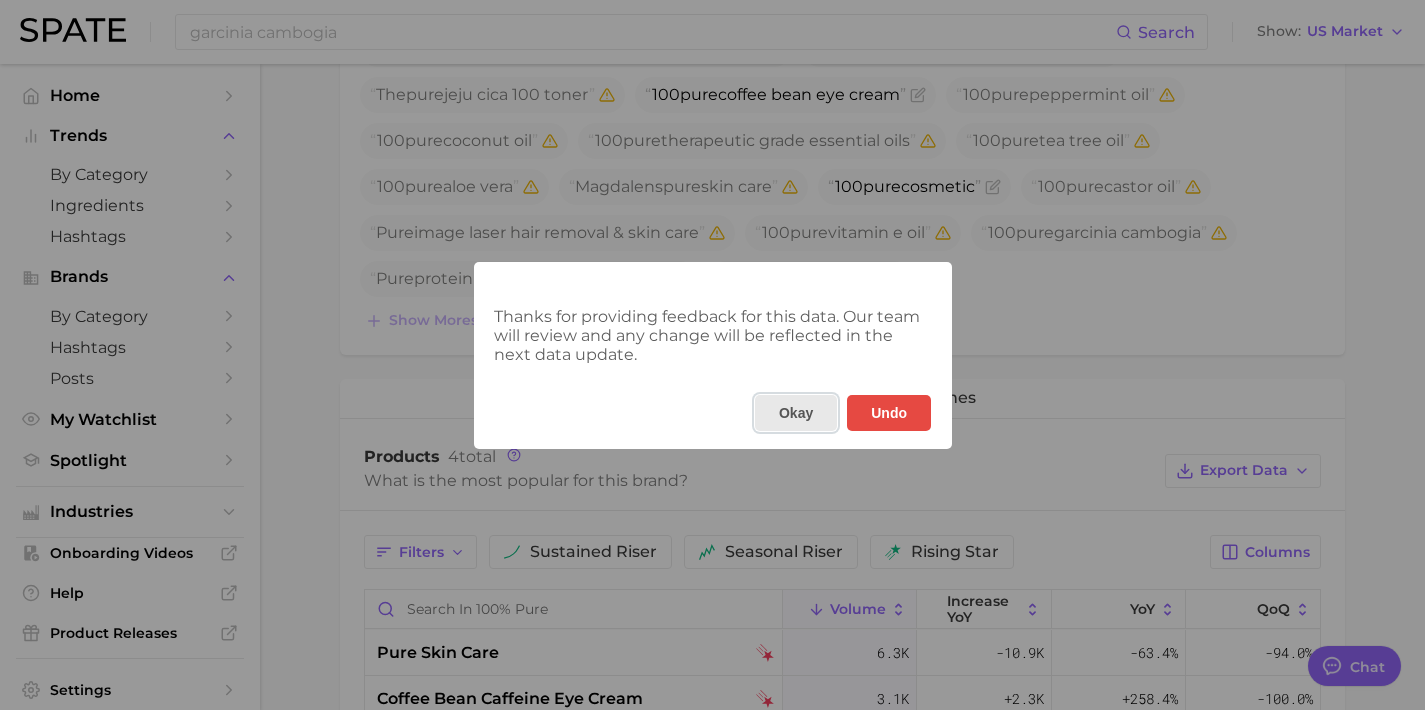 click on "Okay" at bounding box center [795, 413] 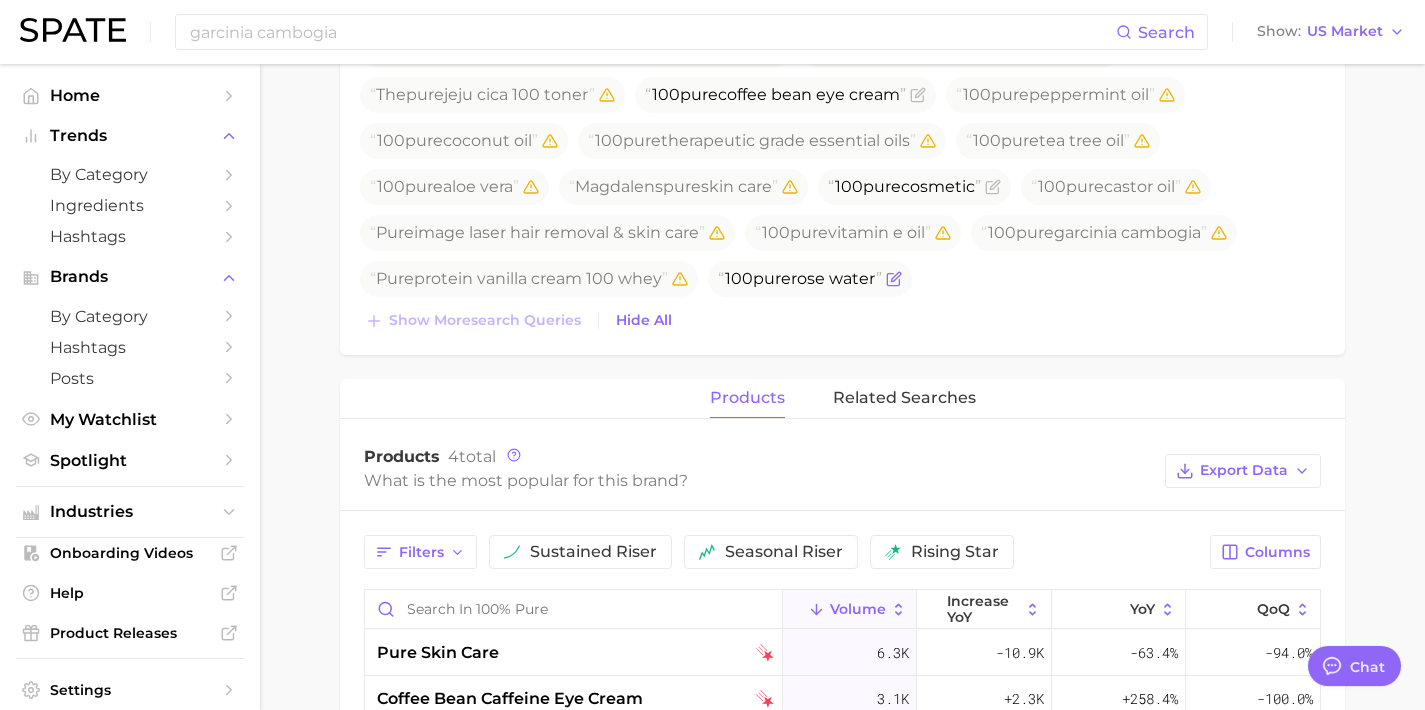 click 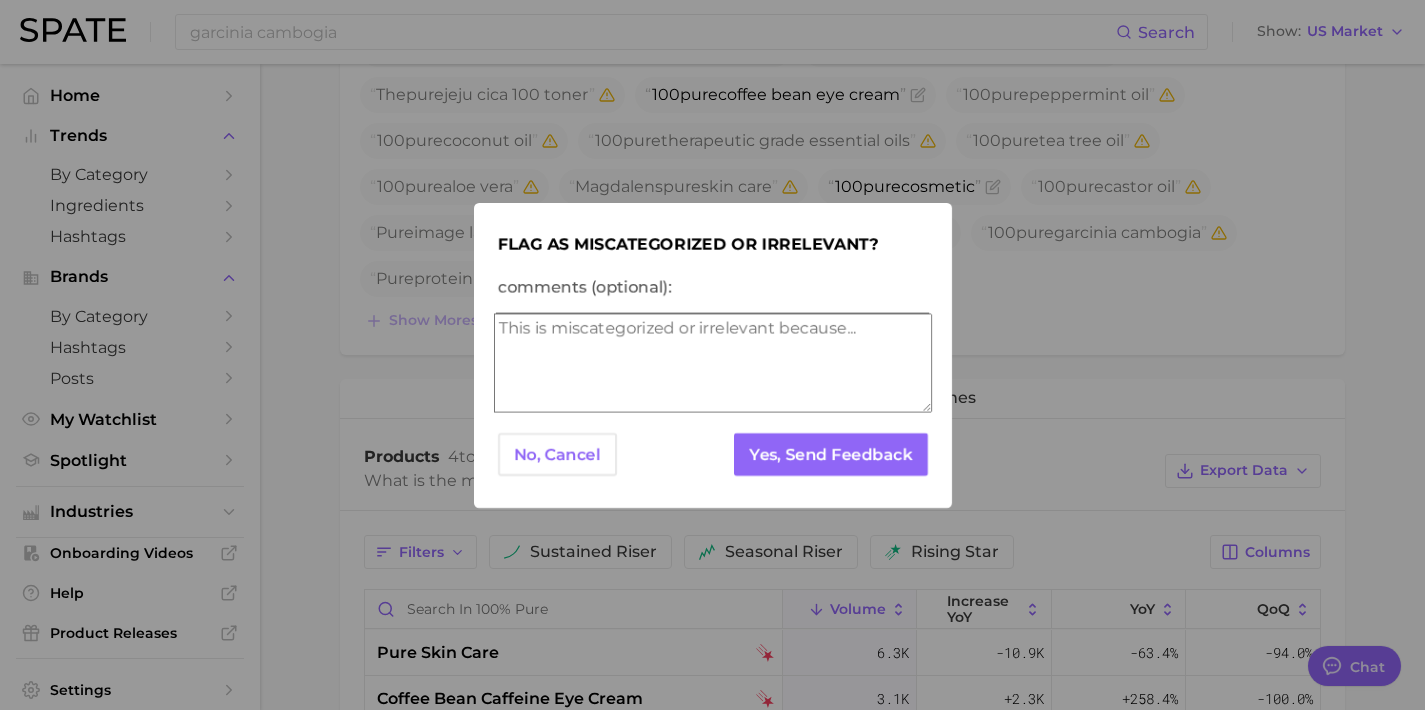 click on "No, Cancel Yes, Send Feedback" at bounding box center [713, 454] 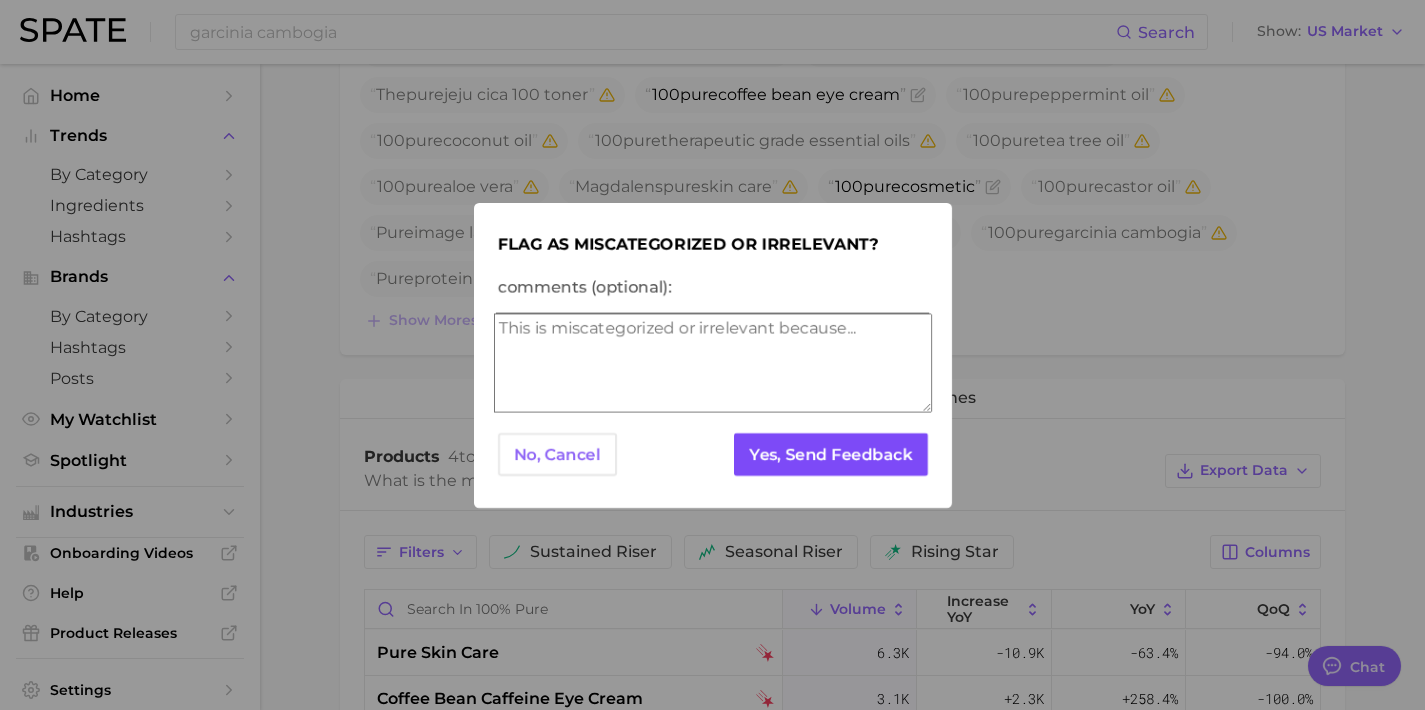 click on "Yes, Send Feedback" at bounding box center [830, 454] 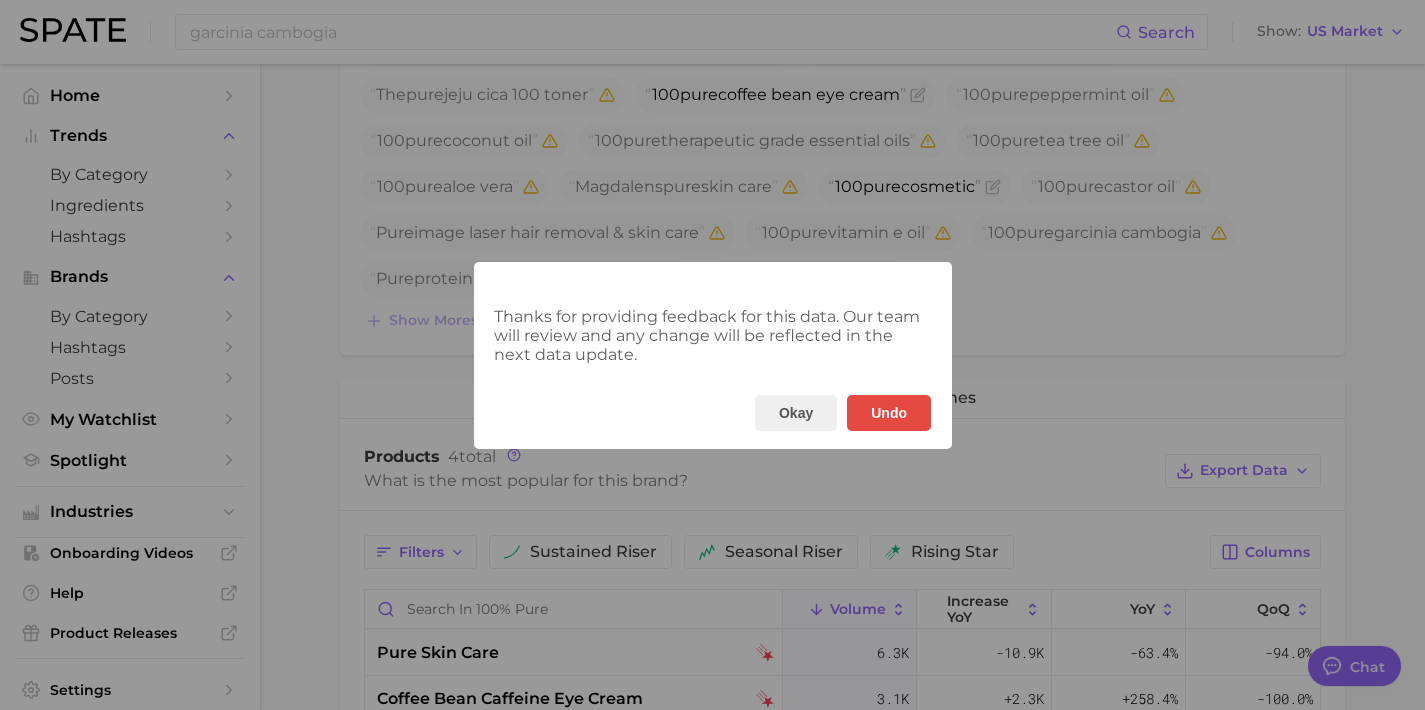 click on "Thanks for providing feedback for this data. Our team will review and any change will be reflected in the next data update.
Okay
Undo" at bounding box center [712, 355] 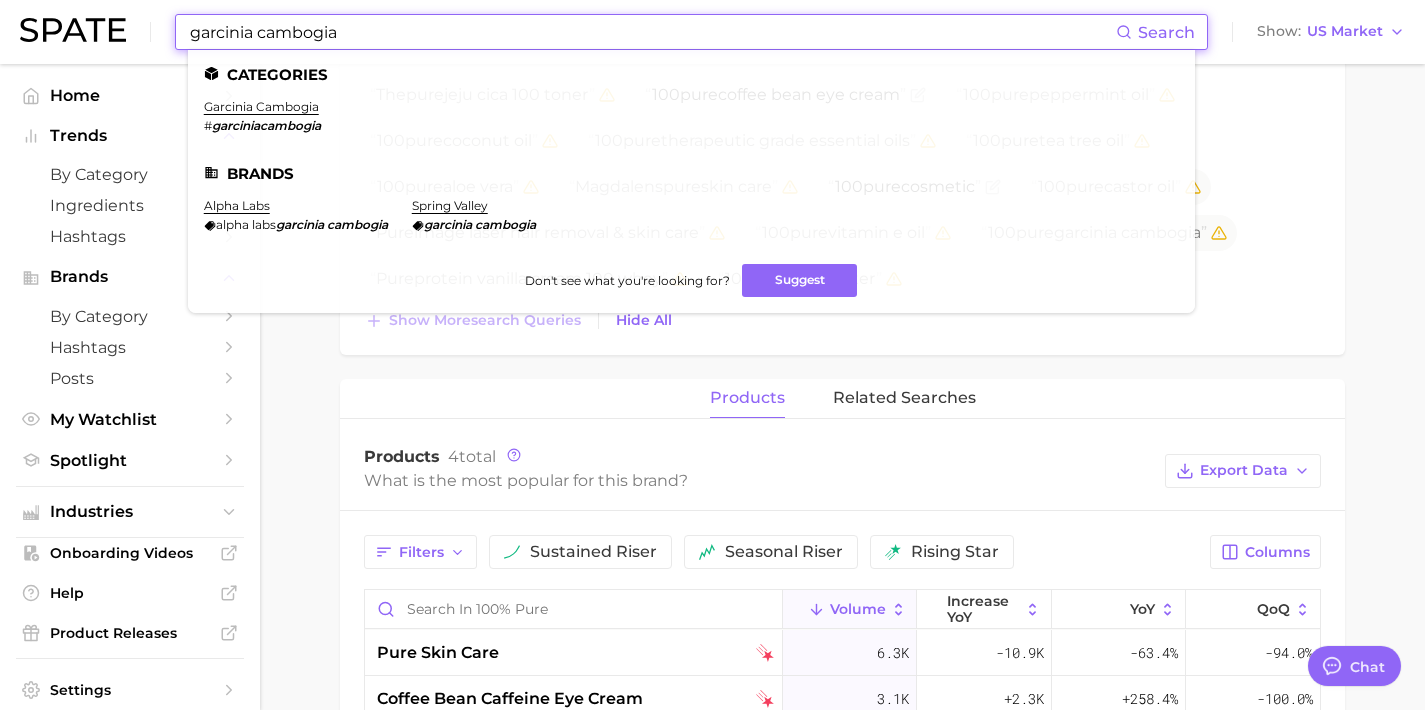 drag, startPoint x: 366, startPoint y: 32, endPoint x: 93, endPoint y: 13, distance: 273.66037 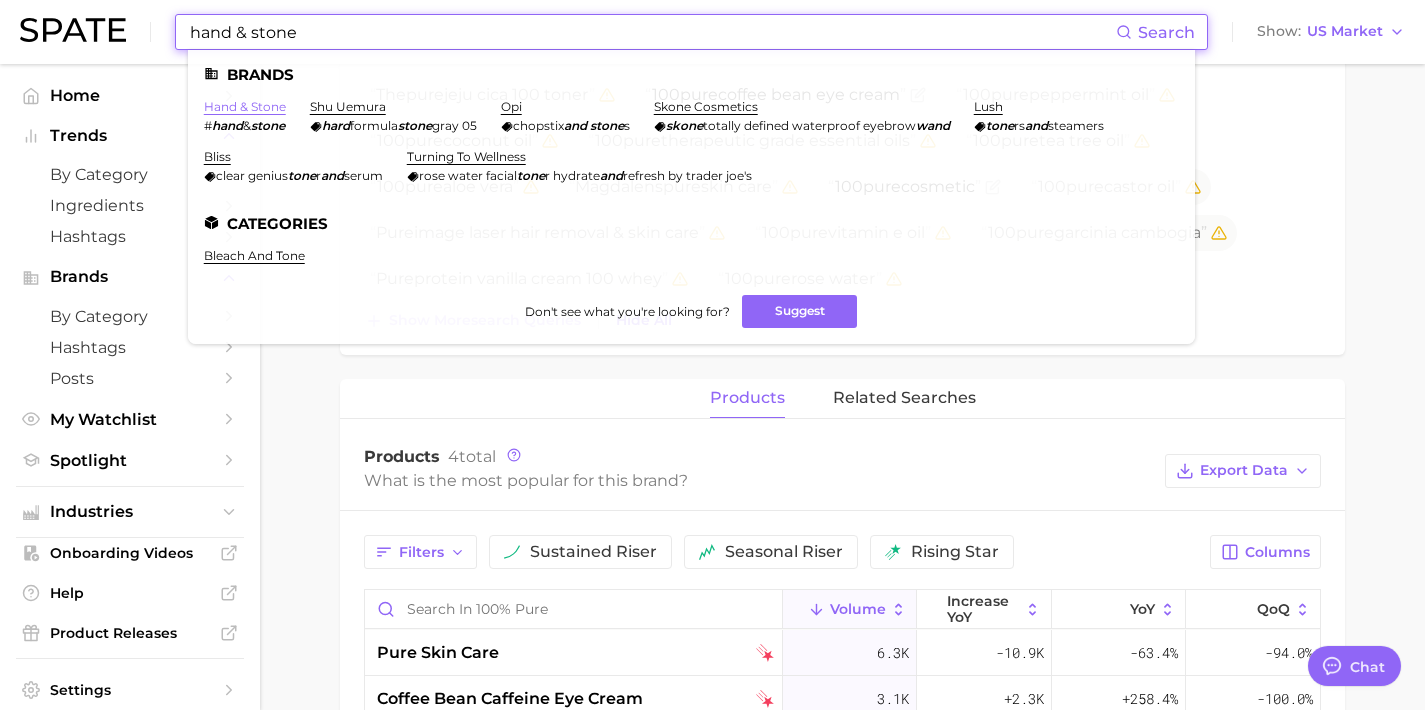 type on "hand & stone" 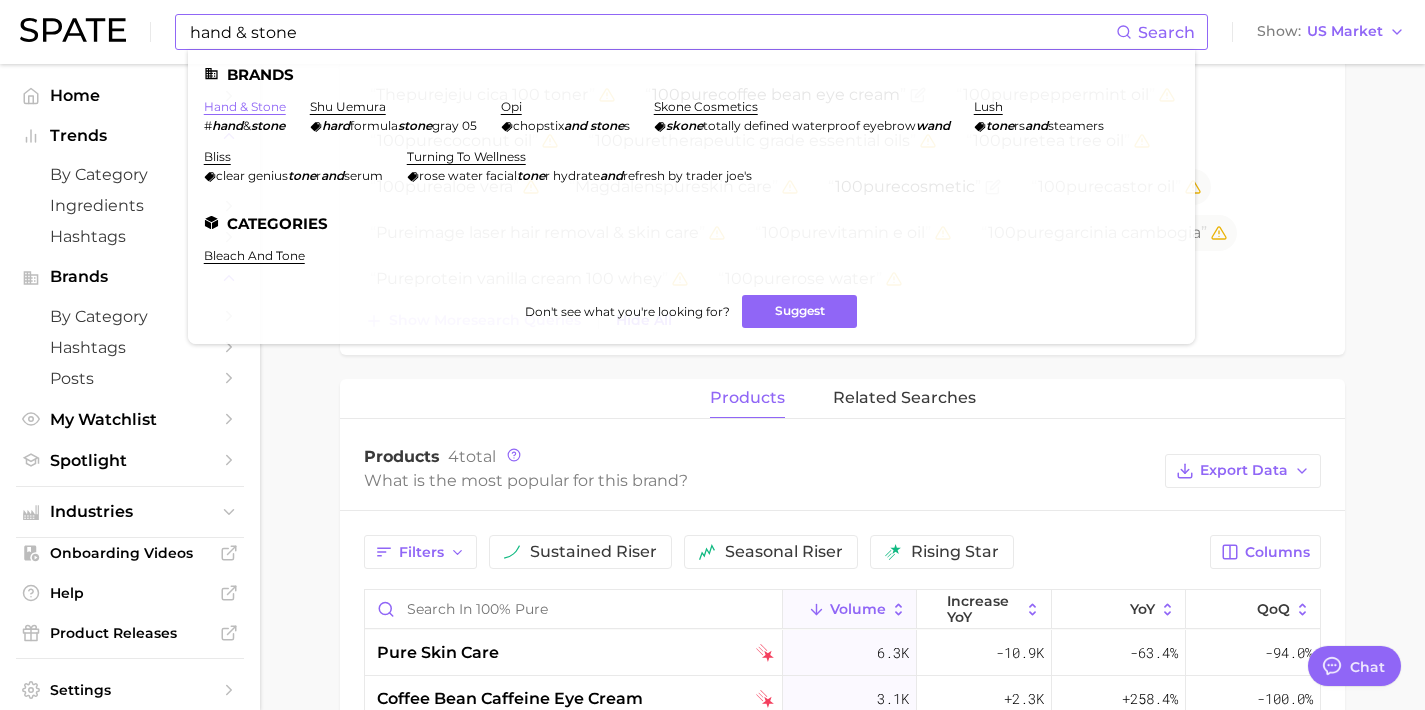 click on "hand & stone" at bounding box center [245, 106] 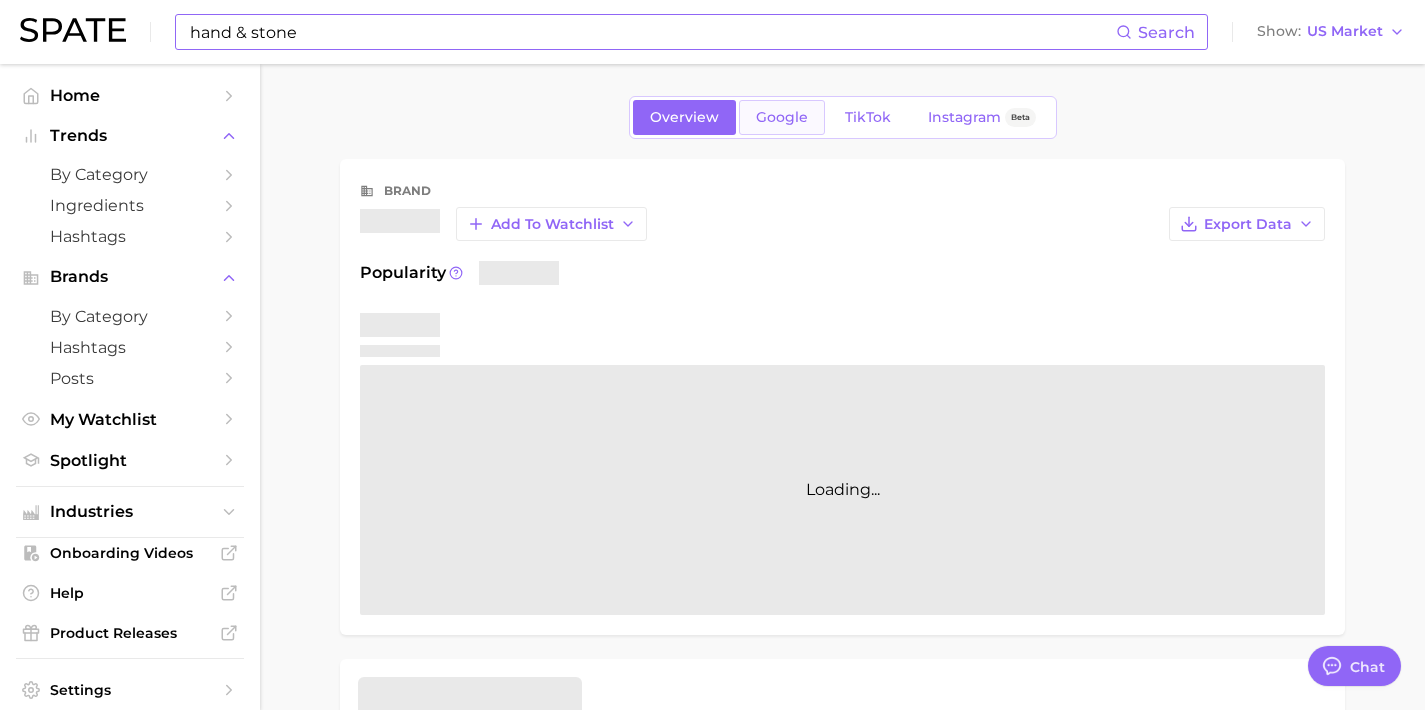 click on "Google" at bounding box center (782, 117) 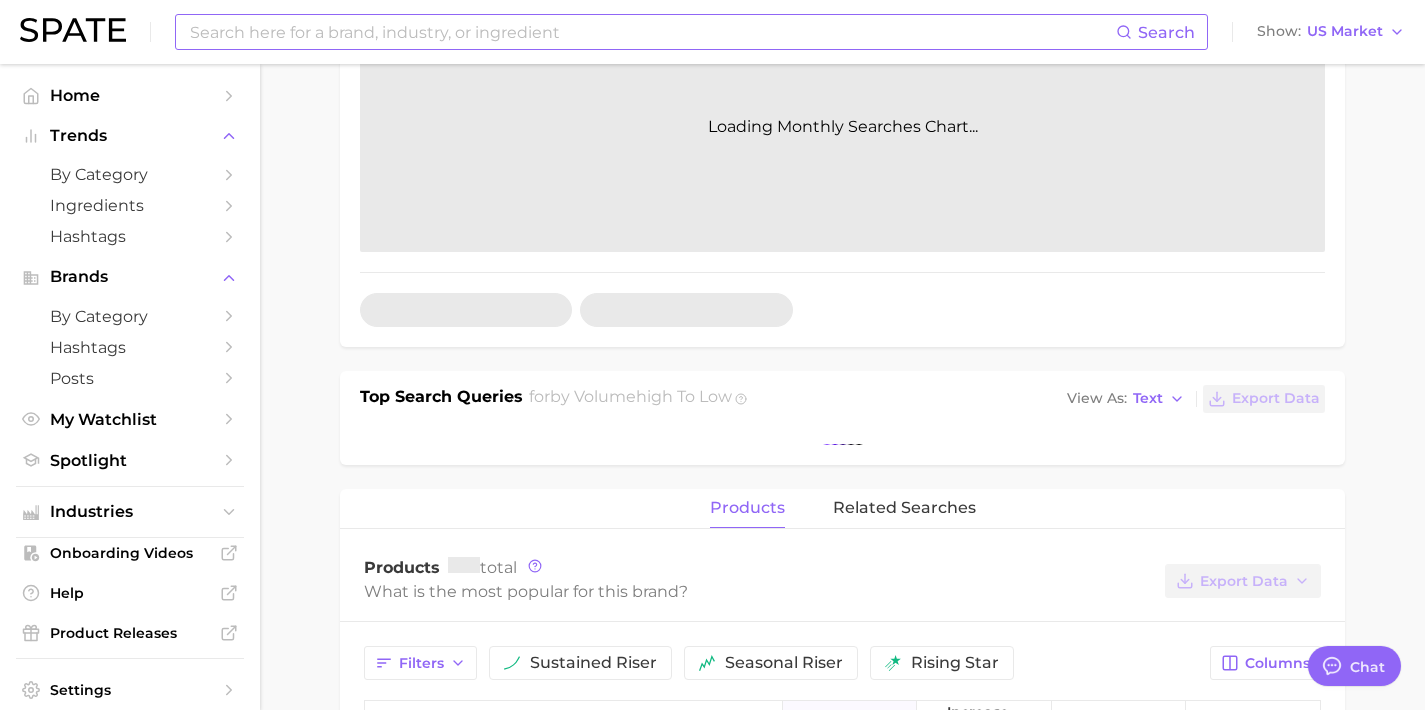scroll, scrollTop: 416, scrollLeft: 0, axis: vertical 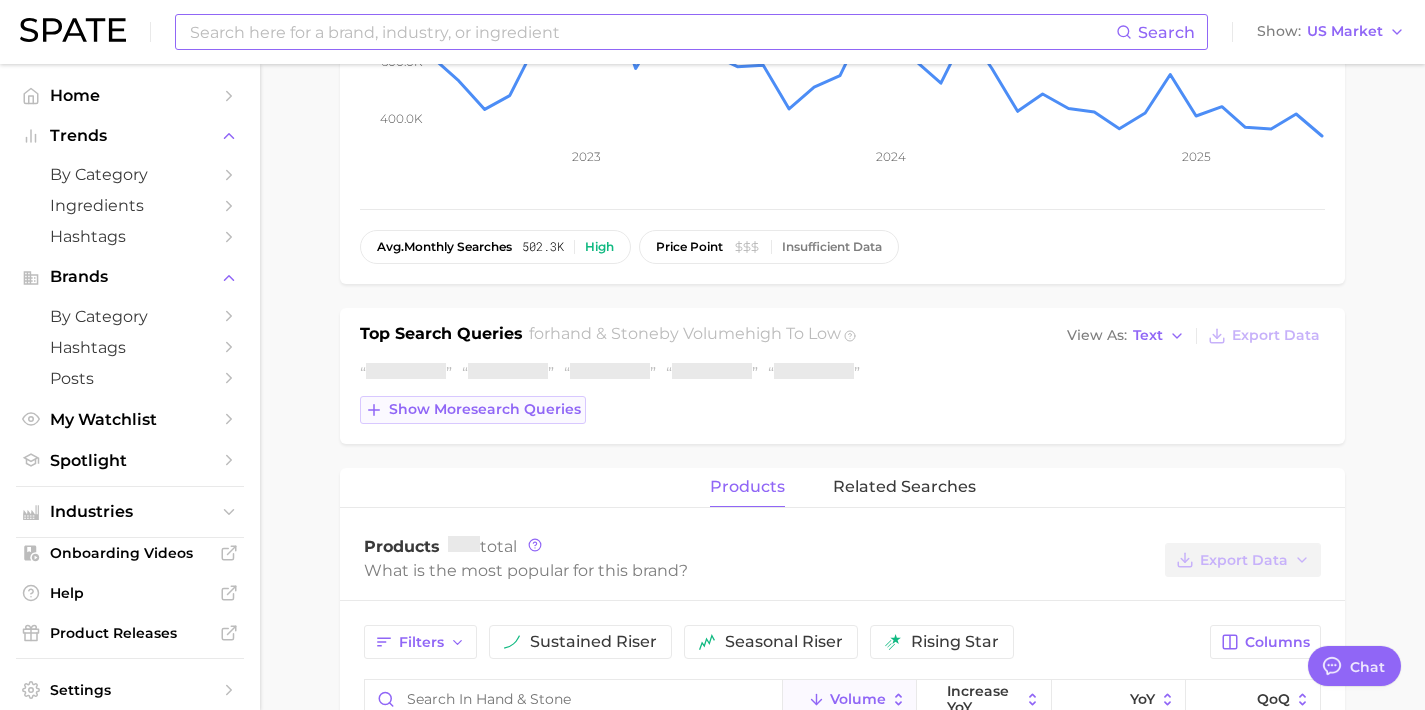 click on "Show more  search queries" at bounding box center (485, 409) 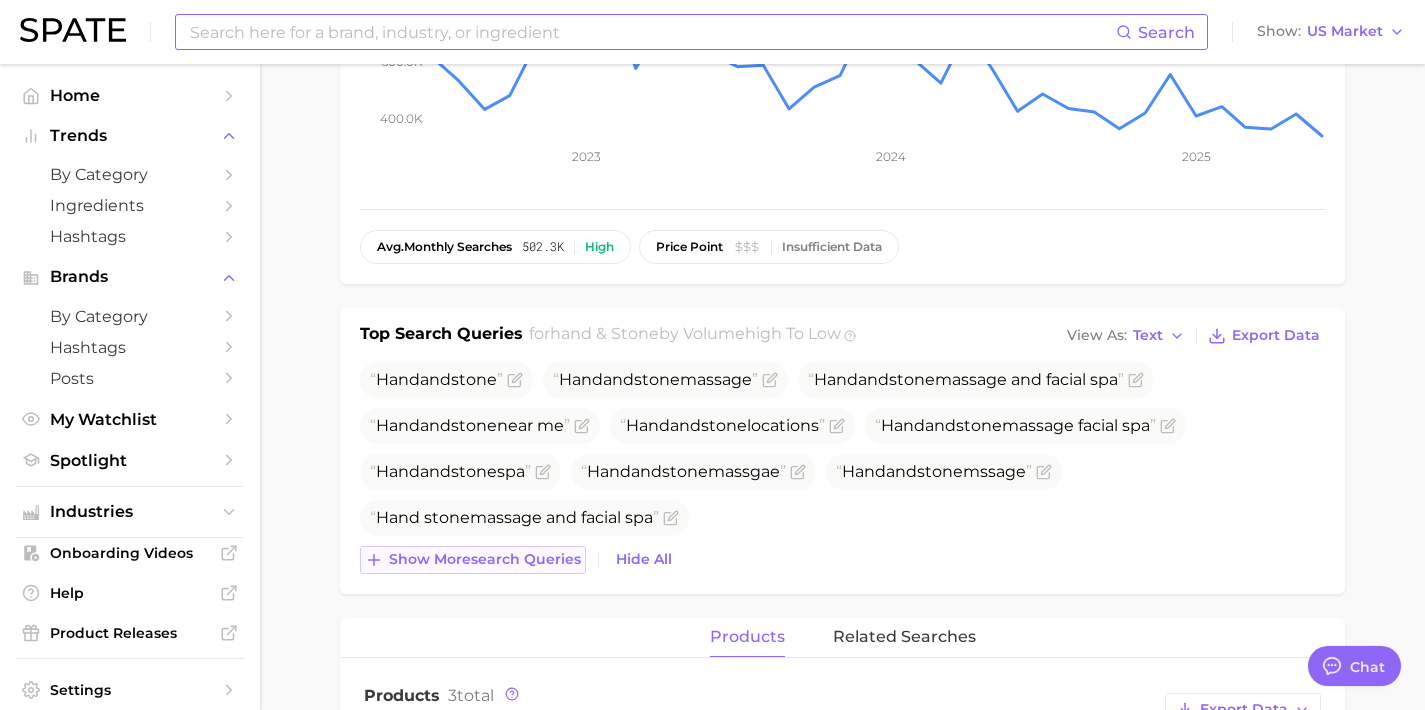 click on "Show more  search queries" at bounding box center (485, 559) 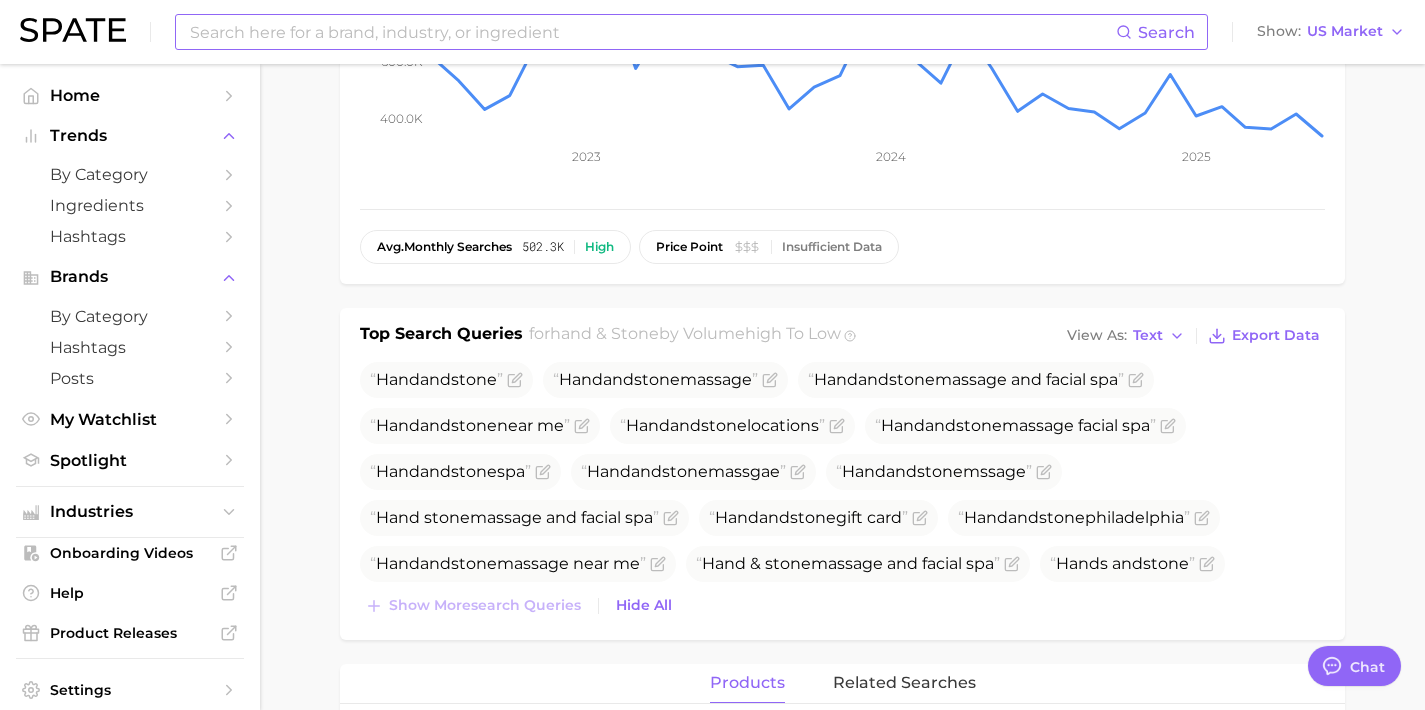 click at bounding box center (652, 32) 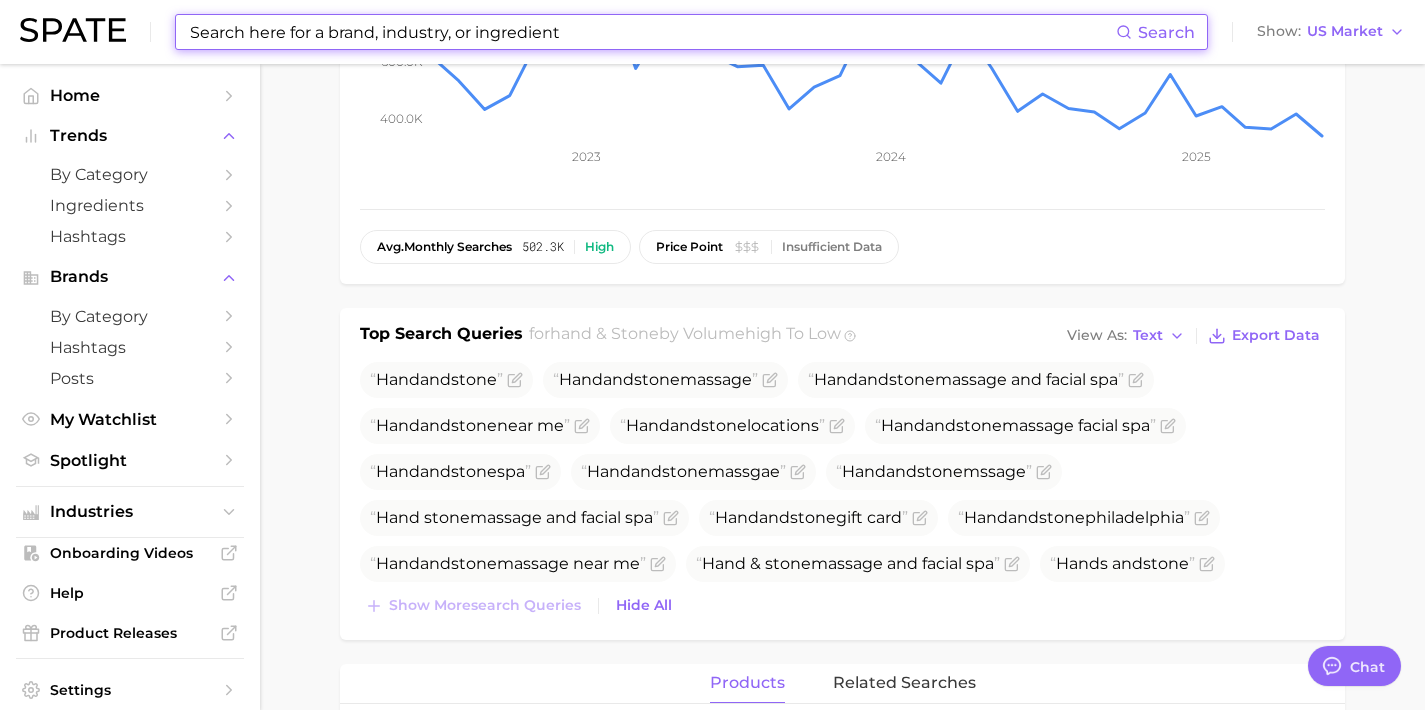 paste on "etude" 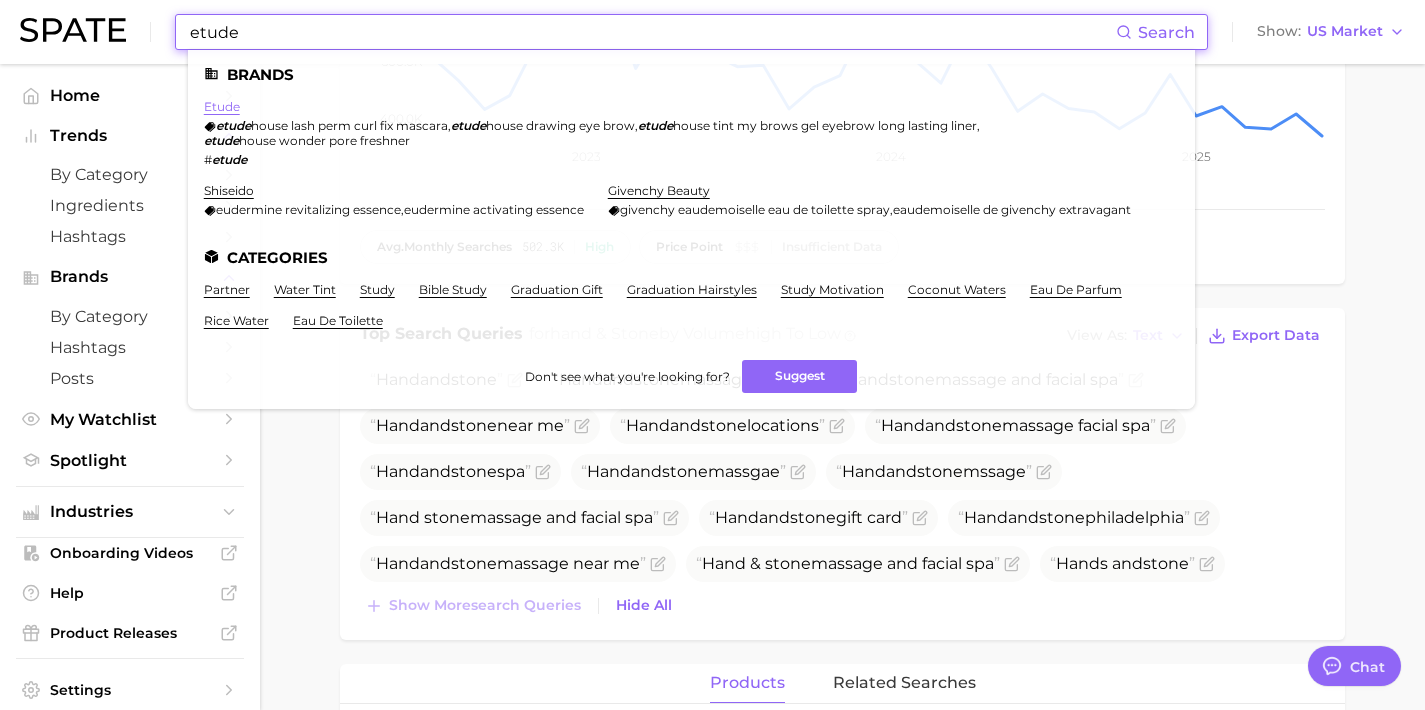 type on "etude" 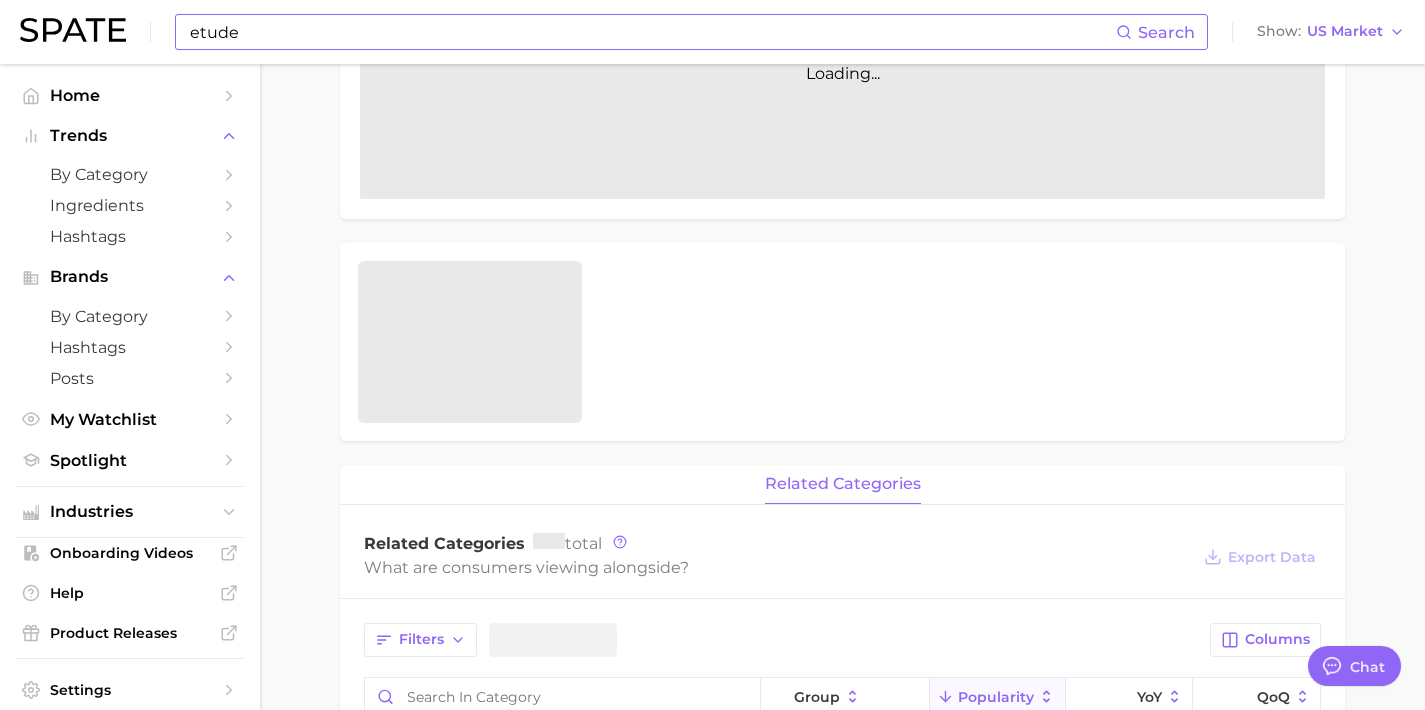 scroll, scrollTop: 0, scrollLeft: 0, axis: both 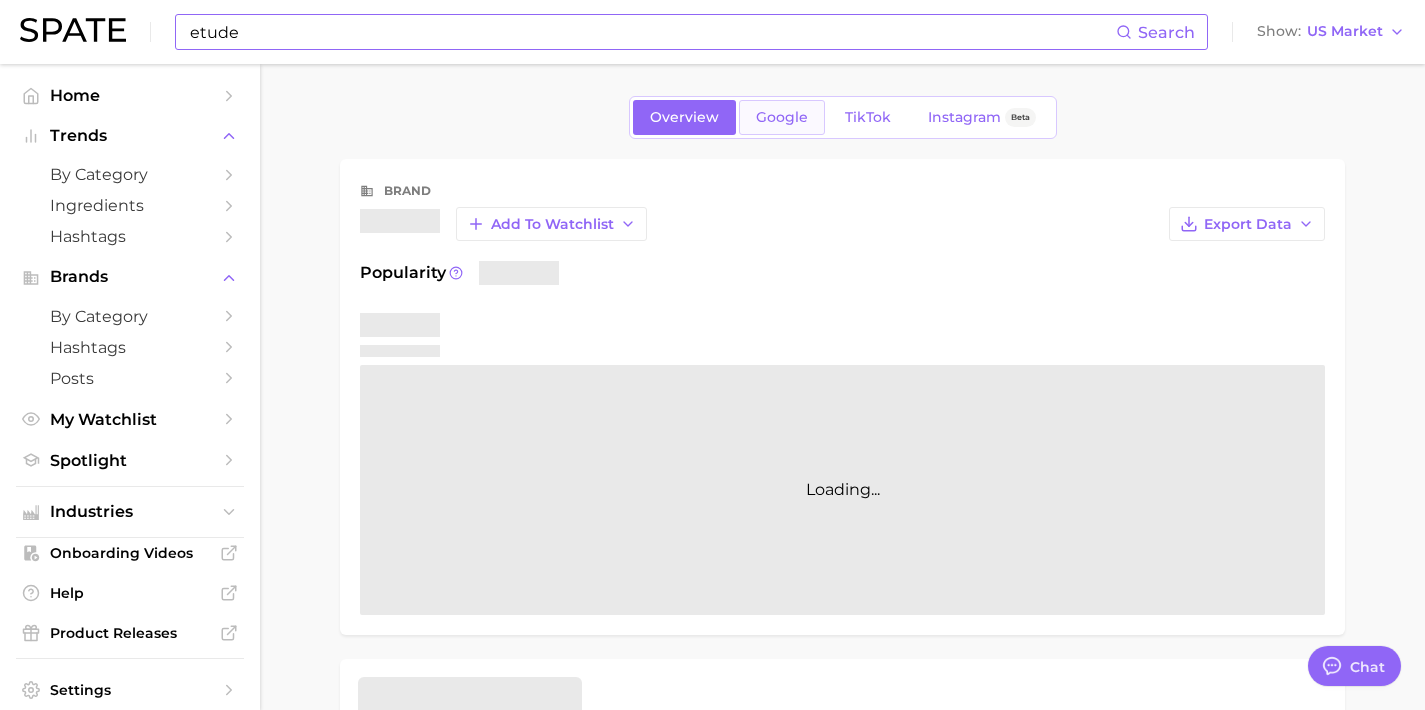 click on "Google" at bounding box center (782, 117) 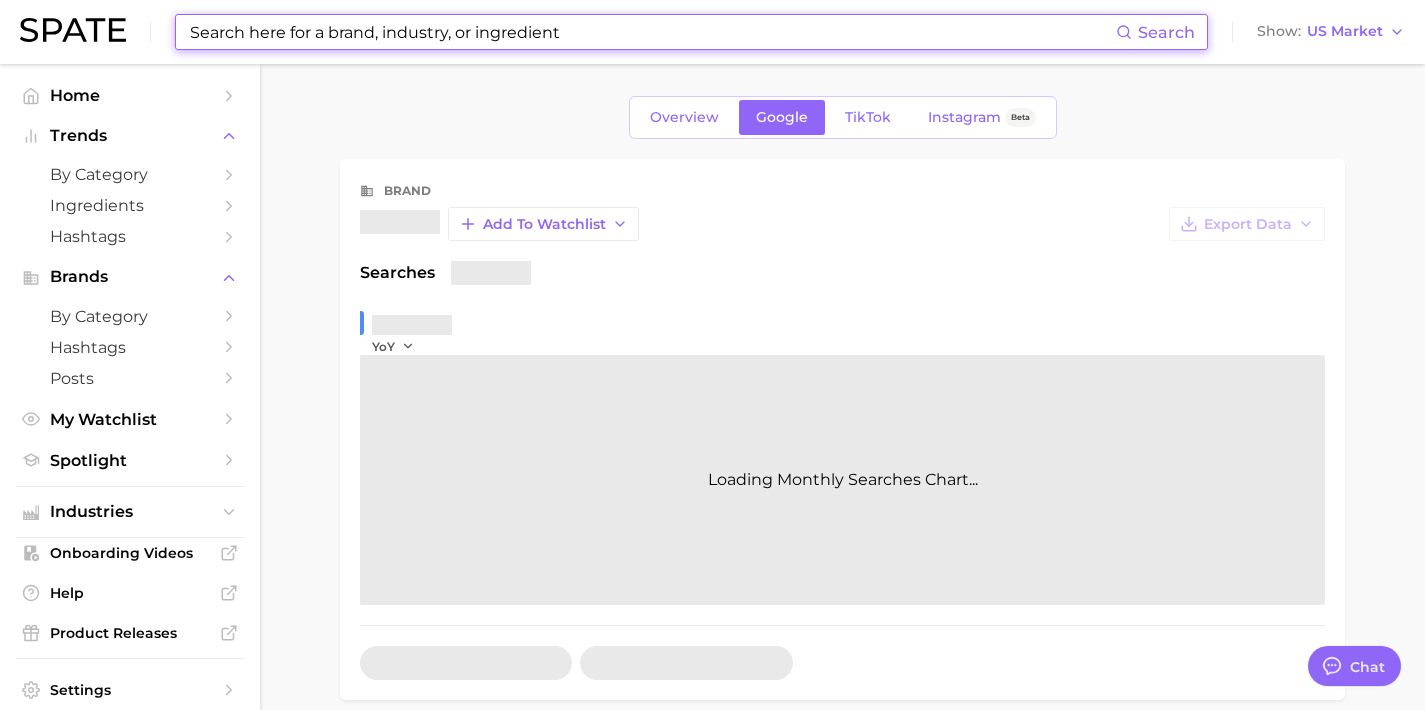 scroll, scrollTop: 644, scrollLeft: 0, axis: vertical 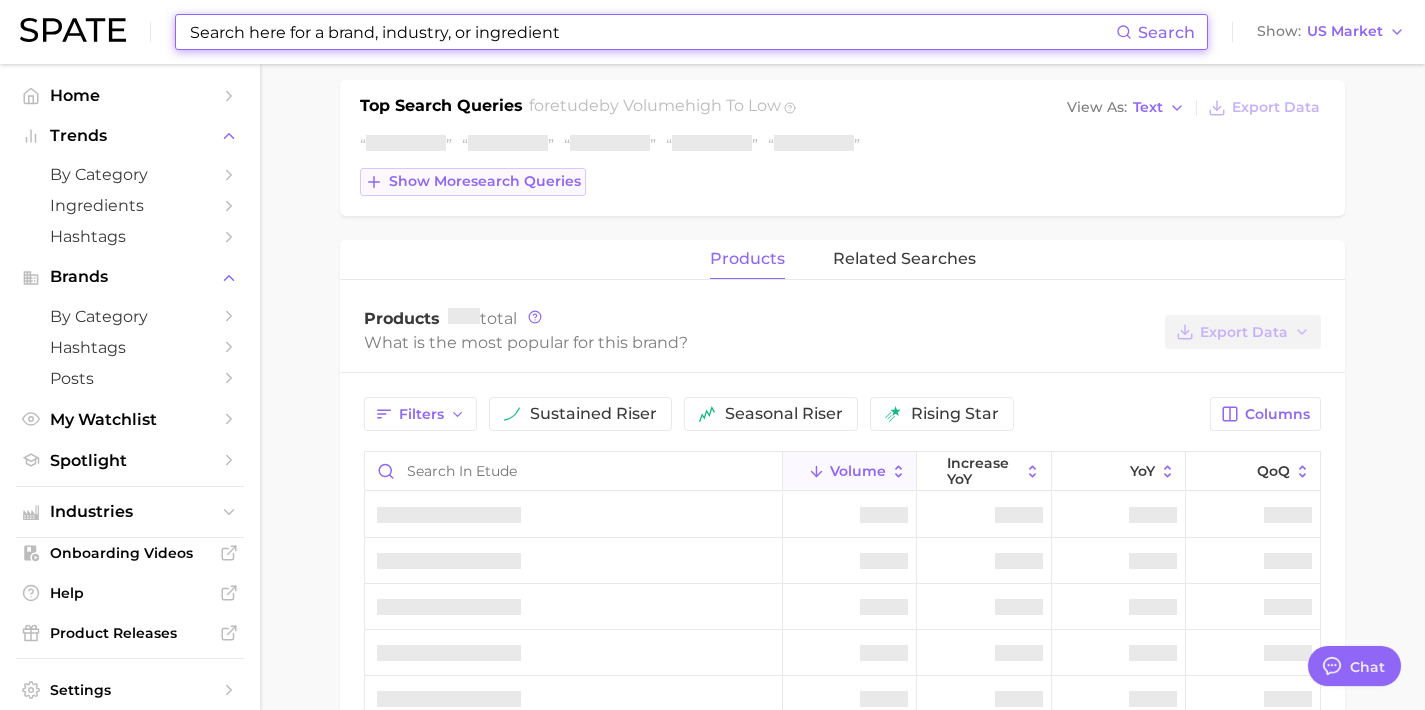 click on "Show more  search queries" at bounding box center (485, 181) 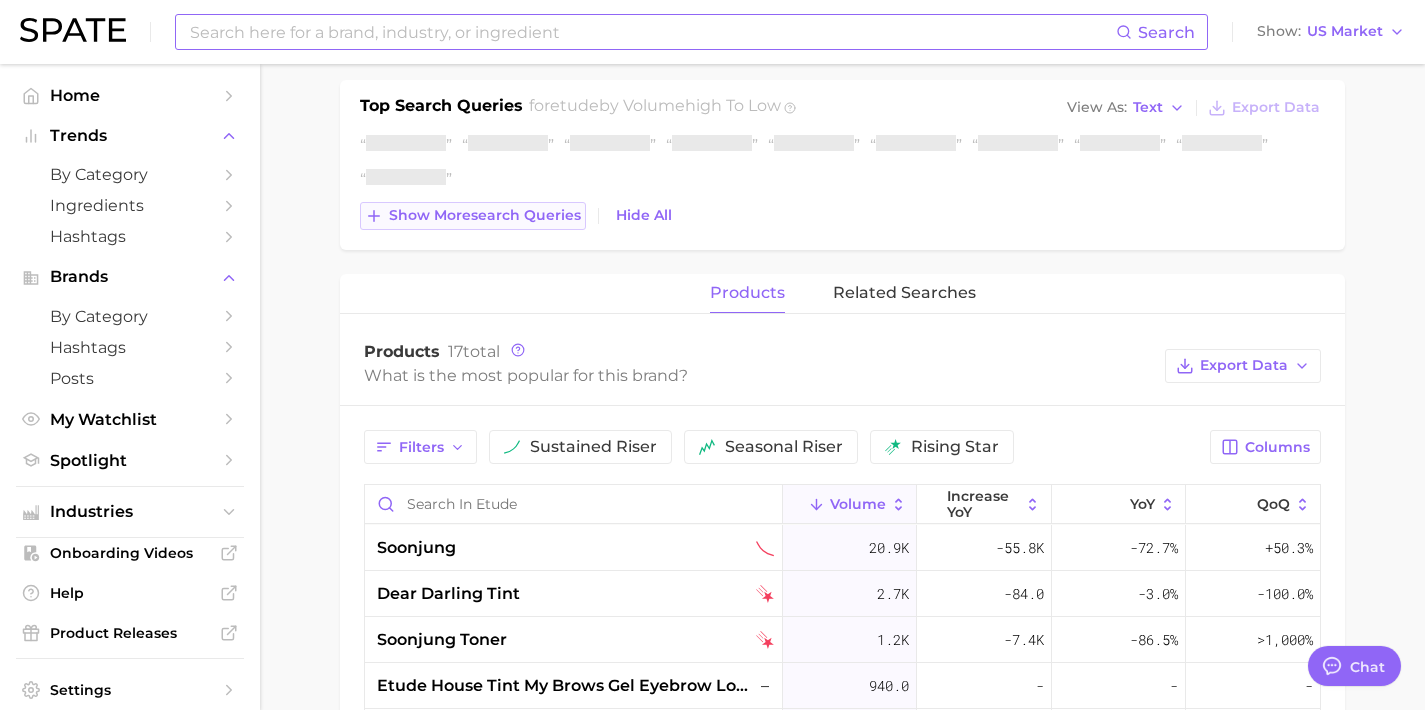 click on "Show more  search queries" at bounding box center (485, 215) 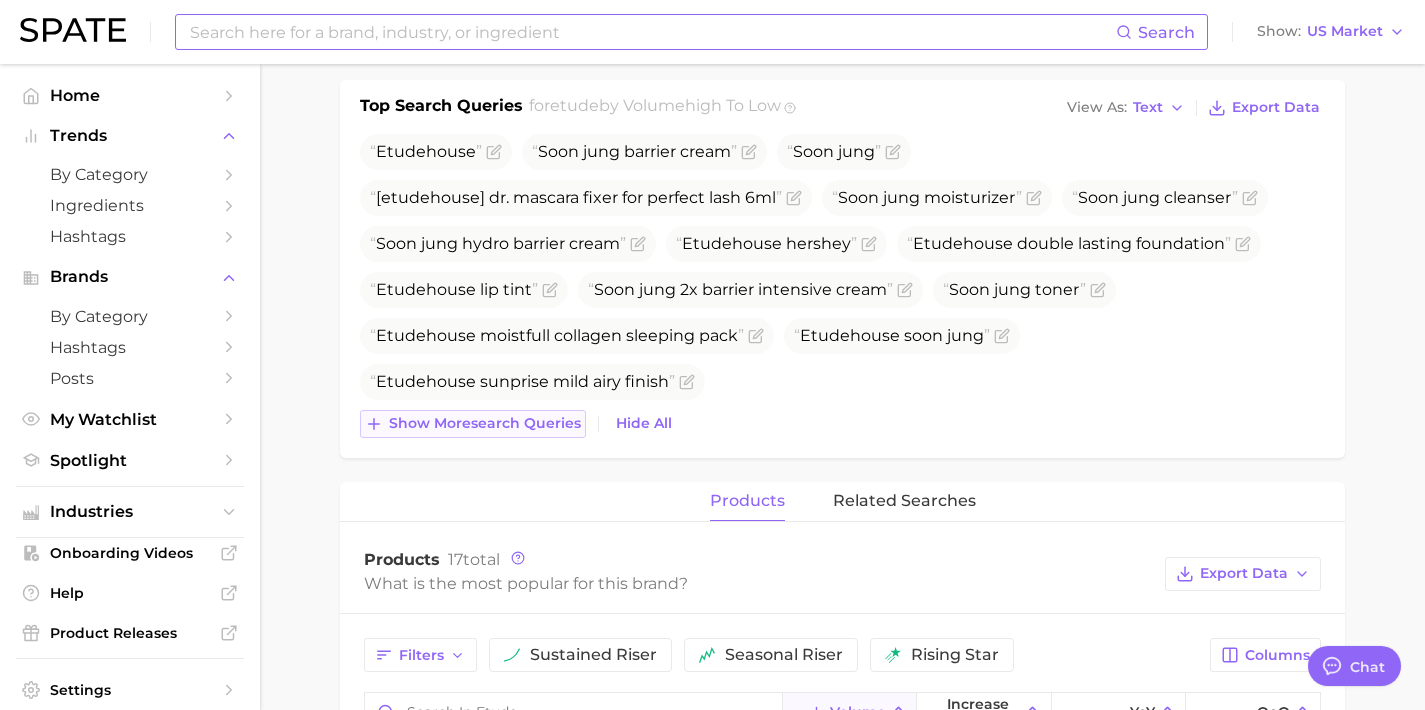 click on "Show more  search queries" at bounding box center (473, 424) 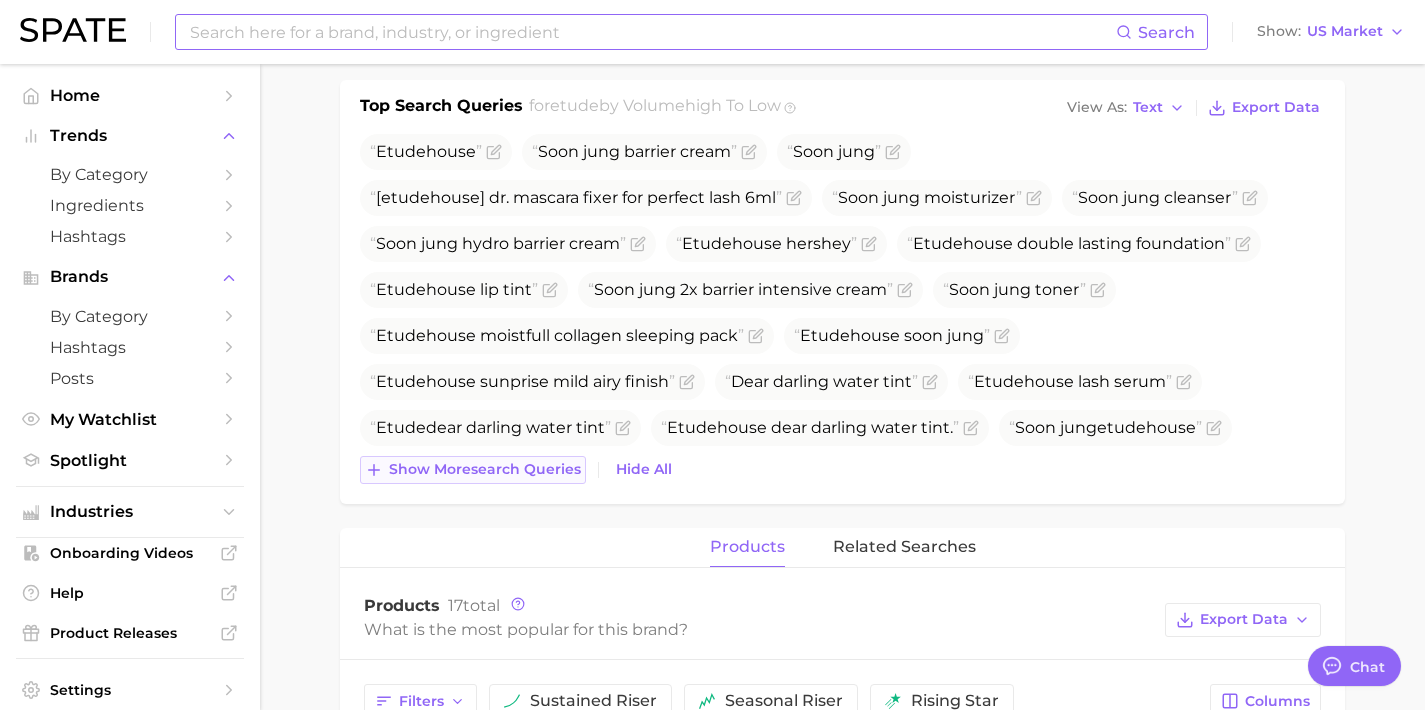 click on "Show more  search queries" at bounding box center (473, 470) 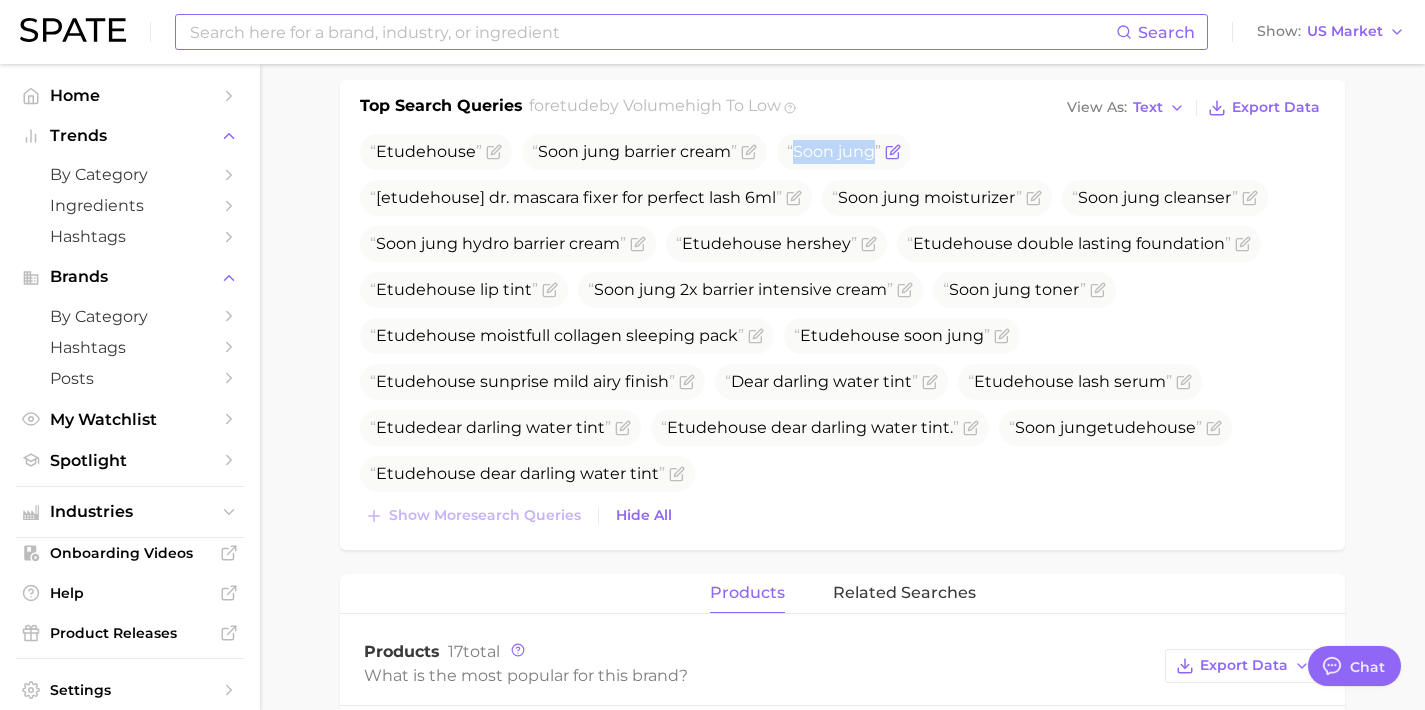 drag, startPoint x: 798, startPoint y: 153, endPoint x: 874, endPoint y: 153, distance: 76 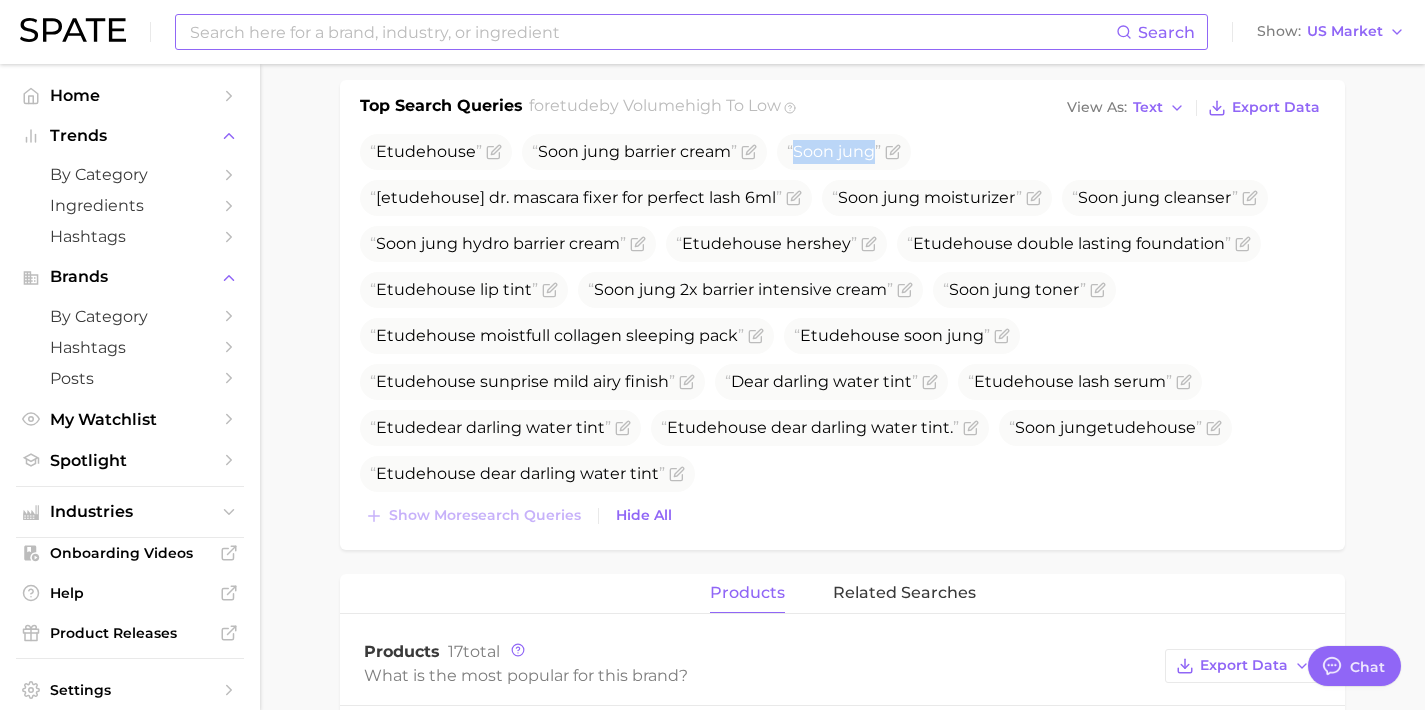 copy on "Soon jung" 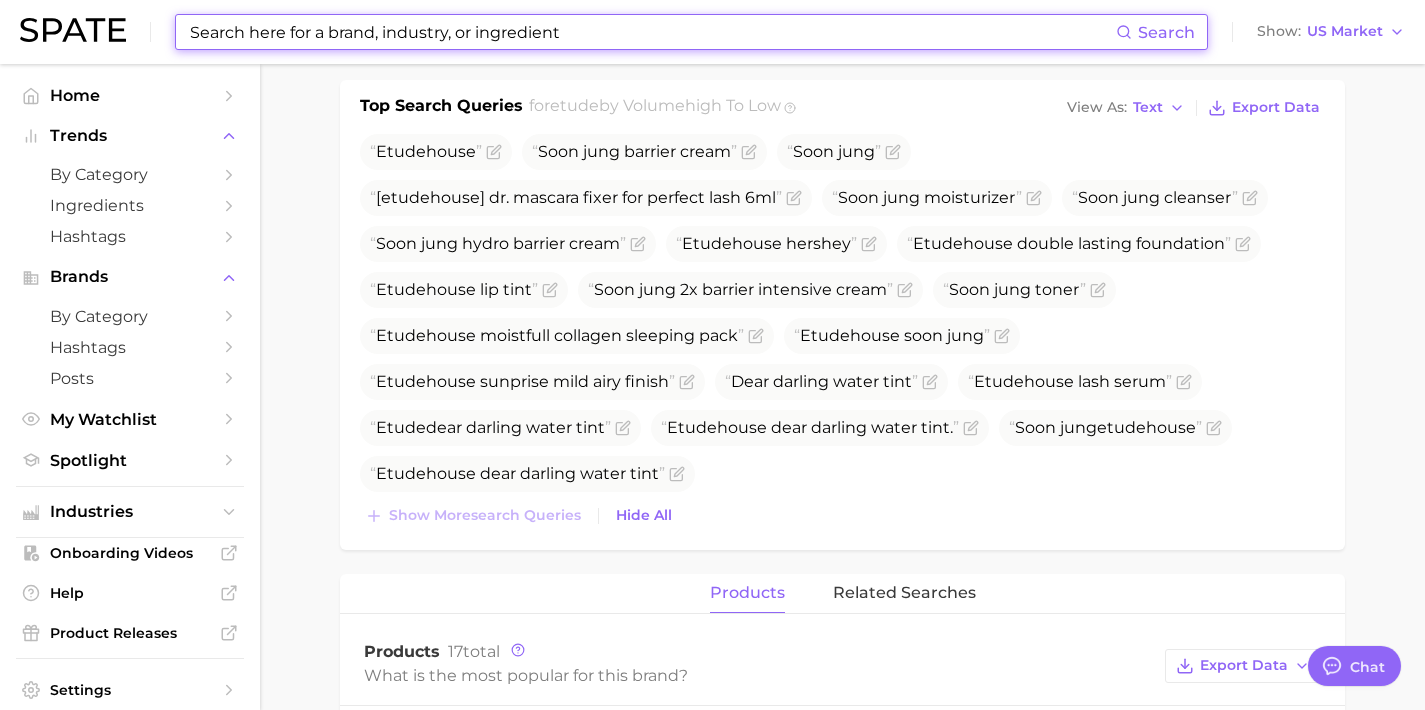 click at bounding box center (652, 32) 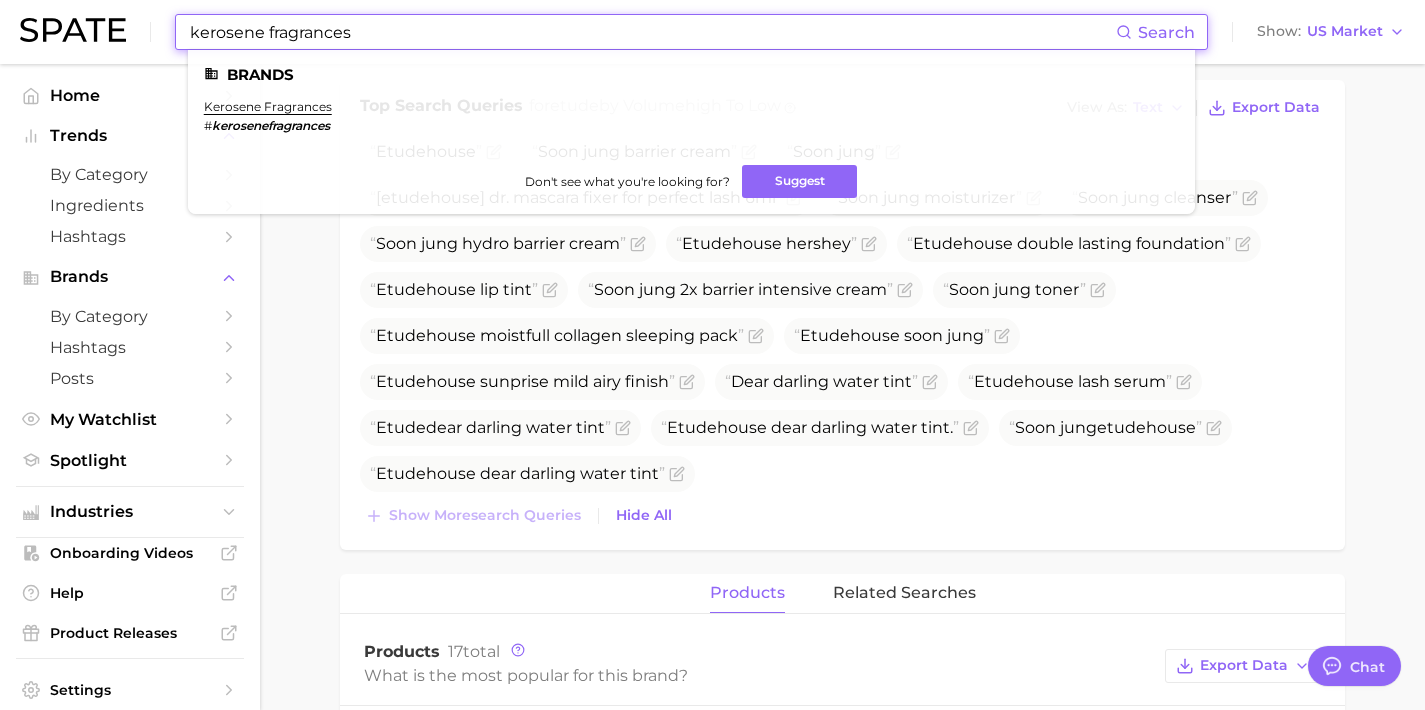type on "kerosene fragrances" 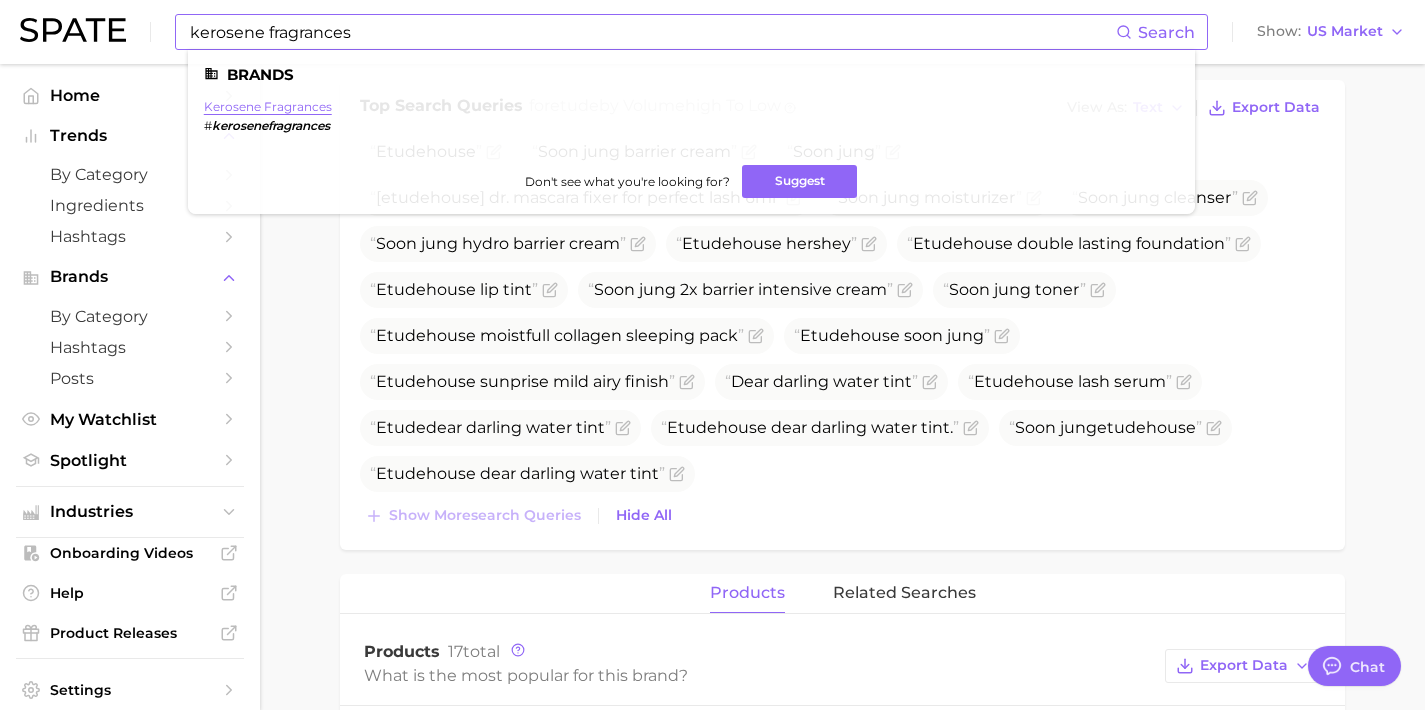 click on "kerosene fragrances" at bounding box center [268, 106] 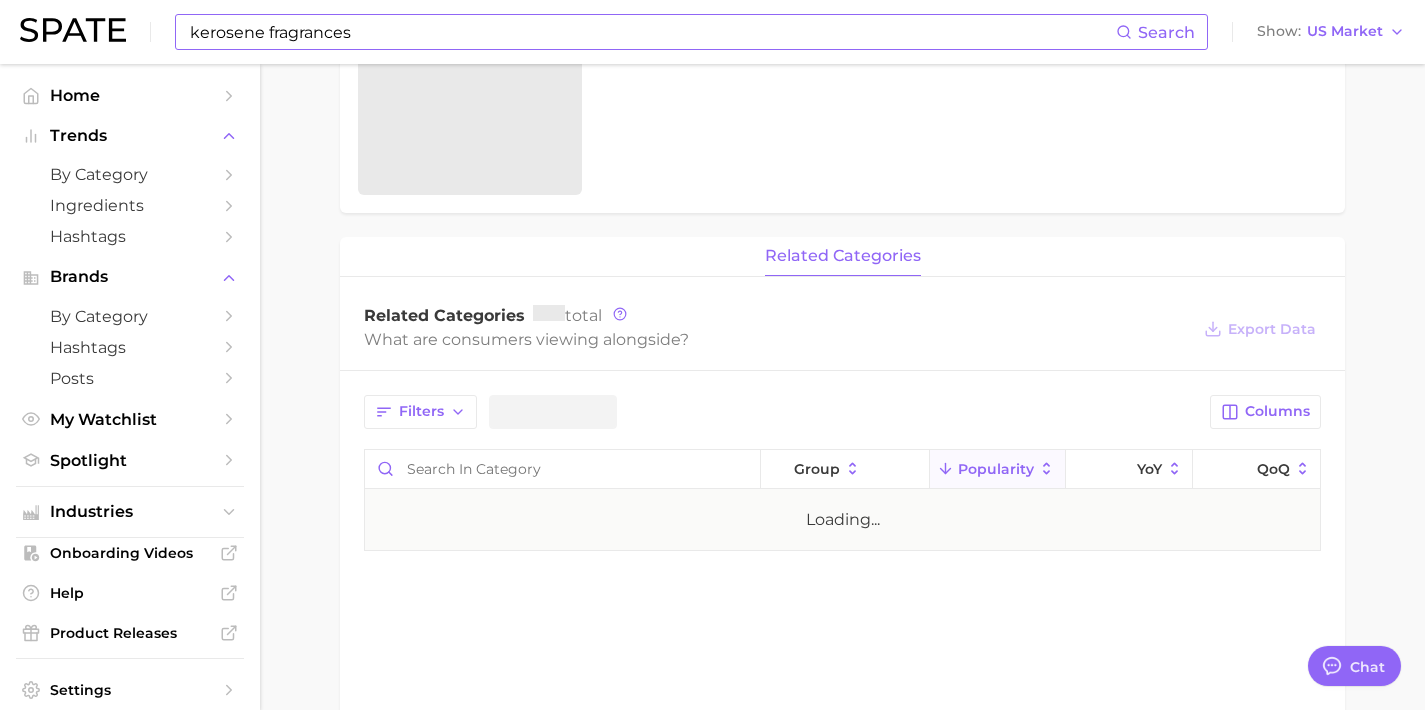 scroll, scrollTop: 0, scrollLeft: 0, axis: both 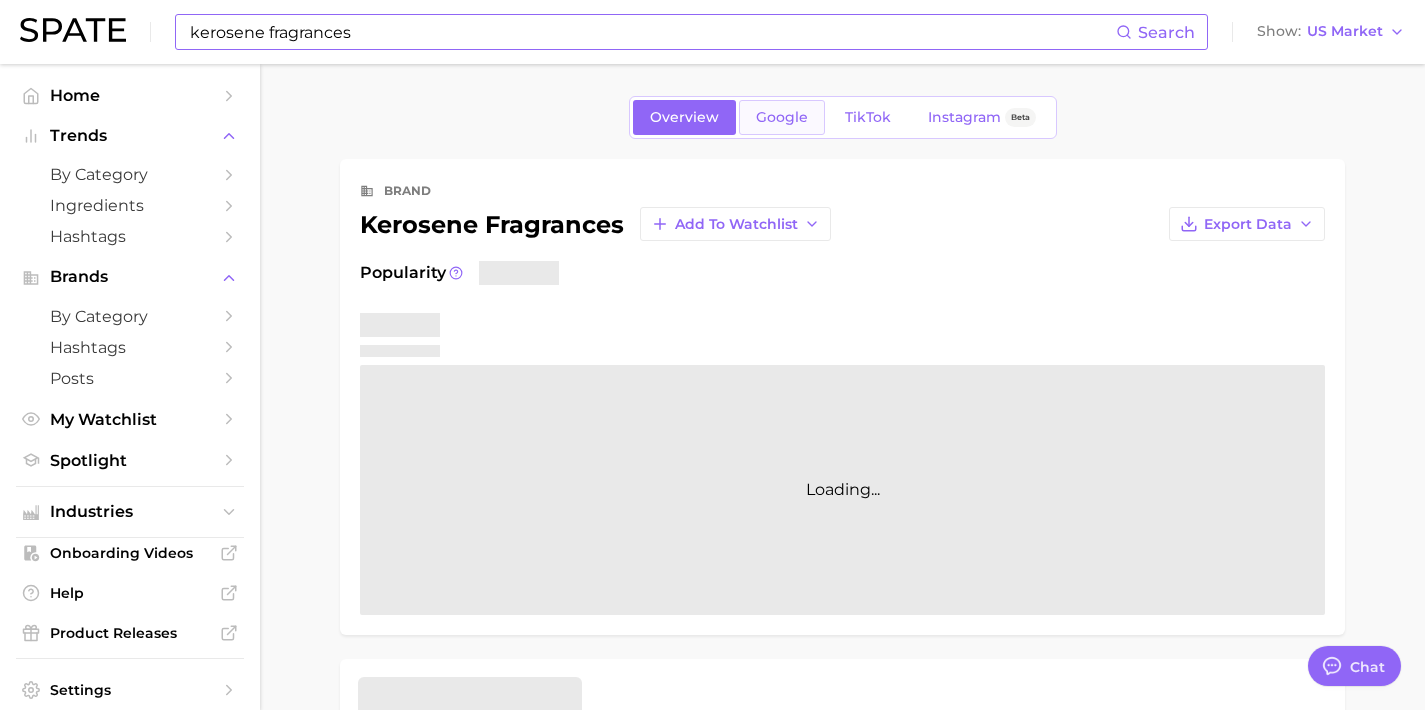 click on "Google" at bounding box center [782, 117] 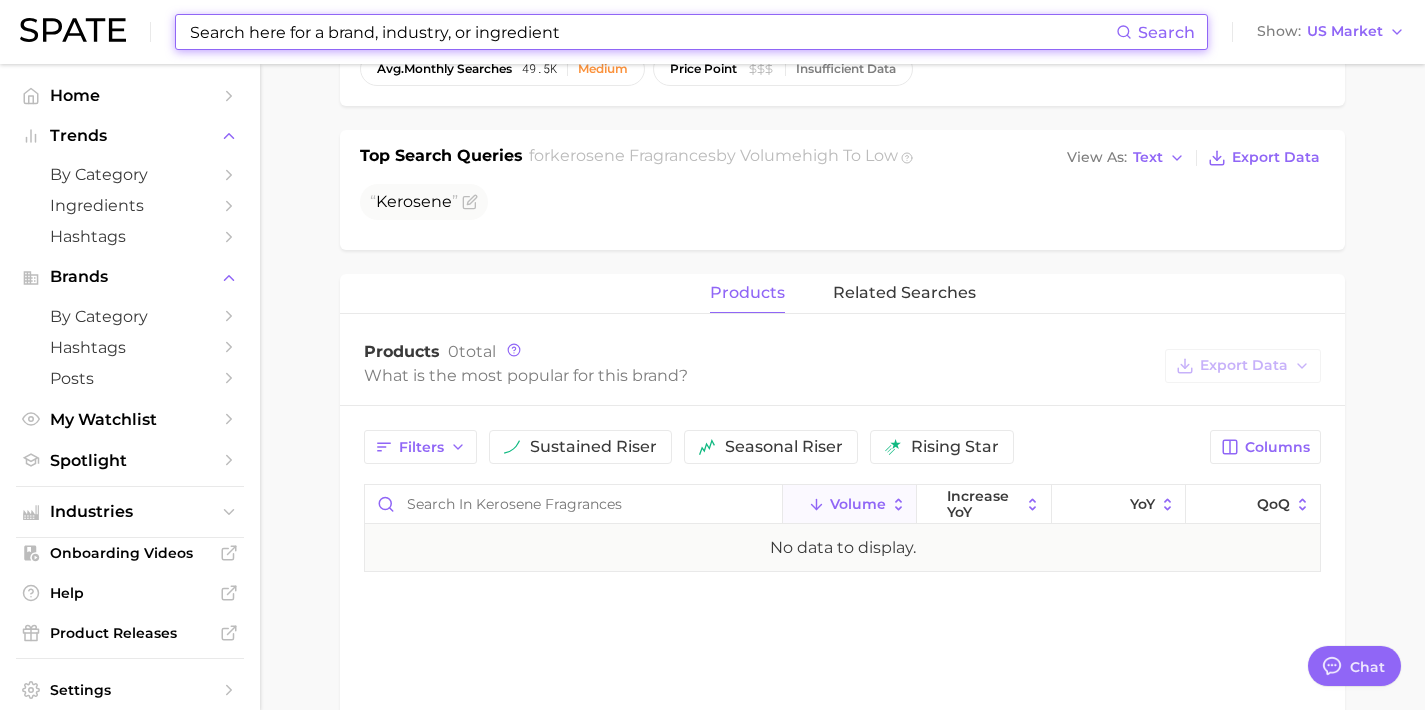 scroll, scrollTop: 505, scrollLeft: 0, axis: vertical 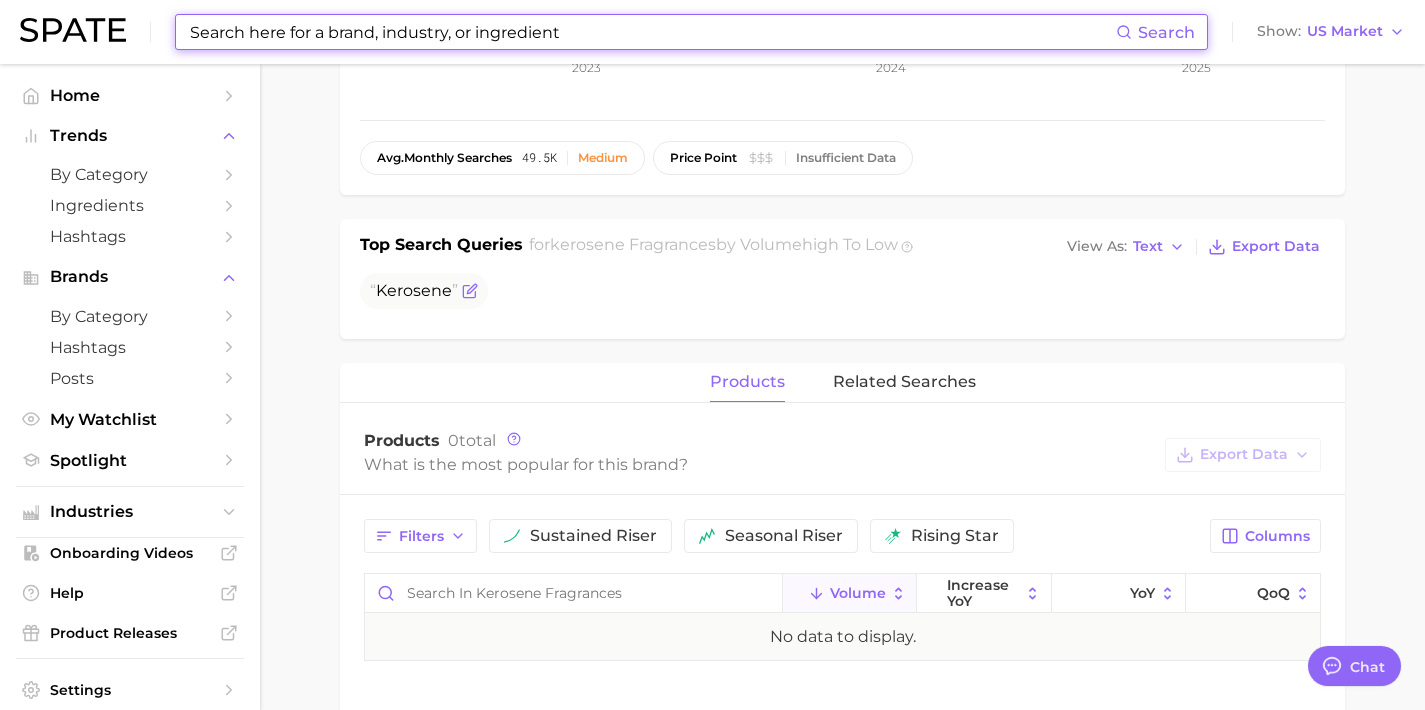 click 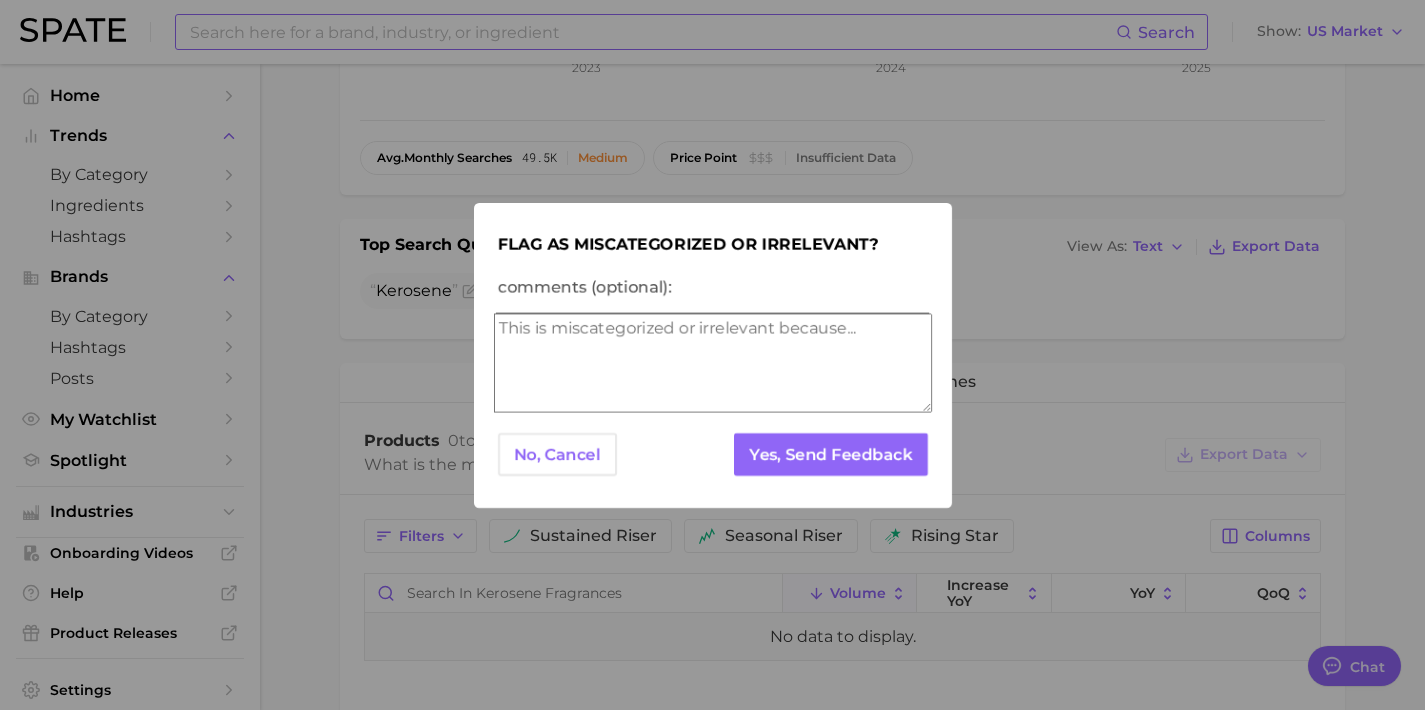 click on "comments (optional):" at bounding box center (713, 363) 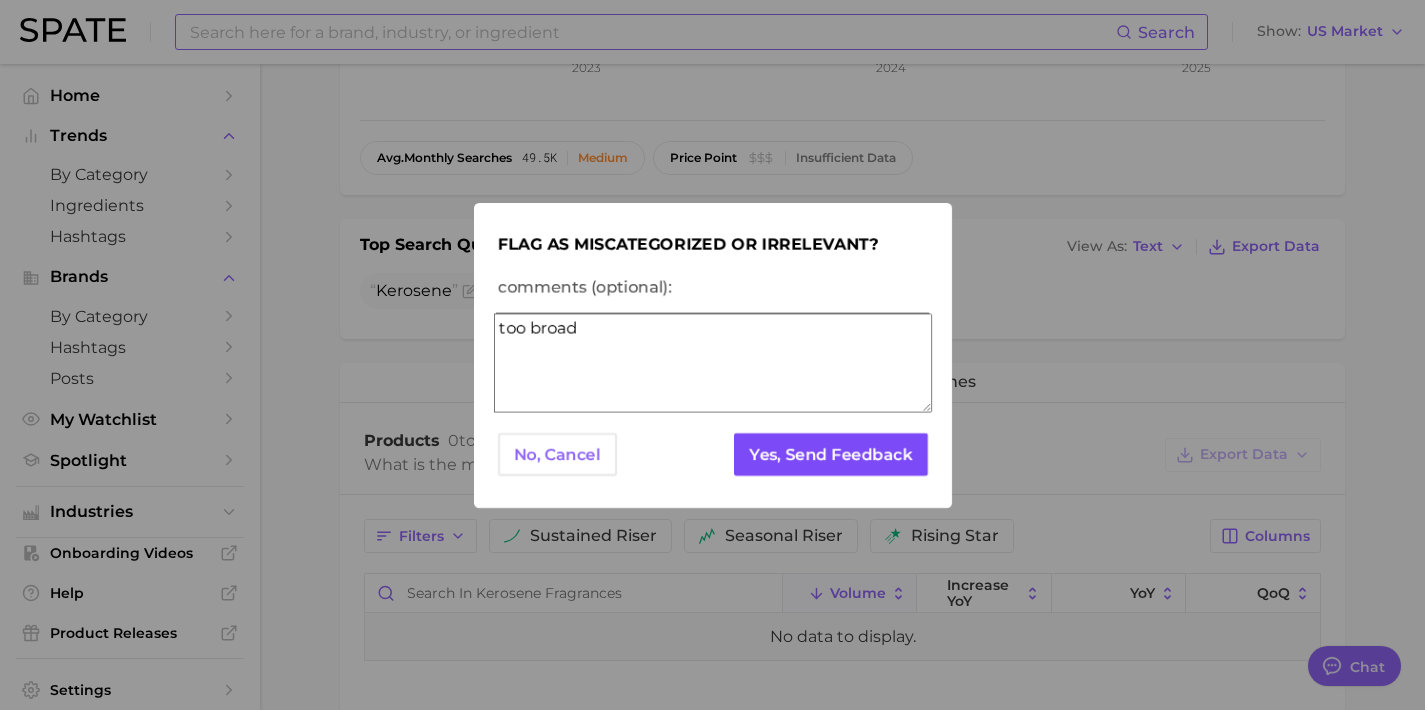 type on "too broad" 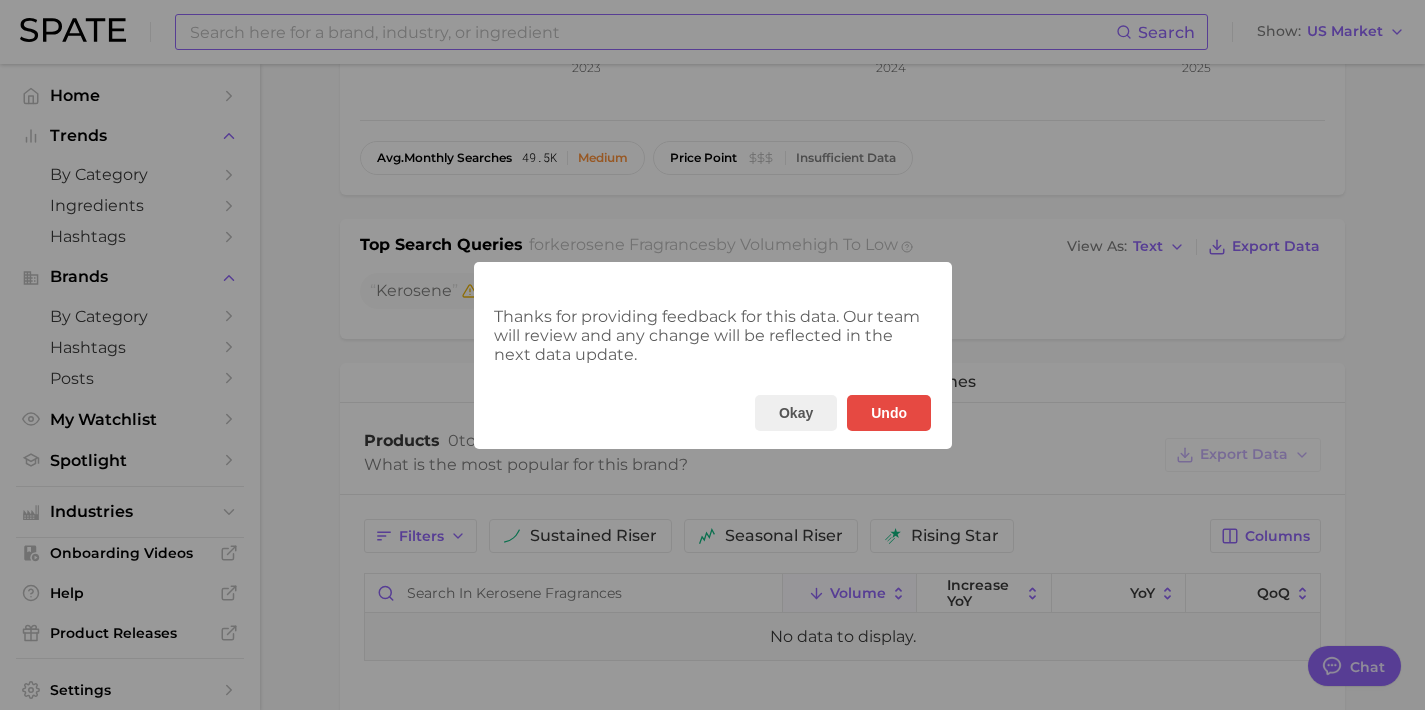 click on "Thanks for providing feedback for this data. Our team will review and any change will be reflected in the next data update.
Okay
Undo" at bounding box center [712, 355] 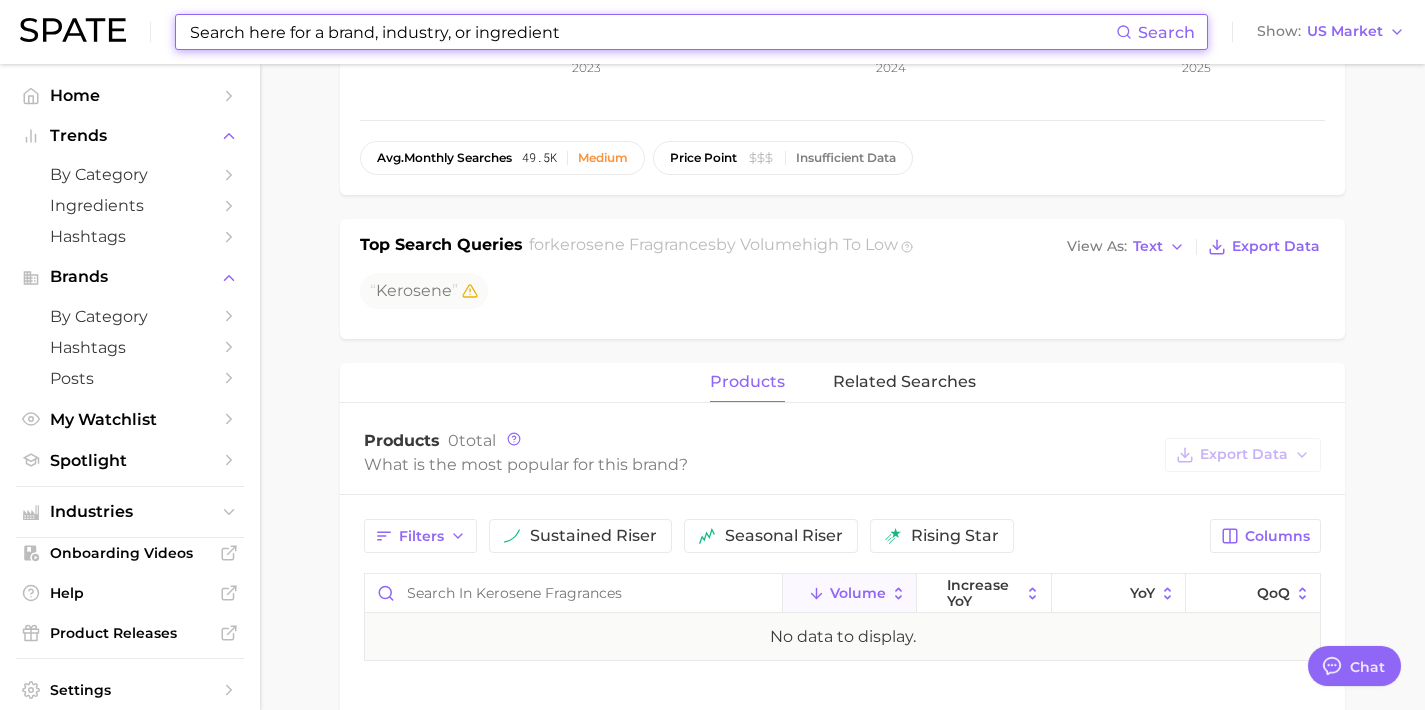 click at bounding box center (652, 32) 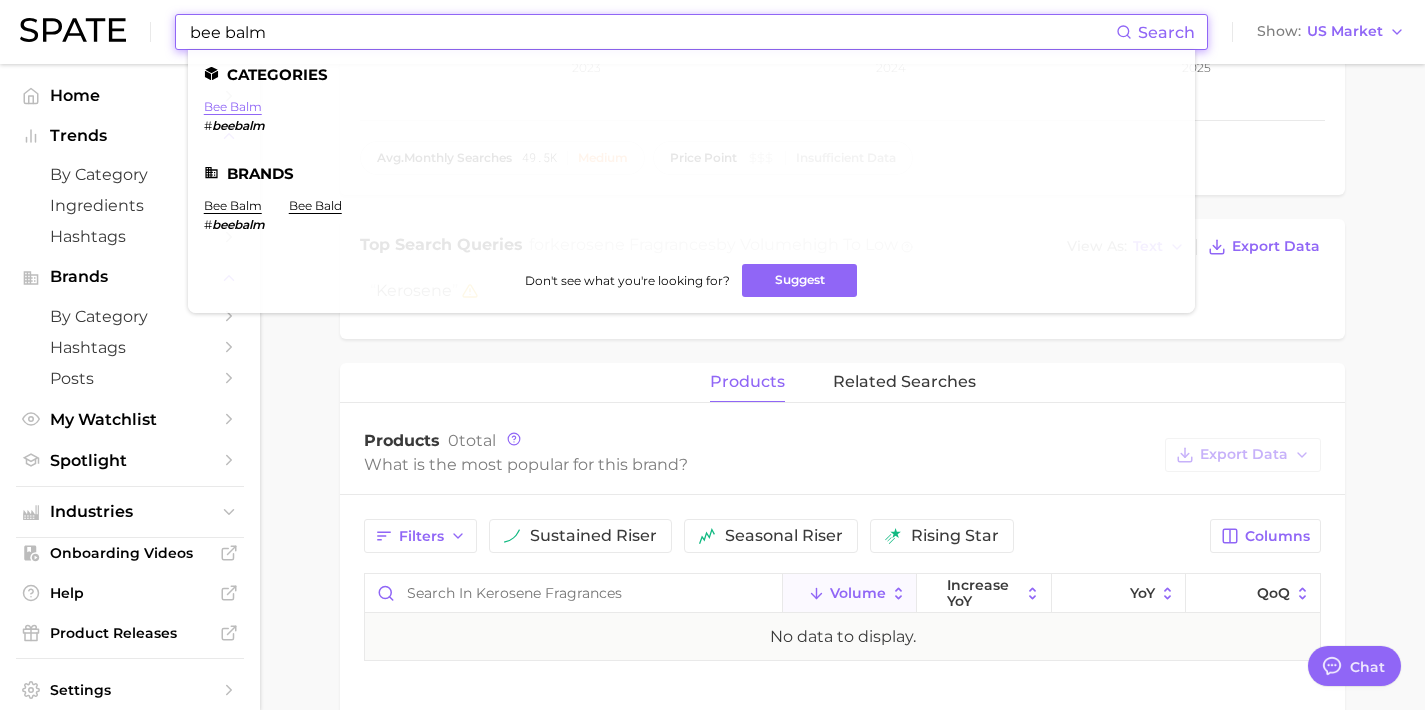type on "bee balm" 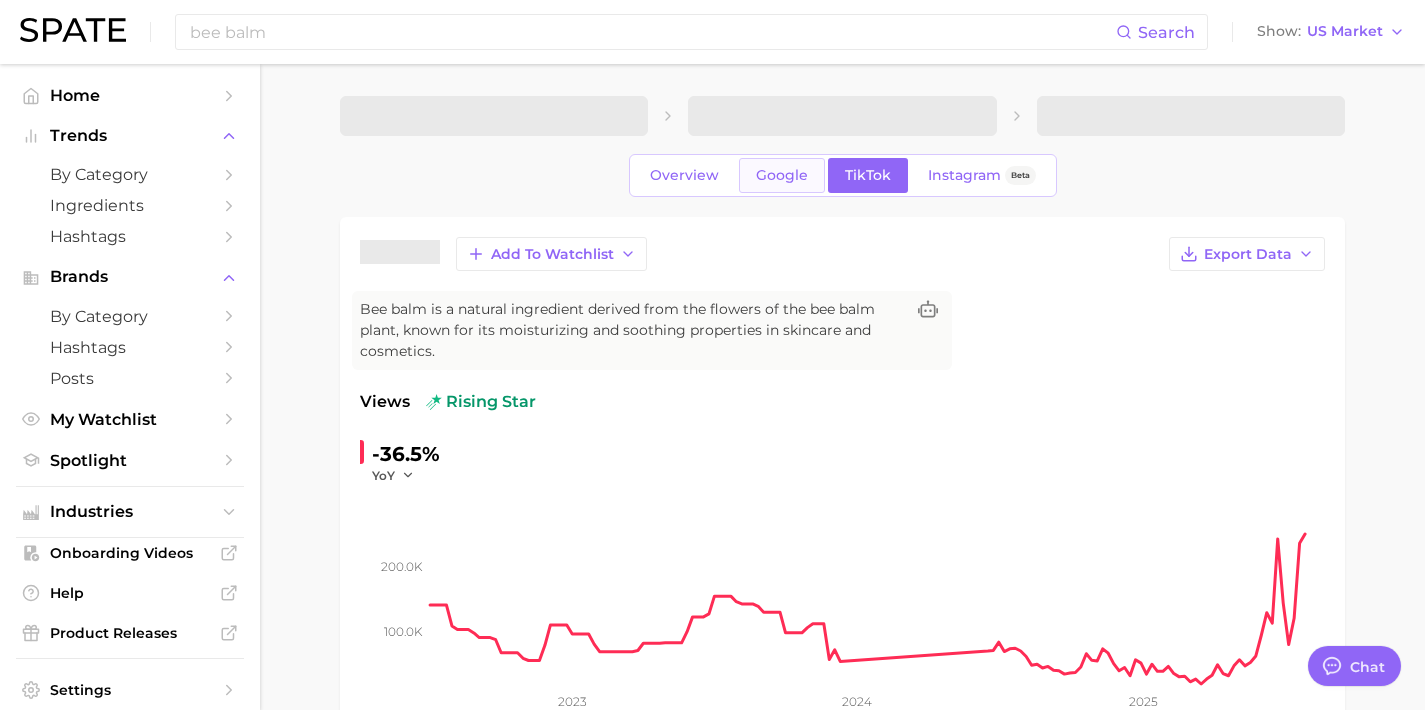 scroll, scrollTop: 0, scrollLeft: 0, axis: both 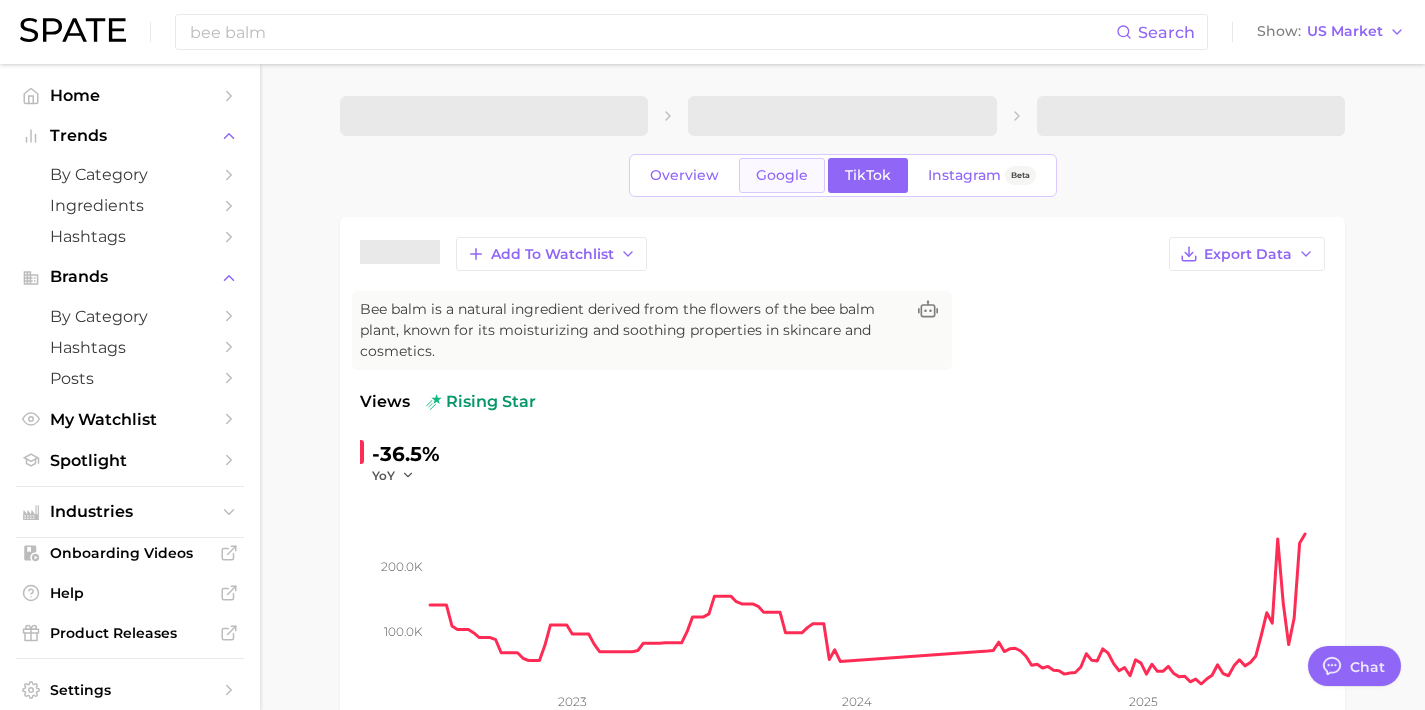 click on "Google" at bounding box center [782, 175] 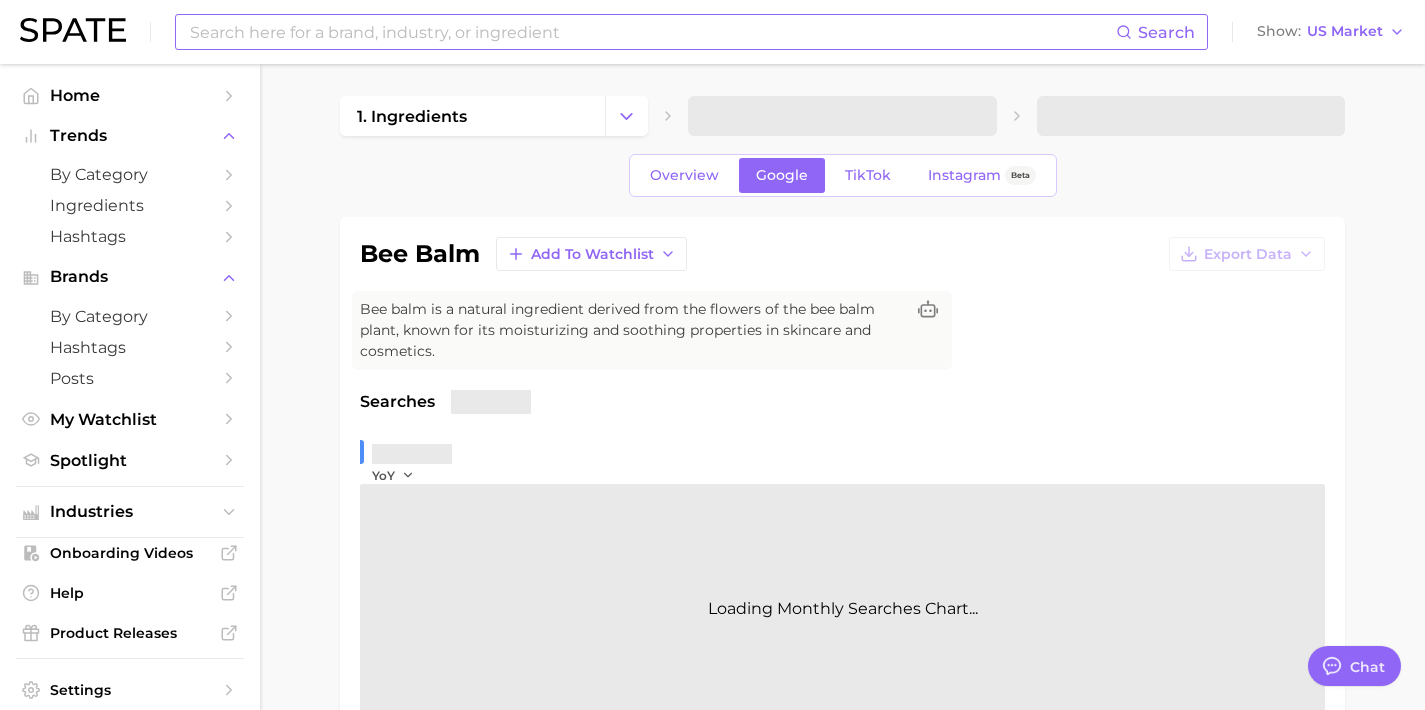 click at bounding box center [652, 32] 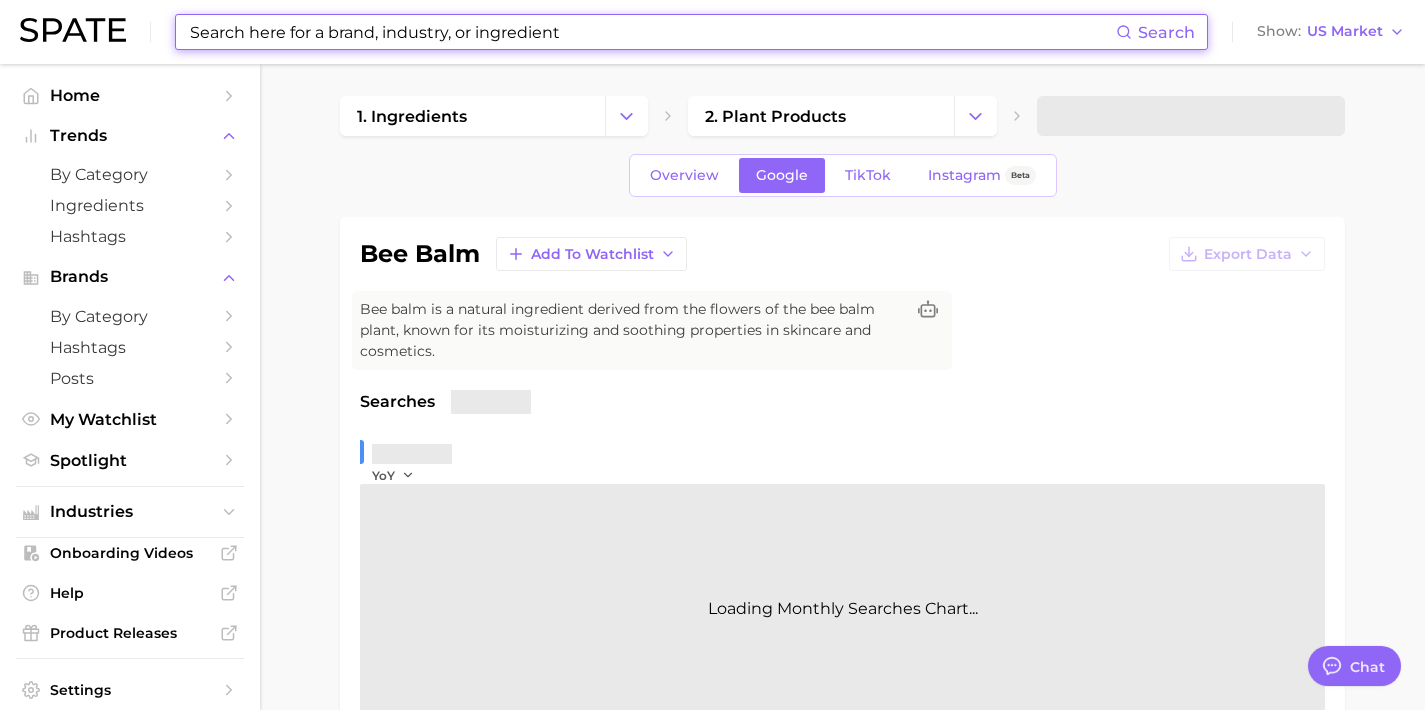 paste on "bee balm" 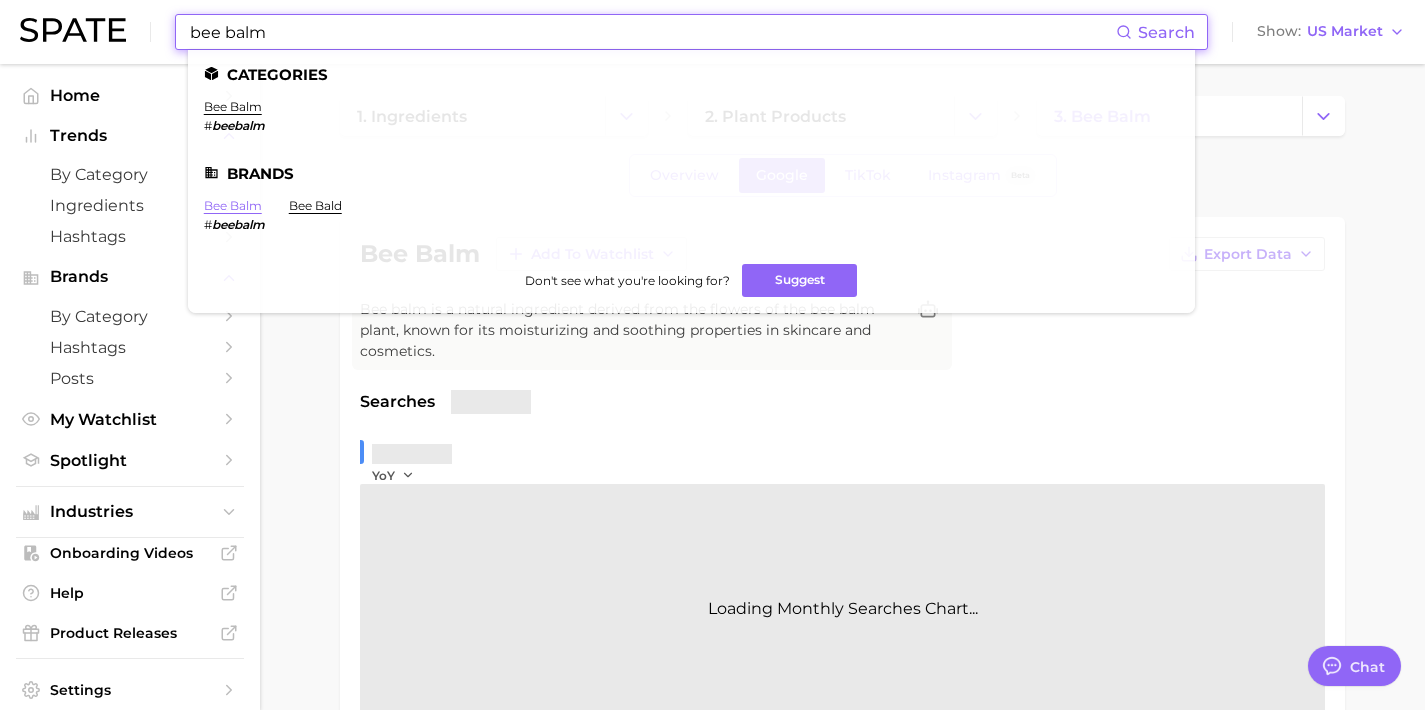 type on "bee balm" 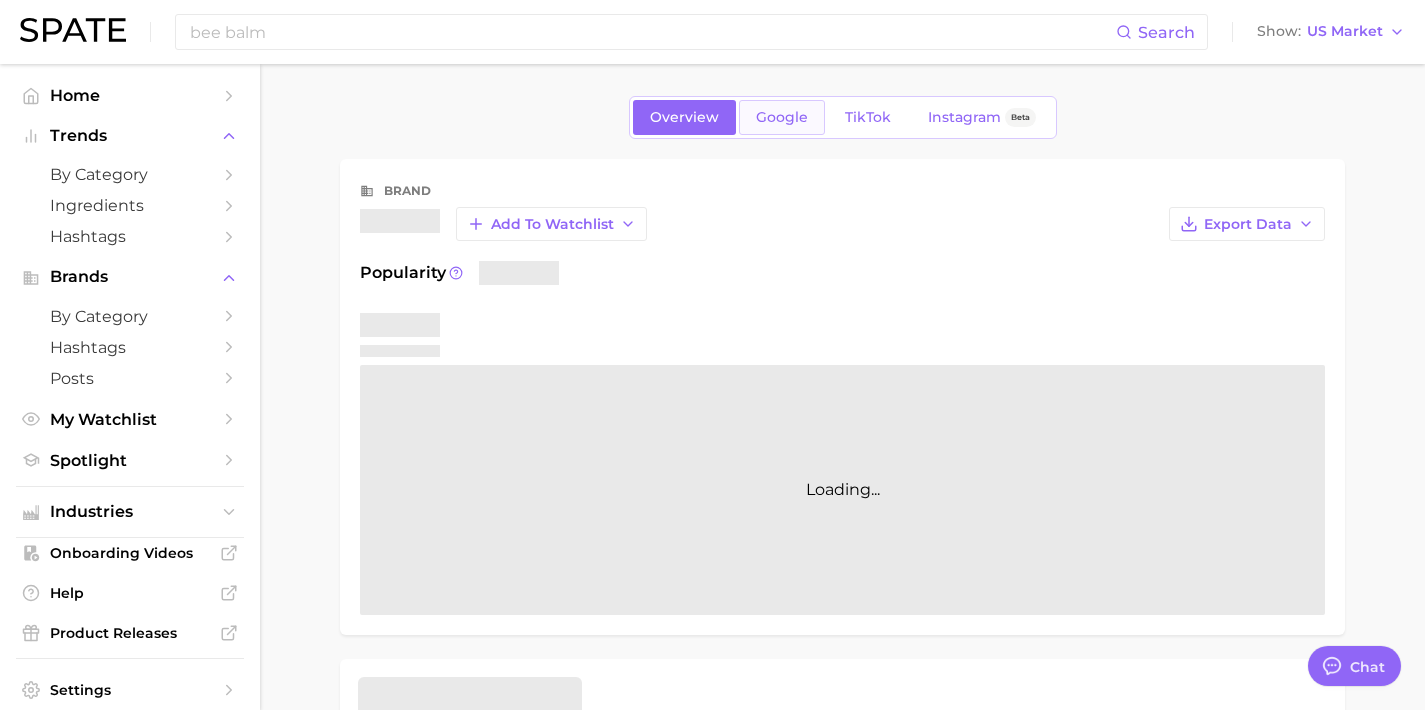 click on "Google" at bounding box center (782, 117) 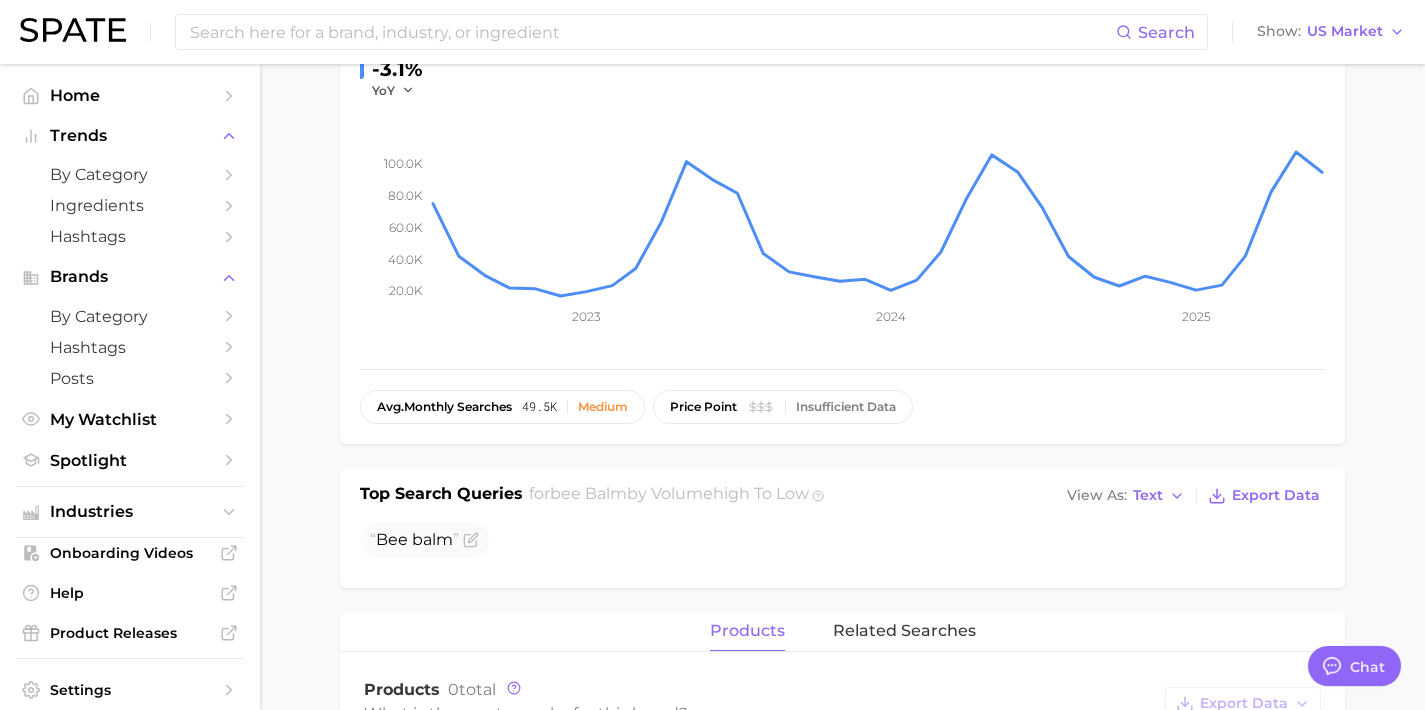 scroll, scrollTop: 34, scrollLeft: 0, axis: vertical 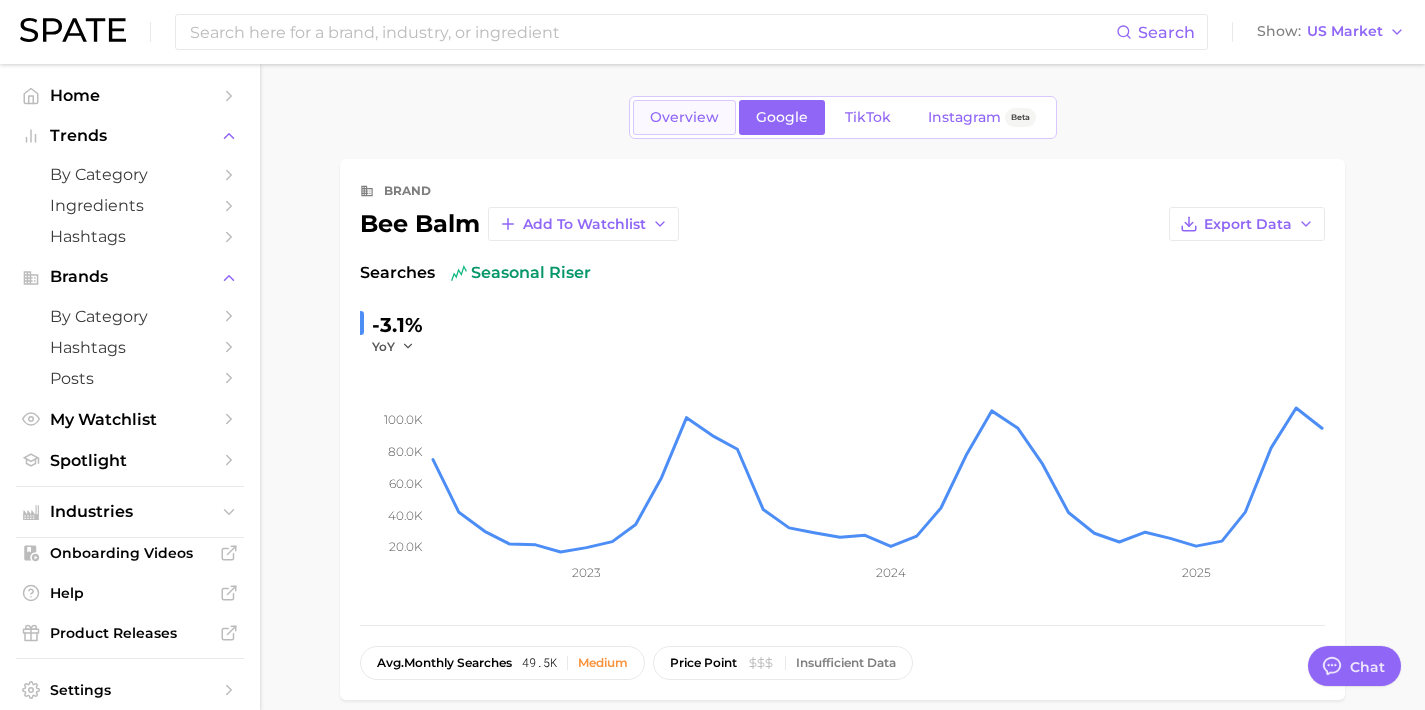 click on "Overview" at bounding box center (684, 117) 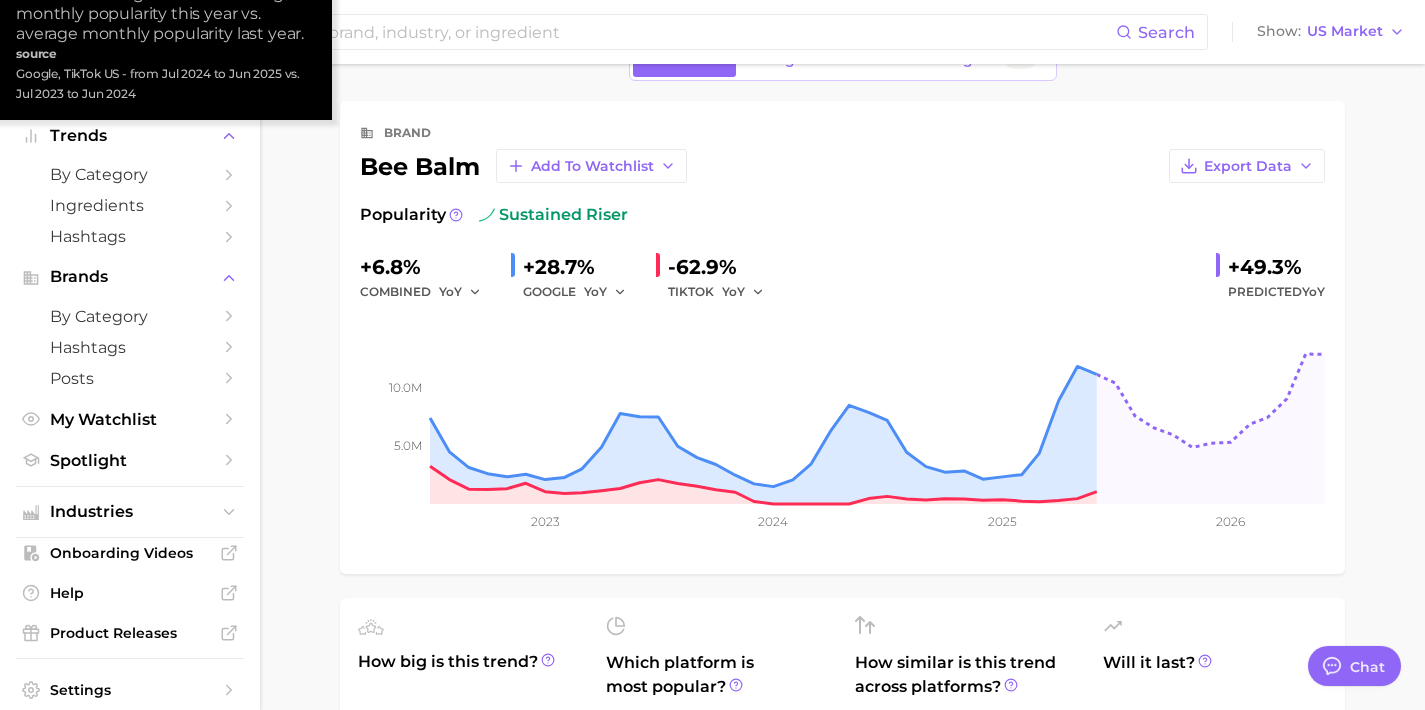 scroll, scrollTop: 0, scrollLeft: 0, axis: both 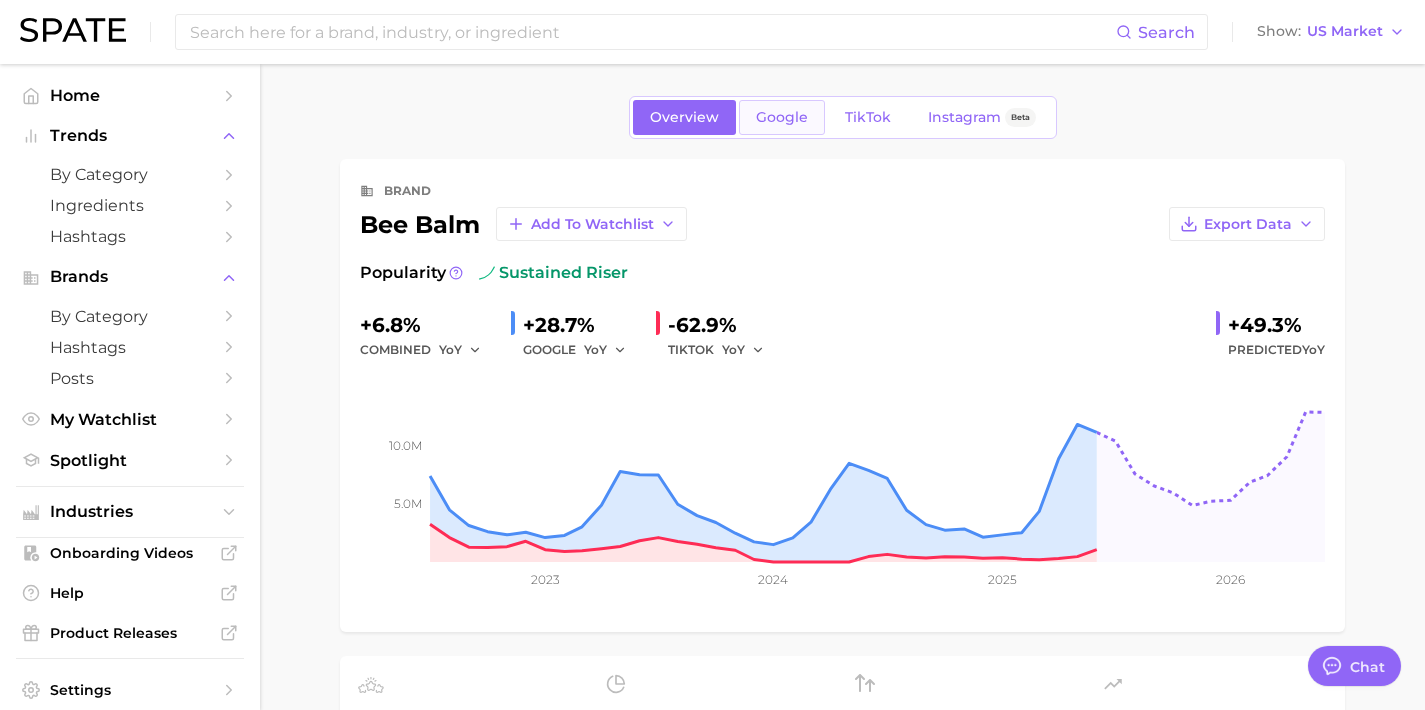 click on "Google" at bounding box center [782, 117] 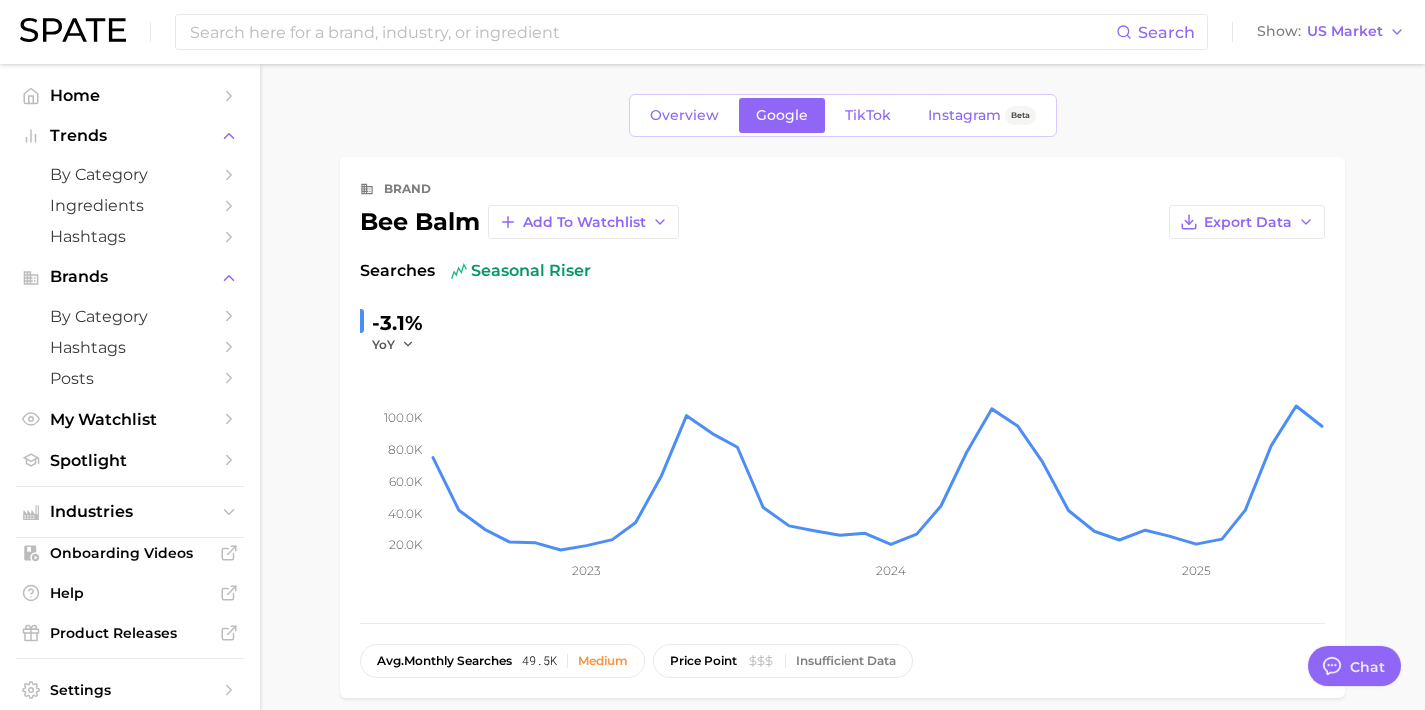 scroll, scrollTop: 0, scrollLeft: 0, axis: both 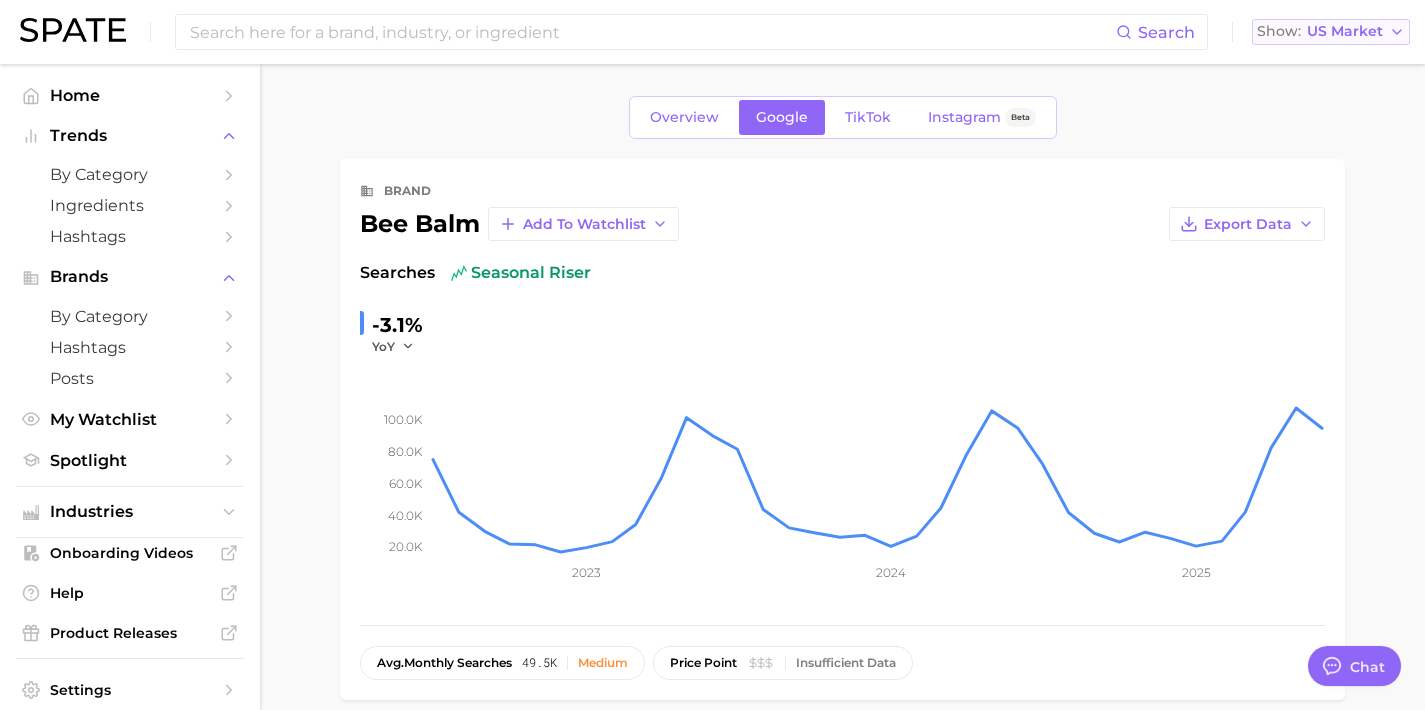 click on "US Market" at bounding box center [1345, 31] 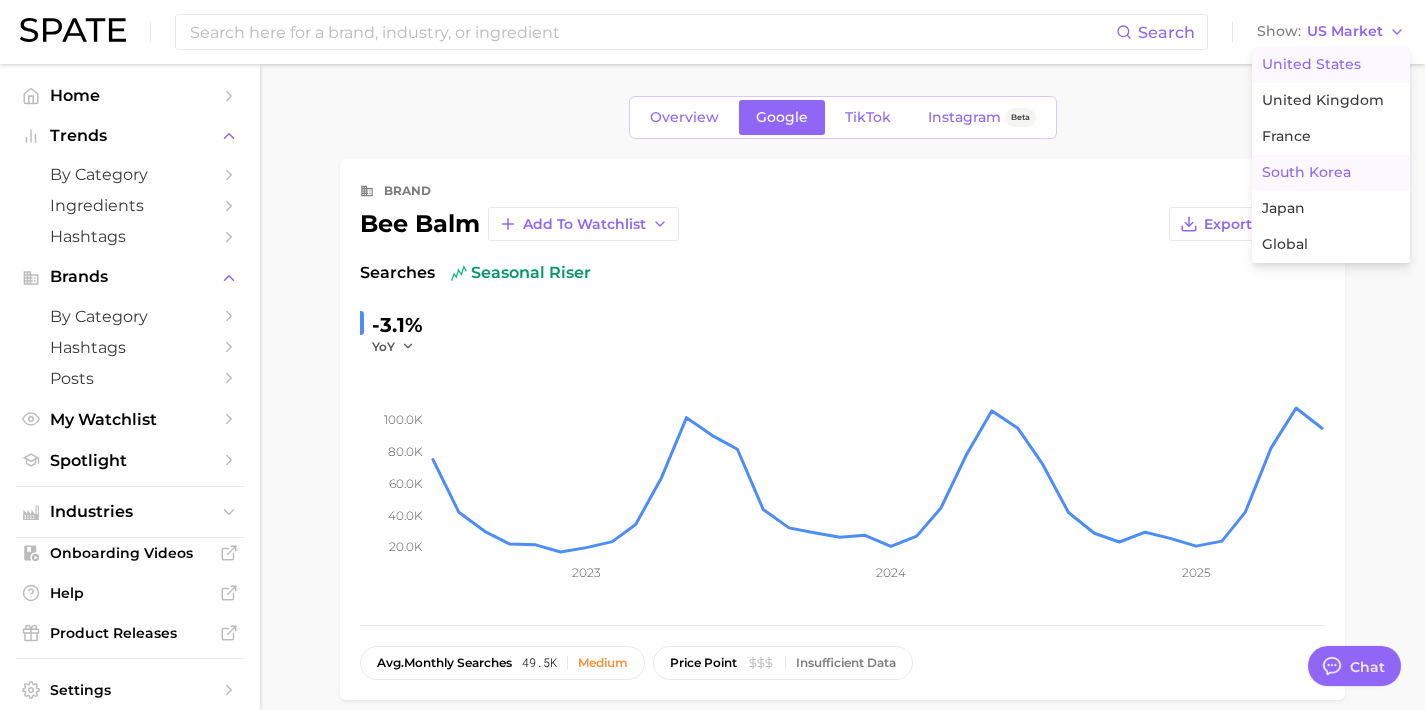 click on "South Korea" at bounding box center [1306, 172] 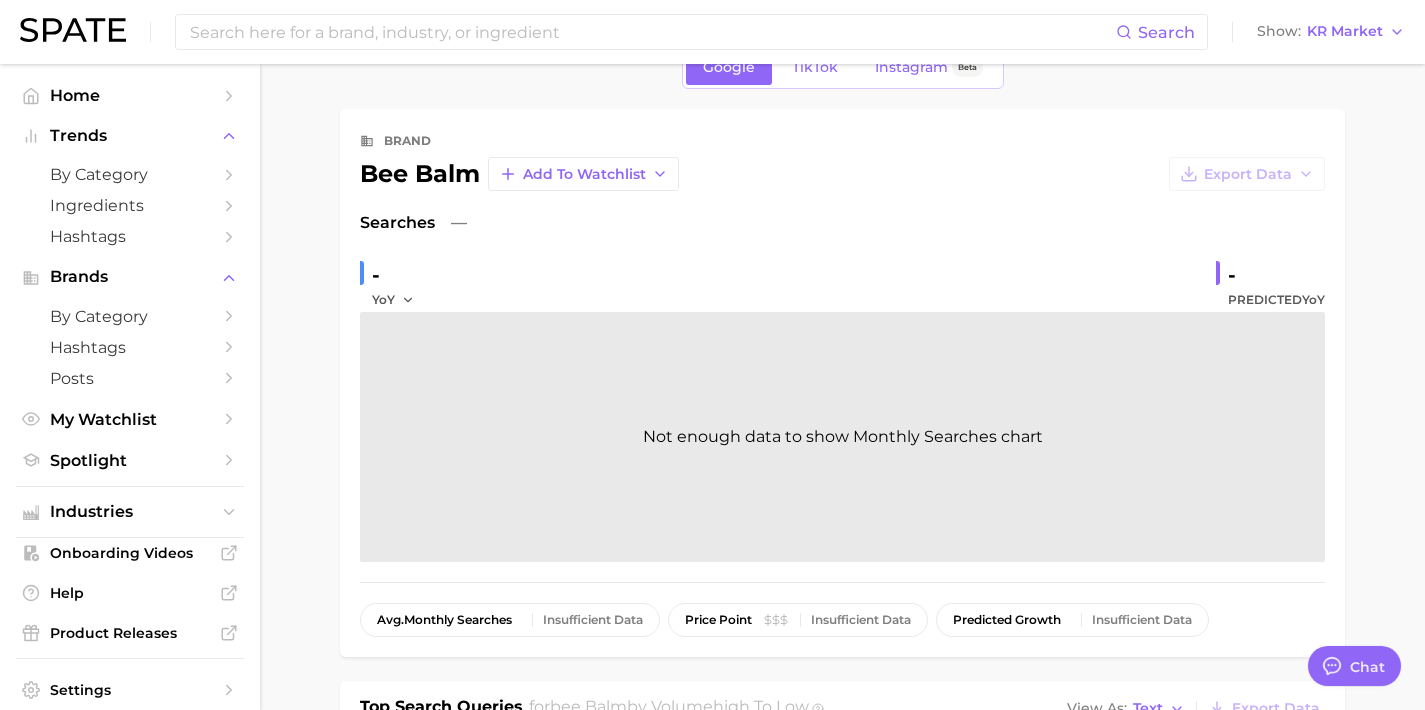scroll, scrollTop: 0, scrollLeft: 0, axis: both 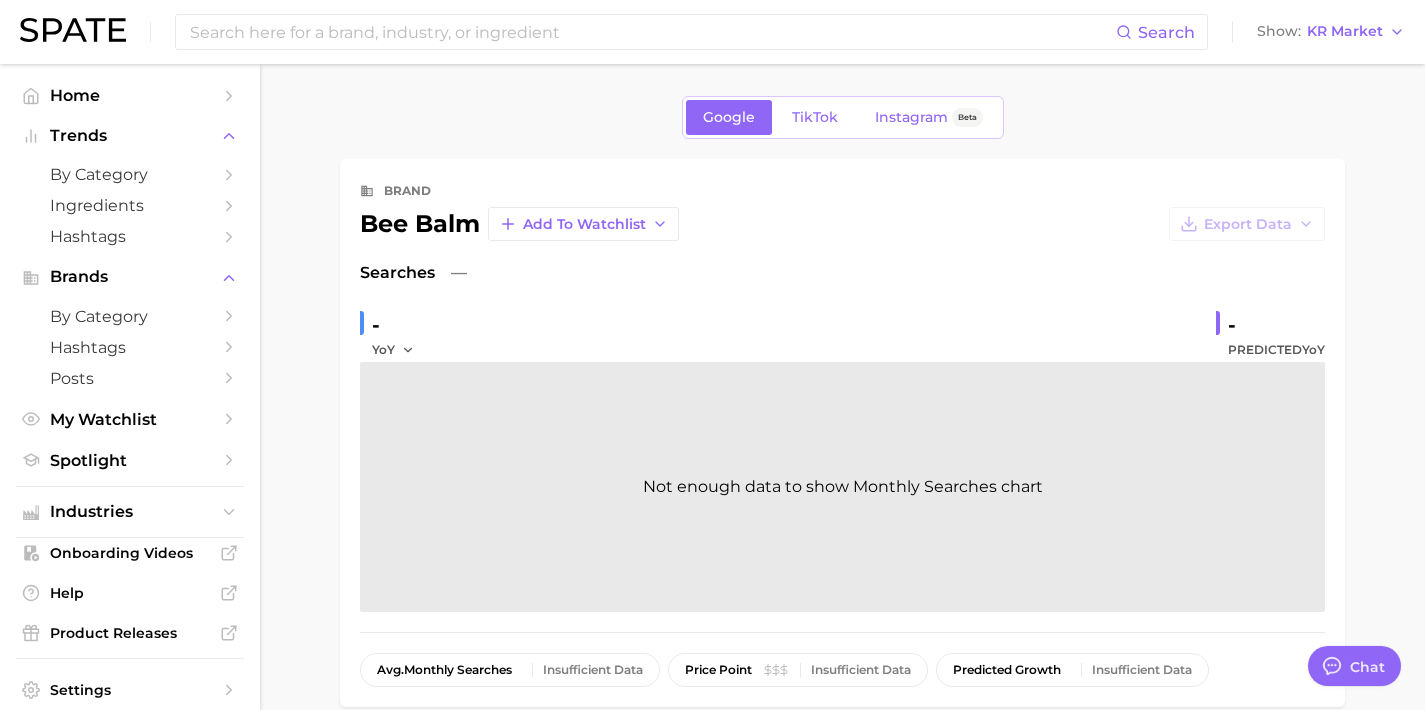 click on "Search Show KR Market" at bounding box center [712, 32] 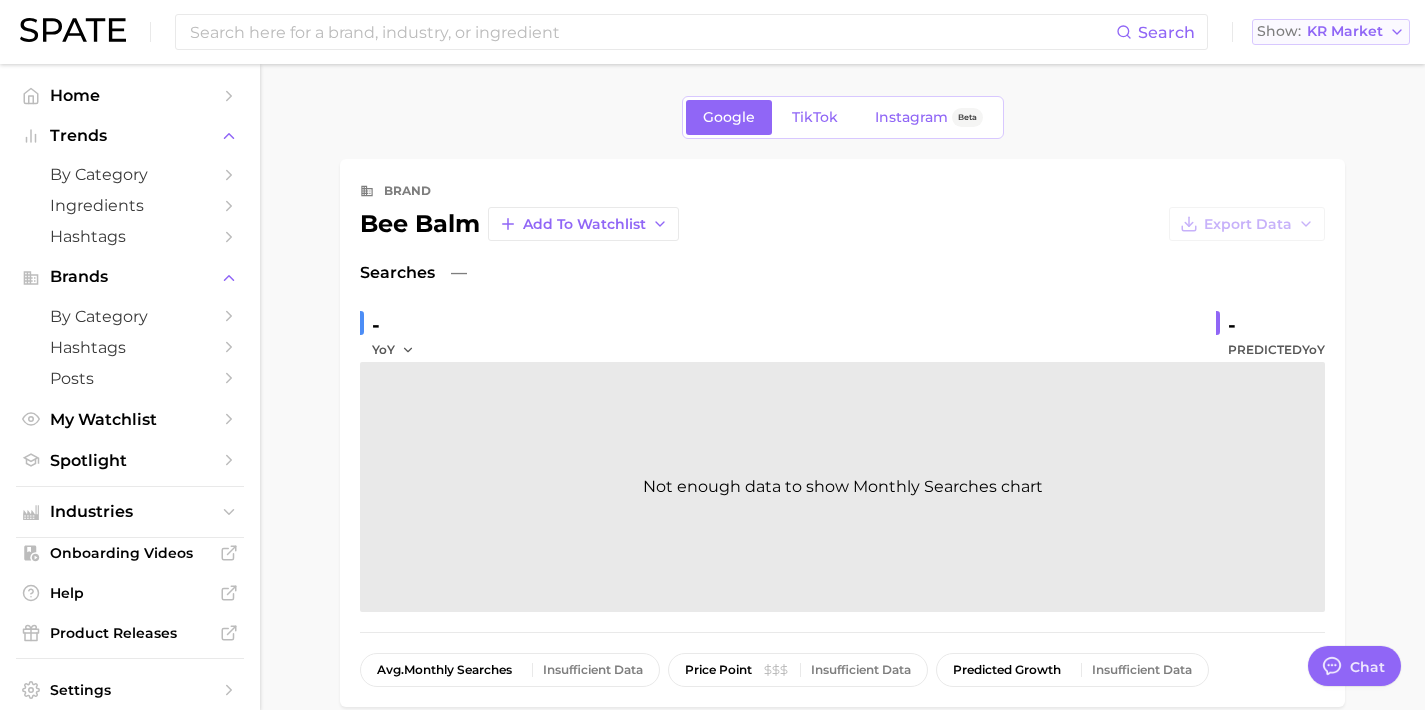 click on "Show KR Market" at bounding box center [1331, 32] 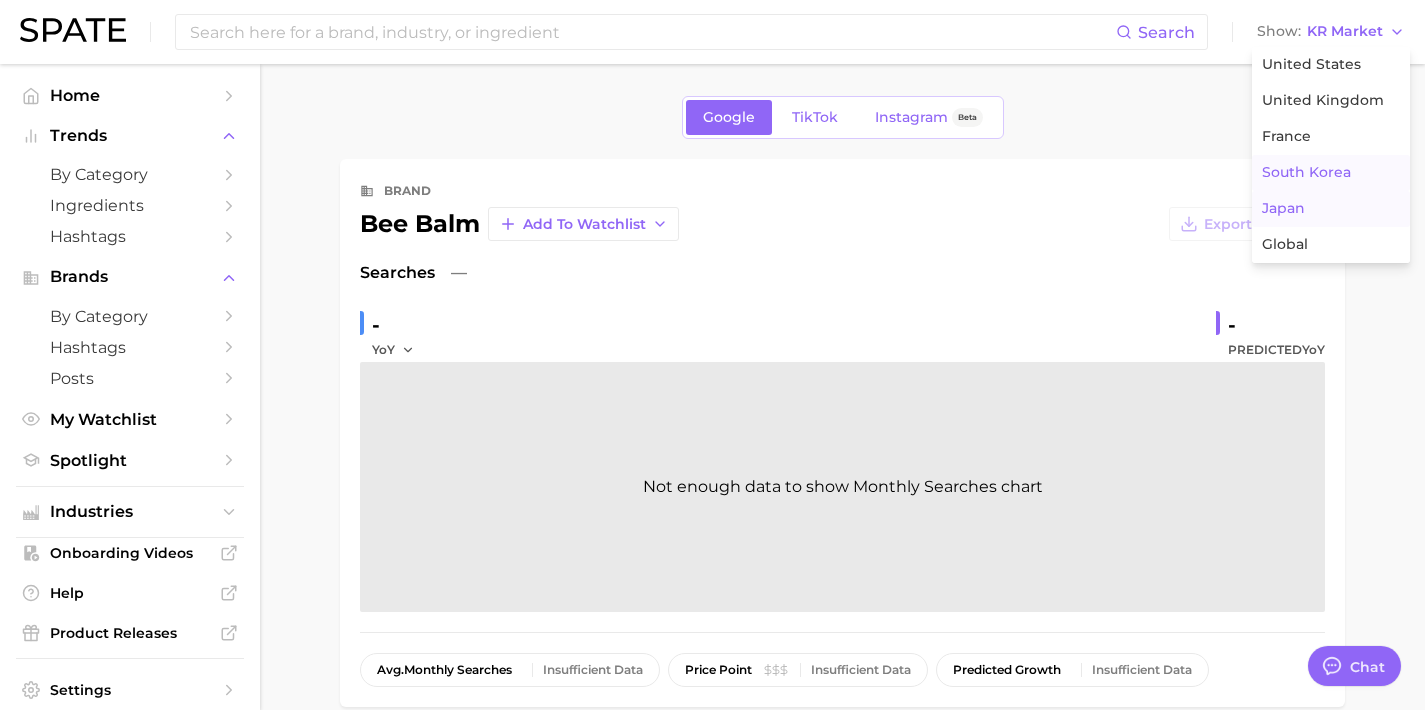 click on "Japan" at bounding box center (1331, 209) 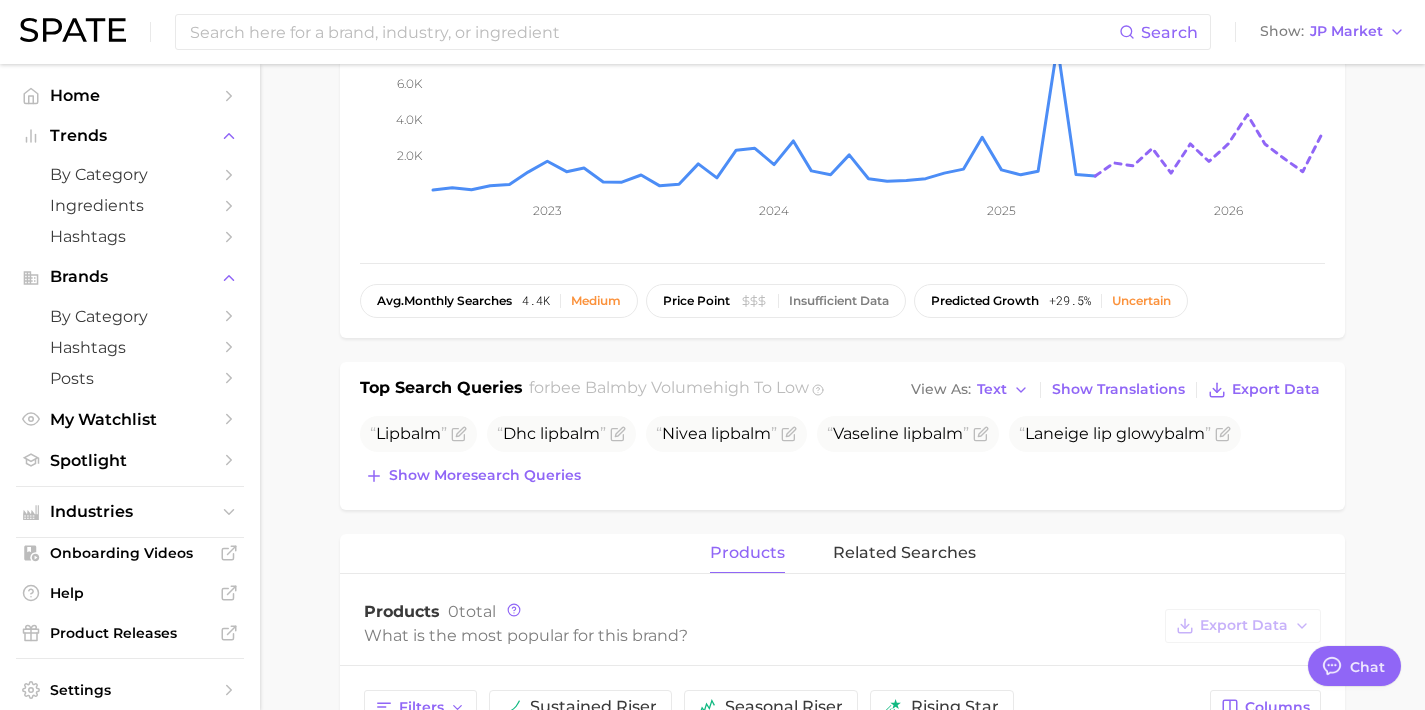 scroll, scrollTop: 385, scrollLeft: 0, axis: vertical 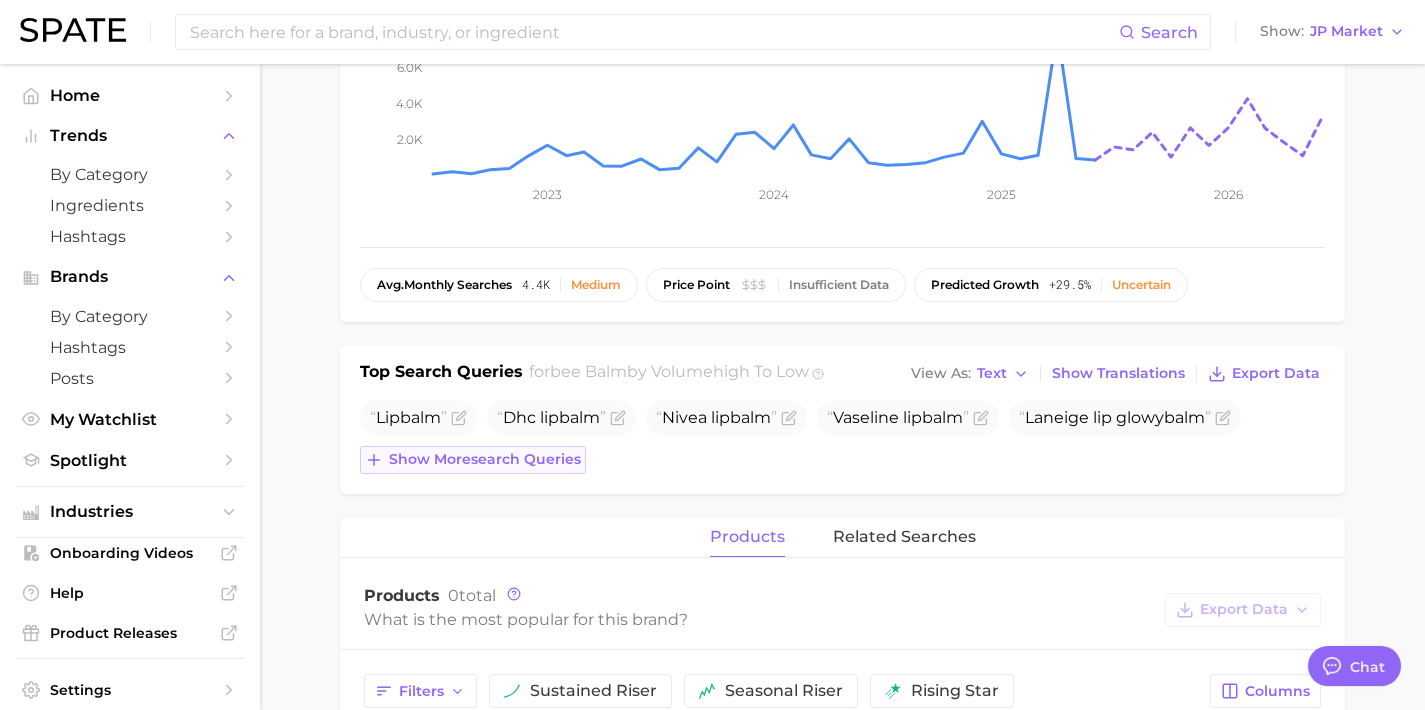 click on "Show more  search queries" at bounding box center (485, 459) 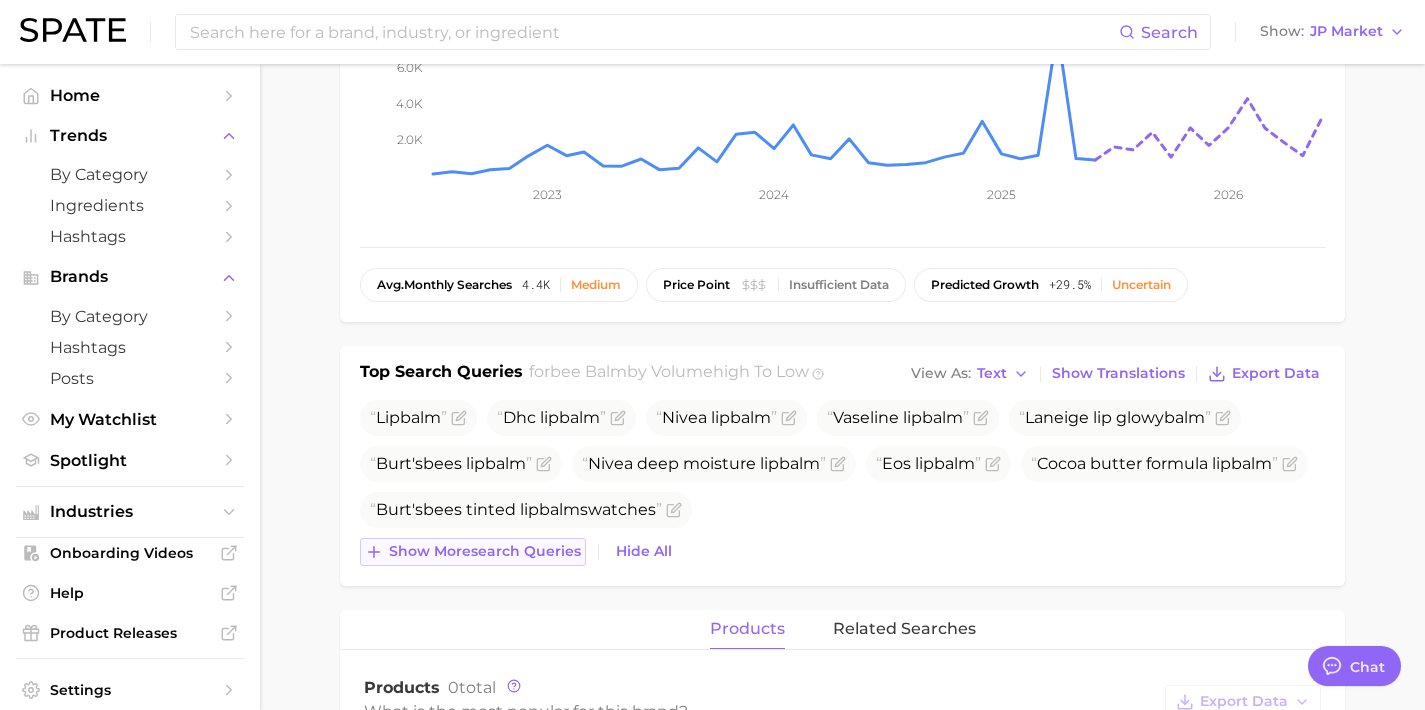 click on "Show more  search queries" at bounding box center [473, 552] 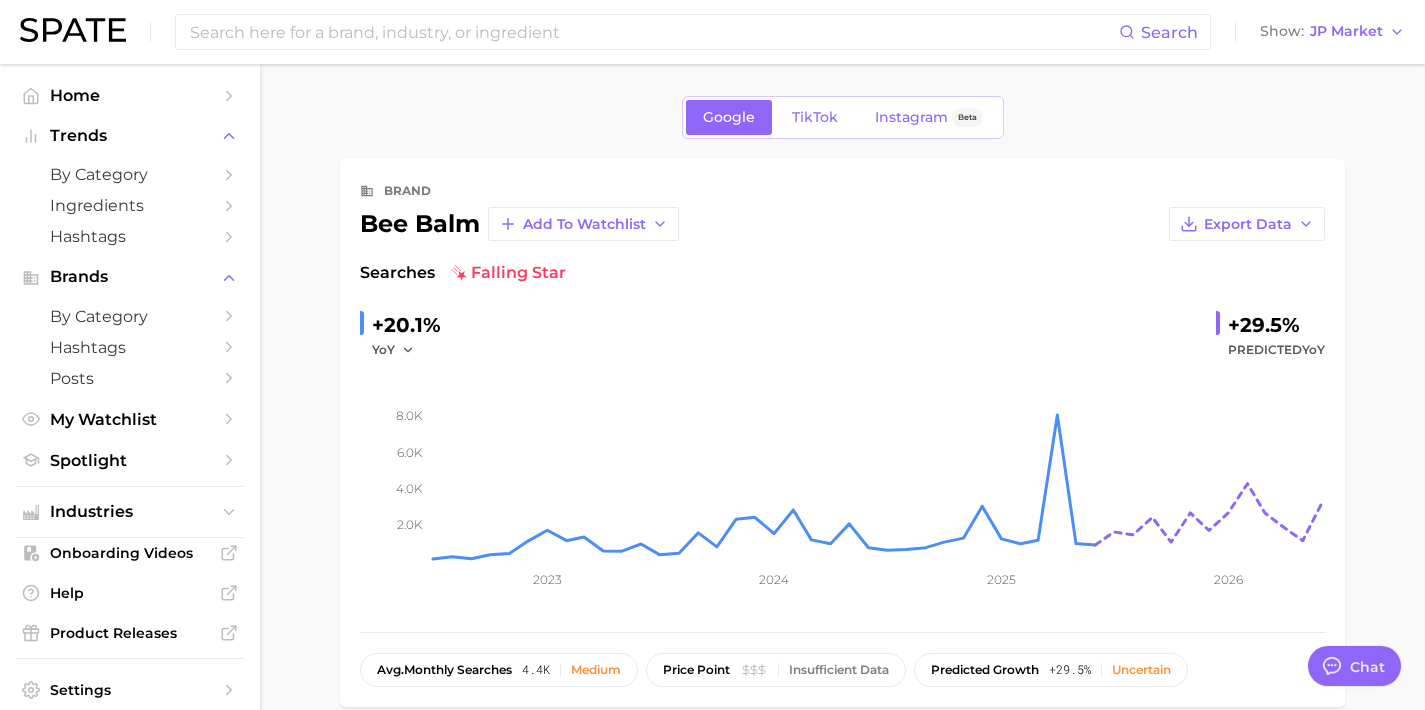 scroll, scrollTop: 429, scrollLeft: 0, axis: vertical 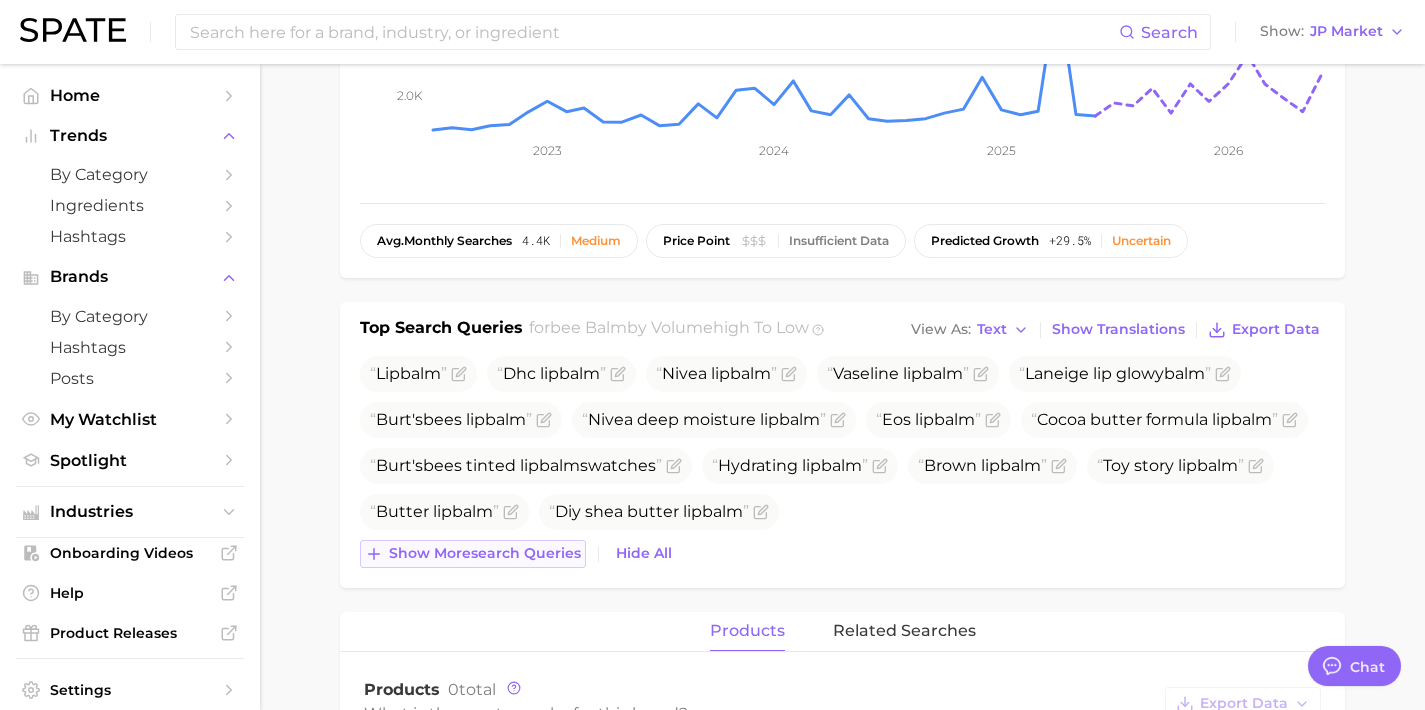 click on "Show more  search queries" at bounding box center [485, 553] 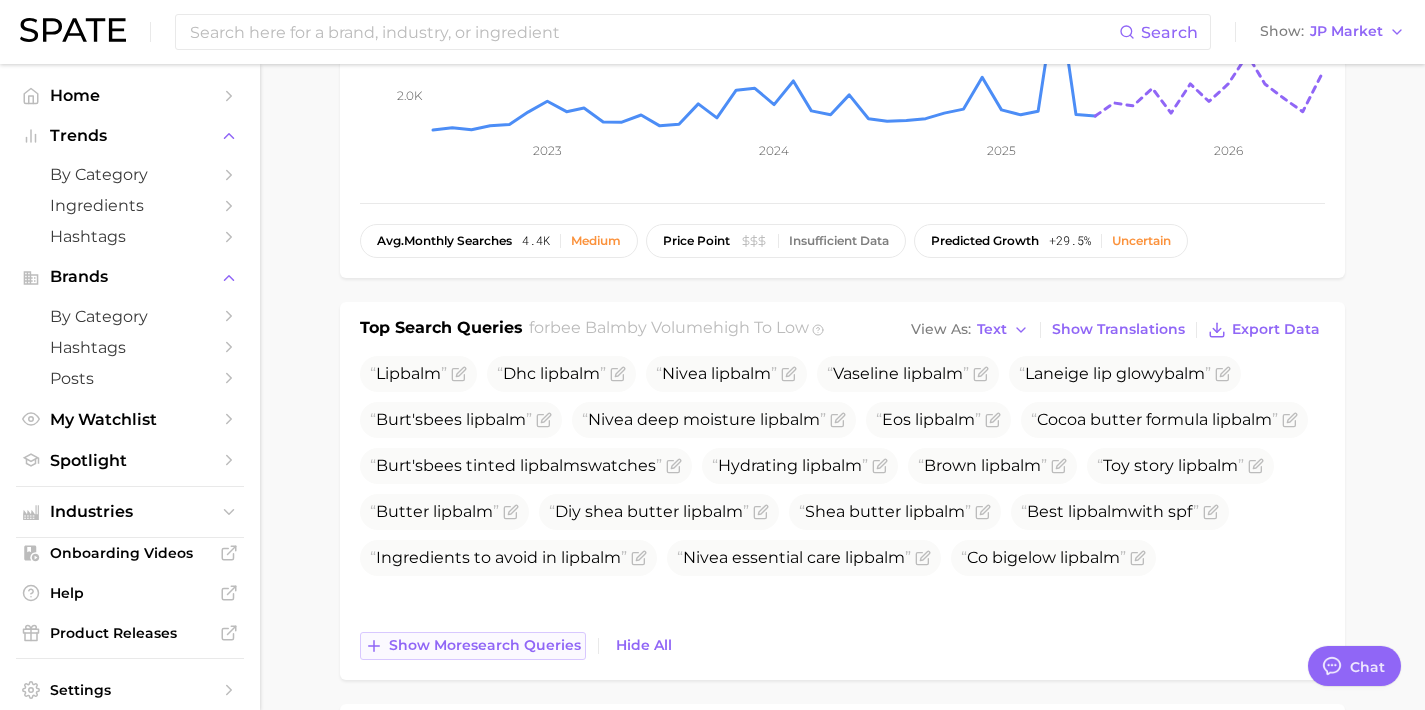 click on "Show more  search queries" at bounding box center [485, 645] 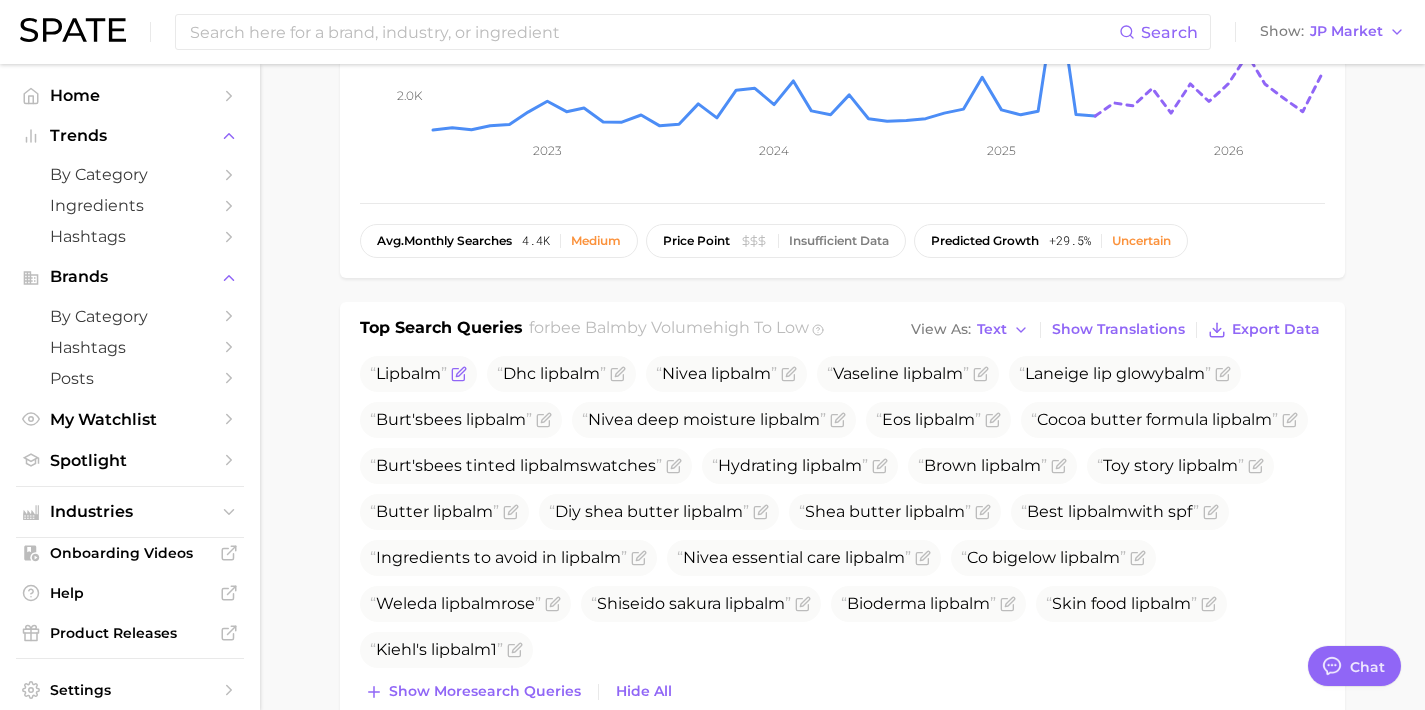click 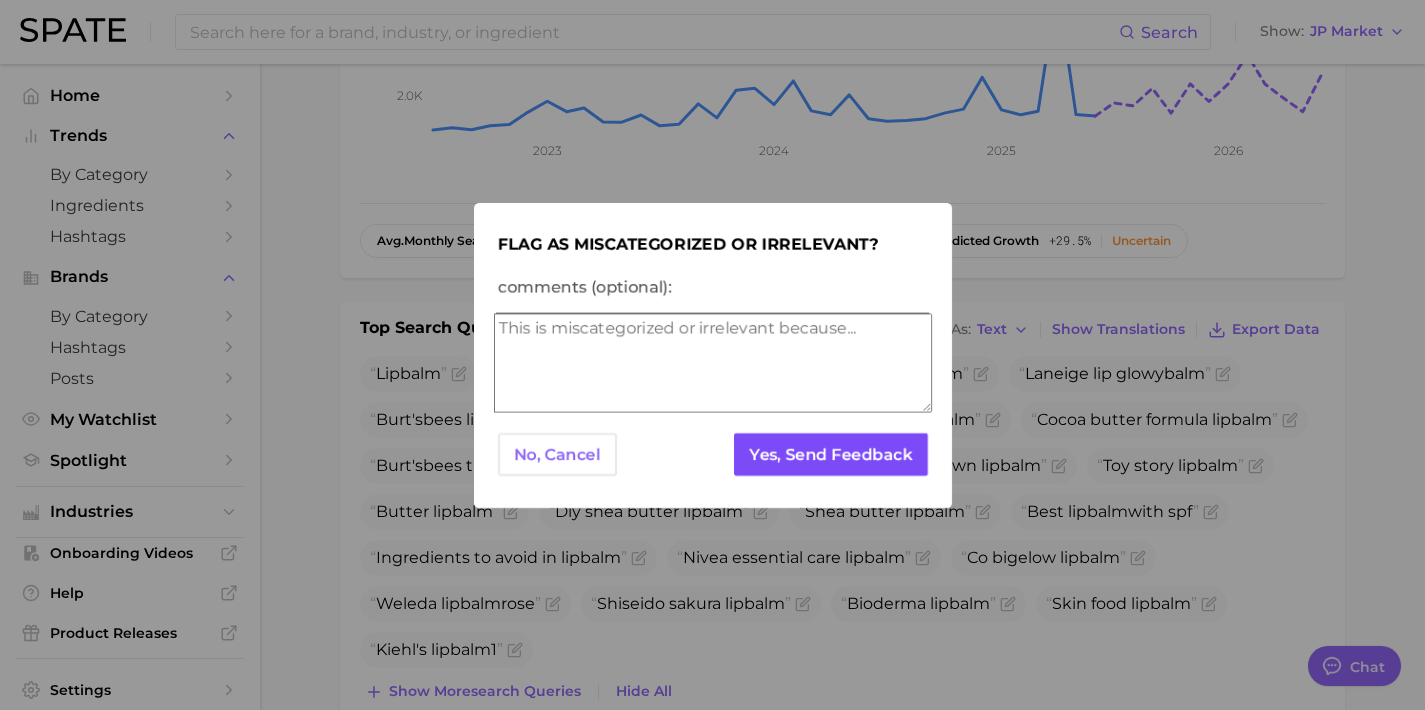 click on "Yes, Send Feedback" at bounding box center [830, 454] 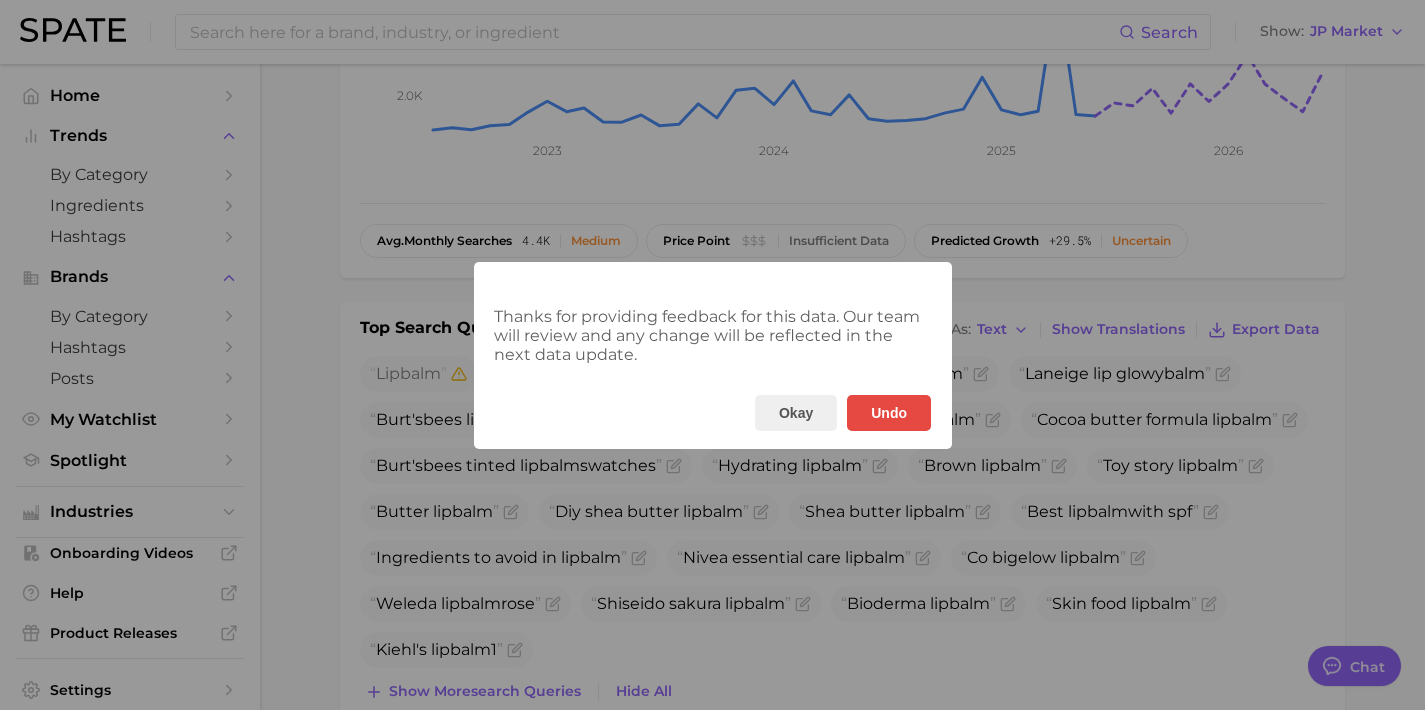 click on "Thanks for providing feedback for this data. Our team will review and any change will be reflected in the next data update.
Okay
Undo" at bounding box center (713, 355) 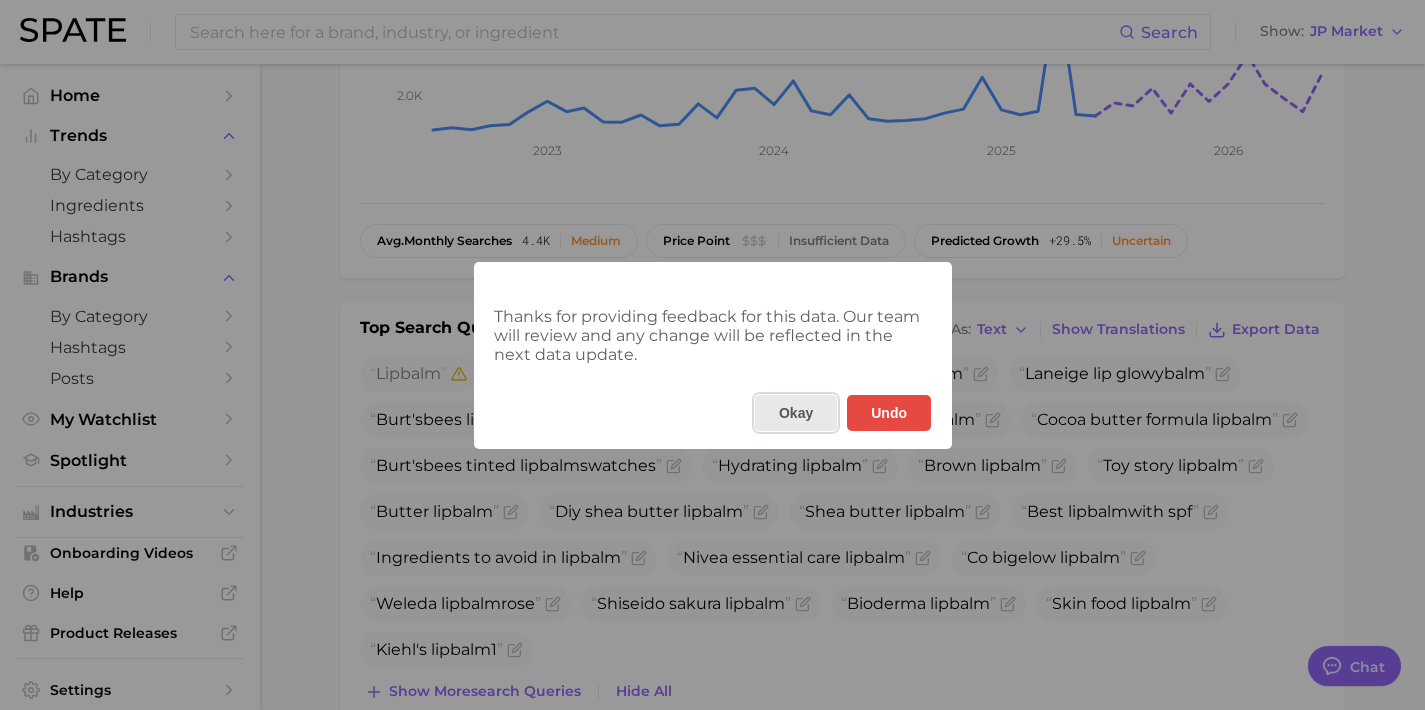 click on "Okay" at bounding box center (795, 413) 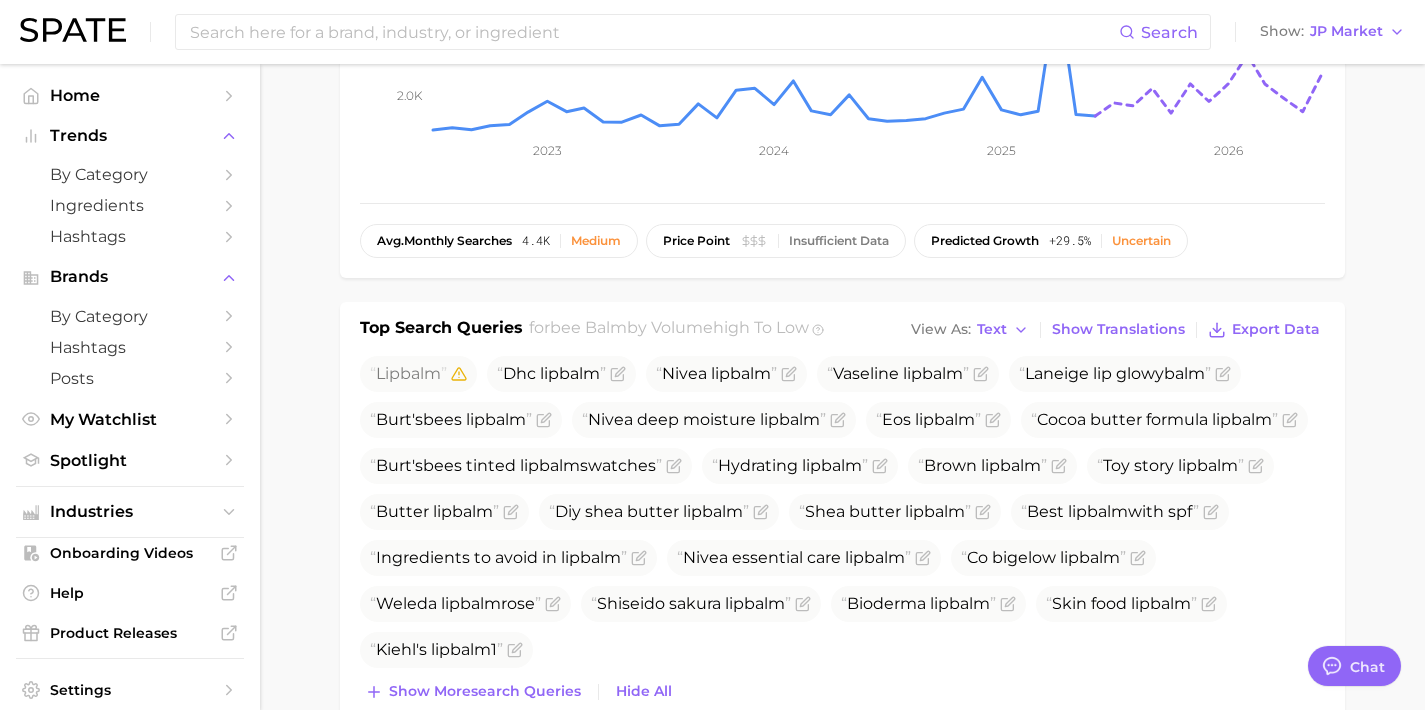 scroll, scrollTop: 0, scrollLeft: 0, axis: both 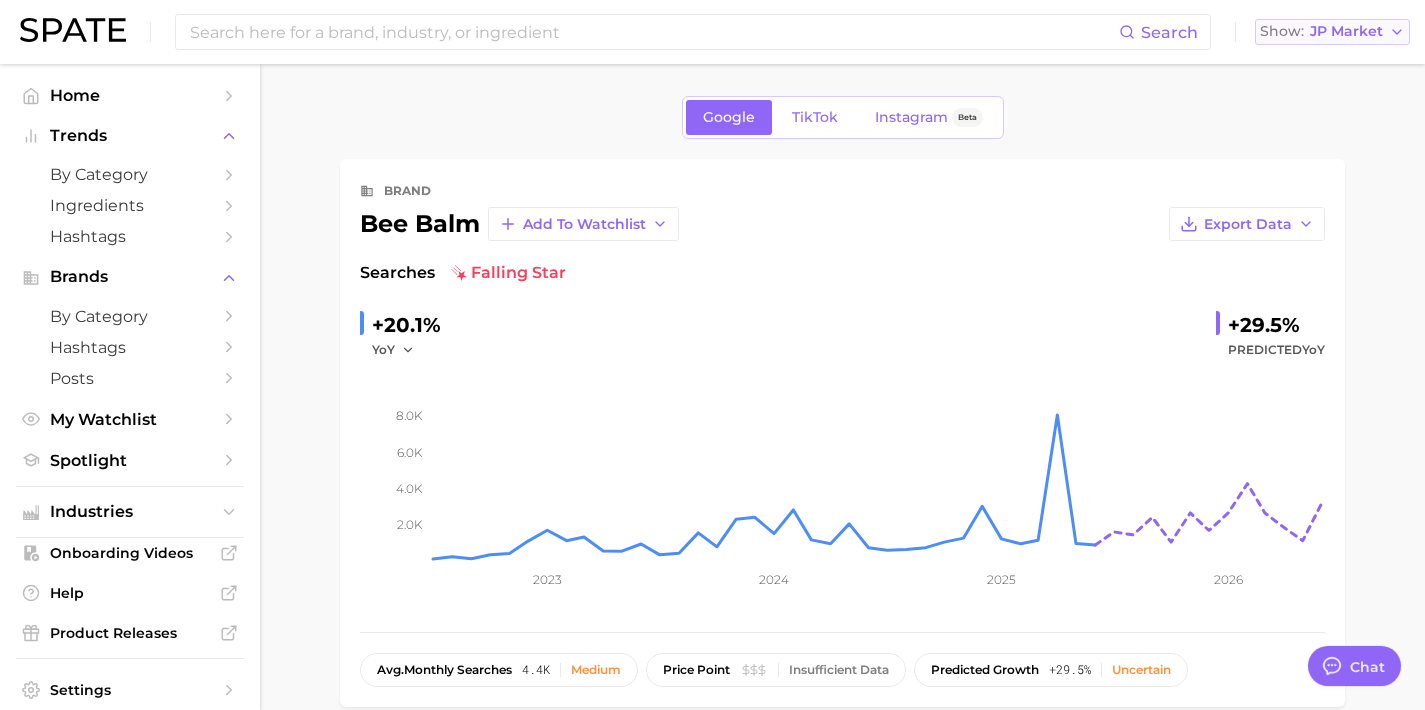 click on "JP Market" at bounding box center (1346, 31) 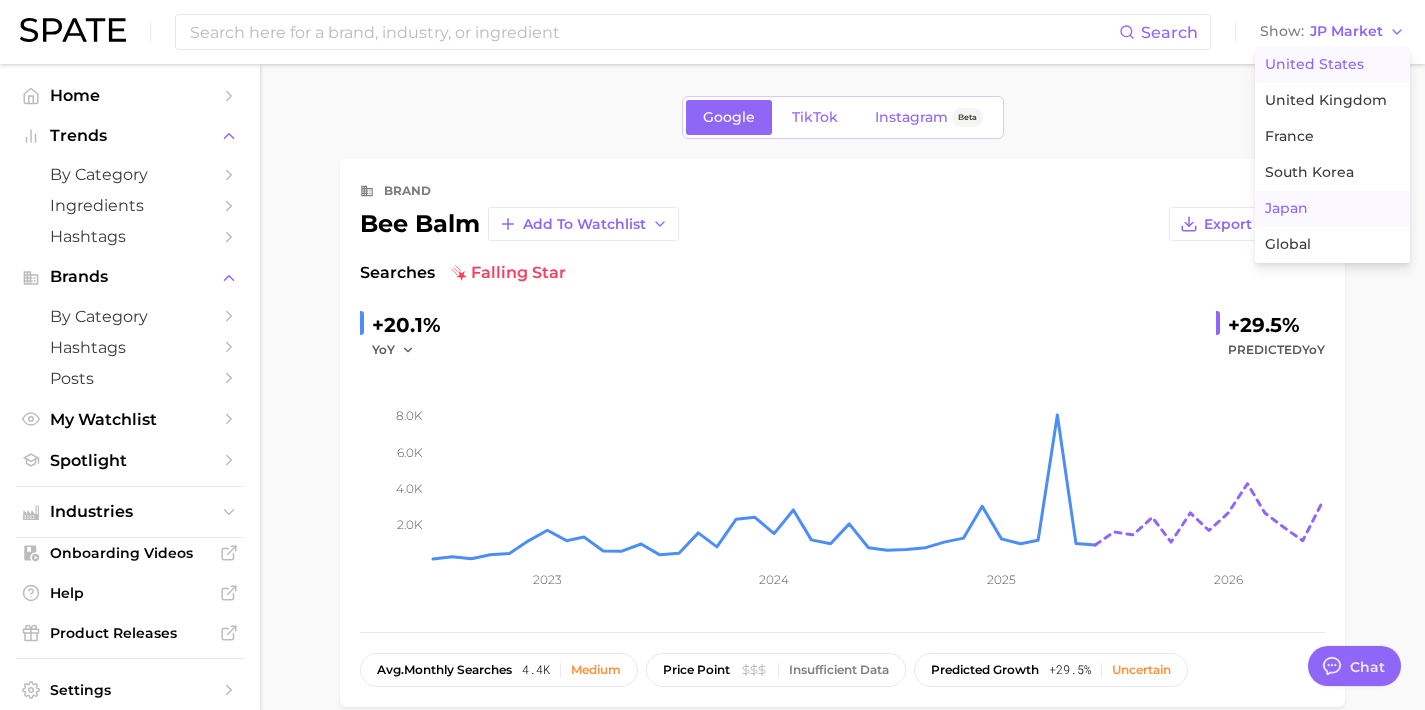 click on "United States" at bounding box center [1332, 65] 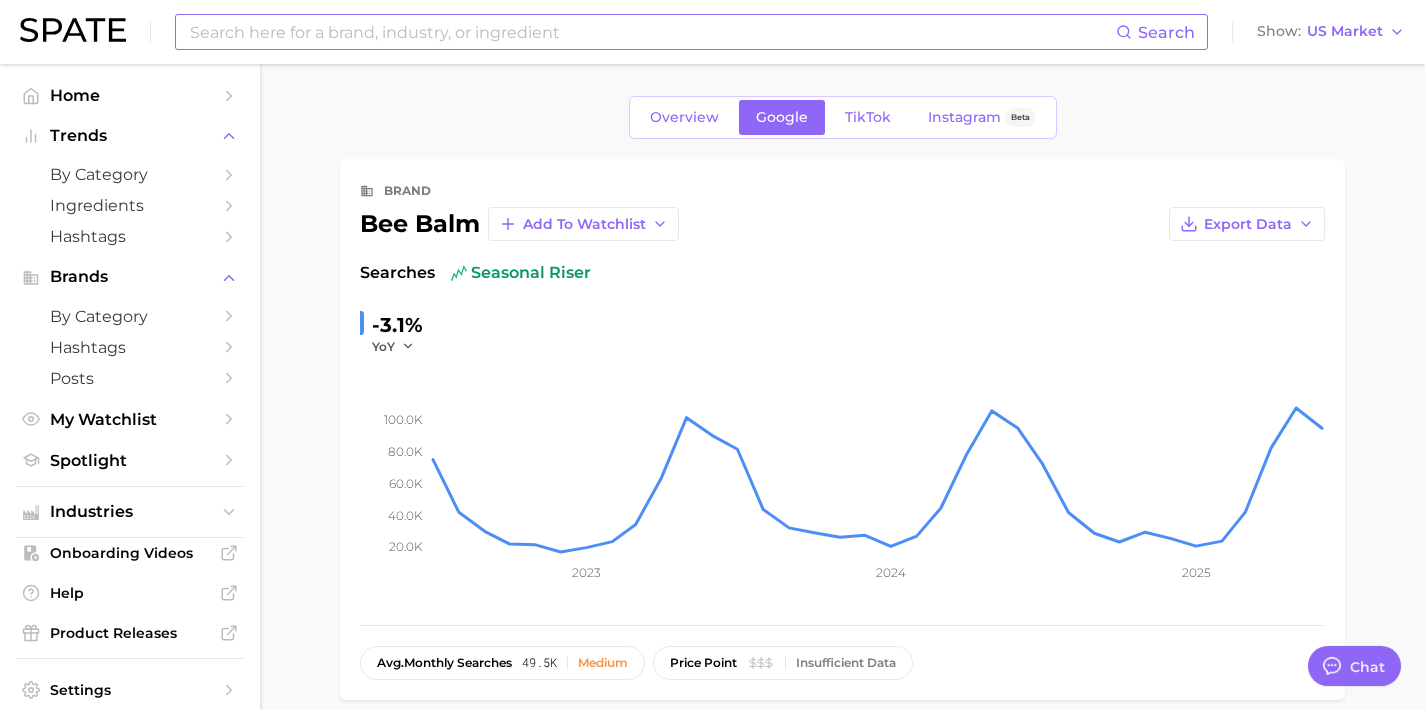click at bounding box center (652, 32) 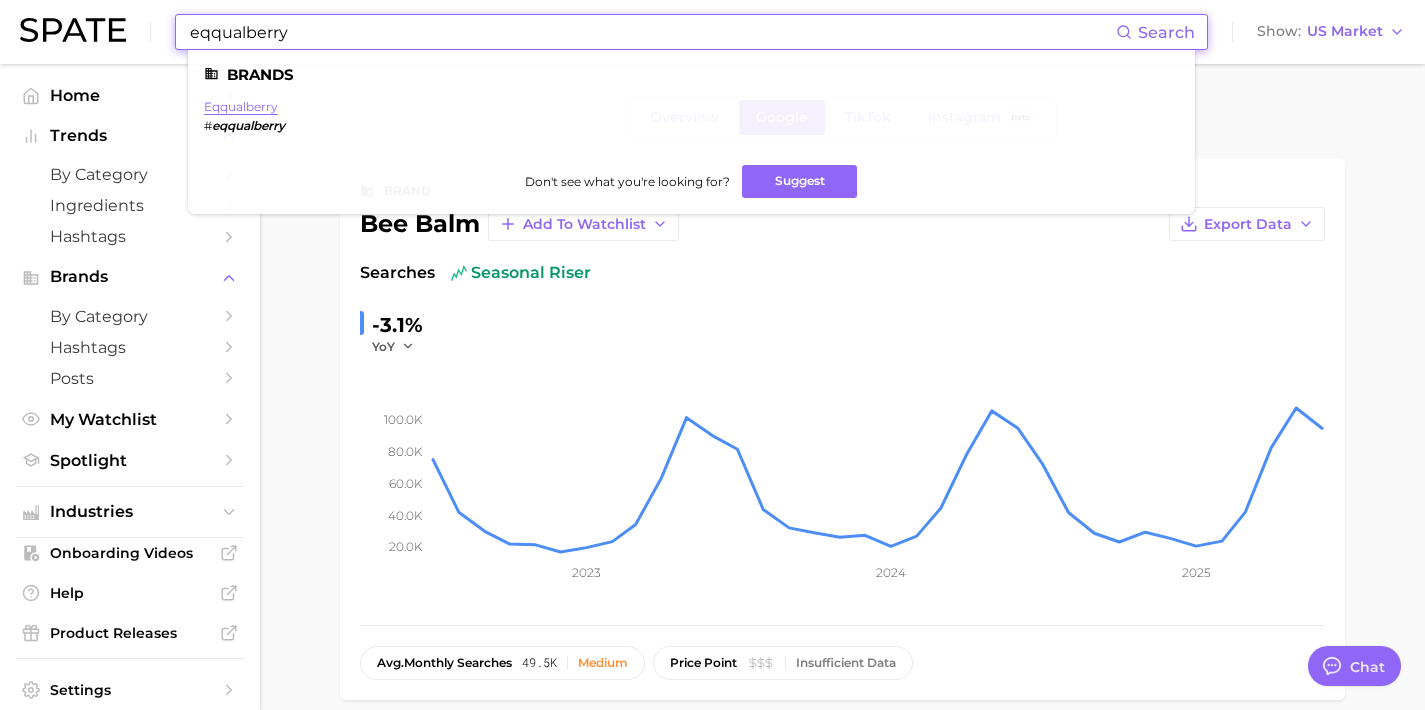 type on "eqqualberry" 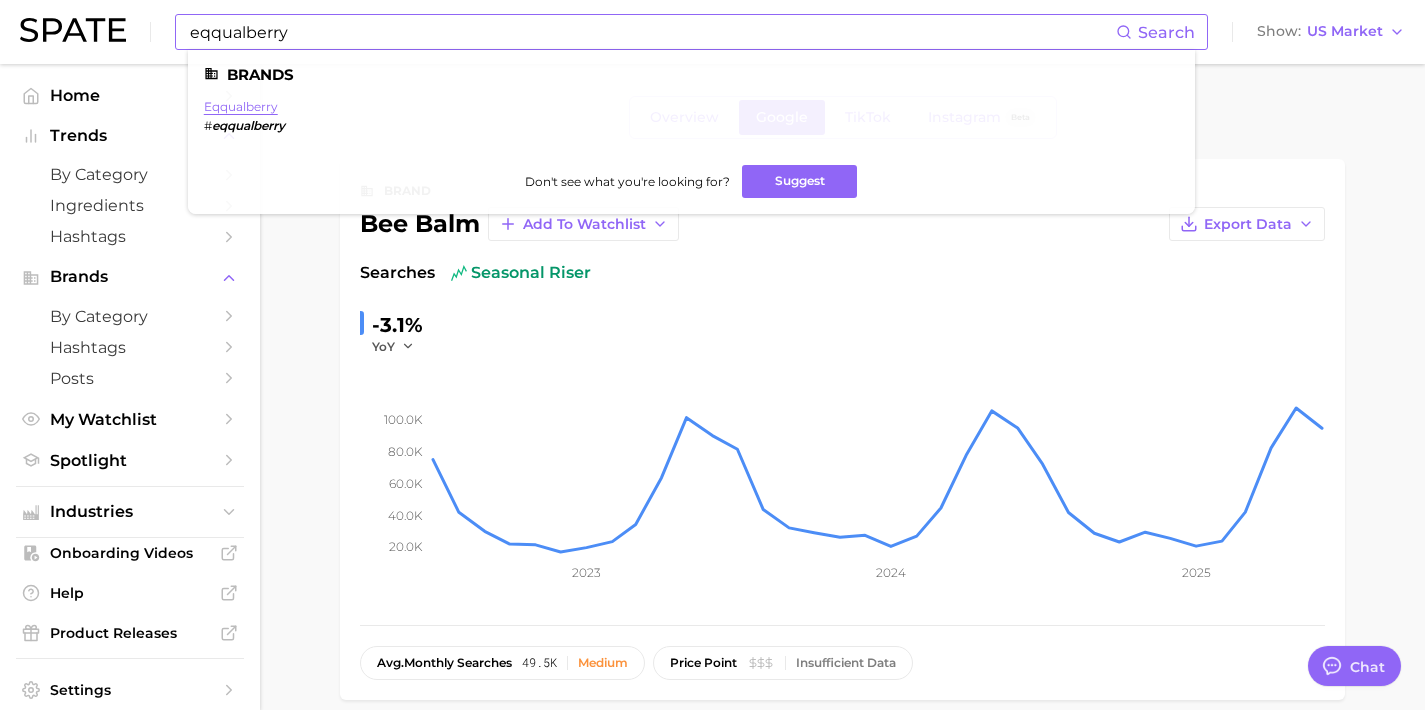 click on "eqqualberry" at bounding box center (241, 106) 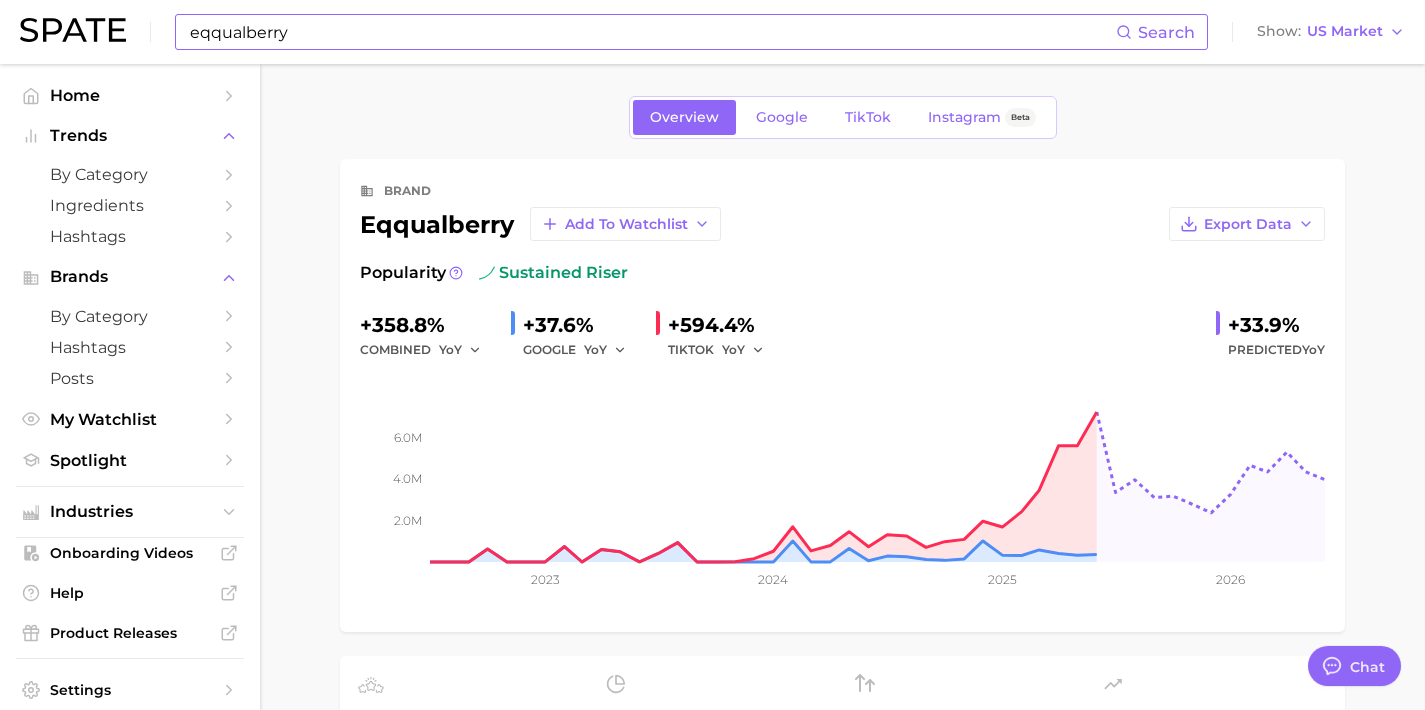 click on "Overview Google TikTok Instagram Beta" at bounding box center (843, 117) 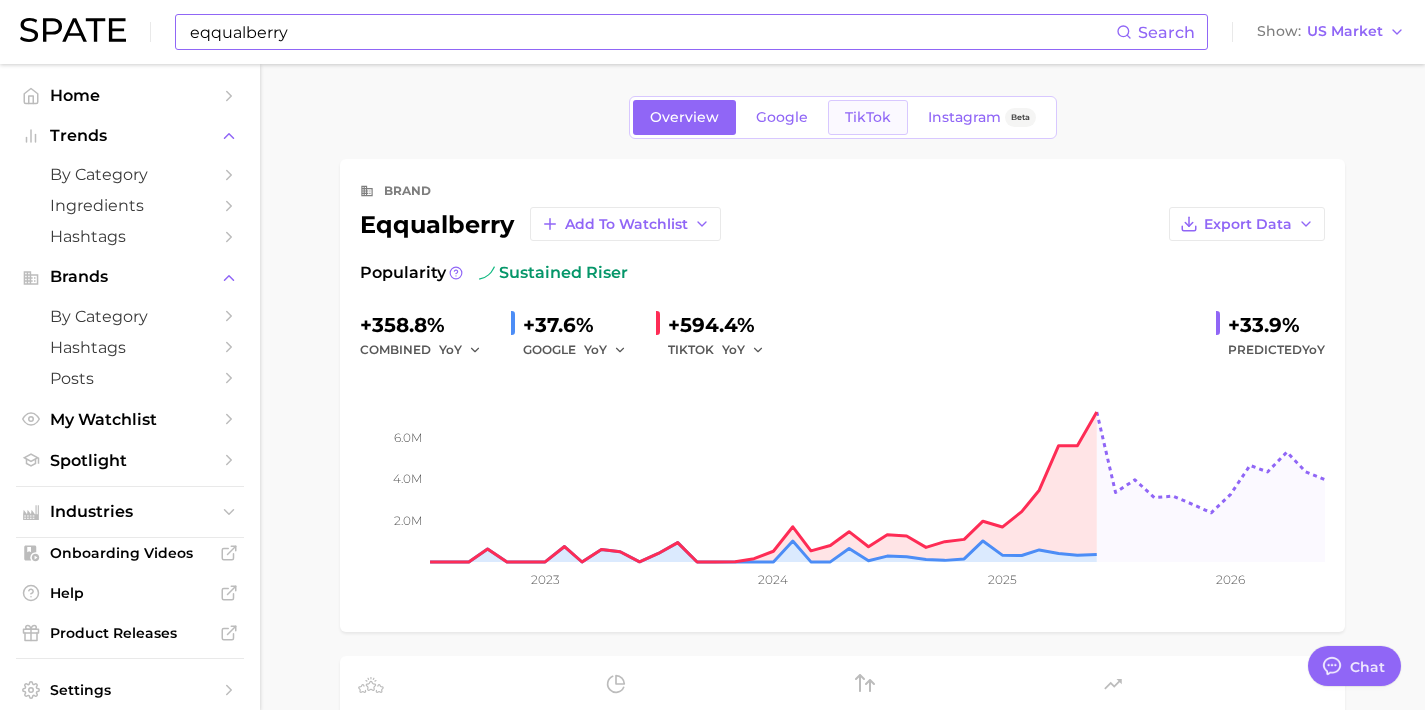 click on "TikTok" at bounding box center [868, 117] 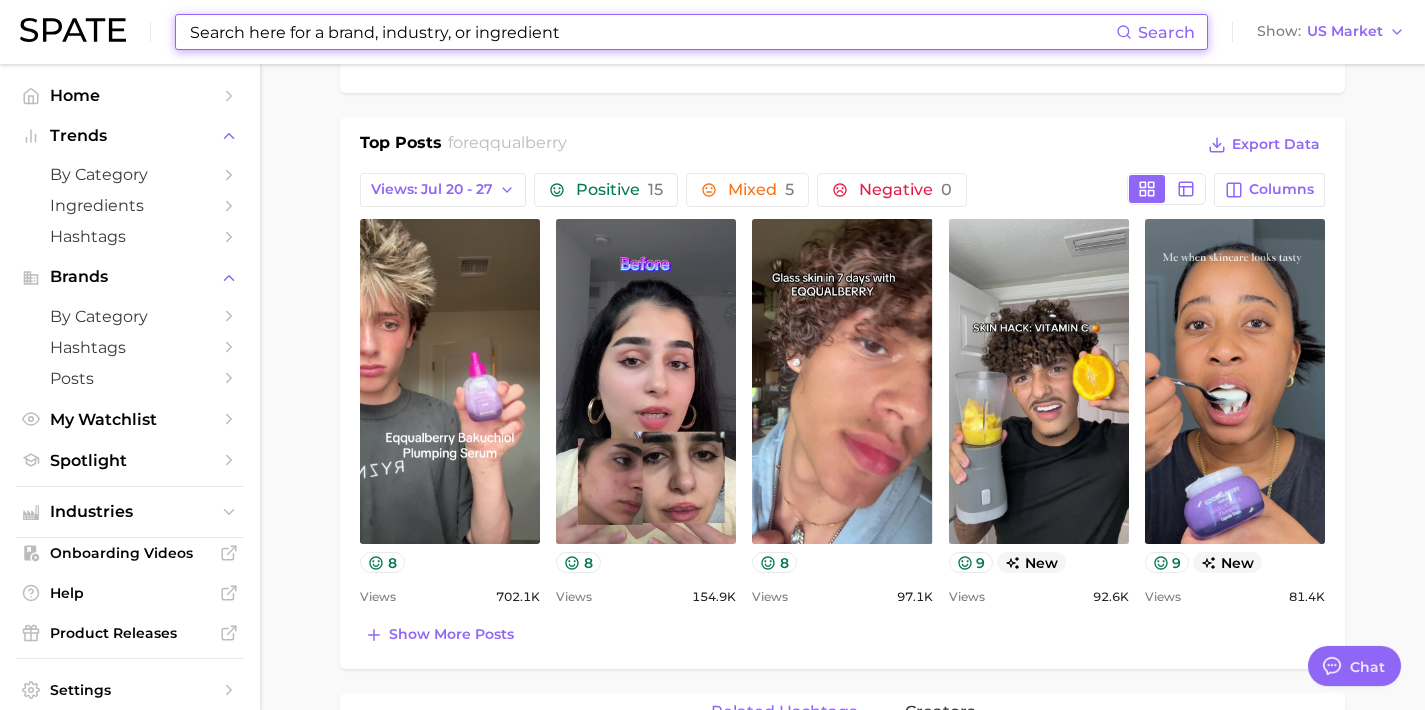 scroll, scrollTop: 796, scrollLeft: 0, axis: vertical 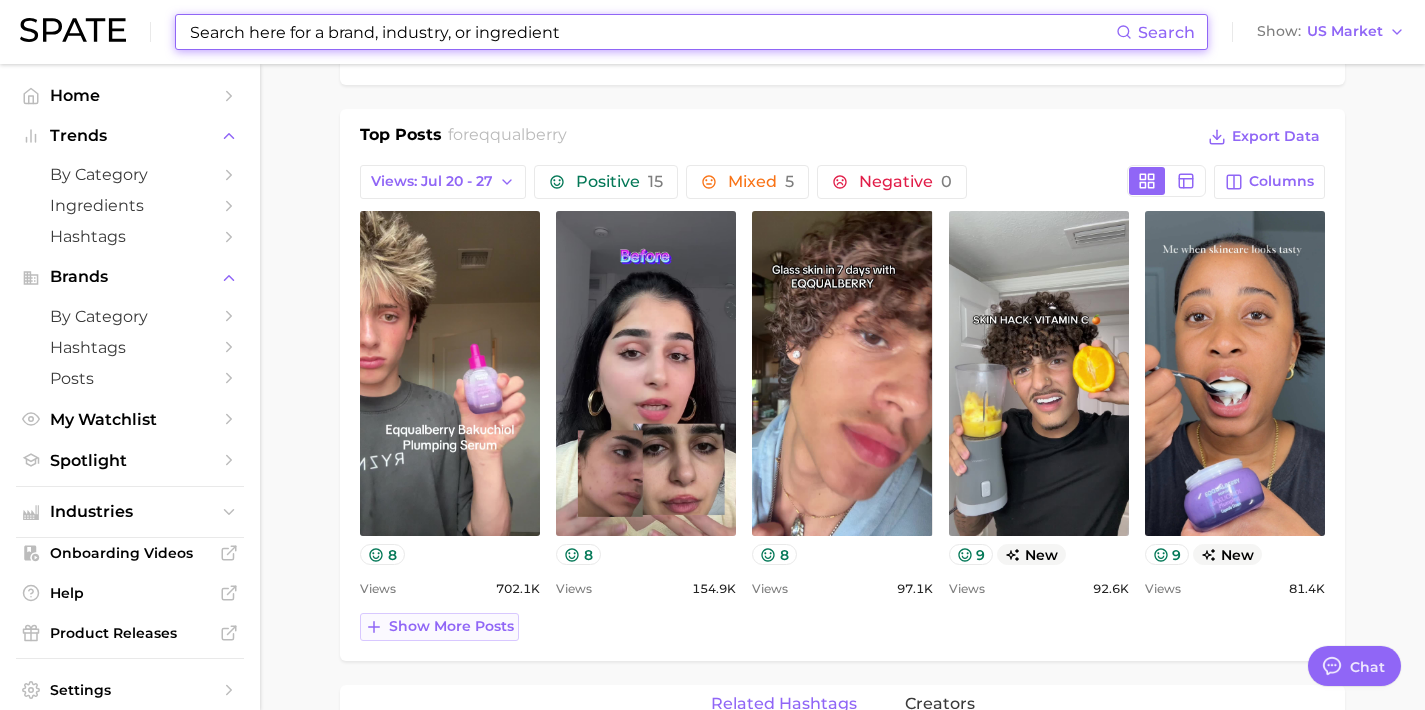 click on "Show more posts" at bounding box center [451, 626] 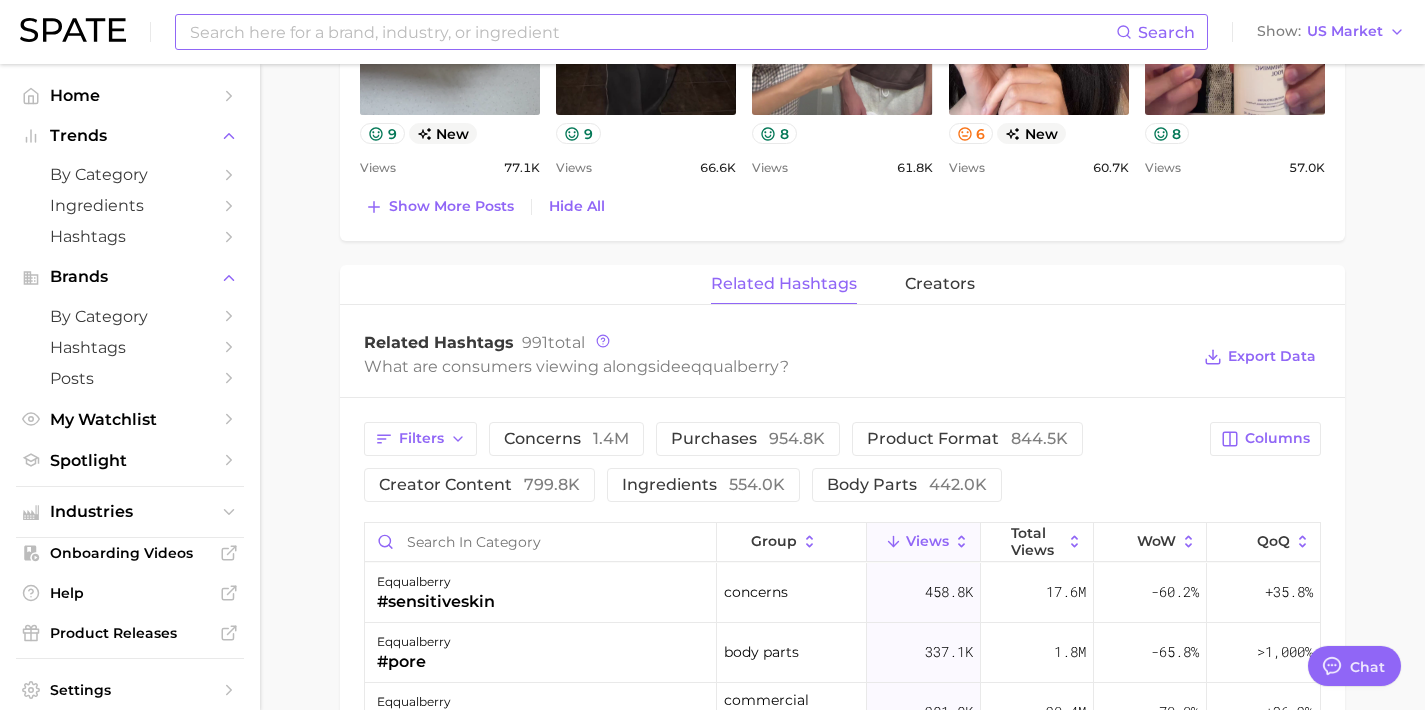 scroll, scrollTop: 2065, scrollLeft: 0, axis: vertical 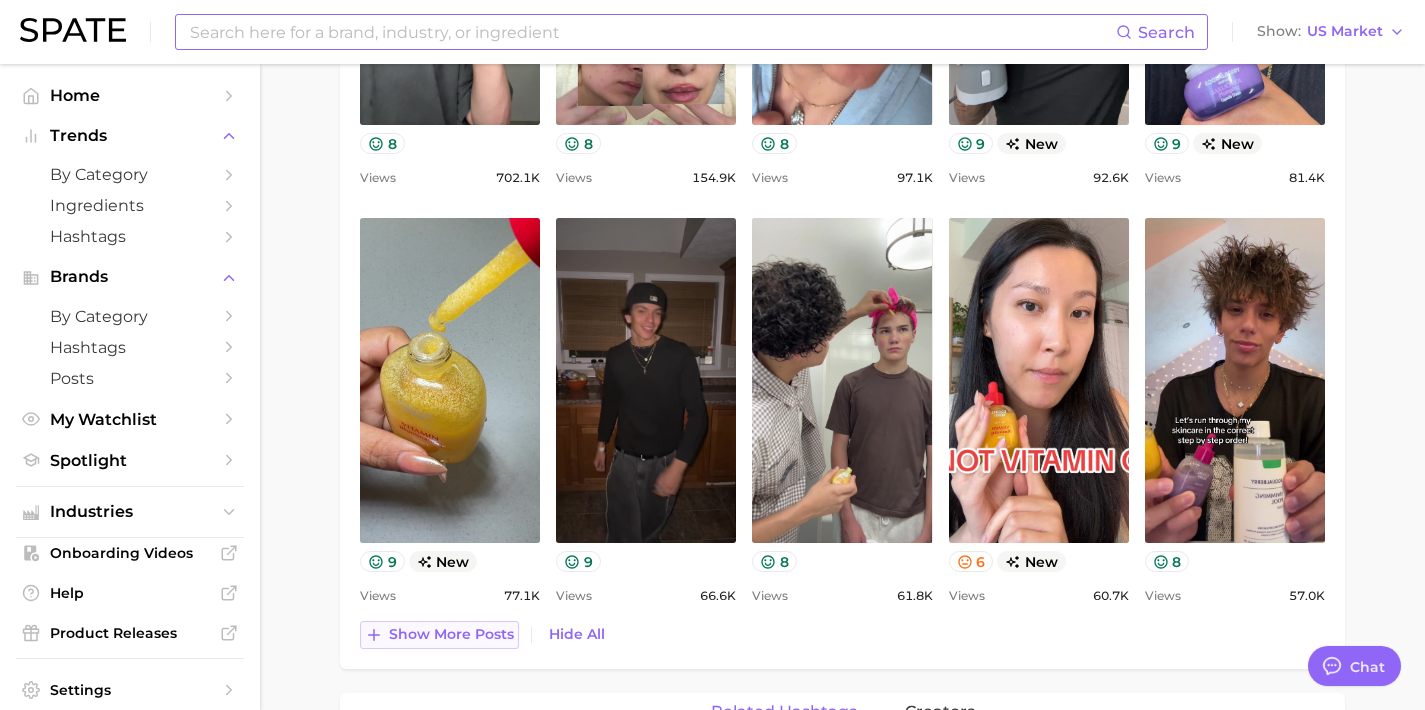 click on "Show more posts" at bounding box center (439, 635) 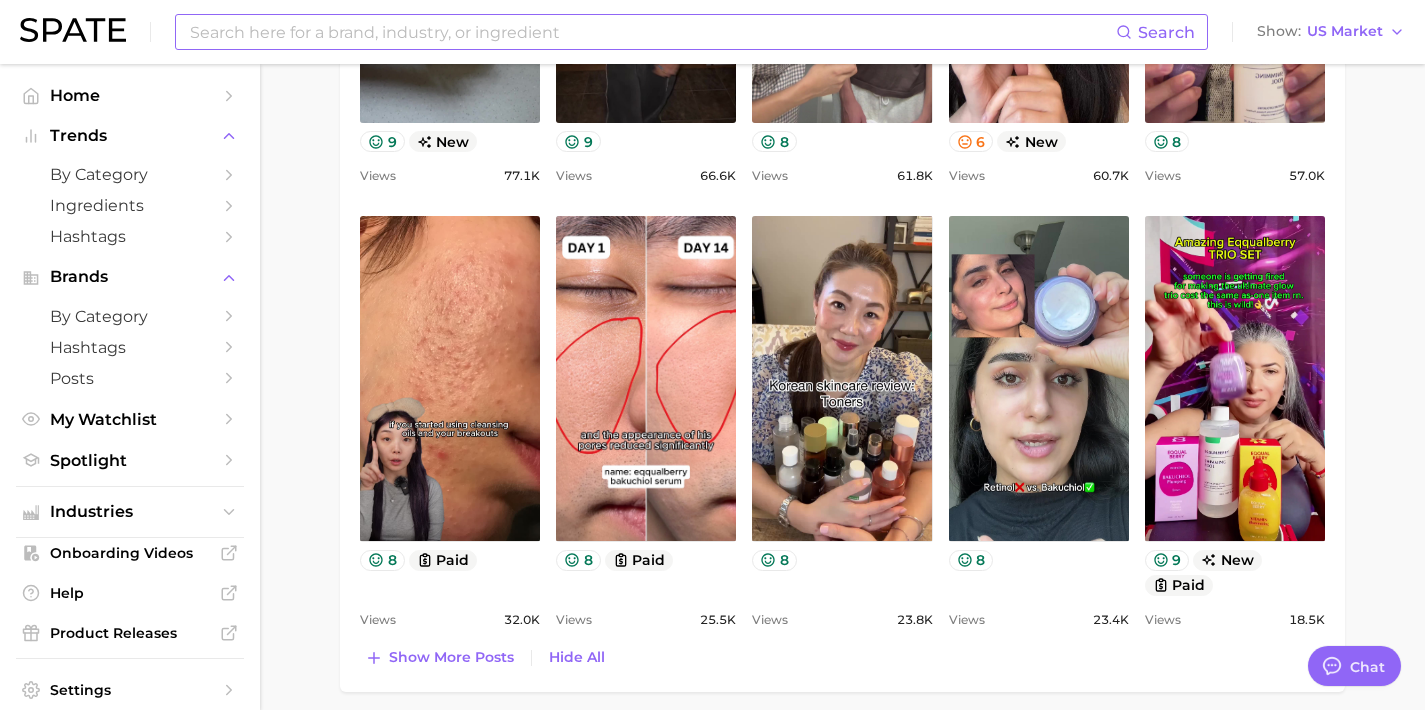 scroll, scrollTop: 1660, scrollLeft: 0, axis: vertical 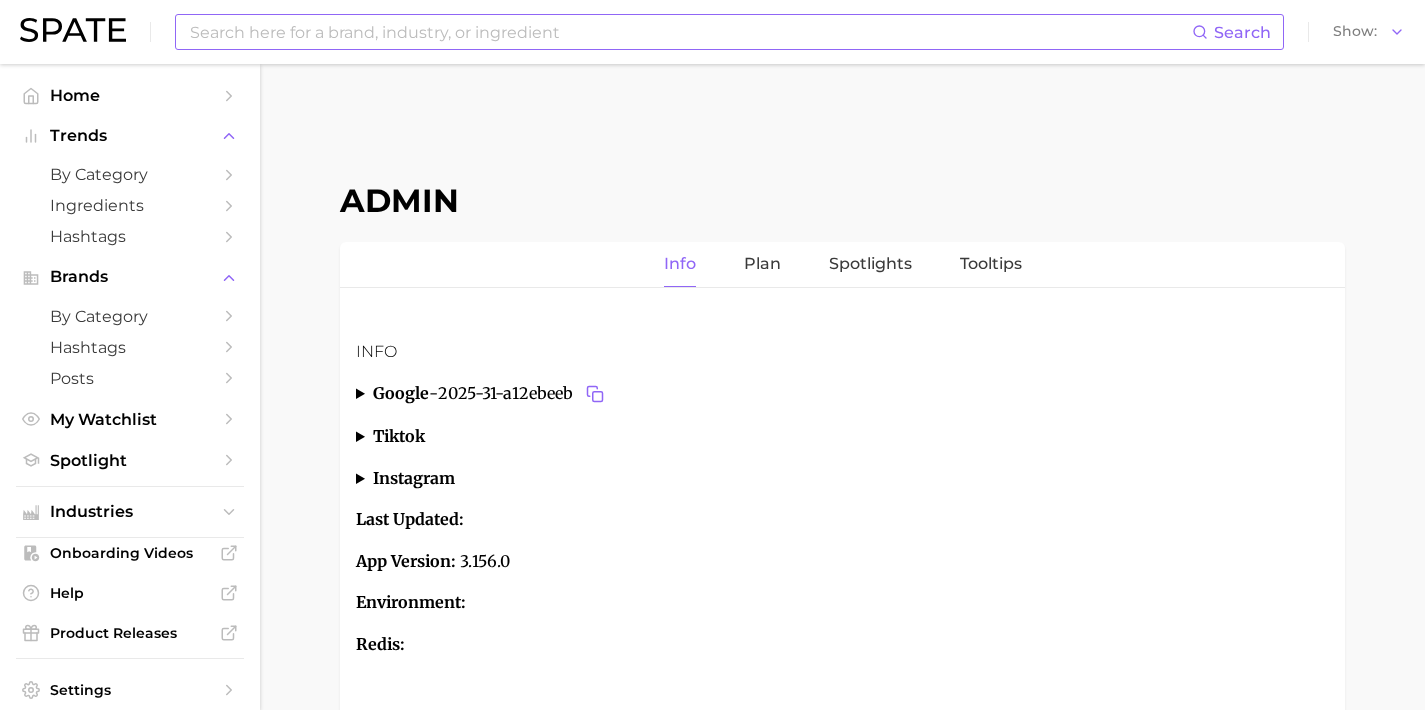 click at bounding box center (690, 32) 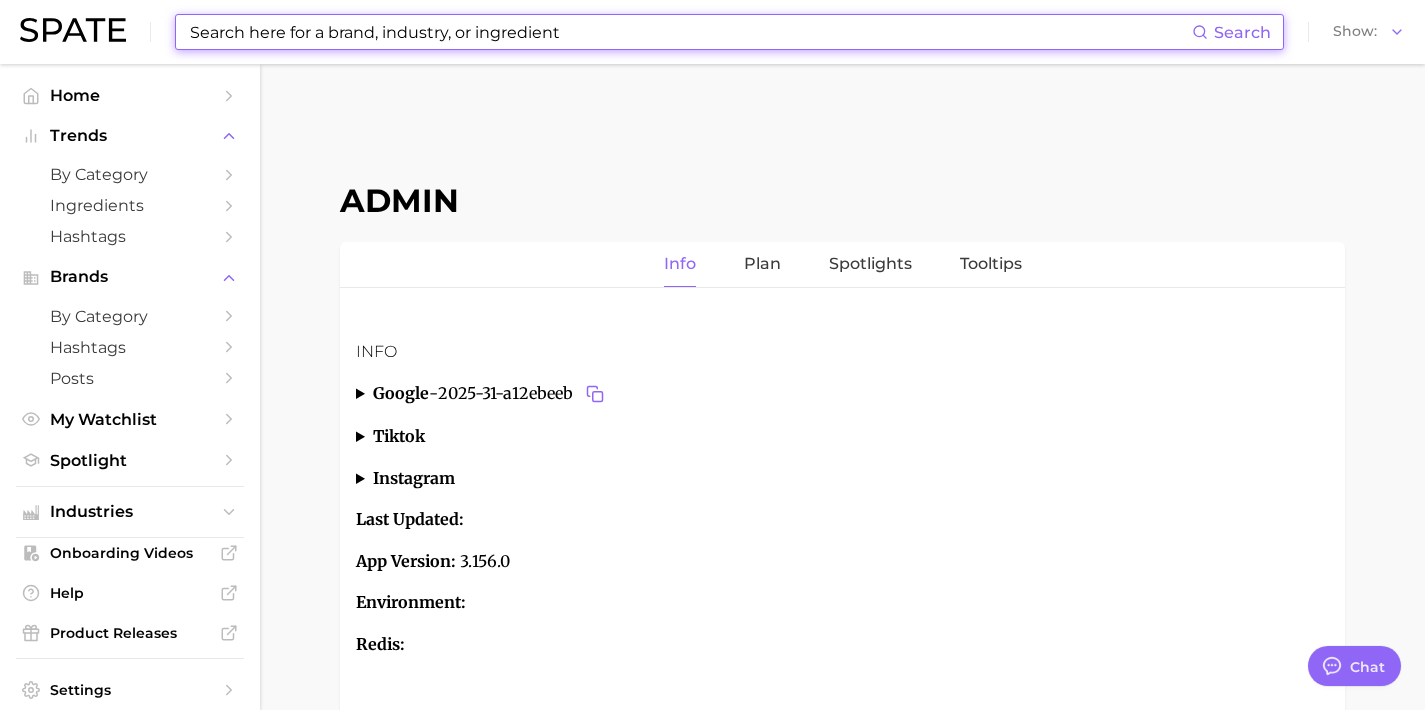 type on "x" 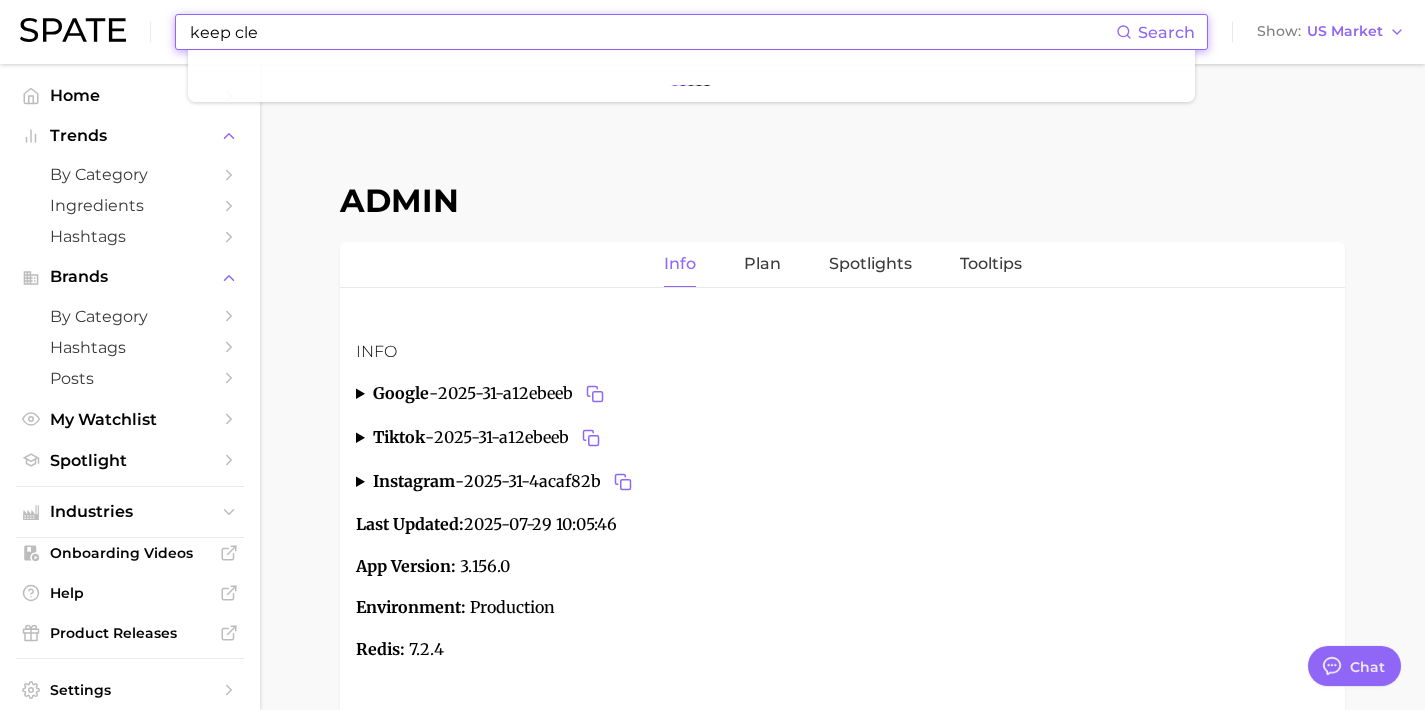 scroll, scrollTop: 7549, scrollLeft: 0, axis: vertical 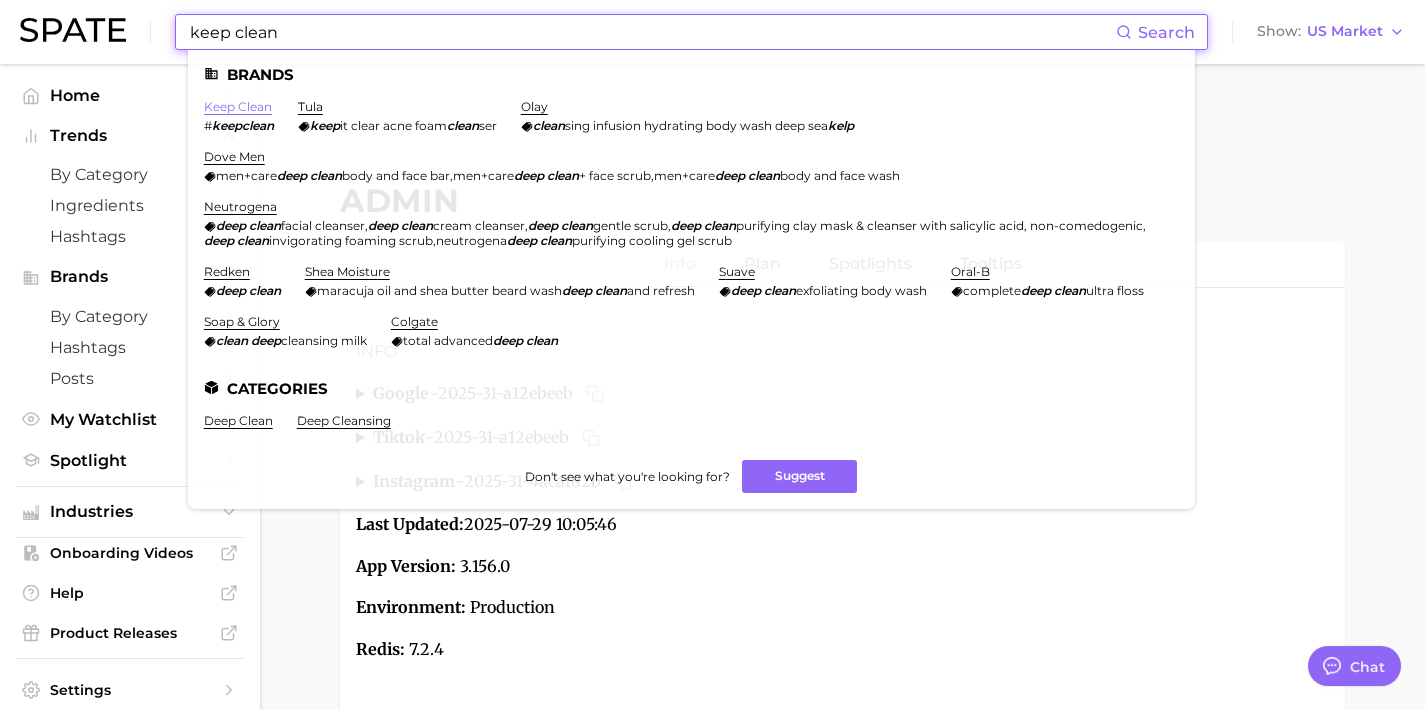 type on "keep clean" 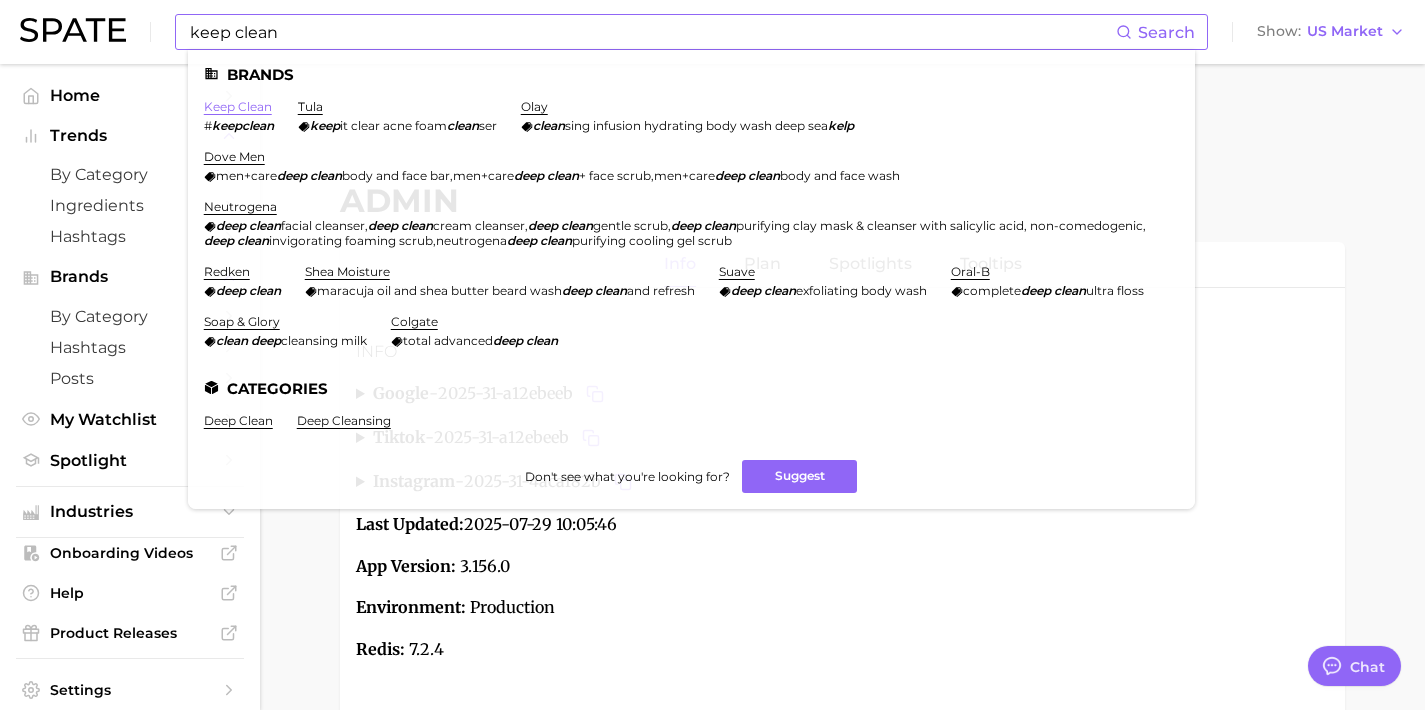 click on "keep clean" at bounding box center (238, 106) 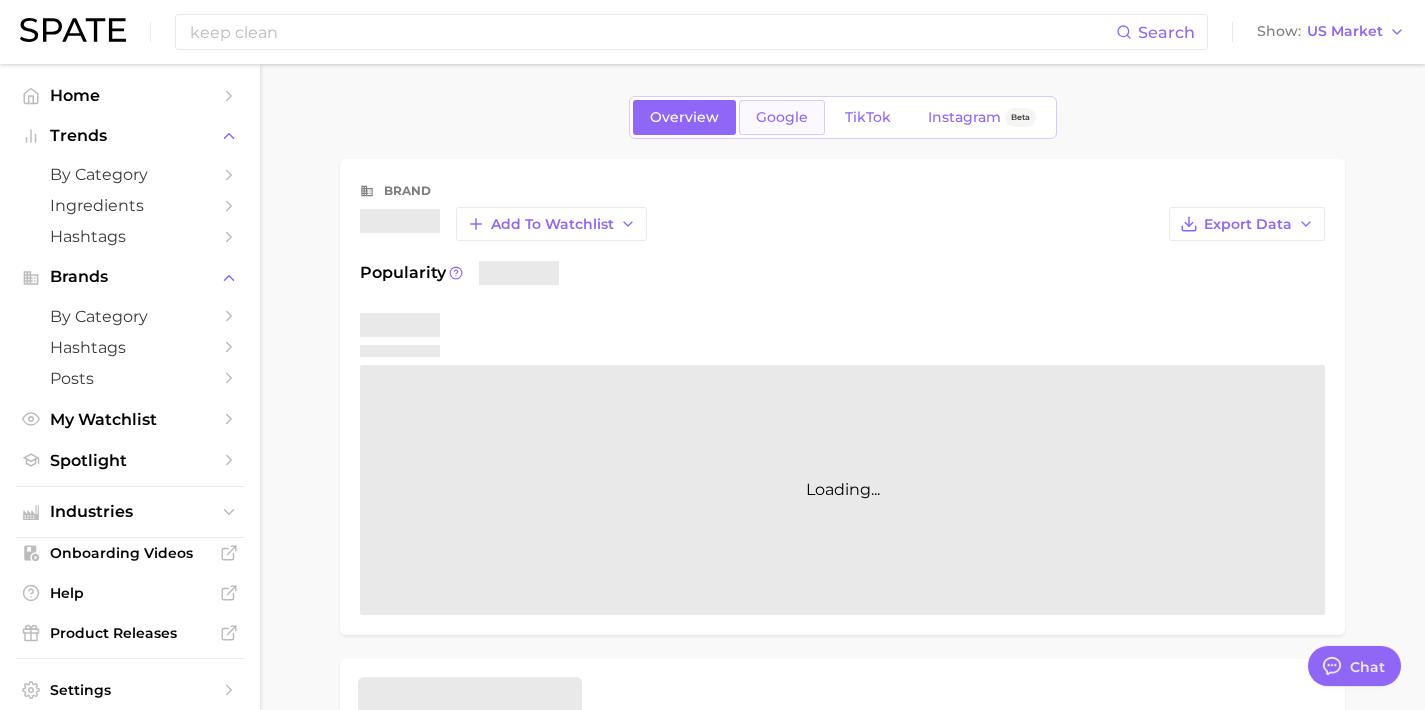 click on "Google" at bounding box center (782, 117) 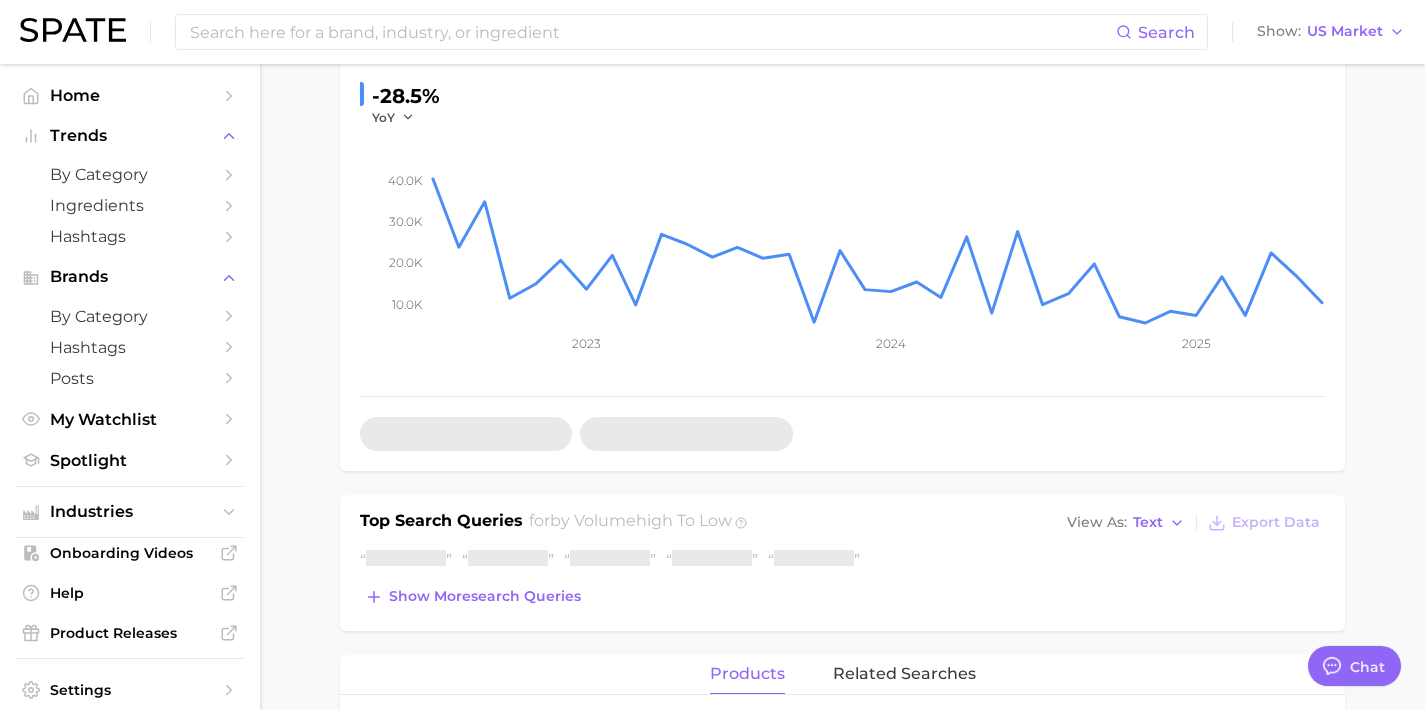 type on "x" 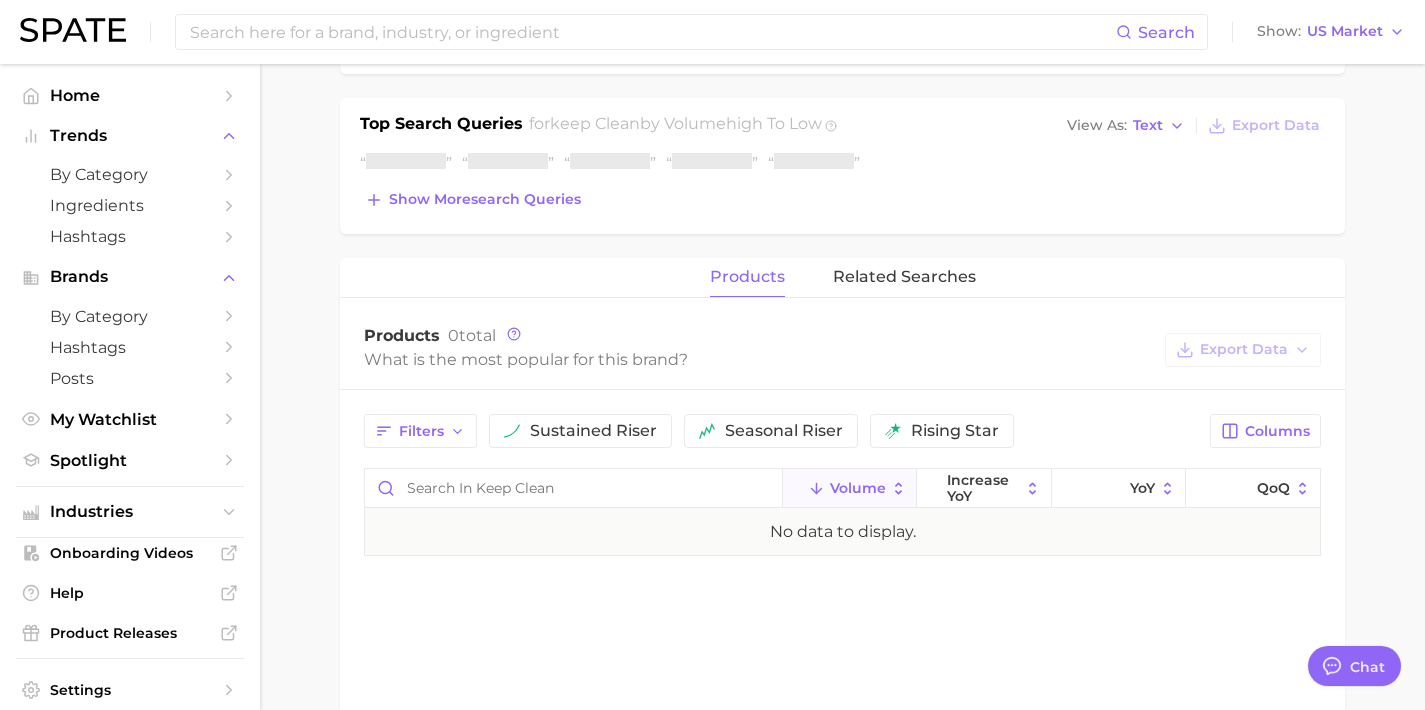 scroll, scrollTop: 633, scrollLeft: 0, axis: vertical 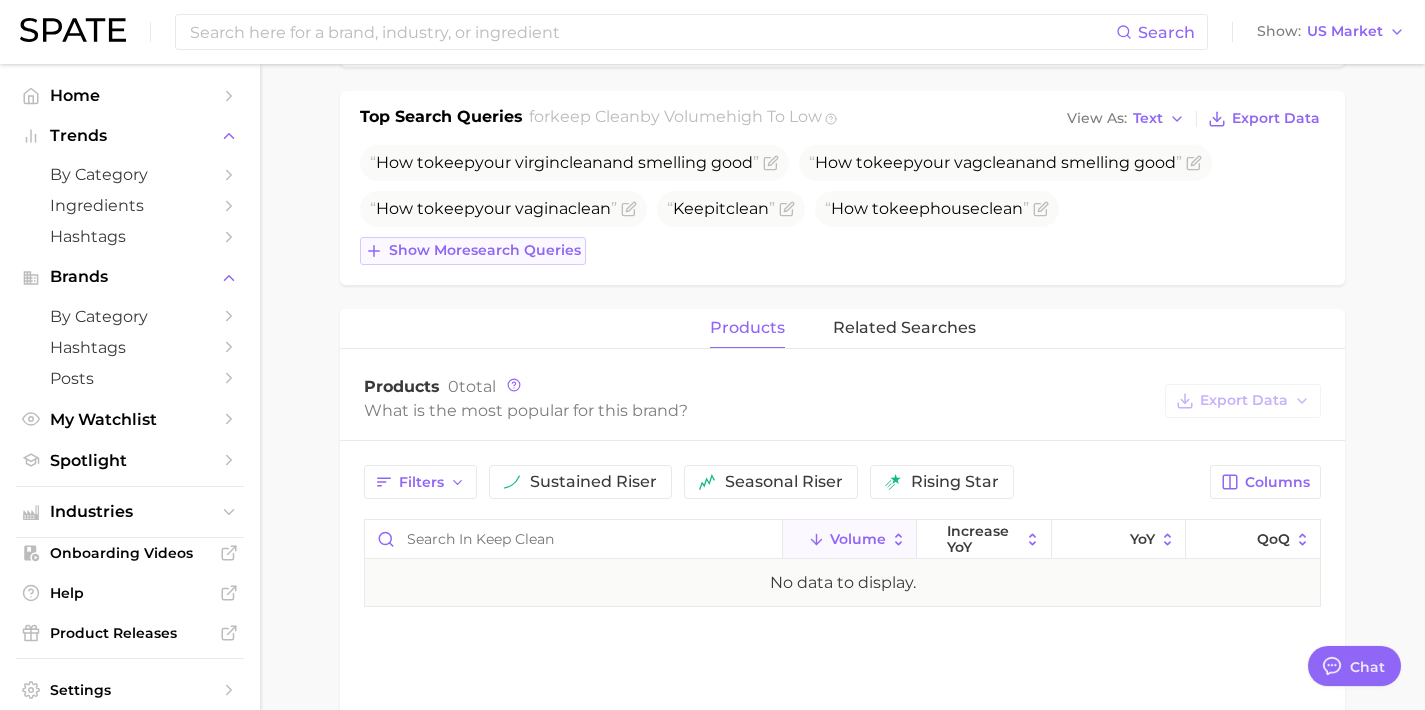 click on "Show more  search queries" at bounding box center (485, 250) 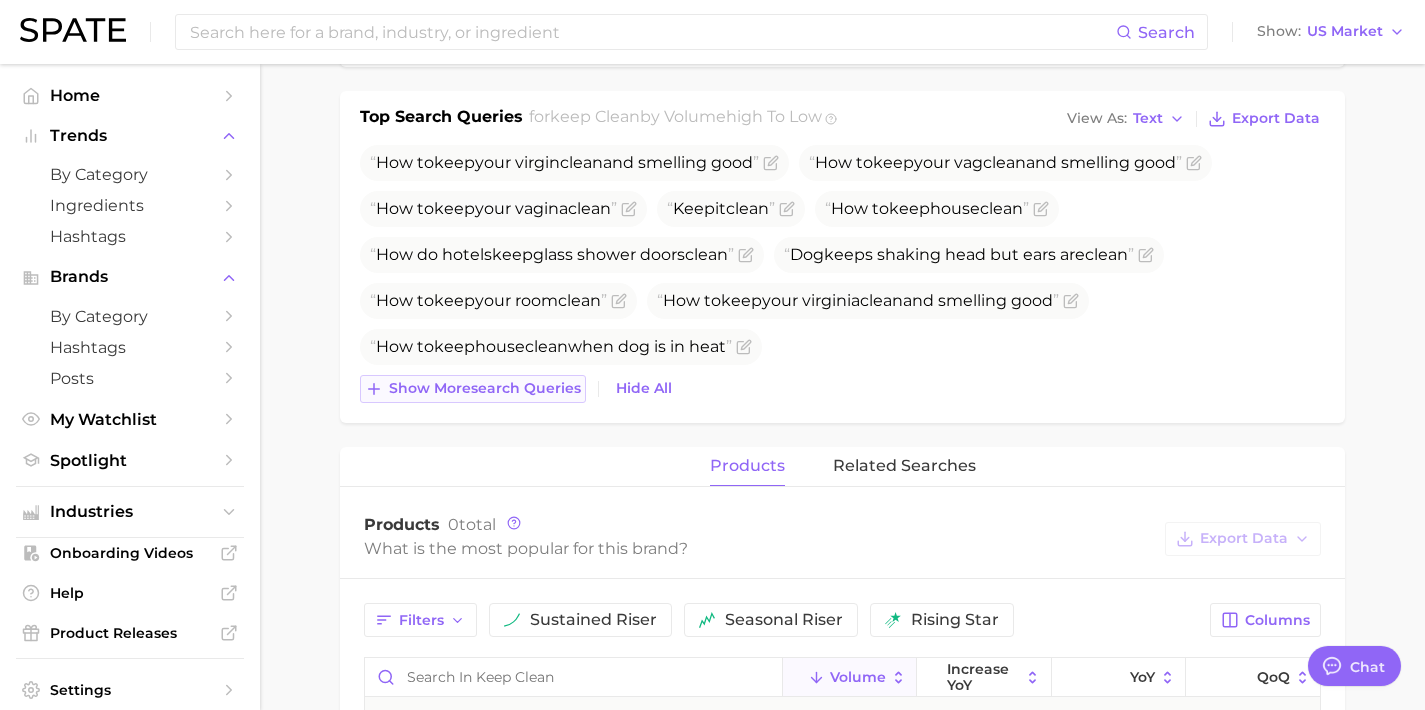 click on "Show more  search queries" at bounding box center (485, 388) 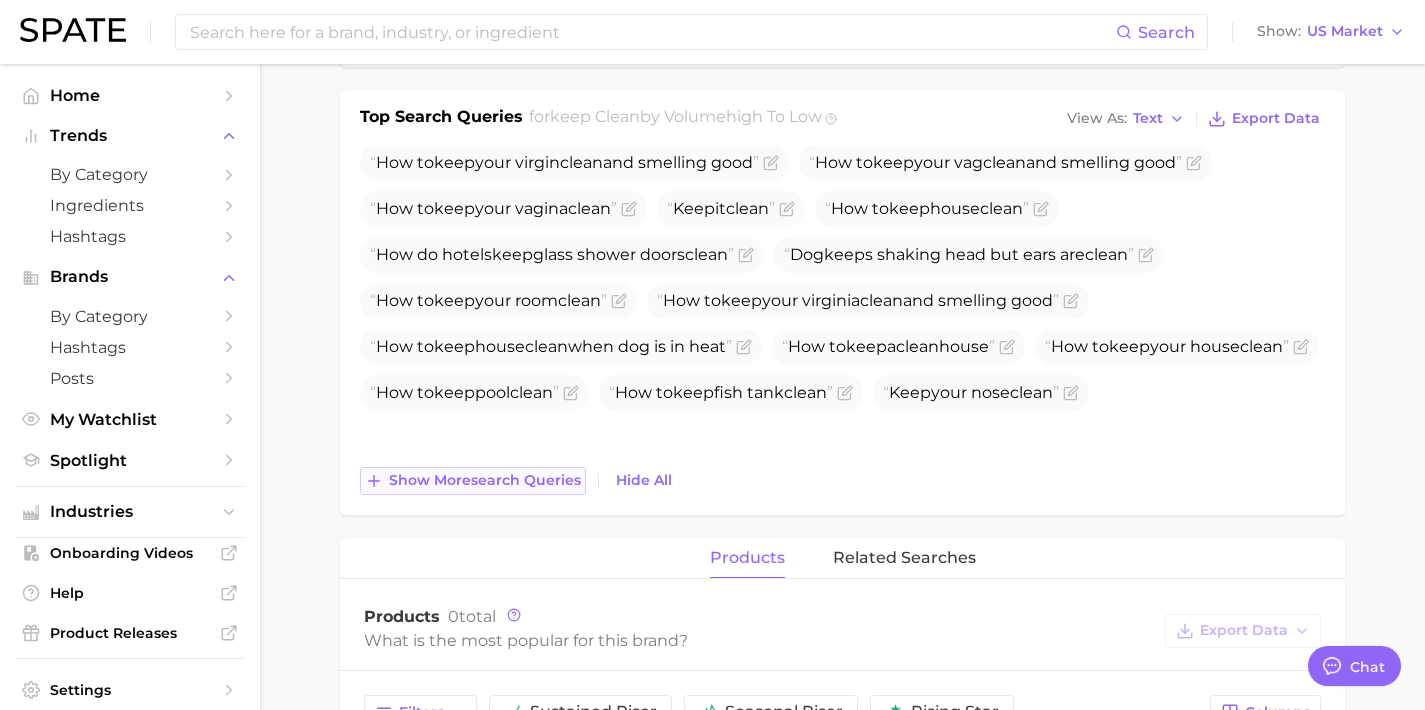 click on "Show more  search queries" at bounding box center [485, 480] 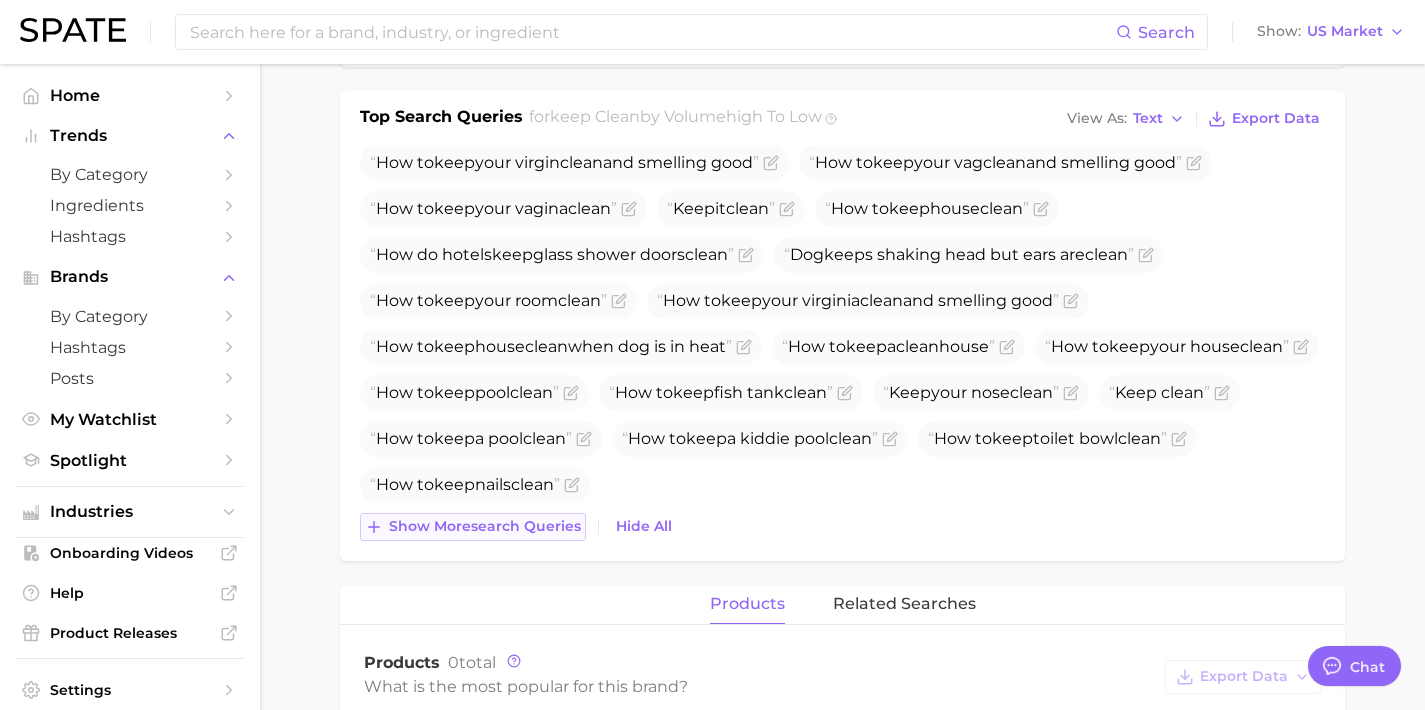 click on "Show more  search queries" at bounding box center (485, 526) 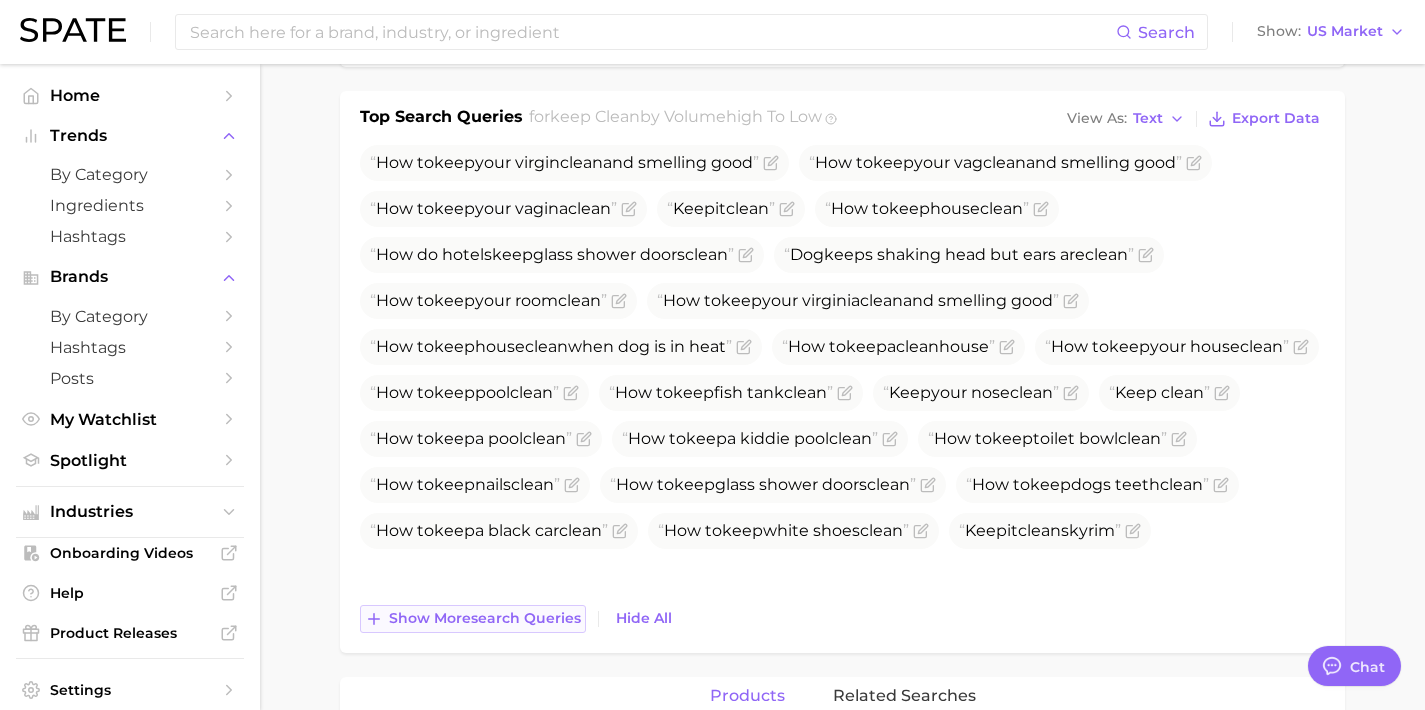 click on "Show more  search queries" at bounding box center (485, 618) 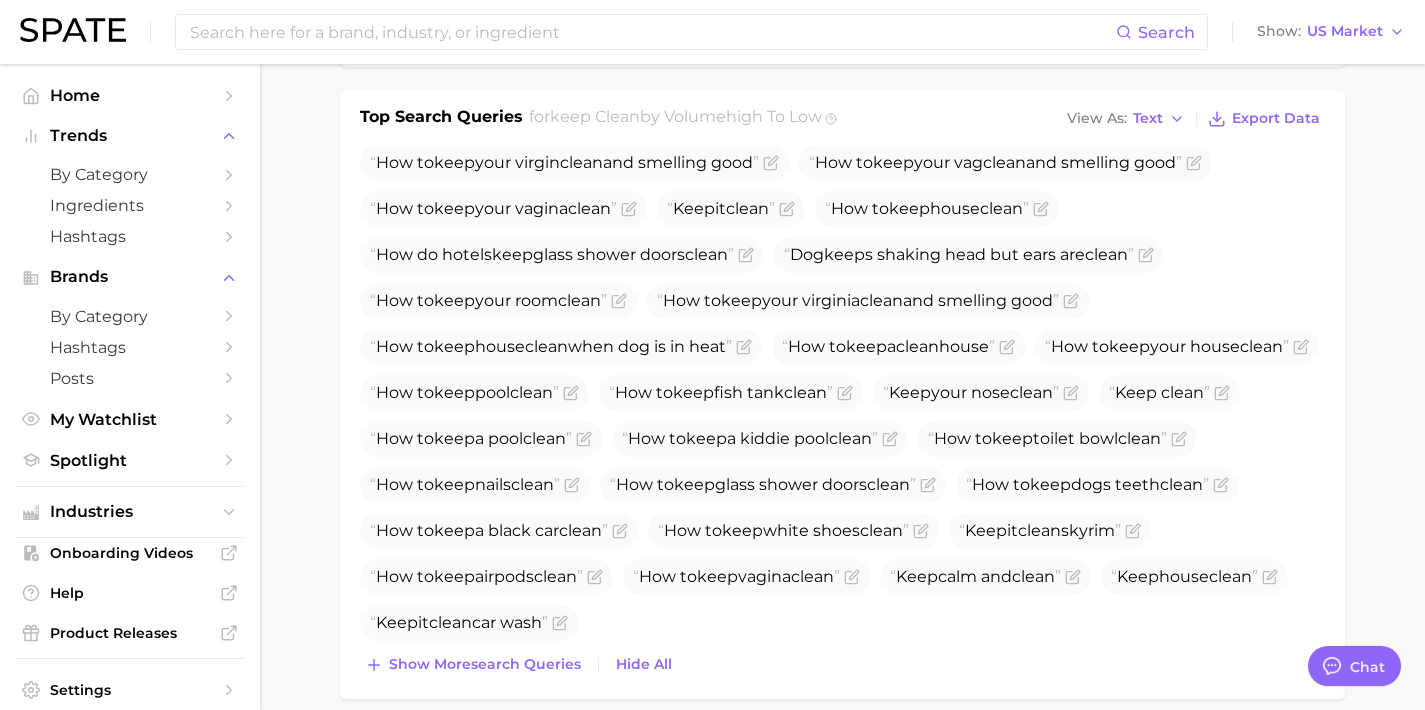 click on "Top Search Queries for  keep clean  by Volume  high to low View As Text Export Data How to  keep  your virgin  clean  and smelling good How to  keep  your vag  clean  and smelling good How to  keep  your vagina  clean Keep  it  clean How to  keep  house  clean How do hotels  keep  glass shower doors  clean Dog  keep s shaking head but ears are  clean How to  keep  your room  clean How to  keep  your virginia  clean  and smelling good How to  keep  house  clean  when dog is in heat How to  keep  a  clean  house How to  keep  your house  clean How to  keep  pool  clean How to  keep  fish tank  clean Keep  your nose  clean Keep   clean How to  keep  a pool  clean How to  keep  a kiddie pool  clean How to  keep  toilet bowl  clean How to  keep  nails  clean How to  keep  glass shower doors  clean How to  keep  dogs teeth  clean How to  keep  a black car  clean How to  keep  white shoes  clean Keep  it  clean  skyrim How to  keep  airpods  clean How to  keep  vagina  clean Keep  calm and  clean Keep  house  clean" at bounding box center (842, 395) 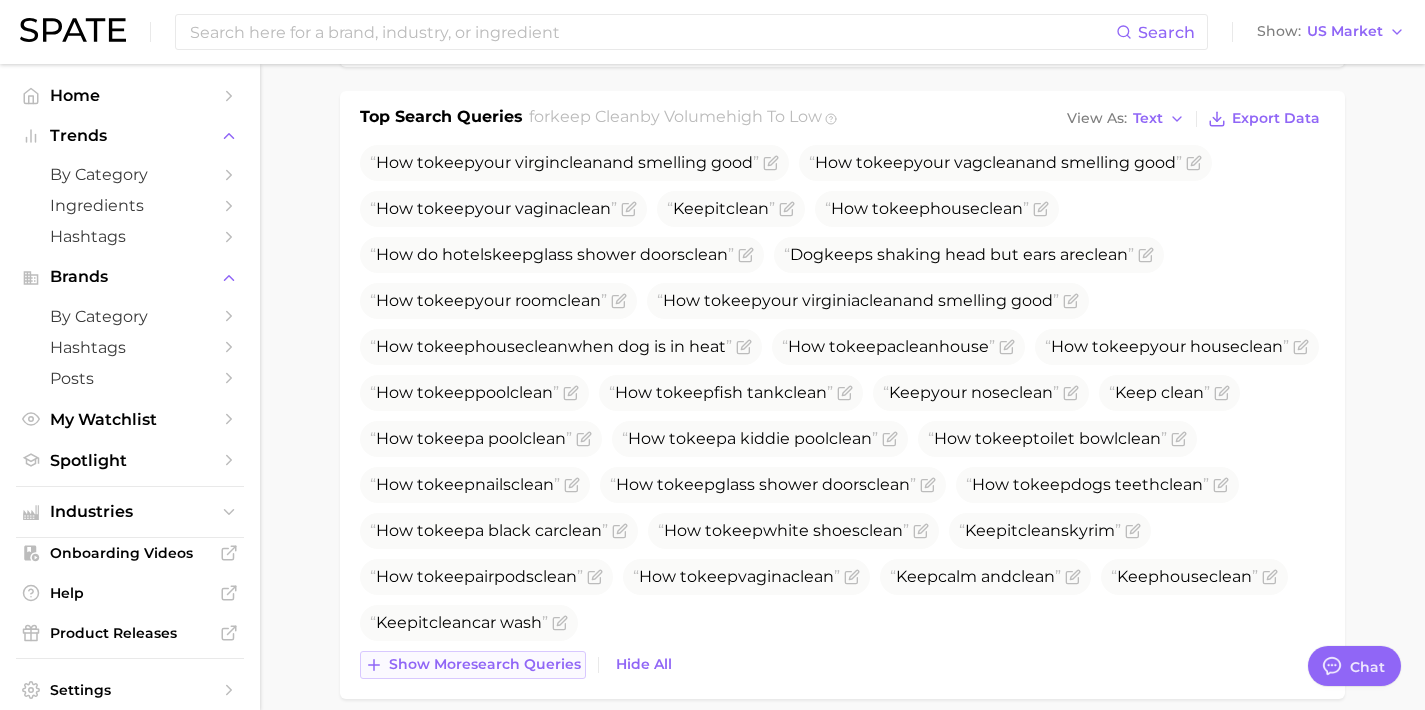 click on "Show more  search queries" at bounding box center (485, 664) 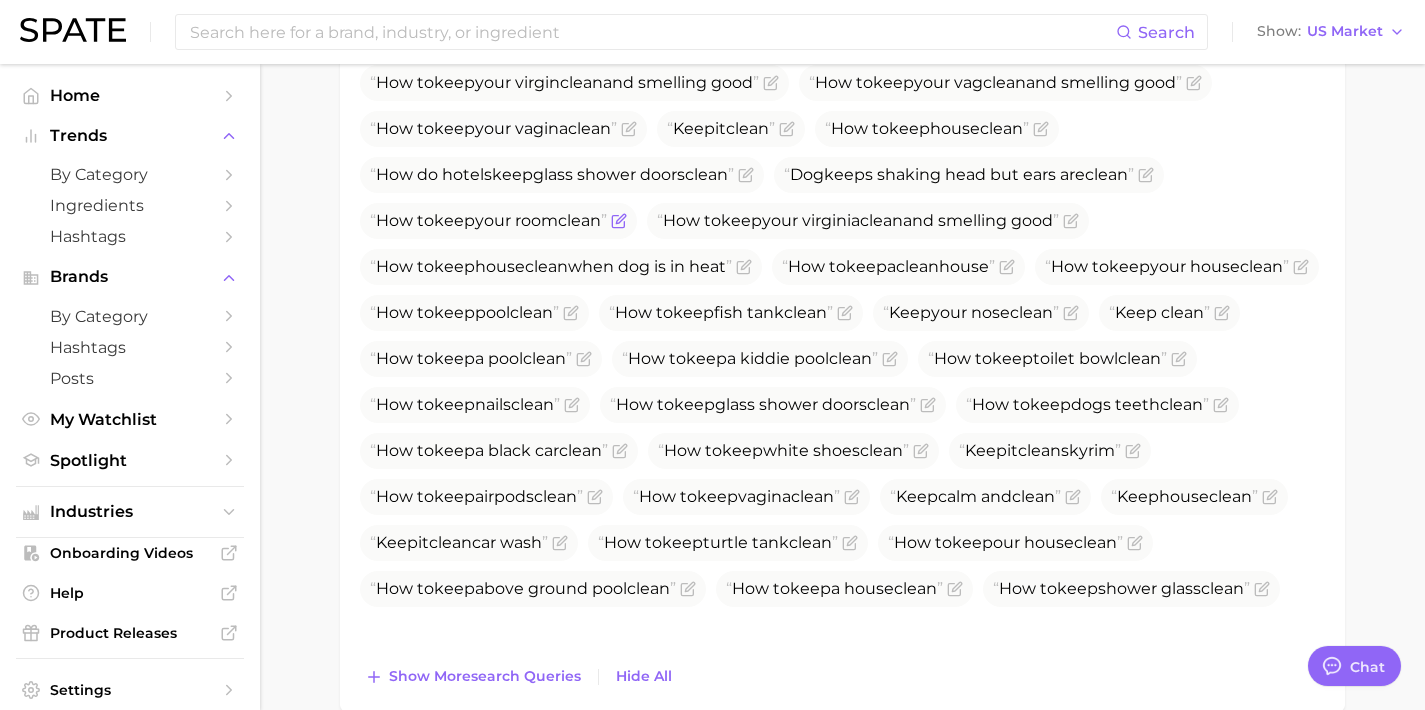 scroll, scrollTop: 724, scrollLeft: 0, axis: vertical 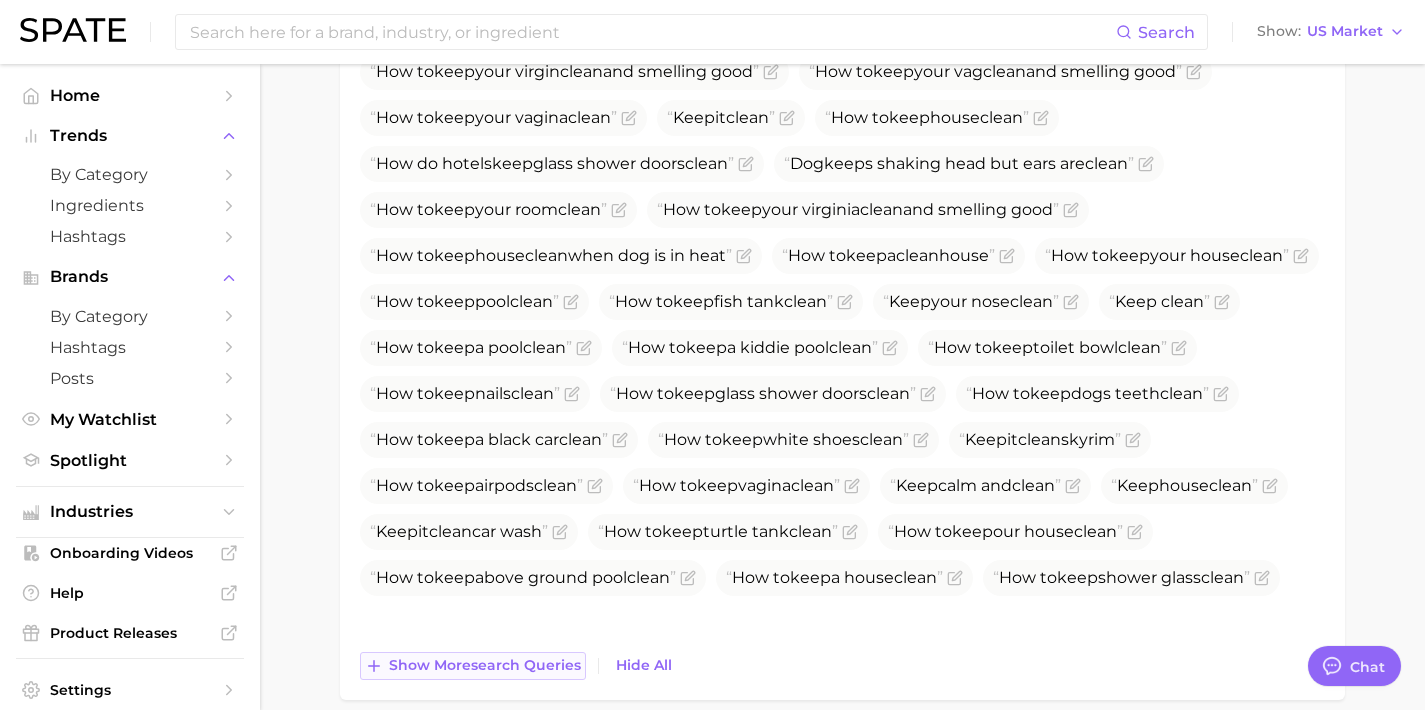 click on "Show more  search queries" at bounding box center [485, 665] 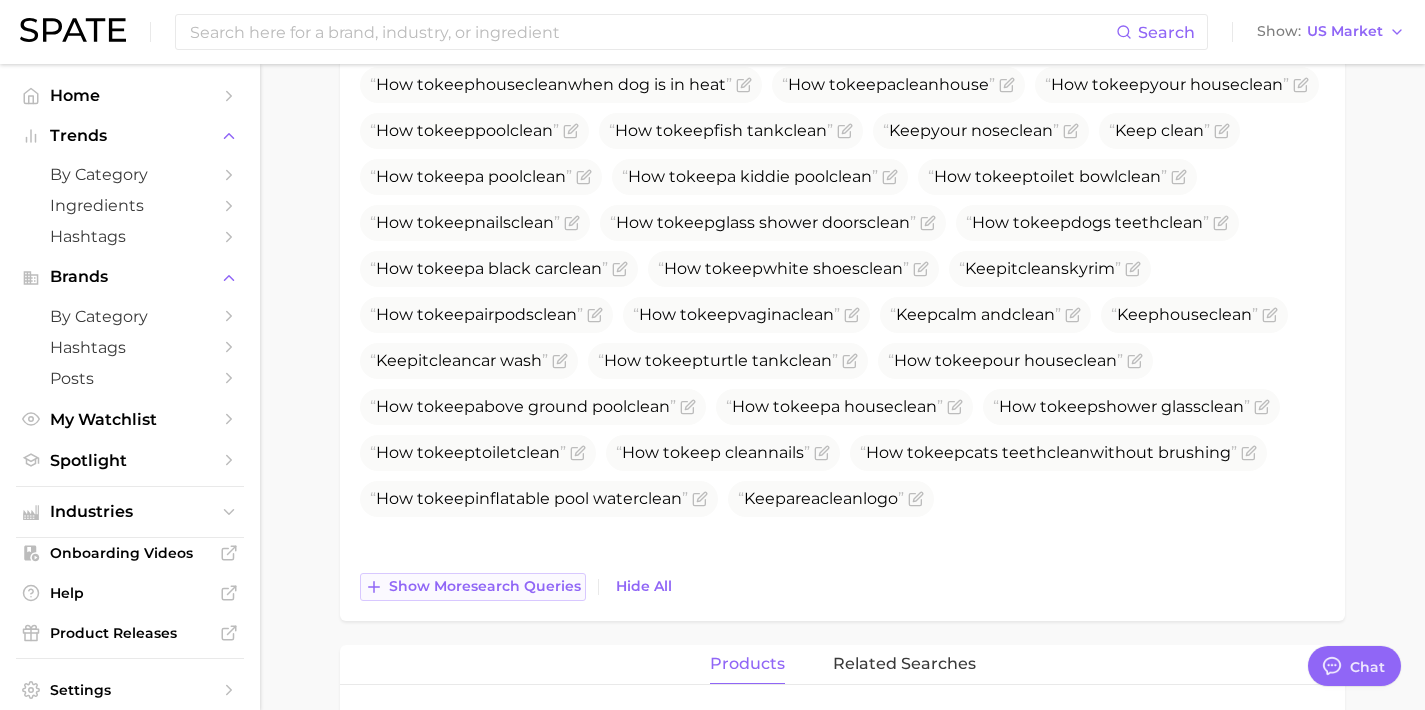 scroll, scrollTop: 904, scrollLeft: 0, axis: vertical 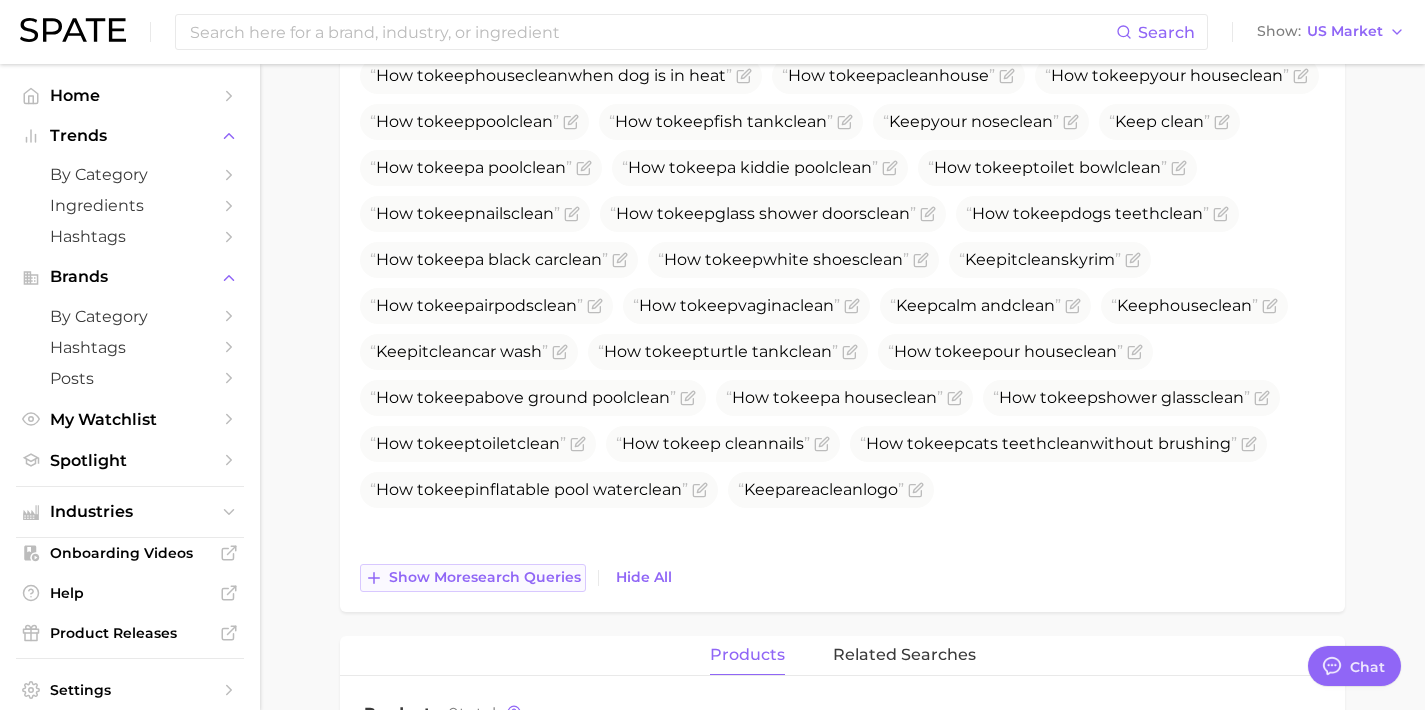 click on "Show more  search queries" at bounding box center [485, 577] 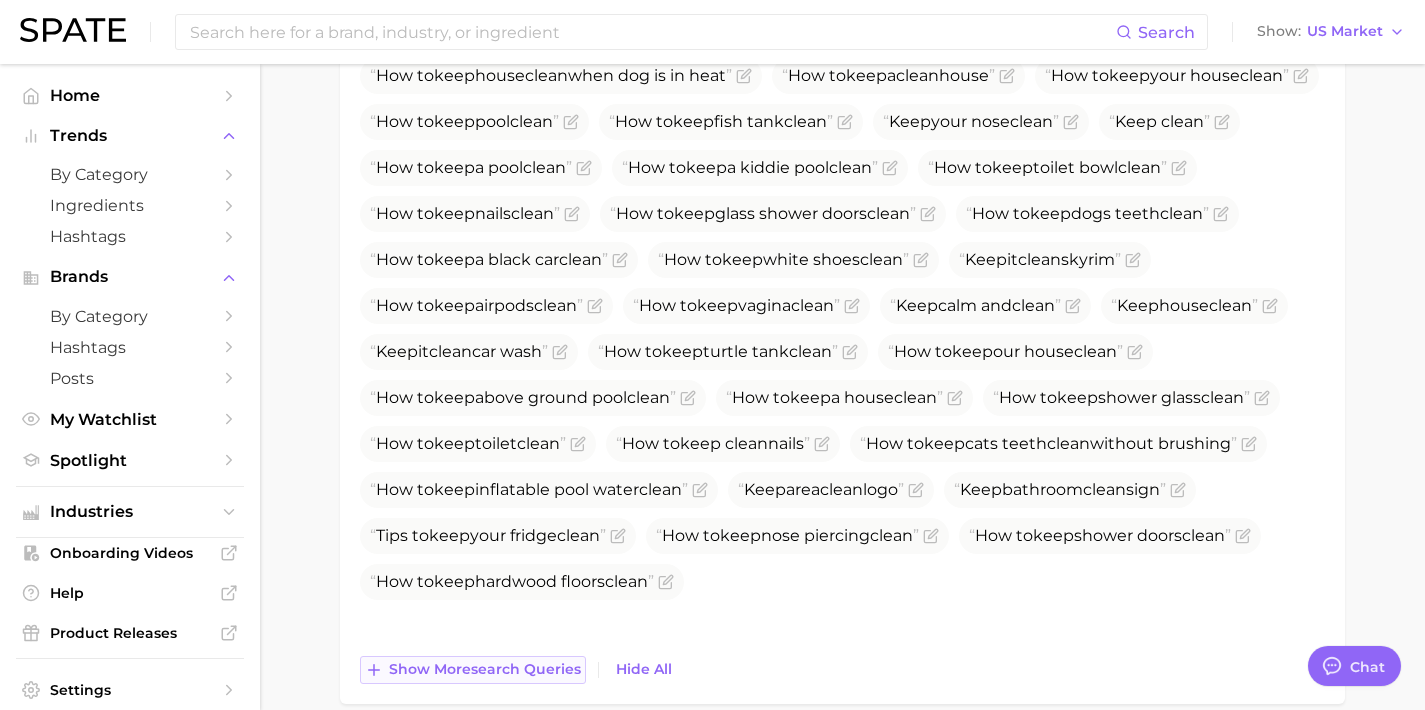click on "Show more  search queries" at bounding box center (485, 669) 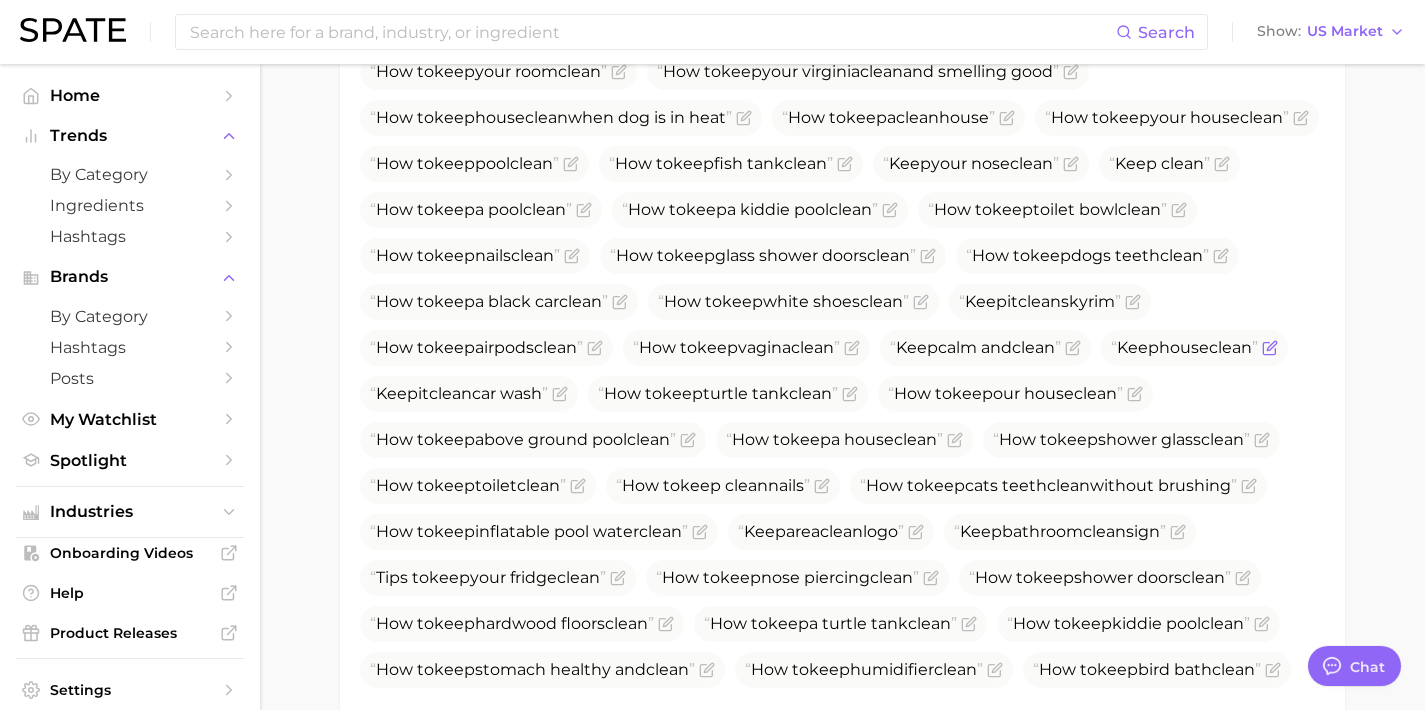 scroll, scrollTop: 852, scrollLeft: 0, axis: vertical 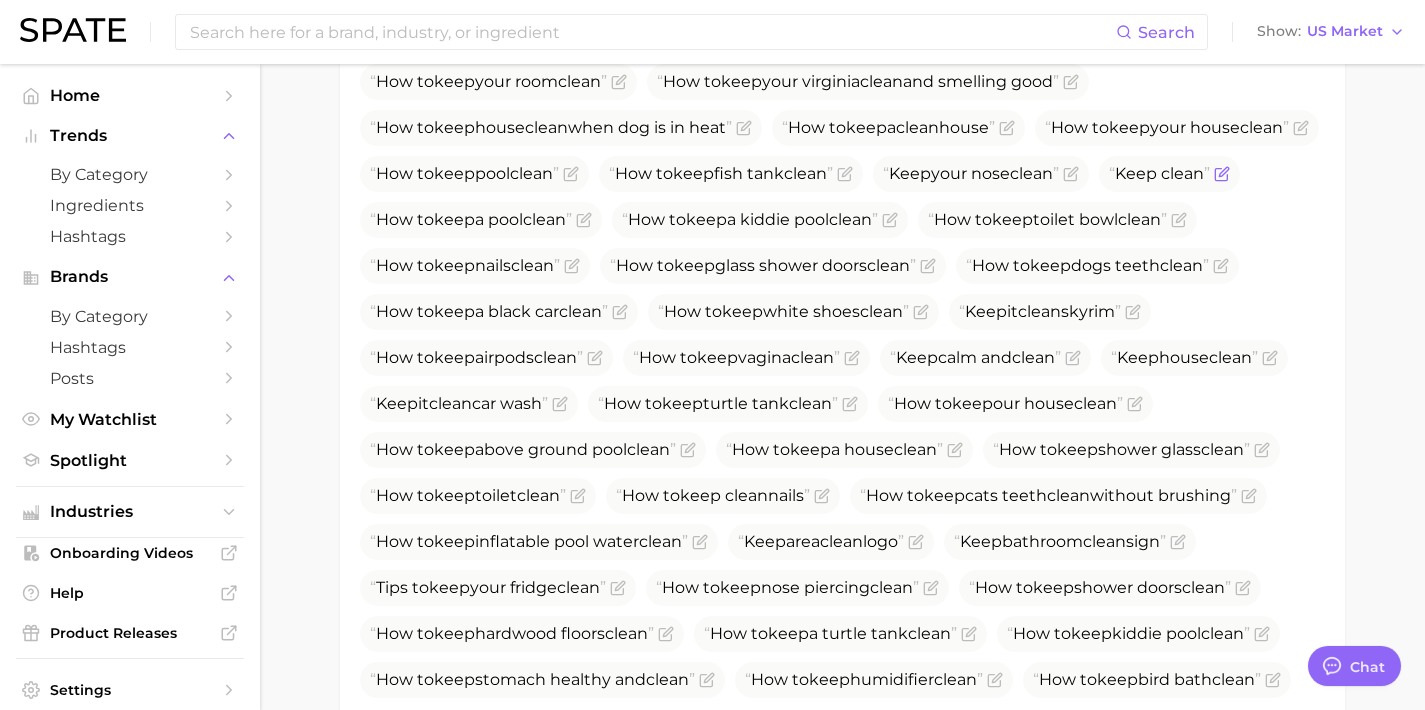 click 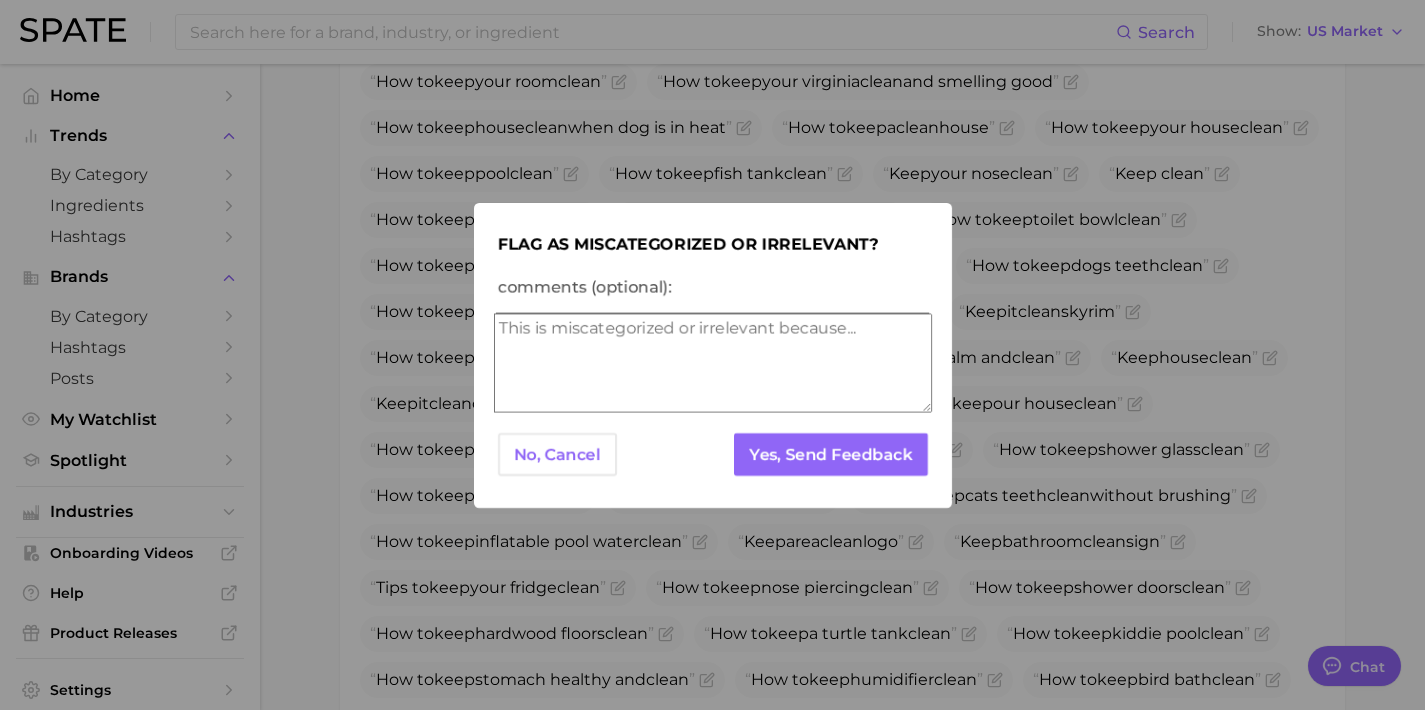 click on "comments (optional):" at bounding box center (713, 363) 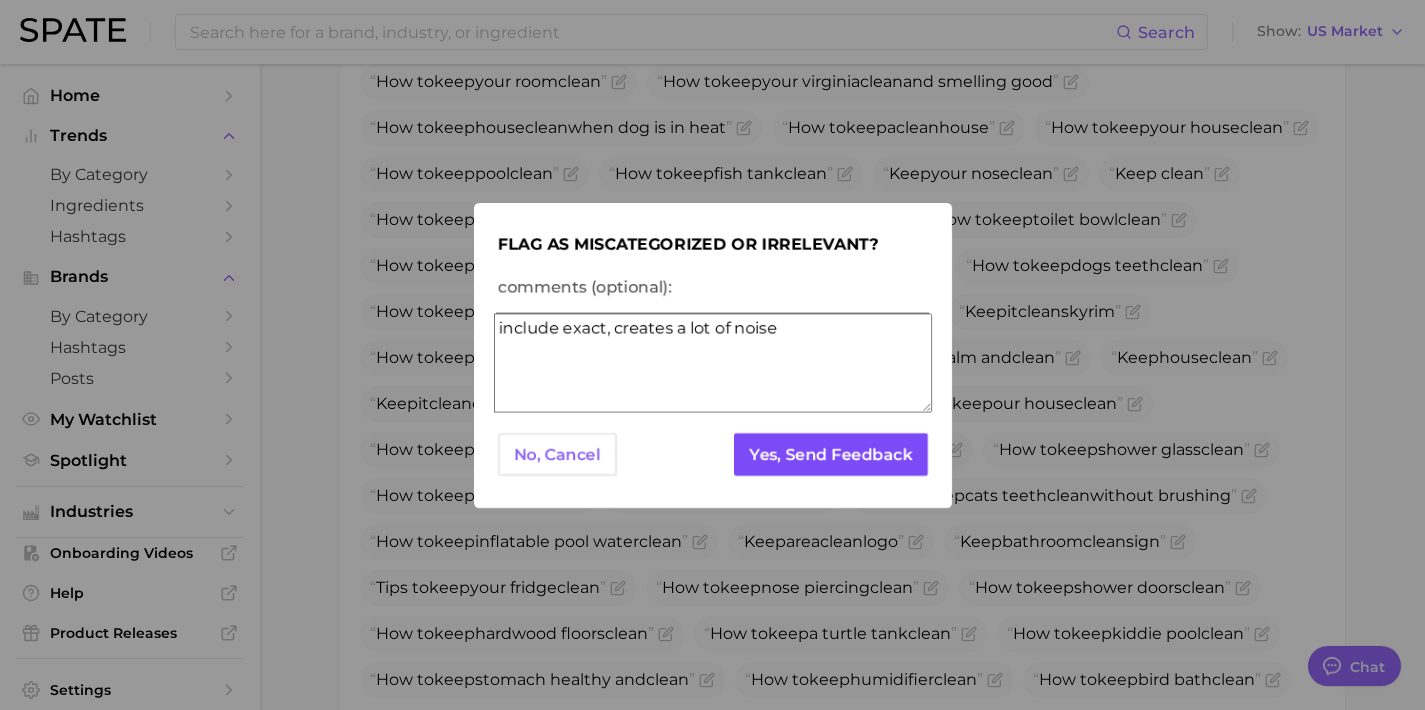 type on "include exact, creates a lot of noise" 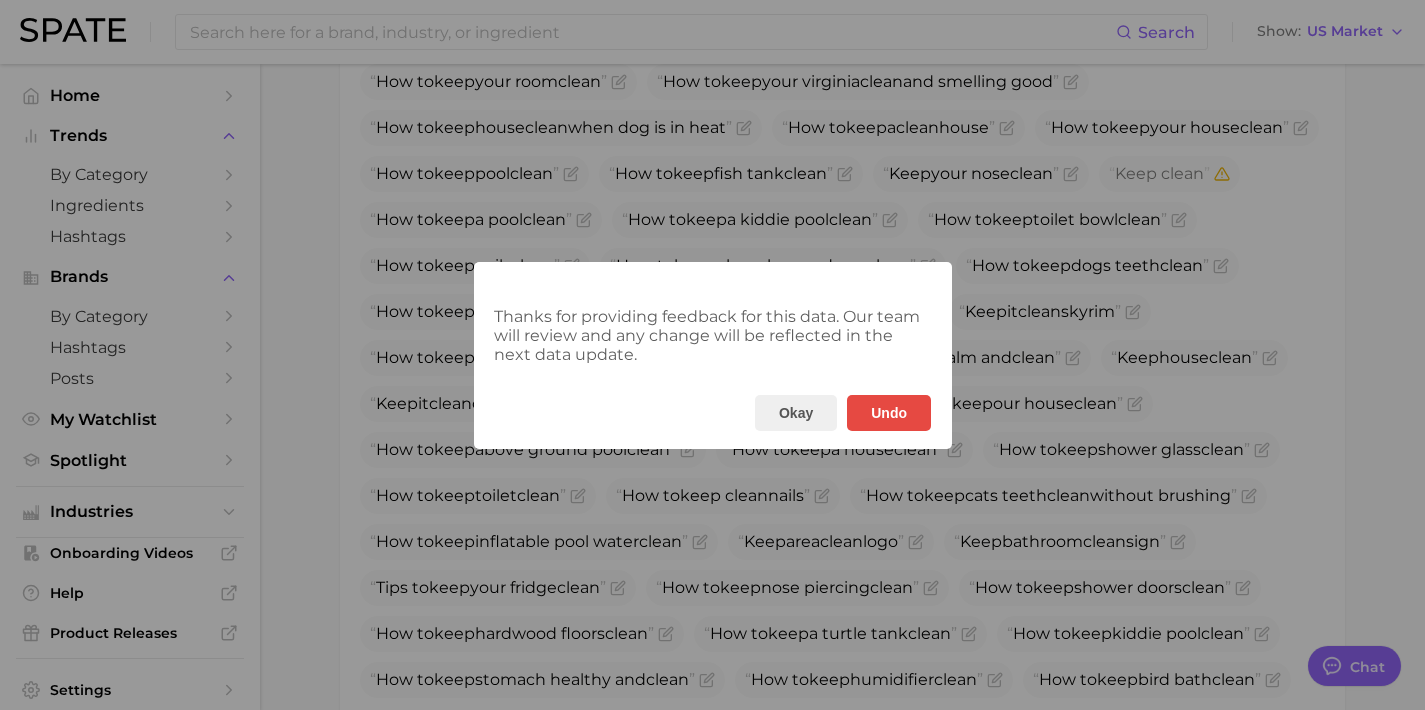 click on "Thanks for providing feedback for this data. Our team will review and any change will be reflected in the next data update.
Okay
Undo" at bounding box center (712, 355) 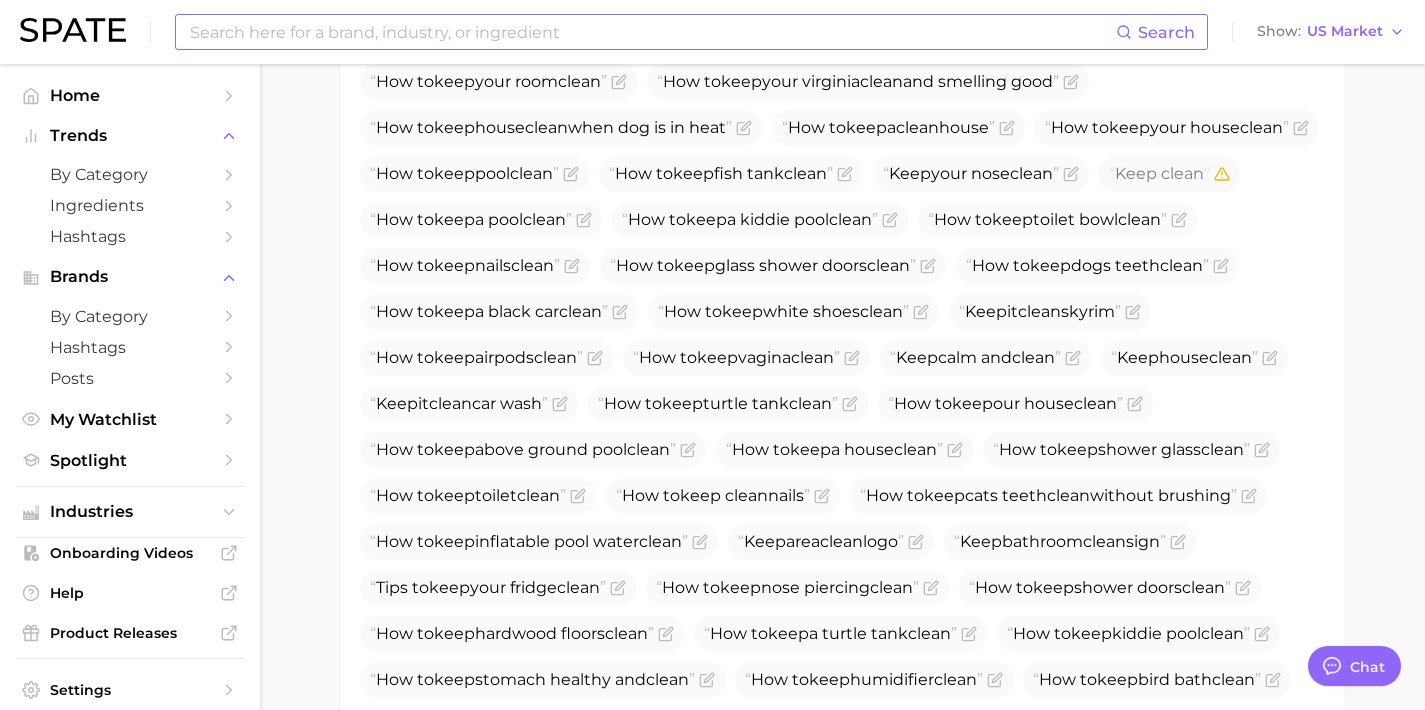 click at bounding box center [652, 32] 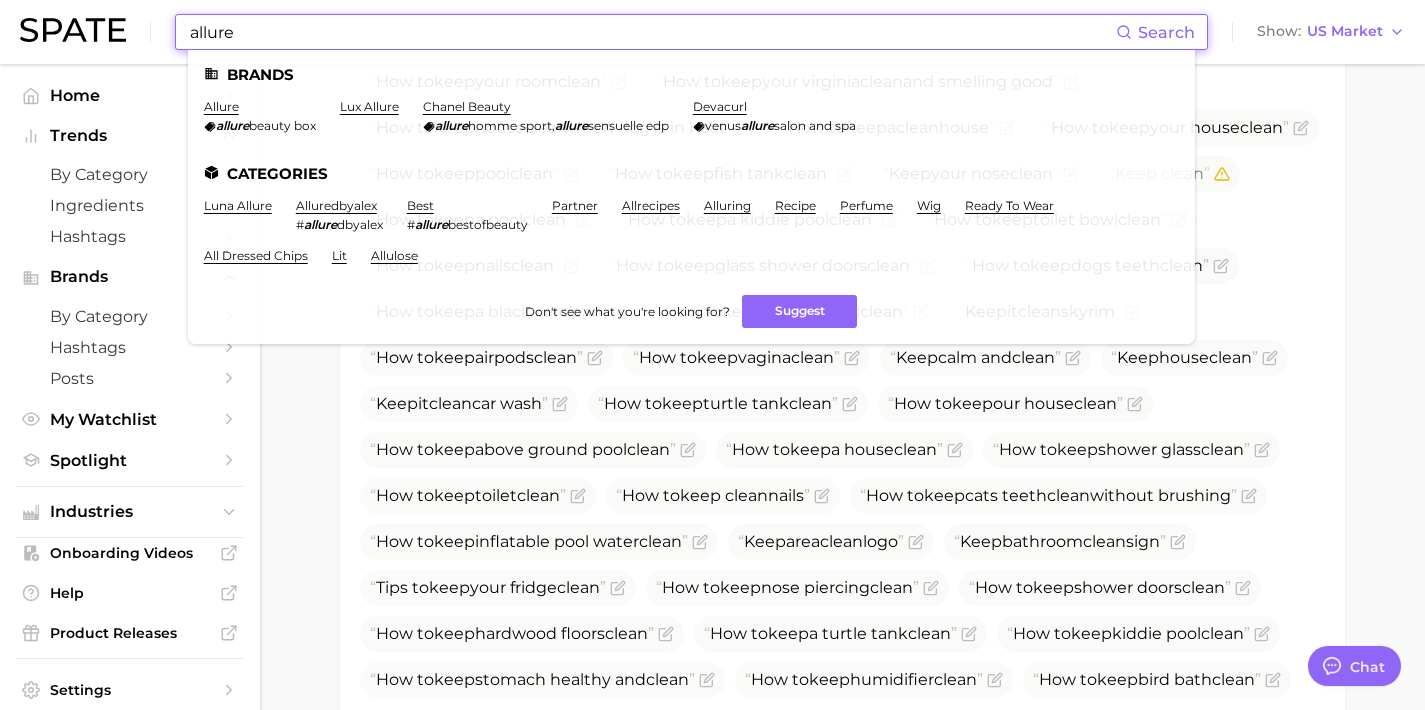 type on "allure" 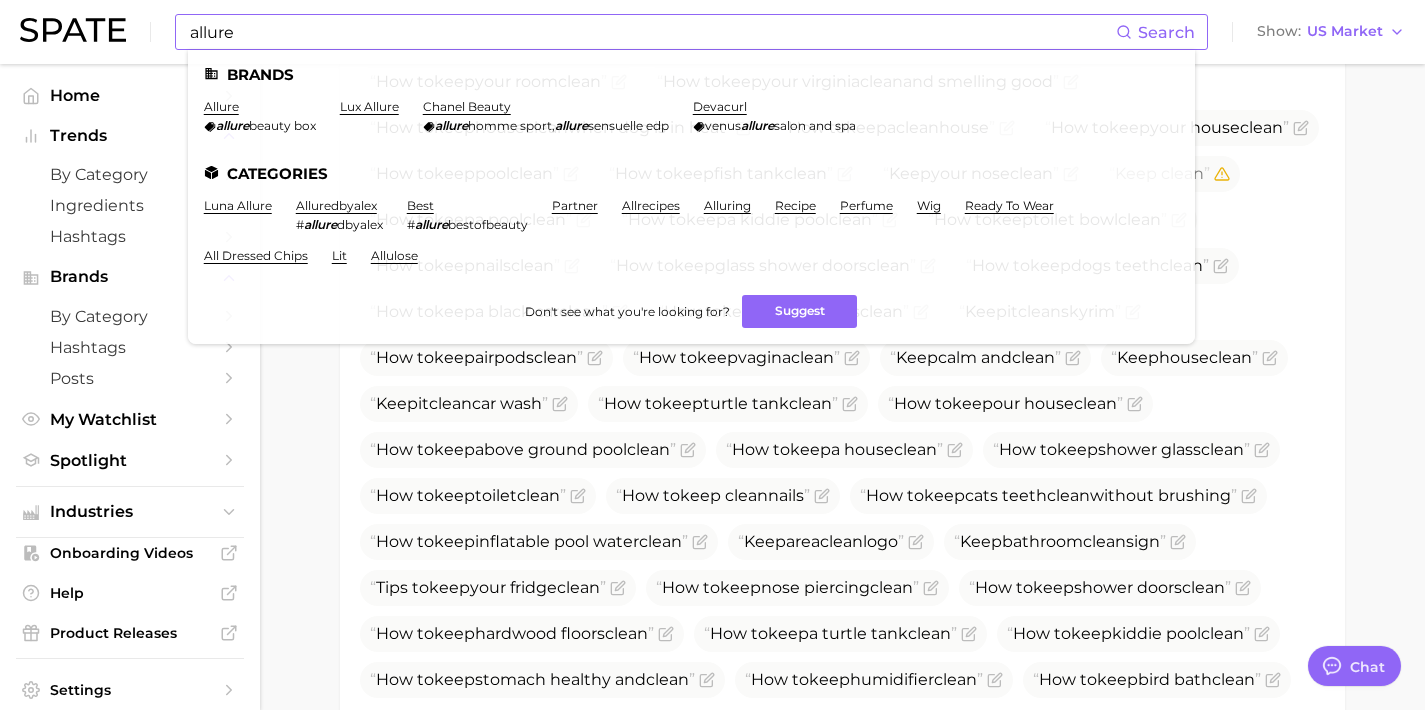 click on "allure allure  beauty box" at bounding box center [260, 116] 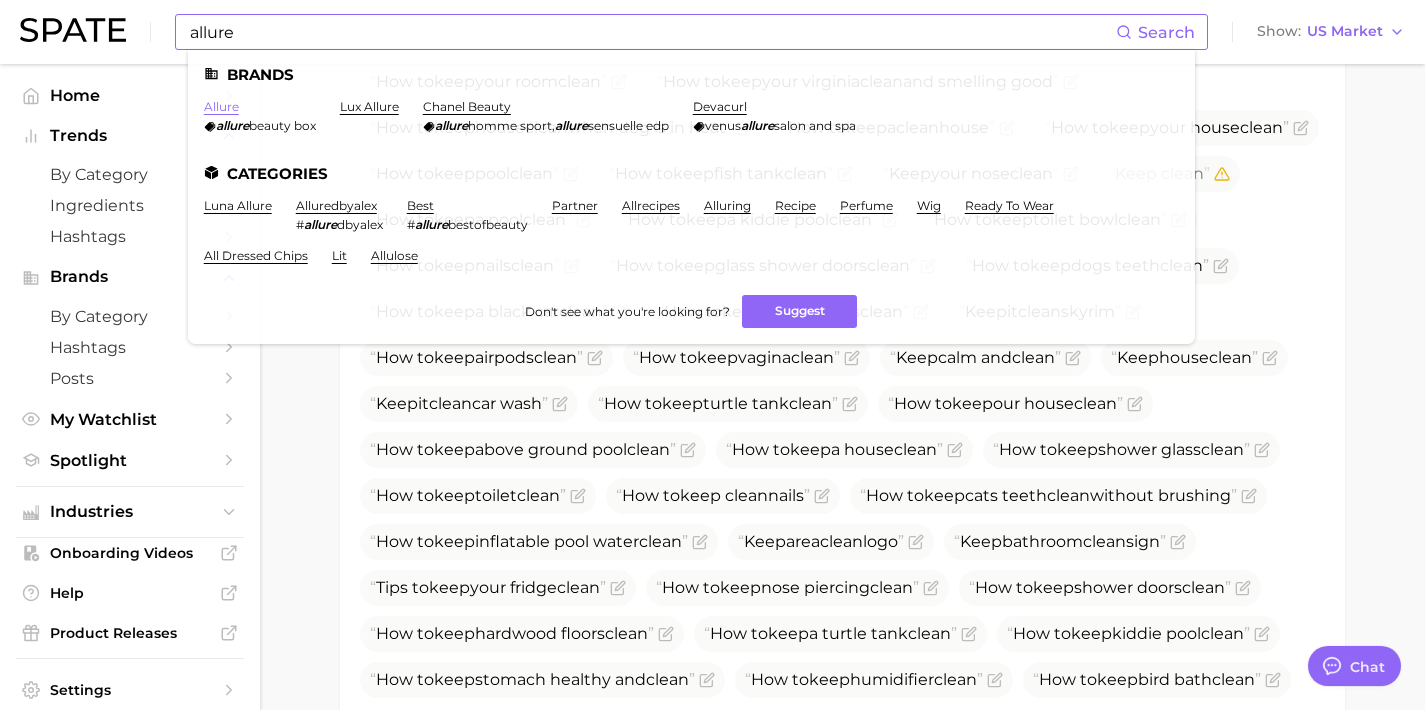 click on "allure" at bounding box center (221, 106) 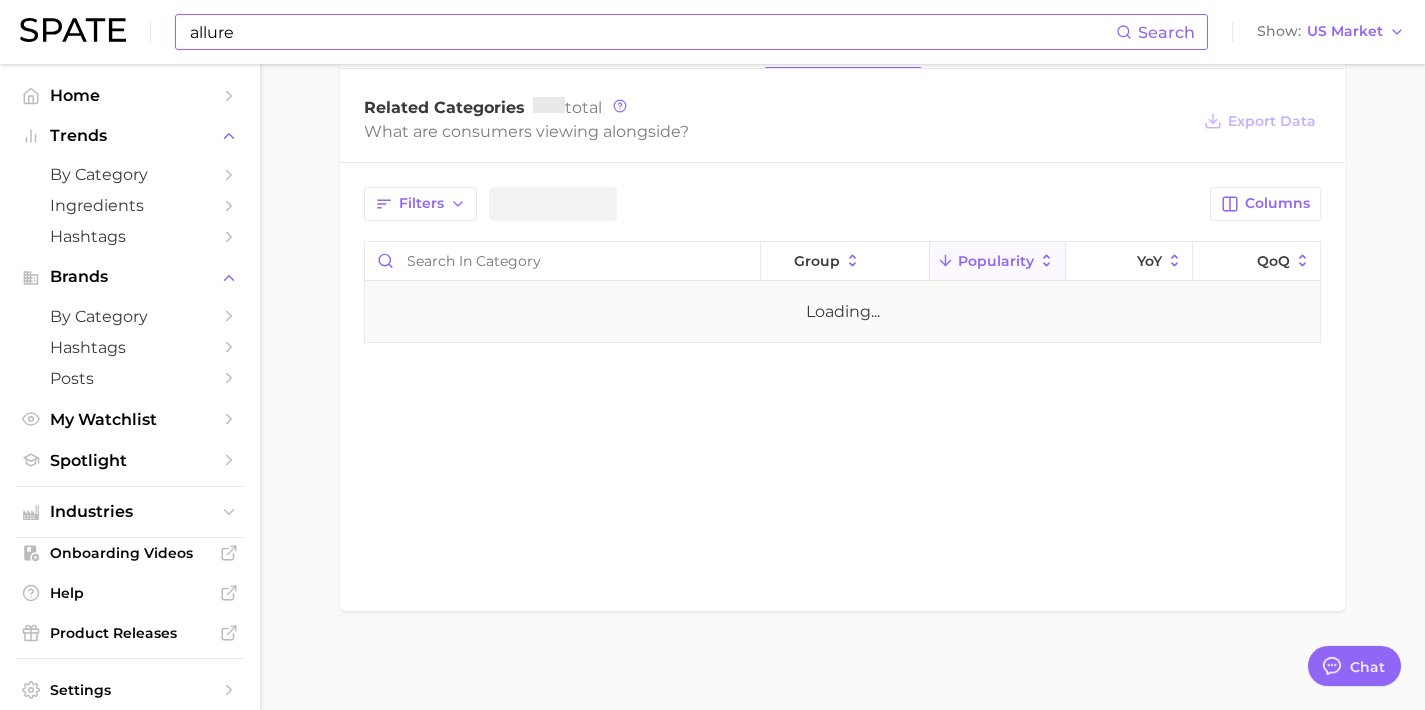 scroll, scrollTop: 0, scrollLeft: 0, axis: both 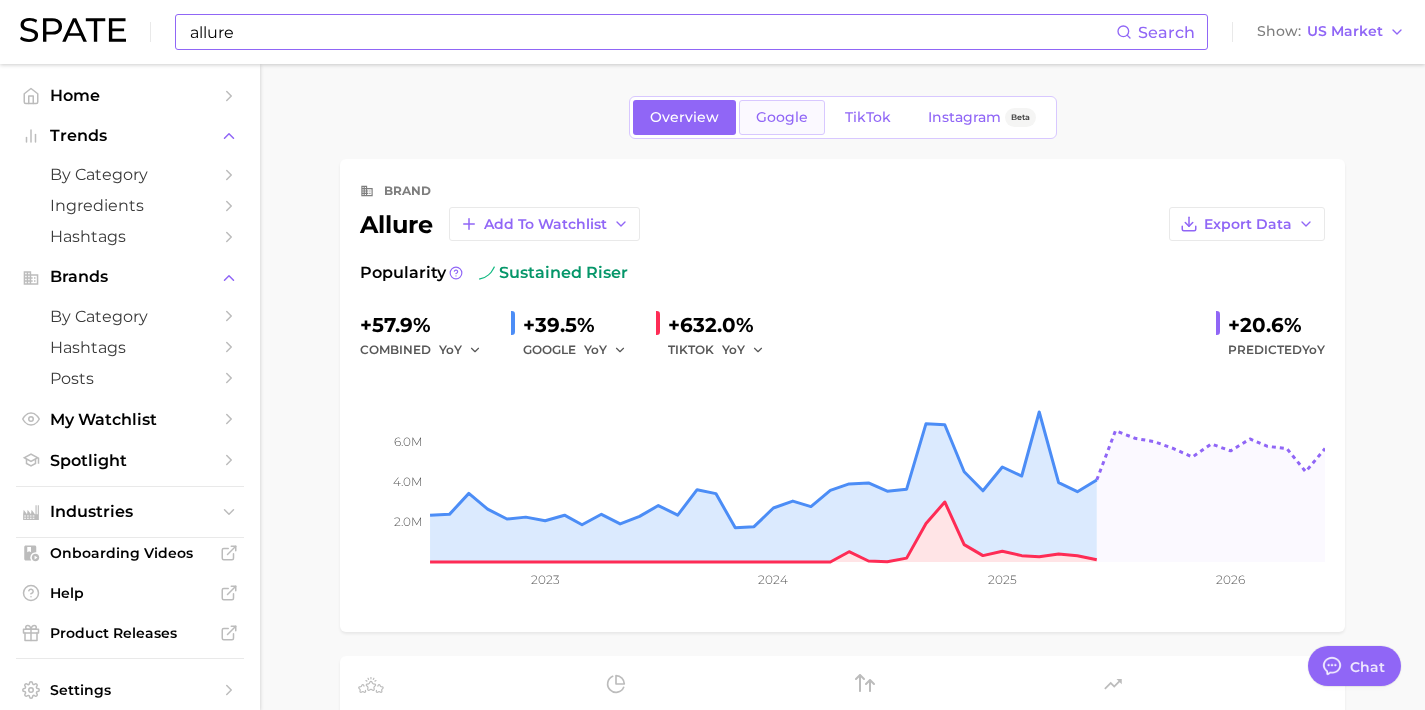 click on "Google" at bounding box center (782, 117) 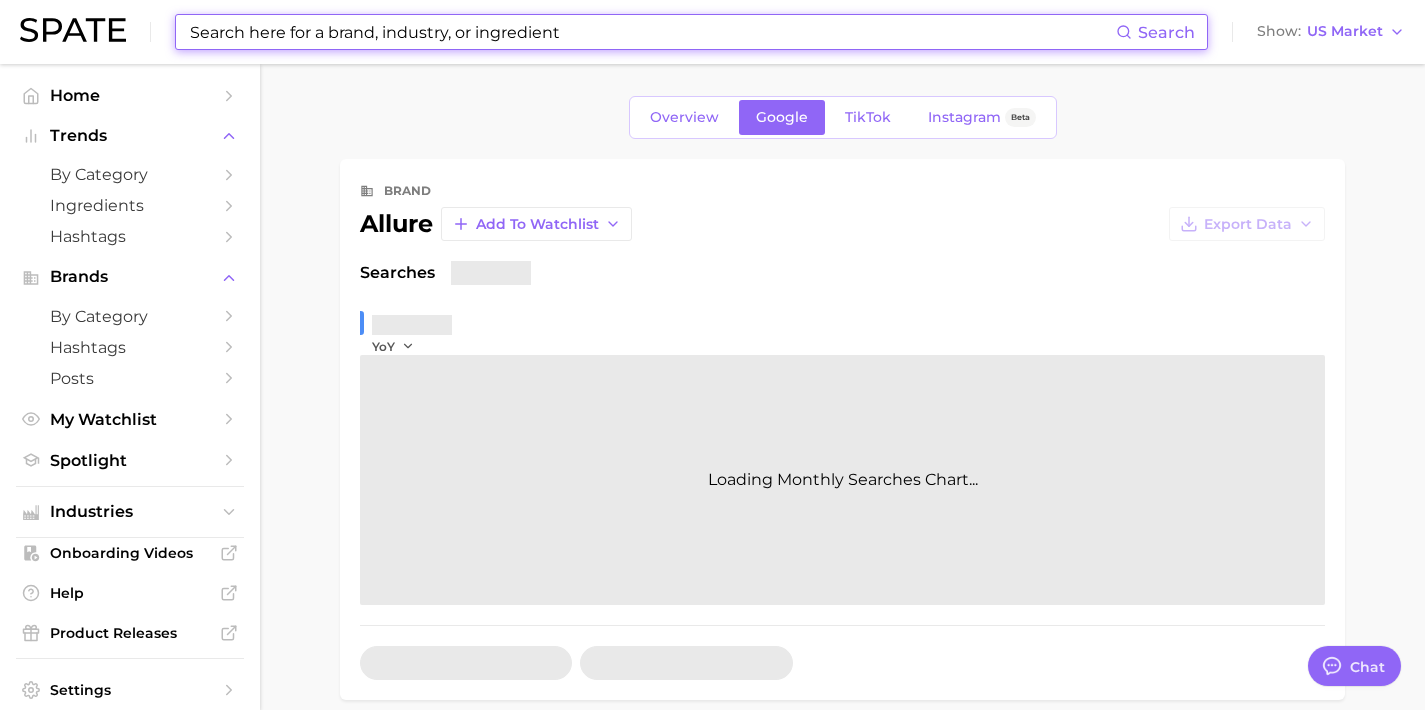scroll, scrollTop: 664, scrollLeft: 0, axis: vertical 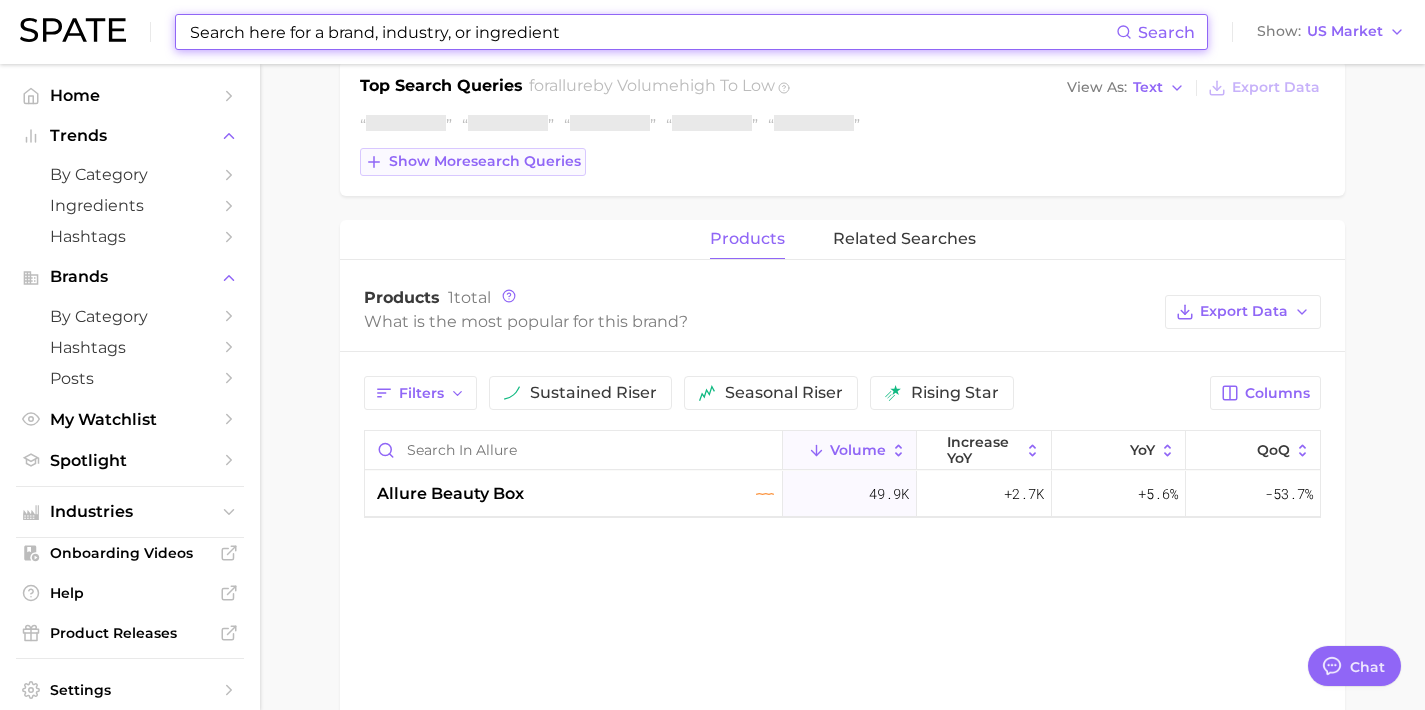 click on "Show more  search queries" at bounding box center [485, 161] 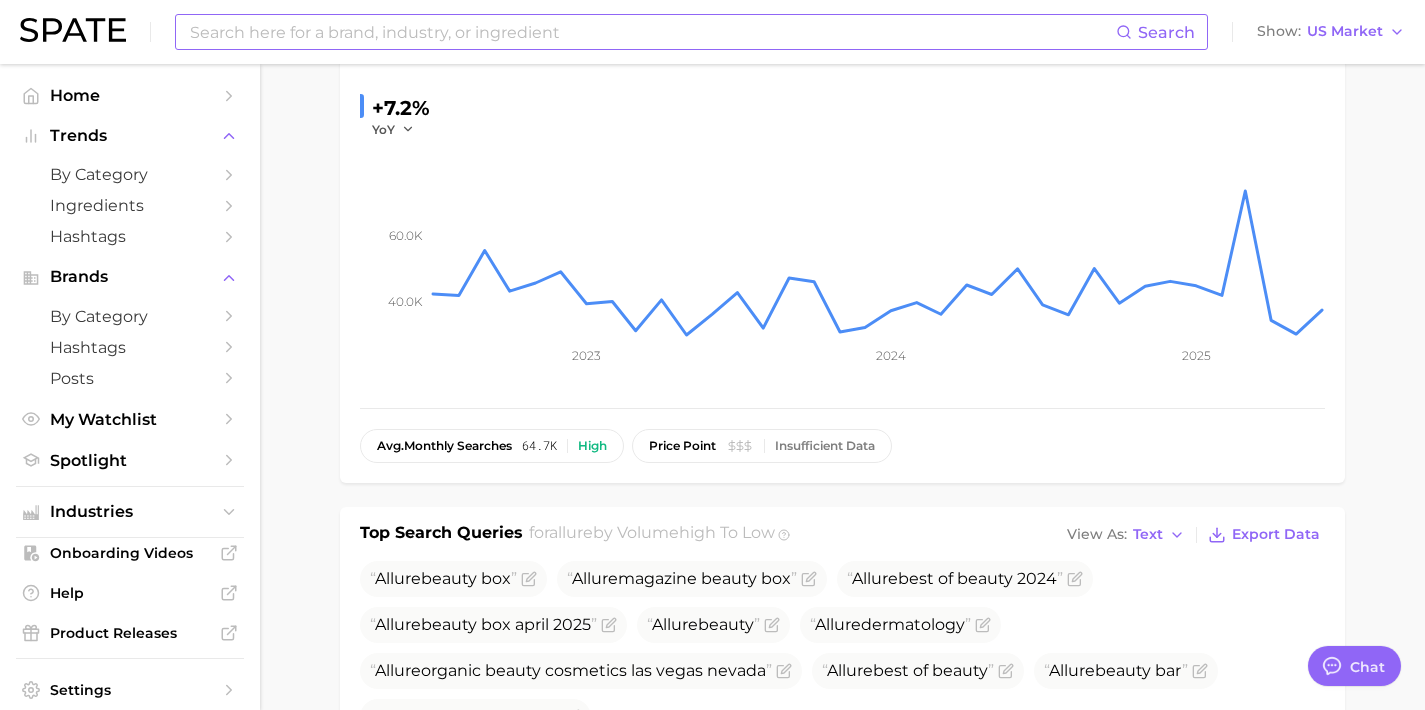 scroll, scrollTop: 158, scrollLeft: 0, axis: vertical 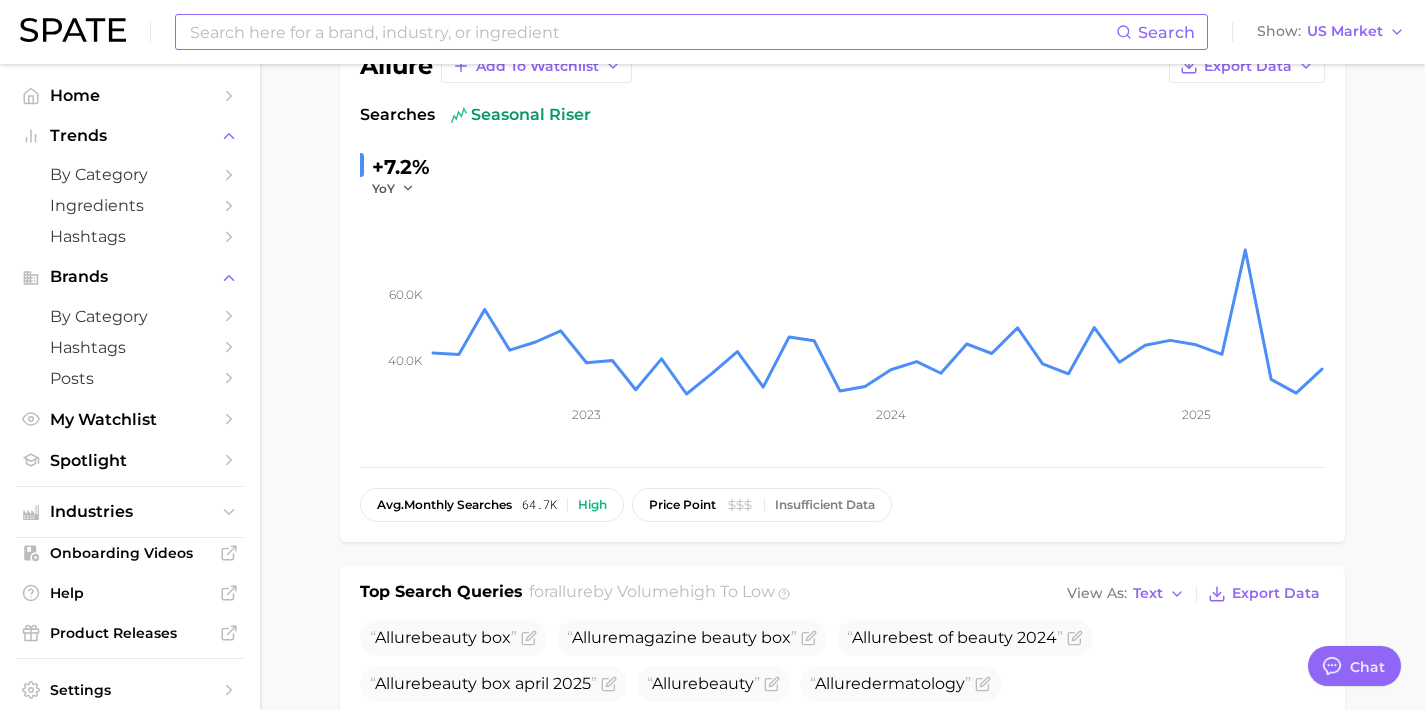 click at bounding box center [652, 32] 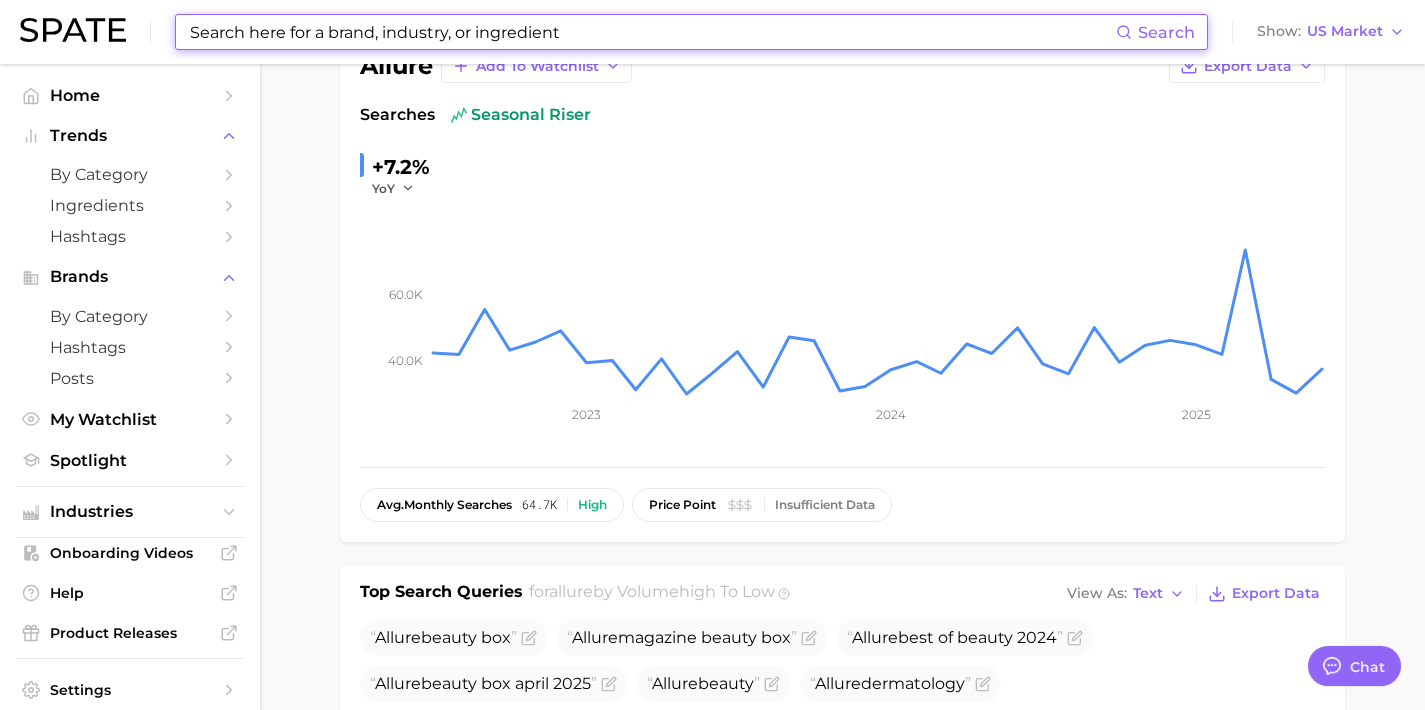 paste on "blu atlas" 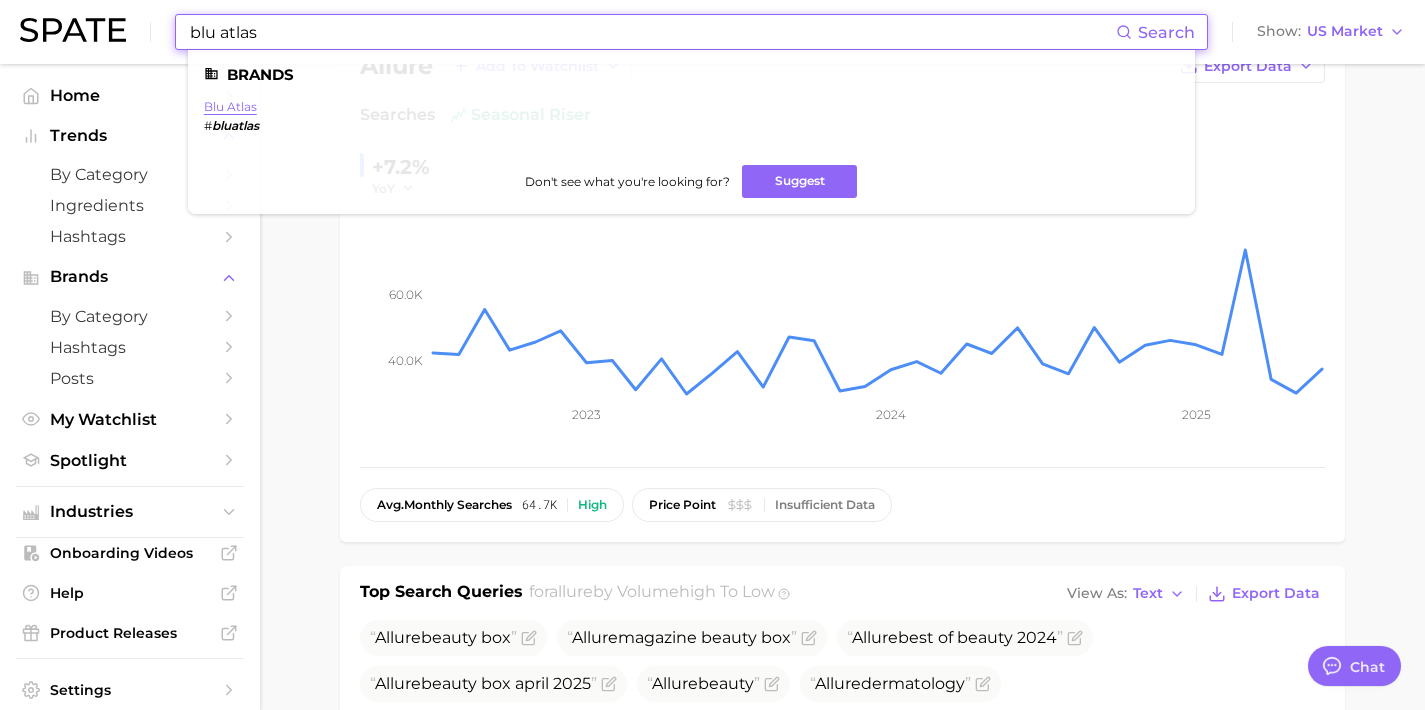 type on "blu atlas" 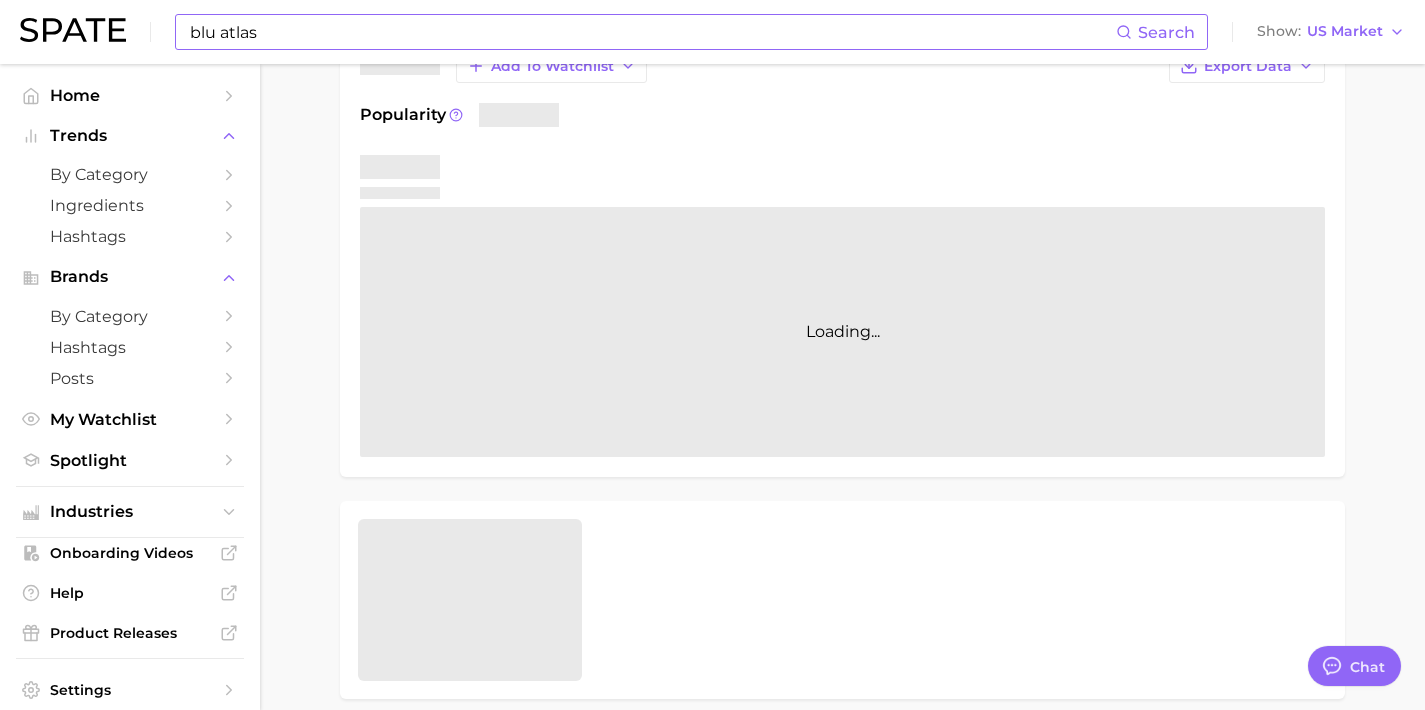 scroll, scrollTop: 0, scrollLeft: 0, axis: both 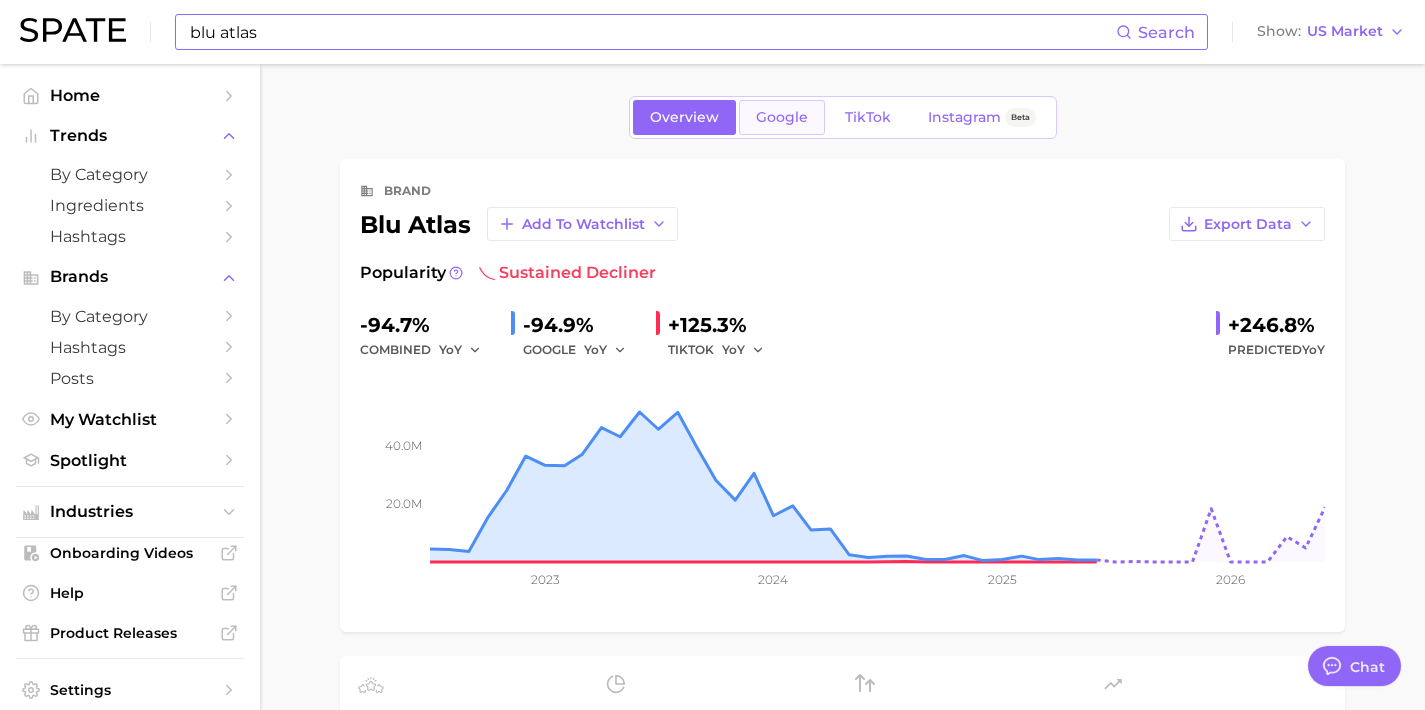 click on "Google" at bounding box center [782, 117] 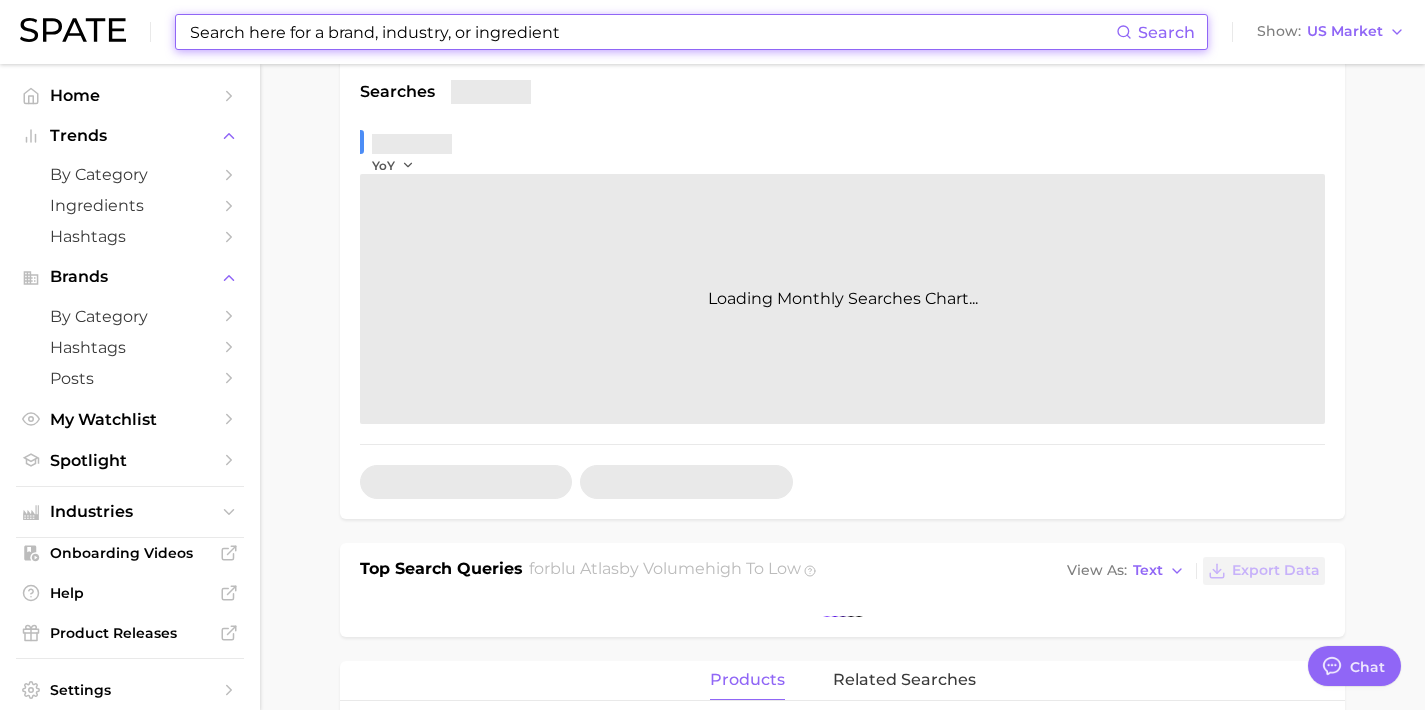 scroll, scrollTop: 387, scrollLeft: 0, axis: vertical 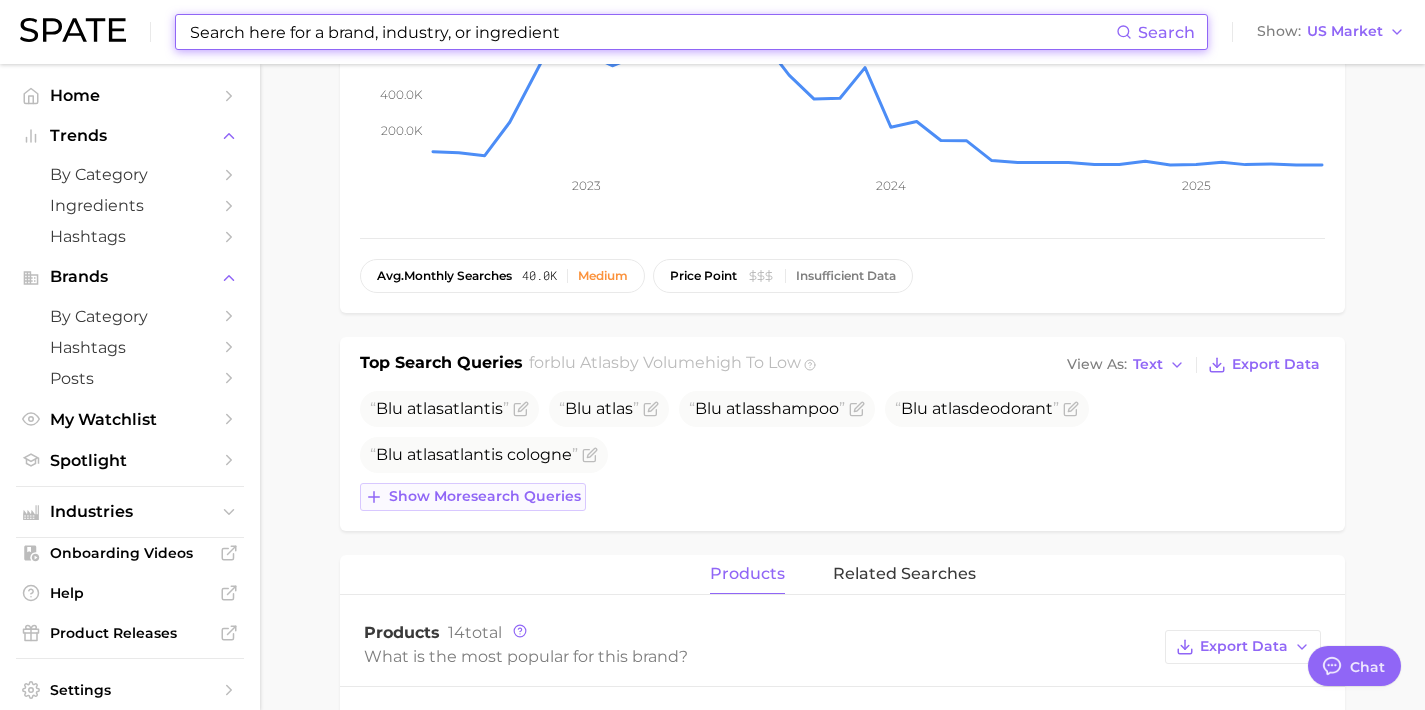 click on "Show more  search queries" at bounding box center [473, 497] 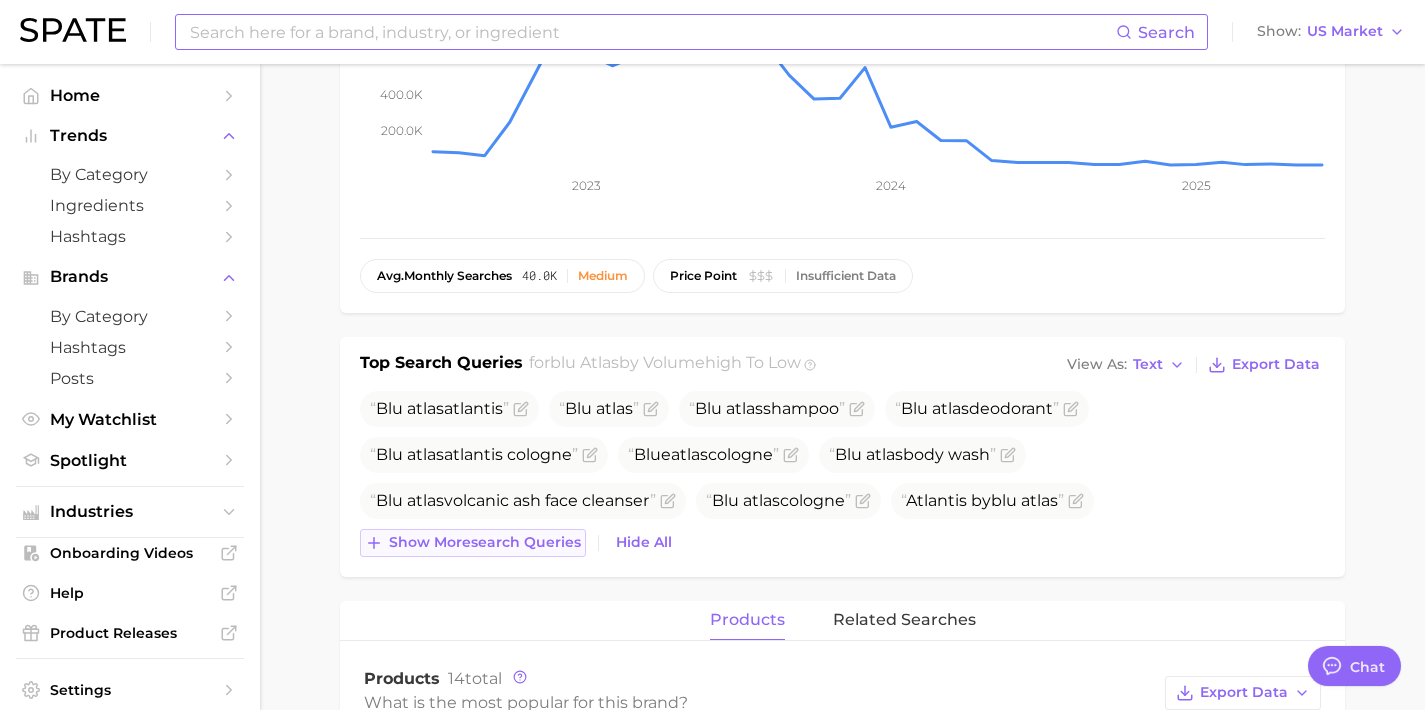 click on "Show more  search queries" at bounding box center [473, 543] 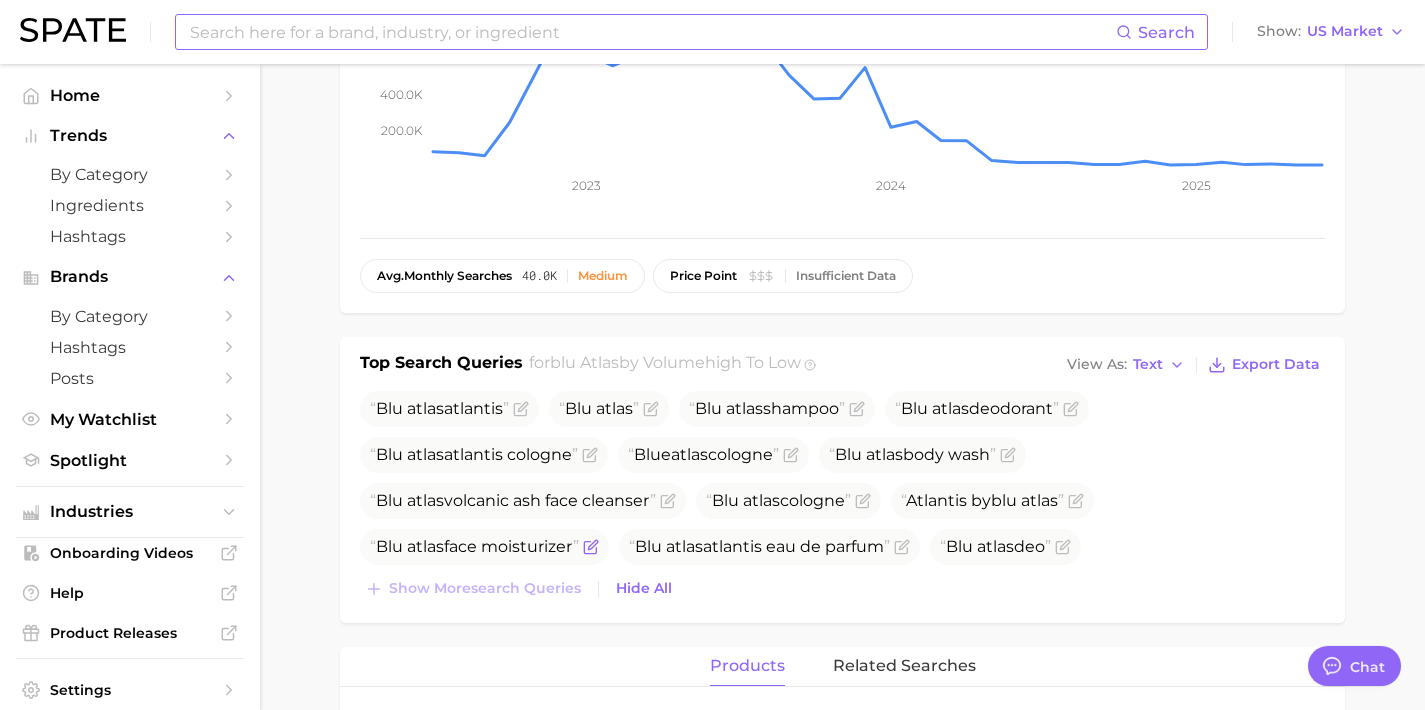 scroll, scrollTop: 0, scrollLeft: 0, axis: both 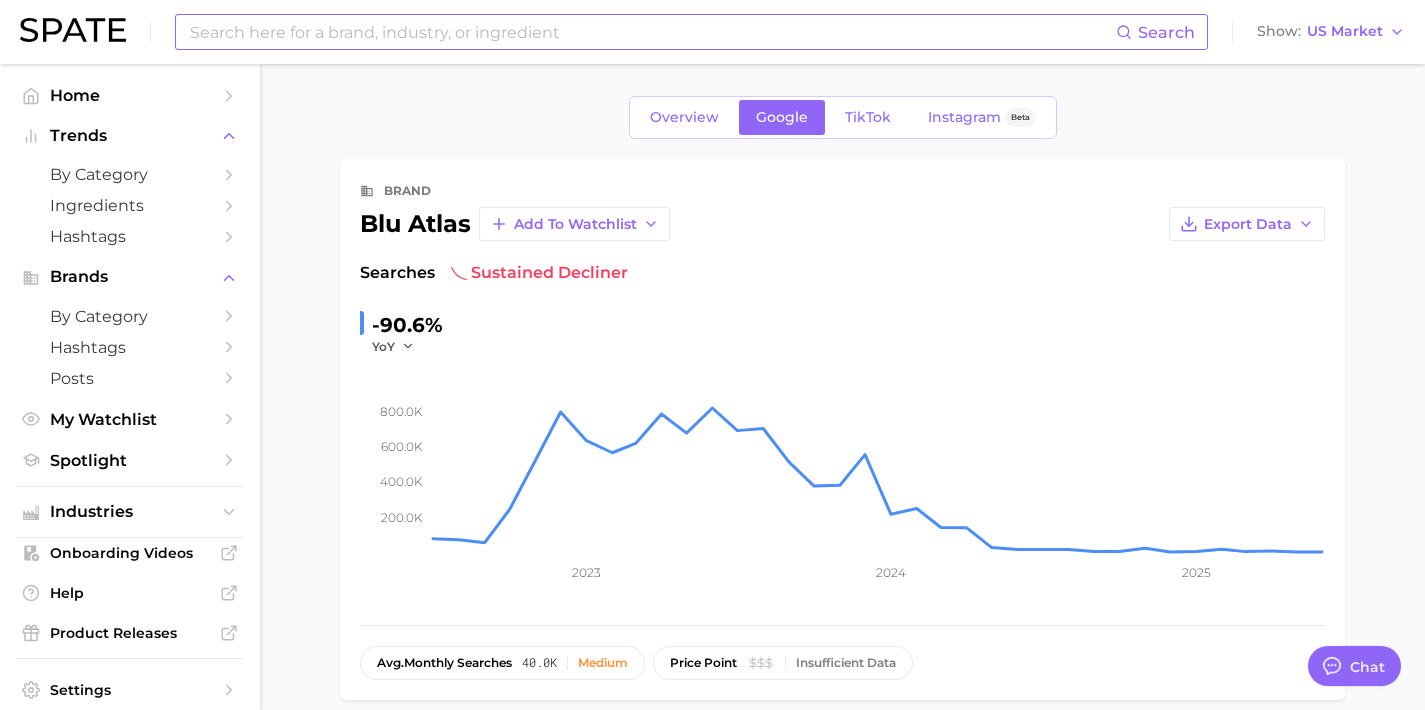 click at bounding box center (652, 32) 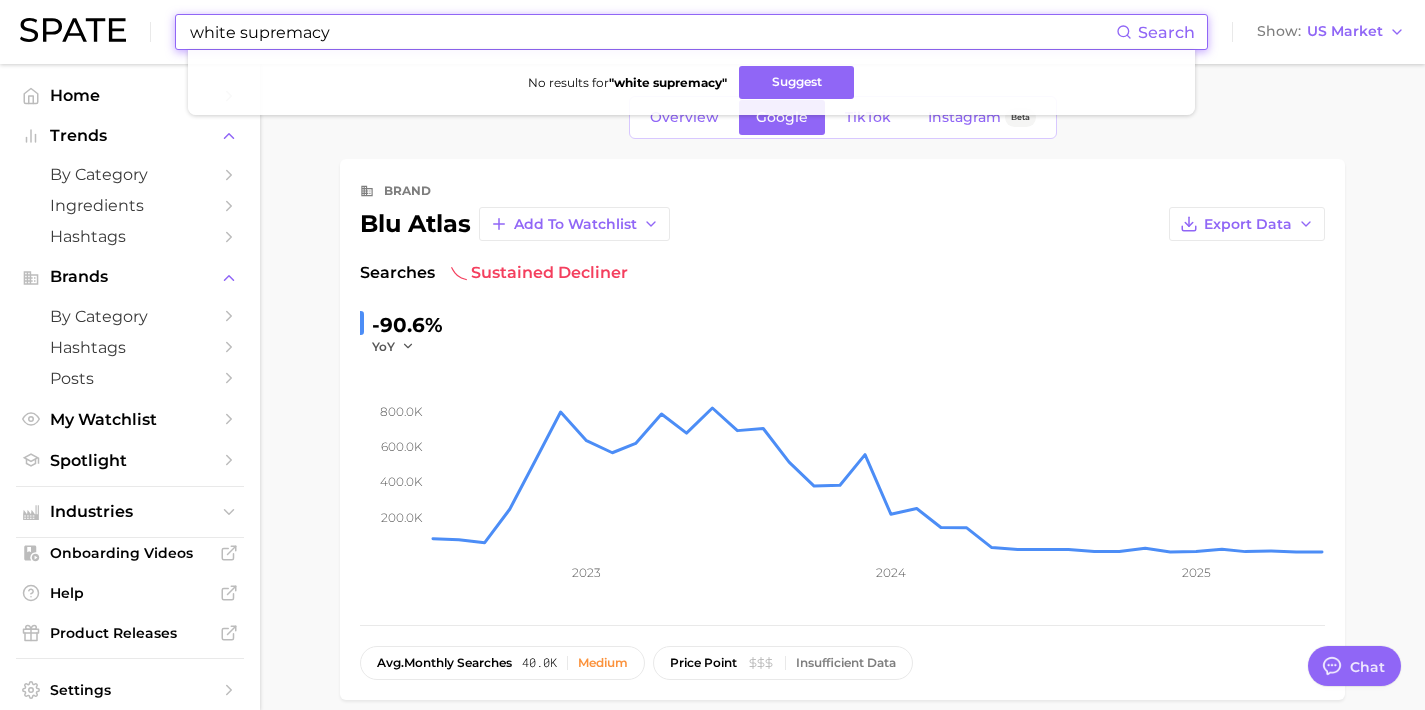 drag, startPoint x: 396, startPoint y: 37, endPoint x: 99, endPoint y: 23, distance: 297.32977 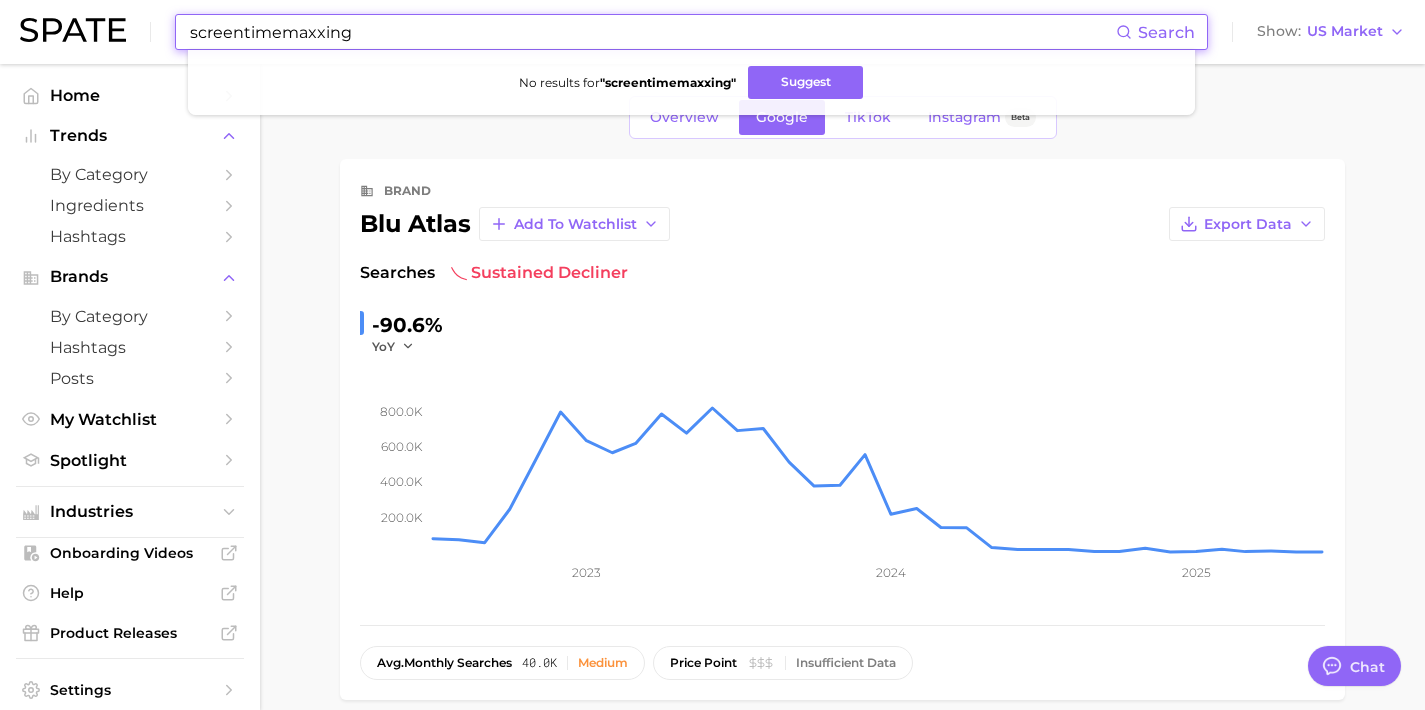drag, startPoint x: 404, startPoint y: 37, endPoint x: 126, endPoint y: 34, distance: 278.01617 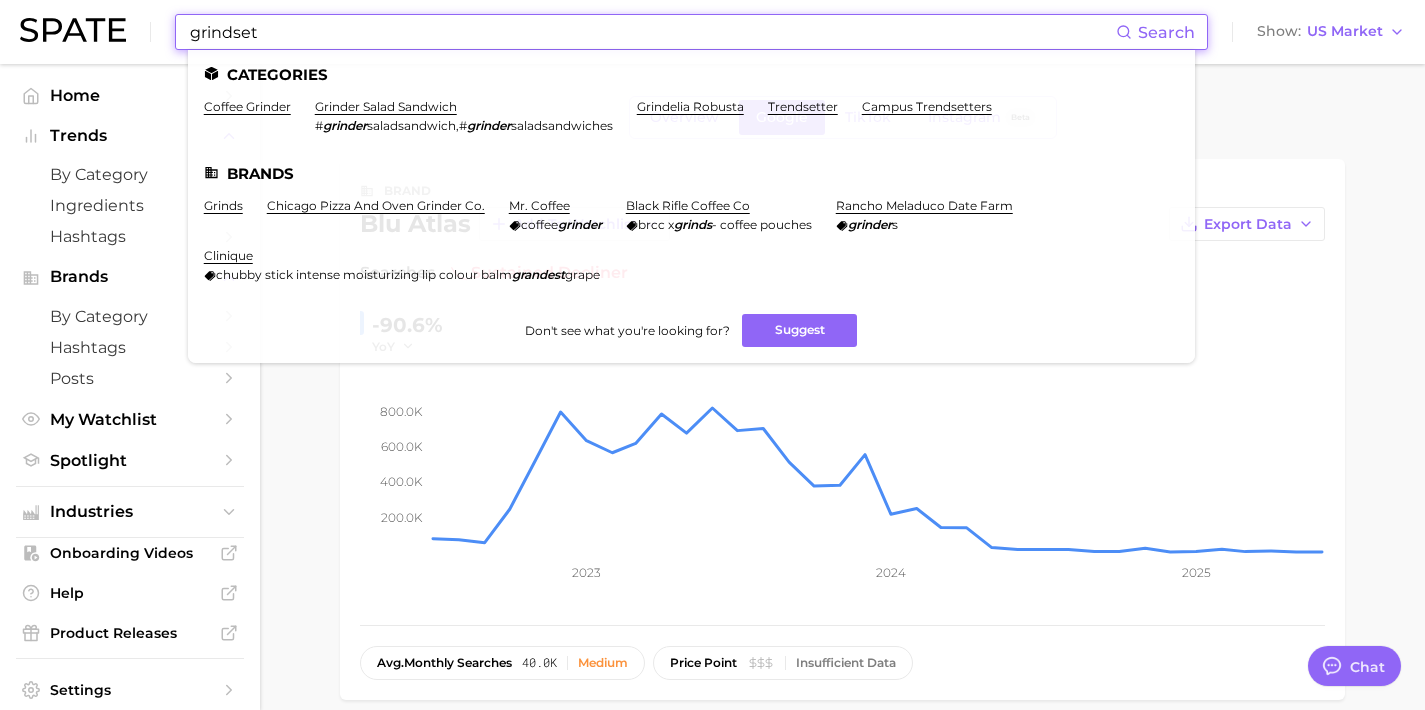 drag, startPoint x: 386, startPoint y: 35, endPoint x: 1, endPoint y: -6, distance: 387.17697 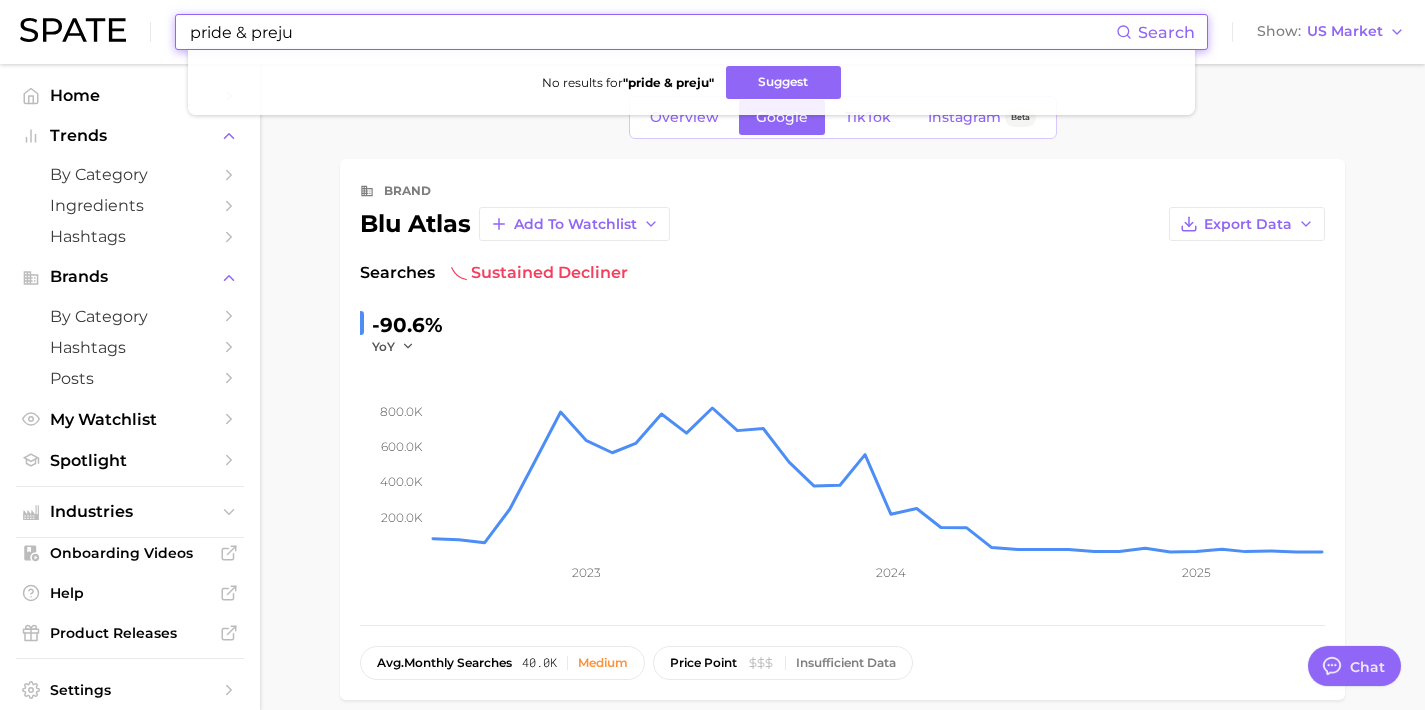 drag, startPoint x: 390, startPoint y: 40, endPoint x: 36, endPoint y: -26, distance: 360.09998 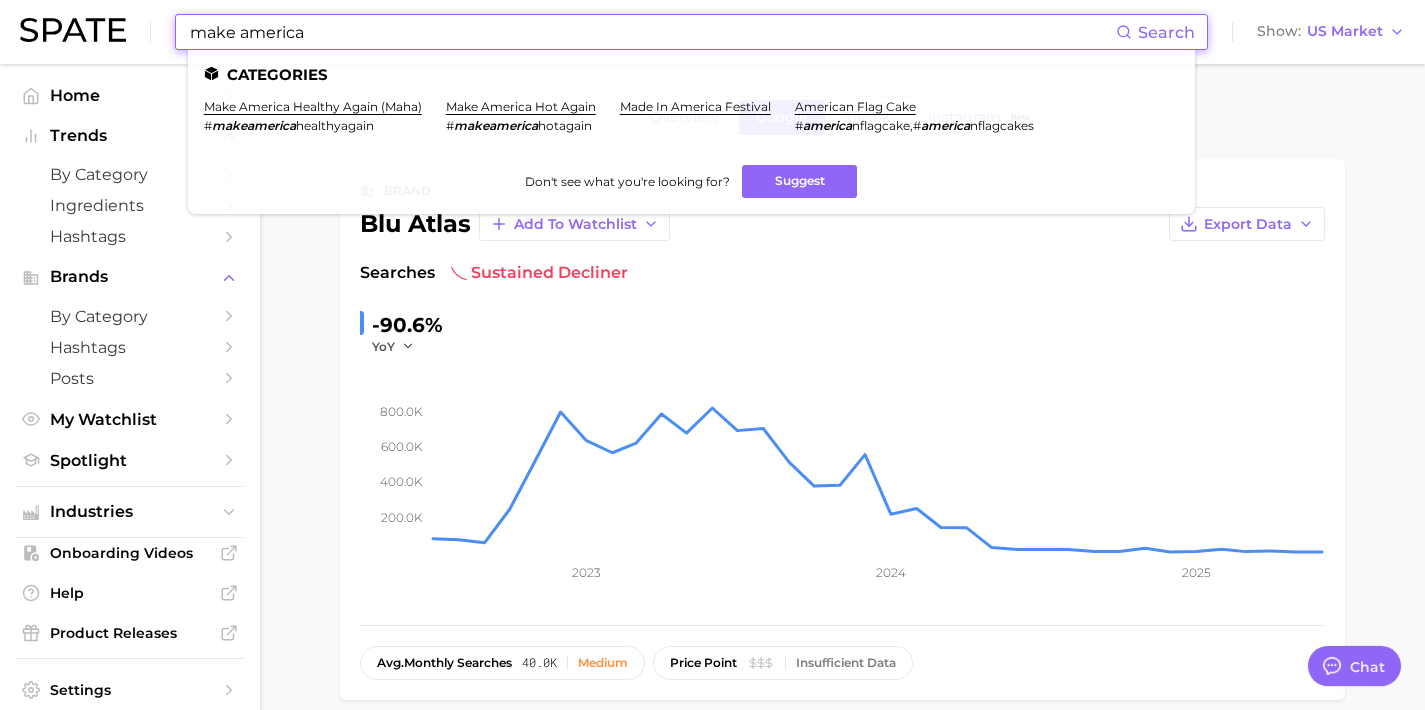 drag, startPoint x: 397, startPoint y: 32, endPoint x: 53, endPoint y: 11, distance: 344.64038 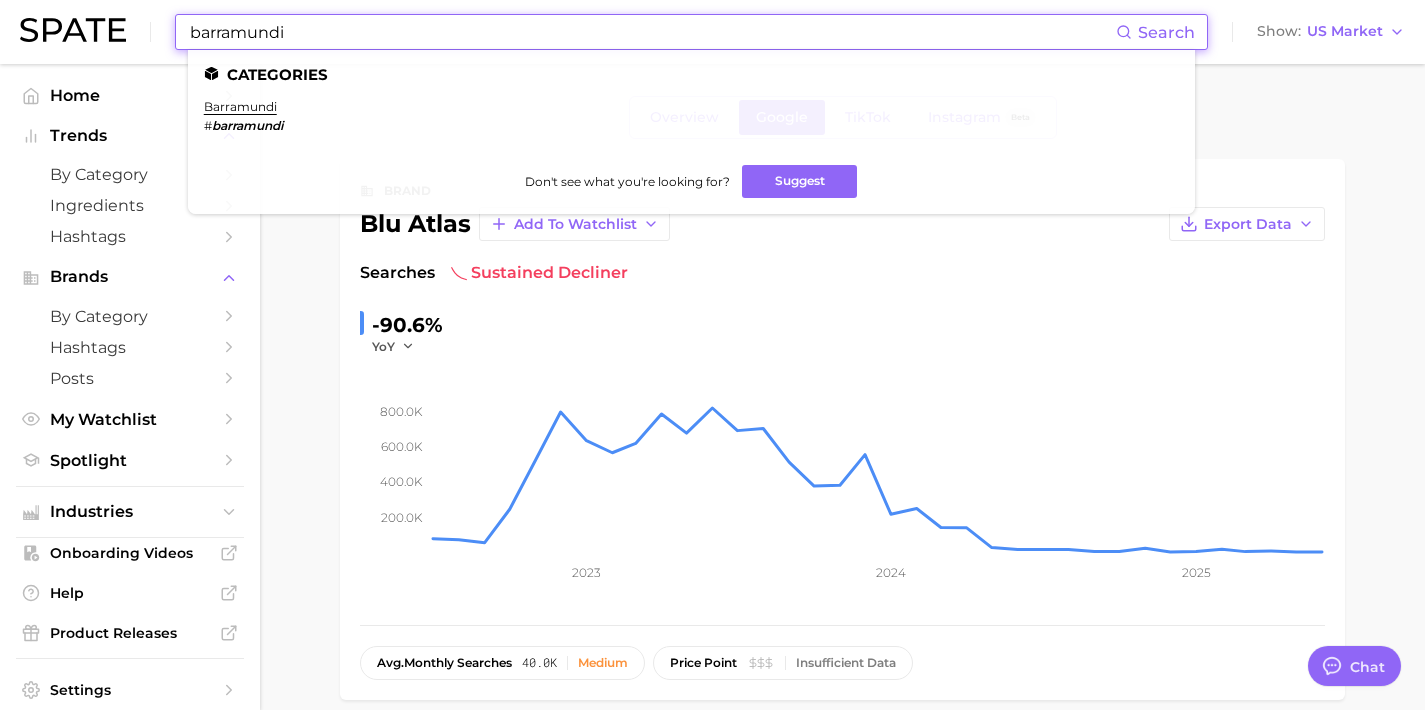 drag, startPoint x: 310, startPoint y: 32, endPoint x: 114, endPoint y: 27, distance: 196.06377 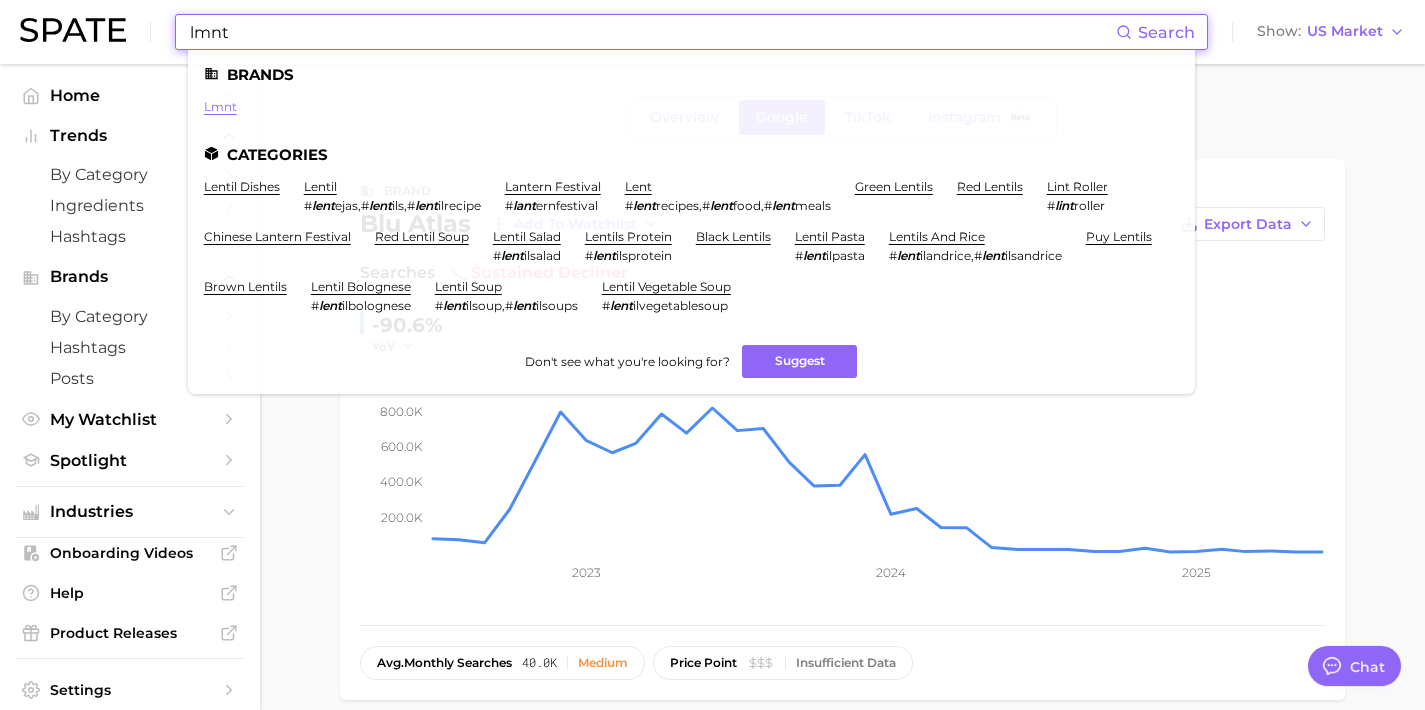 type on "lmnt" 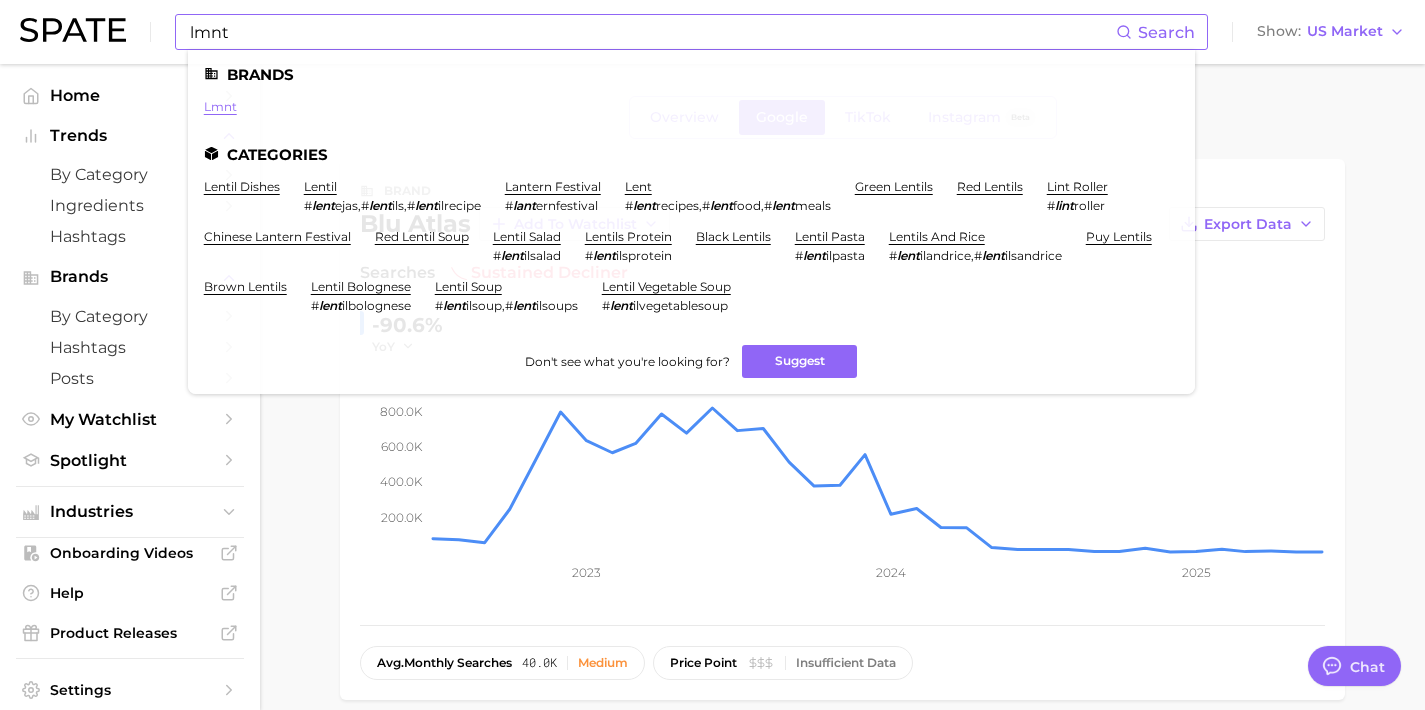 click on "lmnt" at bounding box center (220, 106) 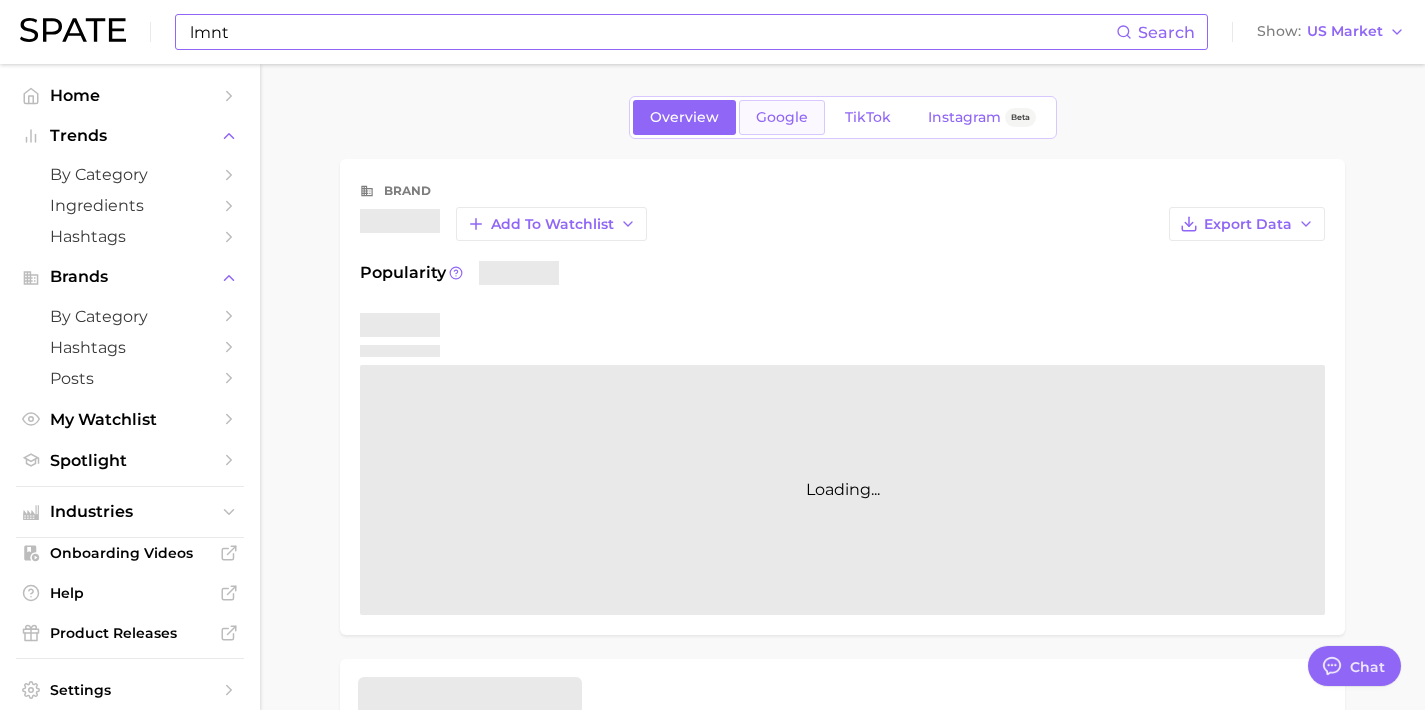click on "Google" at bounding box center [782, 117] 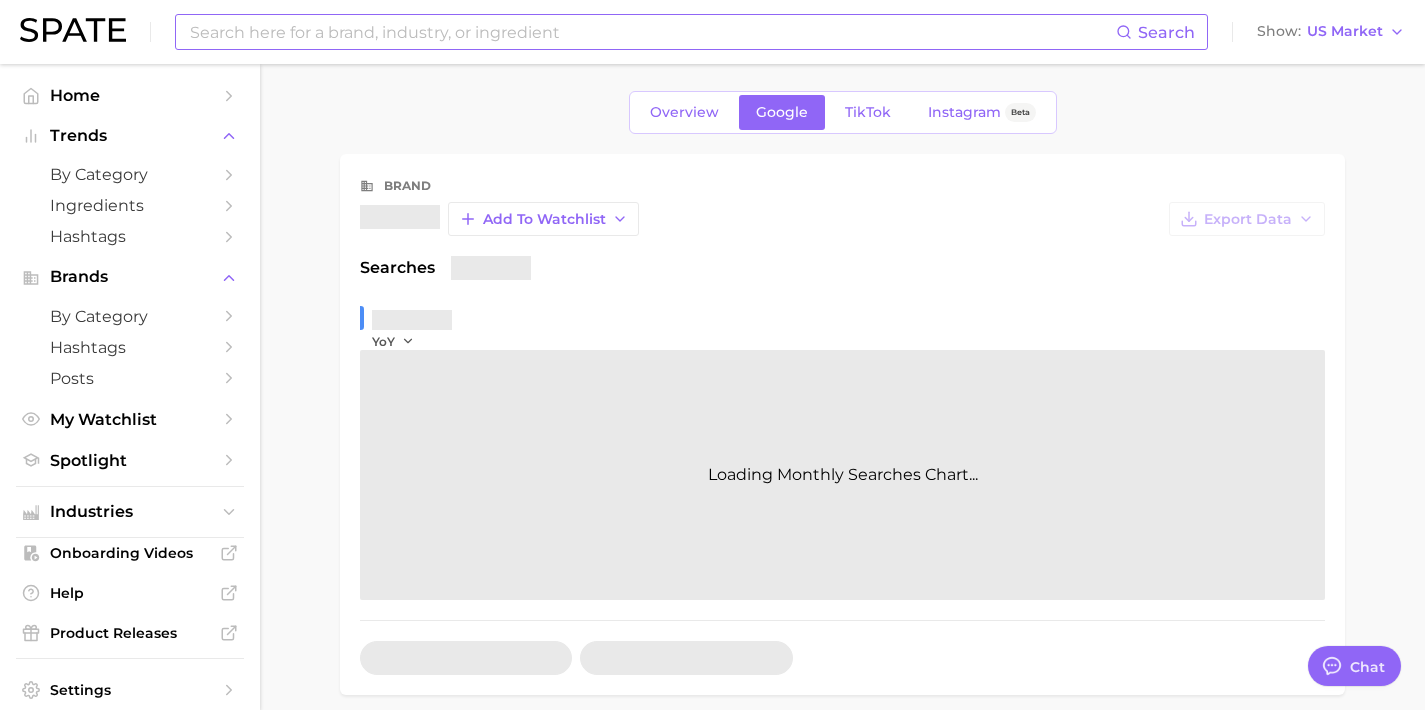 scroll, scrollTop: 389, scrollLeft: 0, axis: vertical 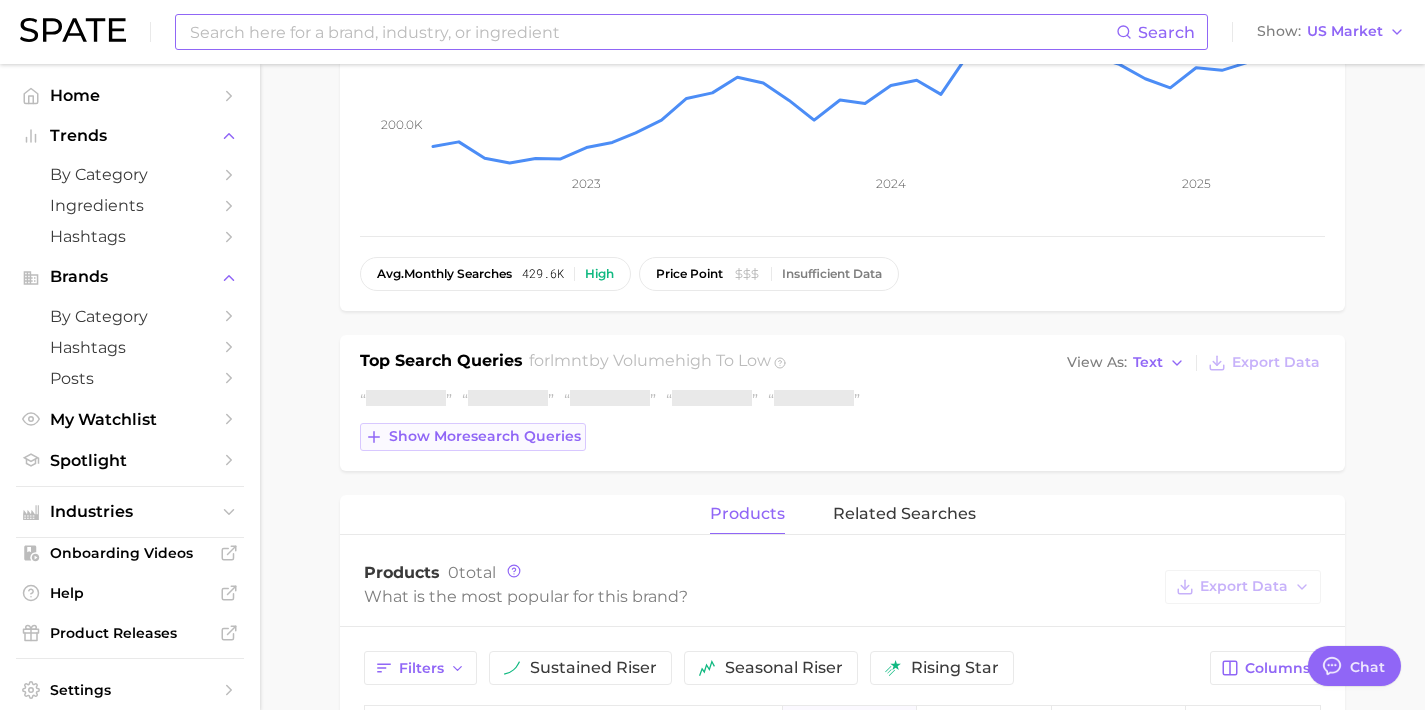 click on "Show more  search queries" at bounding box center [485, 436] 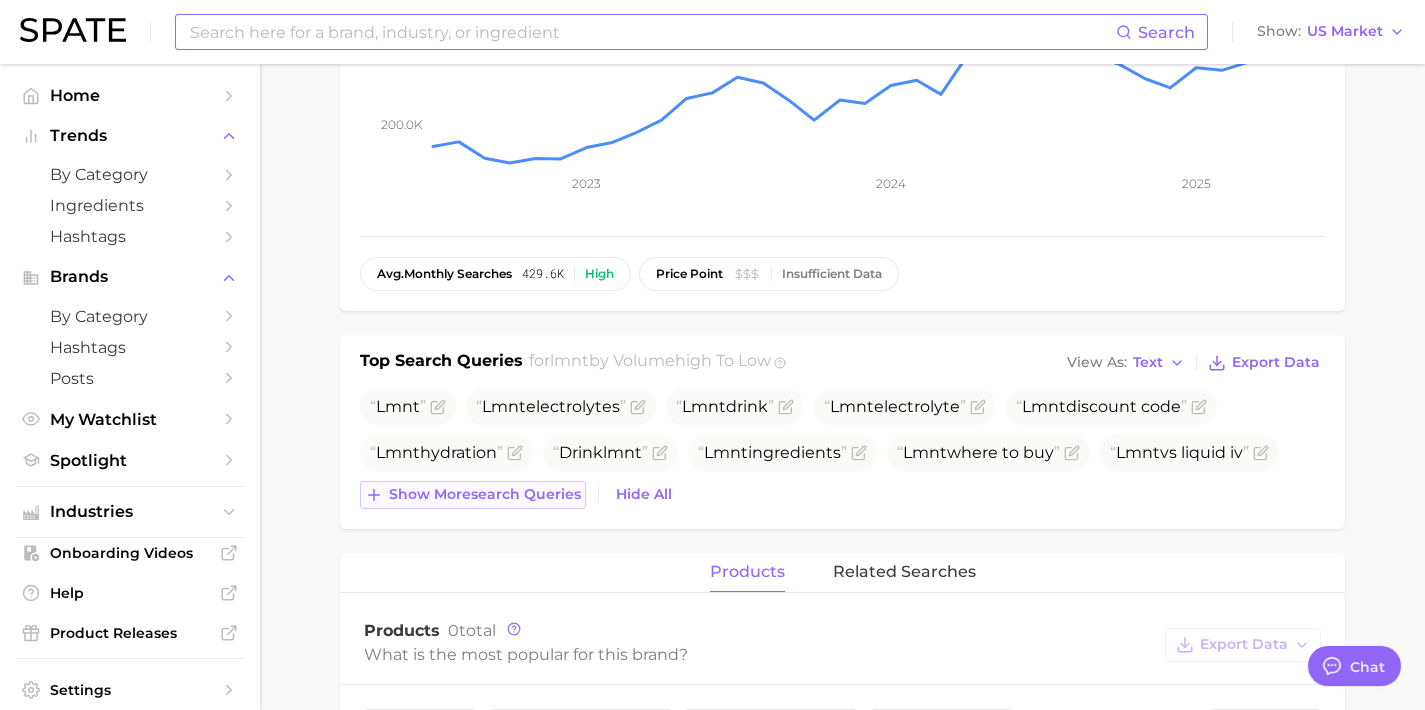 click on "Show more  search queries" at bounding box center (485, 494) 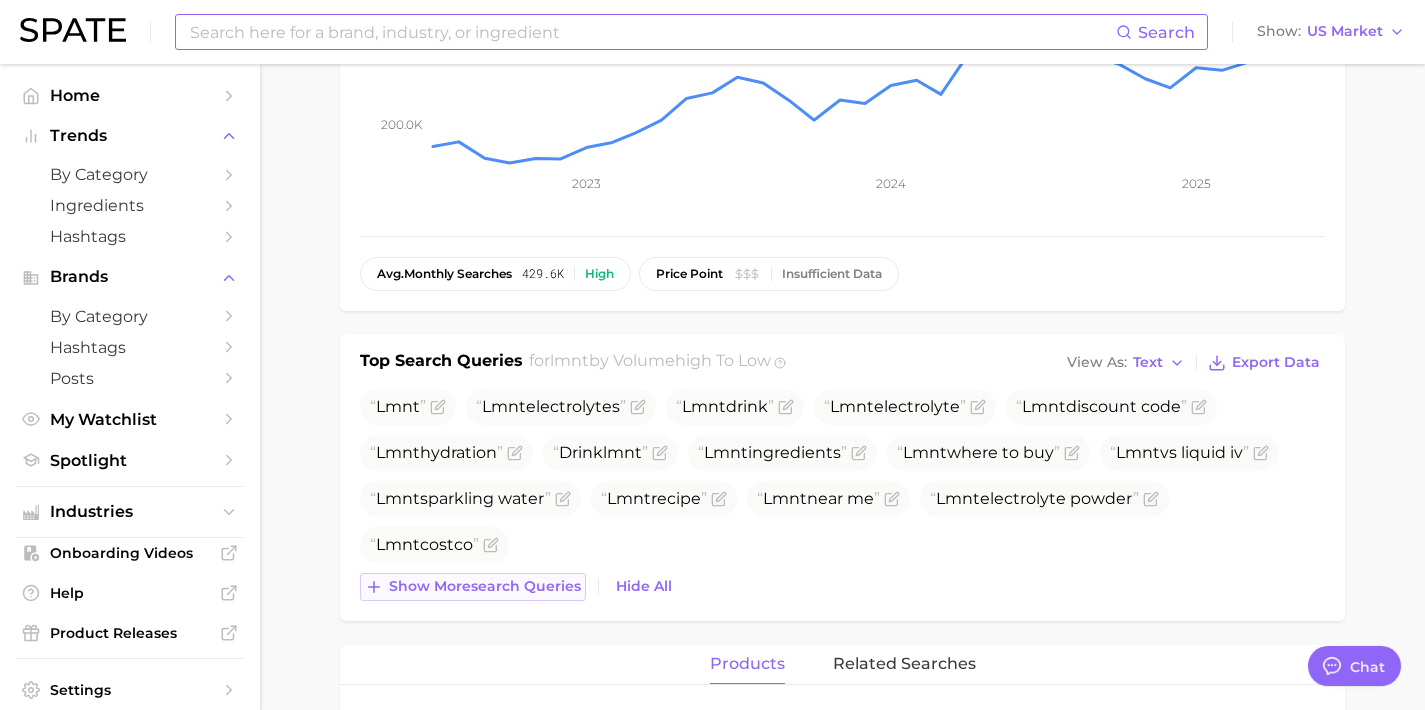 click on "Show more  search queries" at bounding box center (485, 586) 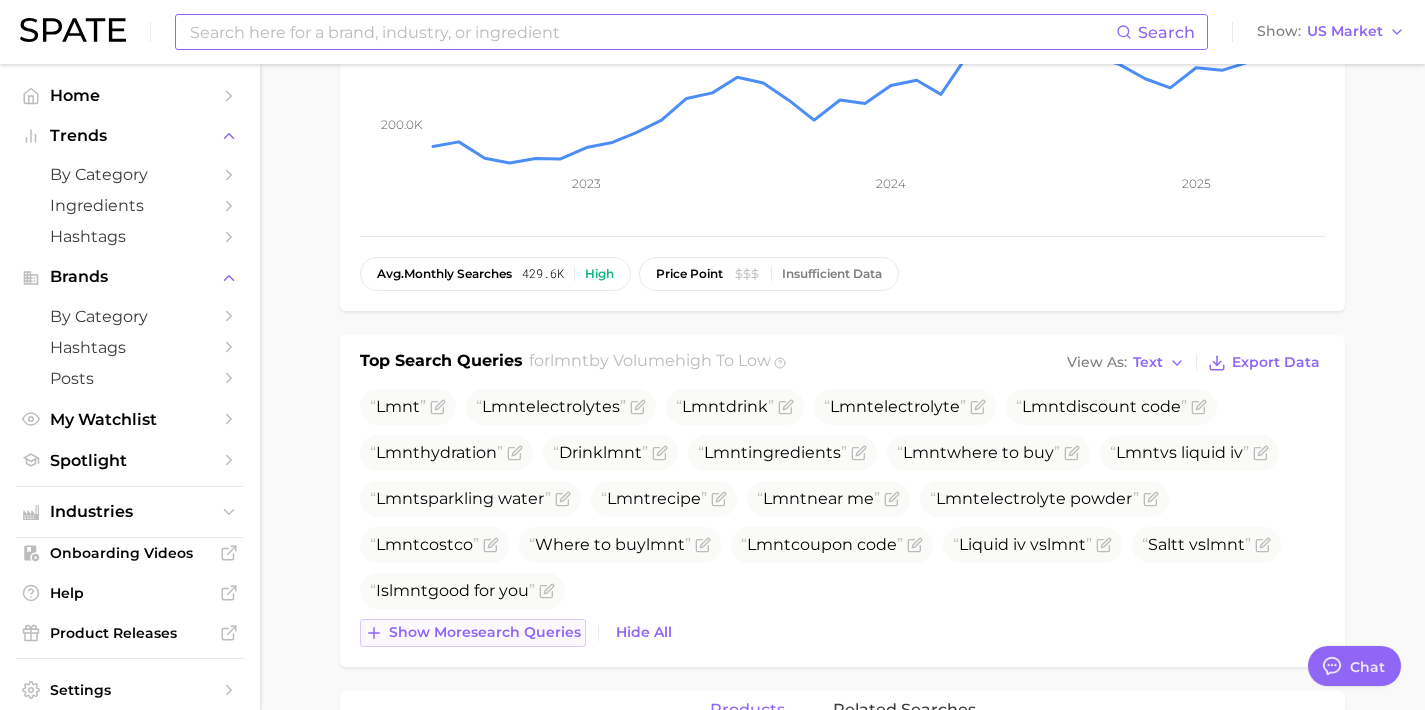 drag, startPoint x: 536, startPoint y: 630, endPoint x: 553, endPoint y: 642, distance: 20.808653 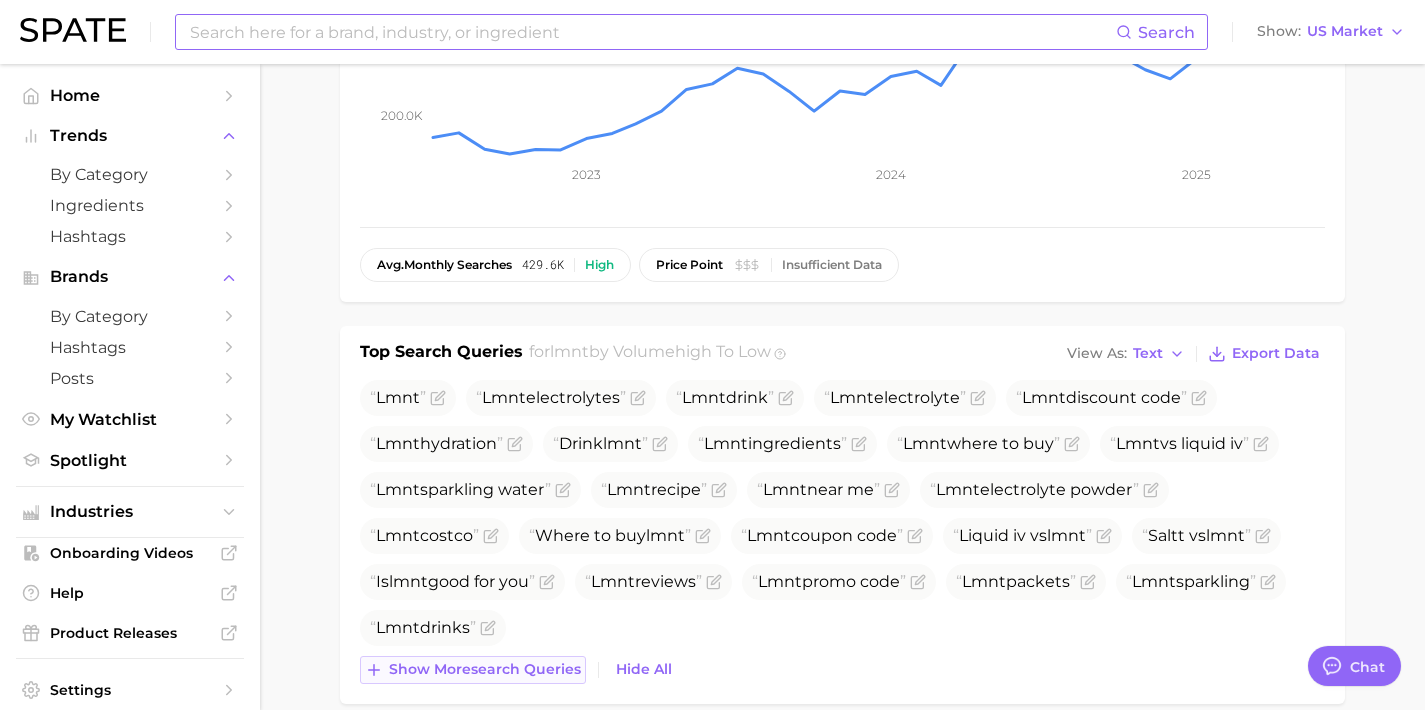scroll, scrollTop: 400, scrollLeft: 0, axis: vertical 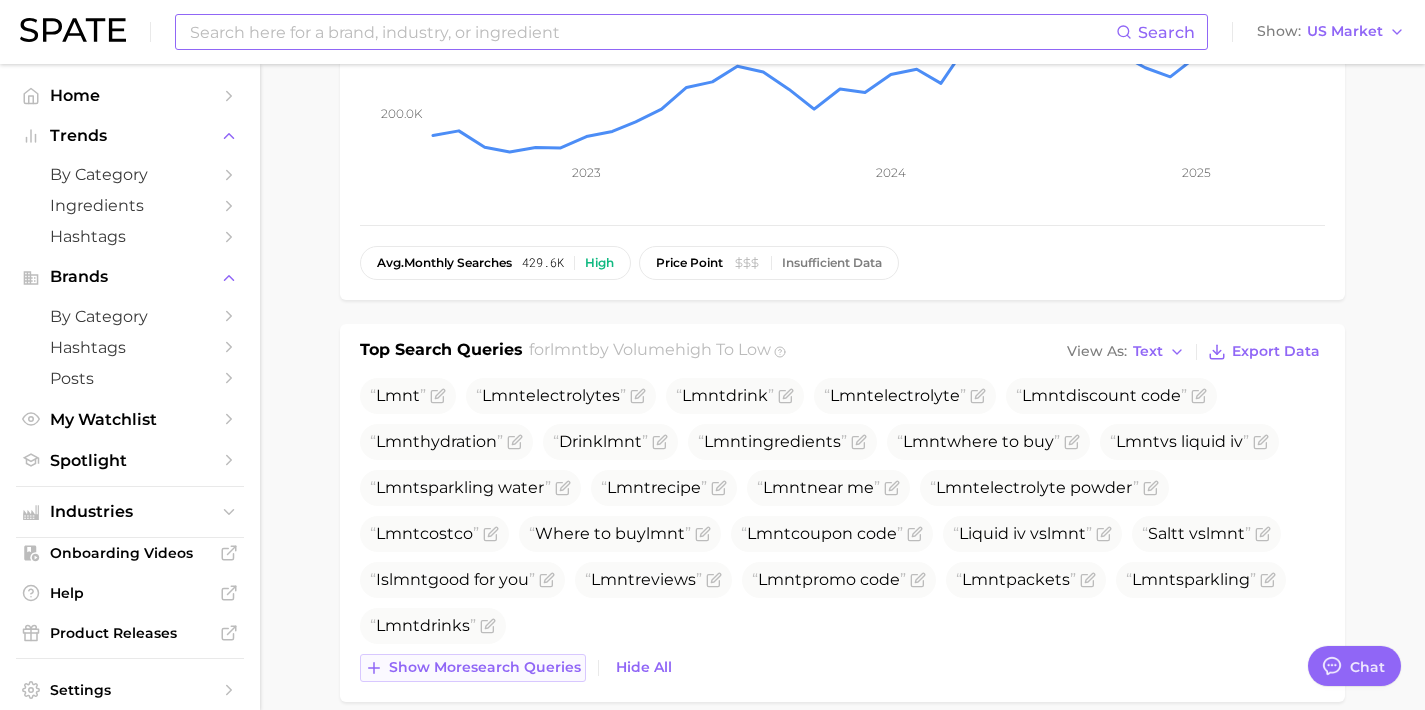 click on "Show more  search queries" at bounding box center [473, 668] 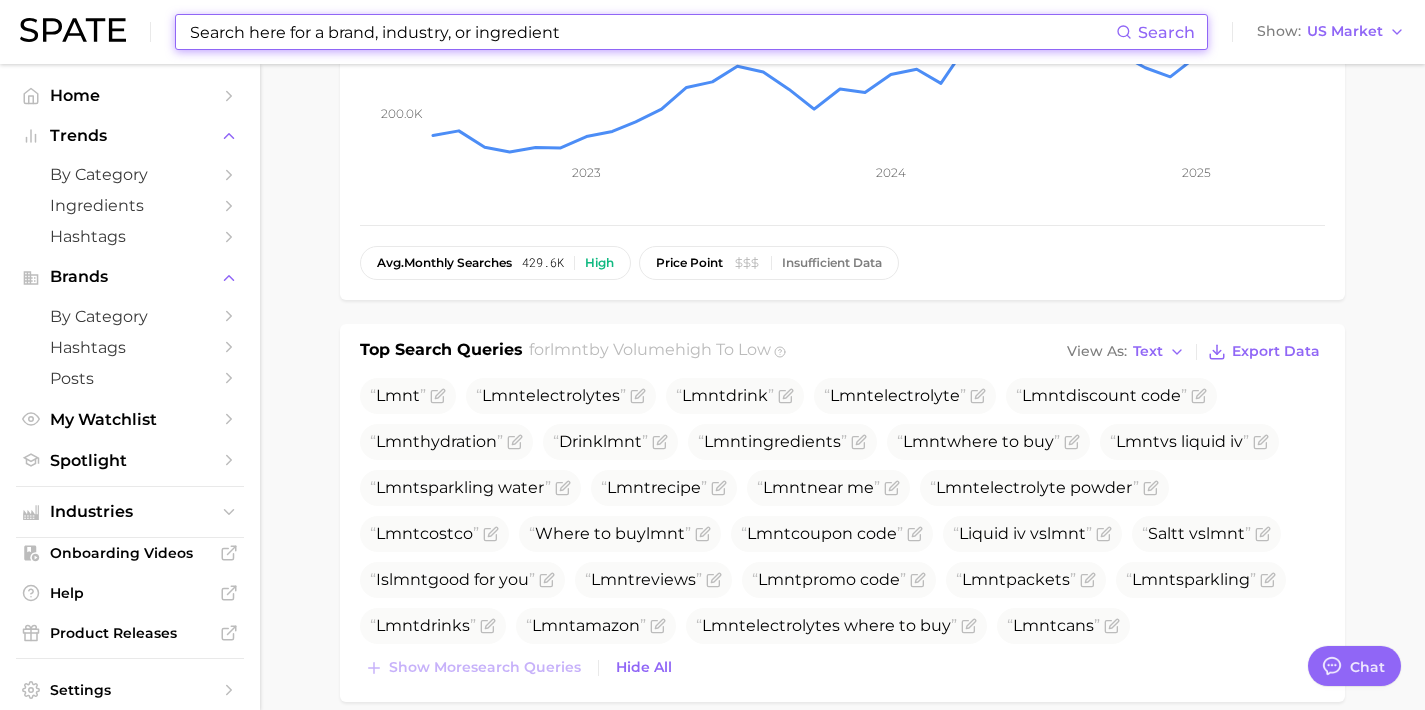 click at bounding box center (652, 32) 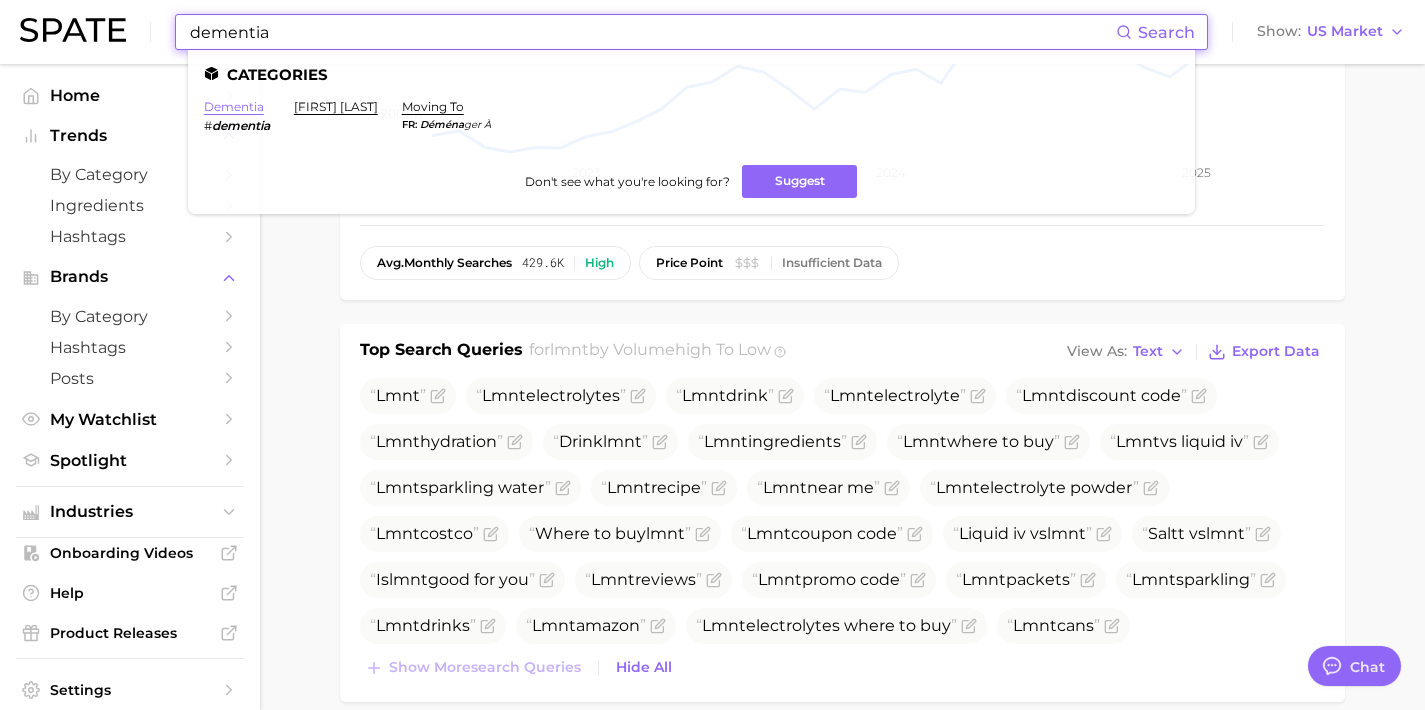 type on "dementia" 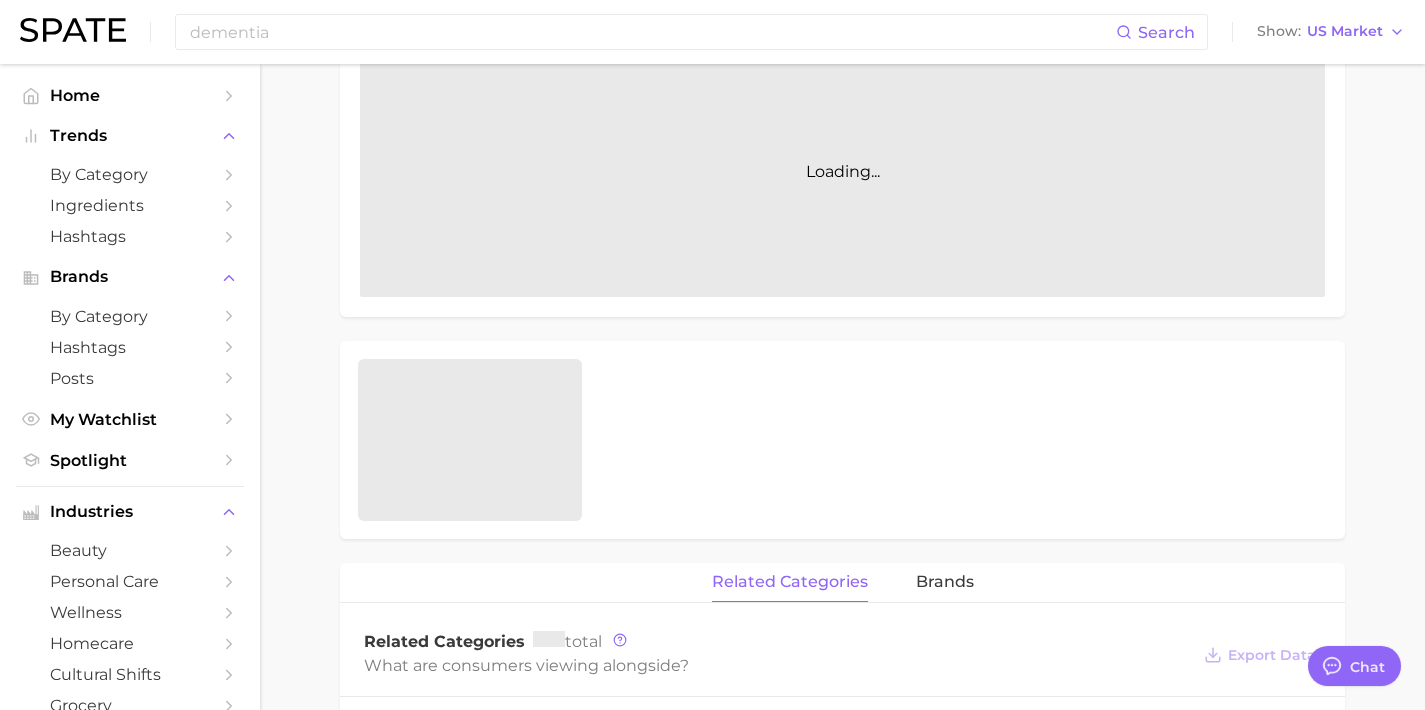 scroll, scrollTop: 0, scrollLeft: 0, axis: both 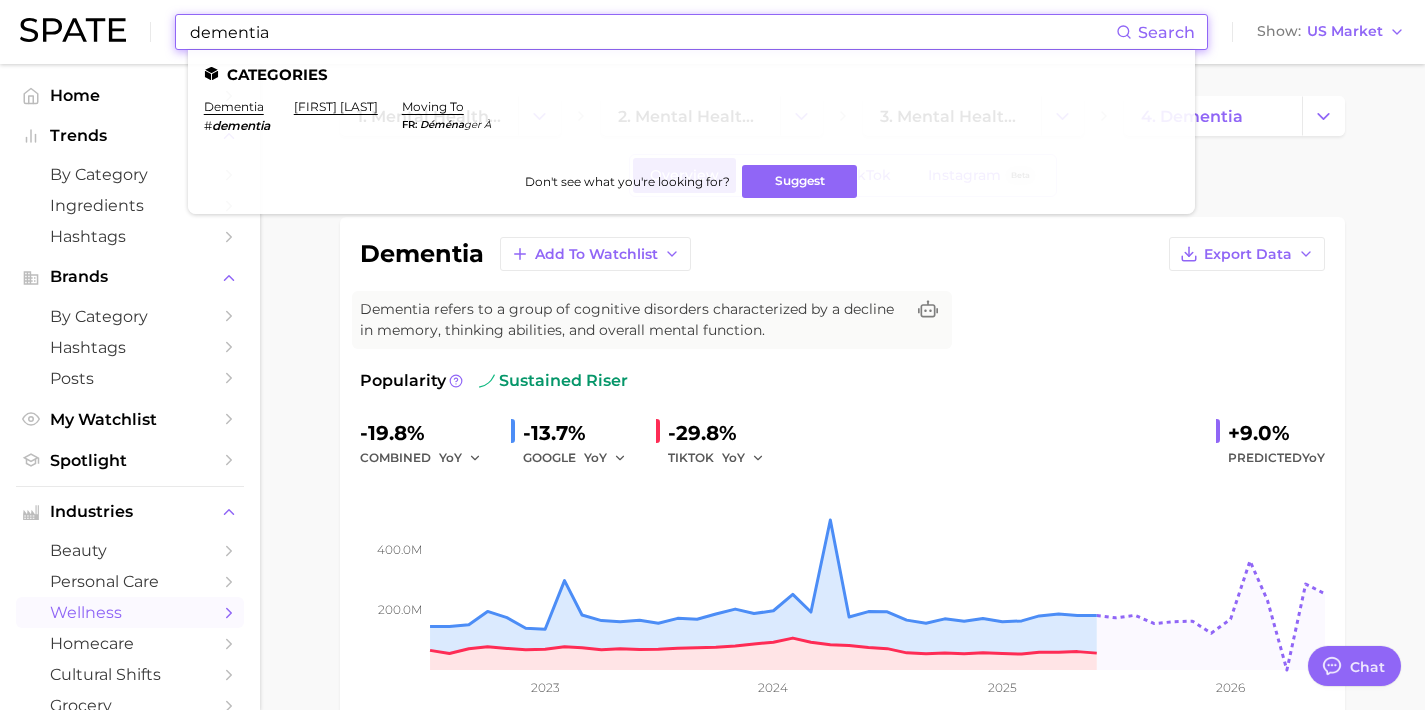 drag, startPoint x: 326, startPoint y: 33, endPoint x: 10, endPoint y: 33, distance: 316 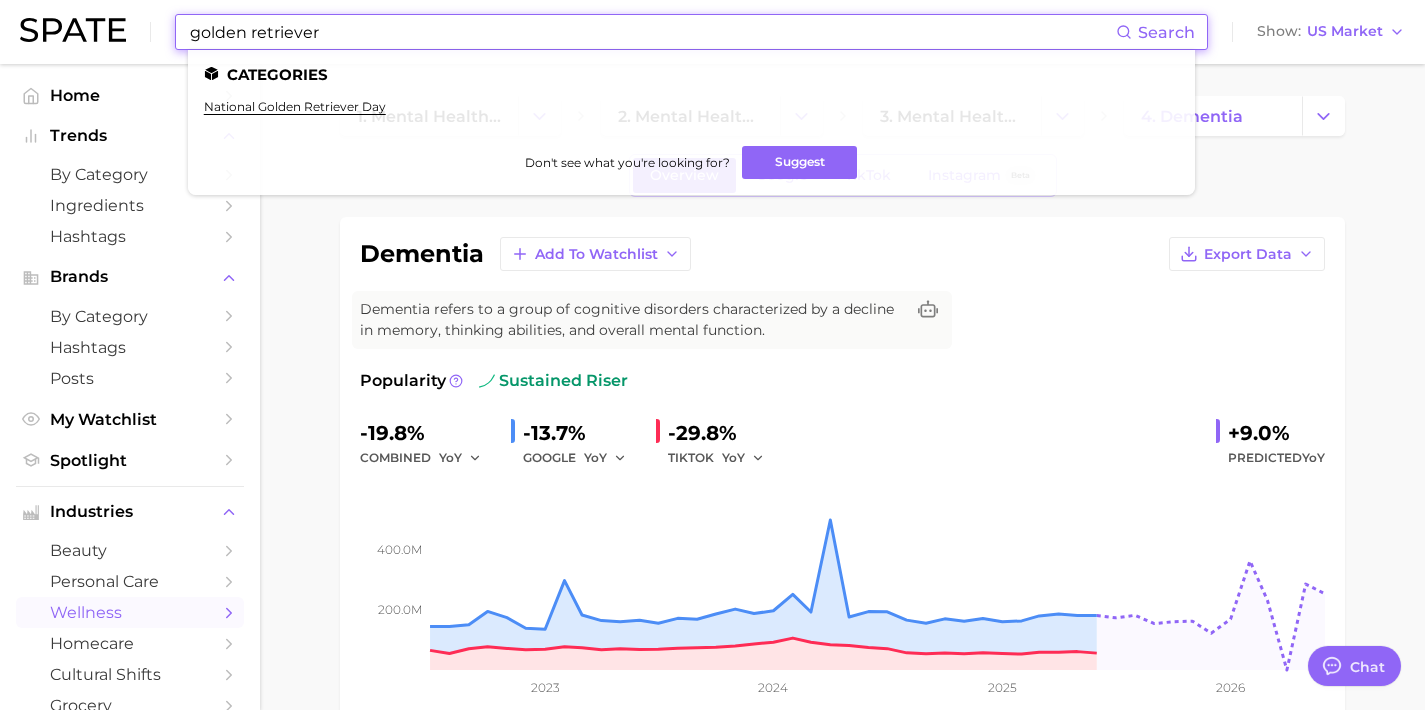 drag, startPoint x: 309, startPoint y: 31, endPoint x: 95, endPoint y: -25, distance: 221.20578 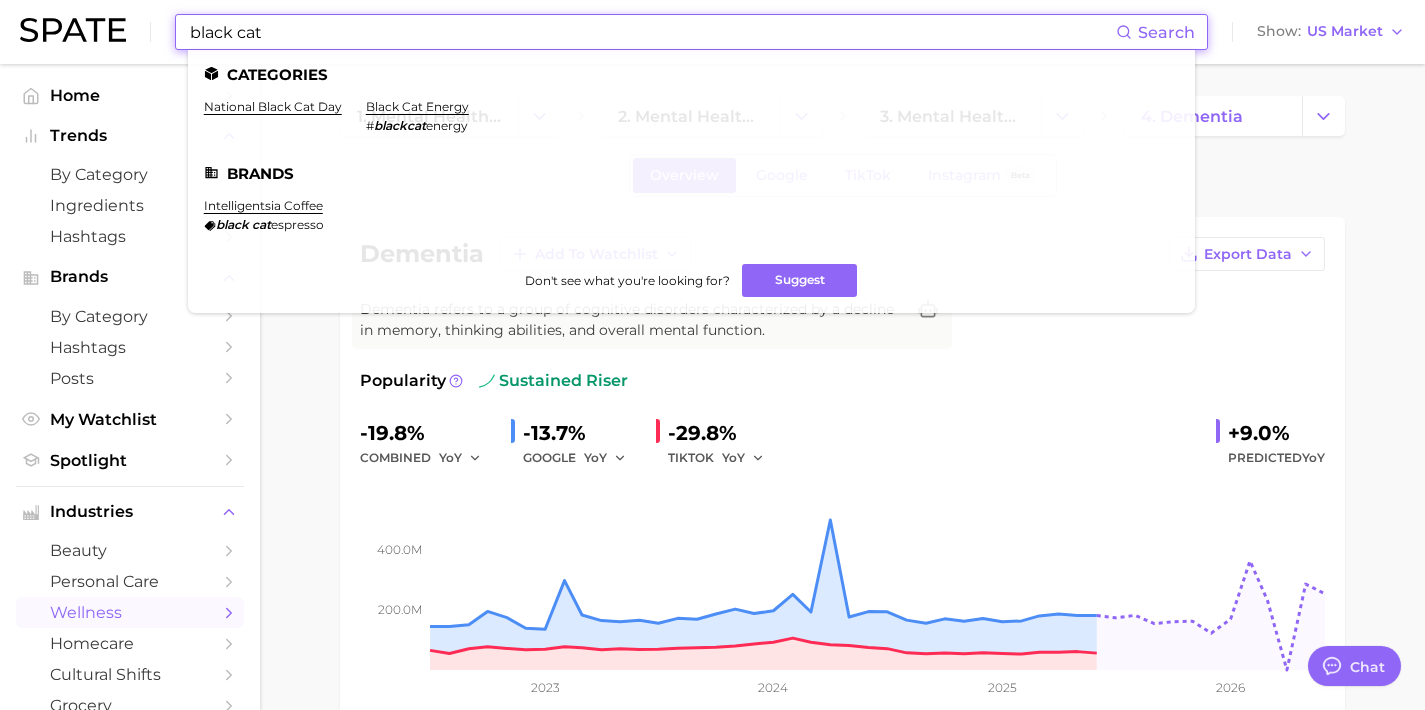 paste on "Seraphinne Vallora" 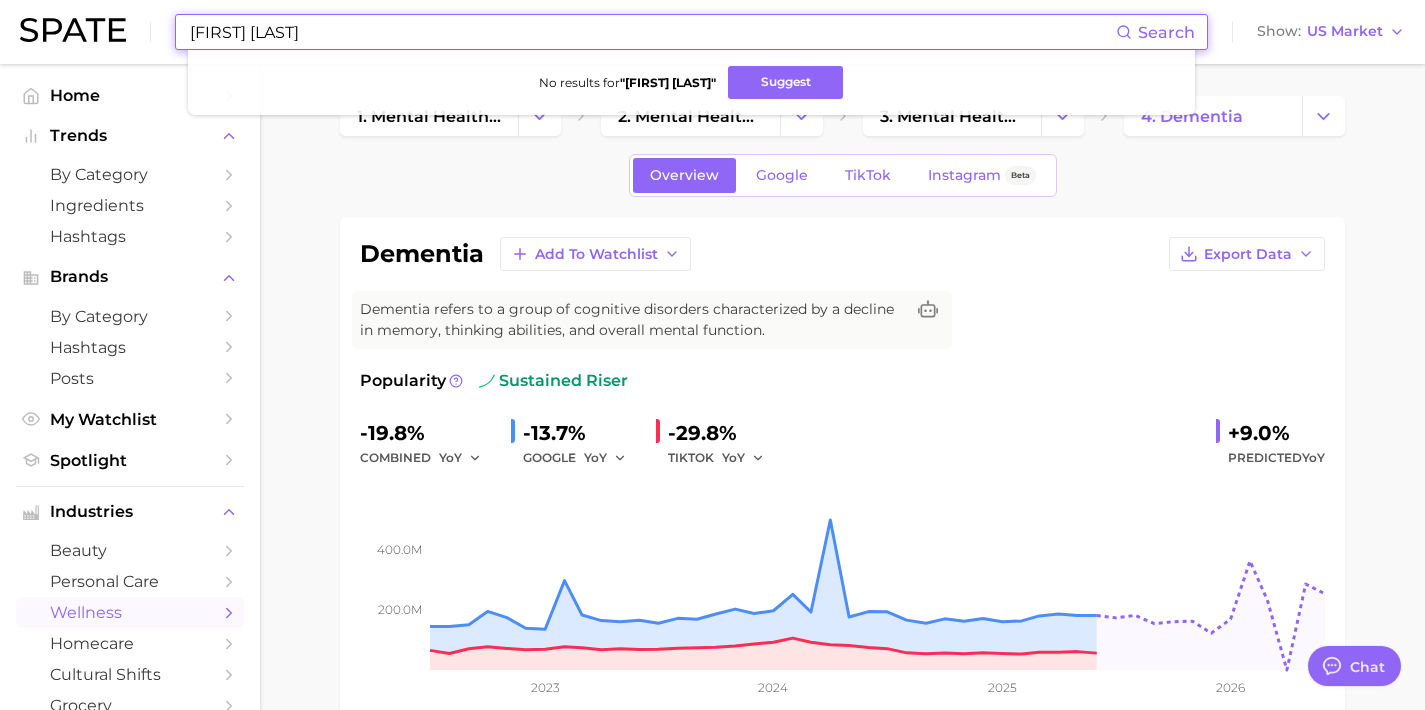drag, startPoint x: 369, startPoint y: 37, endPoint x: 116, endPoint y: 18, distance: 253.71243 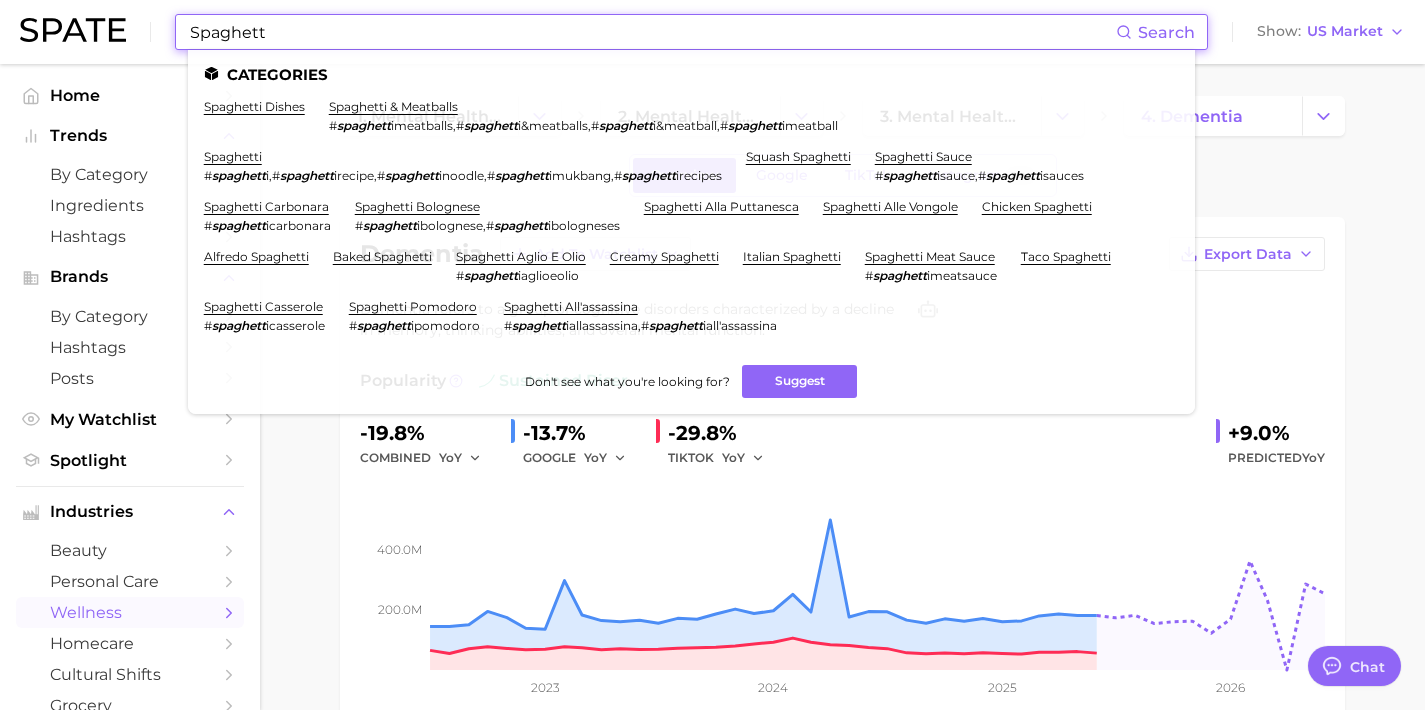 click on "Spaghett" at bounding box center [652, 32] 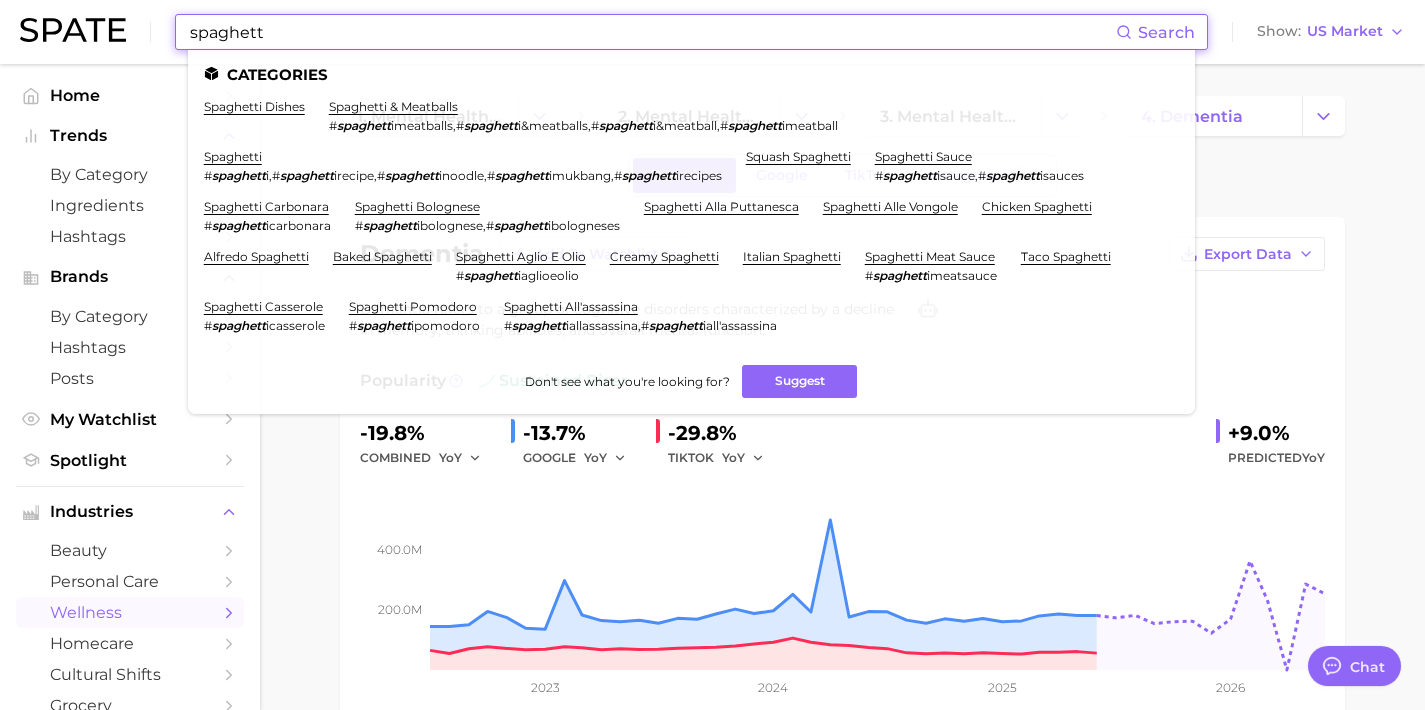 click on "spaghett" at bounding box center [652, 32] 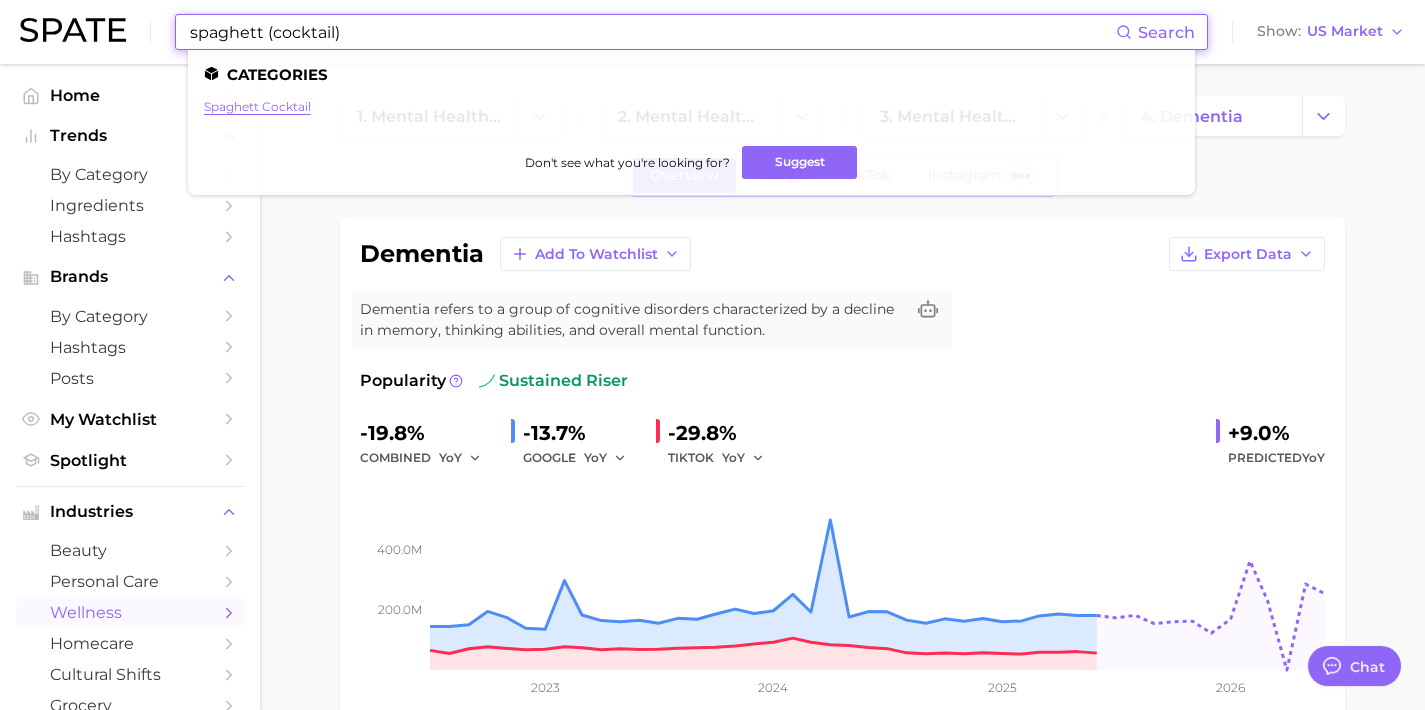type on "spaghett (cocktail)" 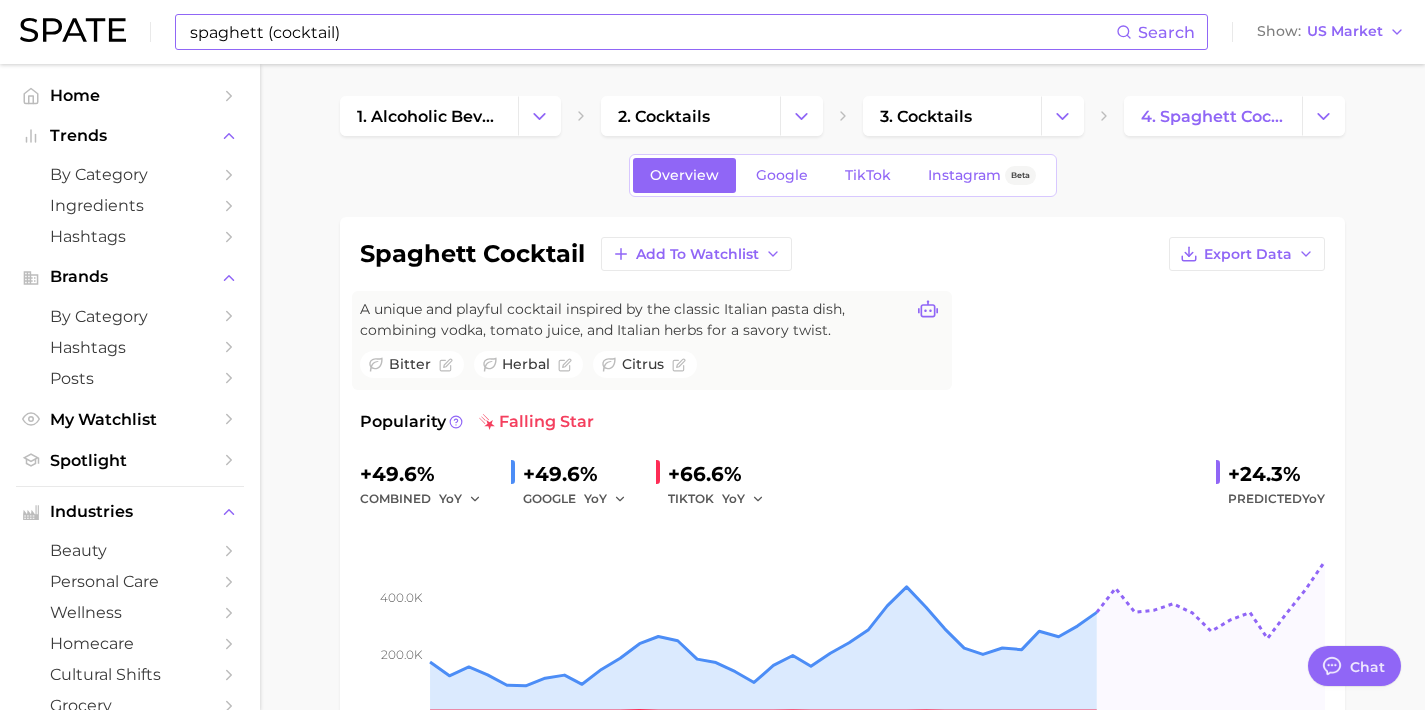 click 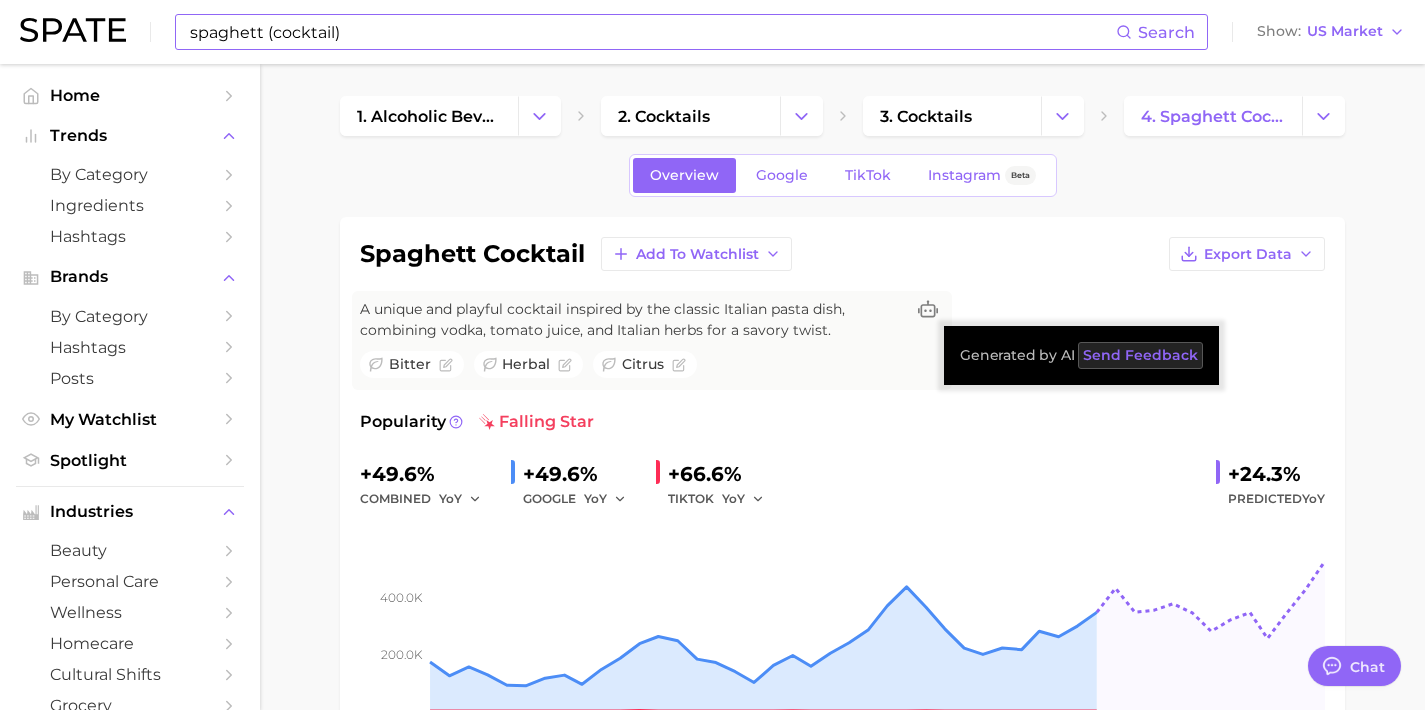 click on "Send Feedback" at bounding box center (1140, 355) 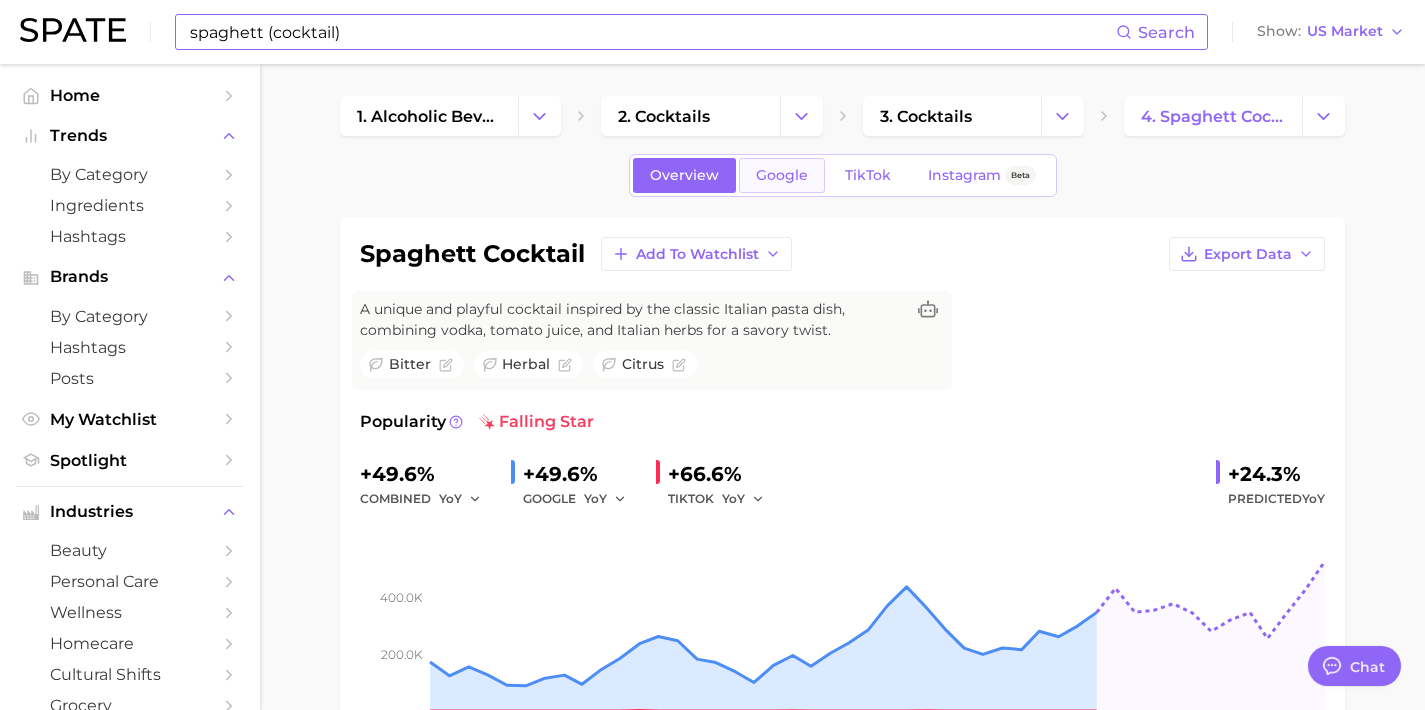click on "Google" at bounding box center [782, 175] 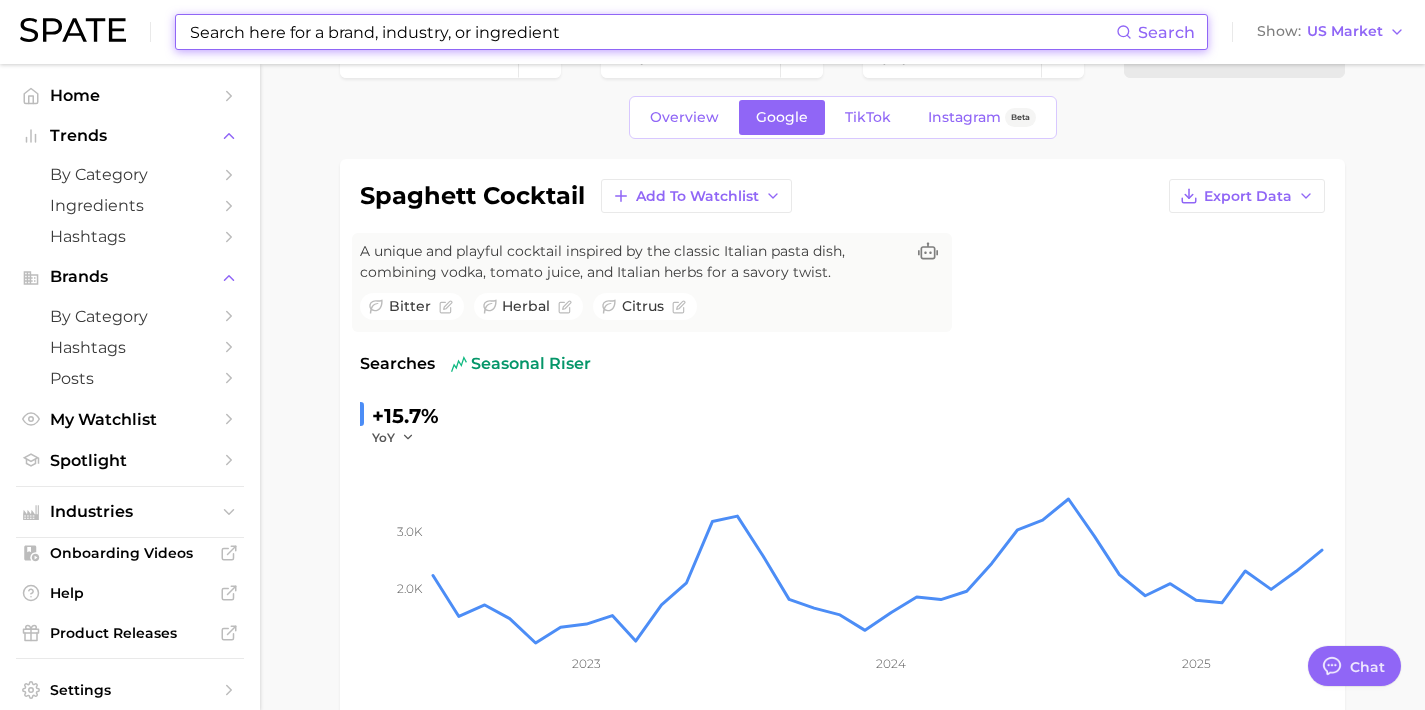 scroll, scrollTop: 0, scrollLeft: 0, axis: both 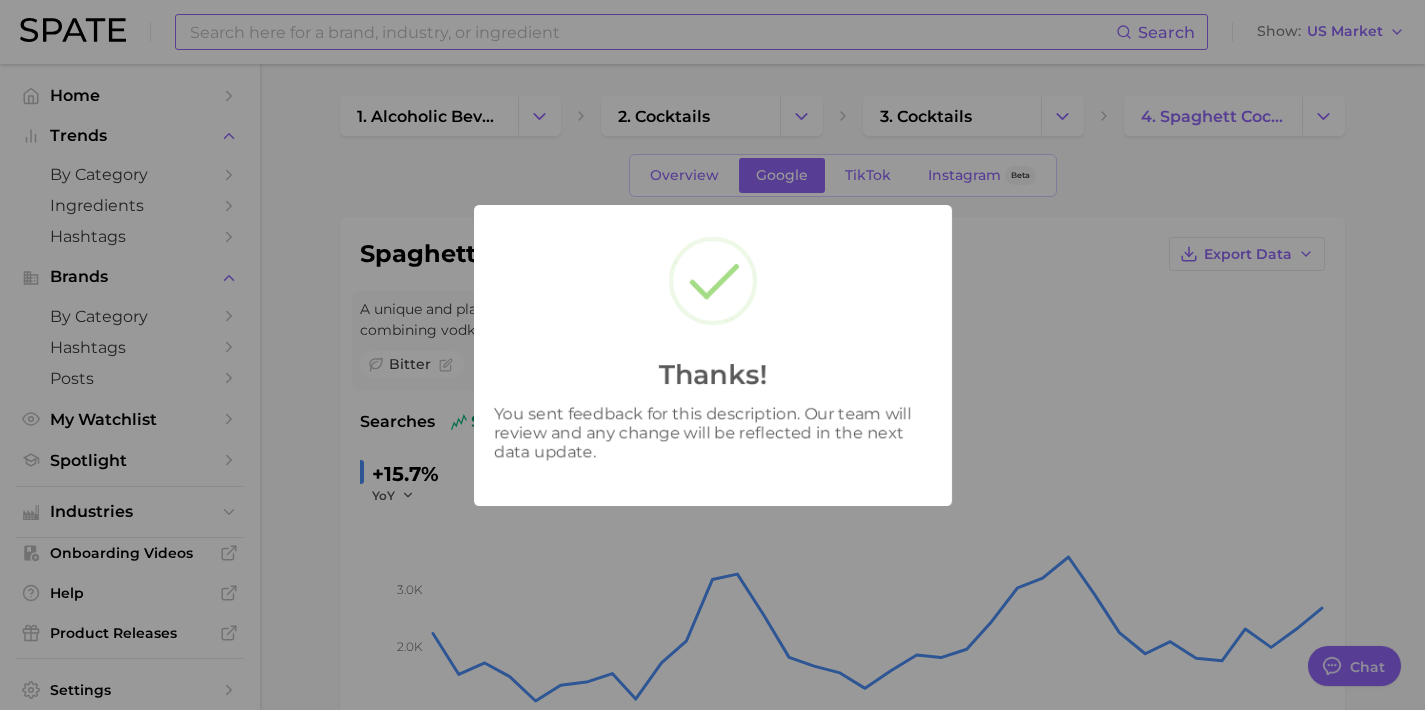 click on "Thanks! You sent feedback for this description. Our team will review and any change will be reflected in the next data update." at bounding box center [712, 355] 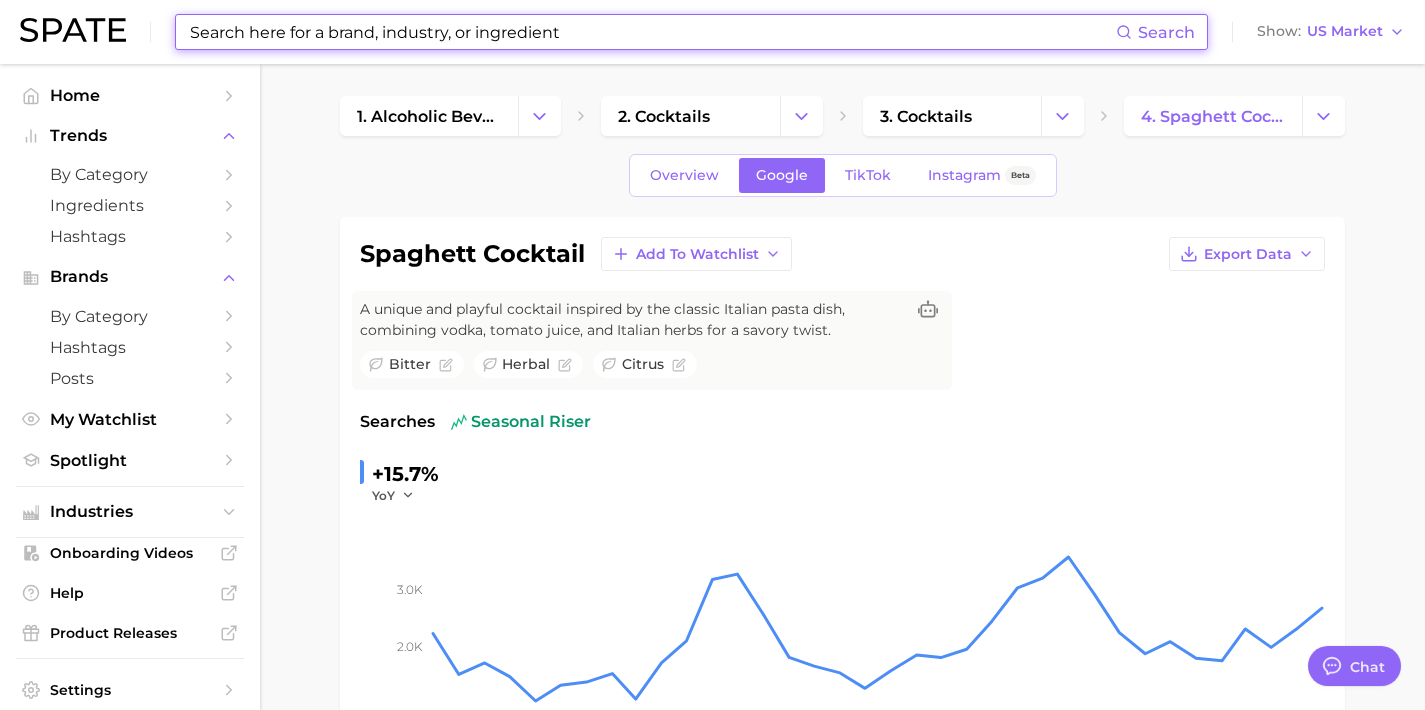 click at bounding box center [652, 32] 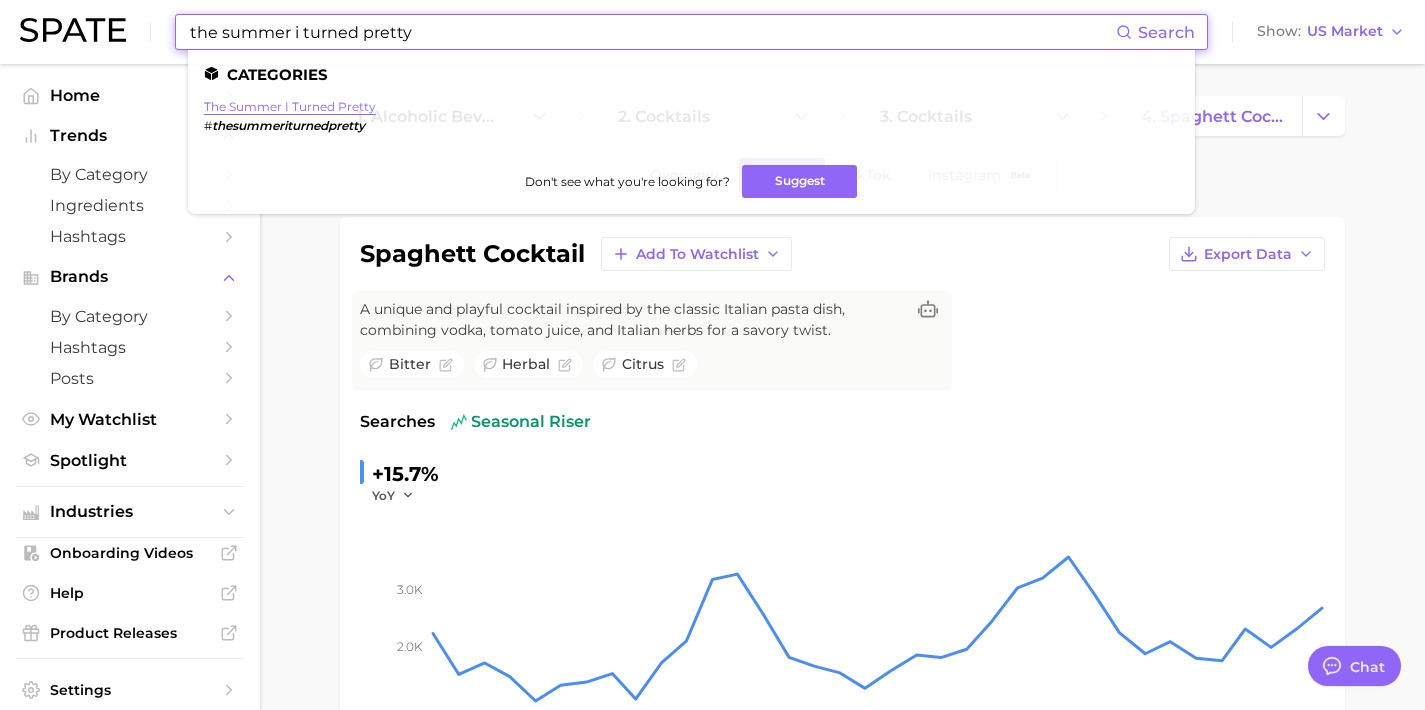 click on "the summer i turned pretty" at bounding box center [290, 106] 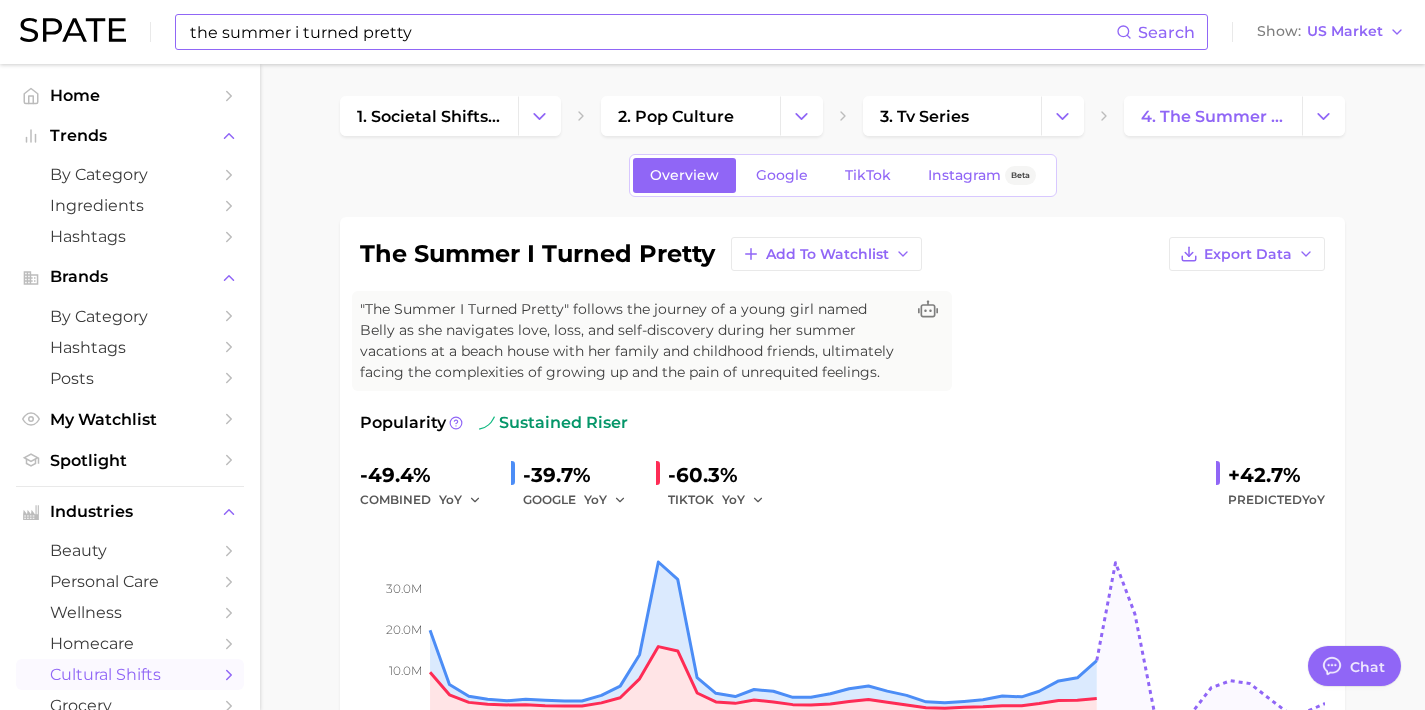click on "the summer i turned pretty" at bounding box center (652, 32) 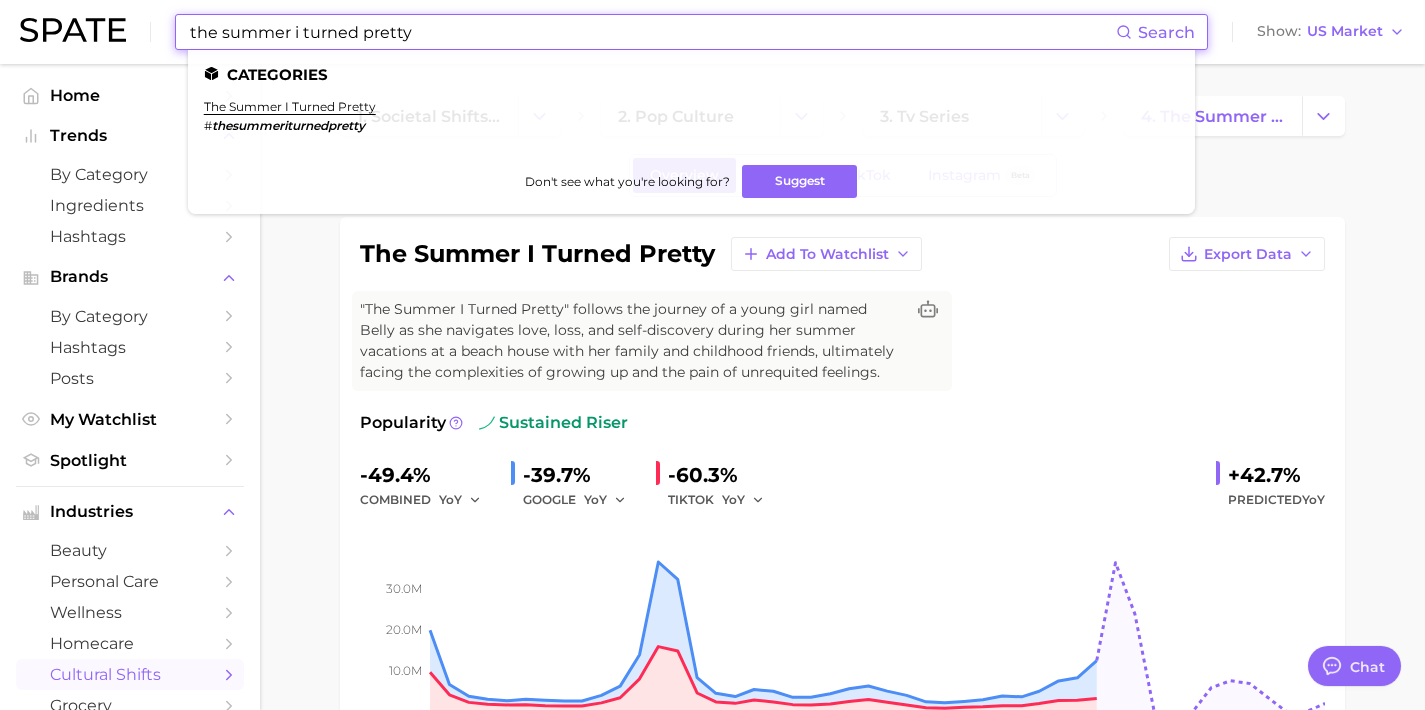 drag, startPoint x: 453, startPoint y: 36, endPoint x: 75, endPoint y: 18, distance: 378.4283 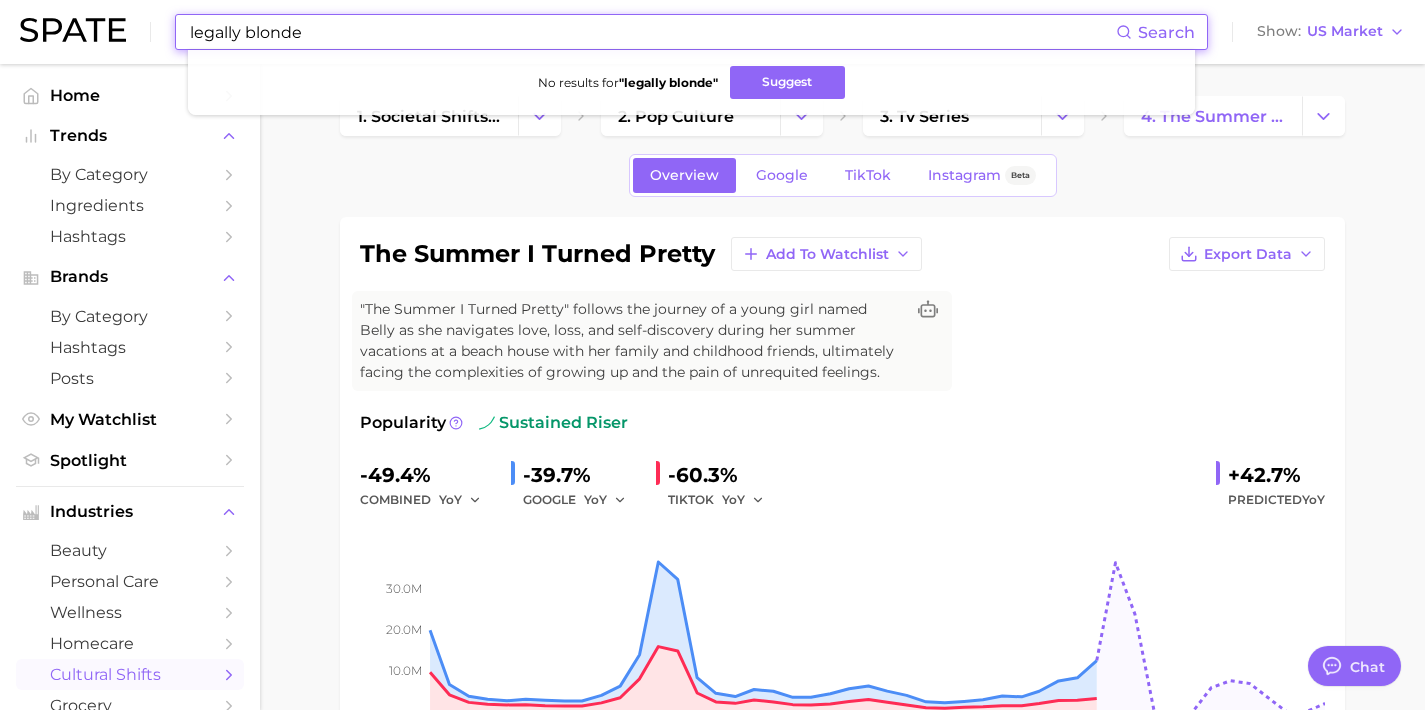 drag, startPoint x: 376, startPoint y: 26, endPoint x: 151, endPoint y: 23, distance: 225.02 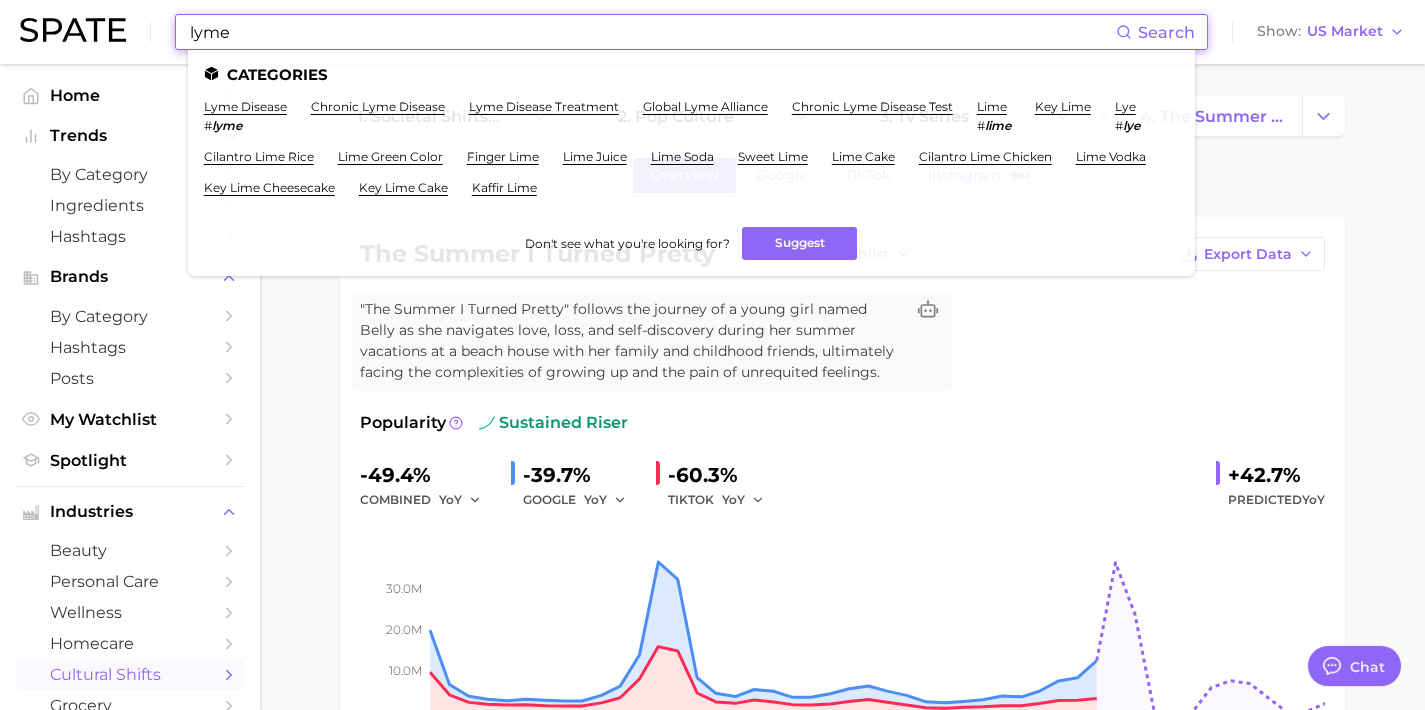 drag, startPoint x: 98, startPoint y: 23, endPoint x: 29, endPoint y: 21, distance: 69.02898 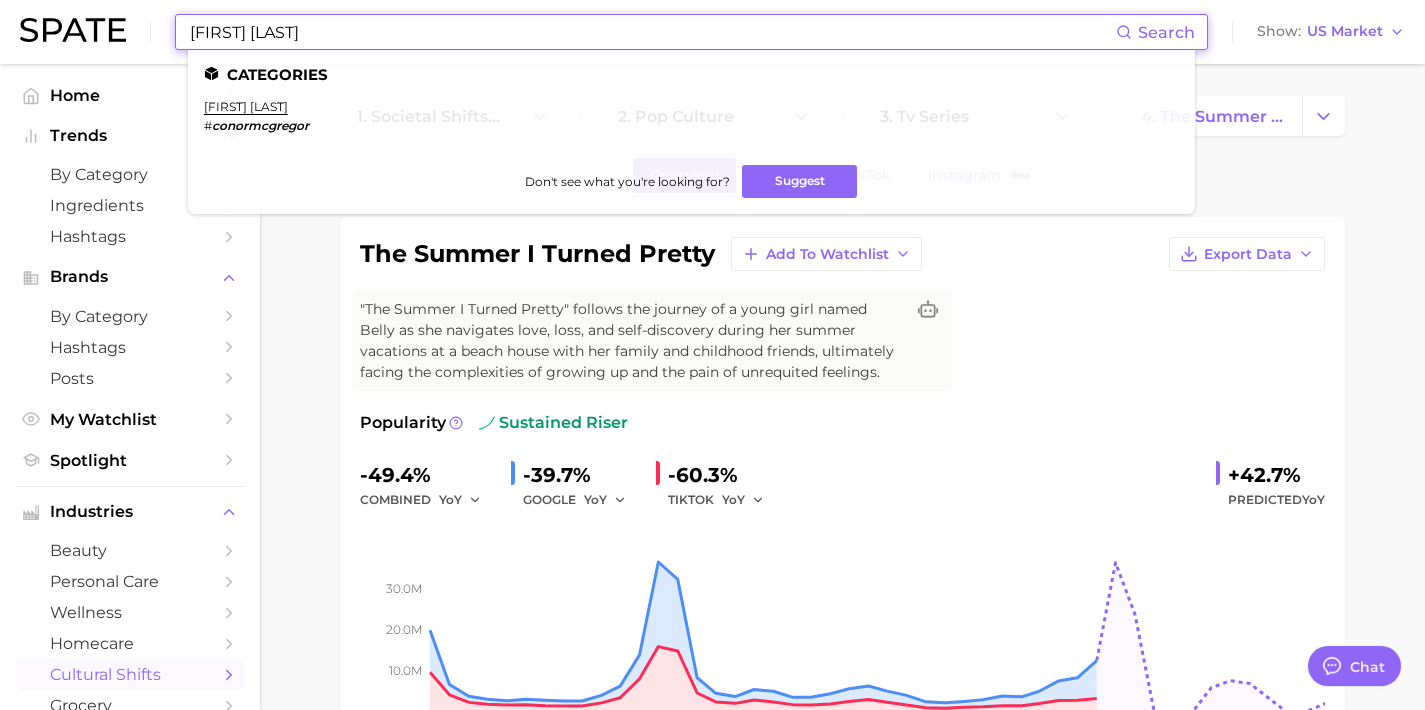 drag, startPoint x: 365, startPoint y: 28, endPoint x: 100, endPoint y: 14, distance: 265.36957 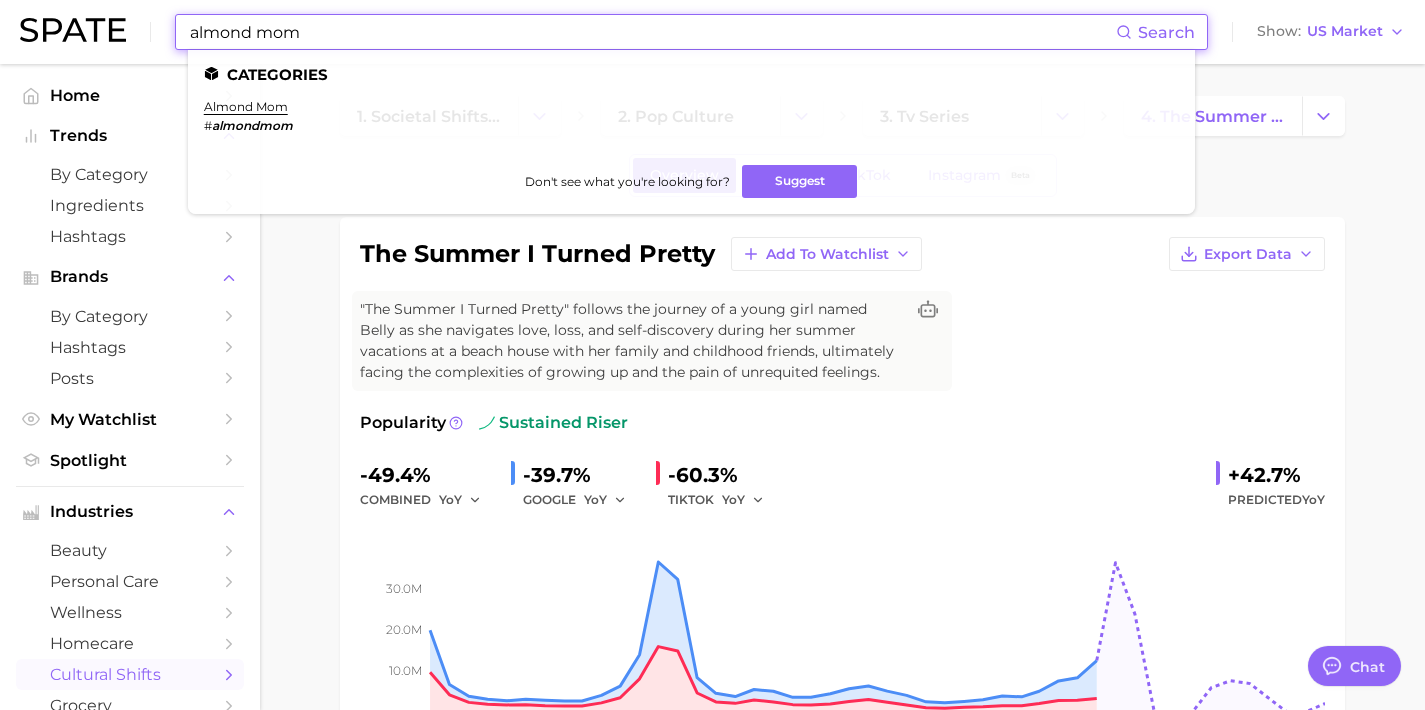 drag, startPoint x: 331, startPoint y: 28, endPoint x: 63, endPoint y: 10, distance: 268.6038 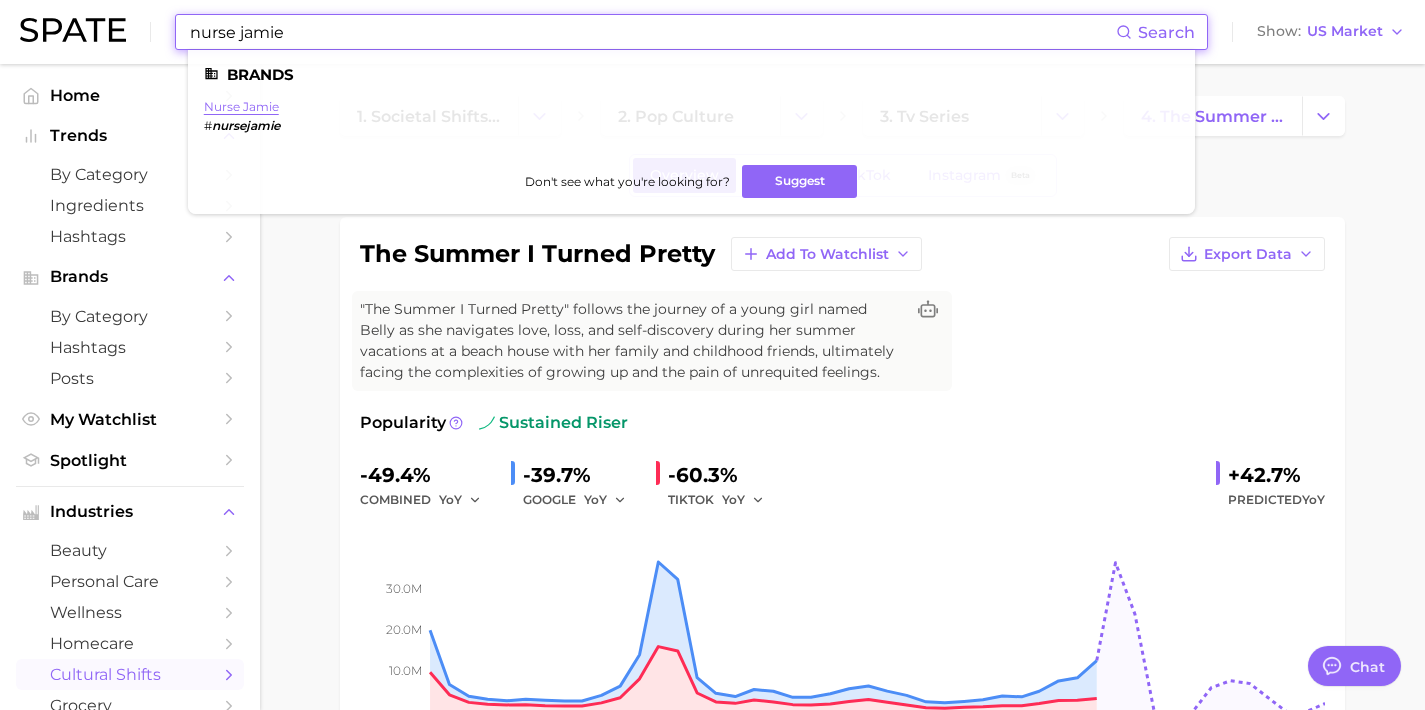 type on "nurse jamie" 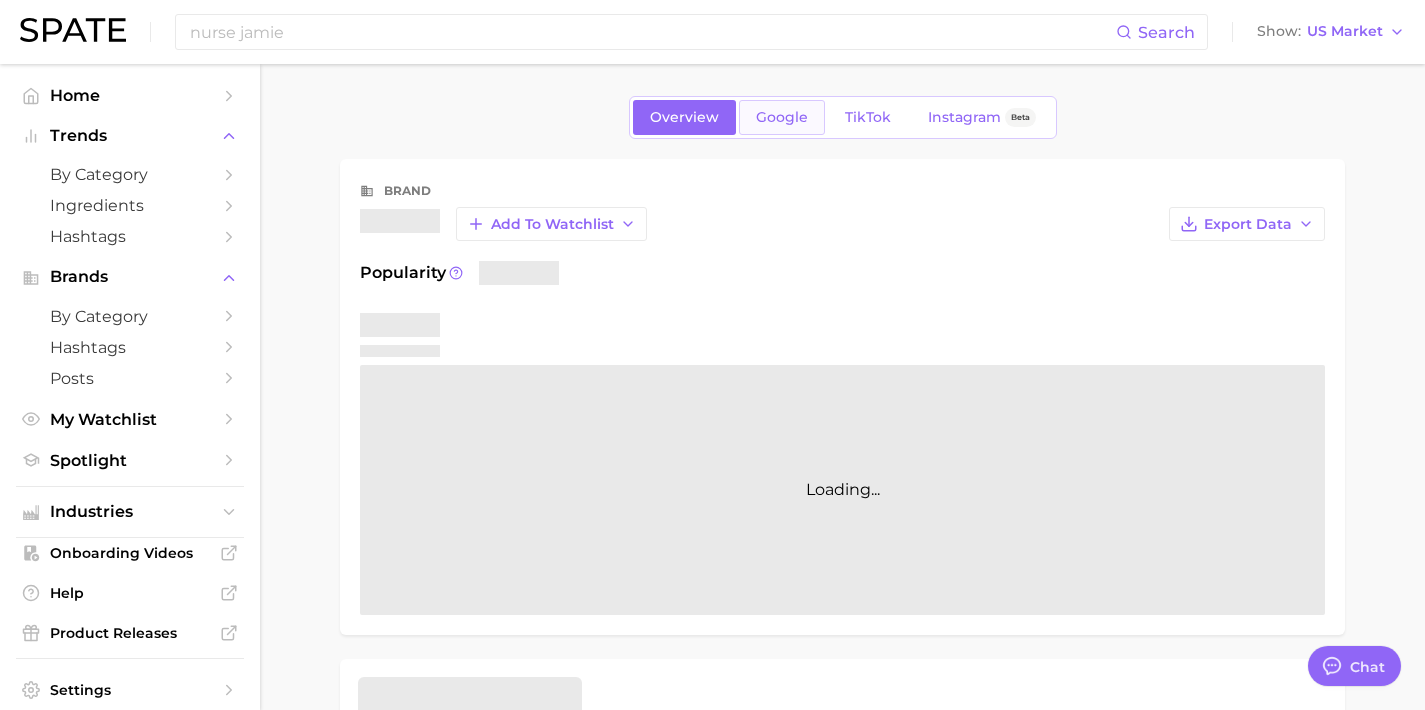 click on "Google" at bounding box center (782, 117) 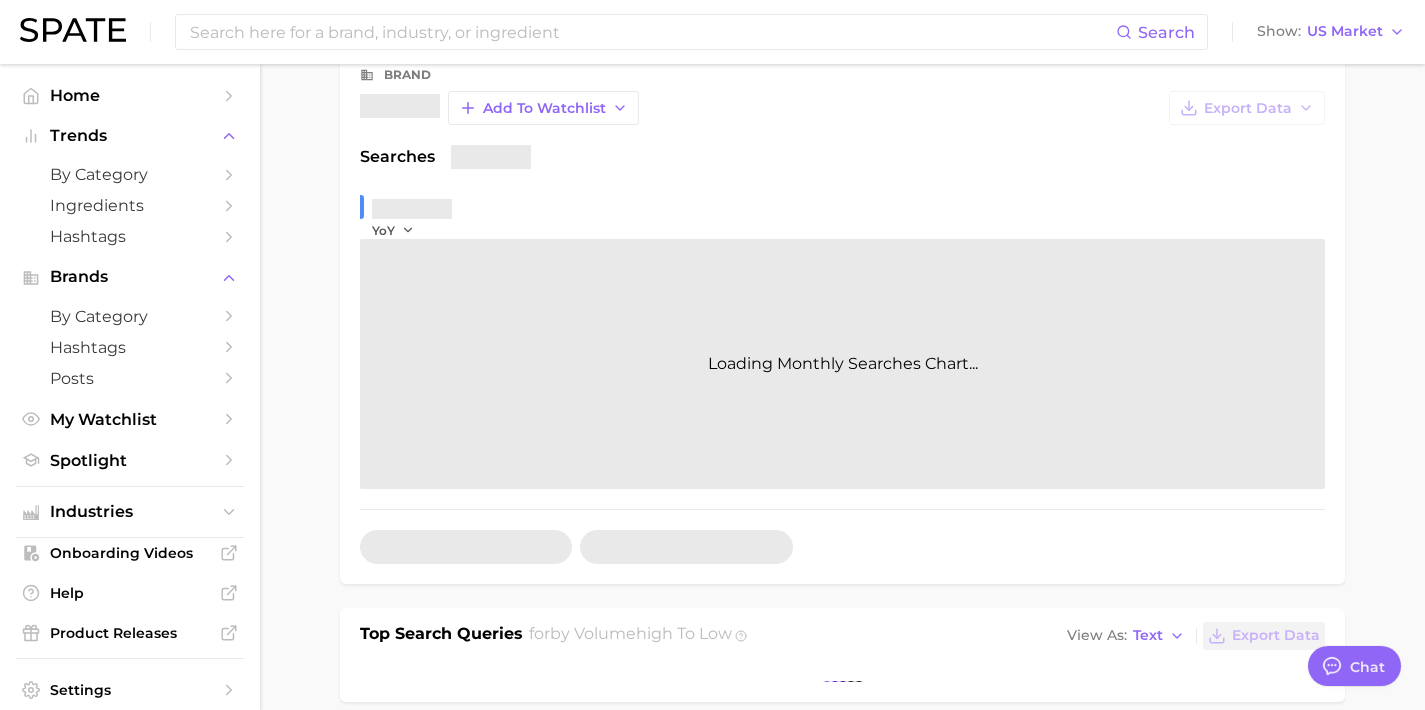scroll, scrollTop: 533, scrollLeft: 0, axis: vertical 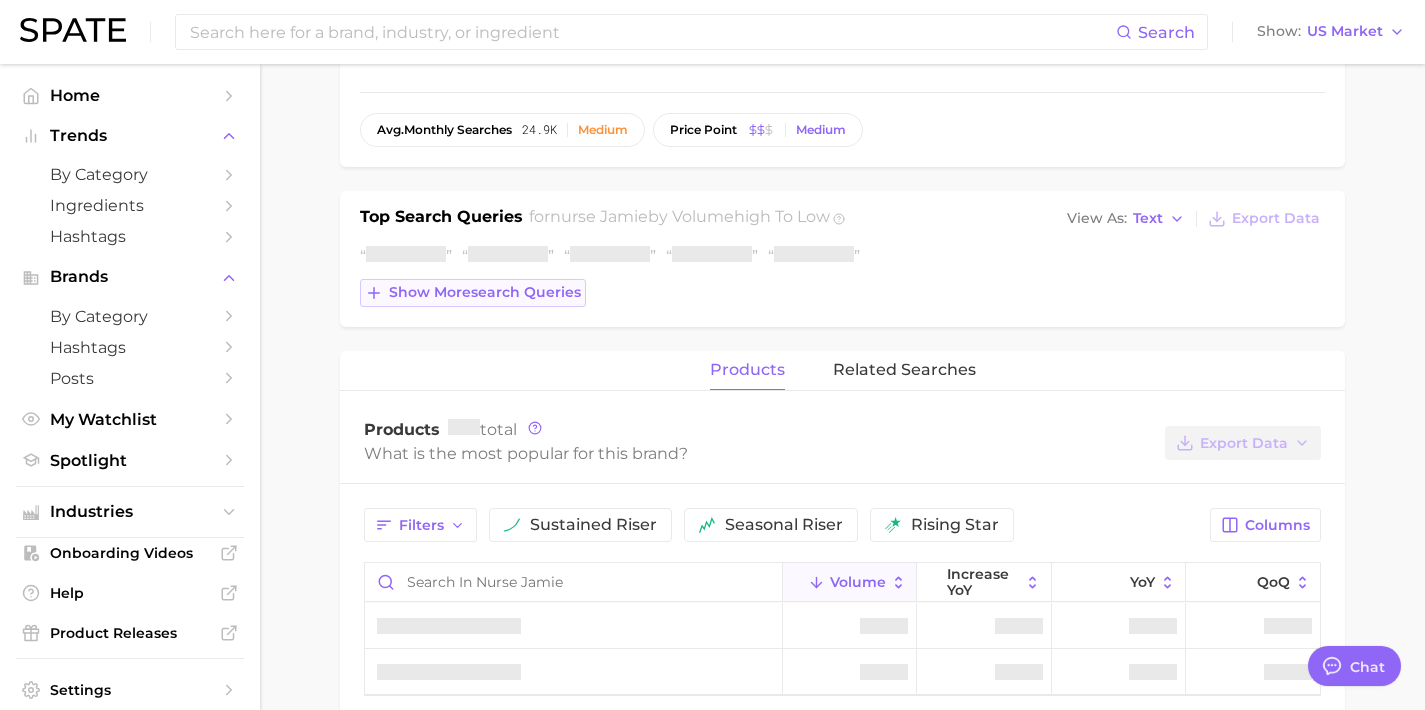 click on "Show more  search queries" at bounding box center [485, 292] 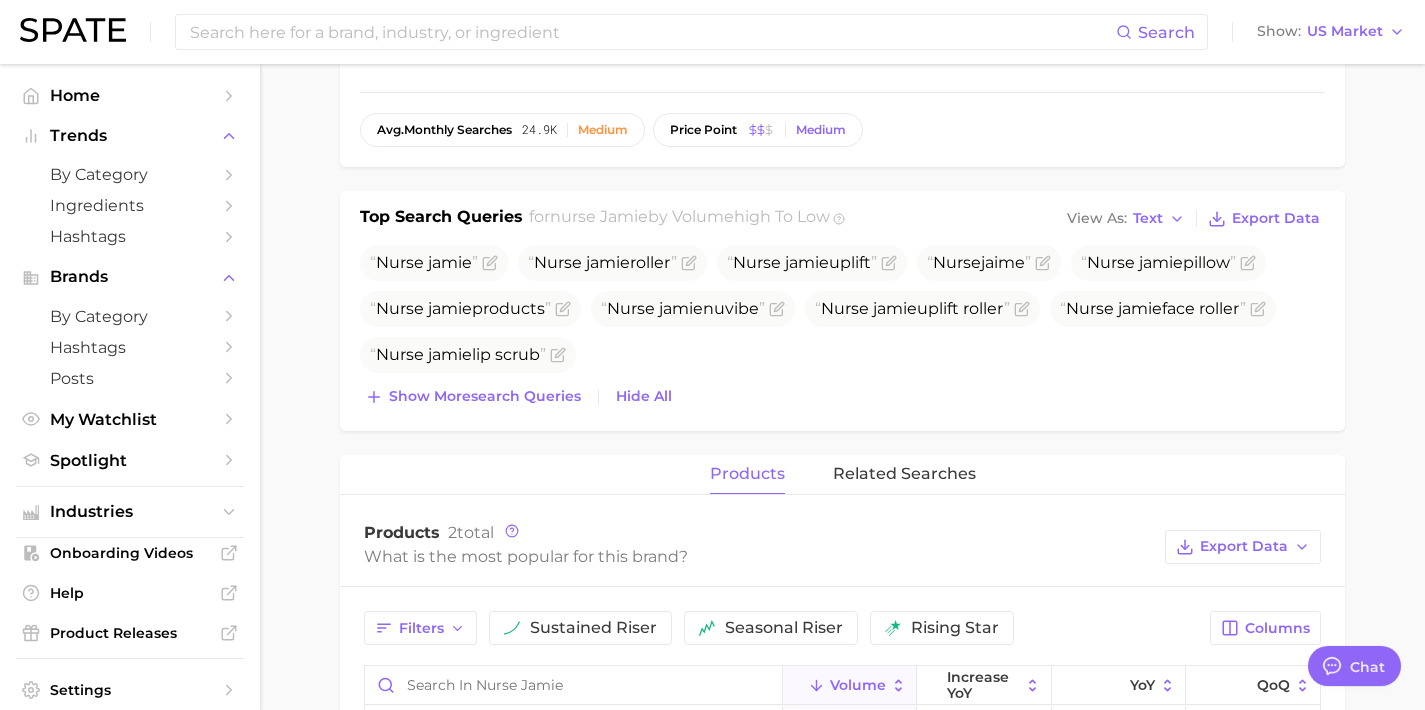 click on "Nurse   jamie Nurse   jamie  roller Nurse   jamie  uplift Nurse  jaime Nurse   jamie  pillow Nurse   jamie  products Nurse   jamie  nuvibe Nurse   jamie  uplift roller Nurse   jamie  face roller Nurse   jamie  lip scrub Show more  search queries Hide All" at bounding box center [842, 328] 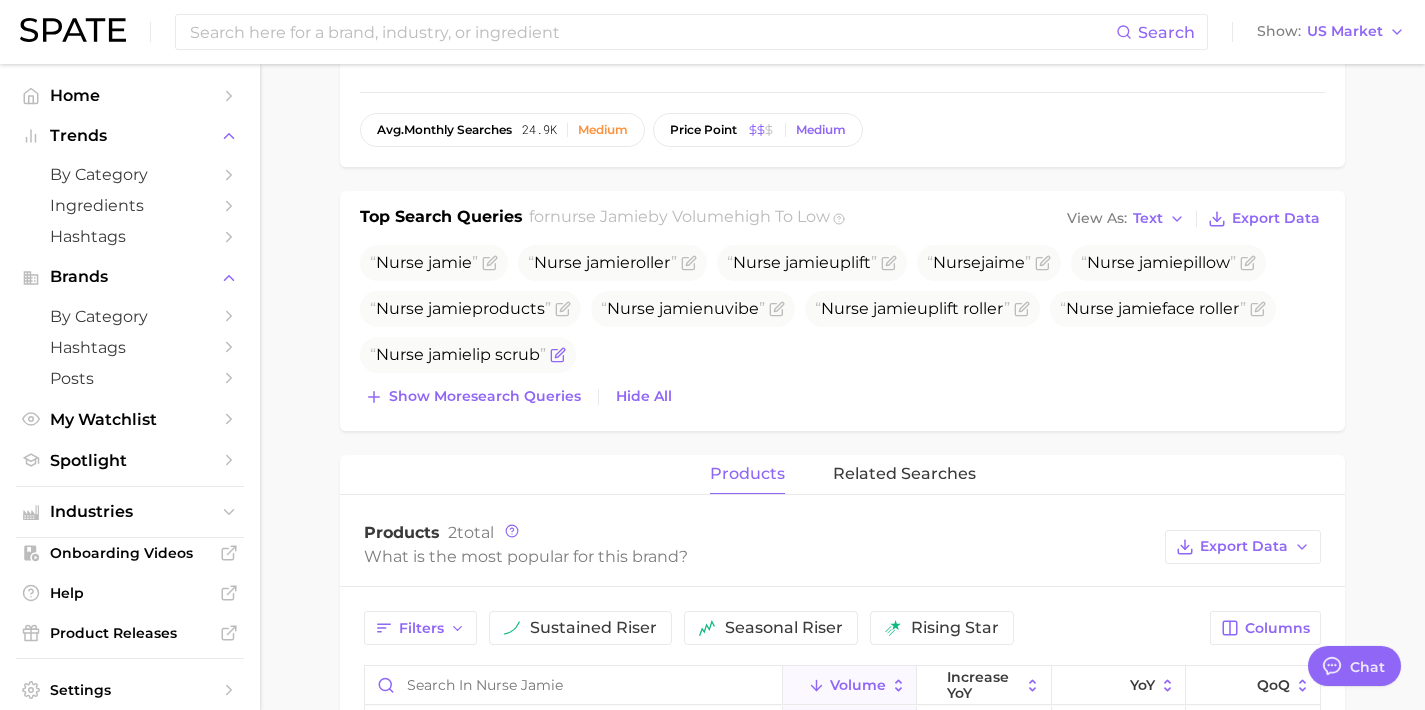 click on "Nurse   jamie  lip scrub" at bounding box center (468, 355) 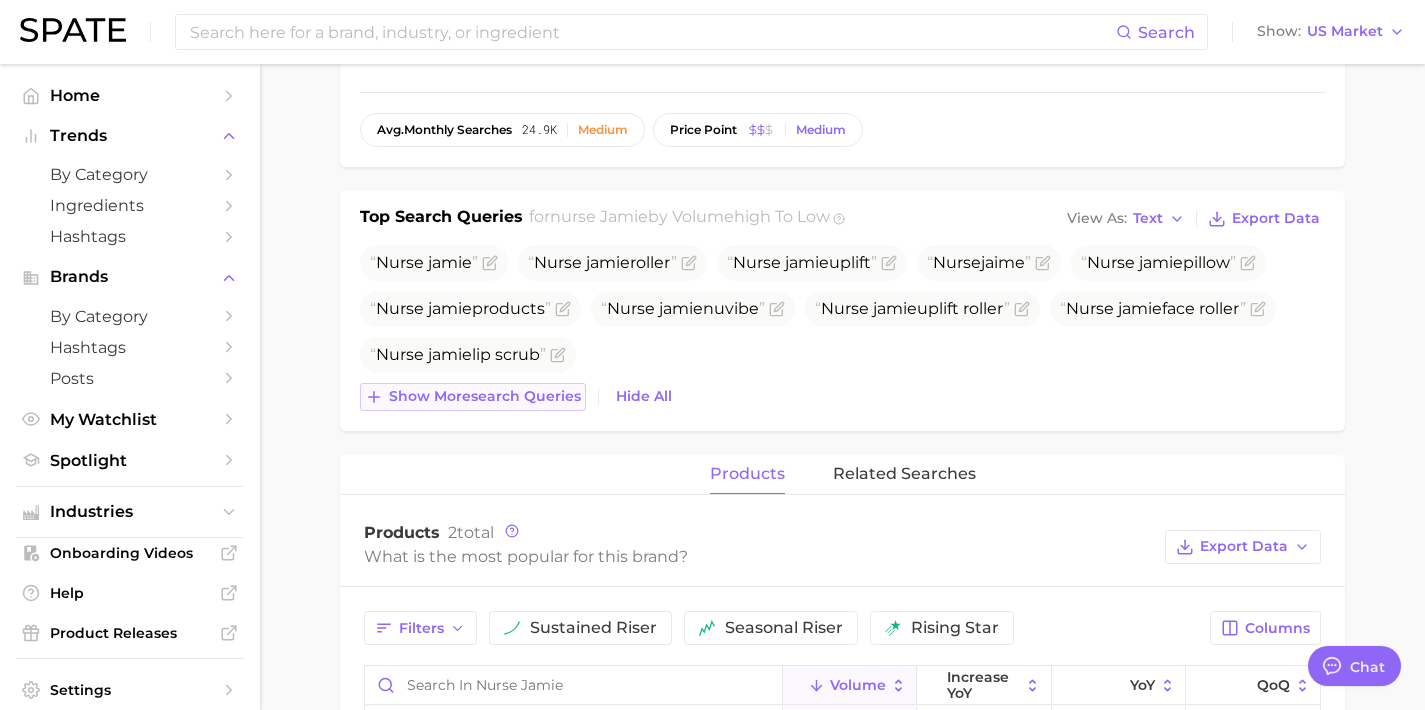 click on "Show more  search queries" at bounding box center [473, 397] 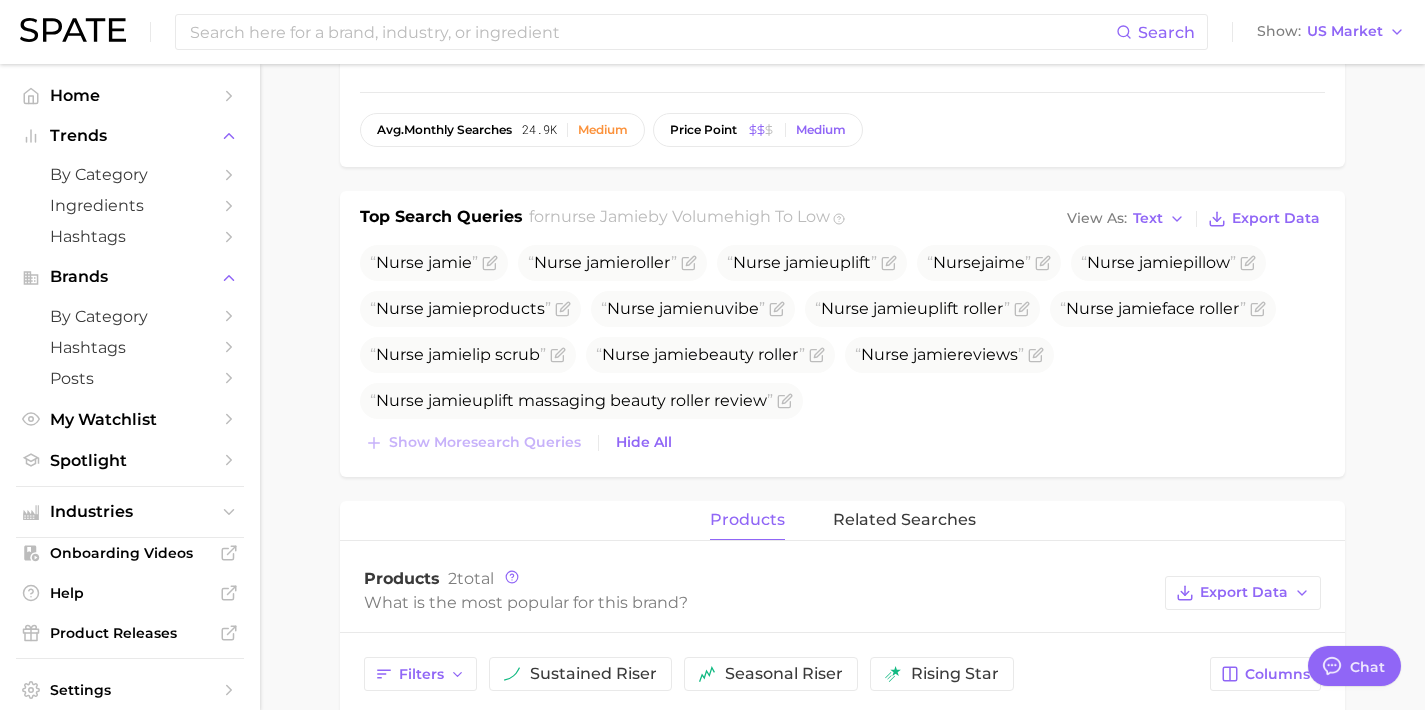 scroll, scrollTop: 0, scrollLeft: 0, axis: both 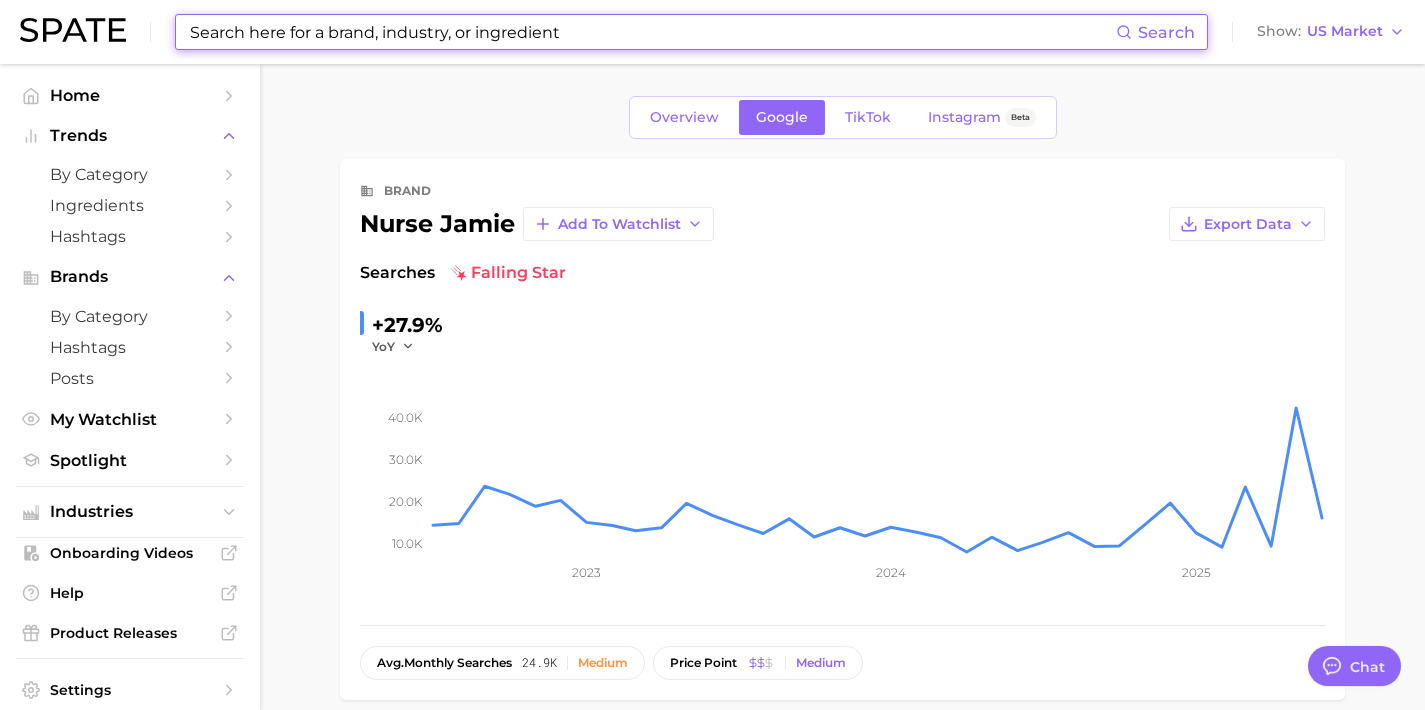 click at bounding box center (652, 32) 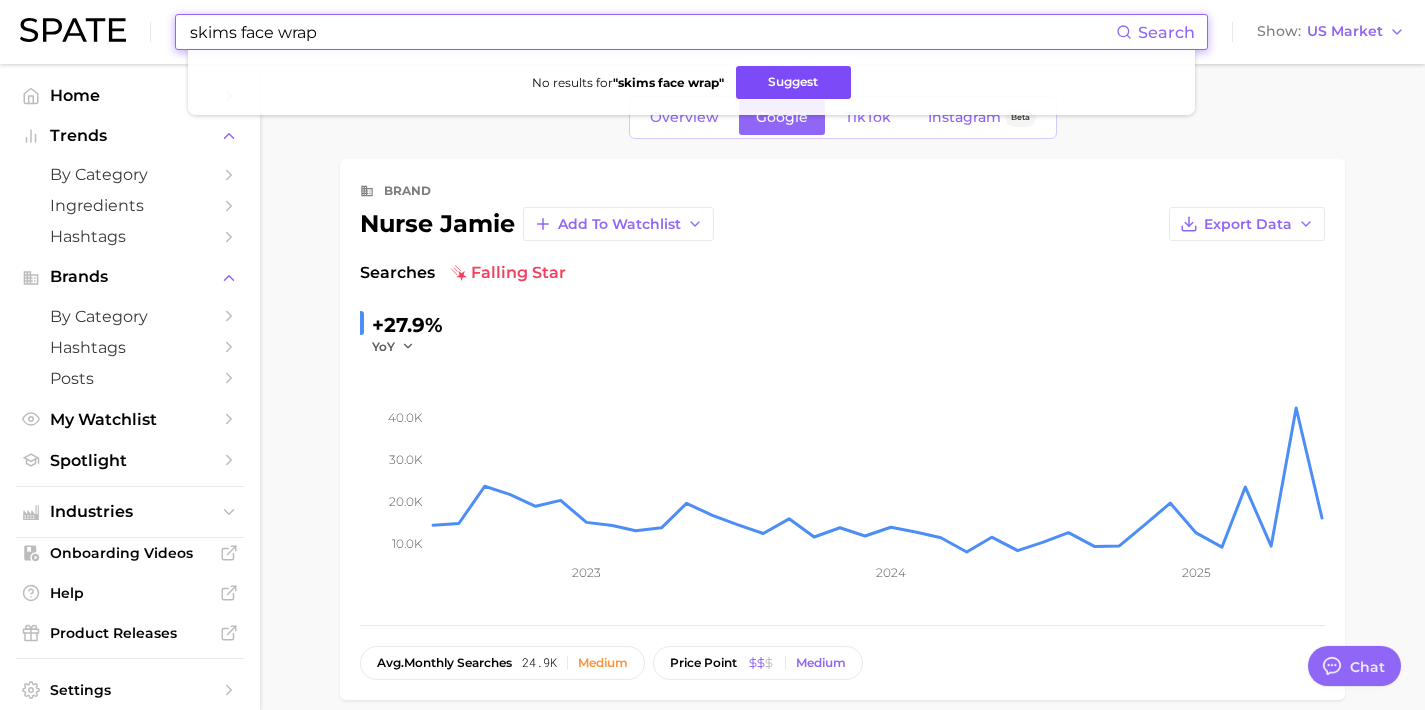 click on "Suggest" at bounding box center [793, 82] 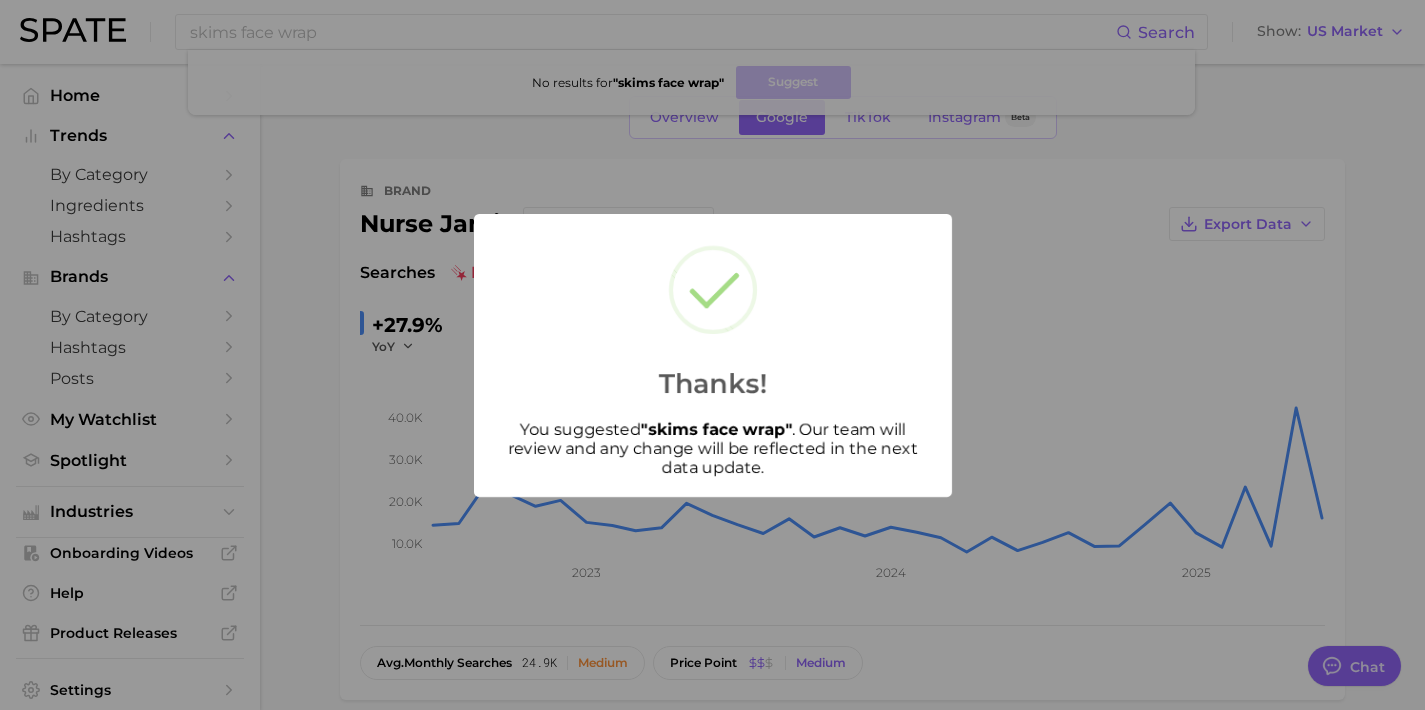 click on "Thanks!
You suggested  " skims face wrap " . Our team will review and any change will be reflected in the next data update." at bounding box center (712, 355) 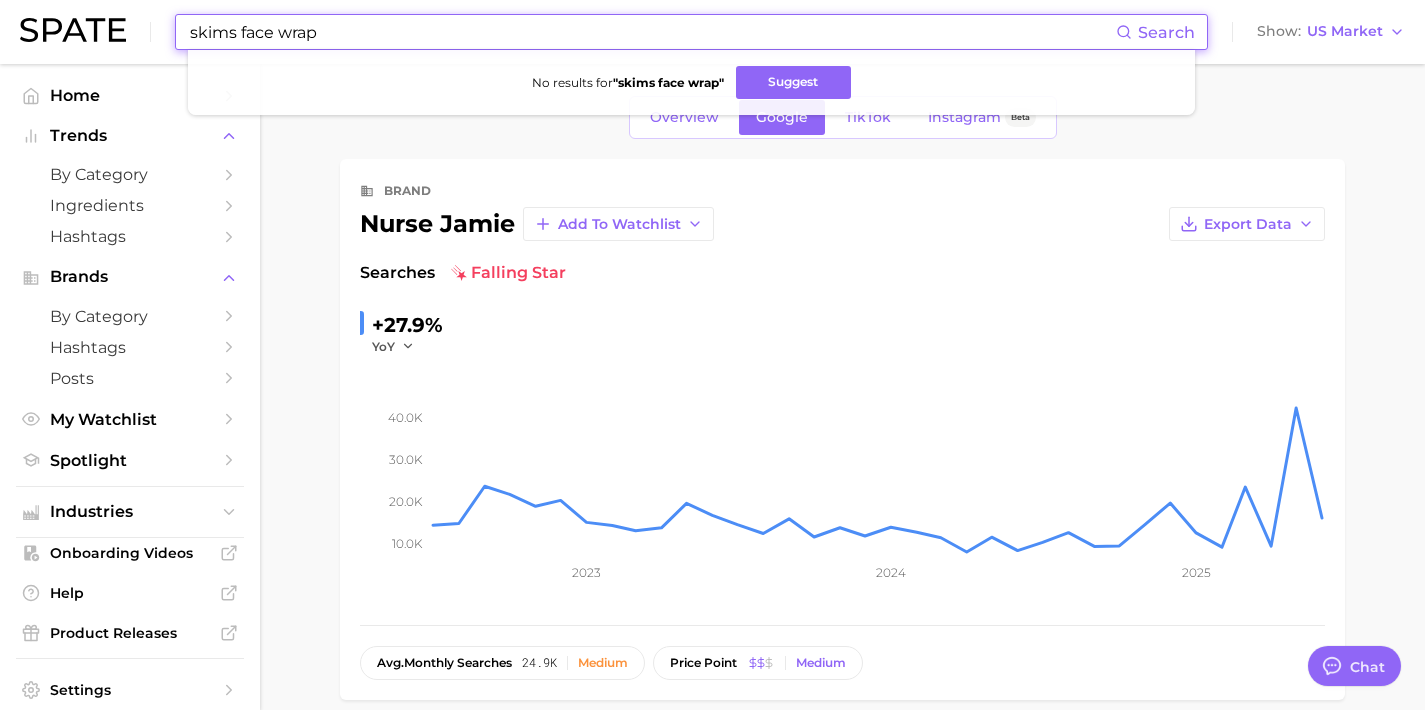 drag, startPoint x: 240, startPoint y: 38, endPoint x: 112, endPoint y: 32, distance: 128.14055 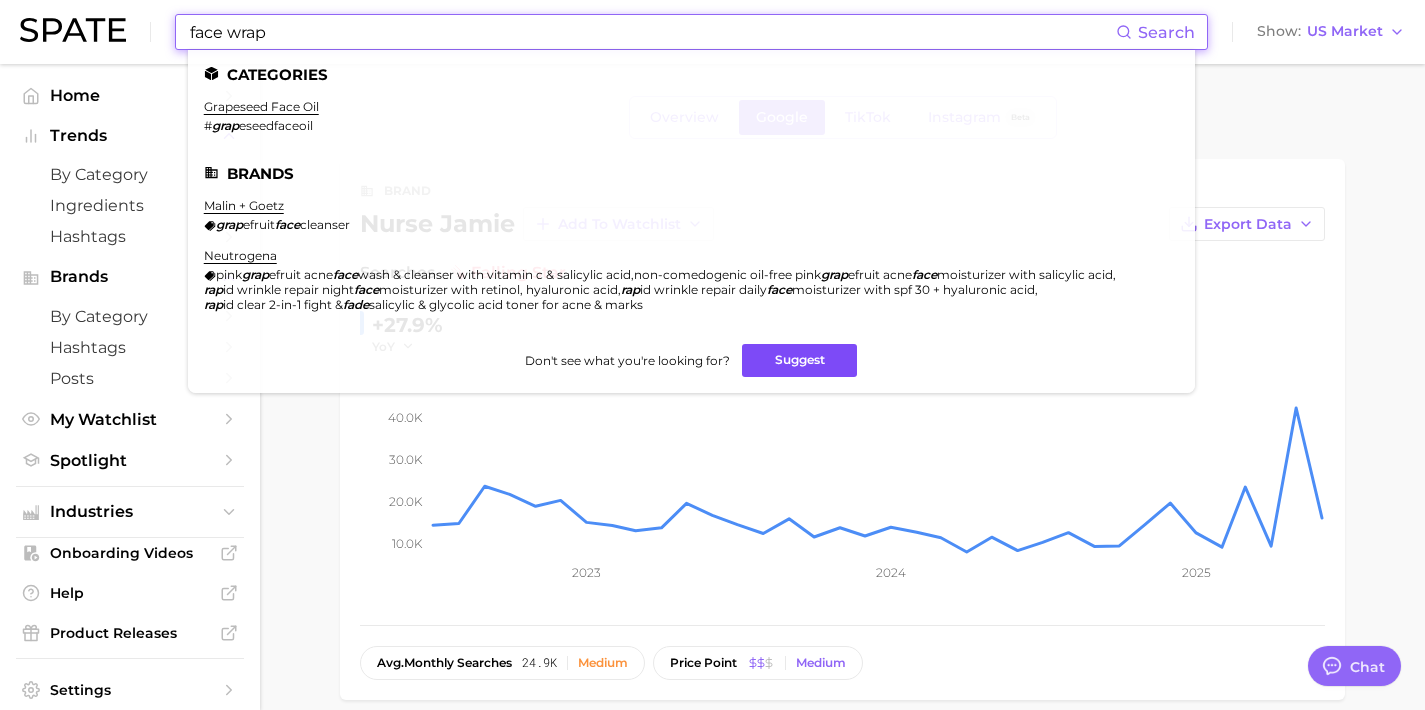 click on "Suggest" at bounding box center (799, 360) 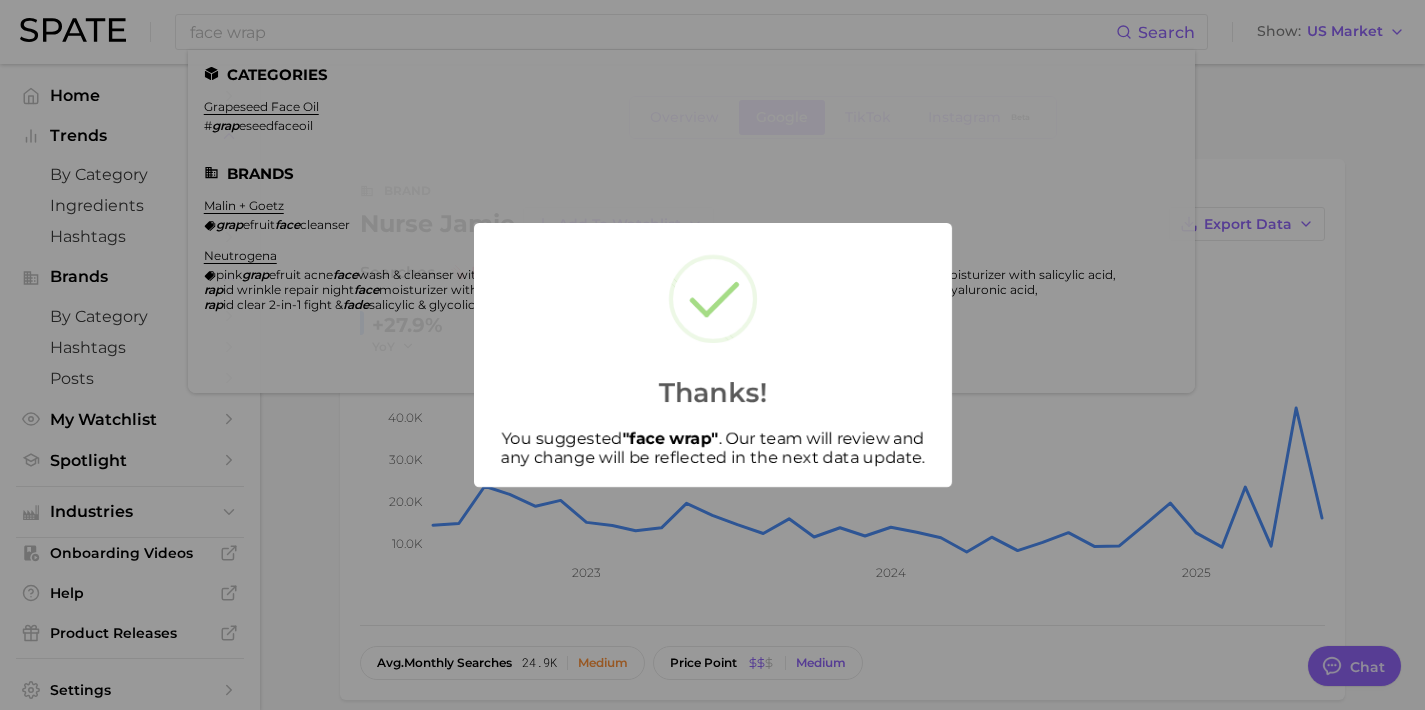 click on "Thanks!
You suggested  " face wrap " . Our team will review and any change will be reflected in the next data update." at bounding box center [712, 355] 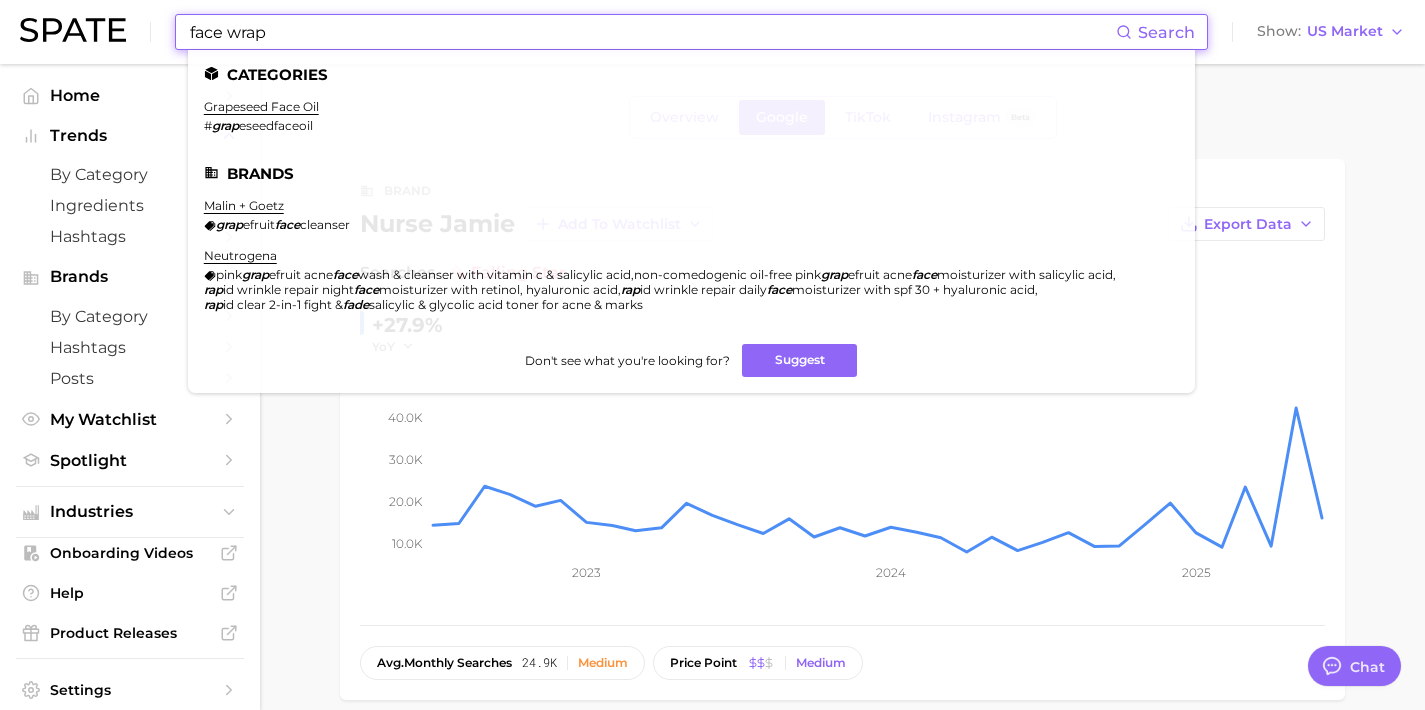 drag, startPoint x: 231, startPoint y: 32, endPoint x: 336, endPoint y: 32, distance: 105 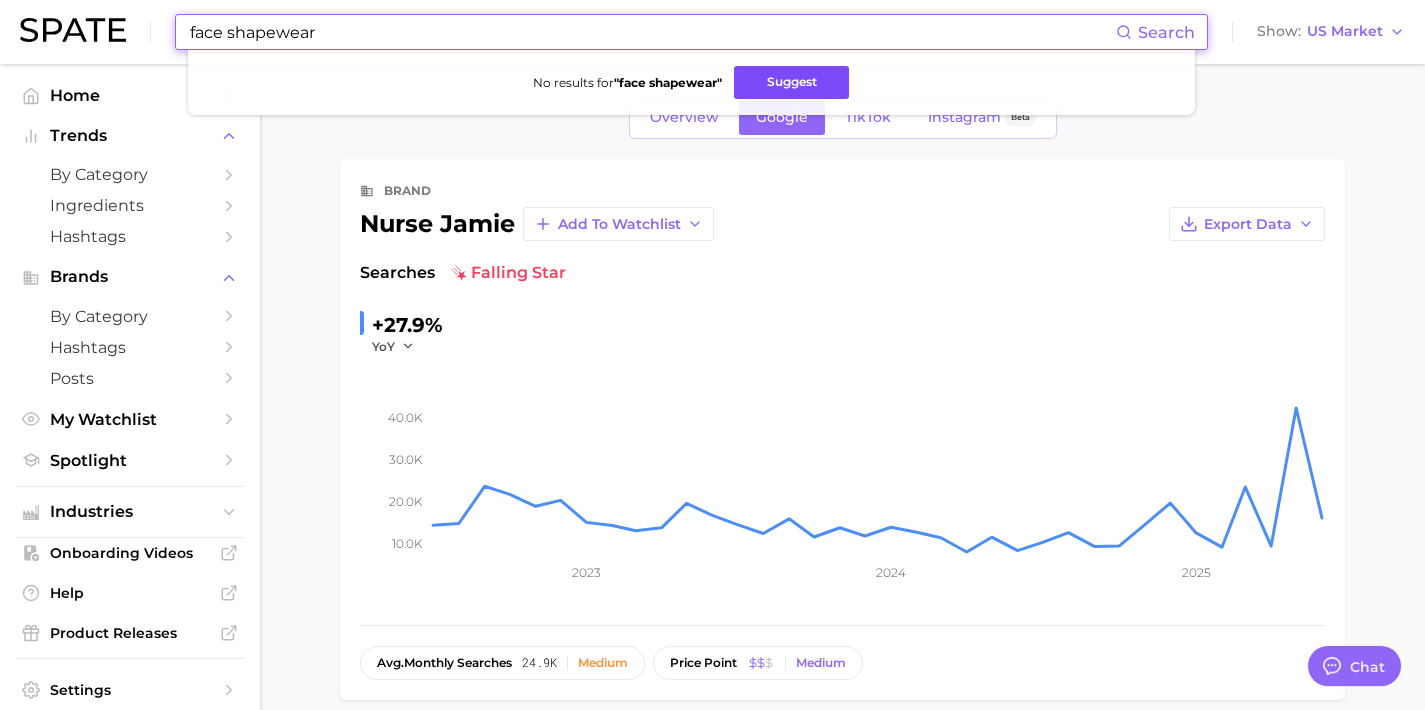 click on "Suggest" at bounding box center [791, 82] 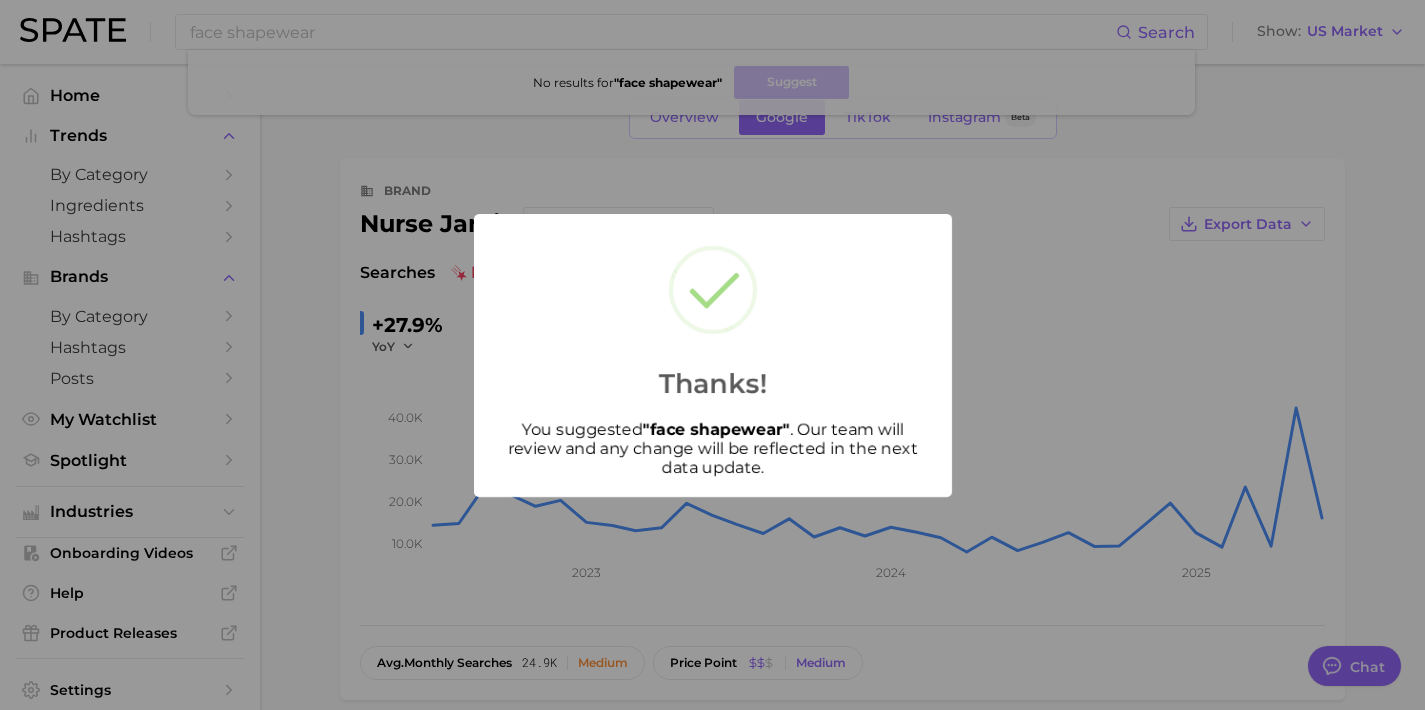 click on "Thanks!
You suggested  " face shapewear " . Our team will review and any change will be reflected in the next data update." at bounding box center [712, 355] 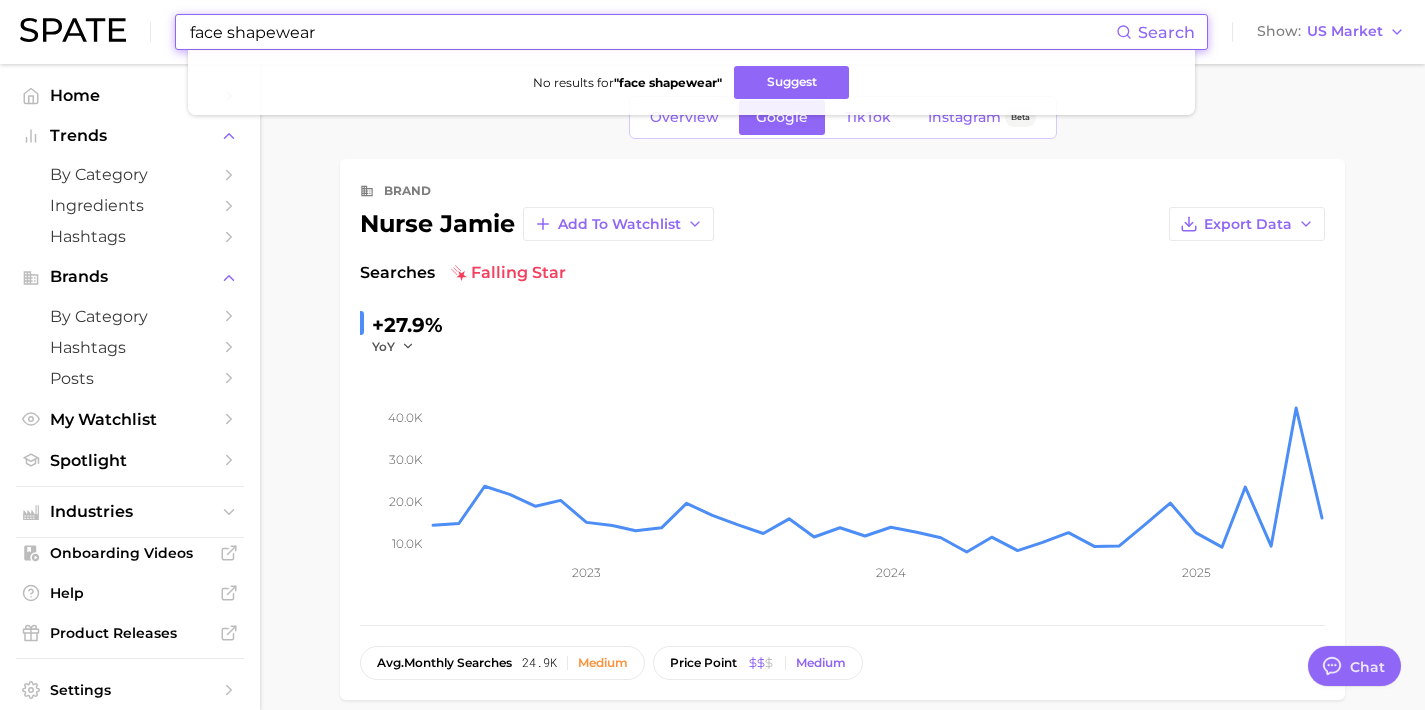 drag, startPoint x: 431, startPoint y: 32, endPoint x: 32, endPoint y: -9, distance: 401.10098 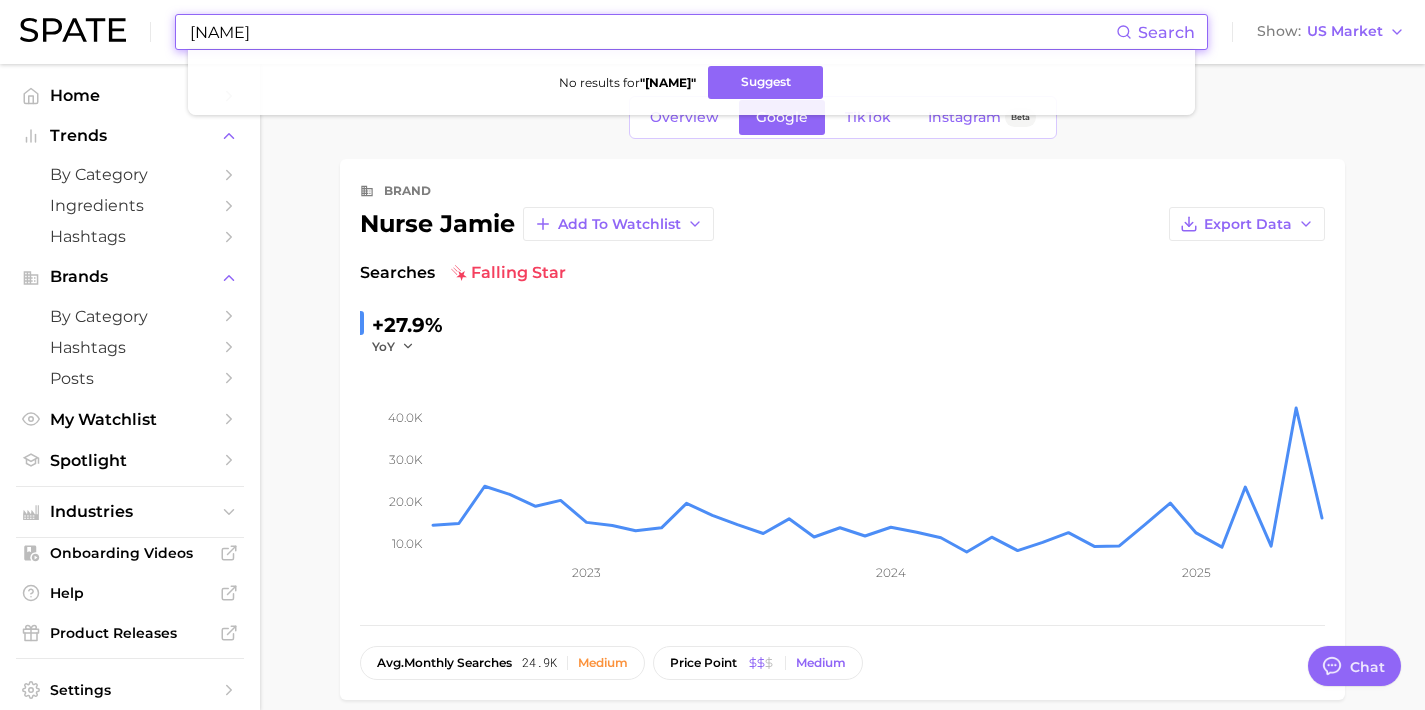 drag, startPoint x: 363, startPoint y: 31, endPoint x: 8, endPoint y: 14, distance: 355.4068 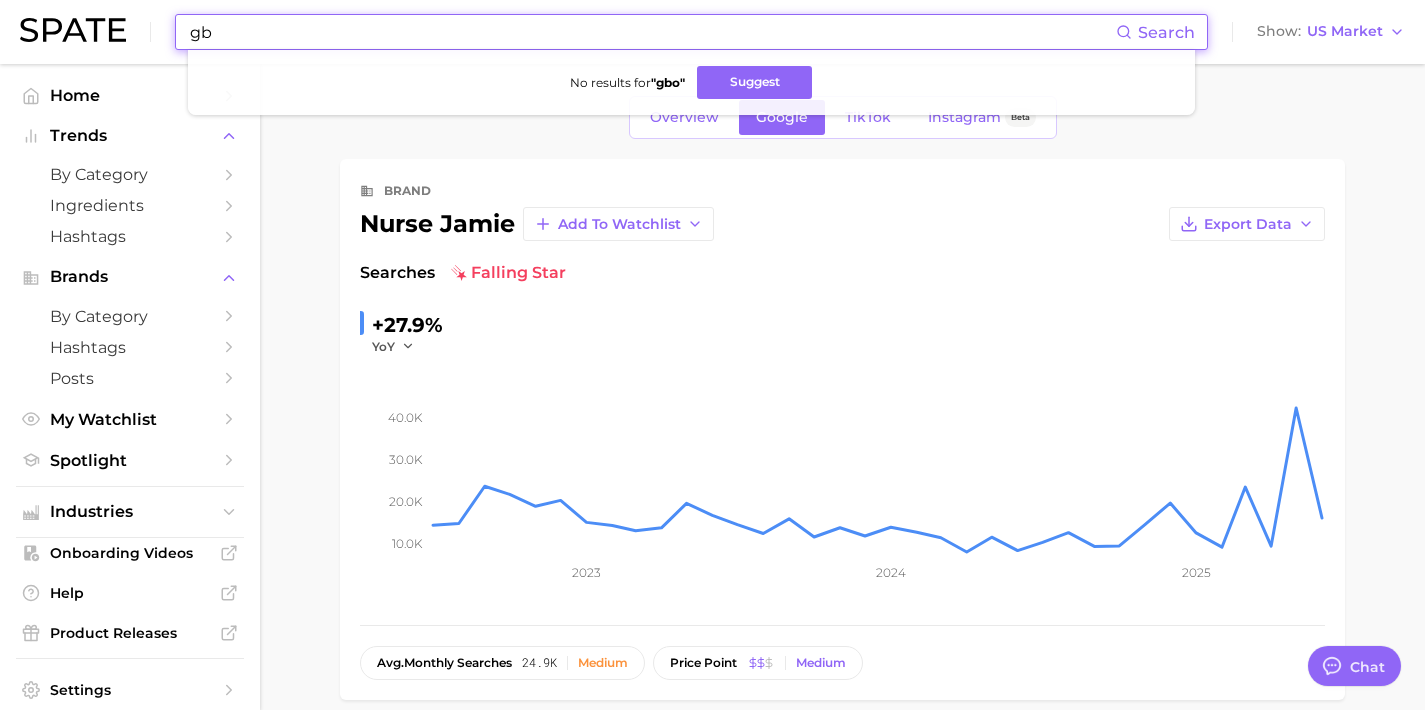 type on "g" 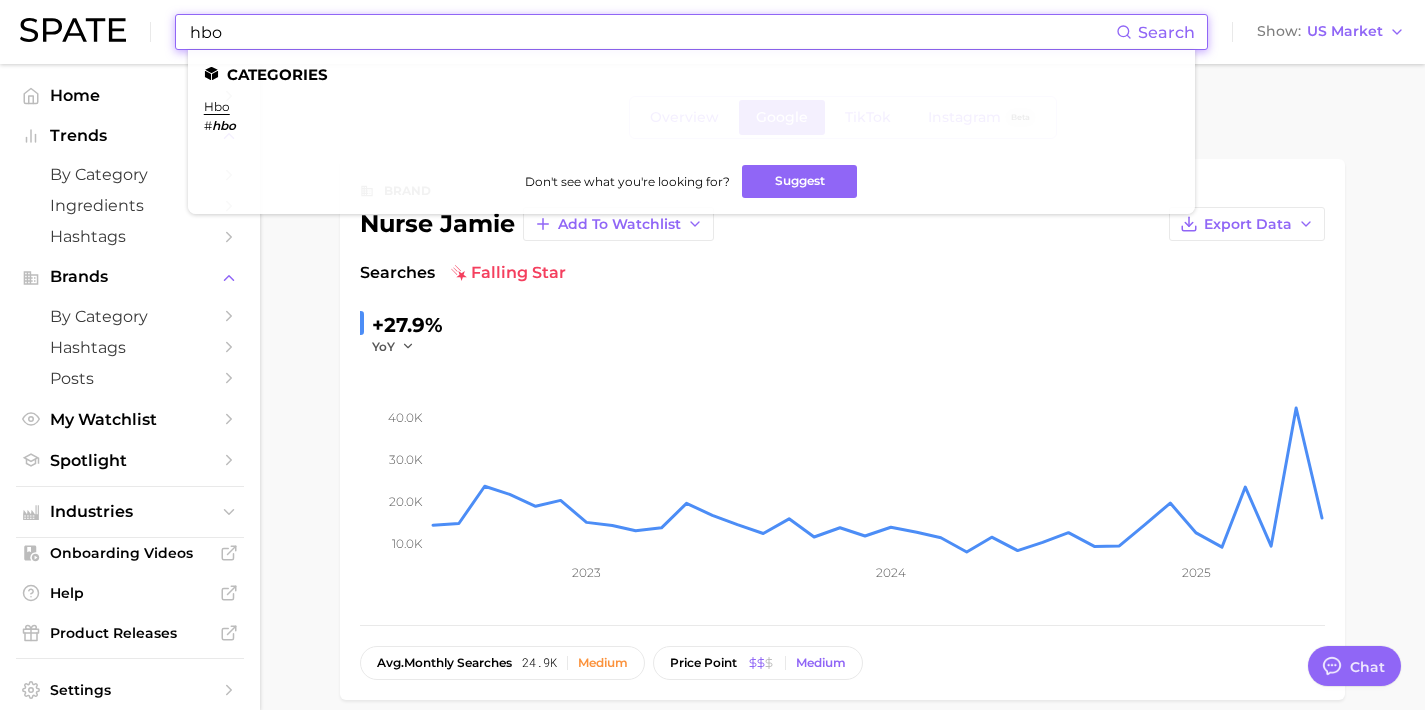 drag, startPoint x: 234, startPoint y: 33, endPoint x: 185, endPoint y: 33, distance: 49 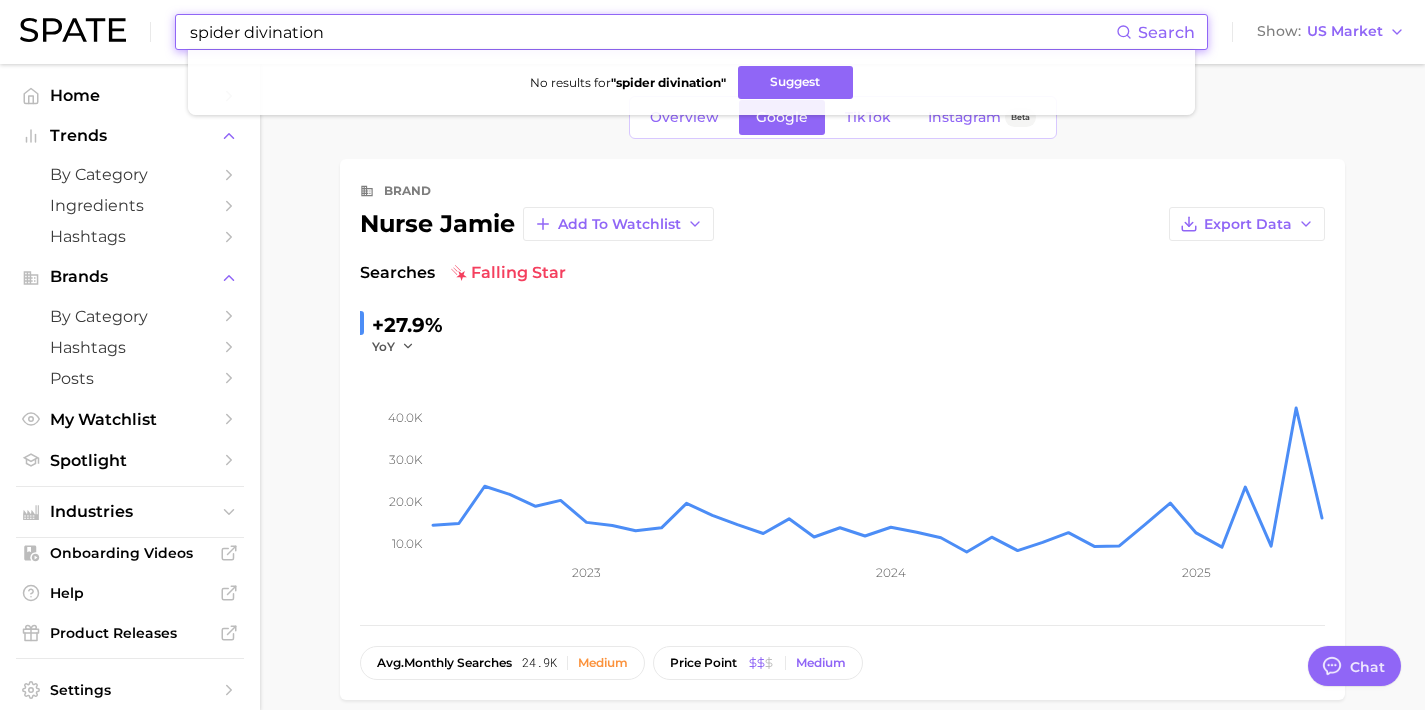 drag, startPoint x: 364, startPoint y: 33, endPoint x: 157, endPoint y: 29, distance: 207.03865 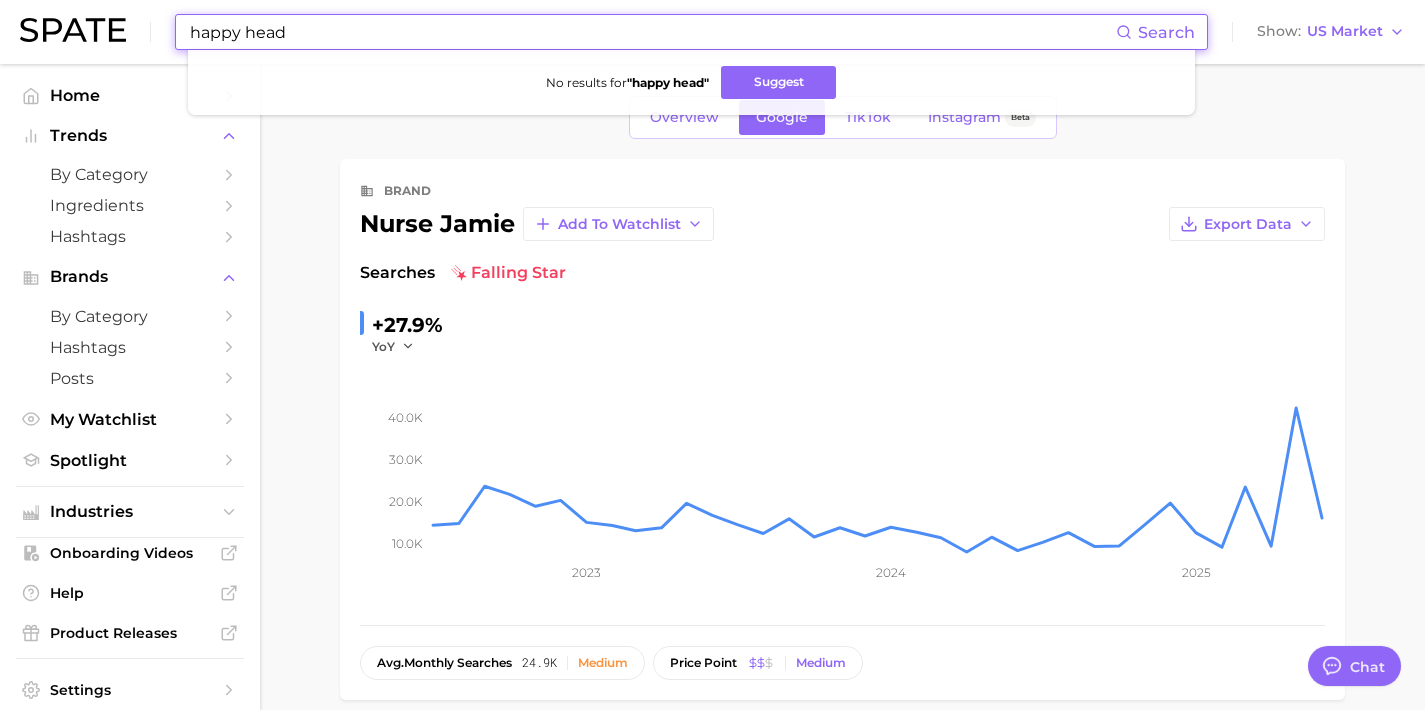 paste on "https://www.happyhead.com/" 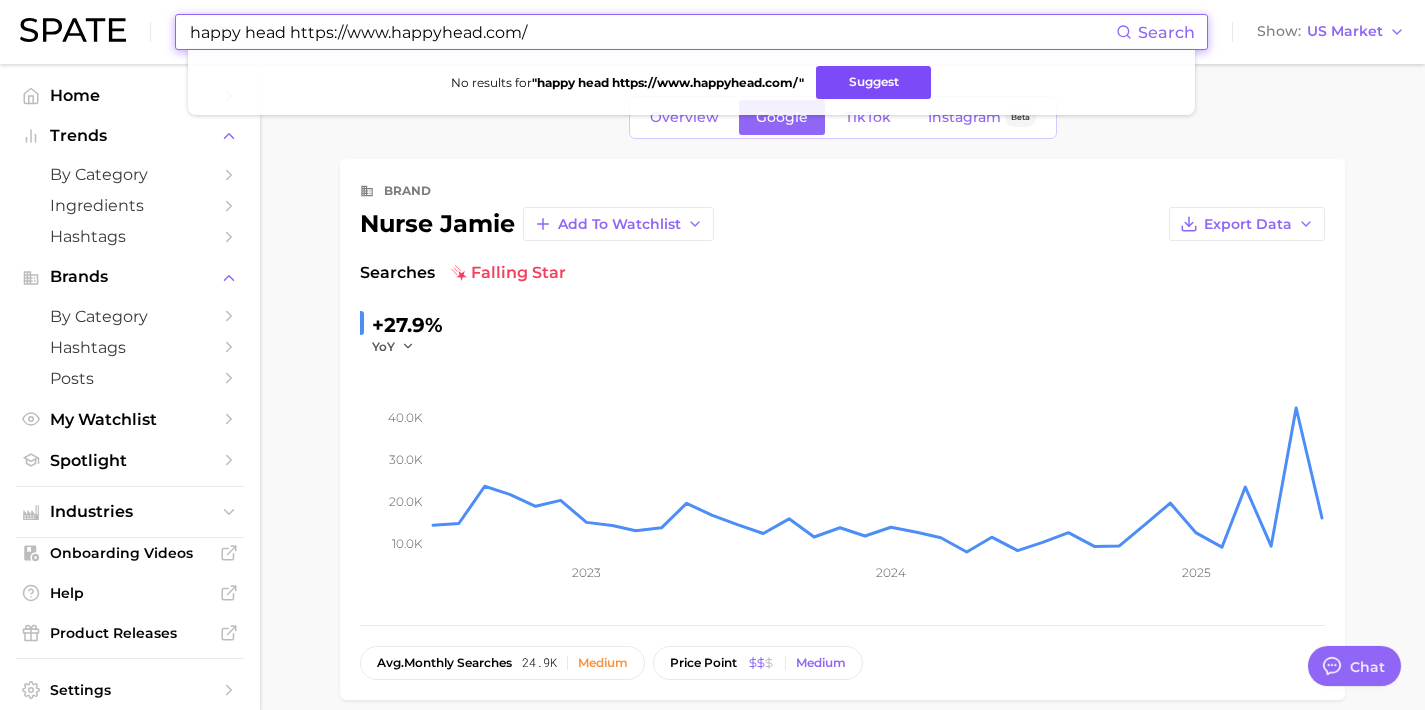 click on "Suggest" at bounding box center (873, 82) 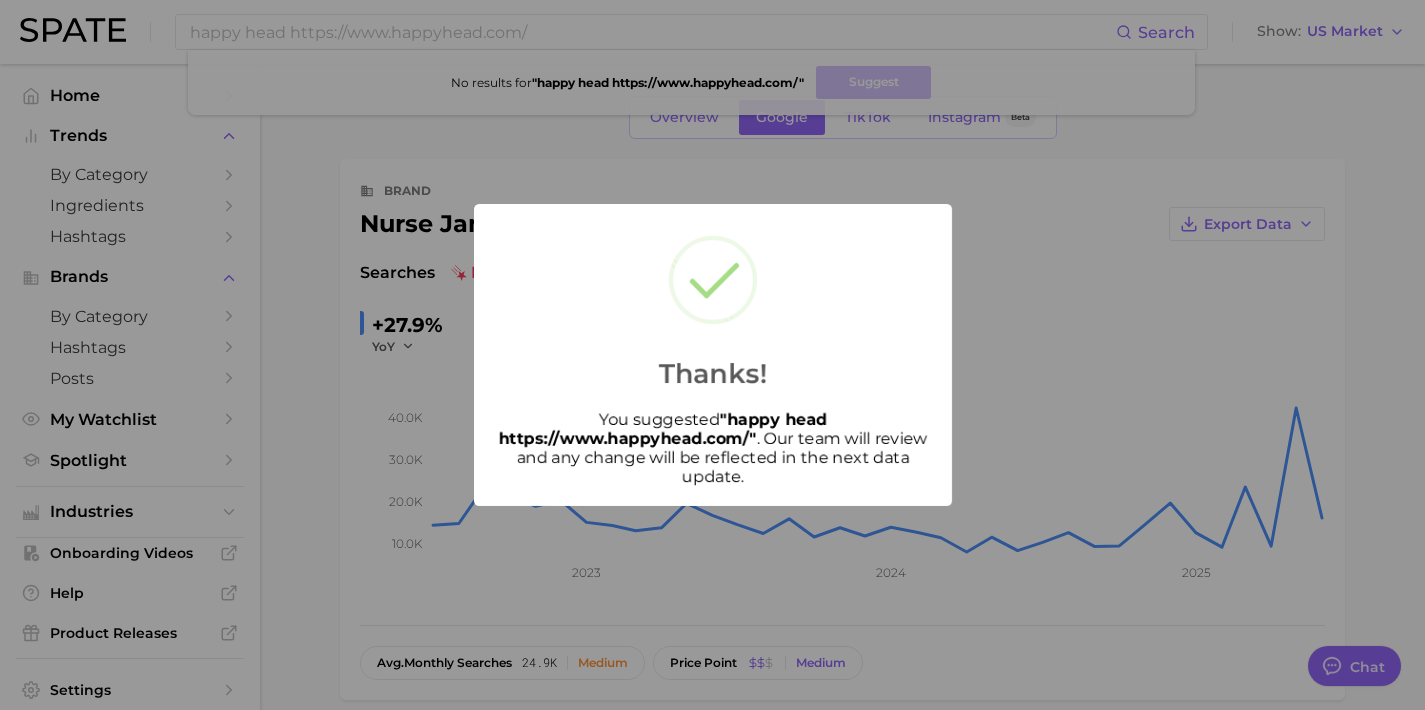 click on "Thanks!
You suggested  " happy head https://www.happyhead.com/ " . Our team will review and any change will be reflected in the next data update." at bounding box center [712, 355] 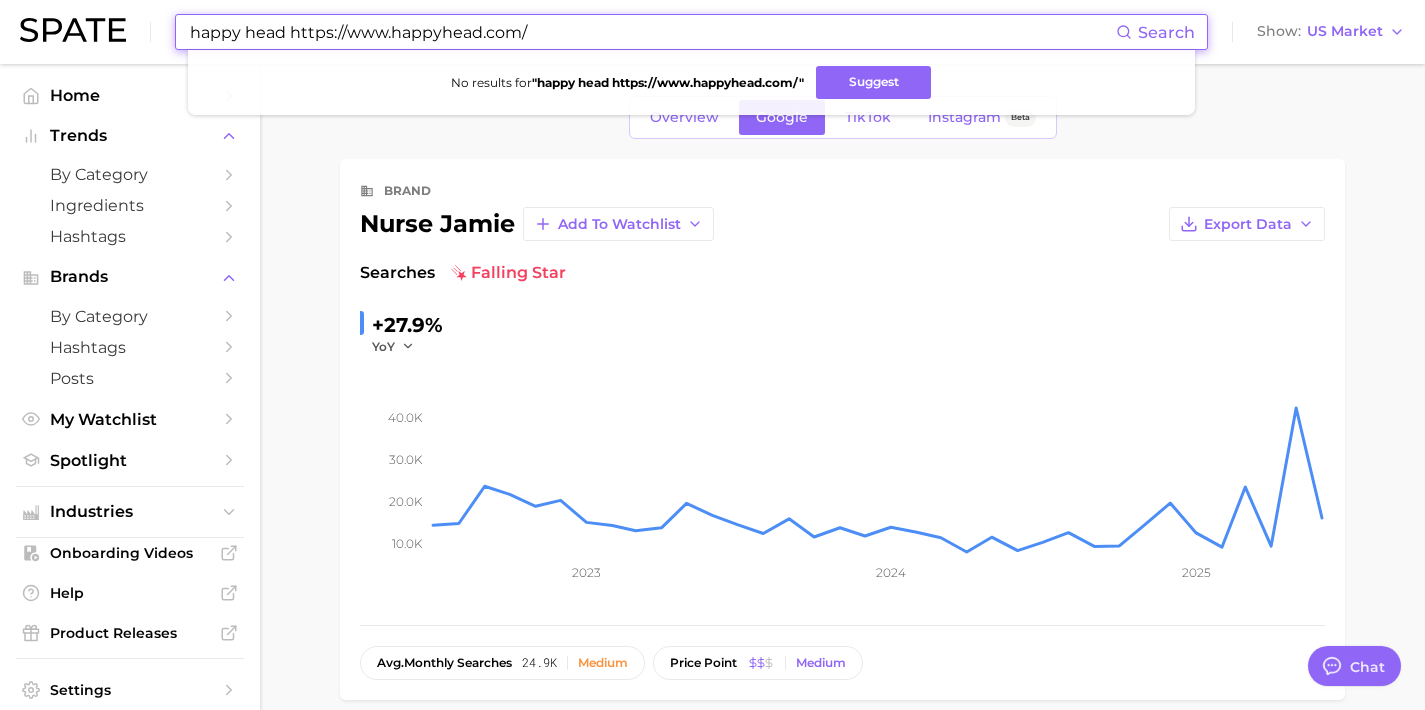 drag, startPoint x: 576, startPoint y: 43, endPoint x: 93, endPoint y: 19, distance: 483.59592 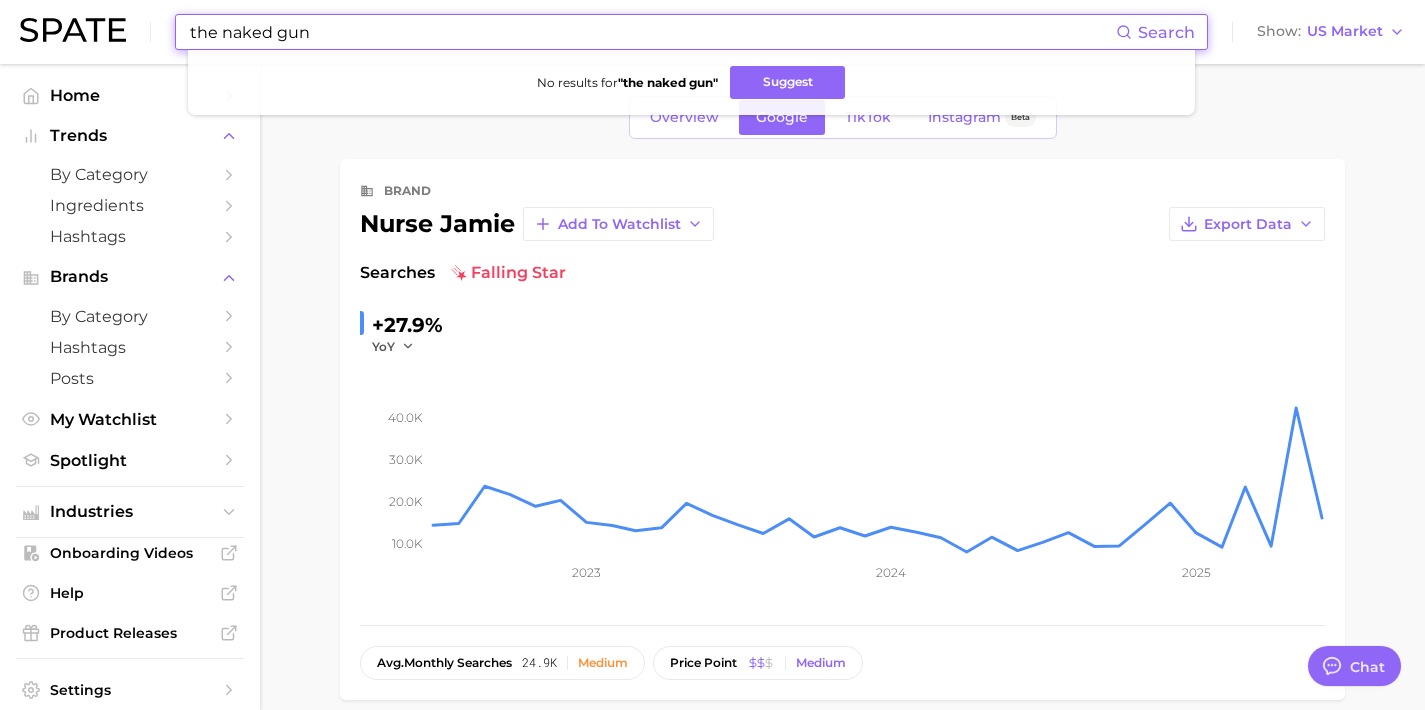 drag, startPoint x: 356, startPoint y: 23, endPoint x: 501, endPoint y: 34, distance: 145.41664 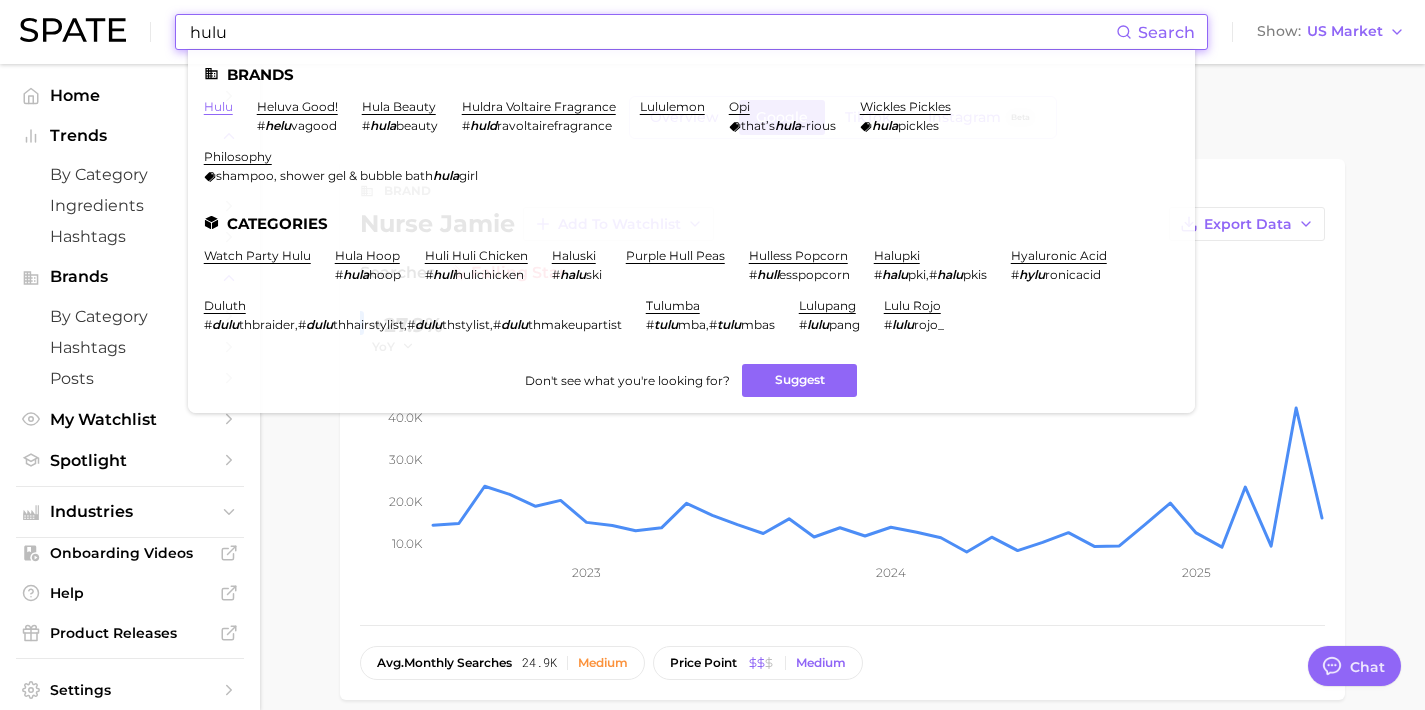 type on "hulu" 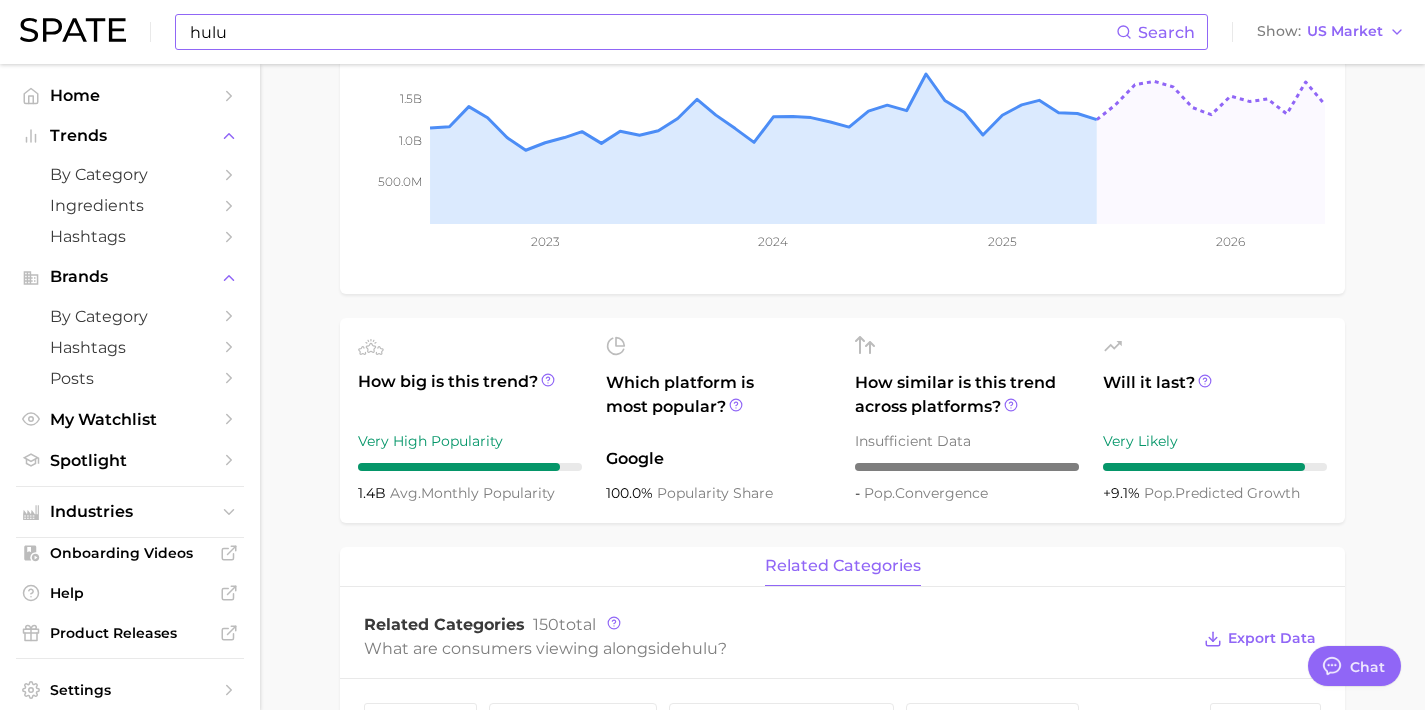 scroll, scrollTop: 0, scrollLeft: 0, axis: both 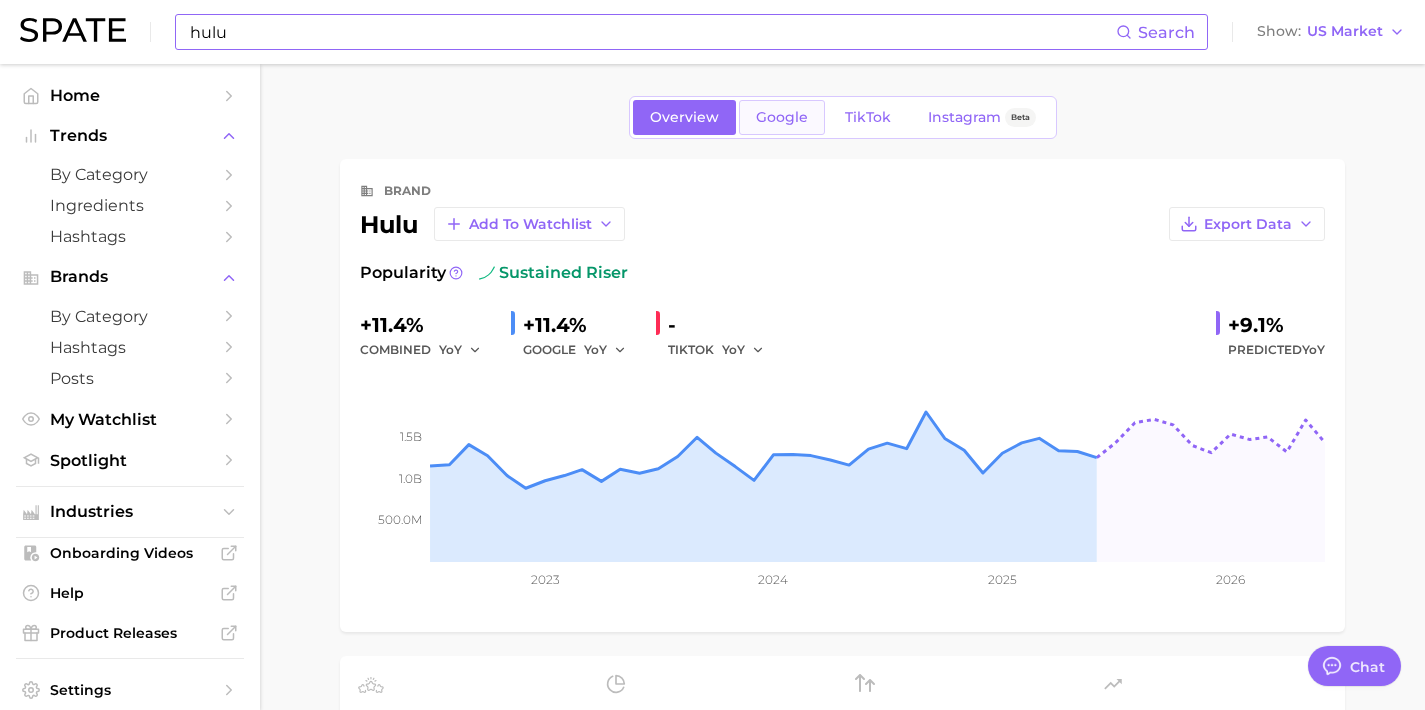 click on "Google" at bounding box center [782, 117] 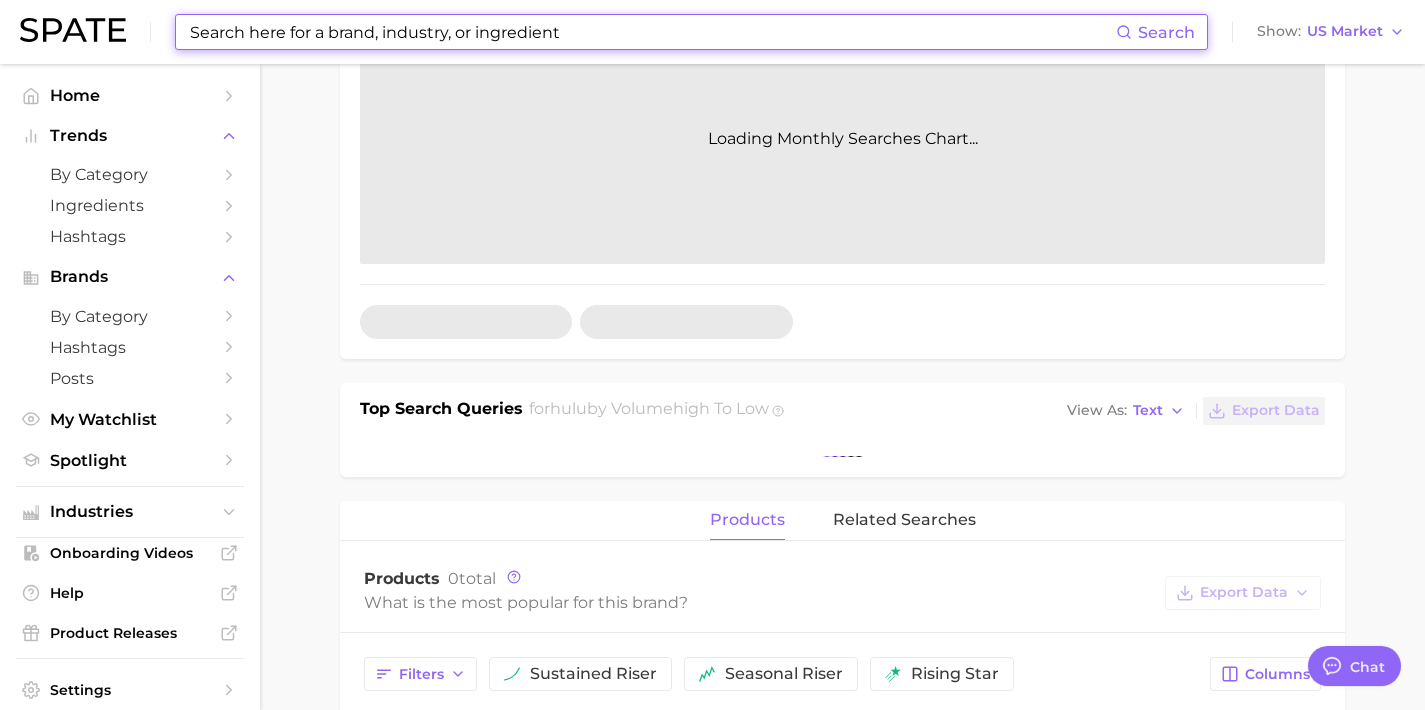 scroll, scrollTop: 397, scrollLeft: 0, axis: vertical 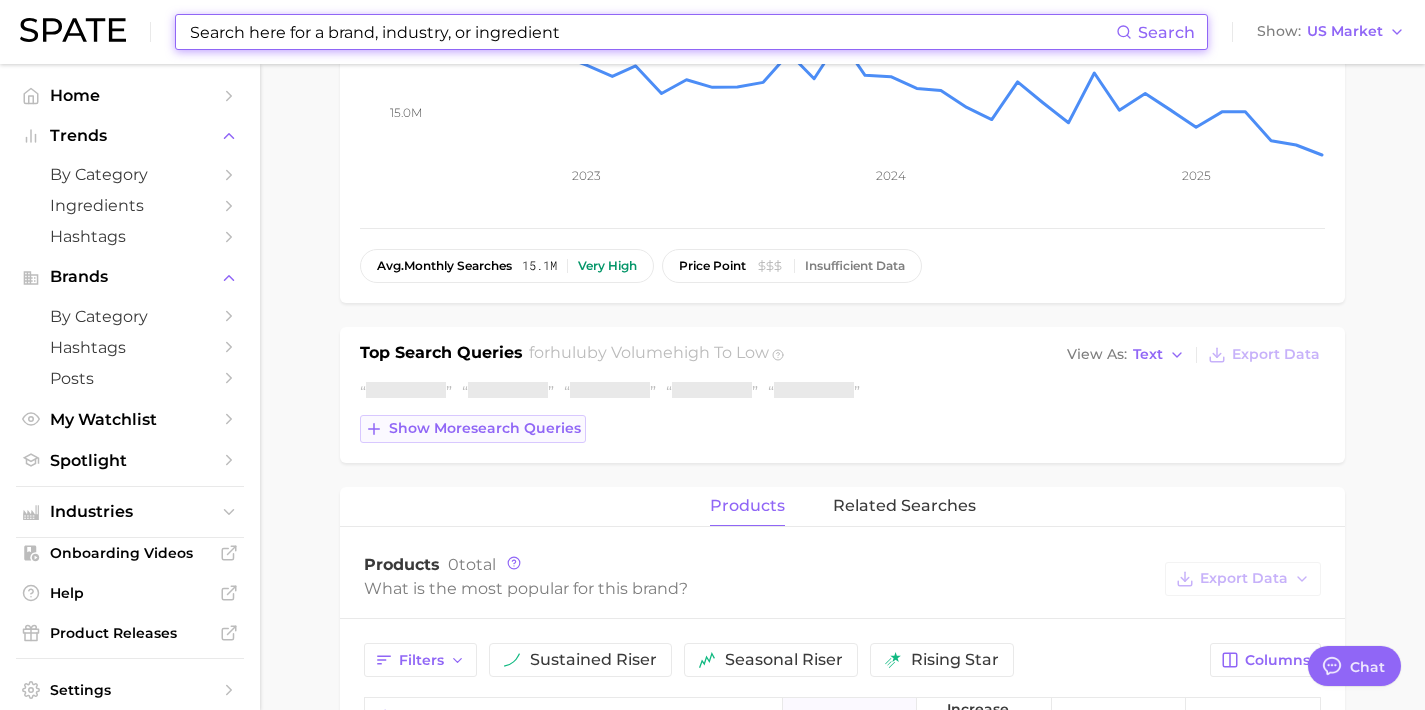 click on "Show more  search queries" at bounding box center (485, 428) 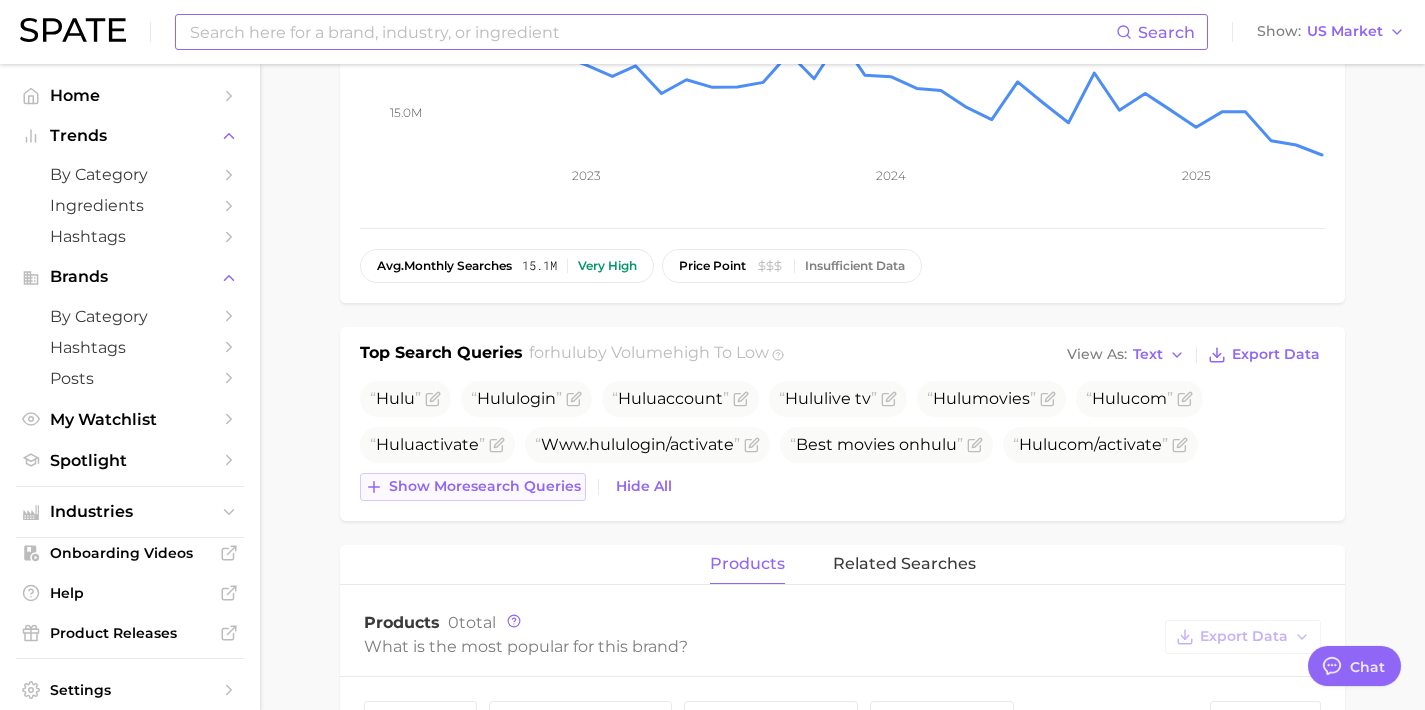 click on "Show more  search queries" at bounding box center (473, 487) 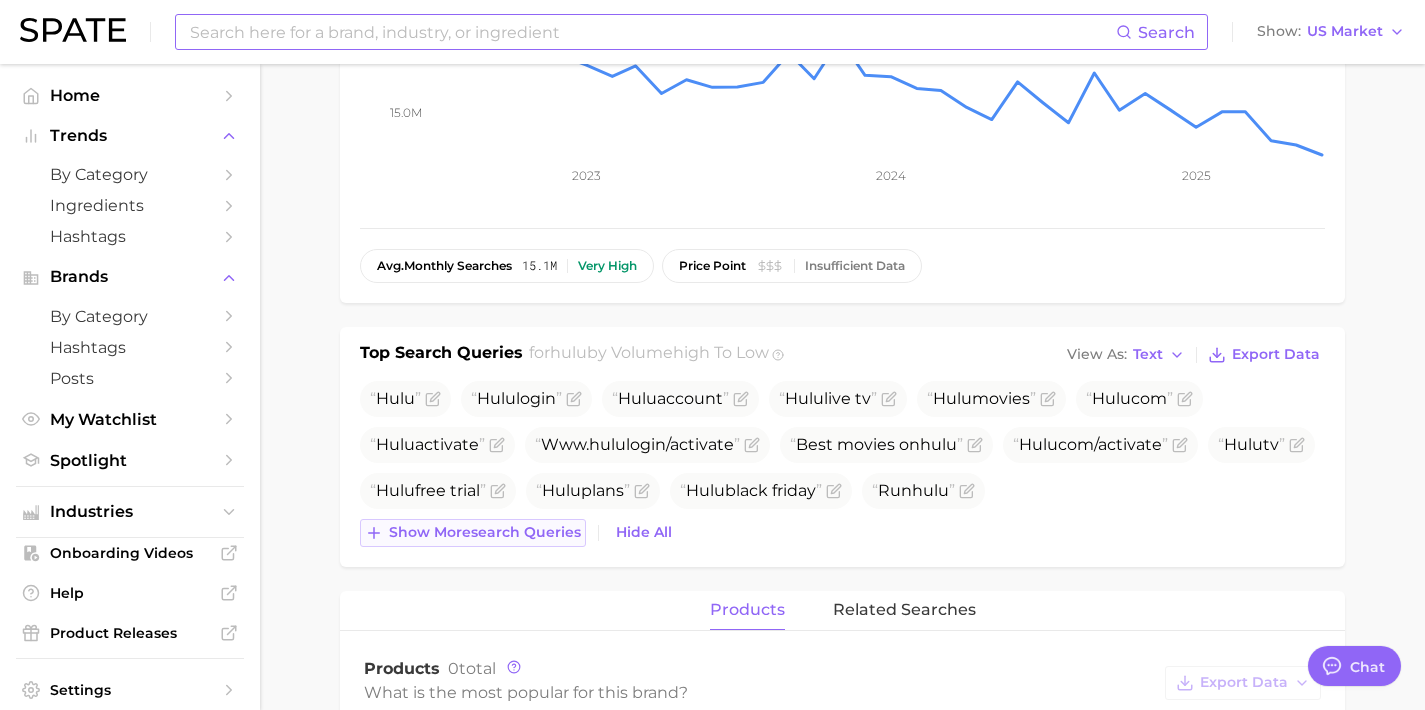 click on "Show more  search queries" at bounding box center (485, 532) 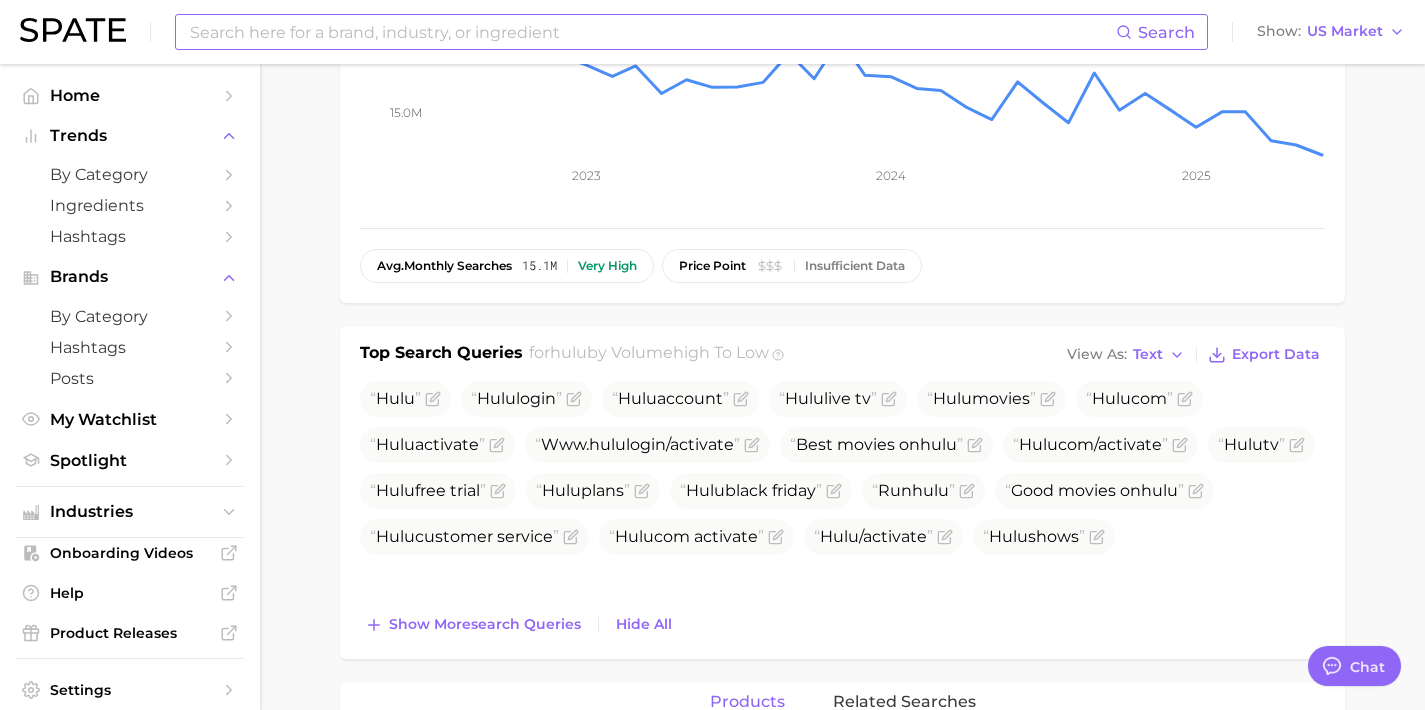 scroll, scrollTop: 0, scrollLeft: 0, axis: both 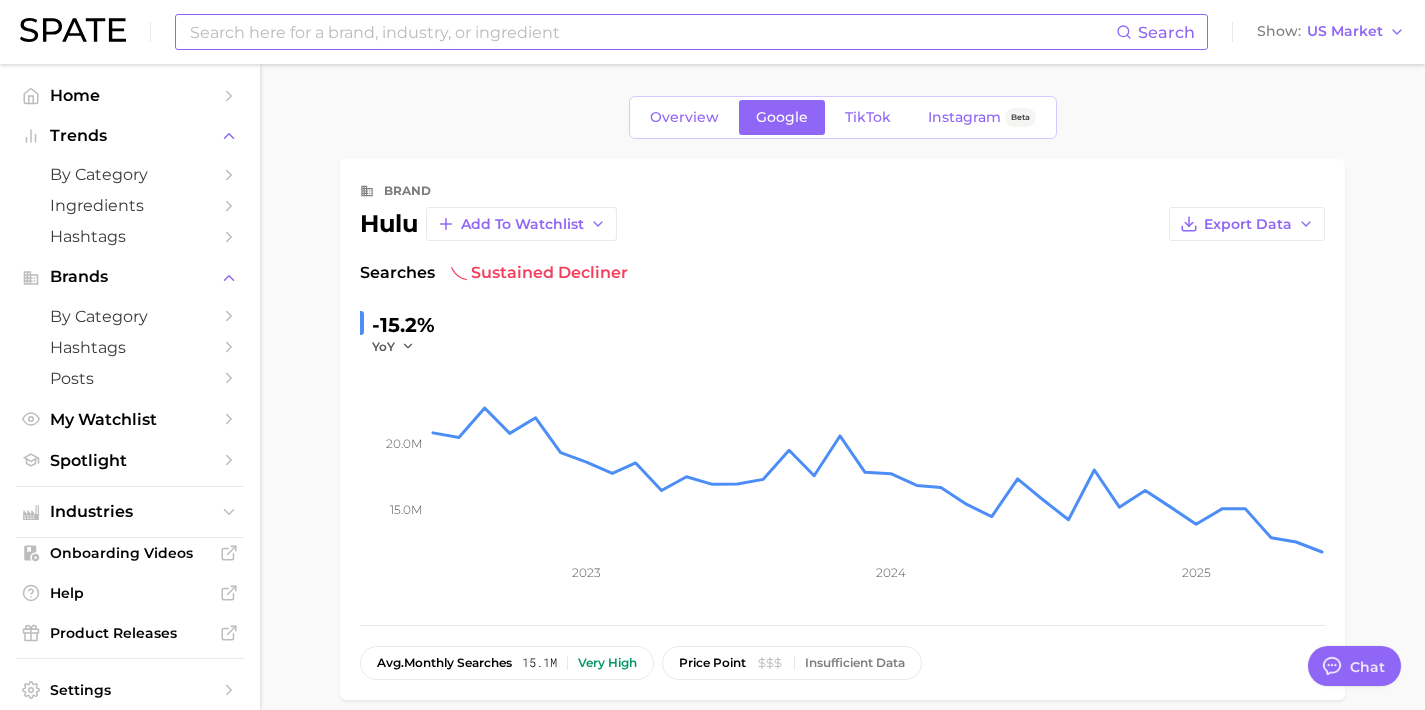 click at bounding box center (652, 32) 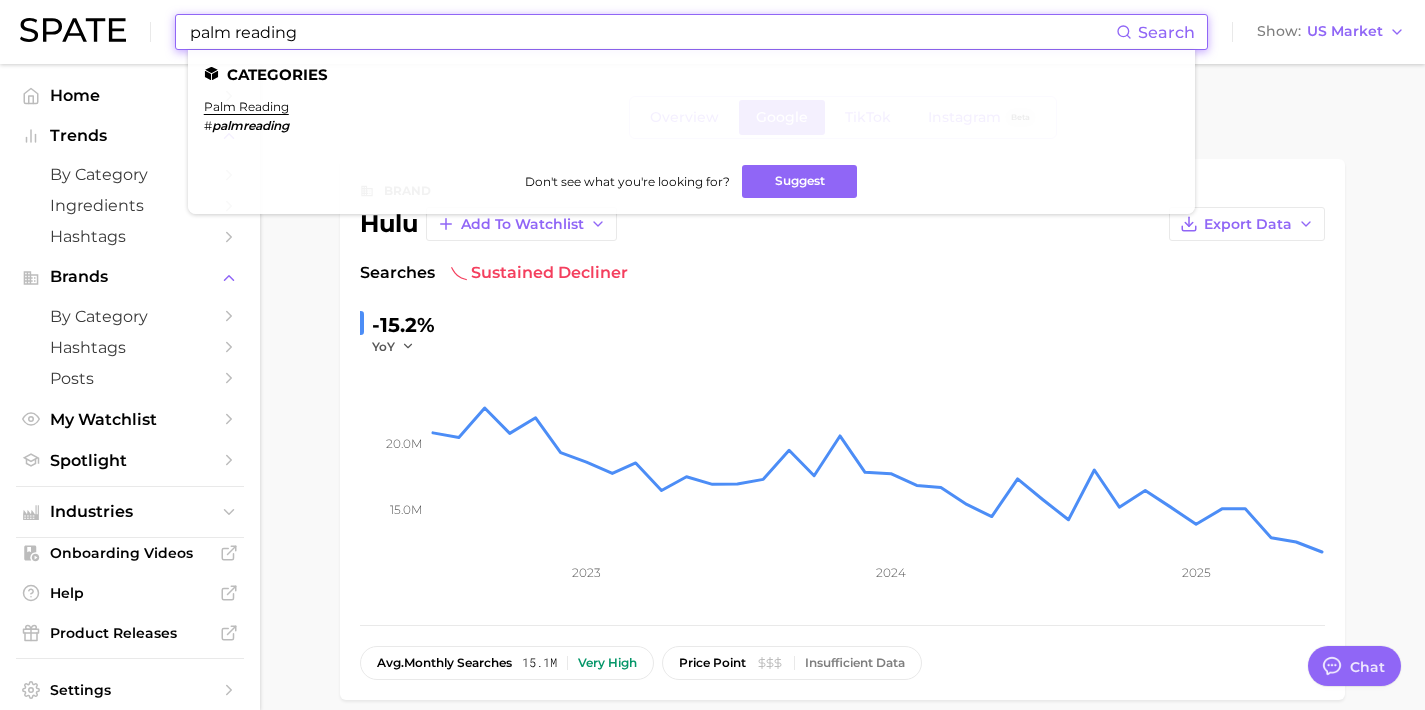 drag, startPoint x: 407, startPoint y: 32, endPoint x: 57, endPoint y: 0, distance: 351.4598 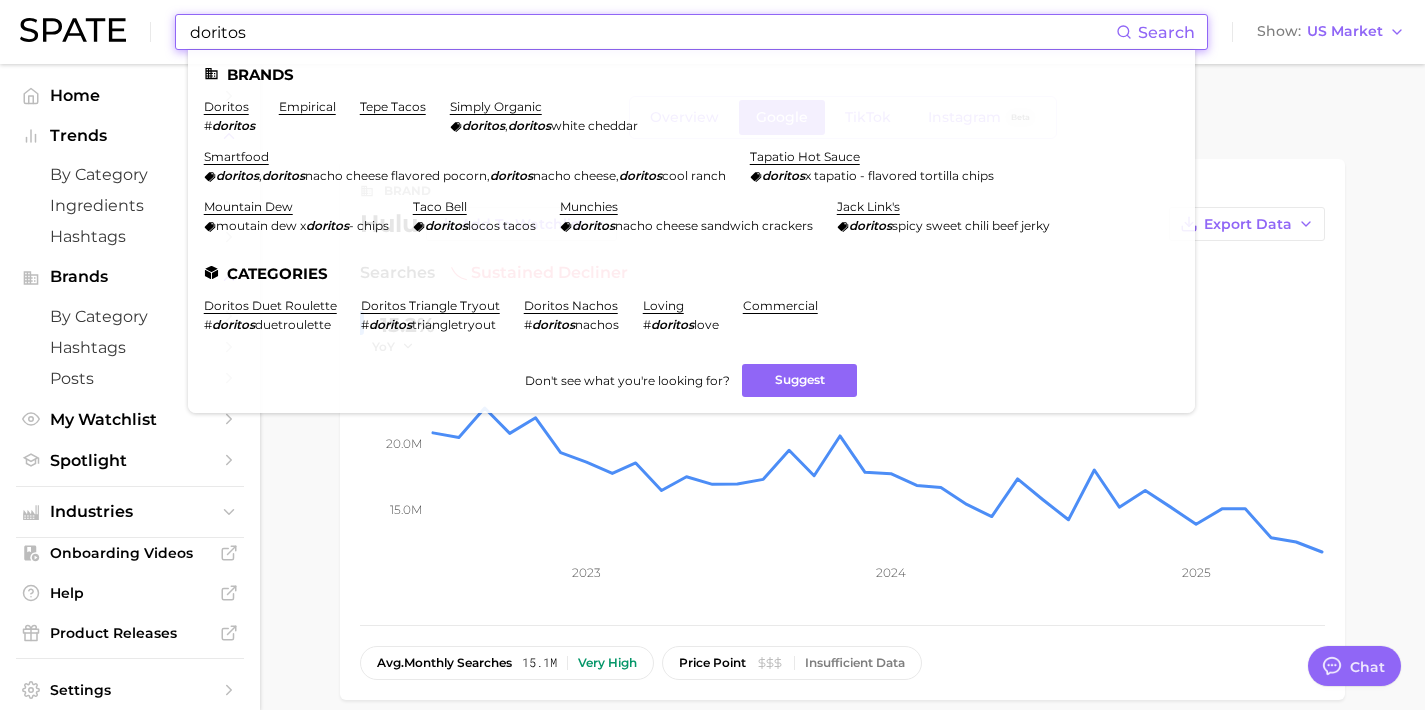 type on "doritos" 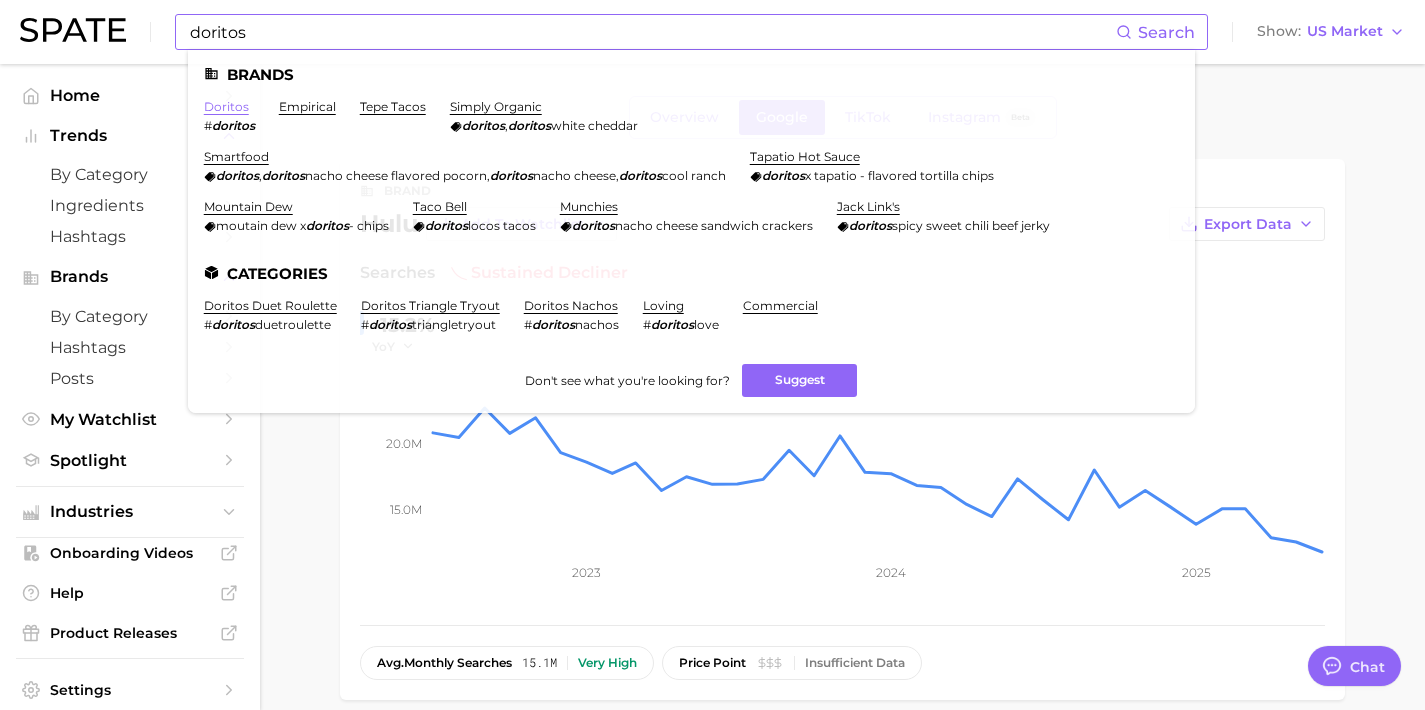 click on "doritos" at bounding box center [226, 106] 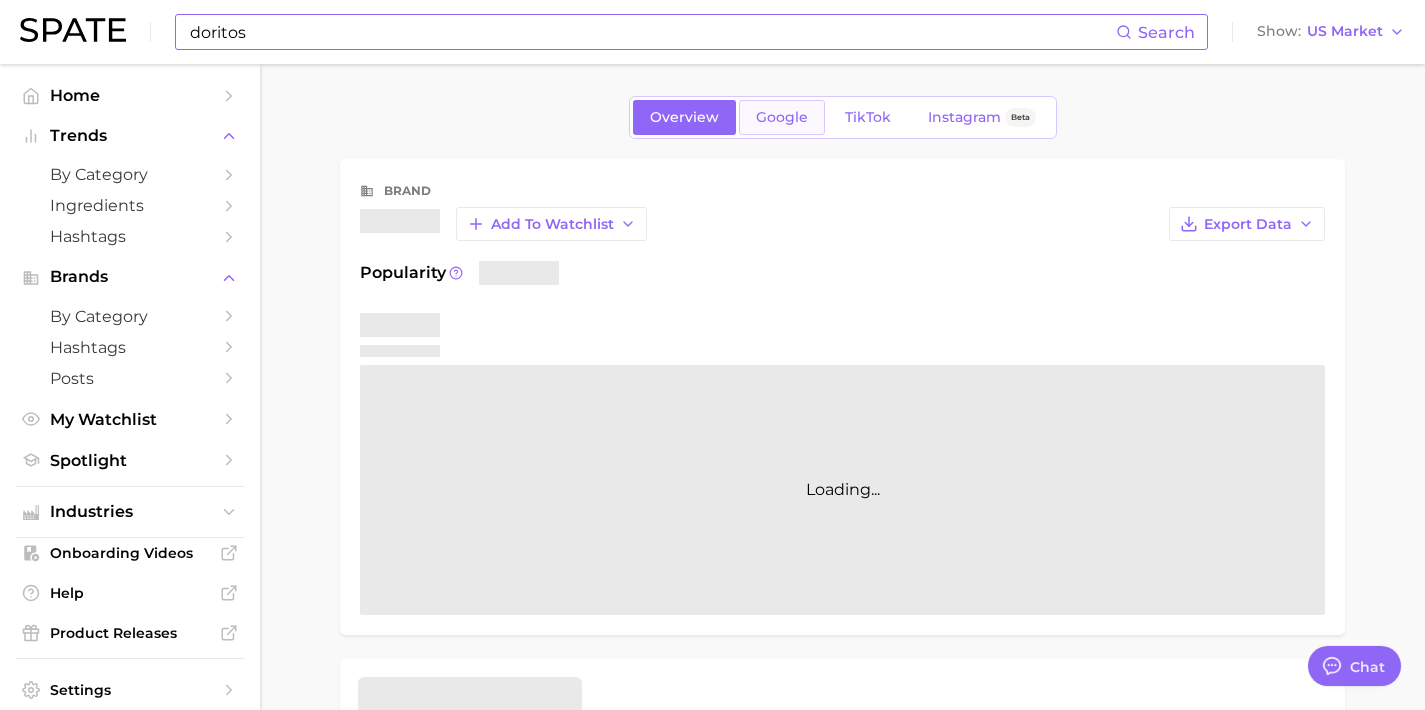 click on "Google" at bounding box center (782, 117) 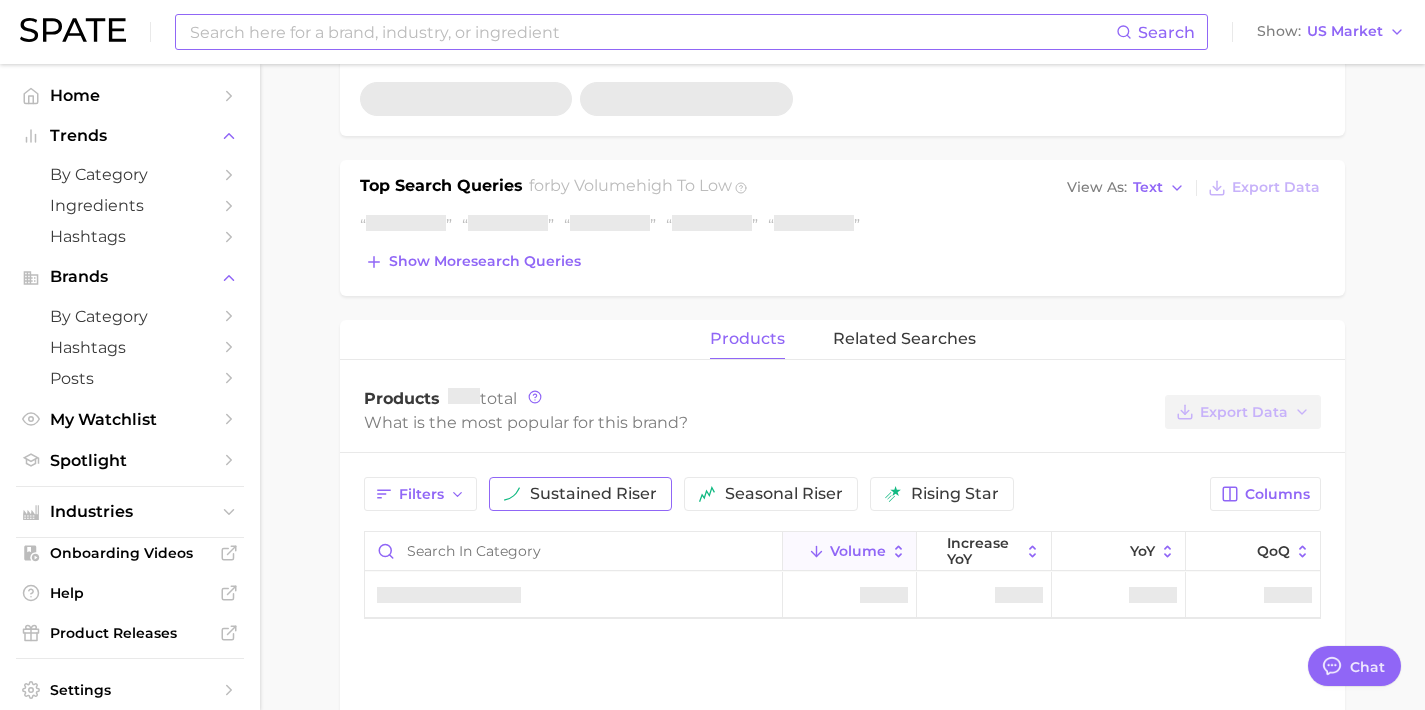 scroll, scrollTop: 567, scrollLeft: 0, axis: vertical 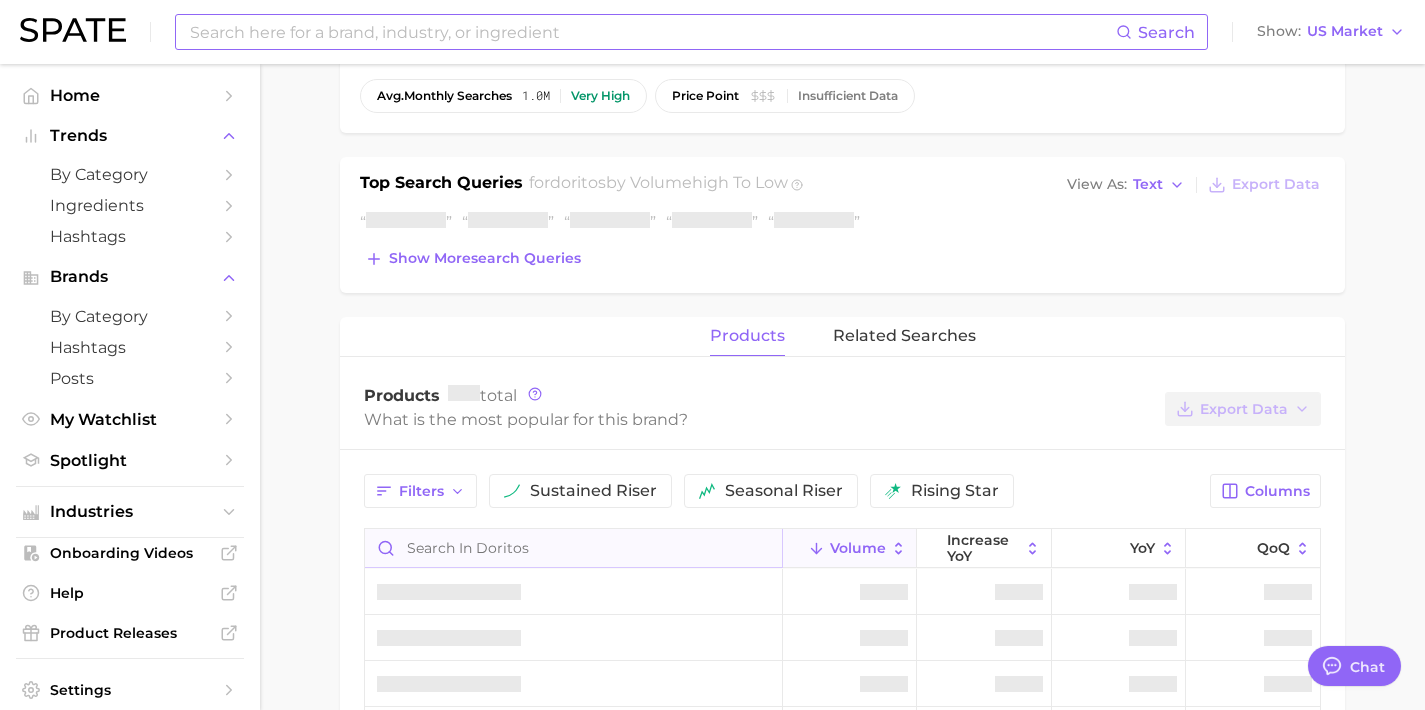 click at bounding box center [573, 548] 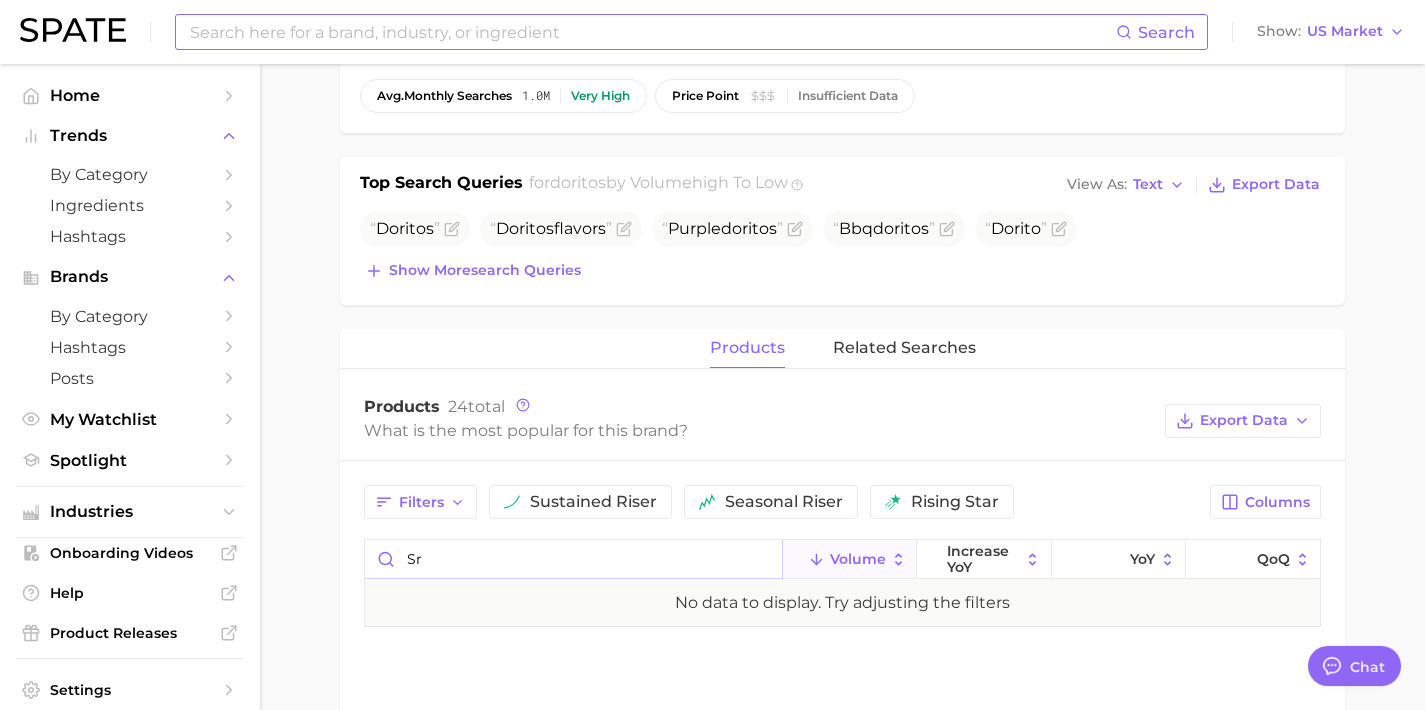 type on "sr" 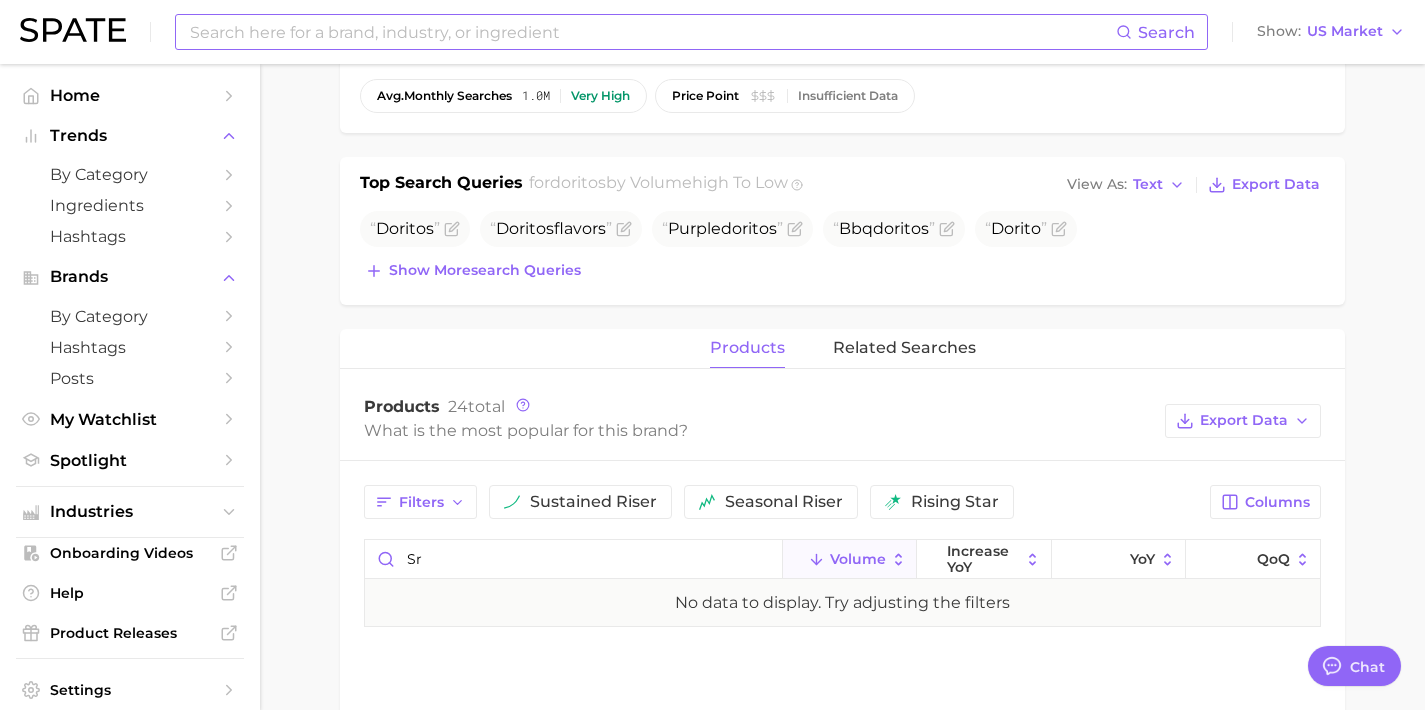 click on "Doritos Doritos  flavors Purple  doritos Bbq  doritos Dorito Show more  search queries" at bounding box center (842, 248) 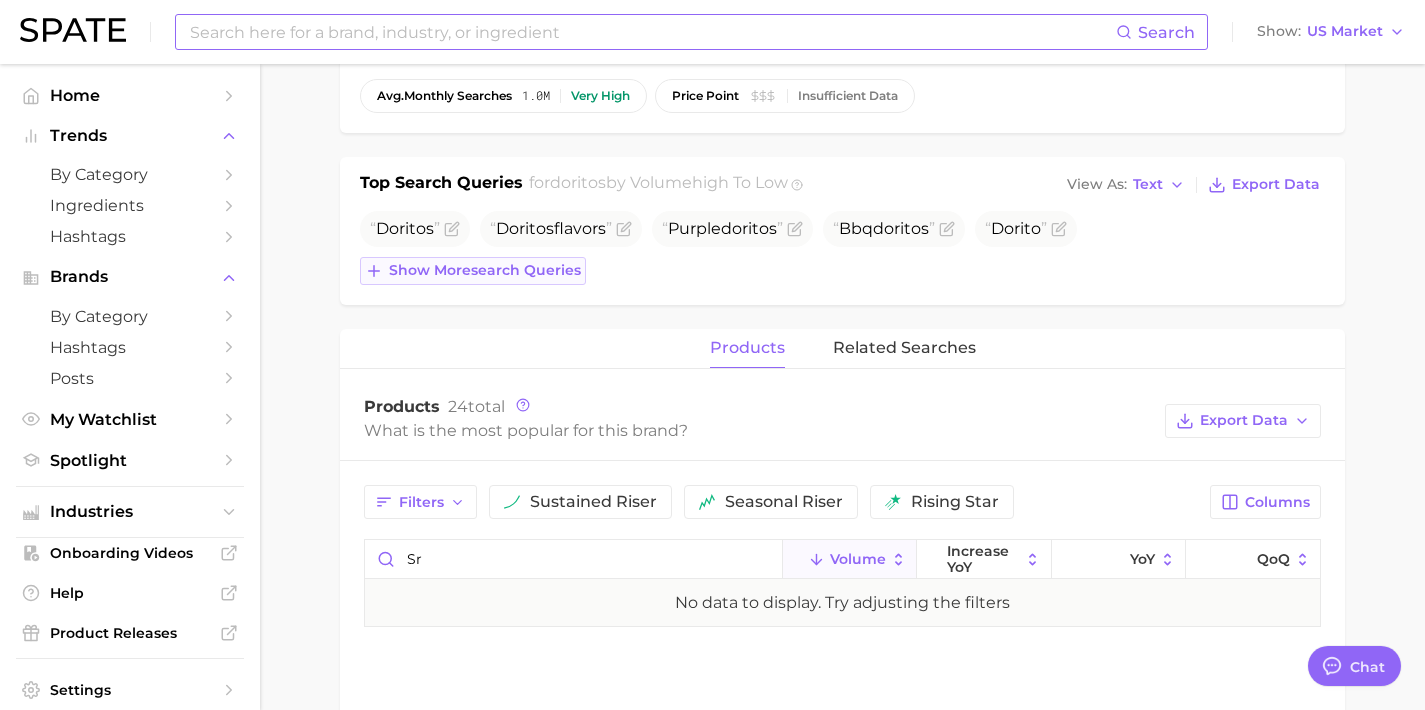 click on "Show more  search queries" at bounding box center [485, 270] 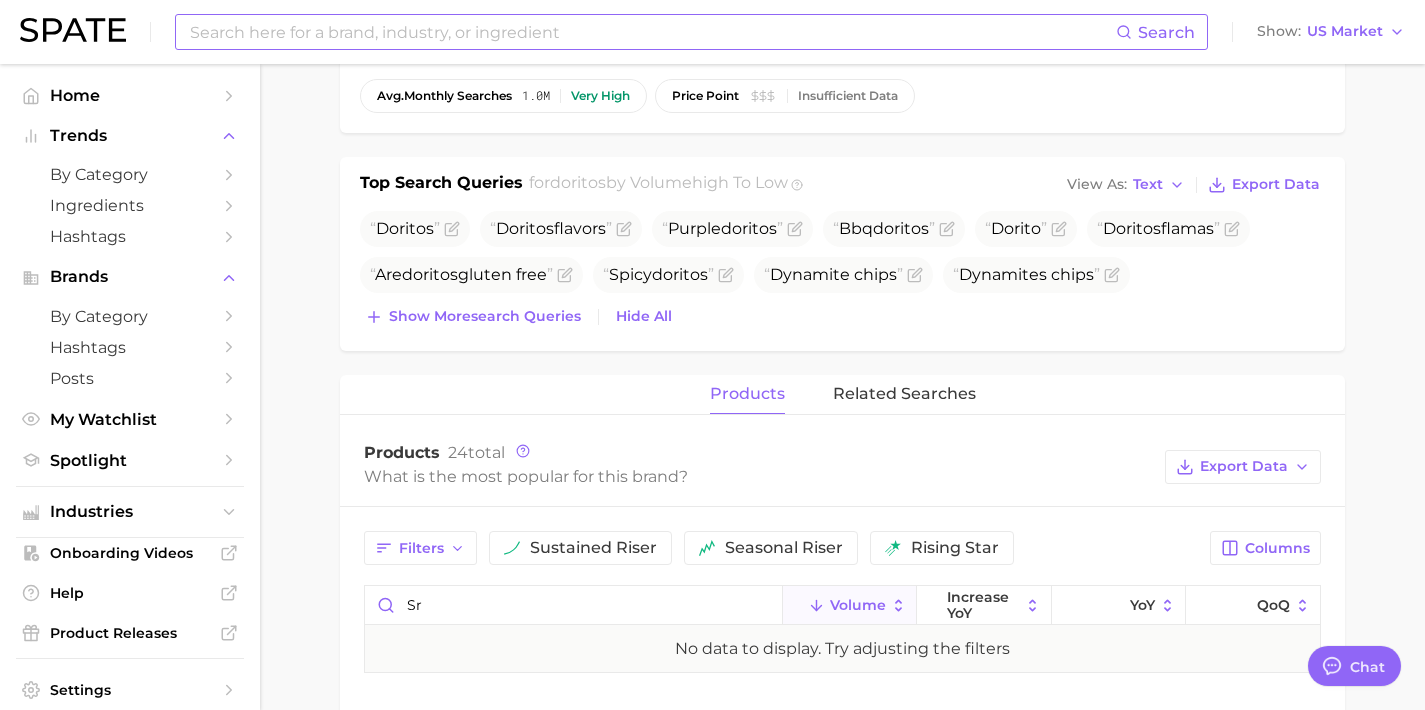 drag, startPoint x: 502, startPoint y: 317, endPoint x: 509, endPoint y: 354, distance: 37.65634 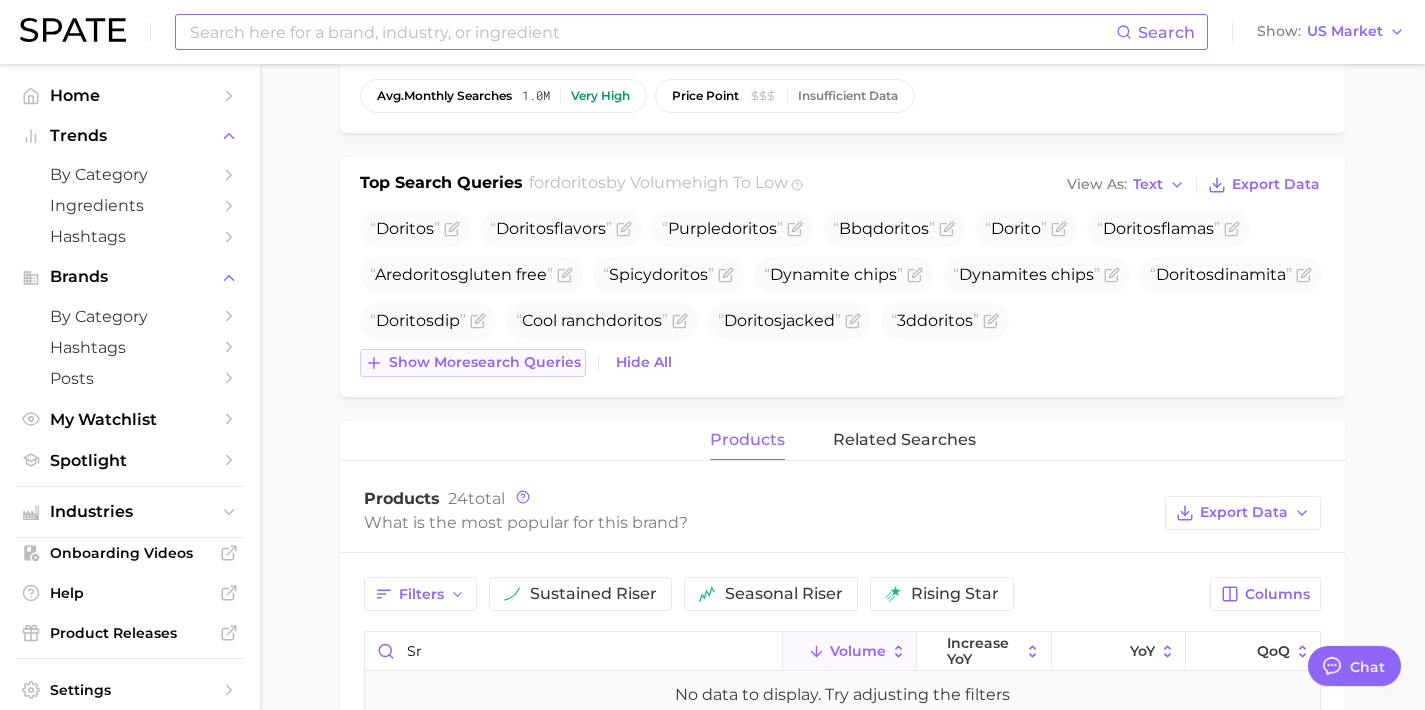 click on "Show more  search queries" at bounding box center [485, 362] 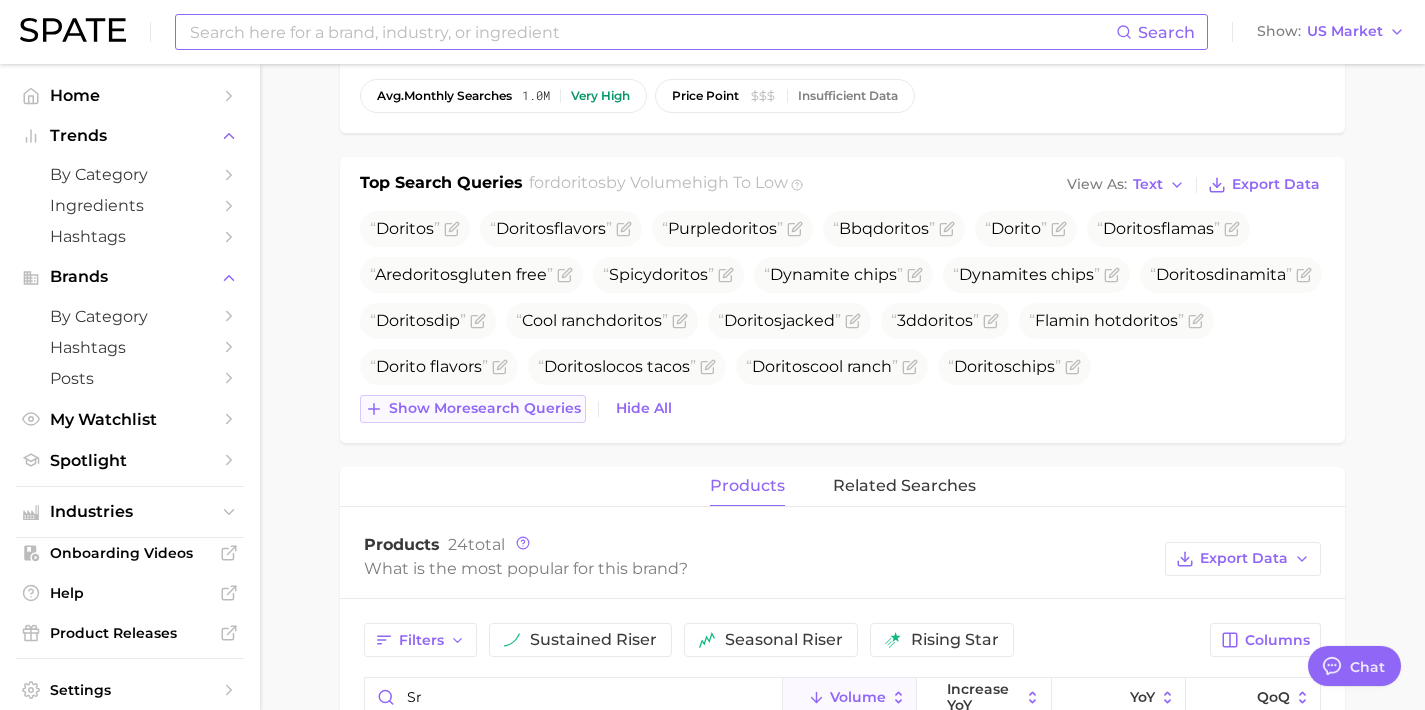 click on "Show more  search queries" at bounding box center (473, 409) 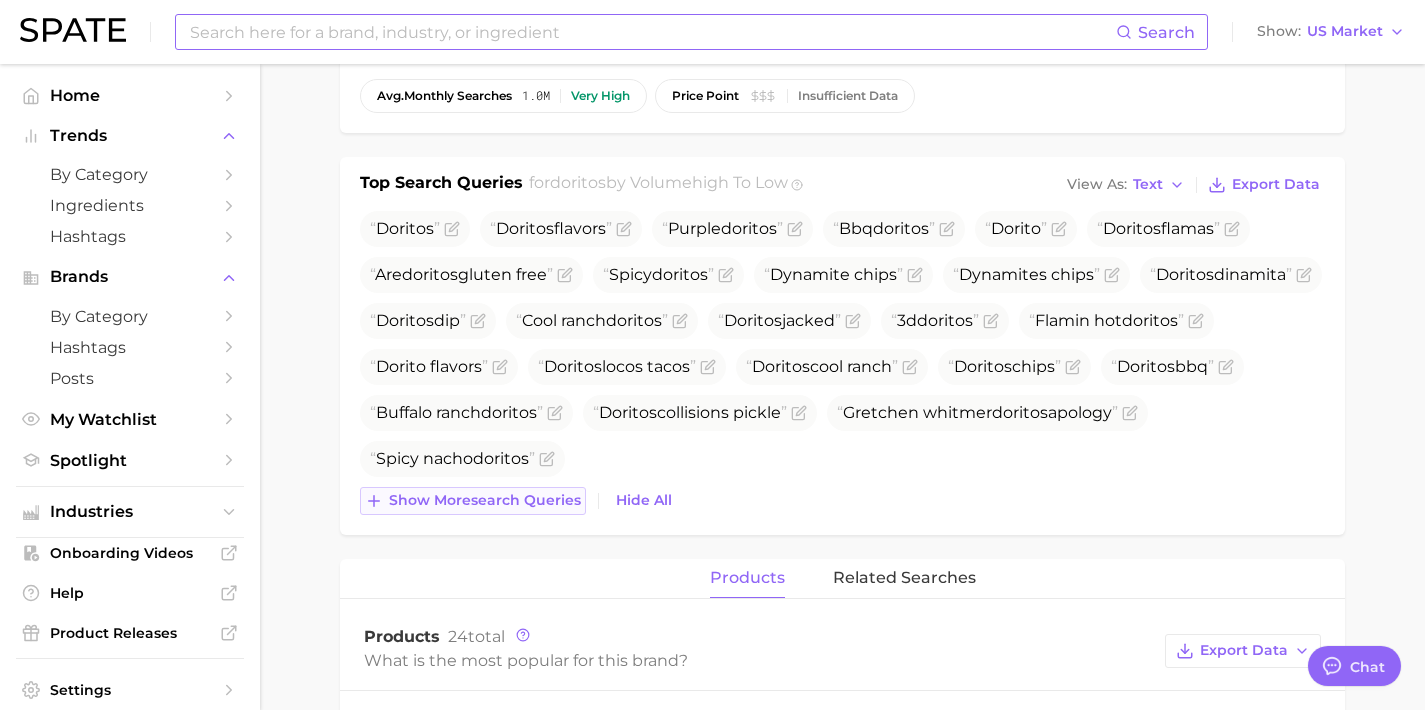 click on "Show more  search queries" at bounding box center [485, 500] 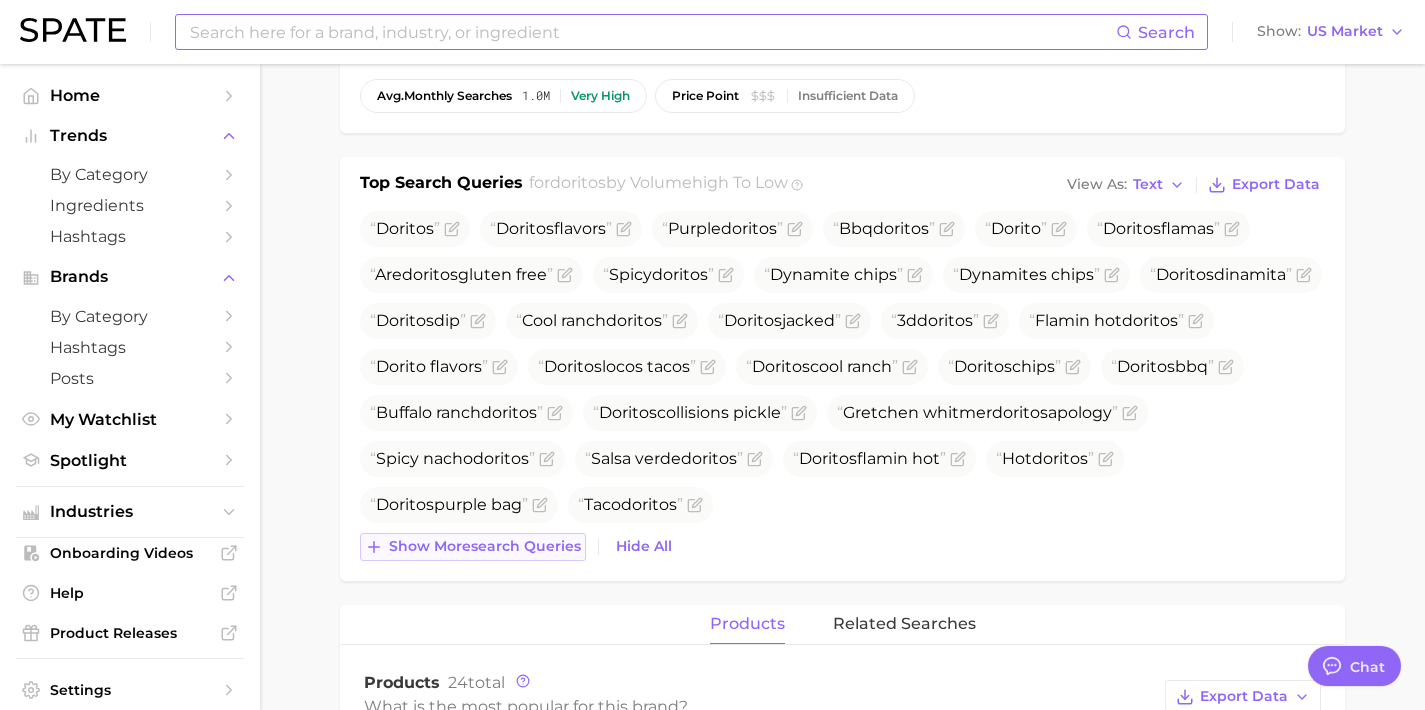 click on "Show more  search queries" at bounding box center (473, 547) 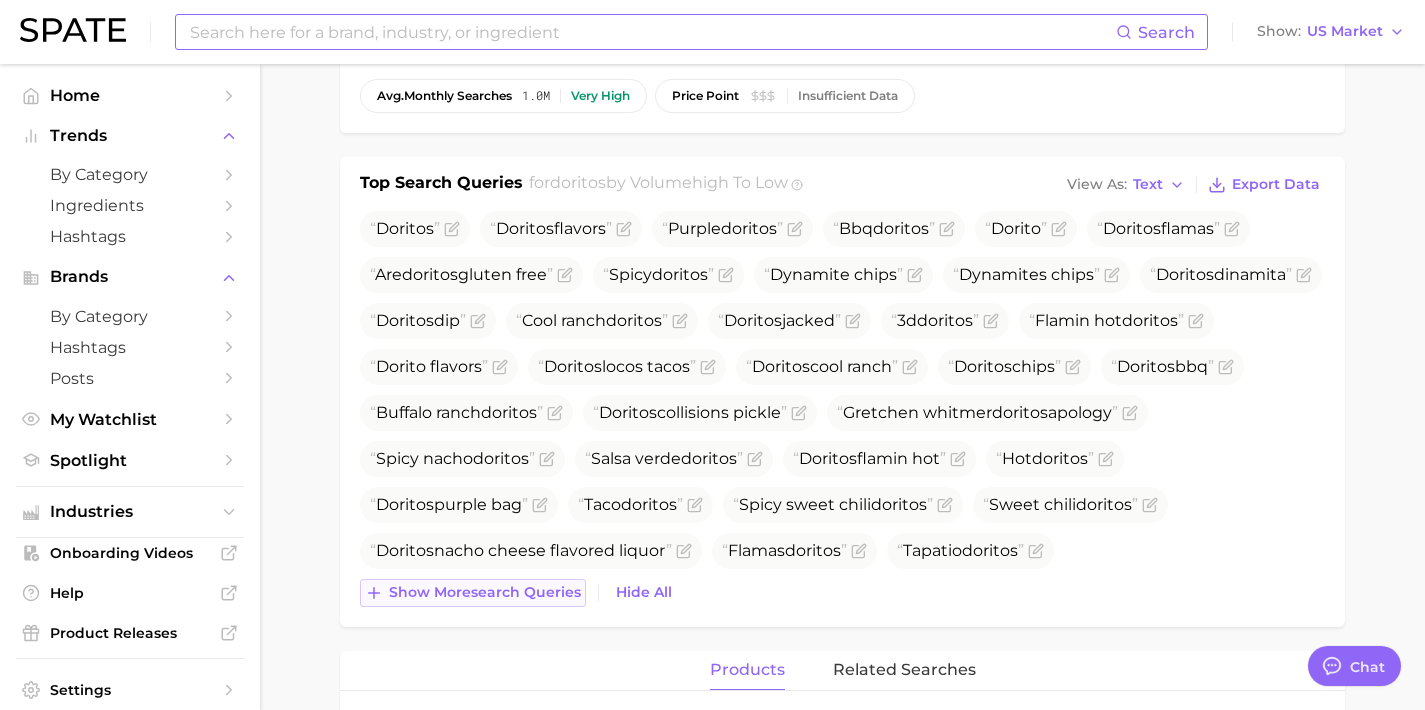 click on "Show more  search queries" at bounding box center [485, 592] 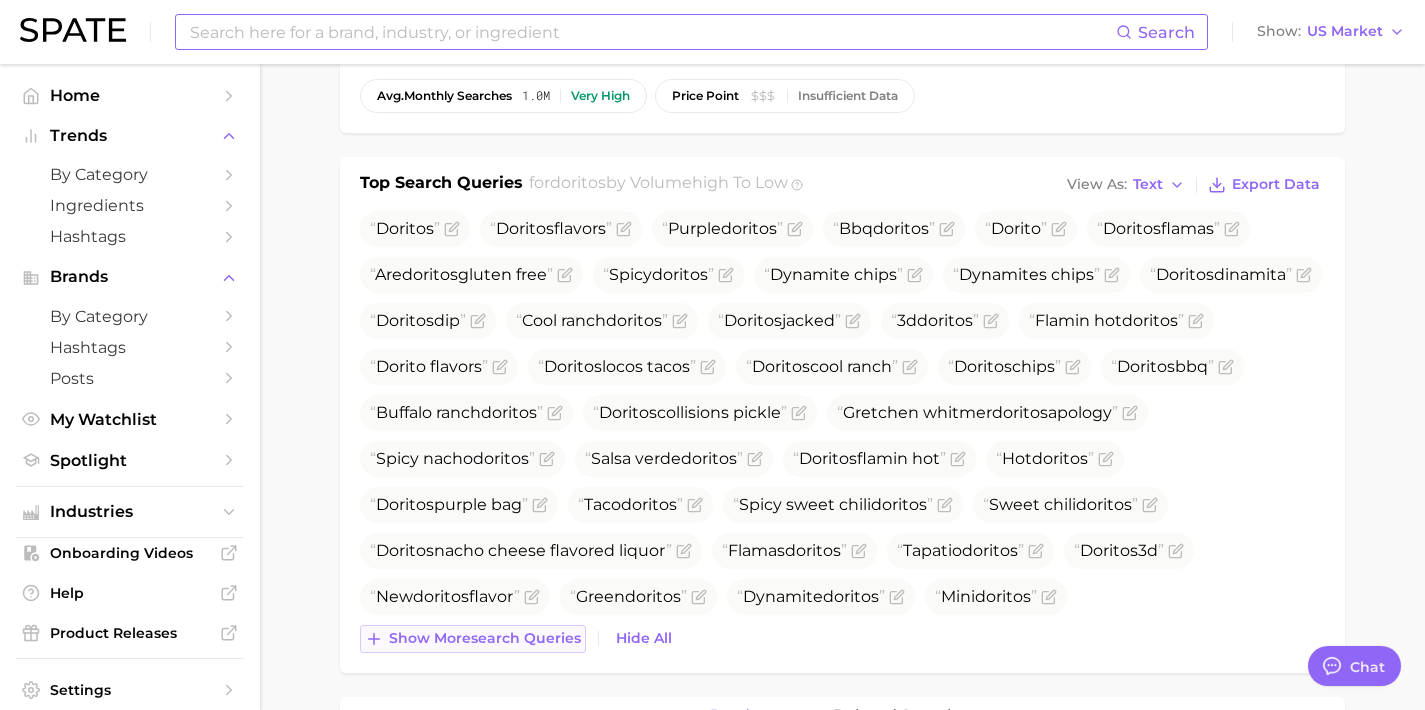 click on "Show more  search queries" at bounding box center (485, 638) 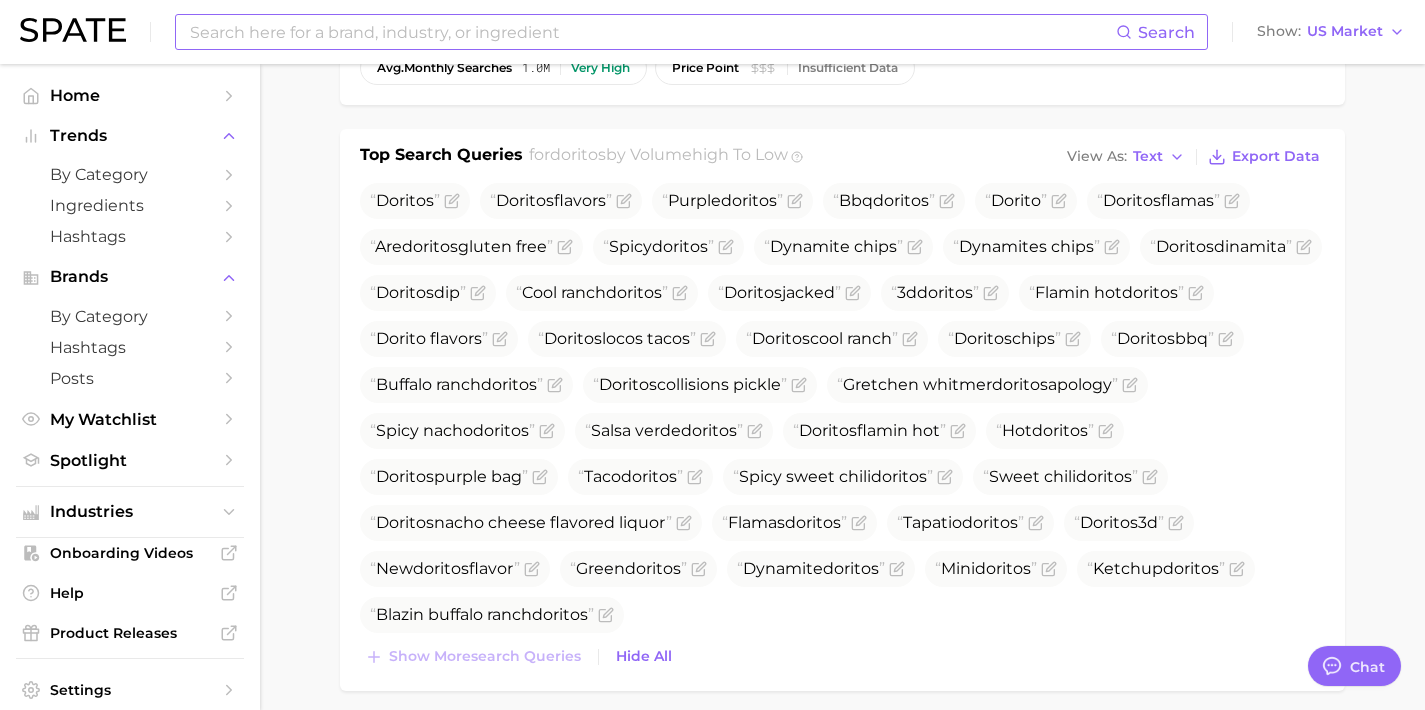 scroll, scrollTop: 596, scrollLeft: 0, axis: vertical 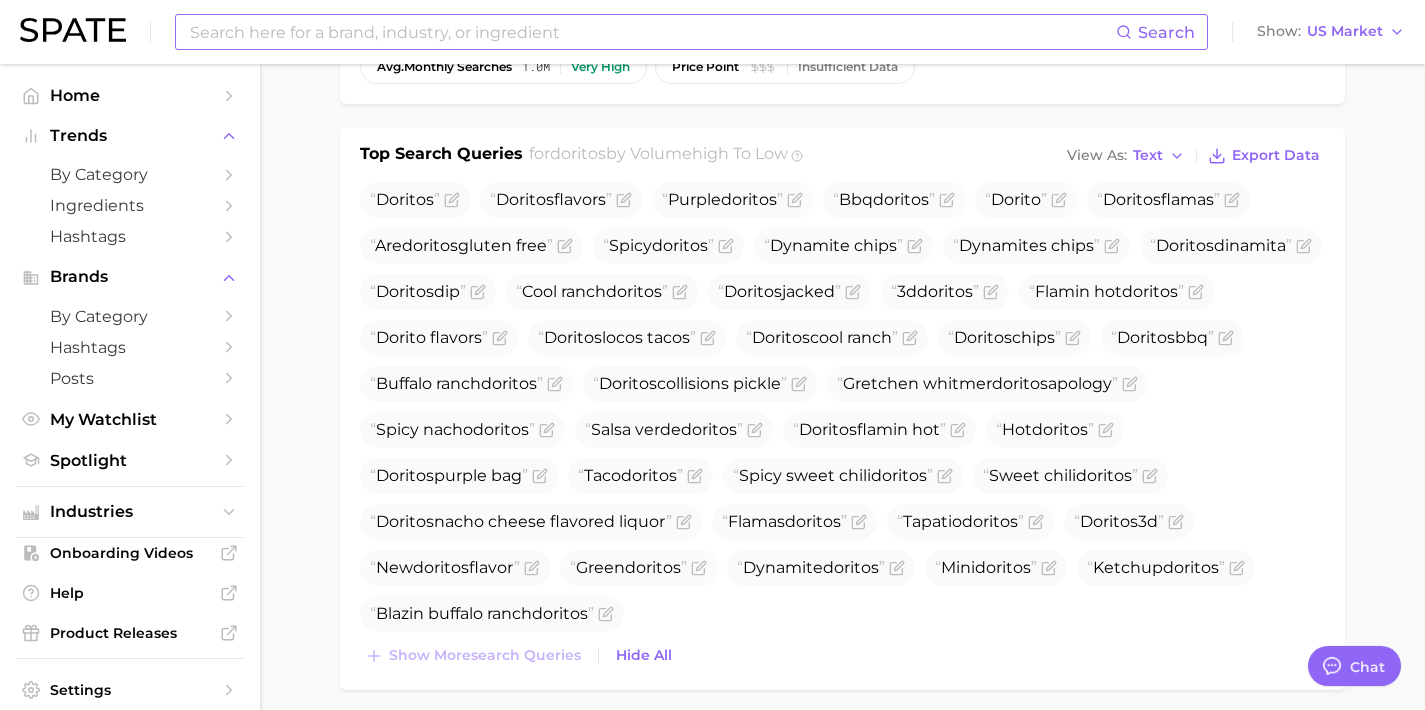 click at bounding box center (652, 32) 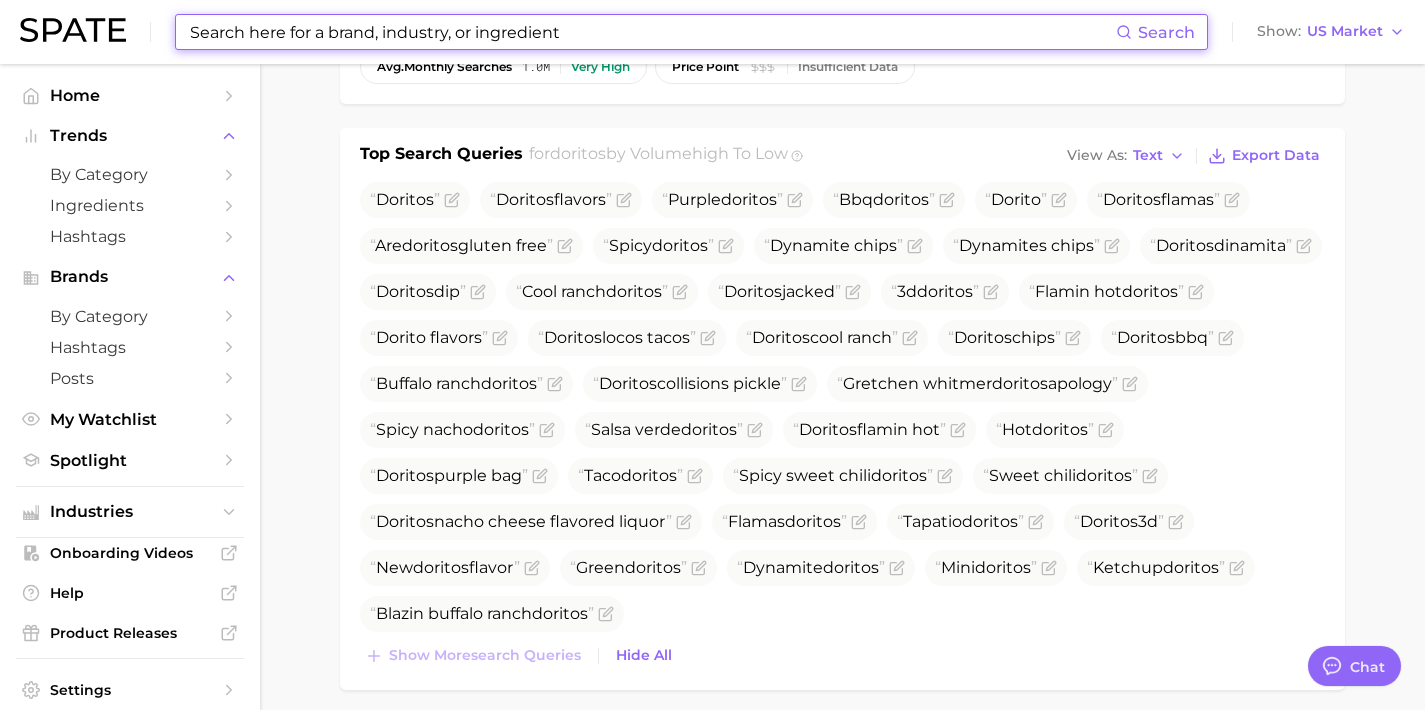 paste on "doritos golden sriracha" 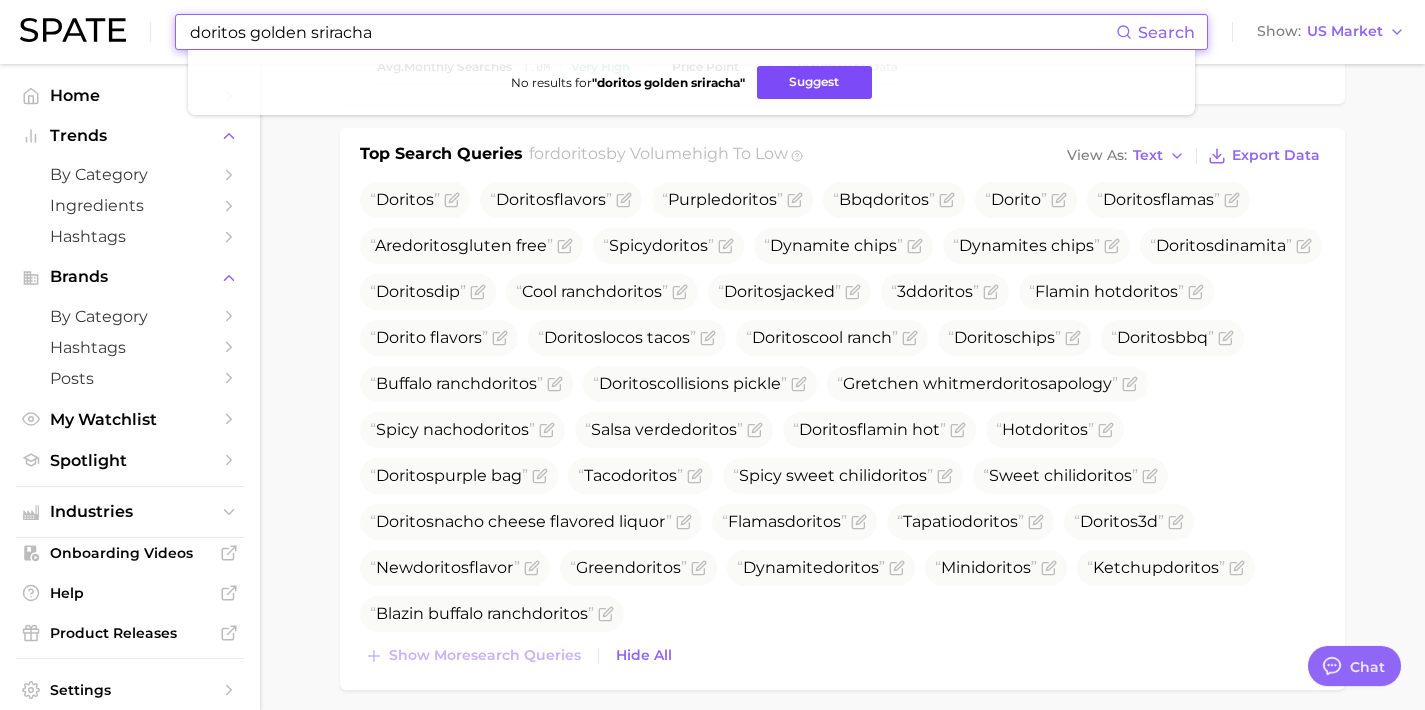 type on "doritos golden sriracha" 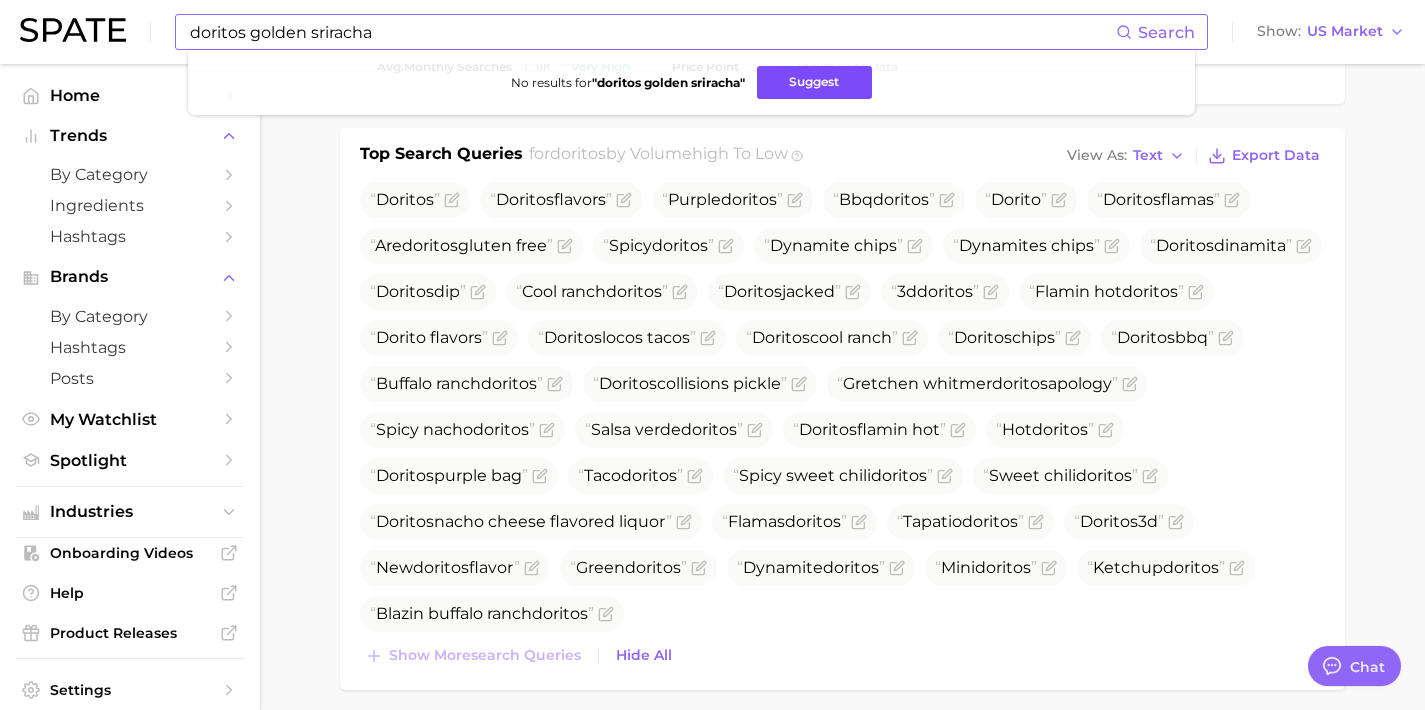 click on "No results for  " doritos golden sriracha " Suggest" at bounding box center (691, 82) 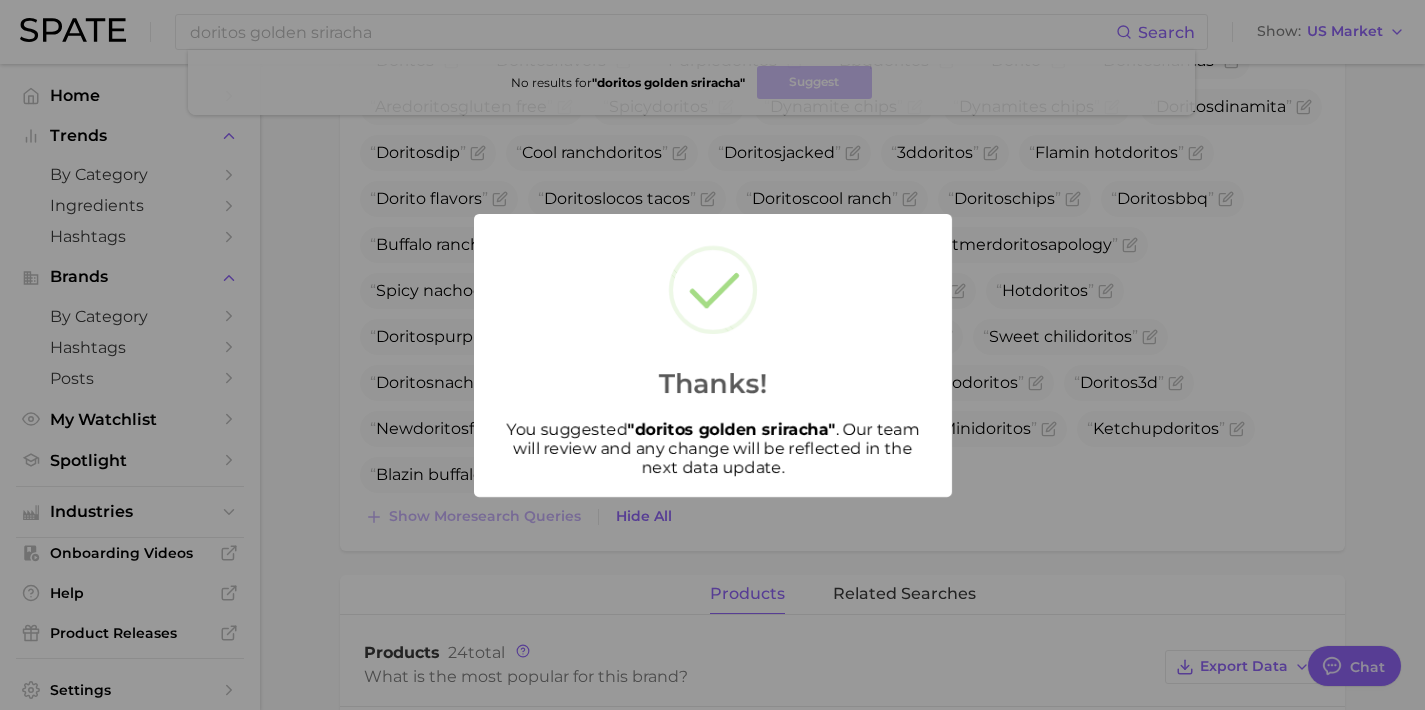click on "Thanks!
You suggested  " doritos golden sriracha " . Our team will review and any change will be reflected in the next data update." at bounding box center (712, 355) 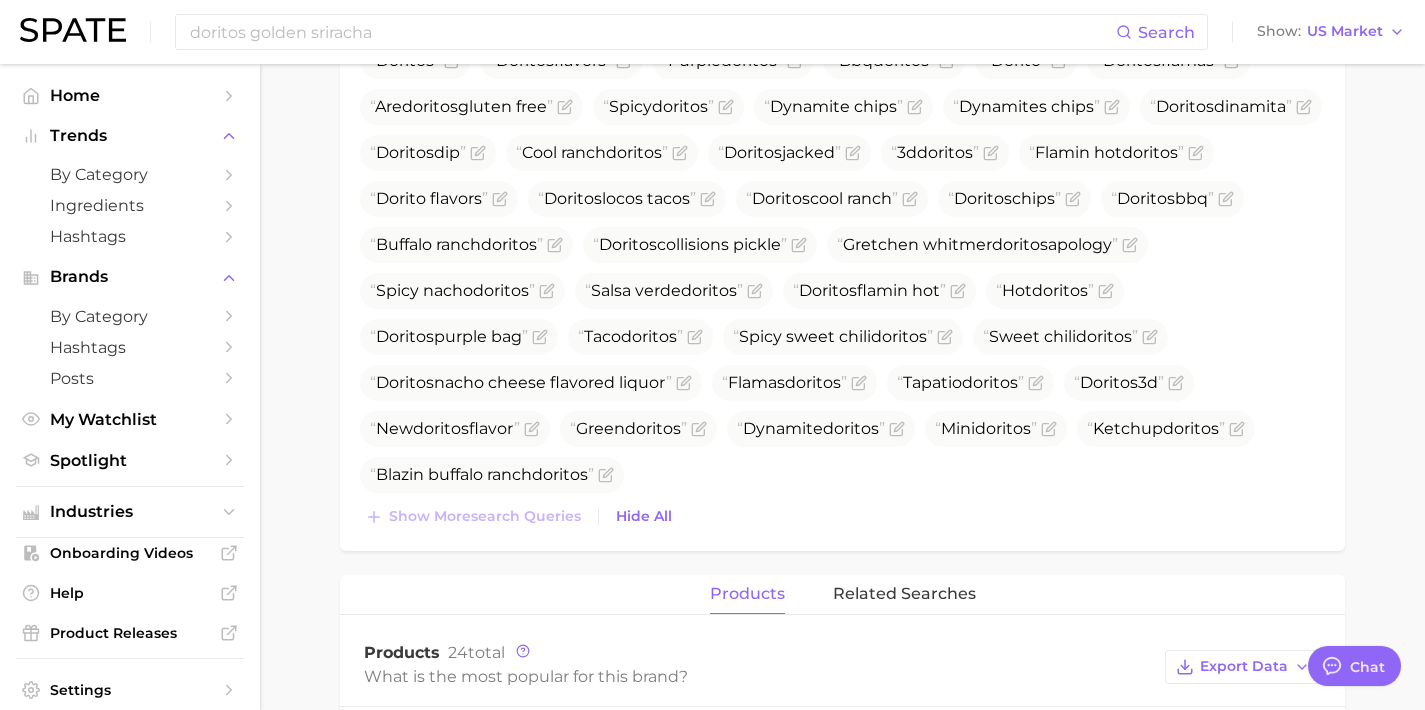scroll, scrollTop: 939, scrollLeft: 0, axis: vertical 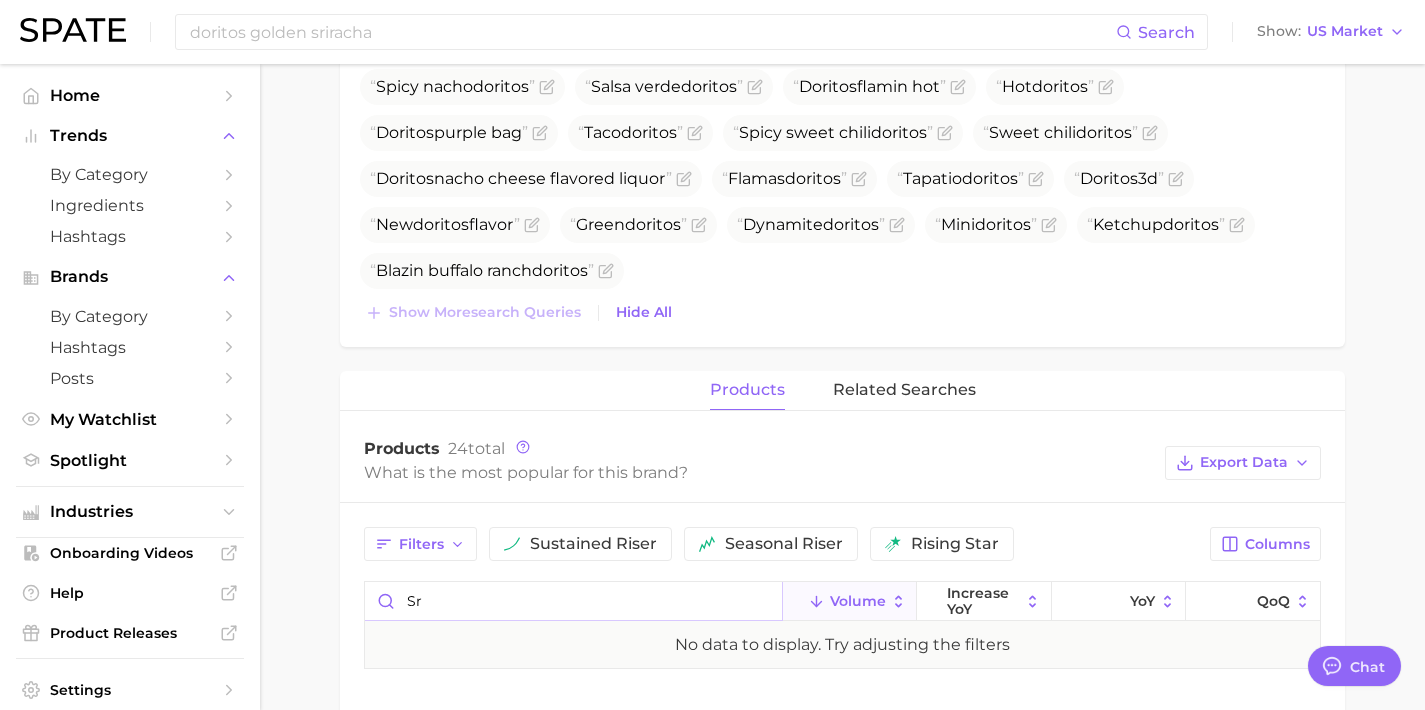 drag, startPoint x: 491, startPoint y: 596, endPoint x: 290, endPoint y: 589, distance: 201.12186 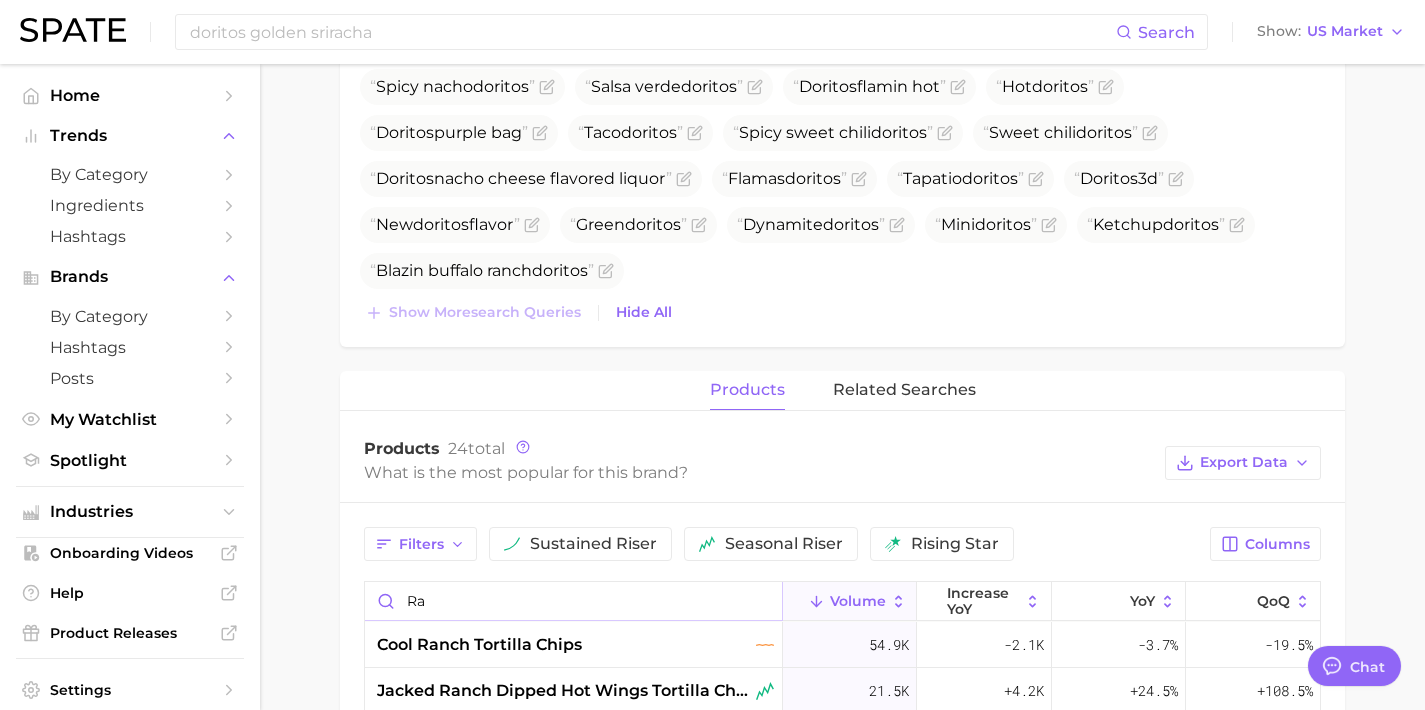 type on "ra" 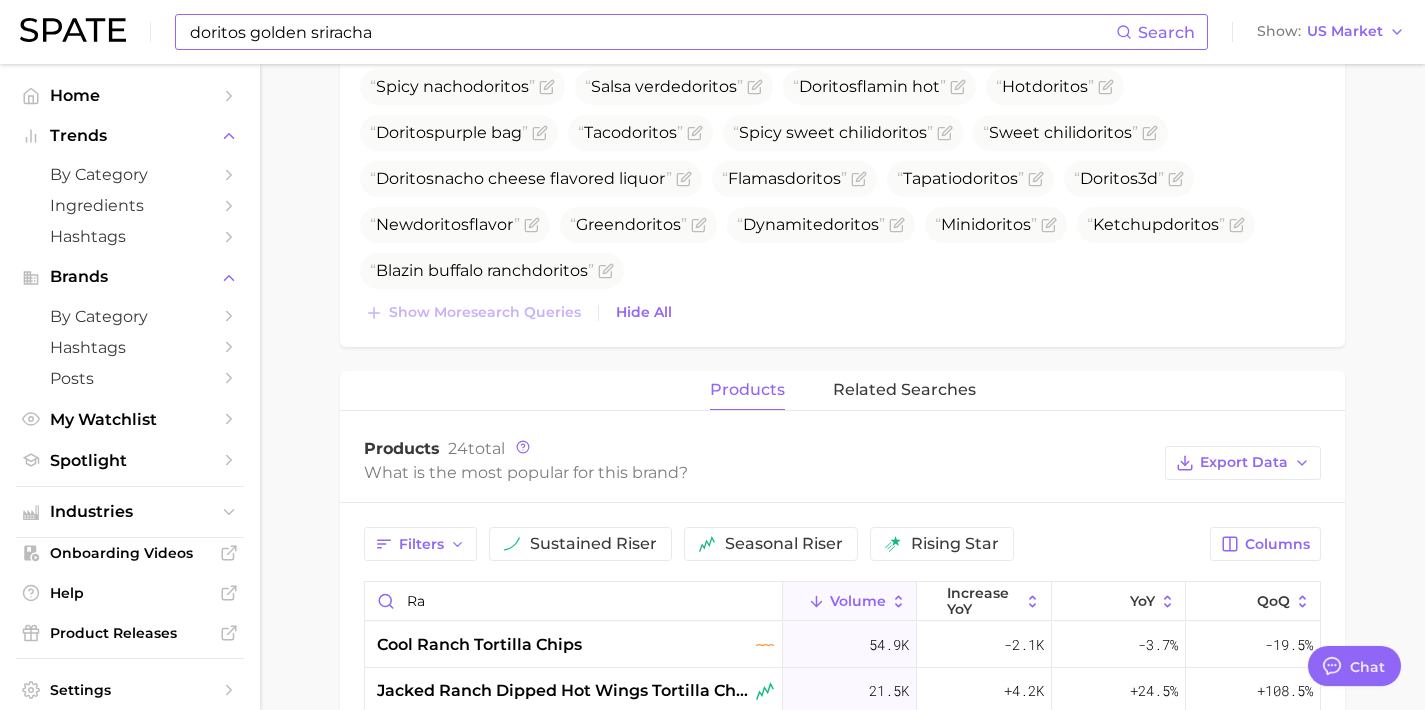 click on "doritos golden sriracha" at bounding box center [652, 32] 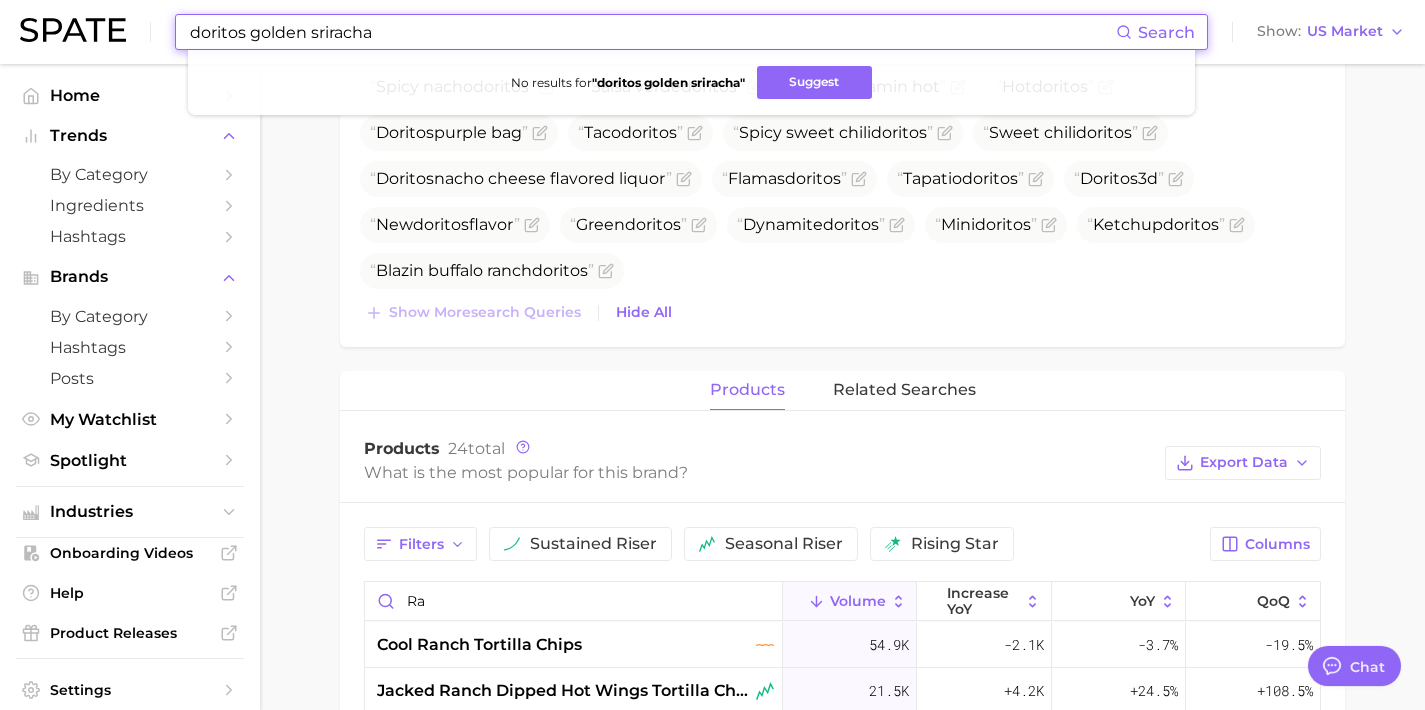 drag, startPoint x: 391, startPoint y: 32, endPoint x: 106, endPoint y: 30, distance: 285.00702 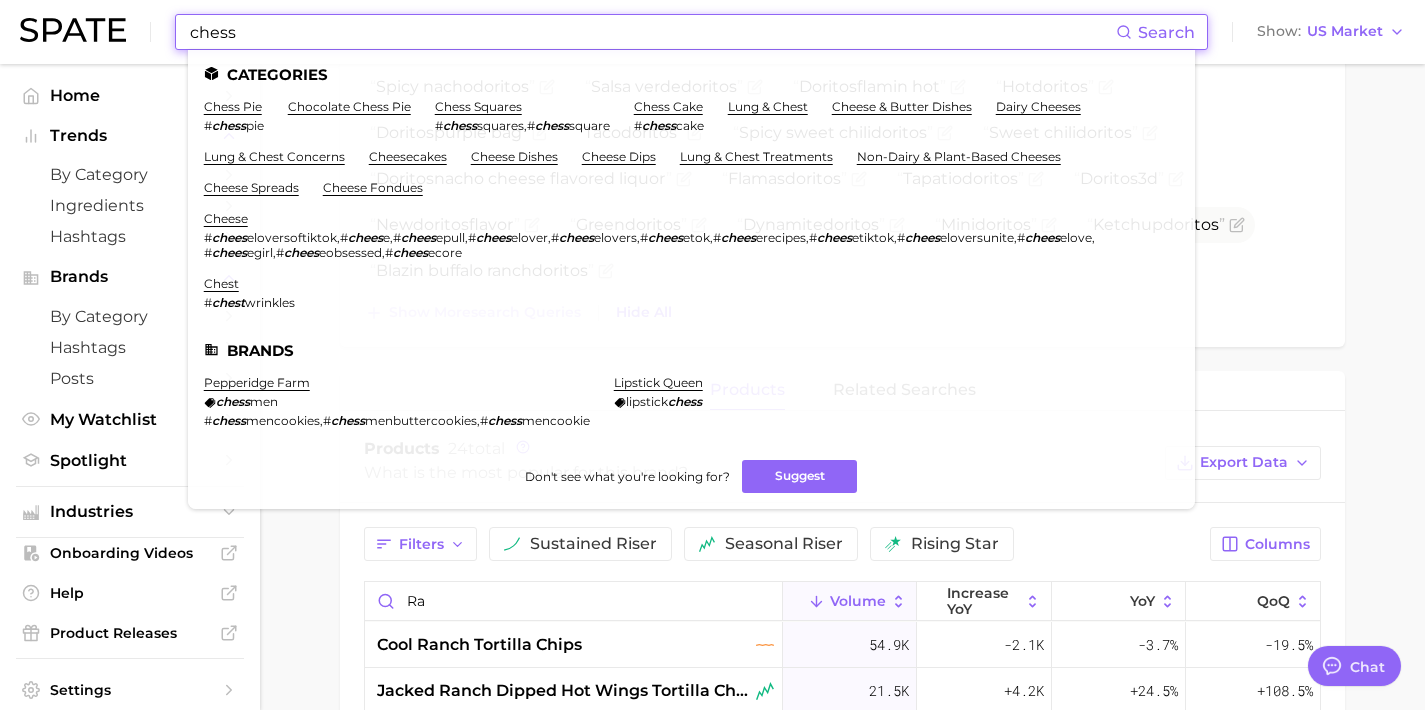 drag, startPoint x: 376, startPoint y: 36, endPoint x: 147, endPoint y: 34, distance: 229.00873 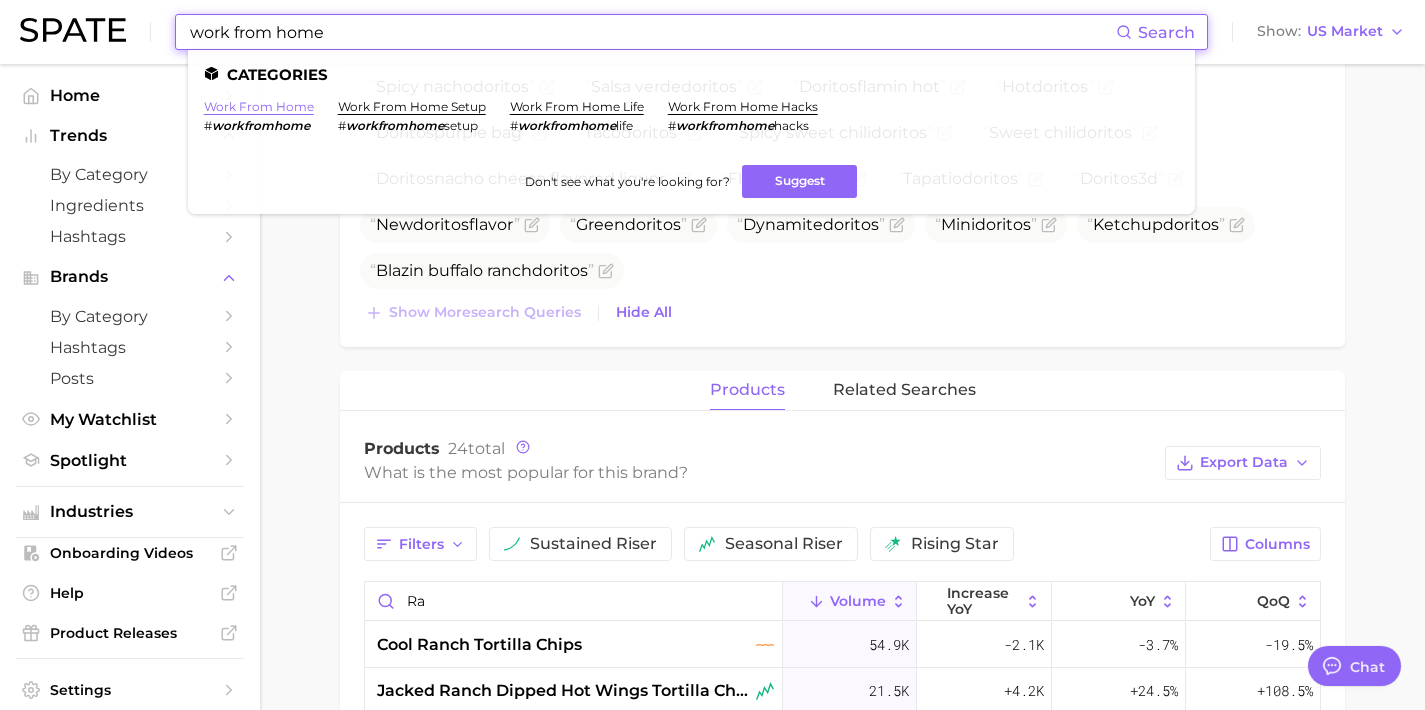 type on "work from home" 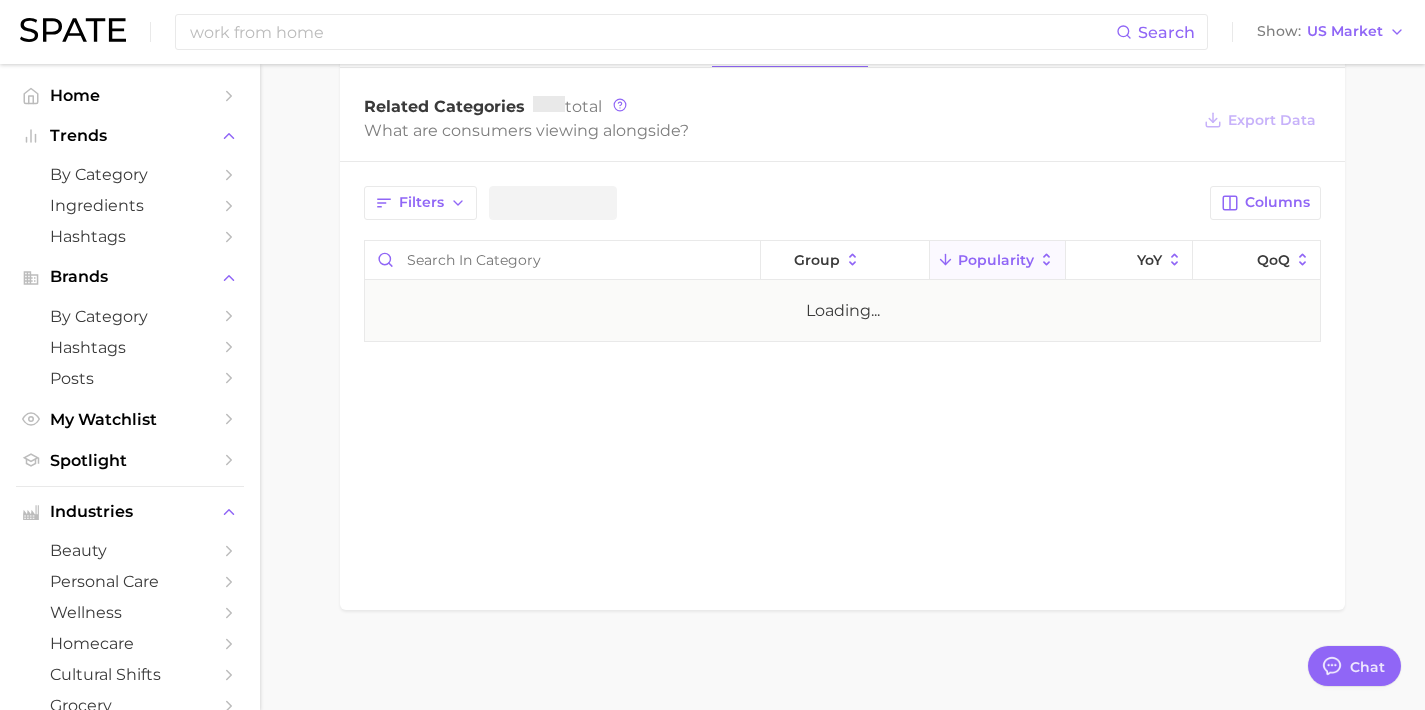 scroll, scrollTop: 0, scrollLeft: 0, axis: both 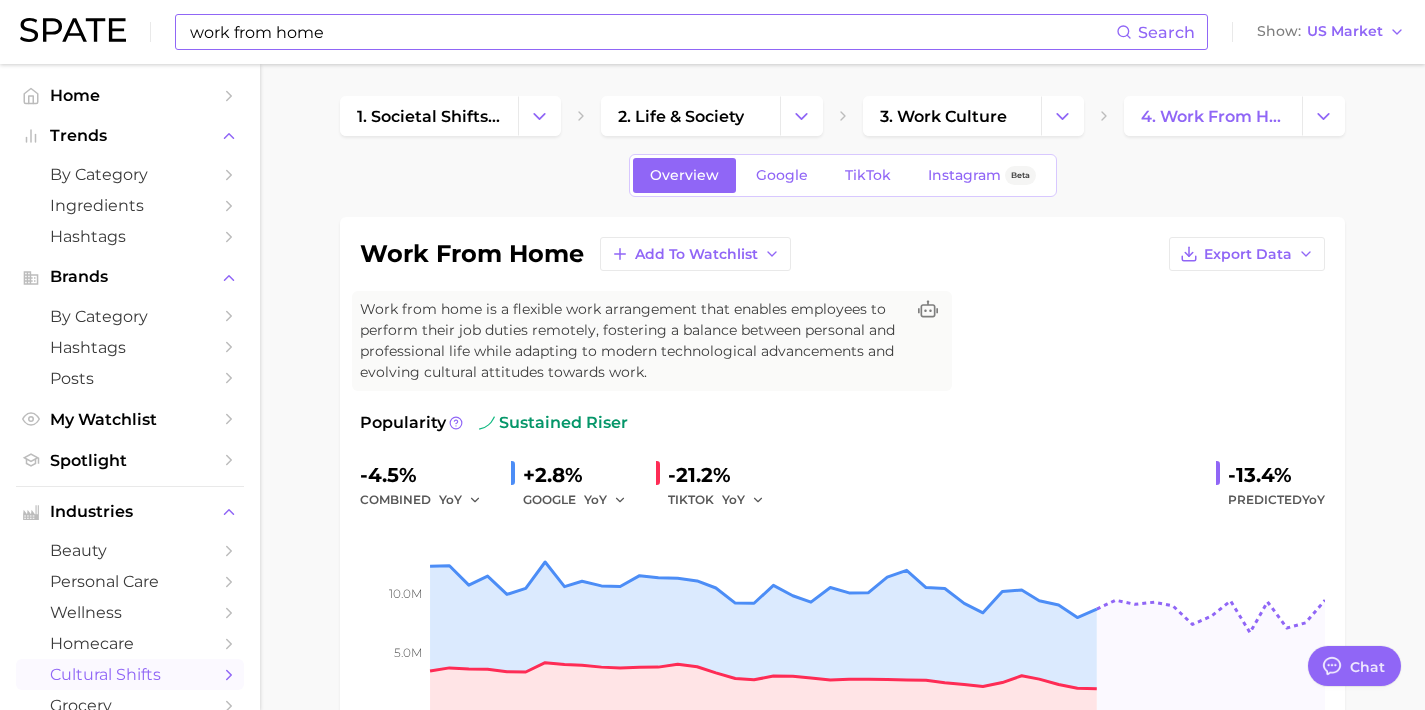 click on "work from home" at bounding box center [652, 32] 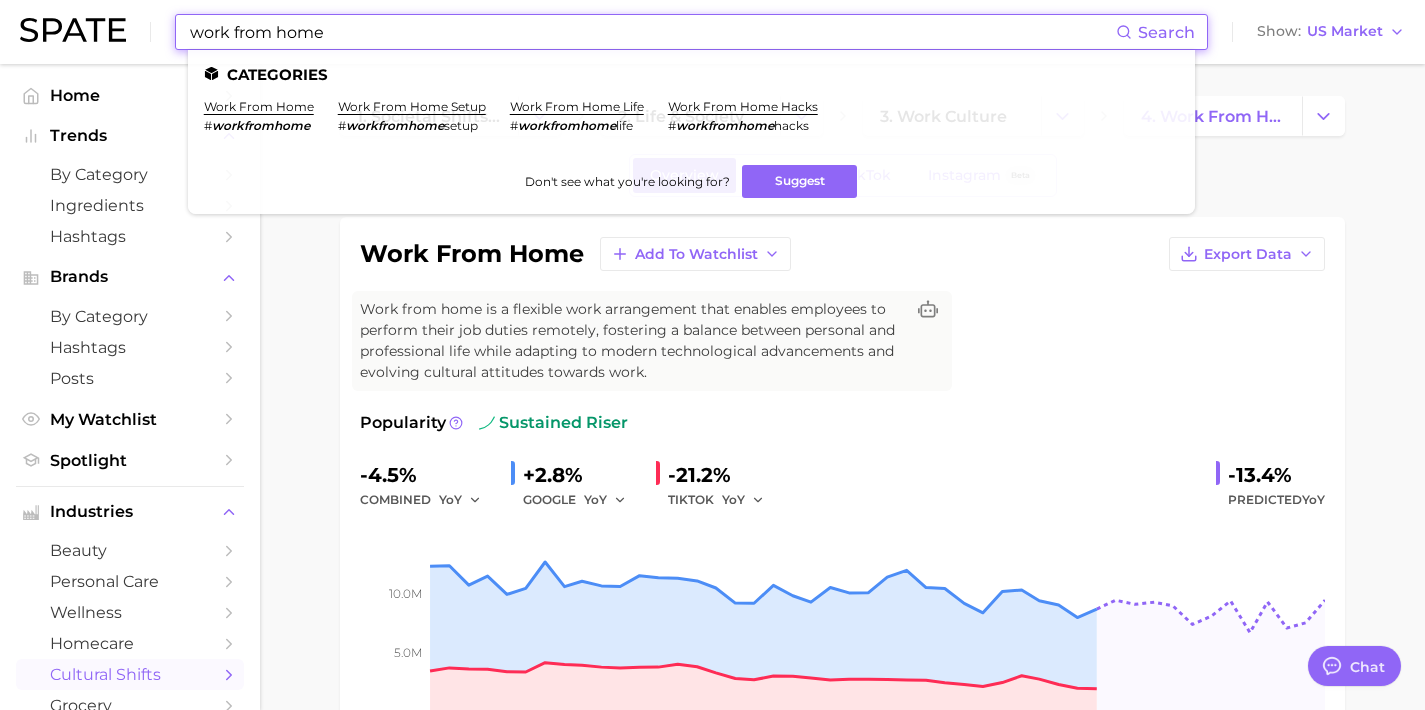 drag, startPoint x: 366, startPoint y: 32, endPoint x: 61, endPoint y: 24, distance: 305.1049 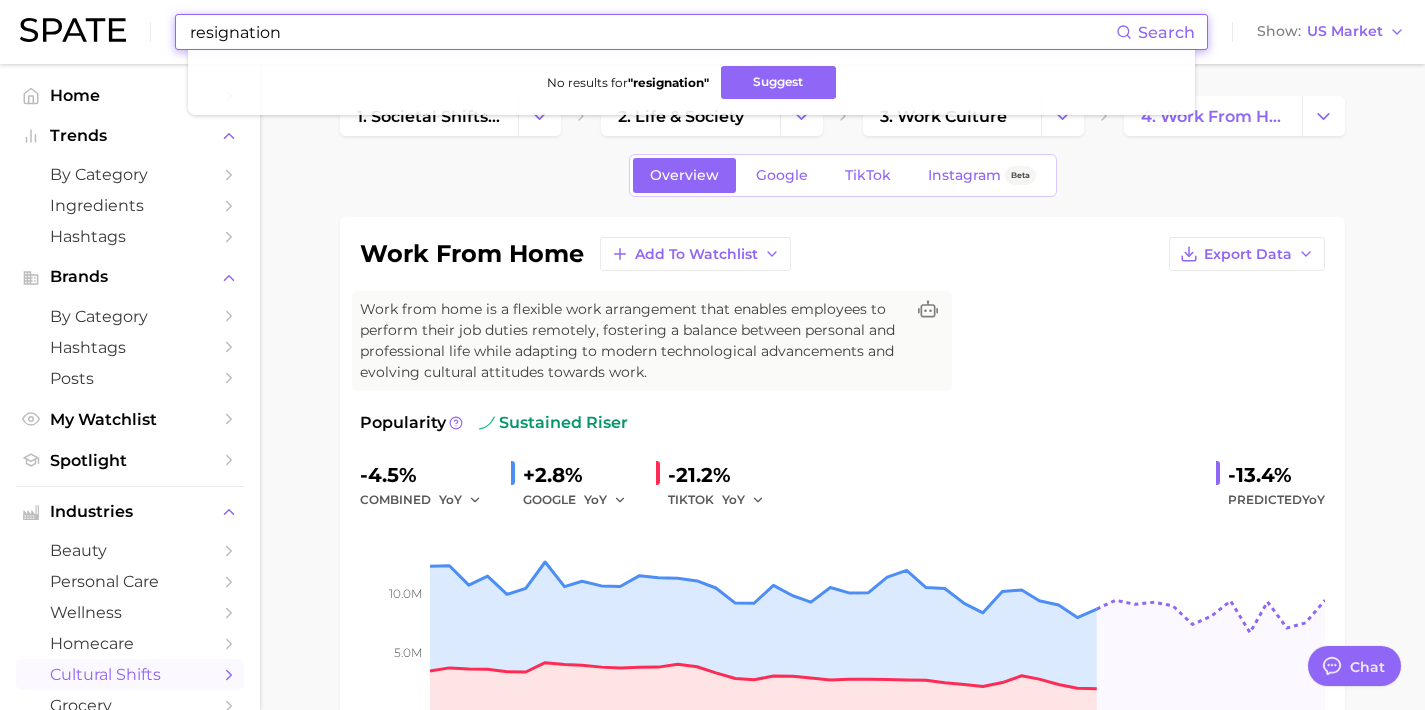 drag, startPoint x: 451, startPoint y: 33, endPoint x: 30, endPoint y: 9, distance: 421.68353 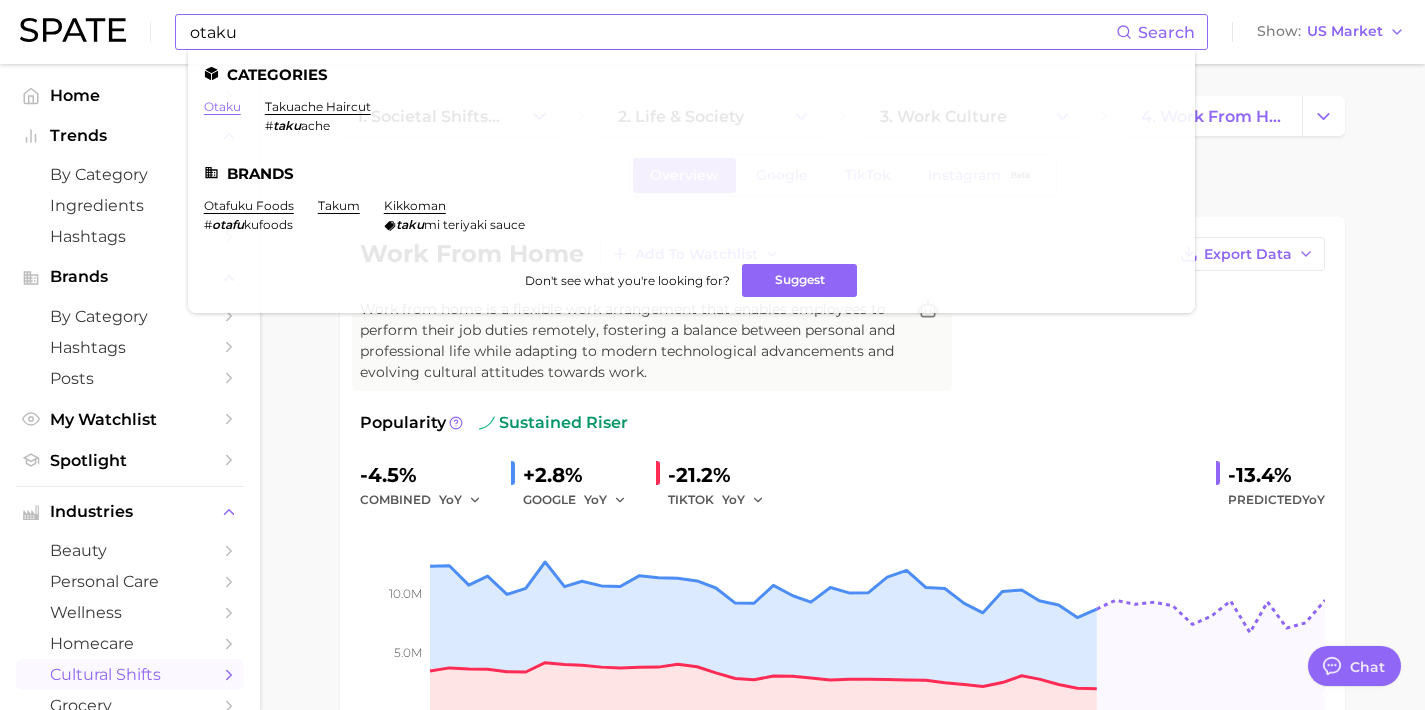 click on "otaku" at bounding box center [222, 106] 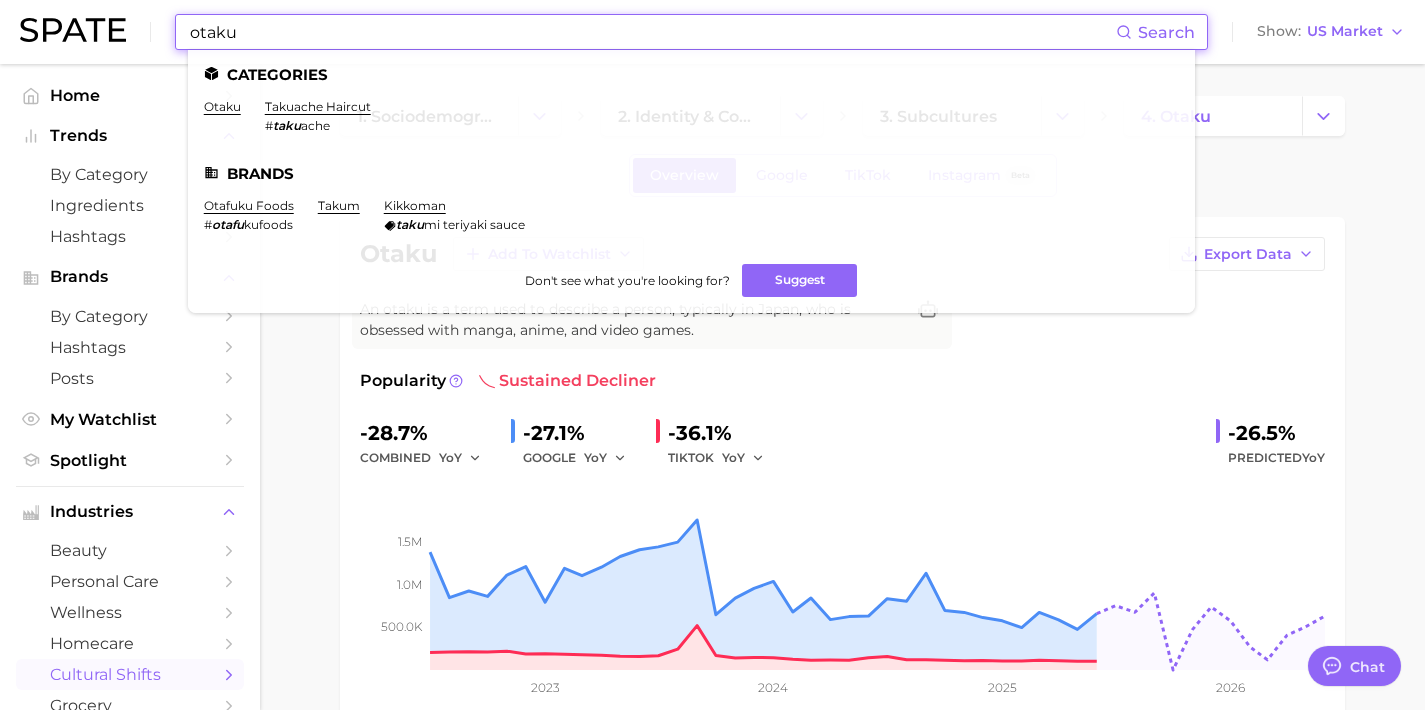 drag, startPoint x: 352, startPoint y: 35, endPoint x: 71, endPoint y: 18, distance: 281.51376 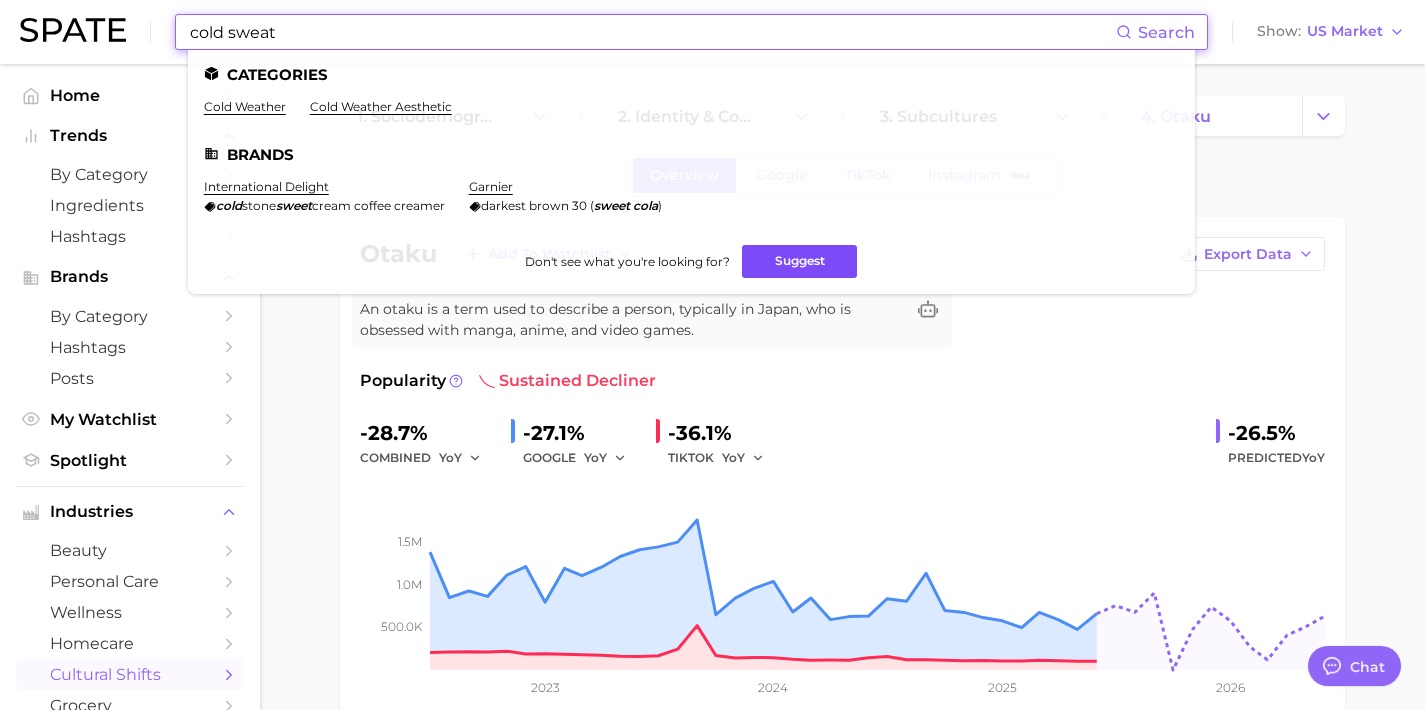 click on "Suggest" at bounding box center [799, 261] 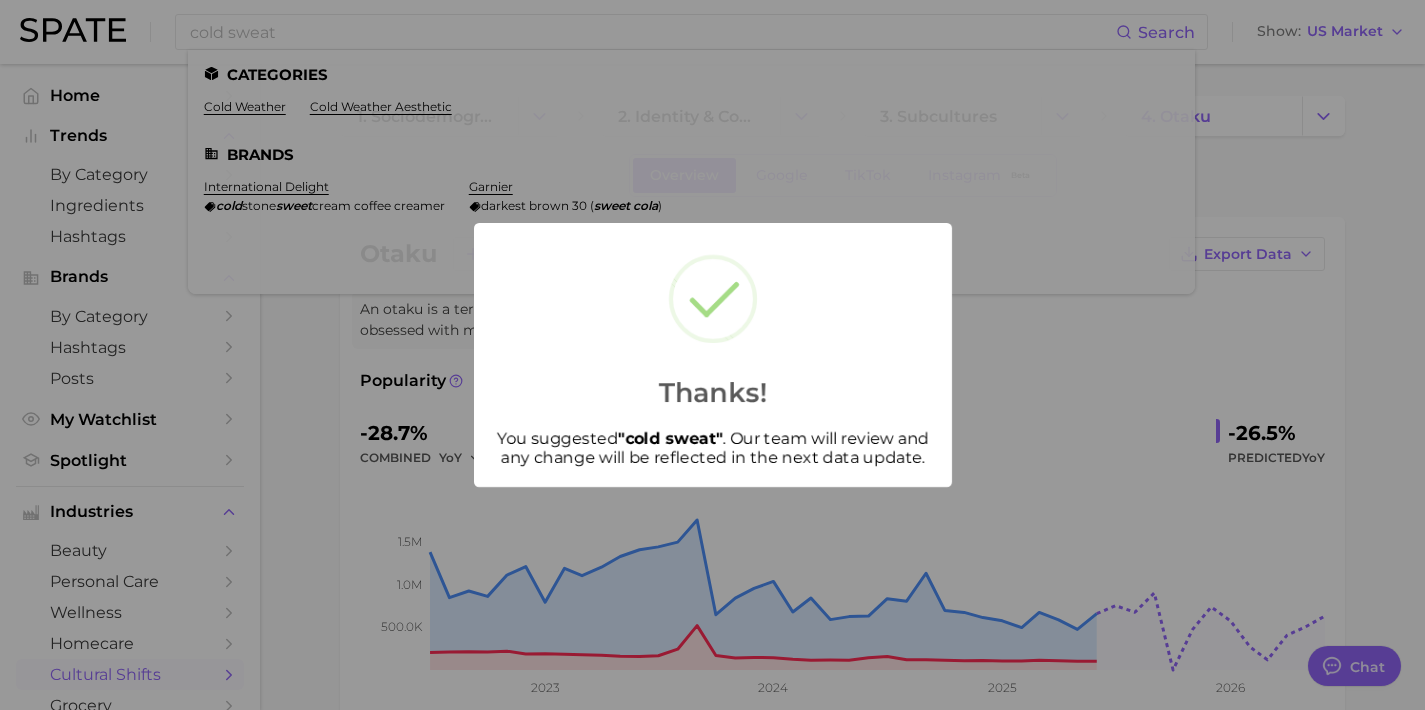 click on "Thanks!
You suggested  " cold sweat " . Our team will review and any change will be reflected in the next data update." at bounding box center [712, 355] 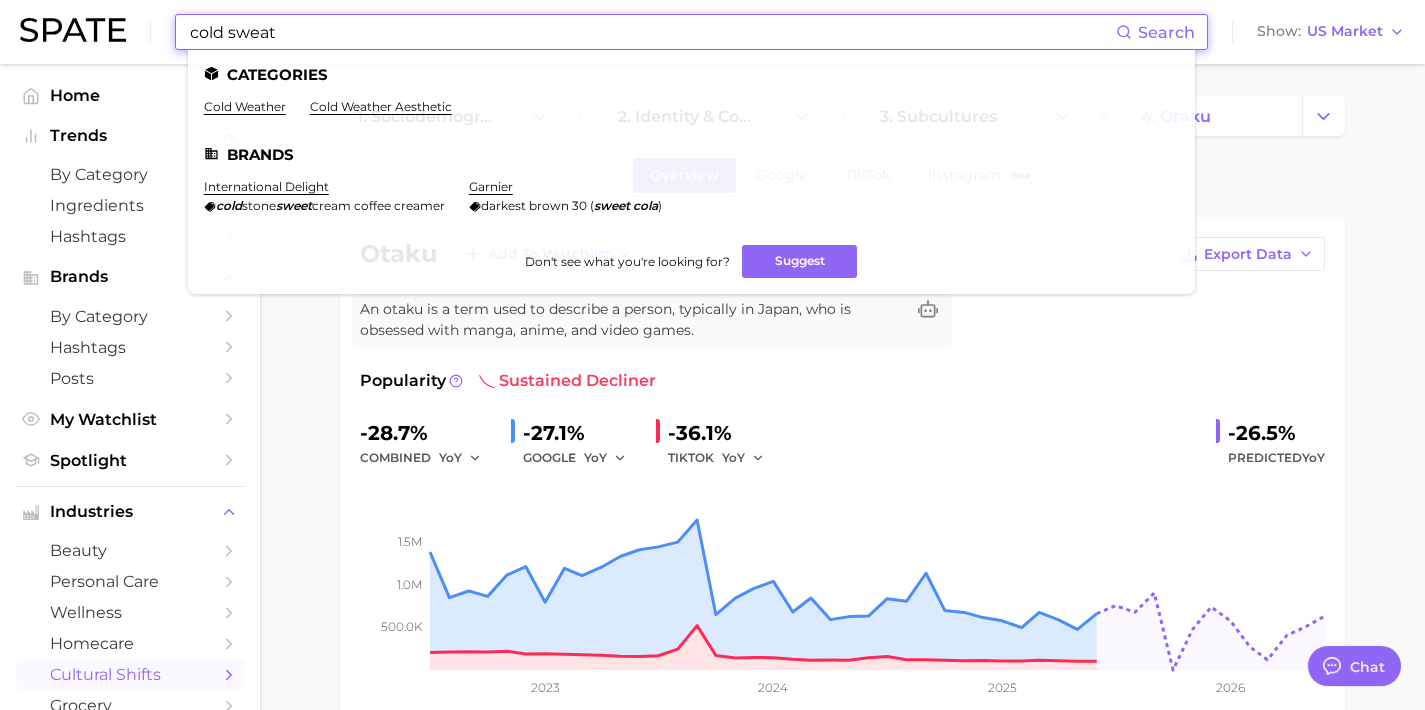 drag, startPoint x: 394, startPoint y: 38, endPoint x: 135, endPoint y: 21, distance: 259.5573 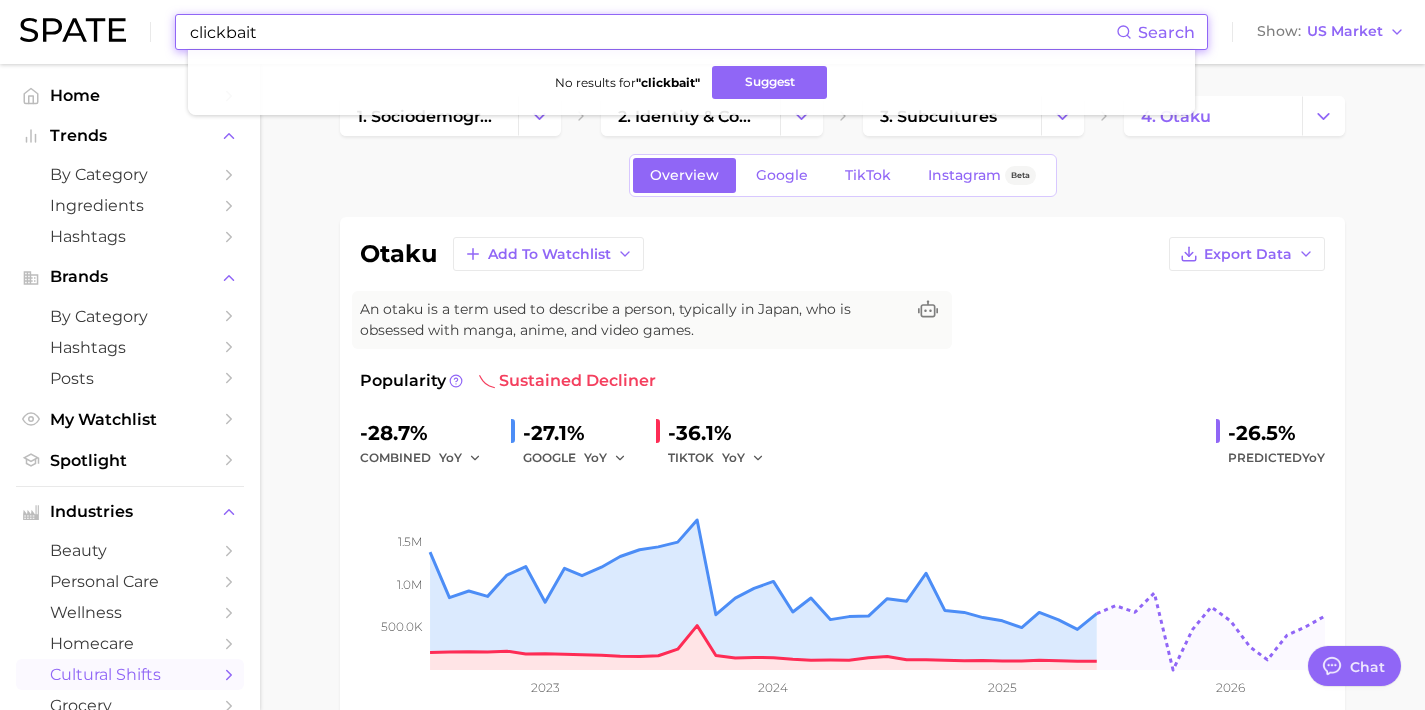 drag, startPoint x: 282, startPoint y: 39, endPoint x: 110, endPoint y: 18, distance: 173.27724 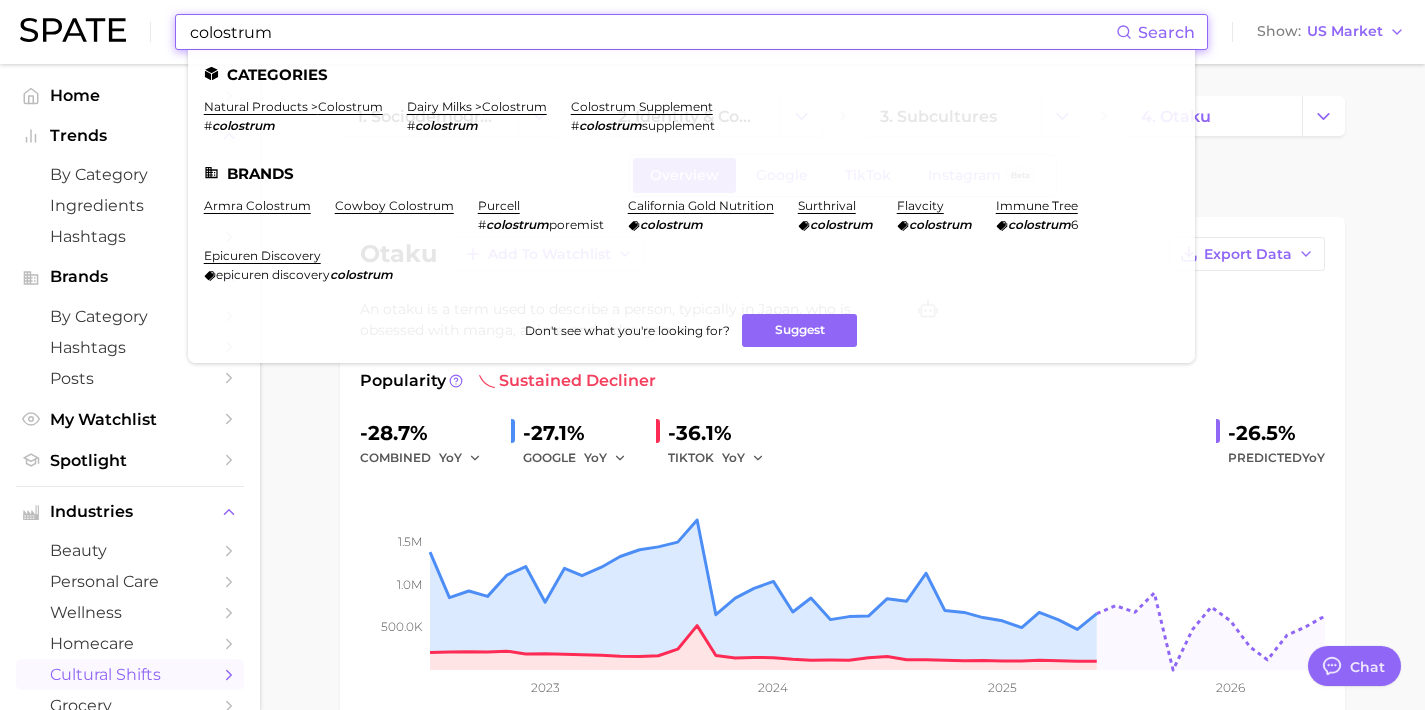 drag, startPoint x: 340, startPoint y: 31, endPoint x: 34, endPoint y: 10, distance: 306.71973 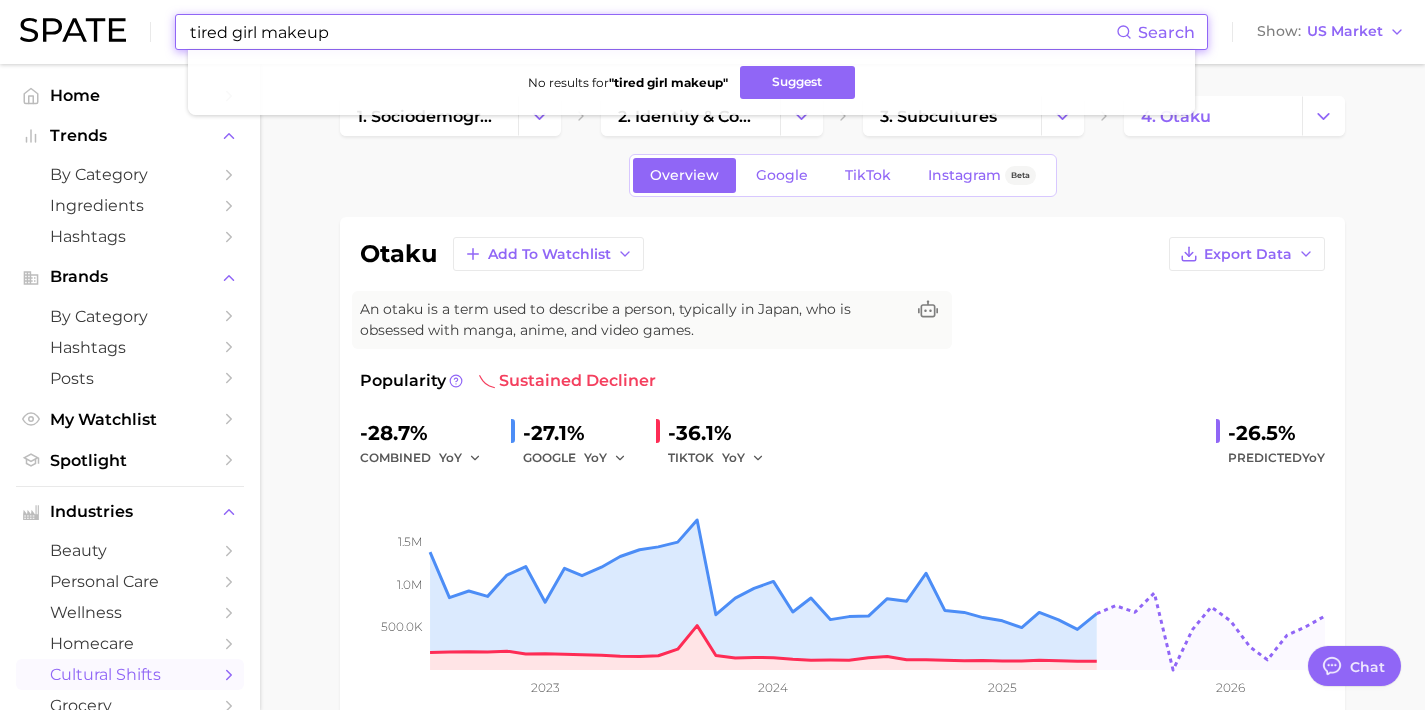 type on "tired girl makeup" 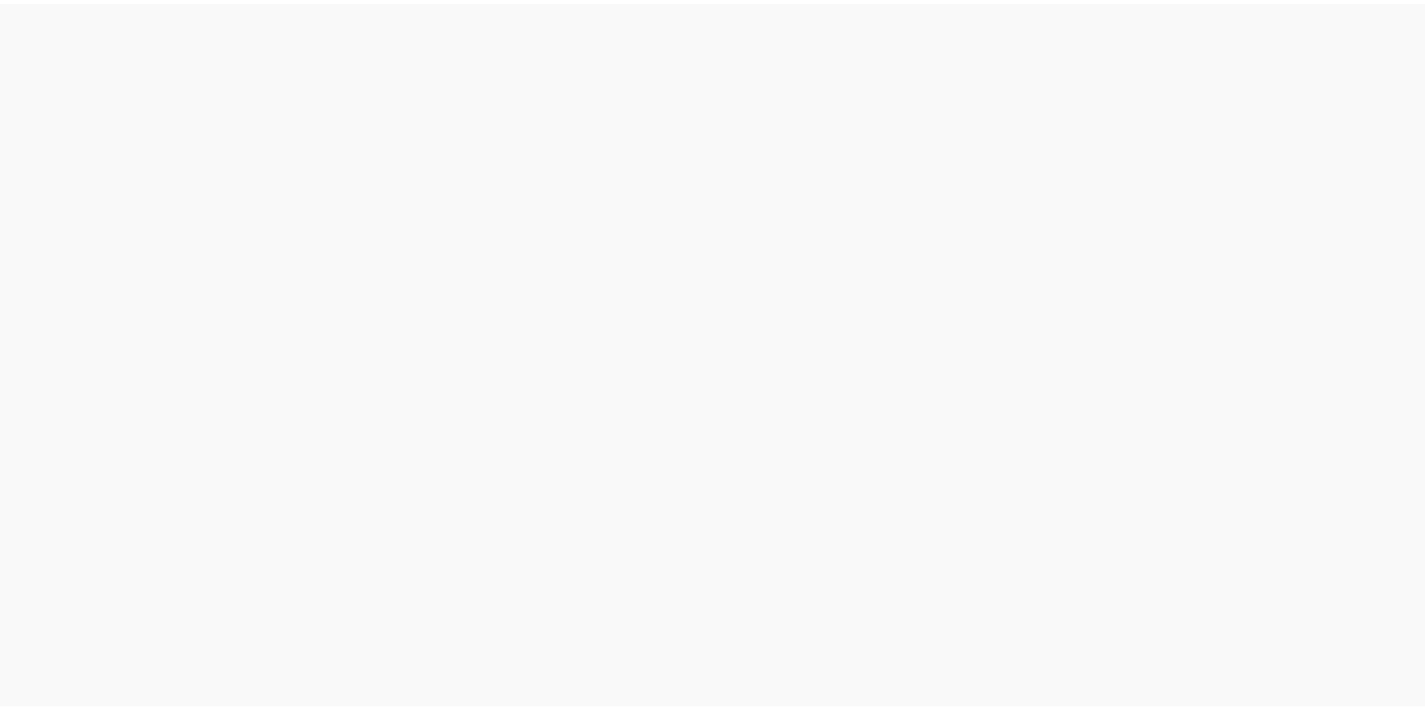 scroll, scrollTop: 0, scrollLeft: 0, axis: both 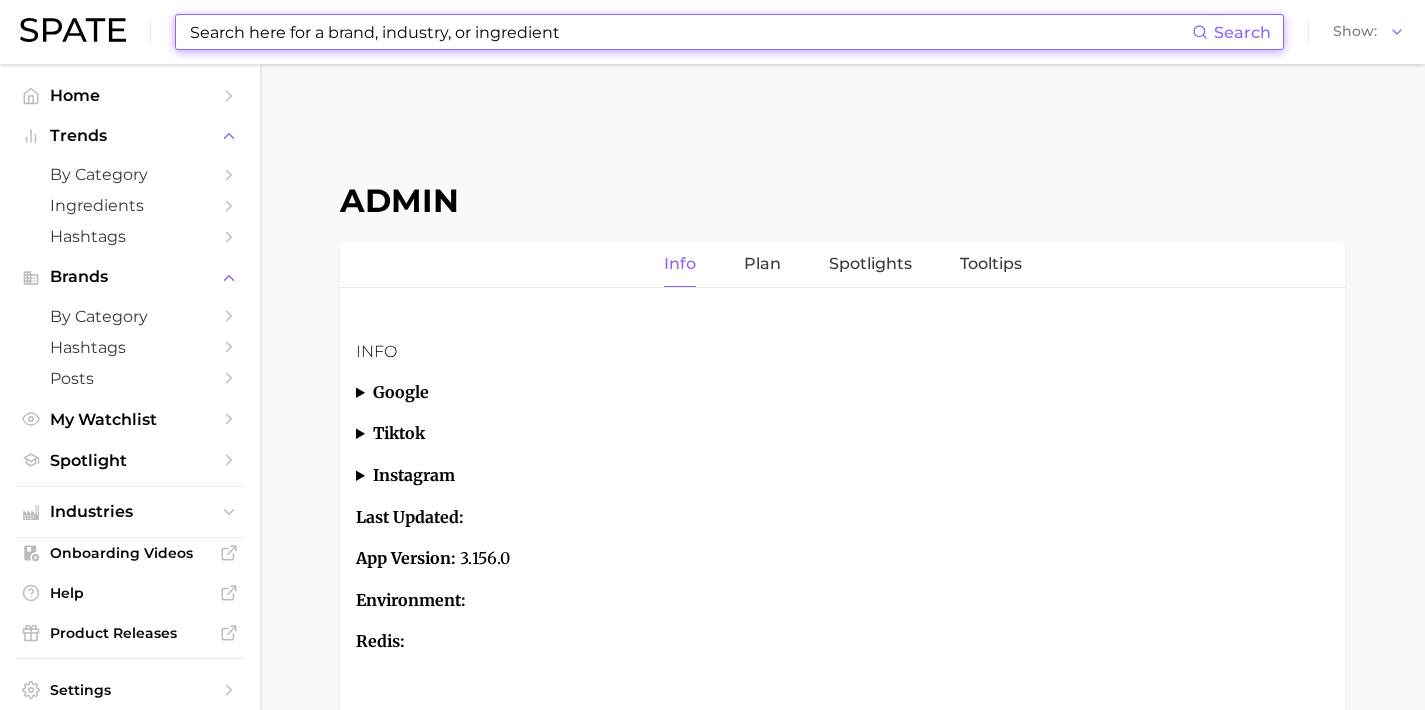 click at bounding box center (690, 32) 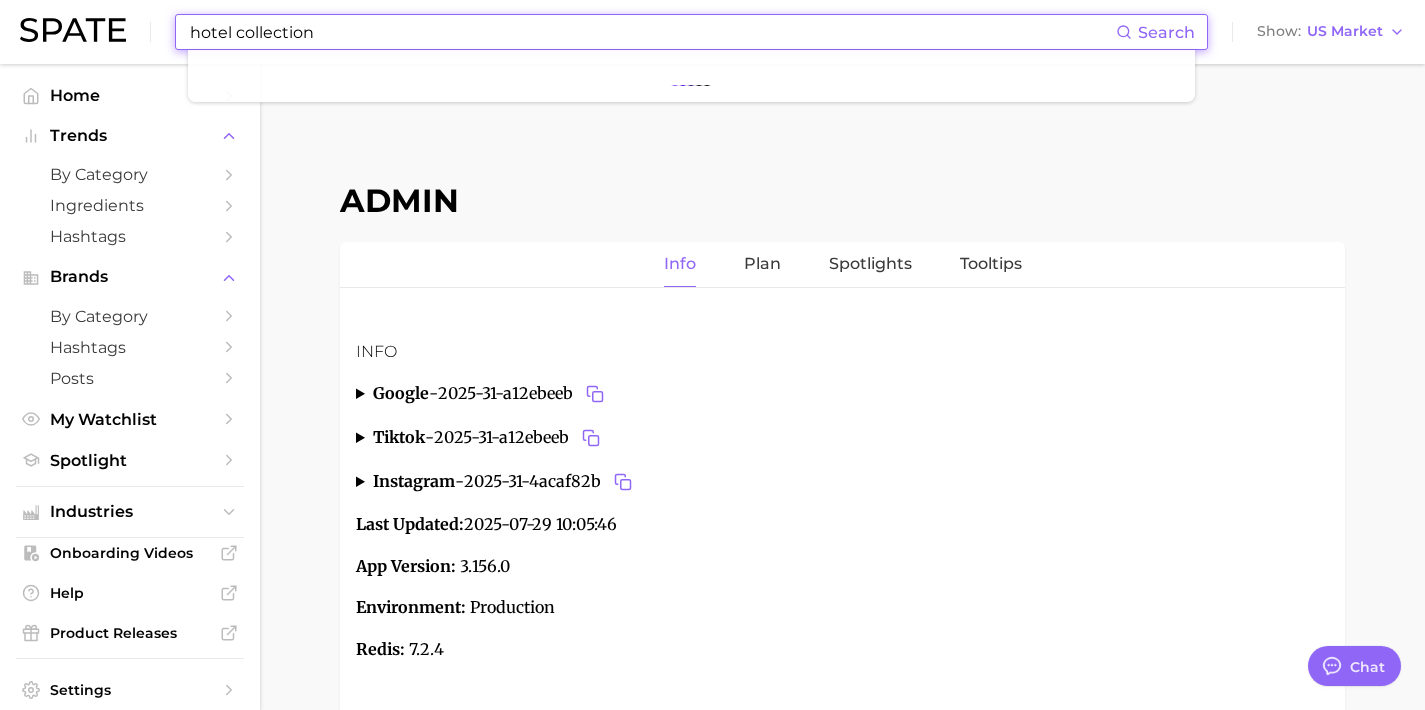 scroll, scrollTop: 7549, scrollLeft: 0, axis: vertical 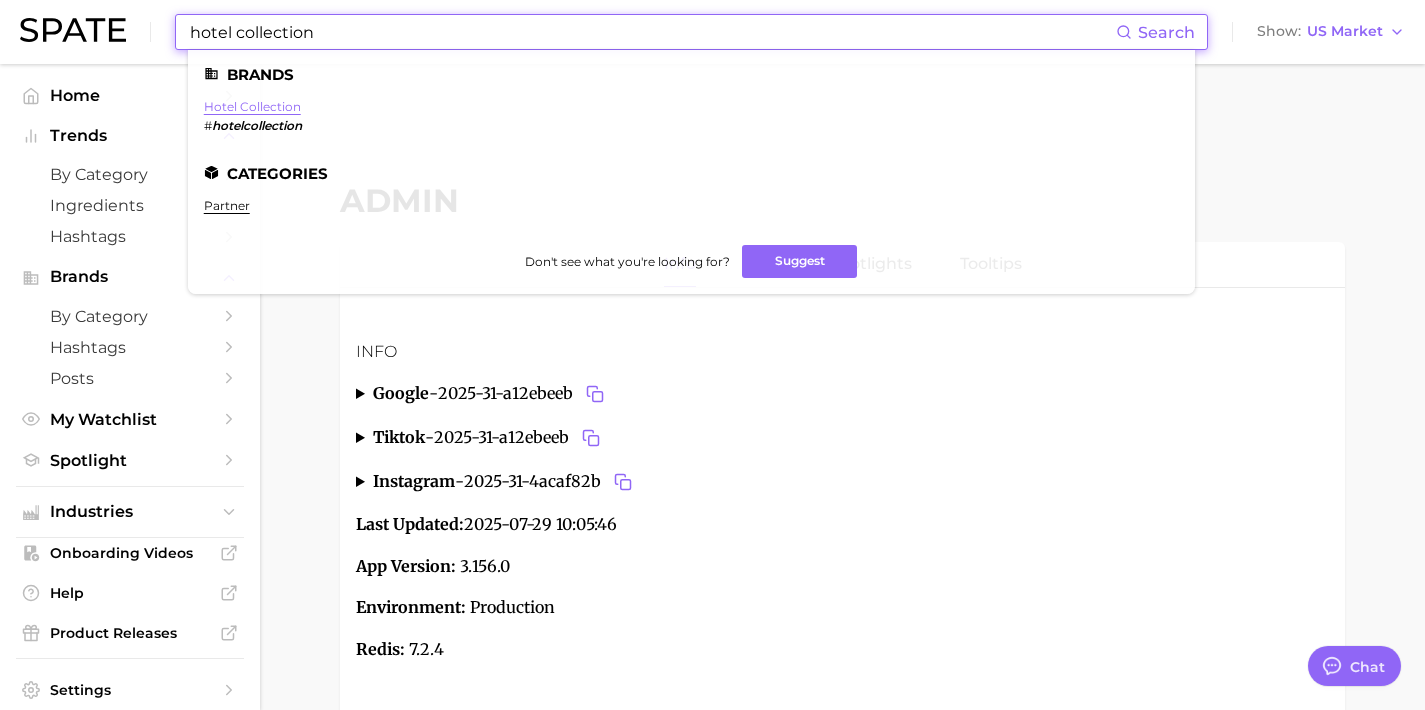 type on "hotel collection" 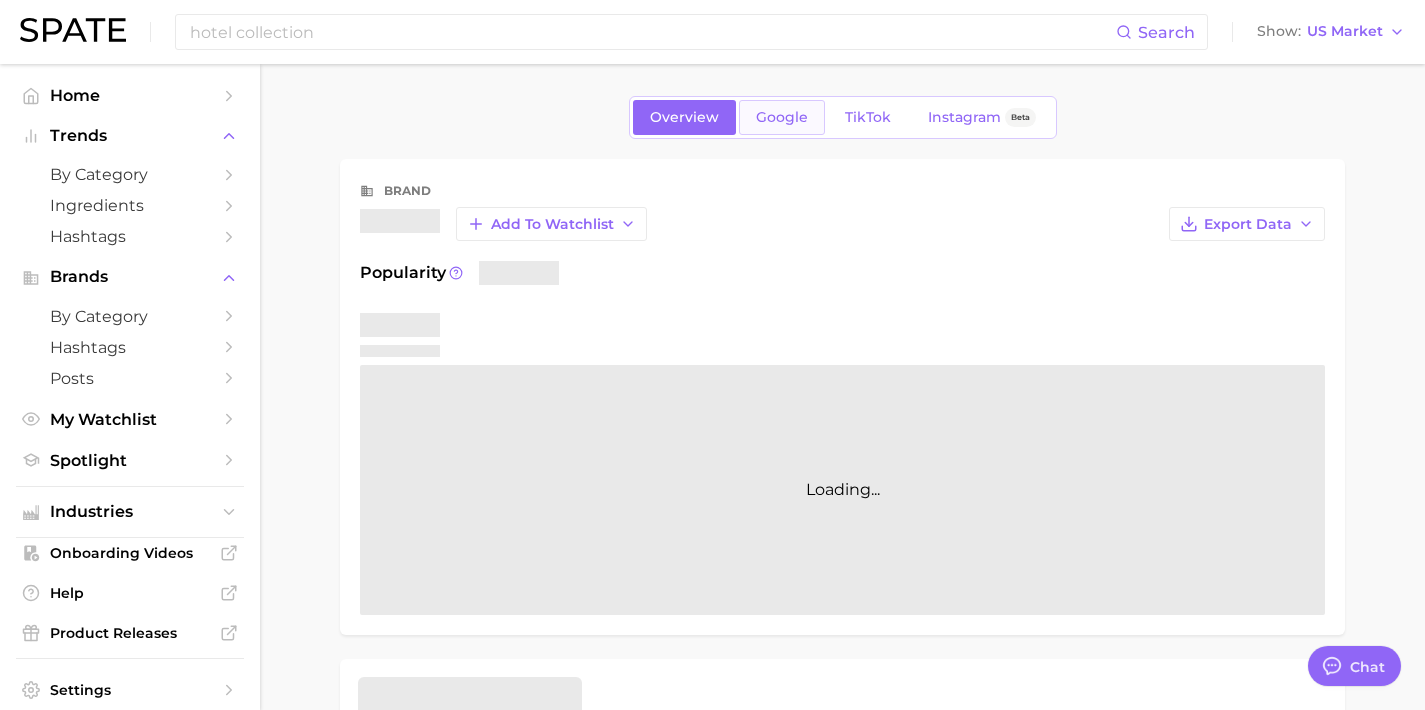 click on "Google" at bounding box center (782, 117) 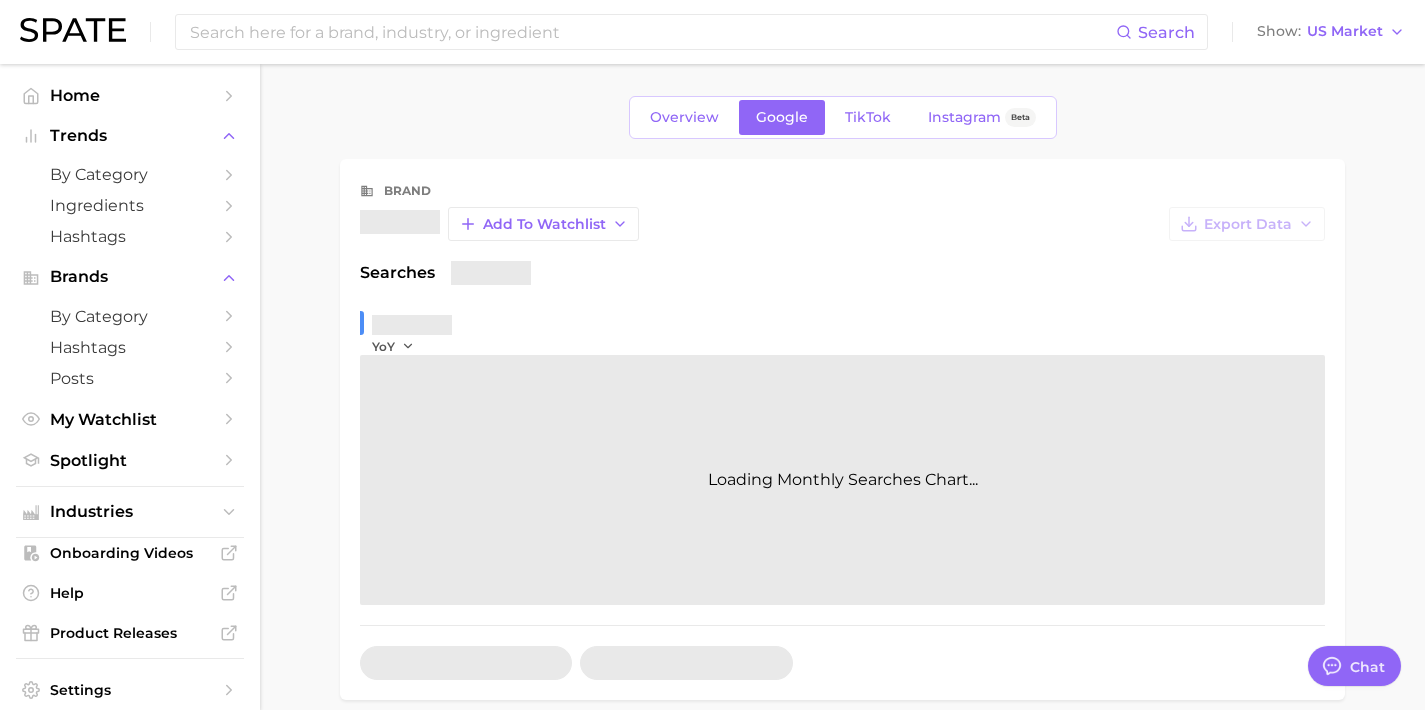 scroll, scrollTop: 668, scrollLeft: 0, axis: vertical 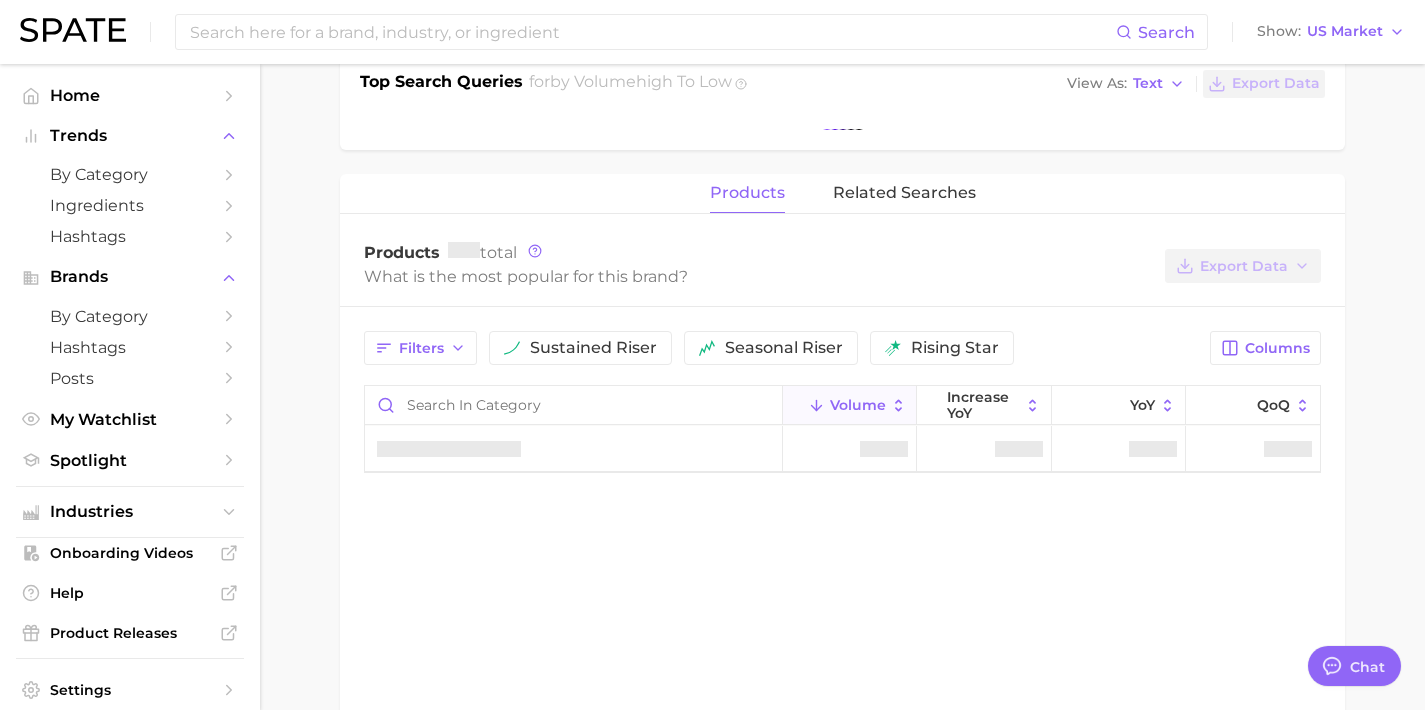 type on "x" 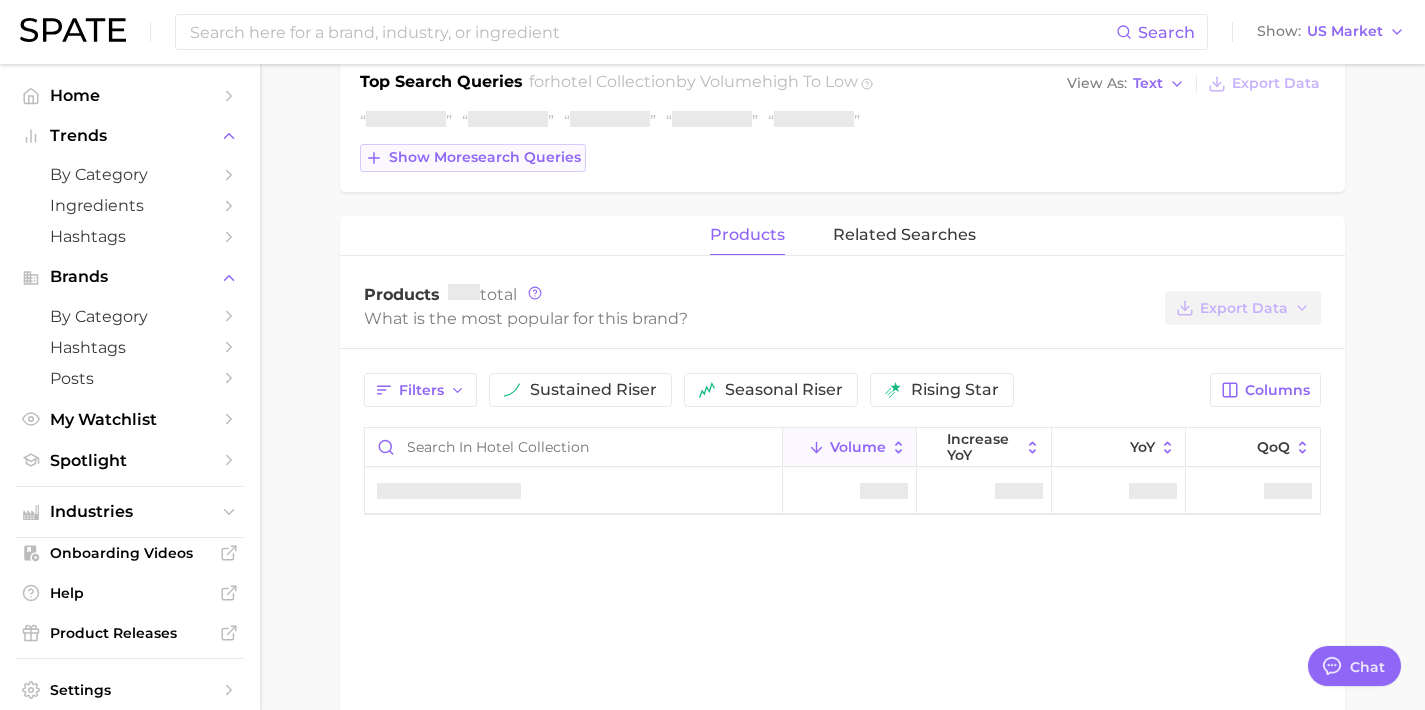 click on "Show more  search queries" at bounding box center (485, 157) 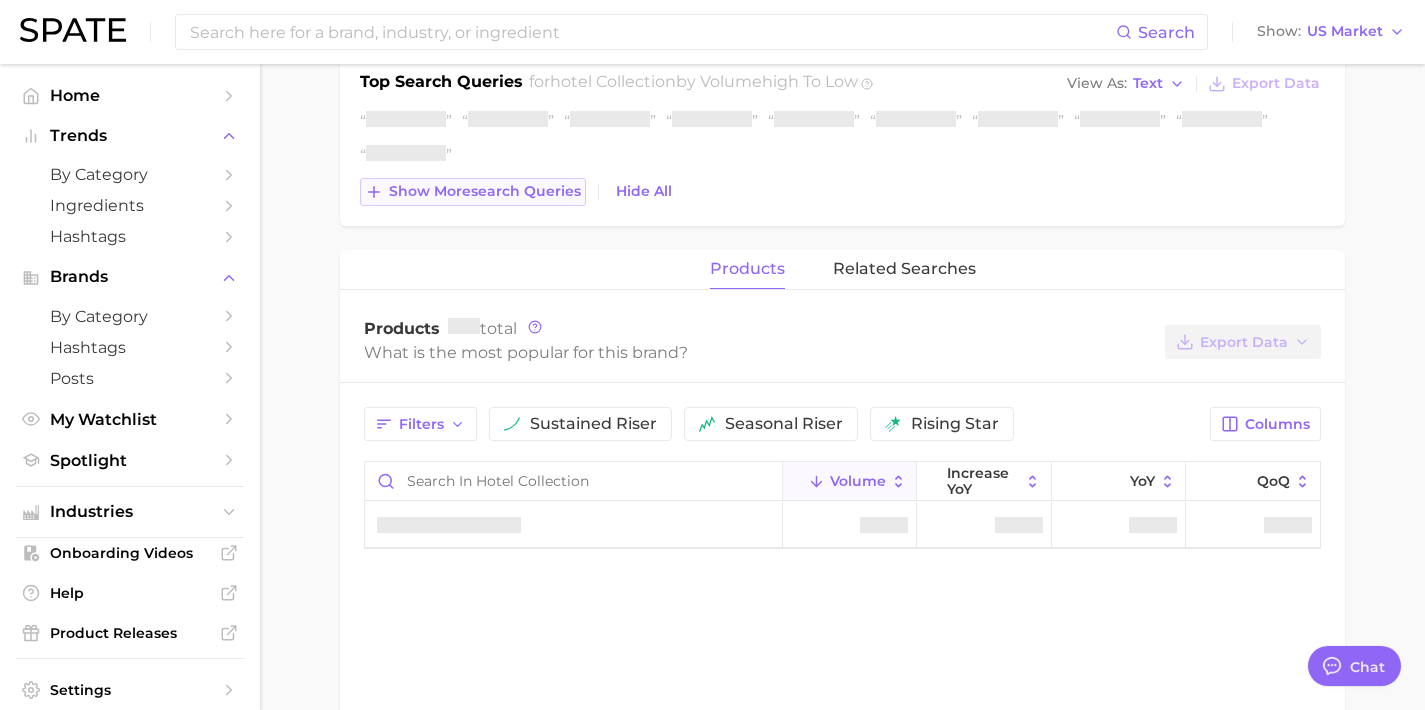 click on "Show more  search queries" at bounding box center [473, 192] 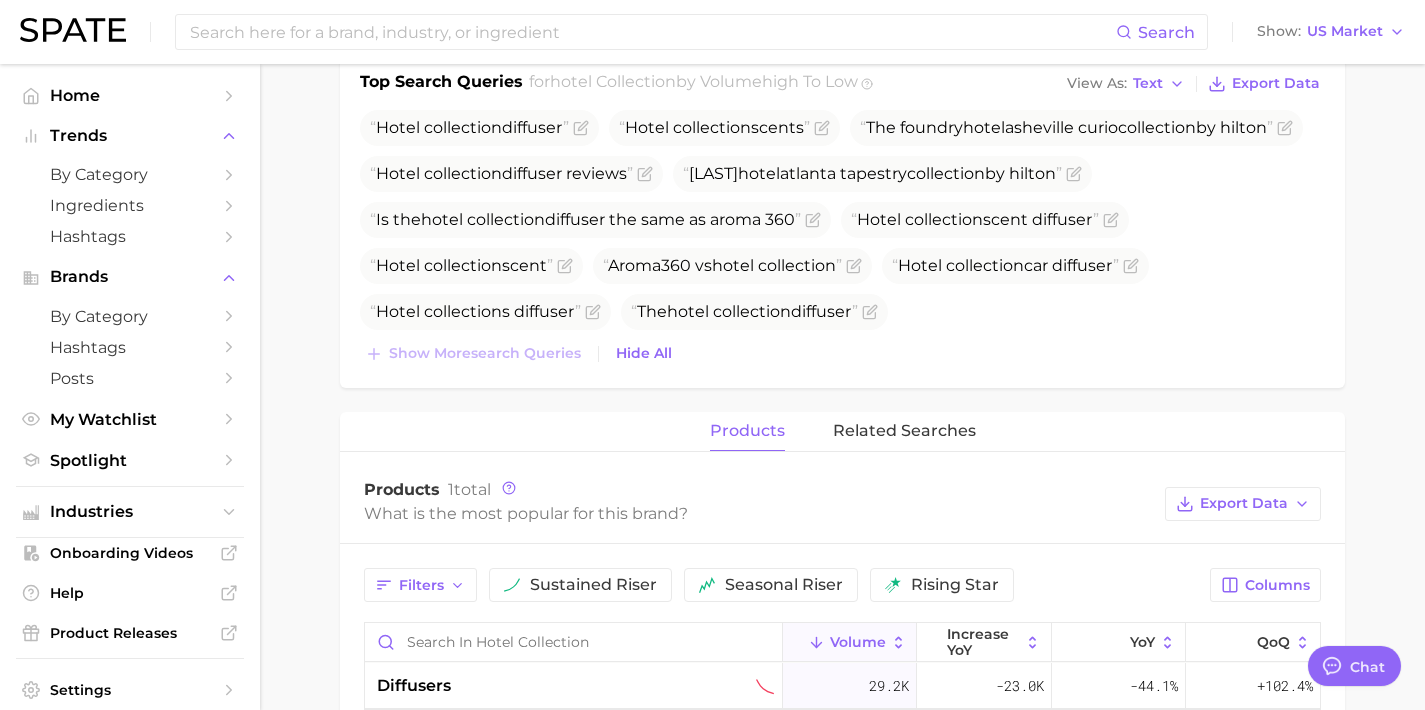 click on "Hotel   collection  diffuser Hotel   collection  scents The foundry  hotel  asheville curio  collection  by hilton Hotel   collection  diffuser reviews Wylie  hotel  atlanta tapestry  collection  by hilton Is the  hotel   collection  diffuser the same as aroma 360 Hotel   collection  scent diffuser Hotel   collection  scent Aroma360 vs  hotel   collection Hotel   collection  car diffuser Hotel   collection s diffuser The  hotel   collection  diffuser Show more  search queries Hide All" at bounding box center (842, 239) 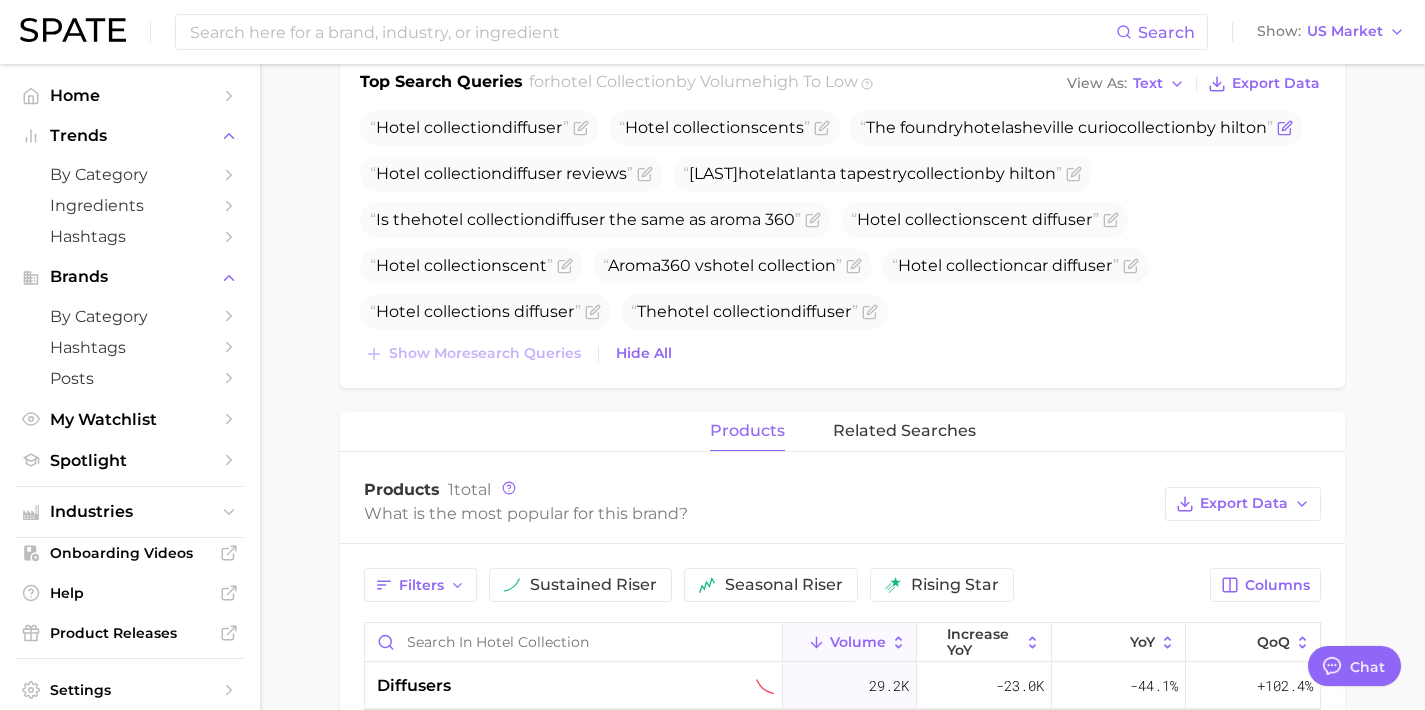 click 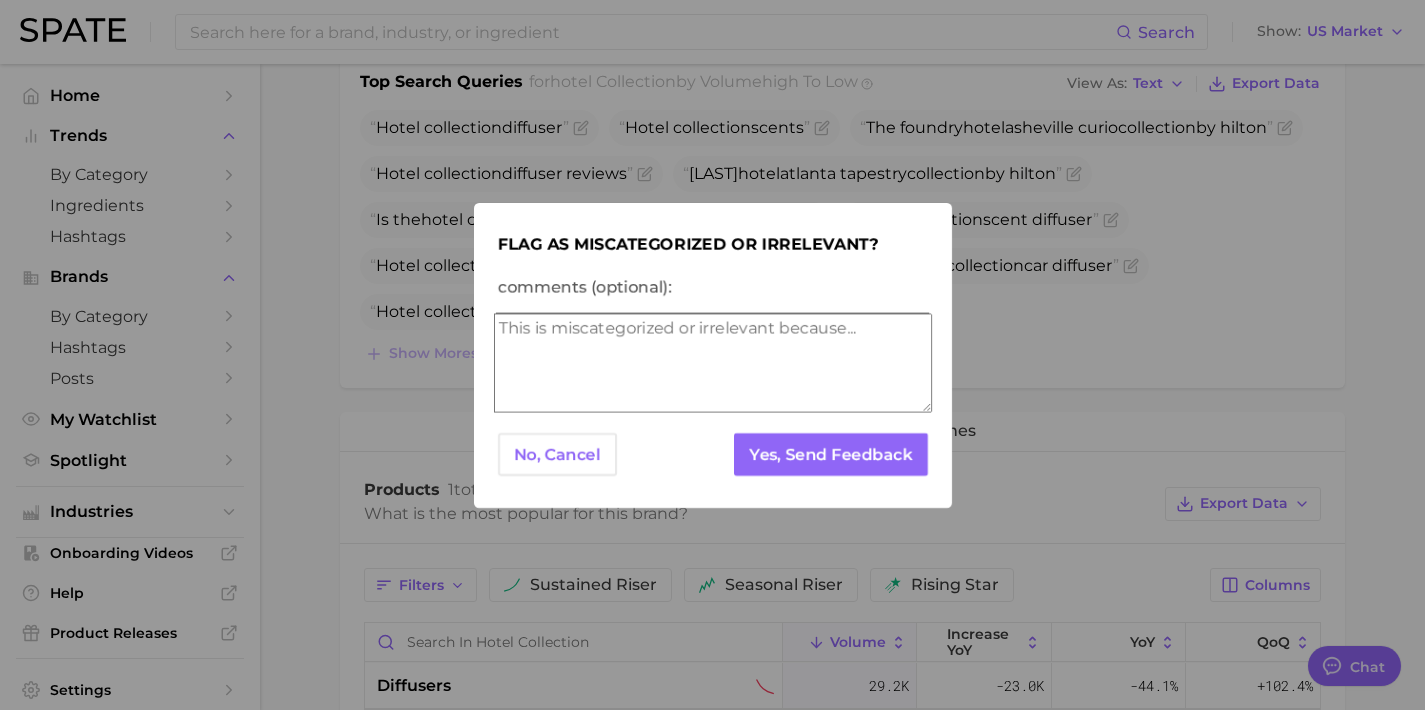 drag, startPoint x: 832, startPoint y: 460, endPoint x: 951, endPoint y: 434, distance: 121.80723 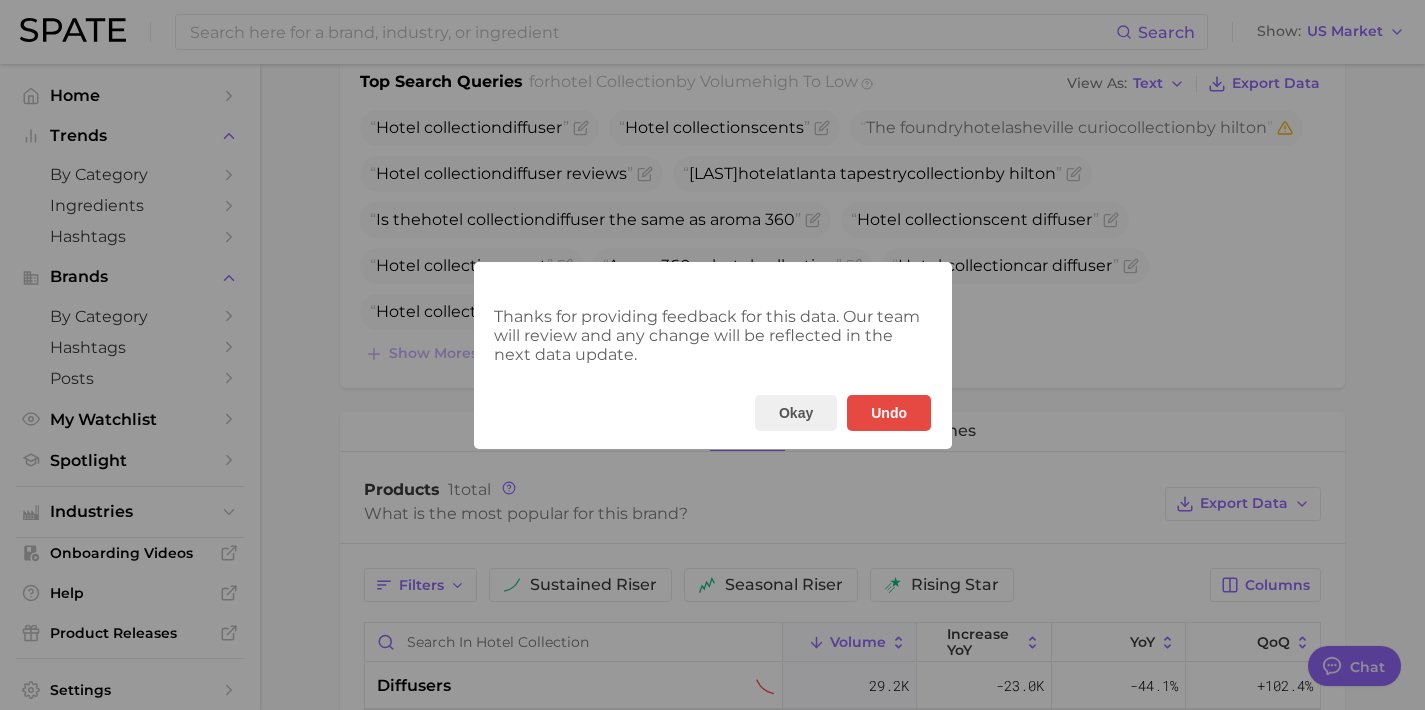 click on "Thanks for providing feedback for this data. Our team will review and any change will be reflected in the next data update.
Okay
Undo" at bounding box center [712, 355] 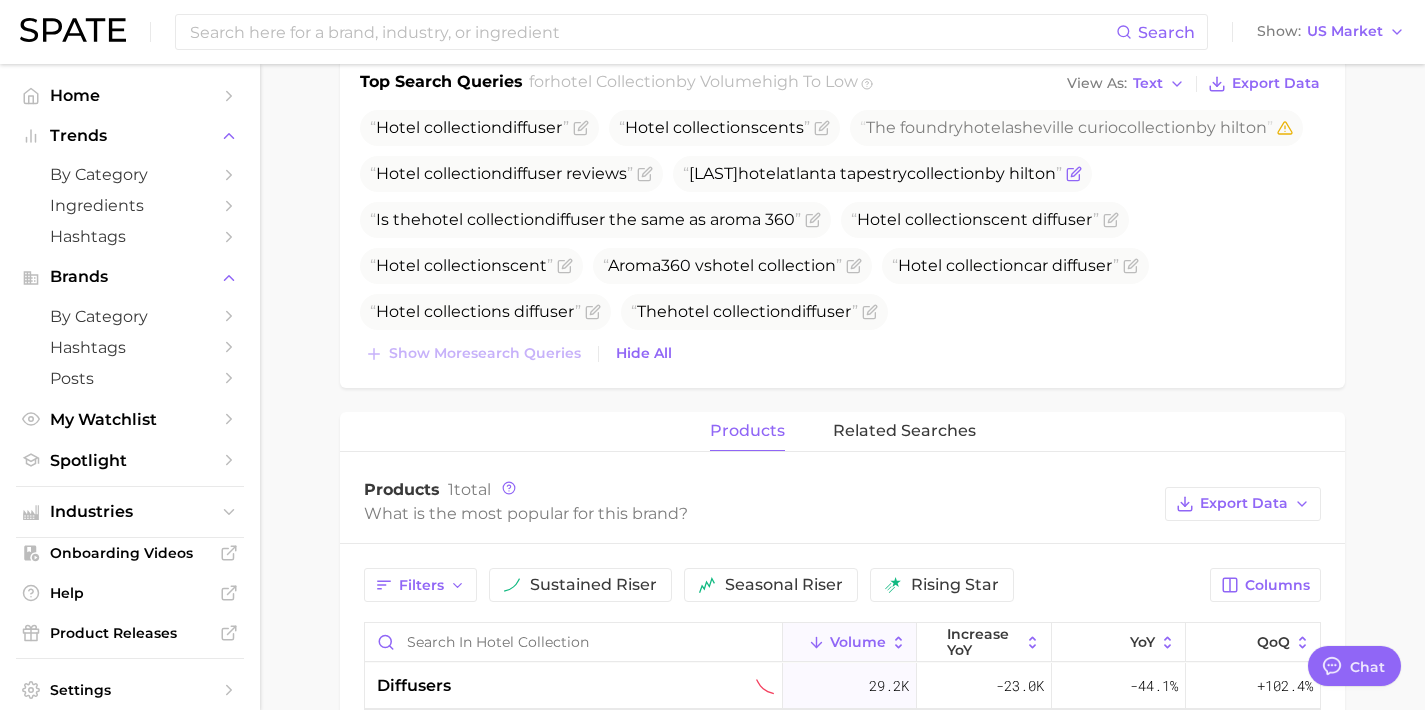 click 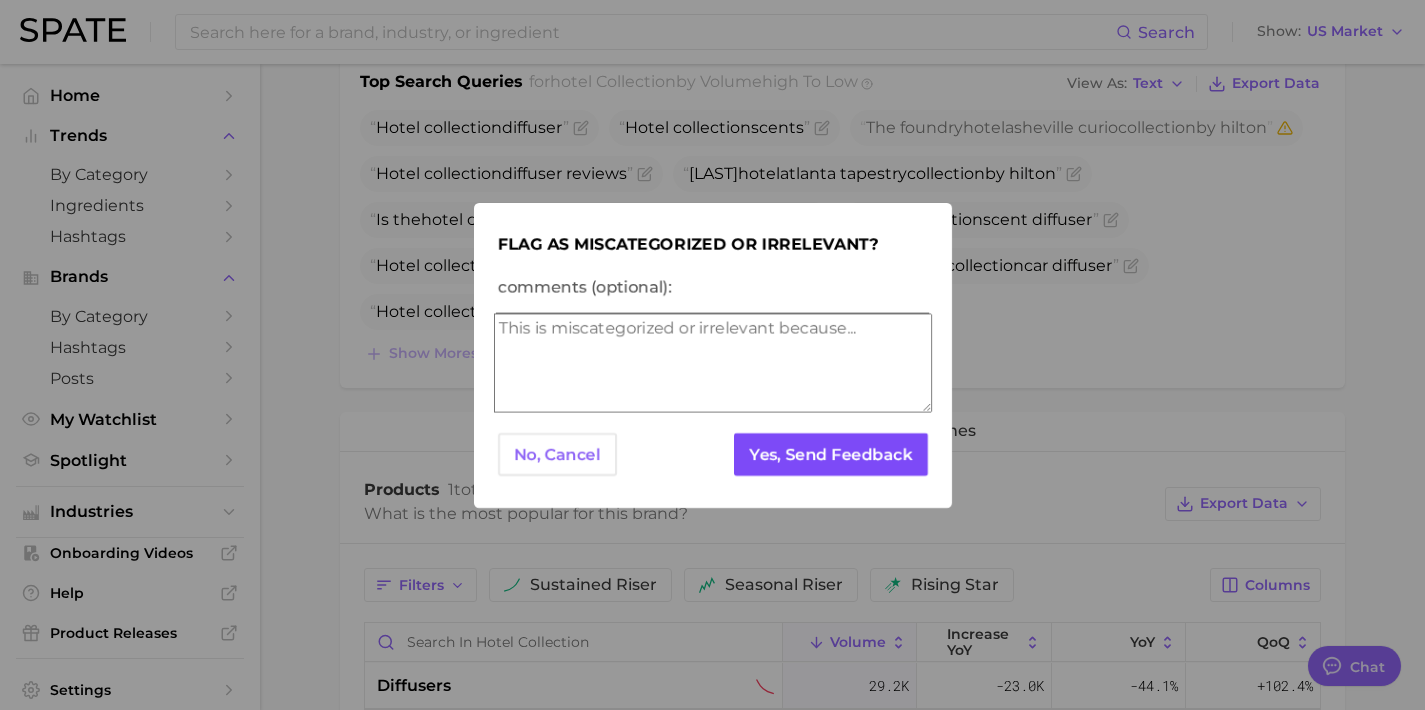click on "Yes, Send Feedback" at bounding box center (830, 454) 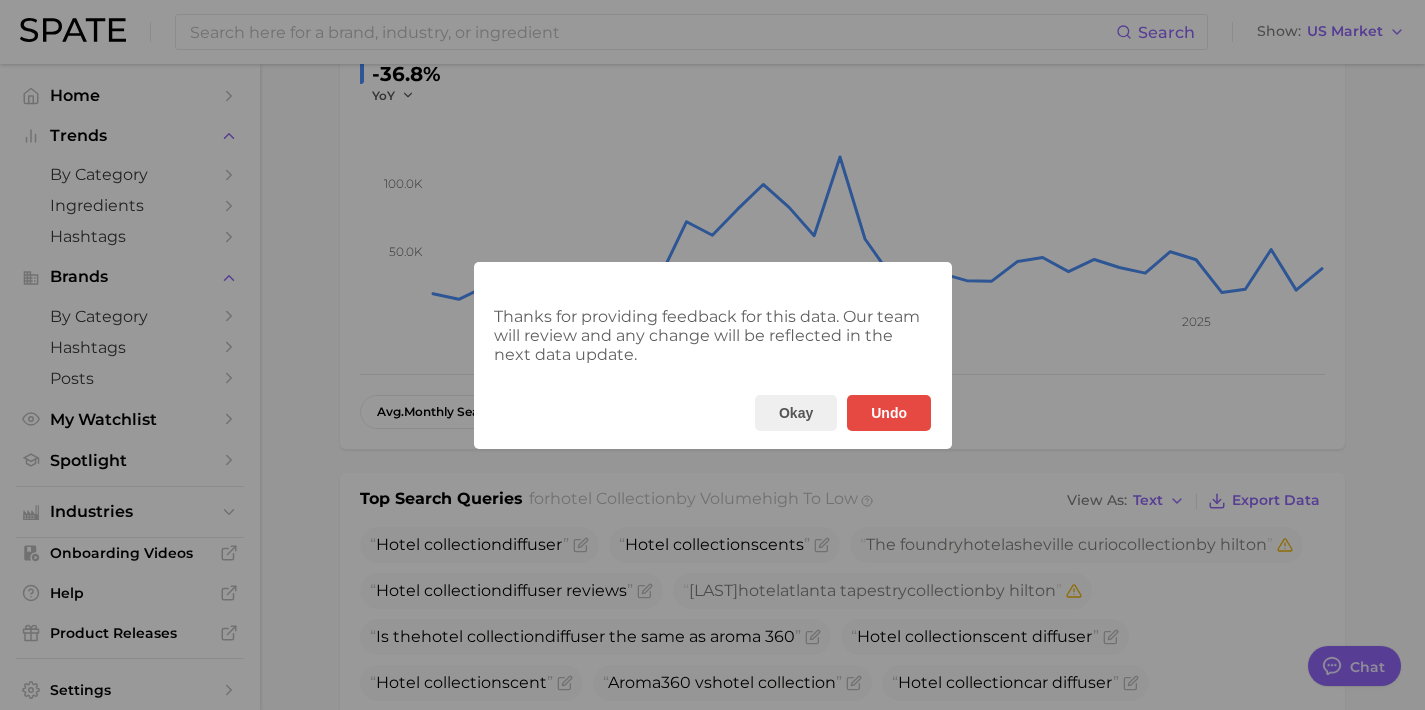 scroll, scrollTop: 250, scrollLeft: 0, axis: vertical 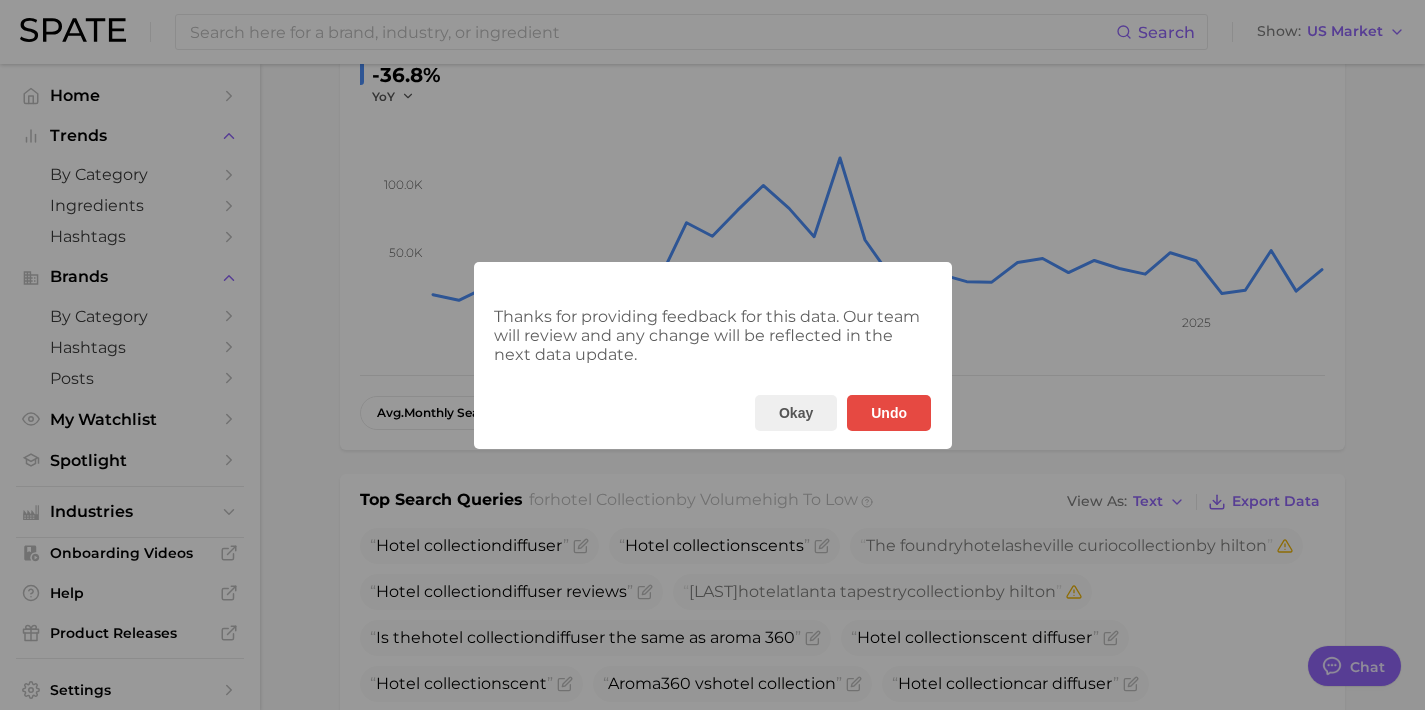 click on "Thanks for providing feedback for this data. Our team will review and any change will be reflected in the next data update.
Okay
Undo" at bounding box center [712, 355] 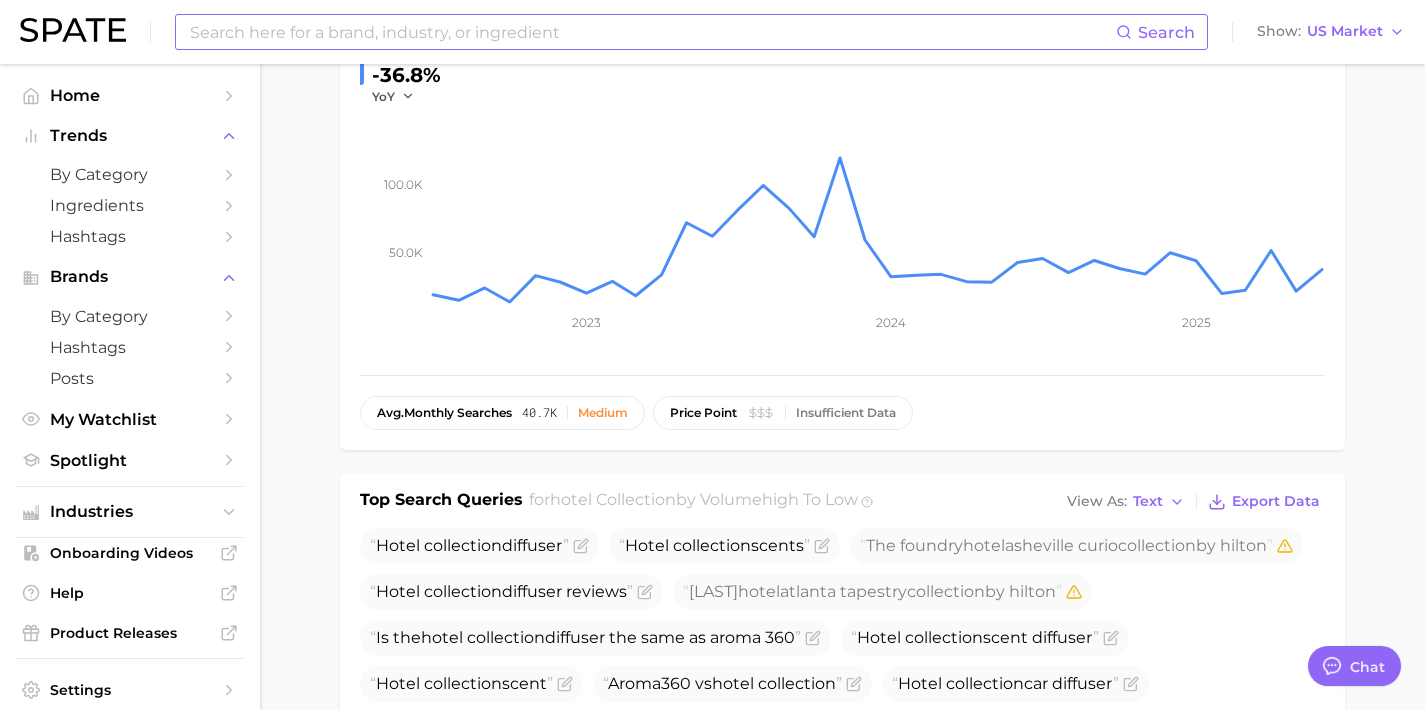 click at bounding box center [652, 32] 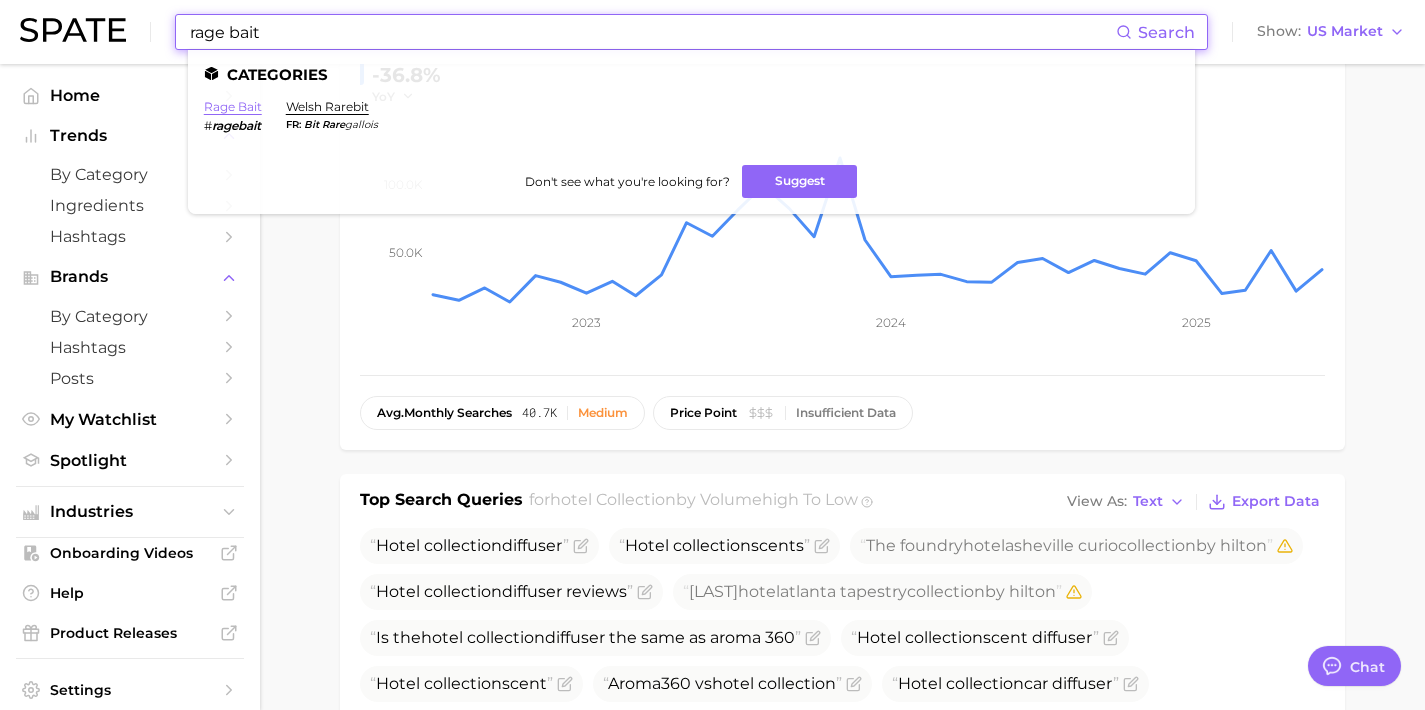 type on "rage bait" 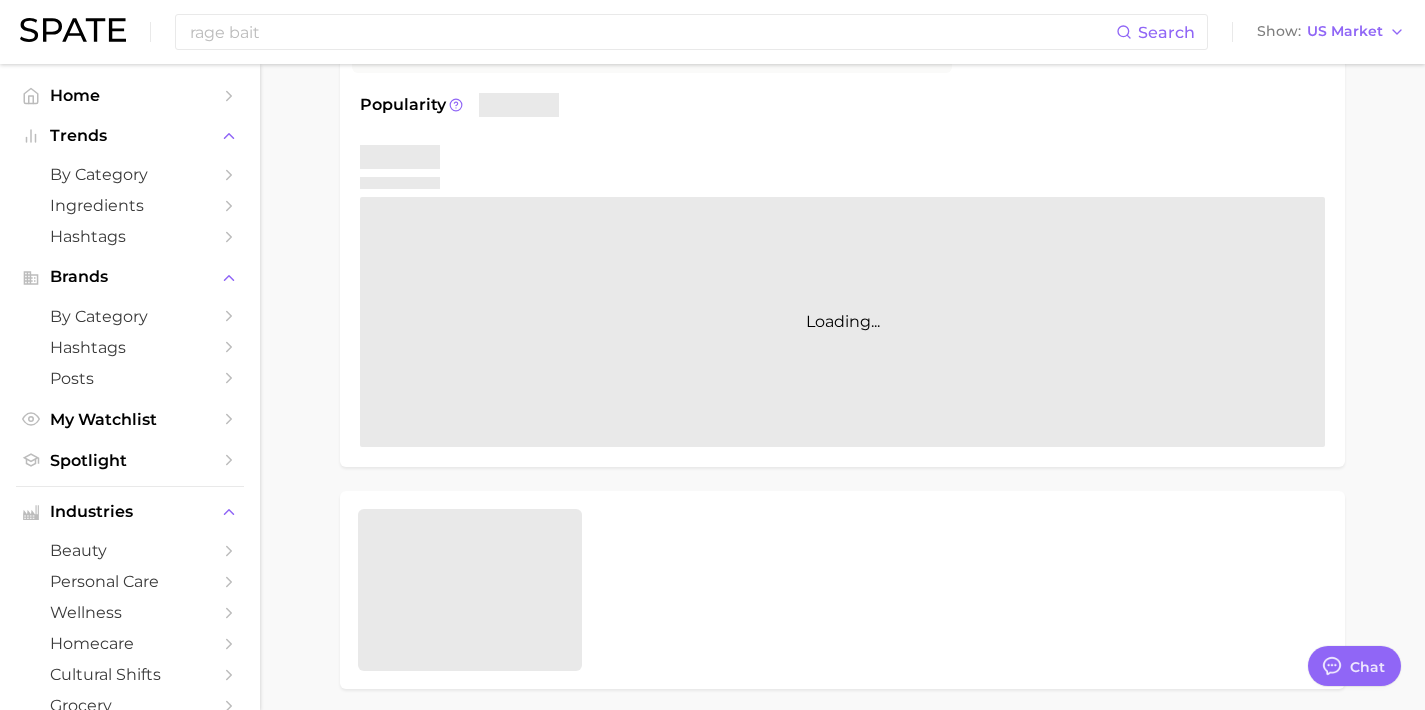 scroll, scrollTop: 0, scrollLeft: 0, axis: both 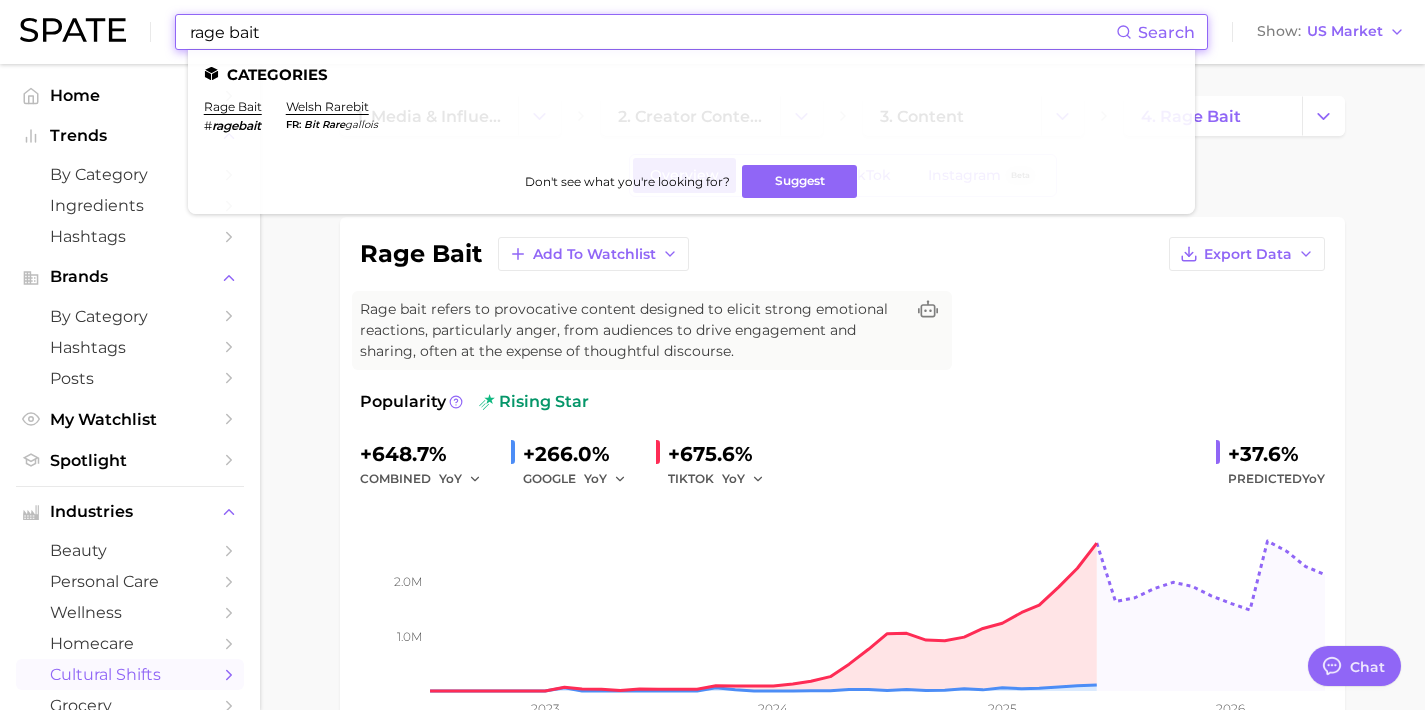 drag, startPoint x: 426, startPoint y: 36, endPoint x: 0, endPoint y: 18, distance: 426.38013 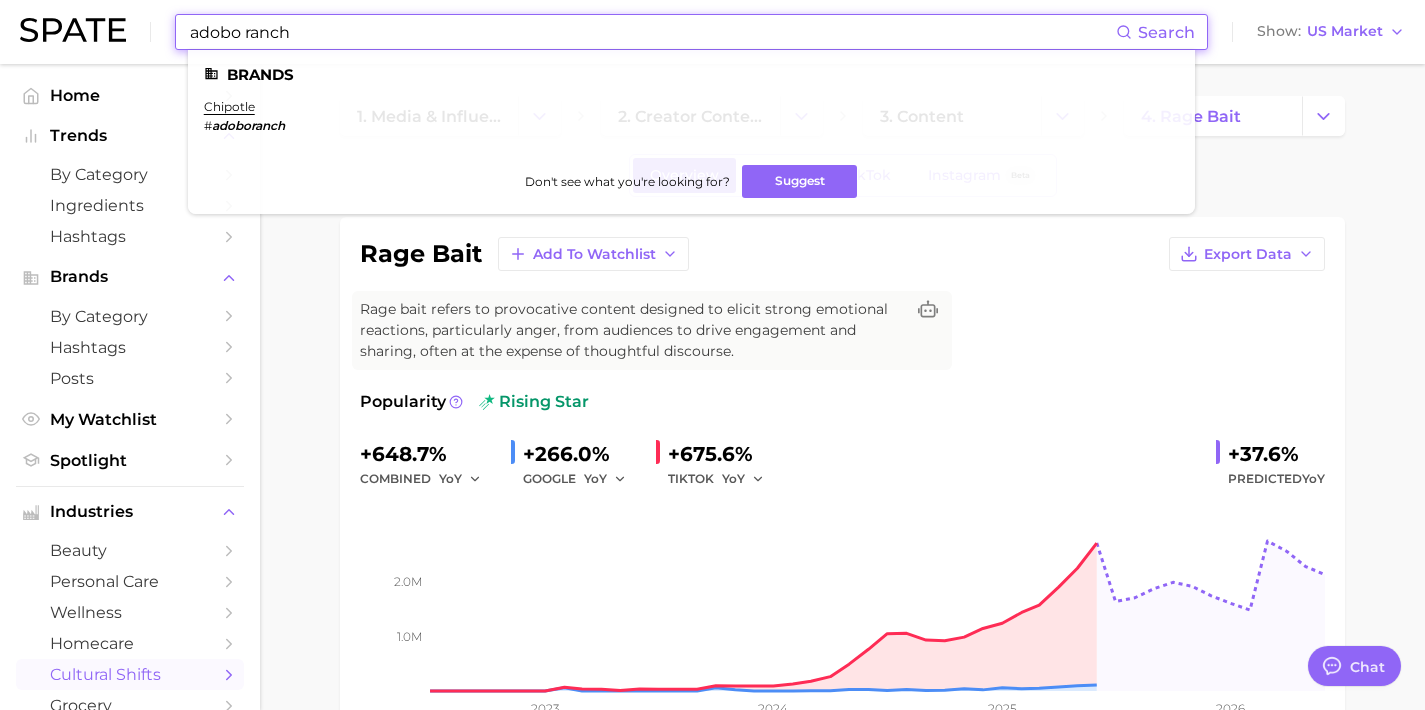 drag, startPoint x: 305, startPoint y: 30, endPoint x: 66, endPoint y: 10, distance: 239.83536 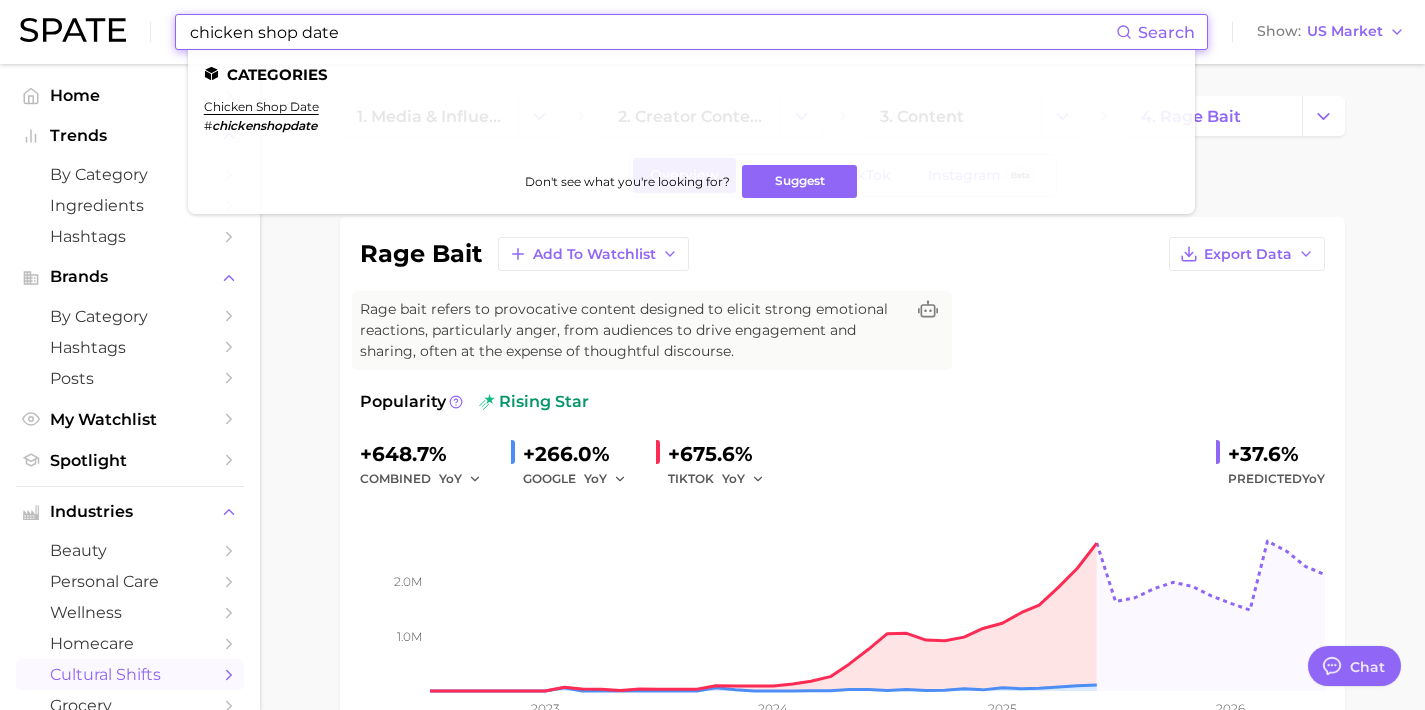 click on "chicken shop date" at bounding box center [261, 106] 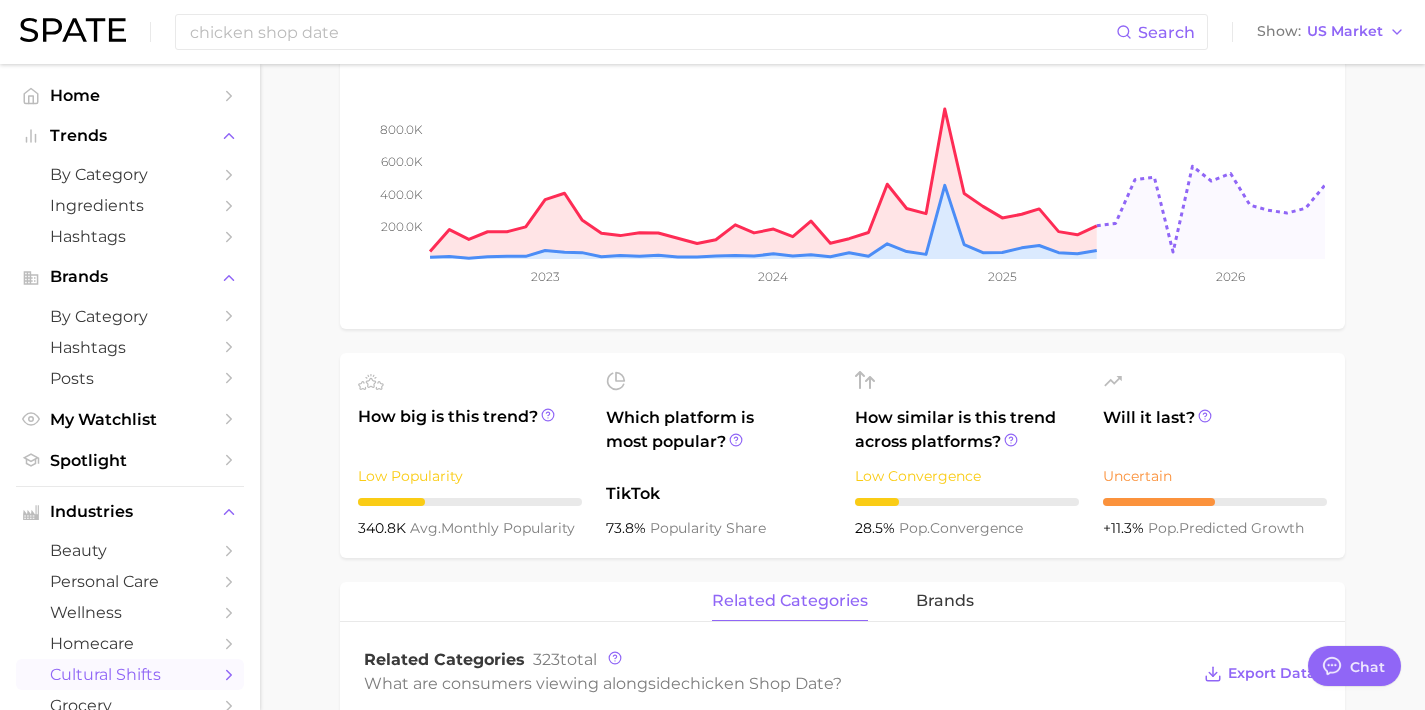 scroll, scrollTop: 0, scrollLeft: 0, axis: both 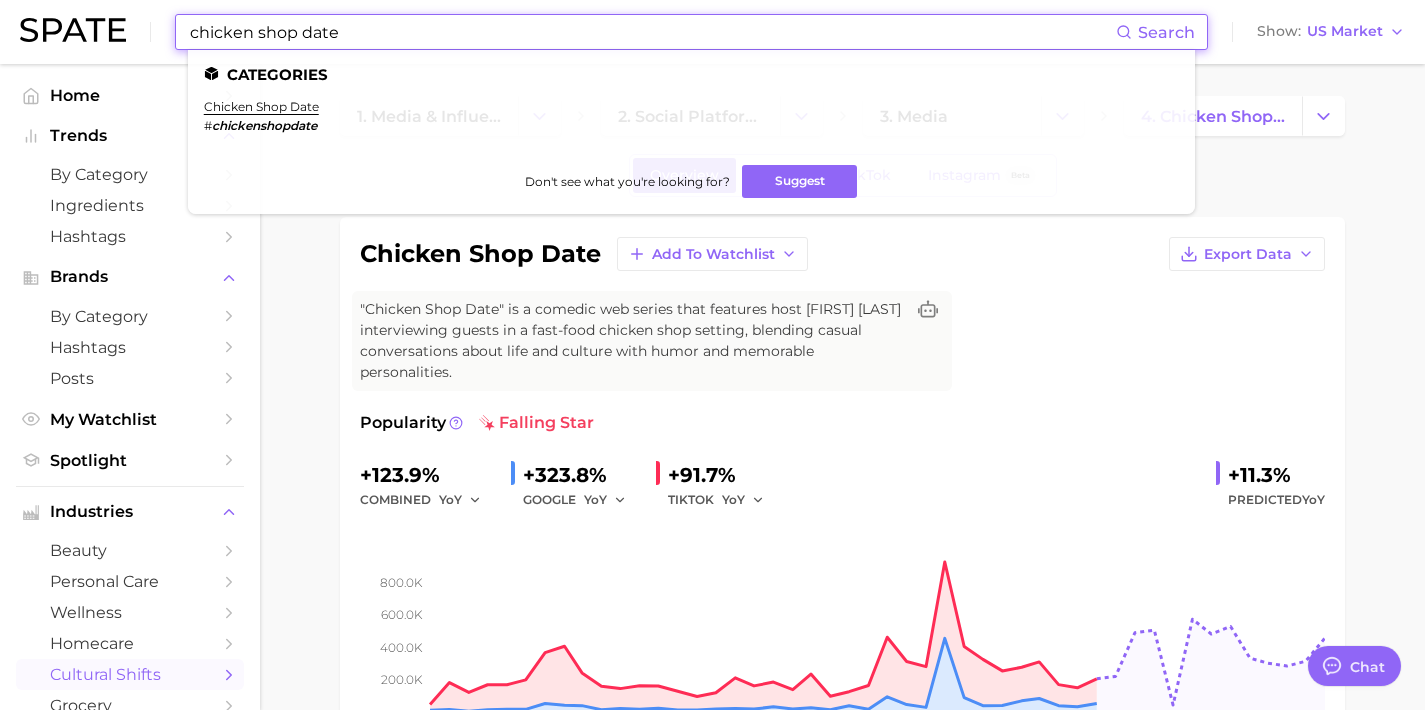 drag, startPoint x: 127, startPoint y: 21, endPoint x: 6, endPoint y: 9, distance: 121.59358 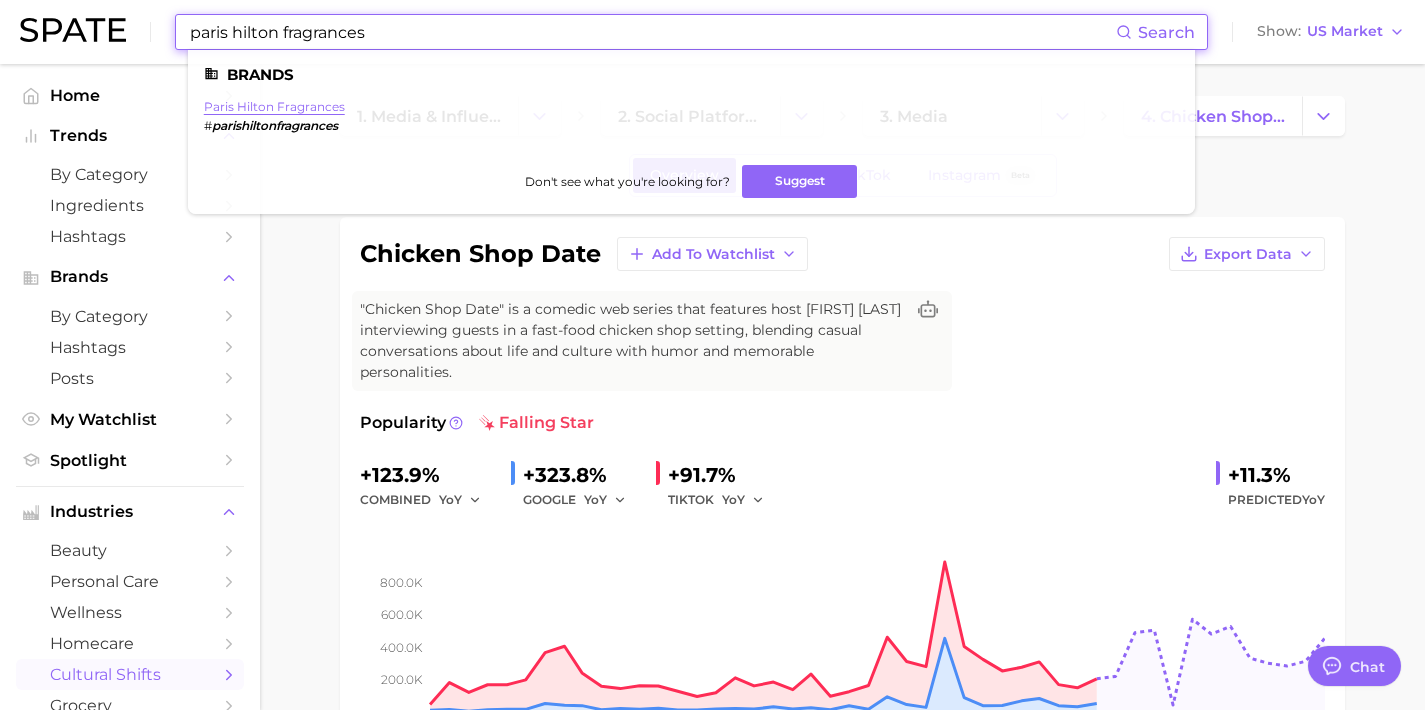 type on "paris hilton fragrances" 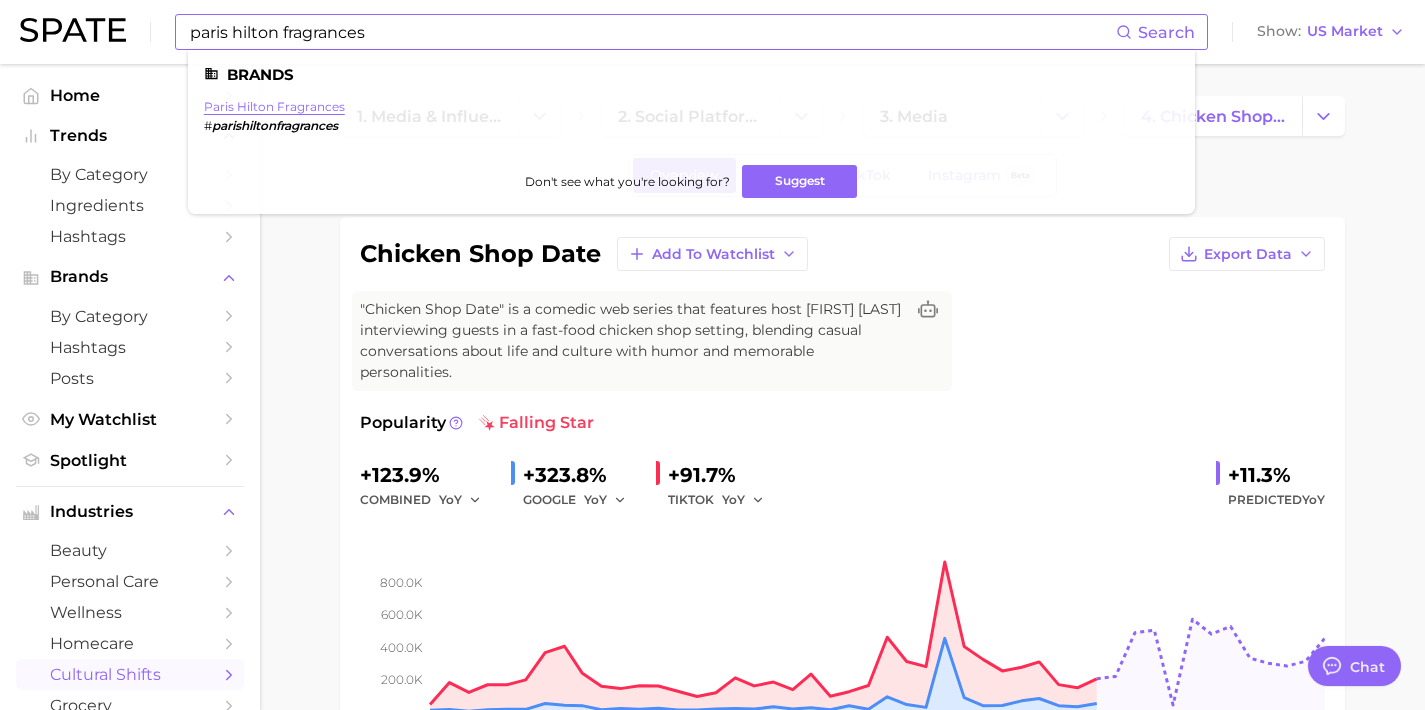 click on "paris hilton fragrances" at bounding box center (274, 106) 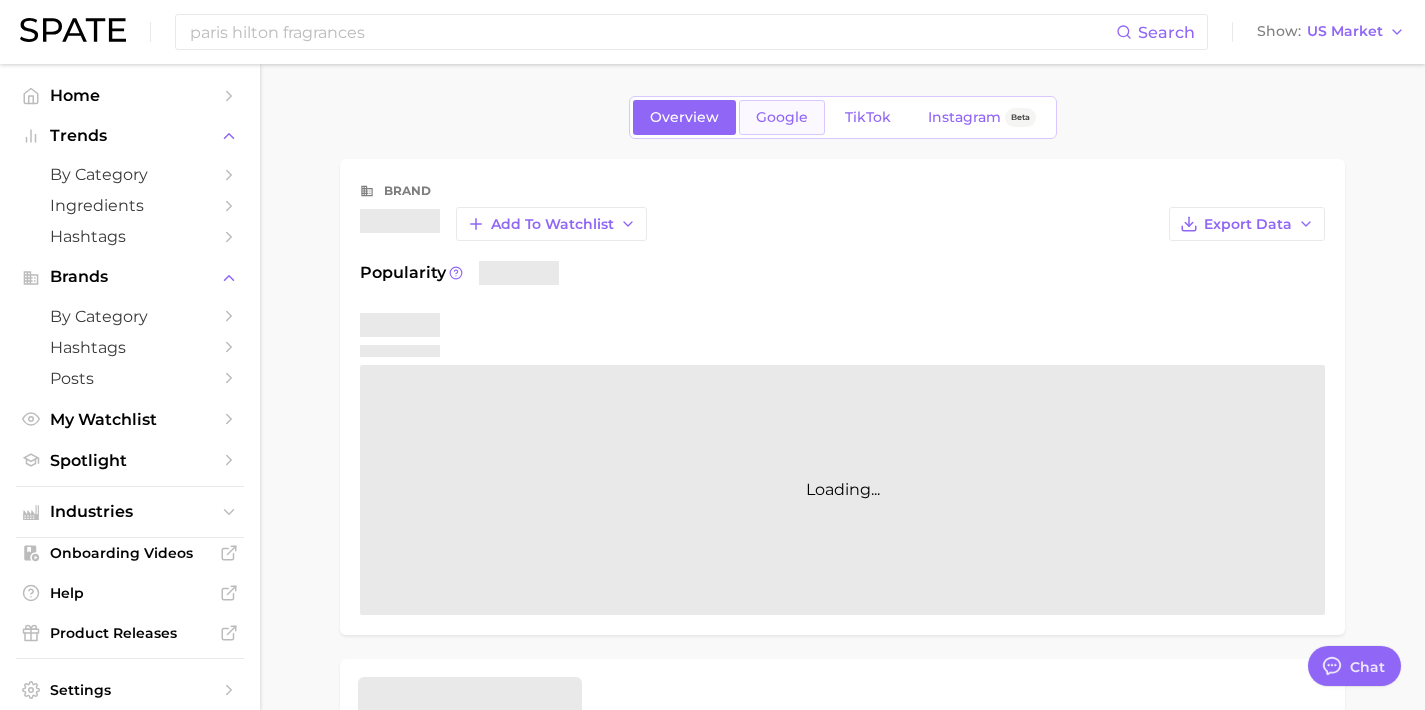 click on "Google" at bounding box center (782, 117) 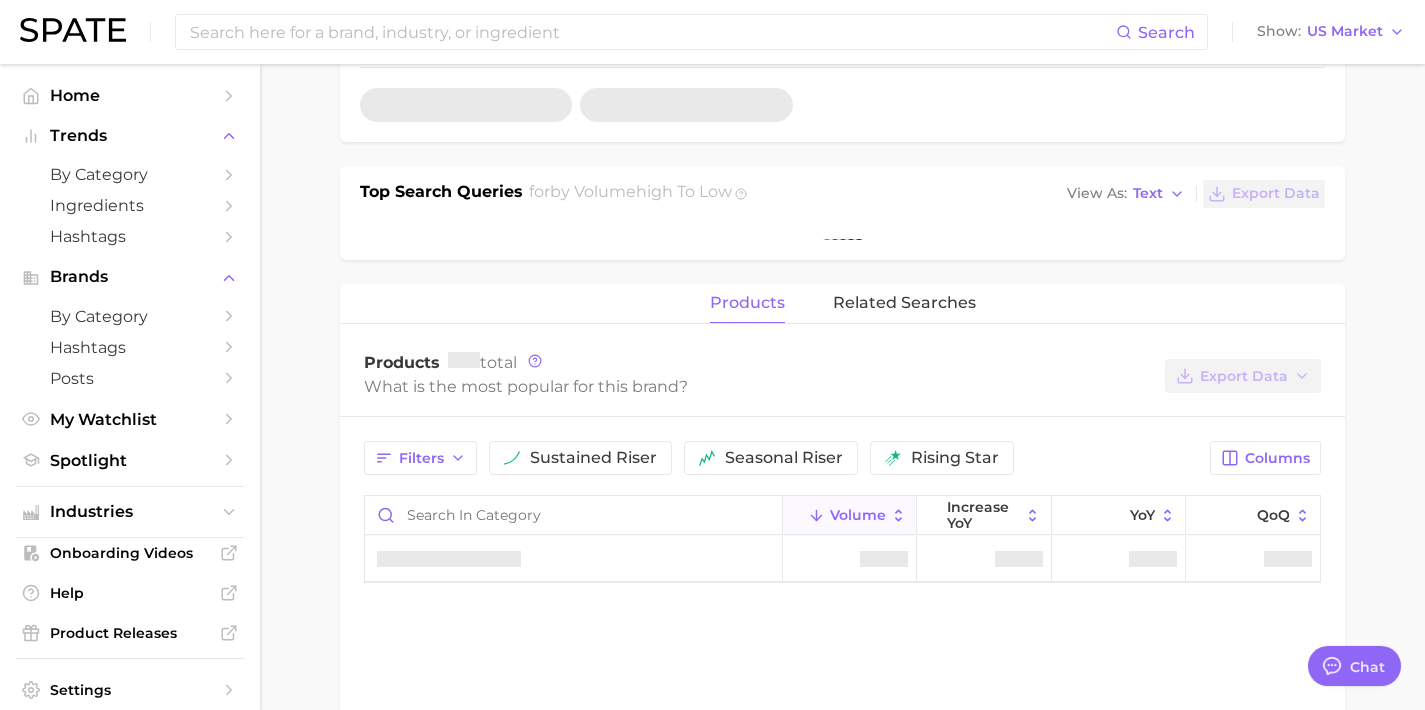 scroll, scrollTop: 563, scrollLeft: 0, axis: vertical 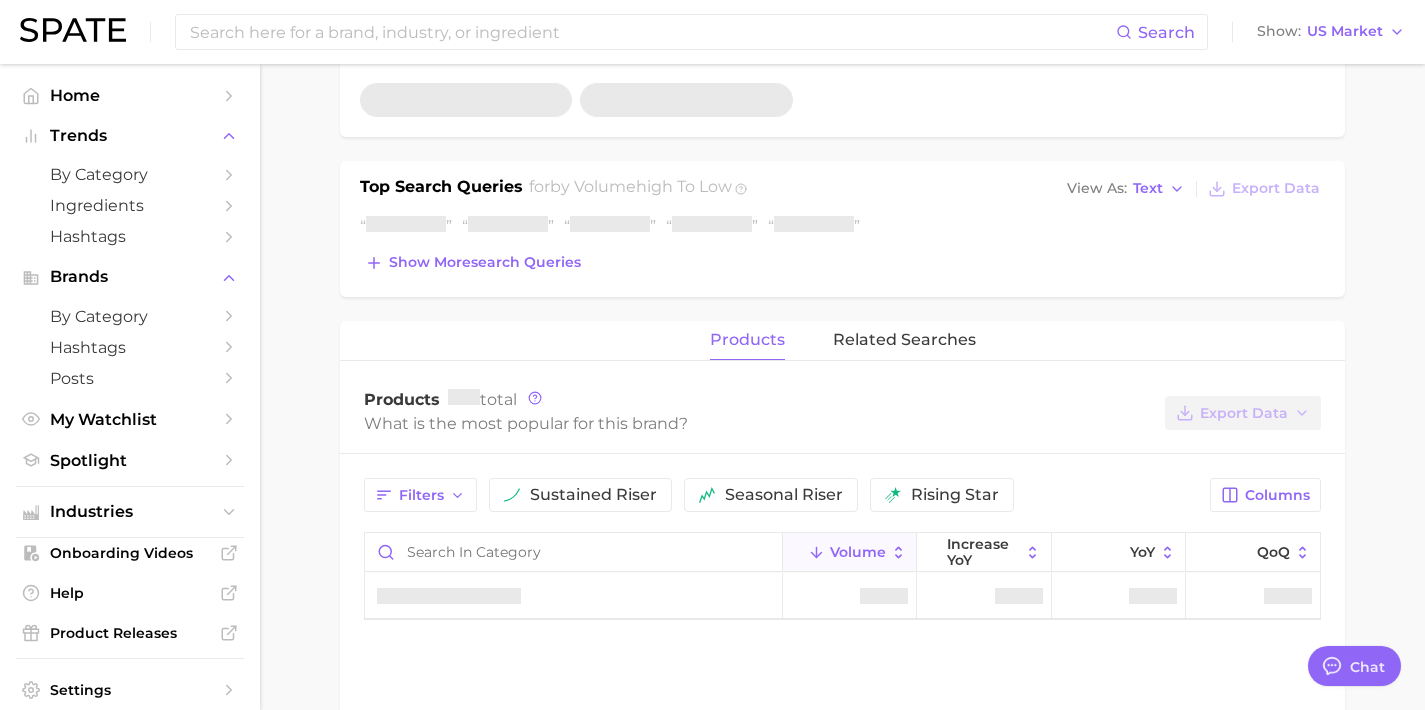 click on "Top Search Queries for   by Volume  high to low View As Text Export Data Show more  search queries" at bounding box center [842, 229] 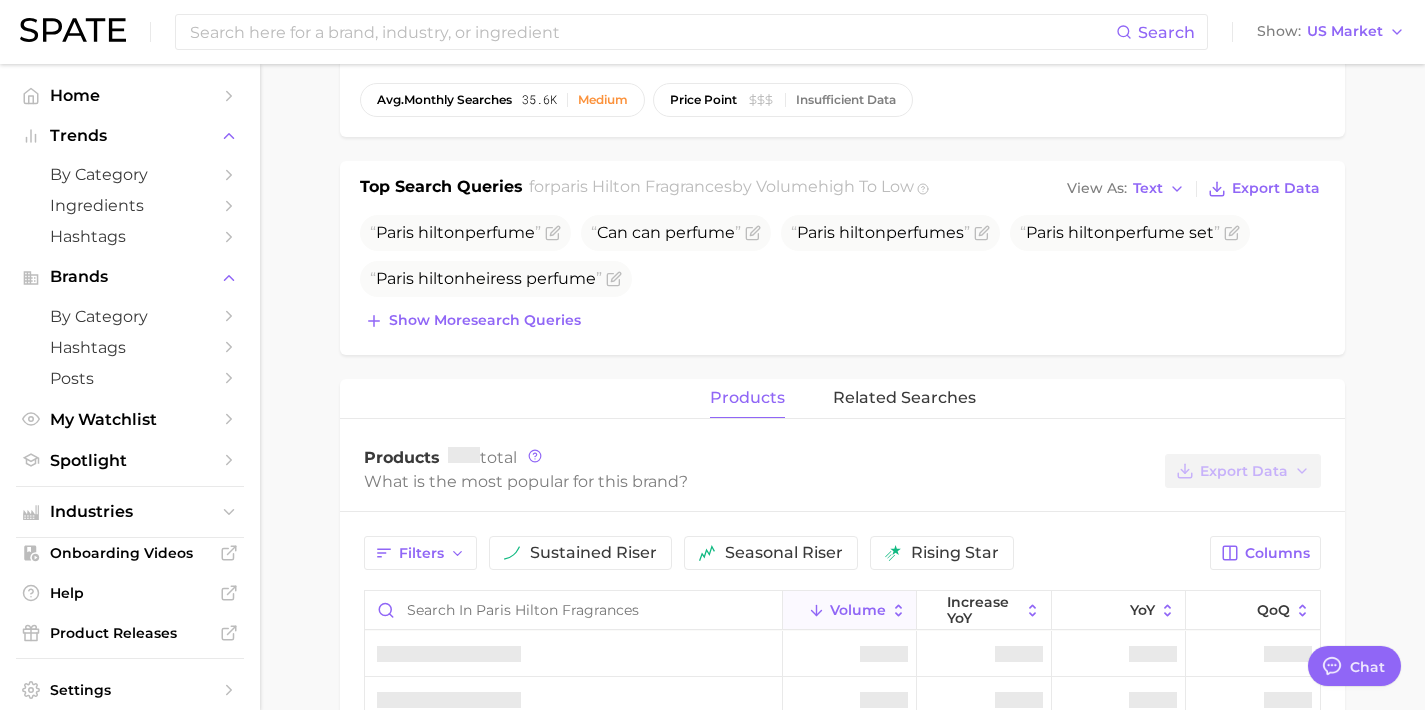 click on "Top Search Queries for  paris hilton fragrances  by Volume  high to low View As Text Export Data Paris   hilton  perfume Can can perfume Paris   hilton  perfumes Paris   hilton  perfume set Paris   hilton  heiress perfume Show more  search queries" at bounding box center (842, 258) 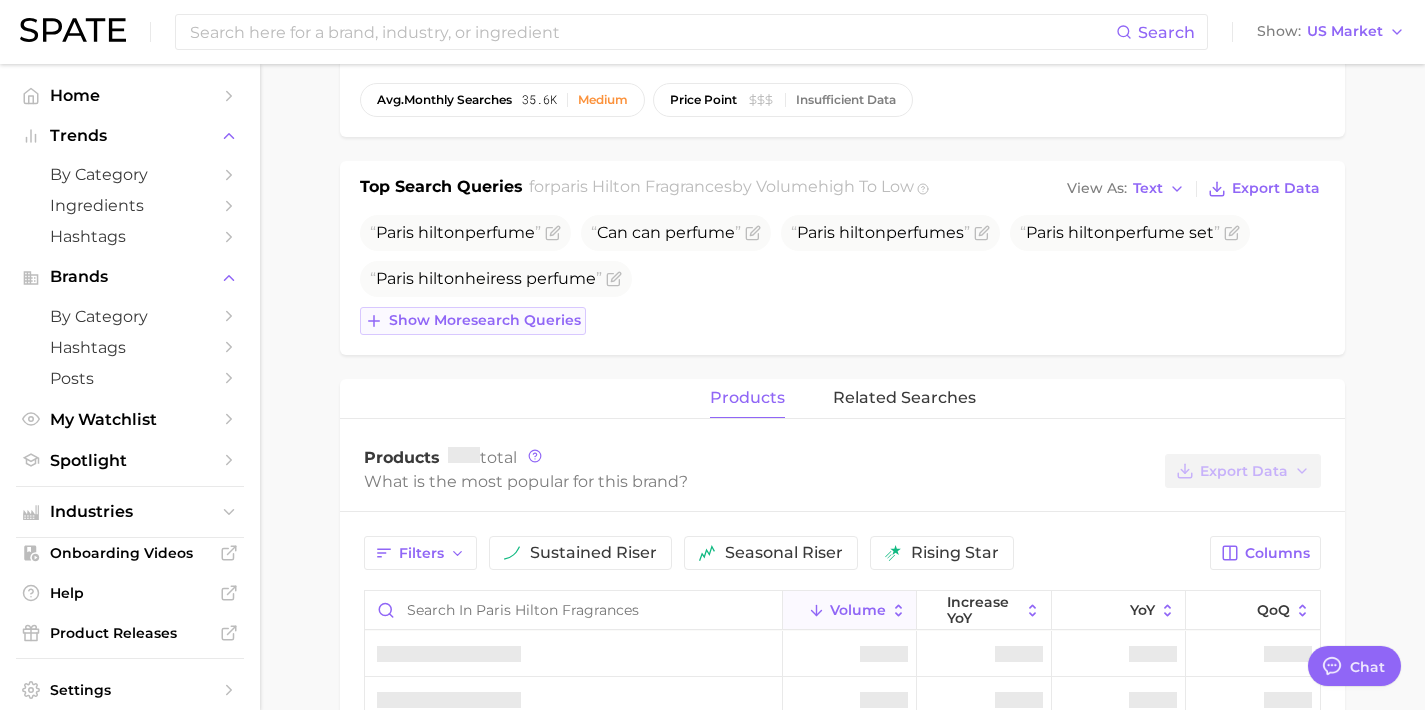 click on "Show more  search queries" at bounding box center (473, 321) 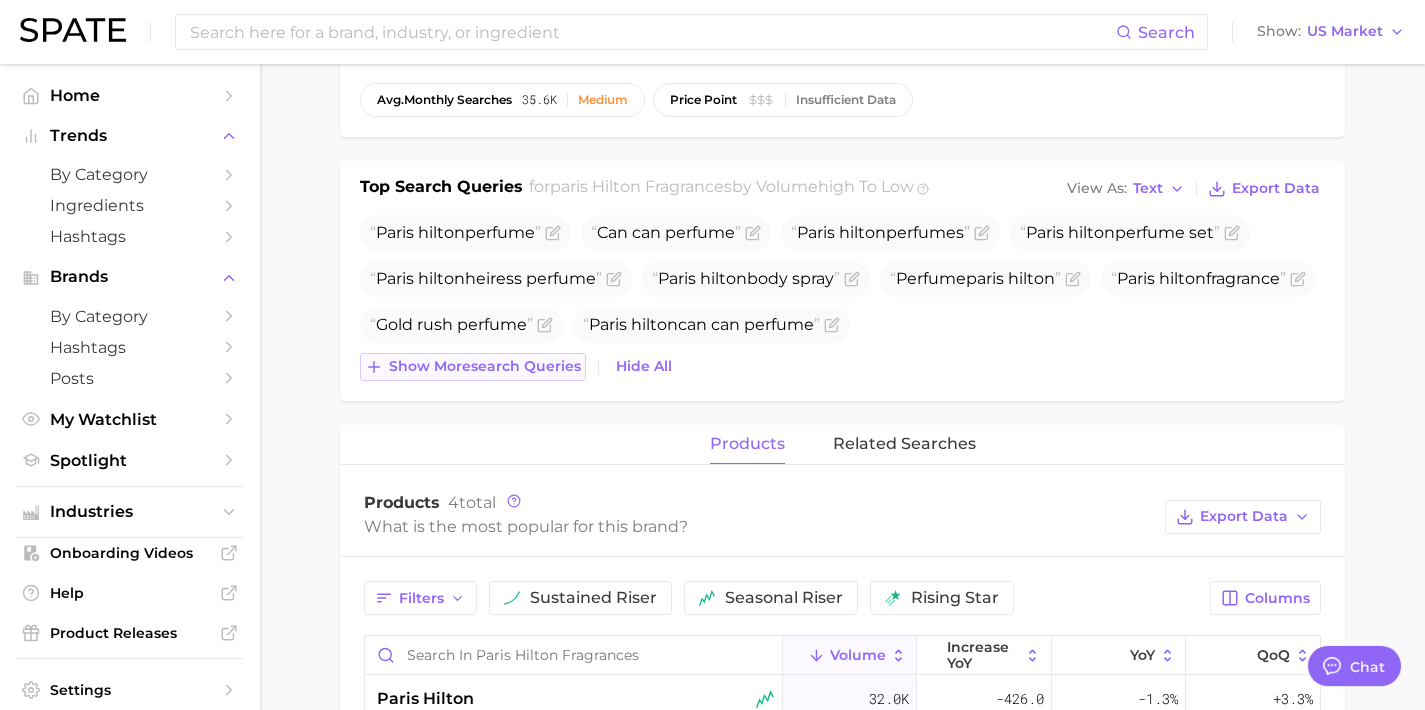 click on "Show more  search queries" at bounding box center (485, 366) 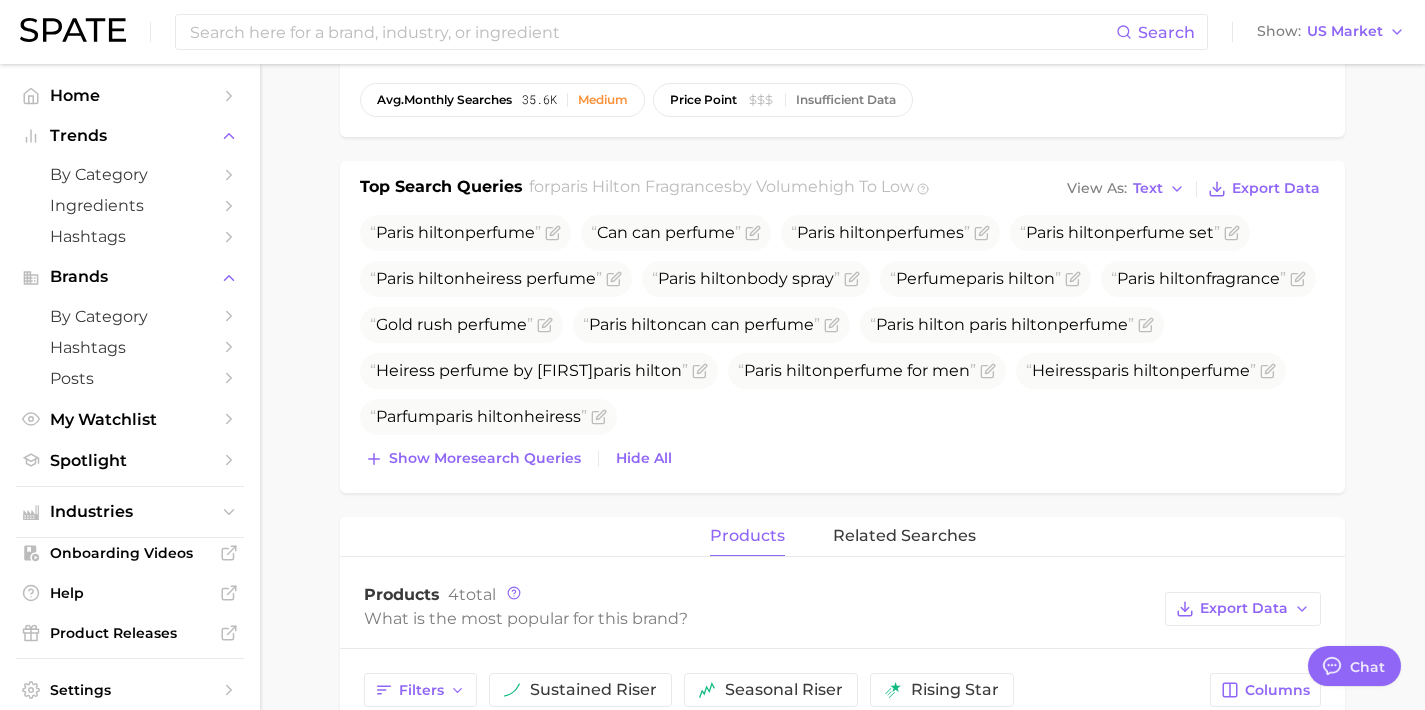 drag, startPoint x: 525, startPoint y: 455, endPoint x: 532, endPoint y: 491, distance: 36.67424 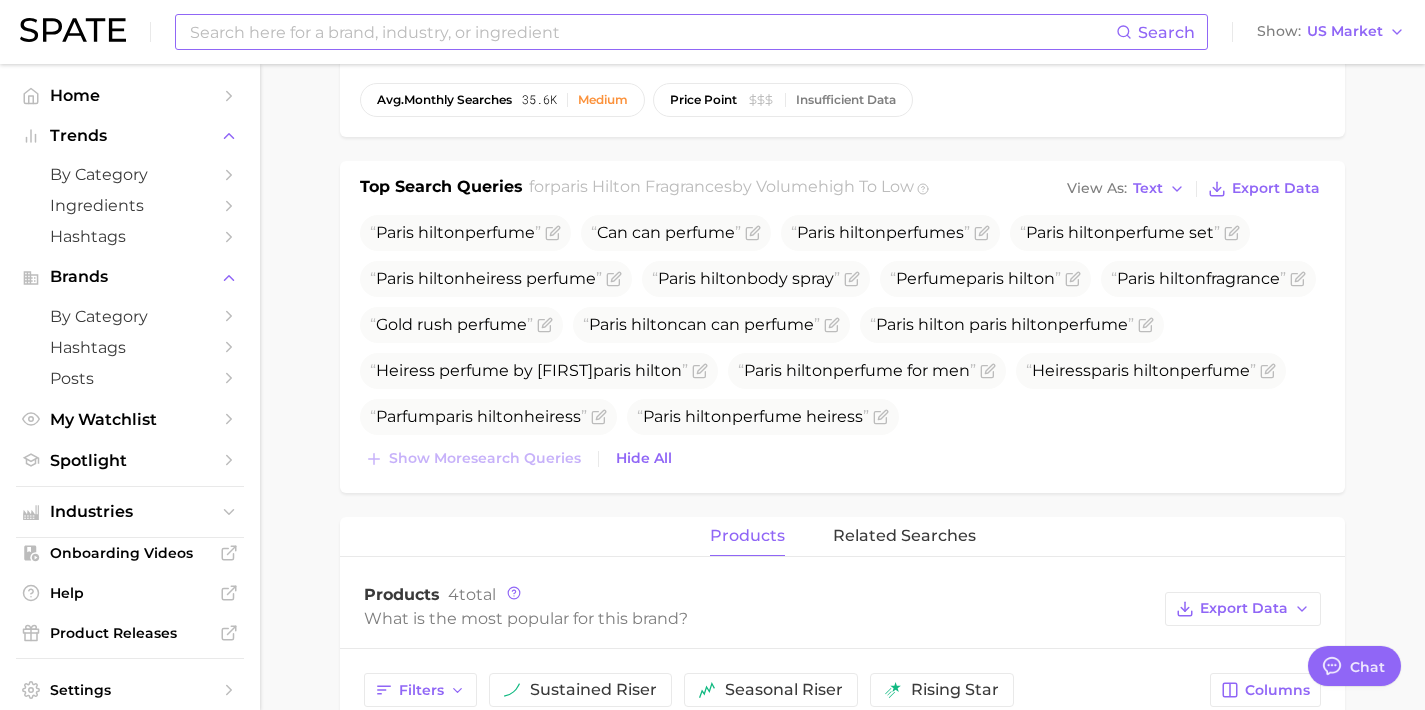 click at bounding box center (652, 32) 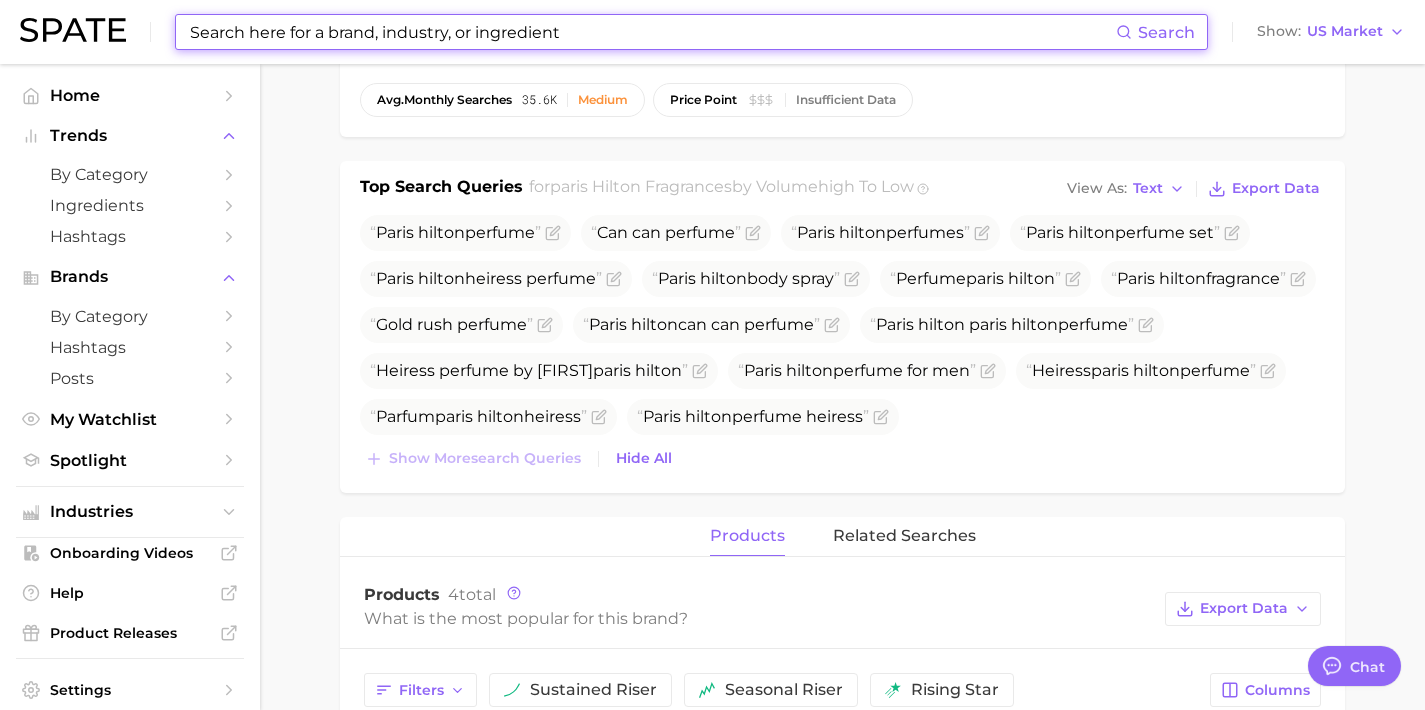 paste on "sephora favorites" 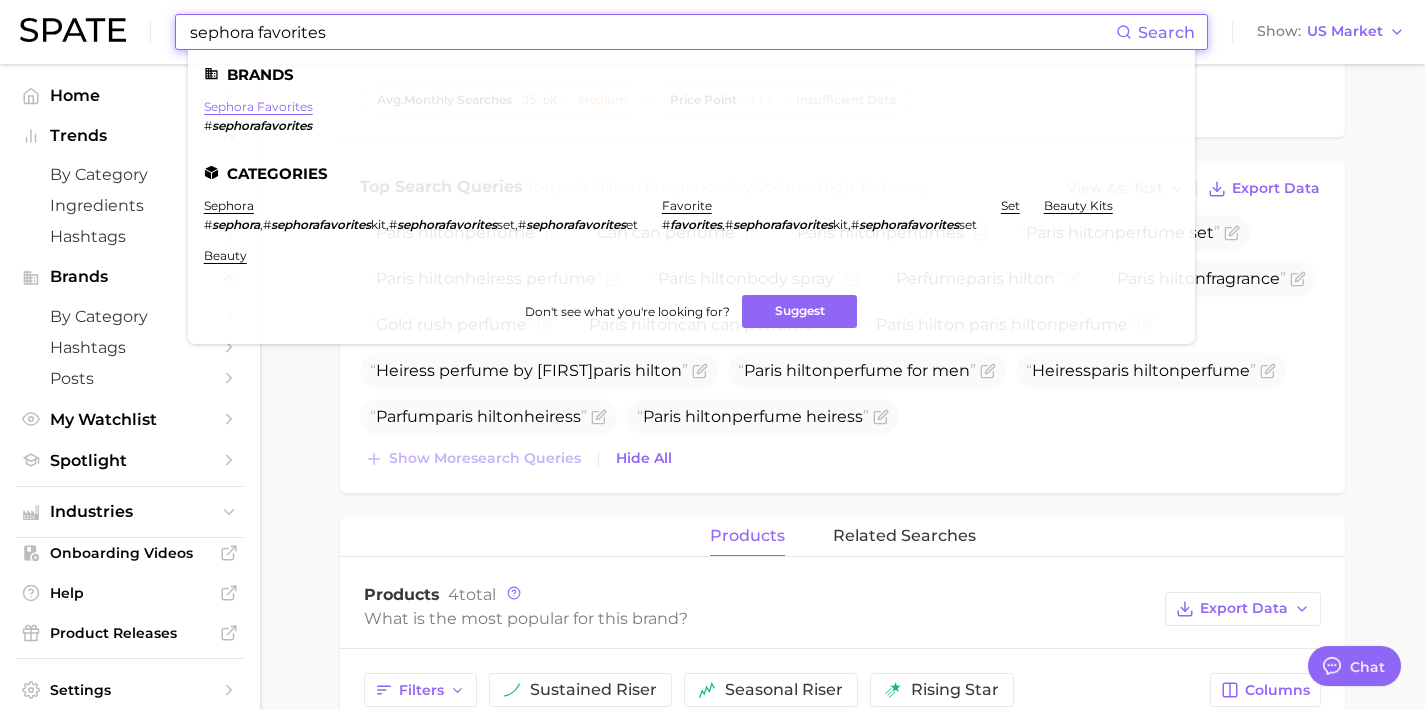type on "sephora favorites" 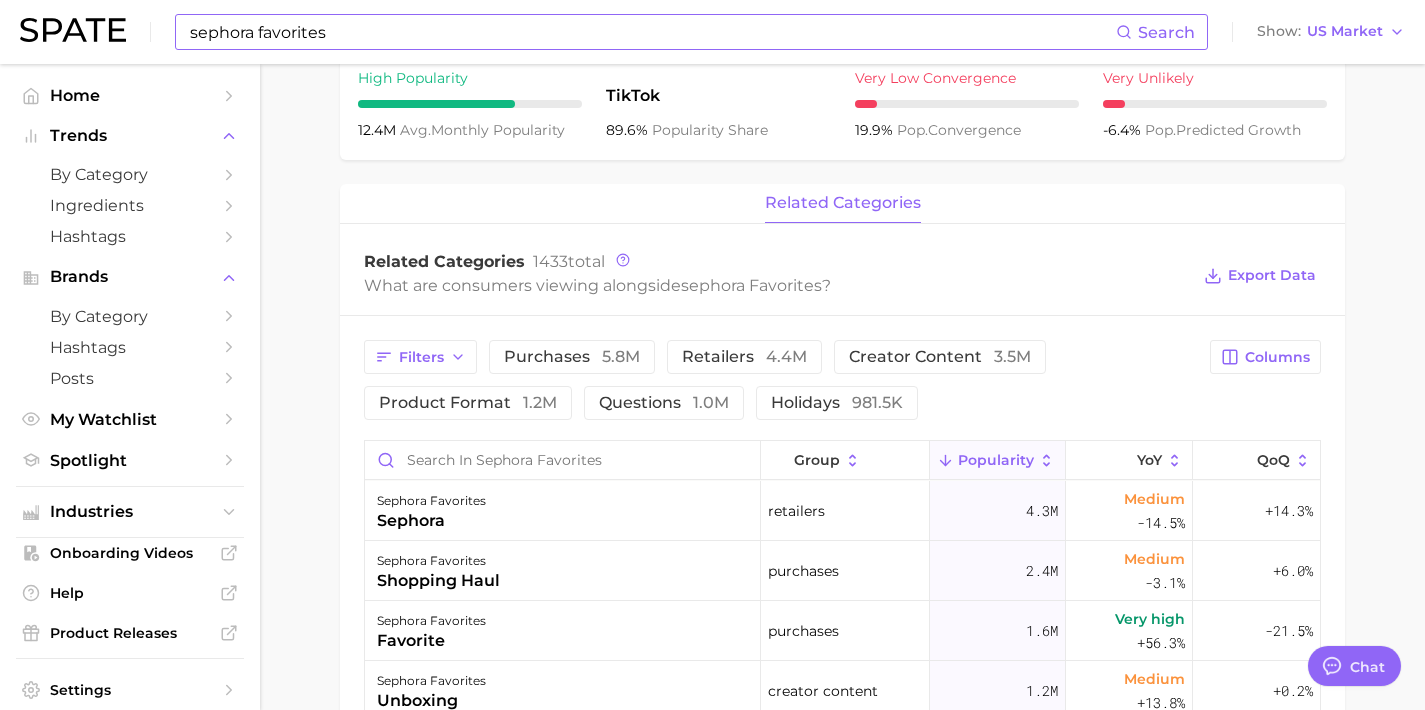 scroll, scrollTop: 0, scrollLeft: 0, axis: both 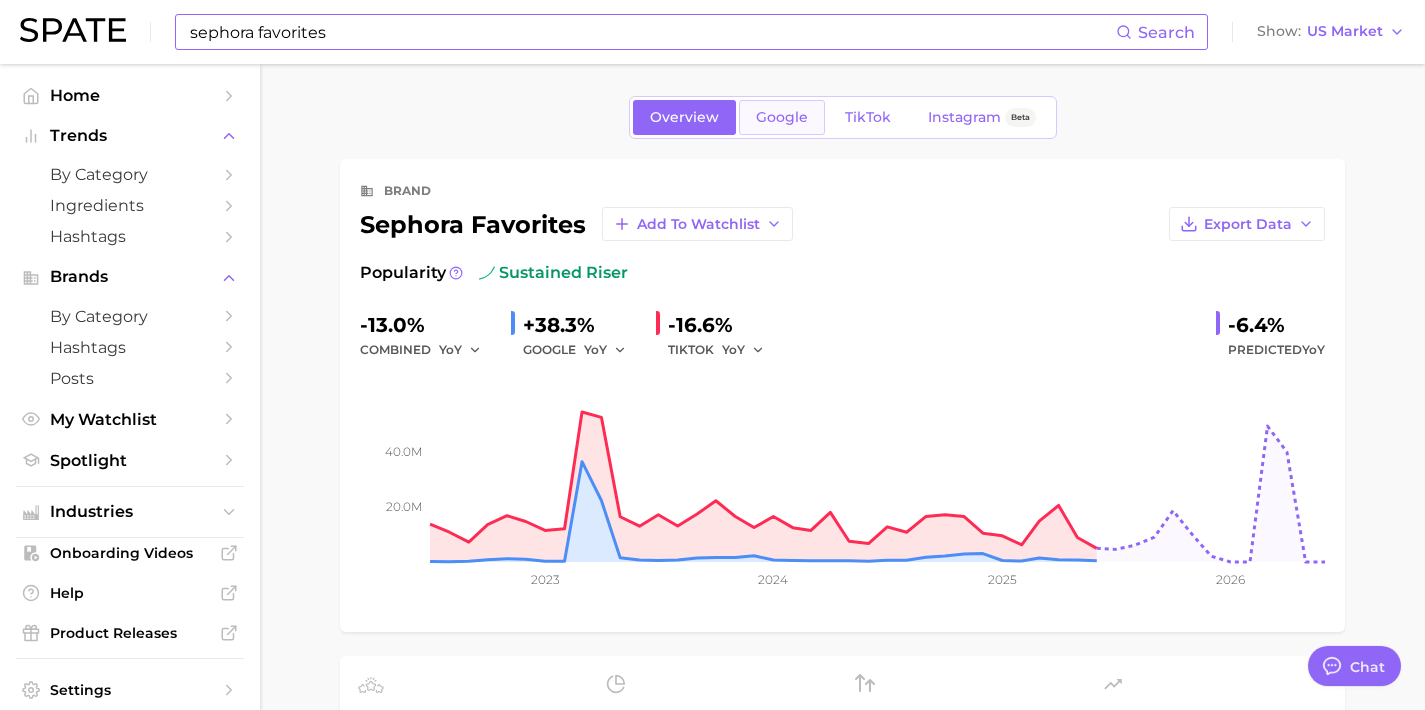 click on "Google" at bounding box center [782, 117] 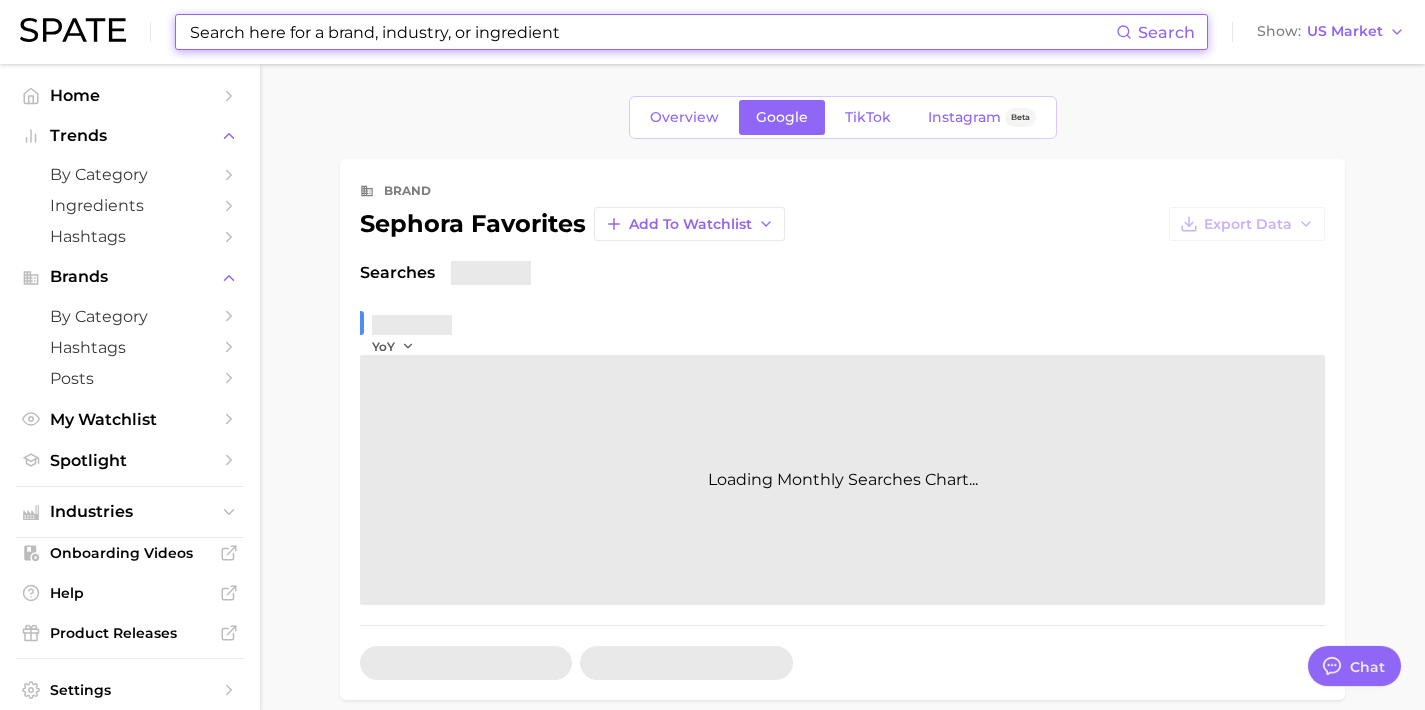 scroll, scrollTop: 406, scrollLeft: 0, axis: vertical 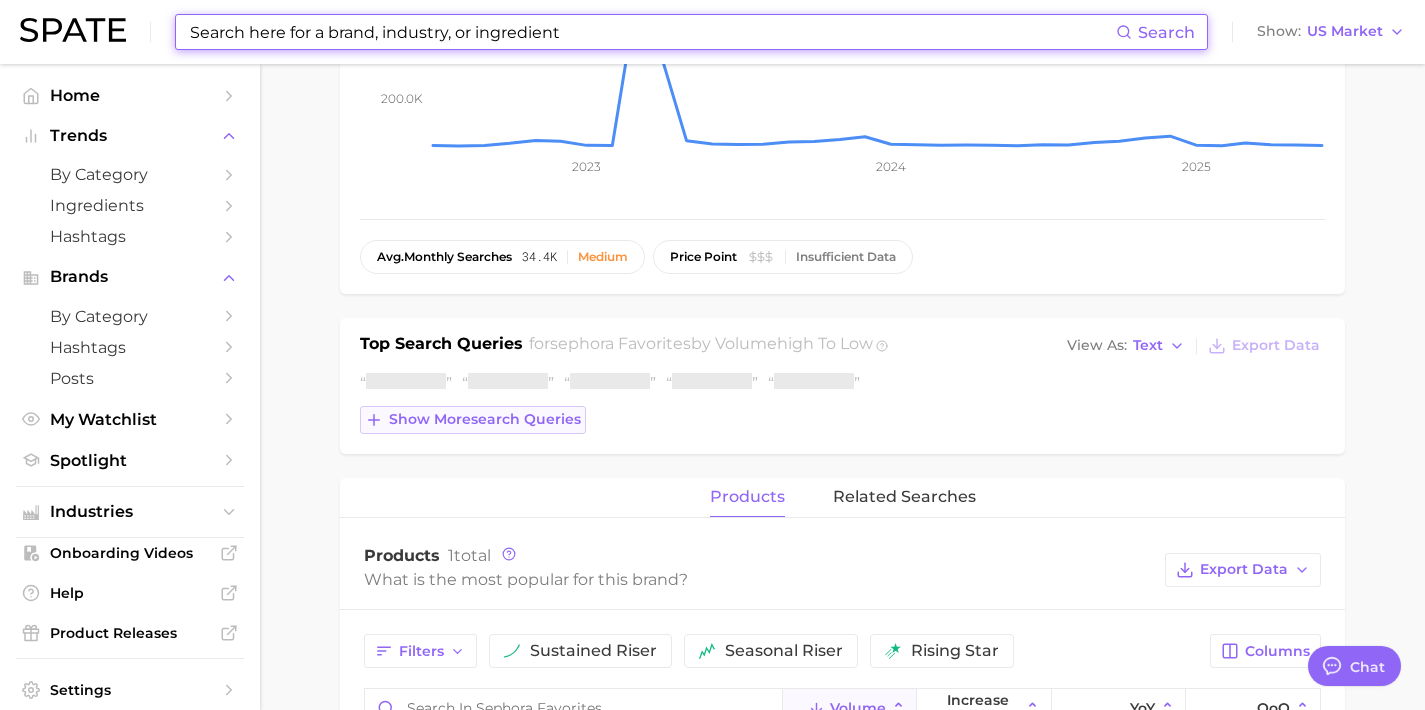 click on "Show more  search queries" at bounding box center (485, 419) 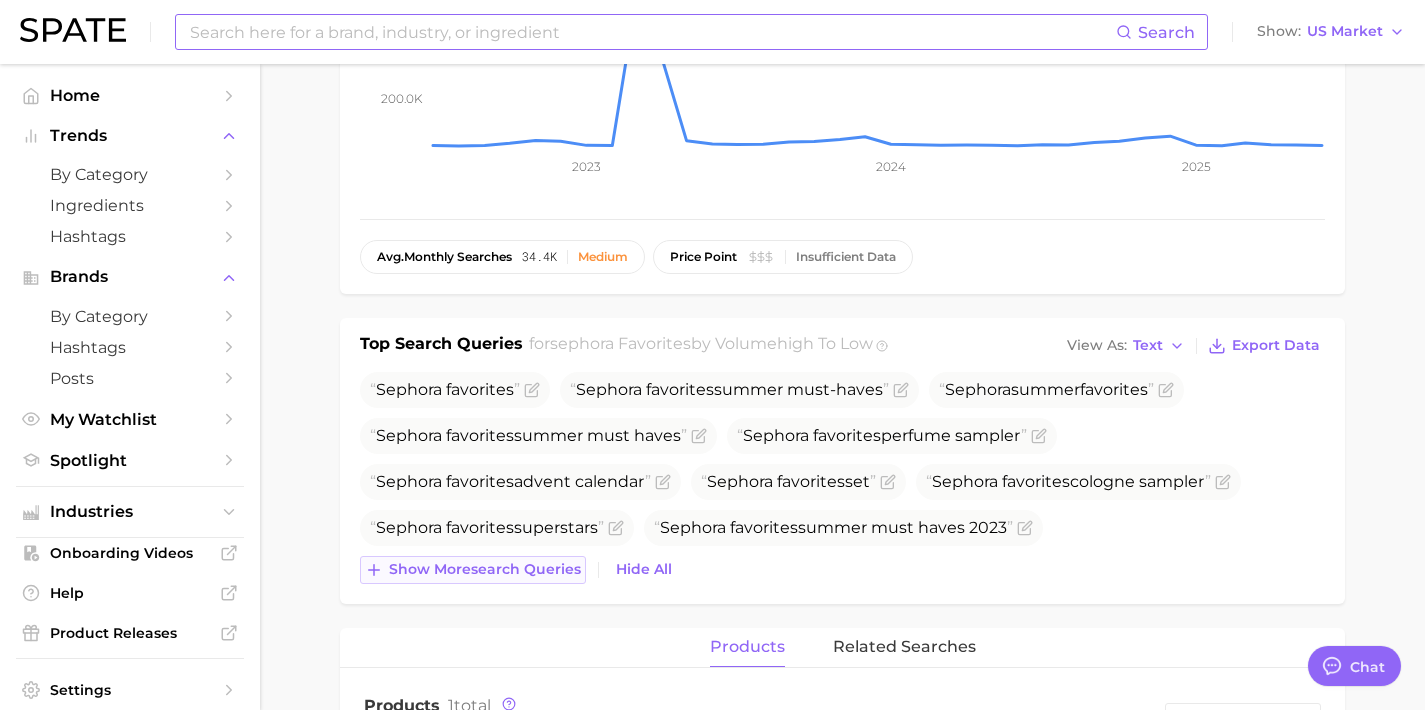 click on "Show more  search queries" at bounding box center (485, 569) 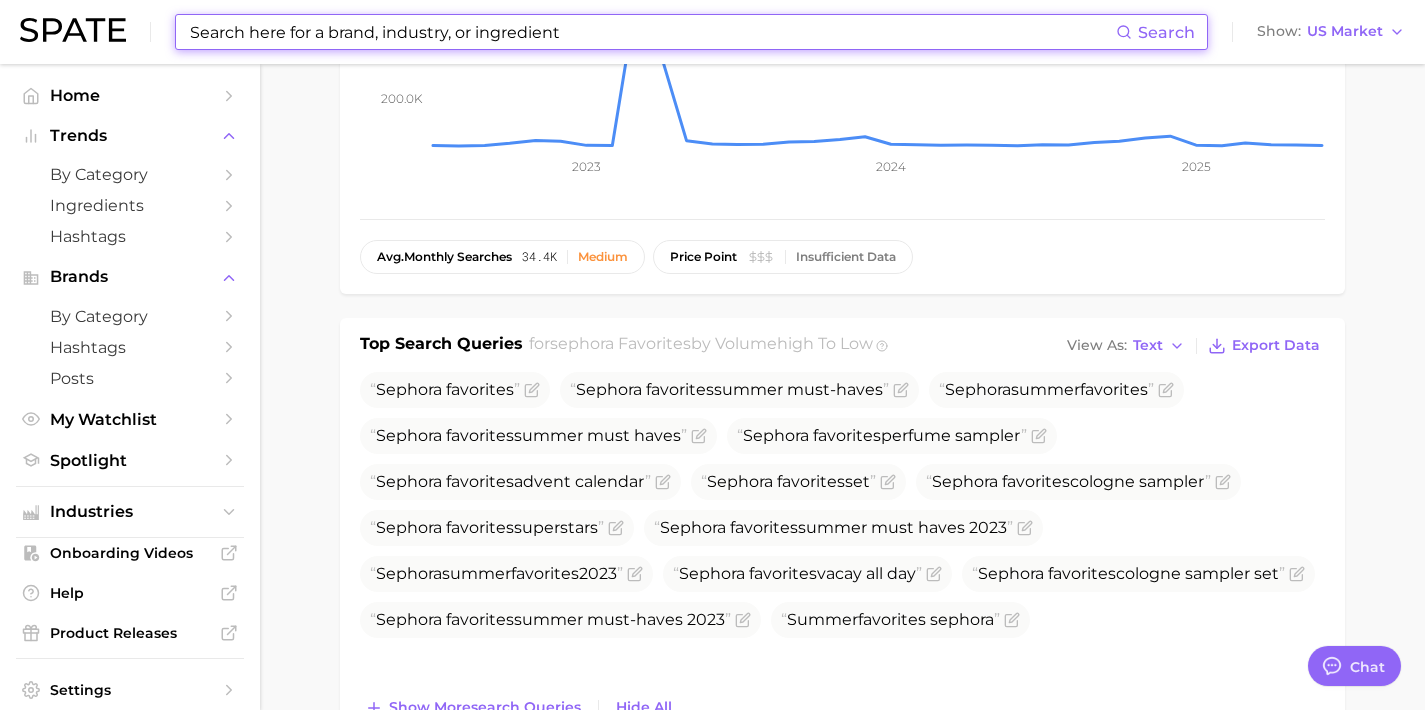 click at bounding box center [652, 32] 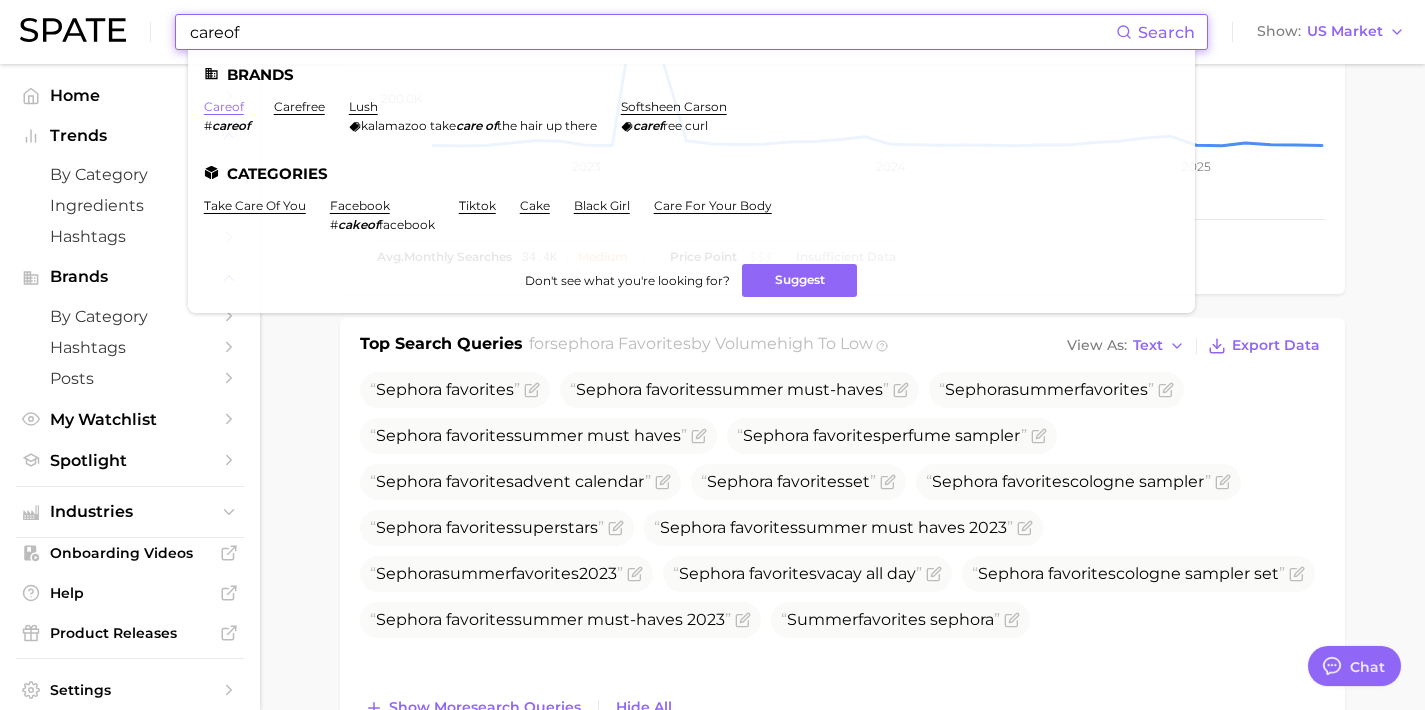 type on "careof" 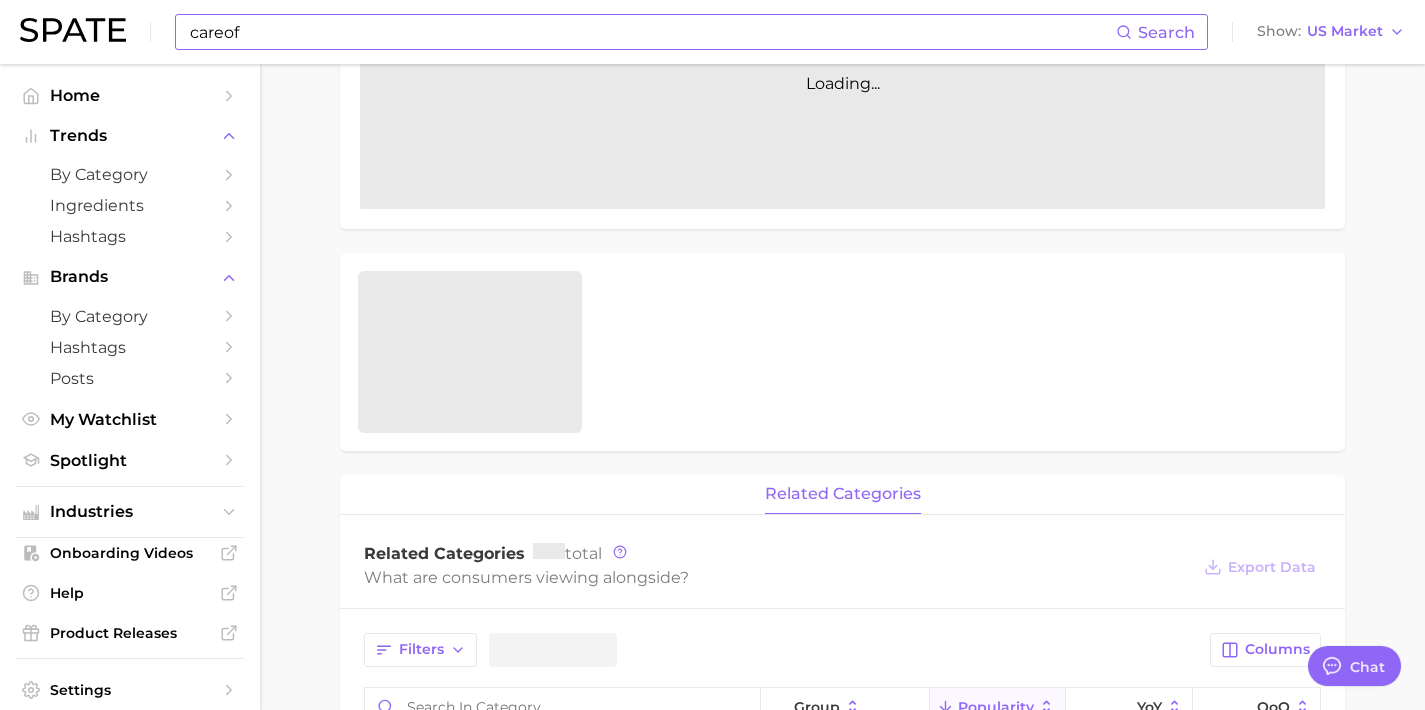 scroll, scrollTop: 0, scrollLeft: 0, axis: both 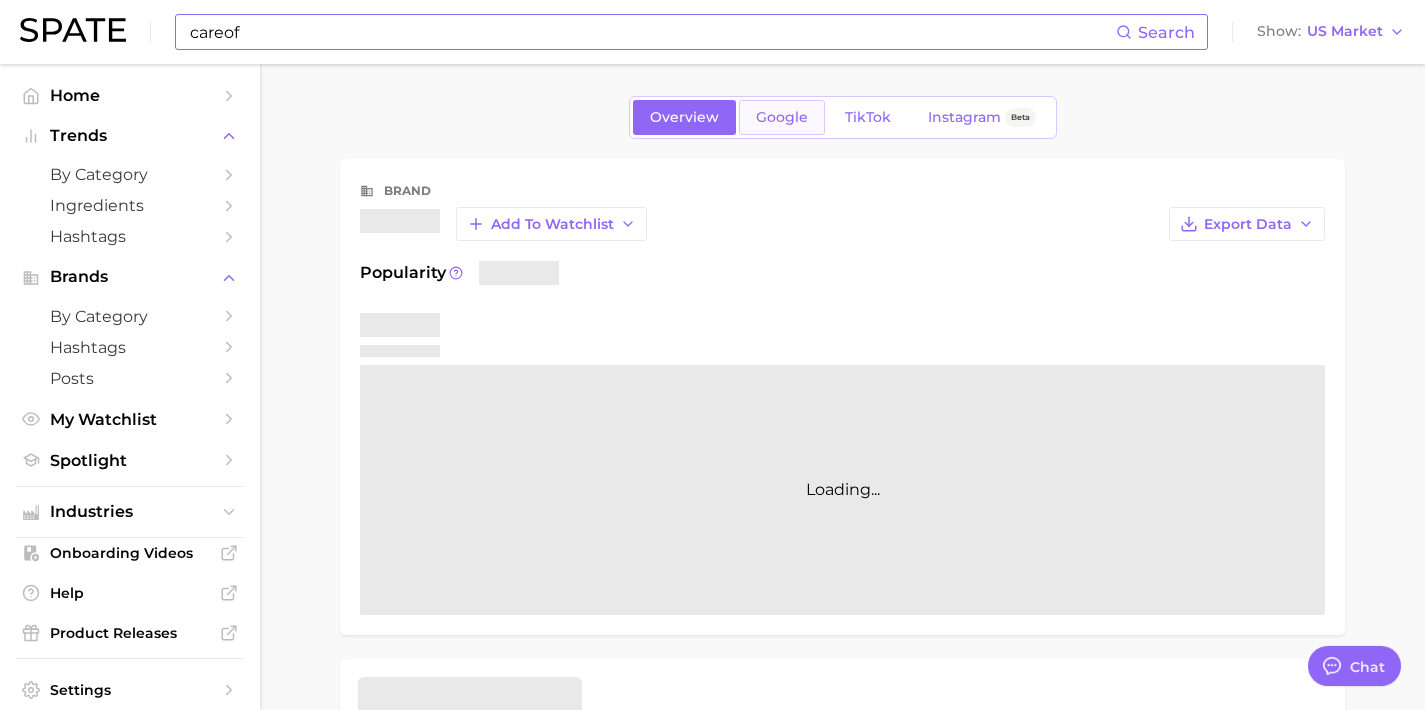 click on "Google" at bounding box center [782, 117] 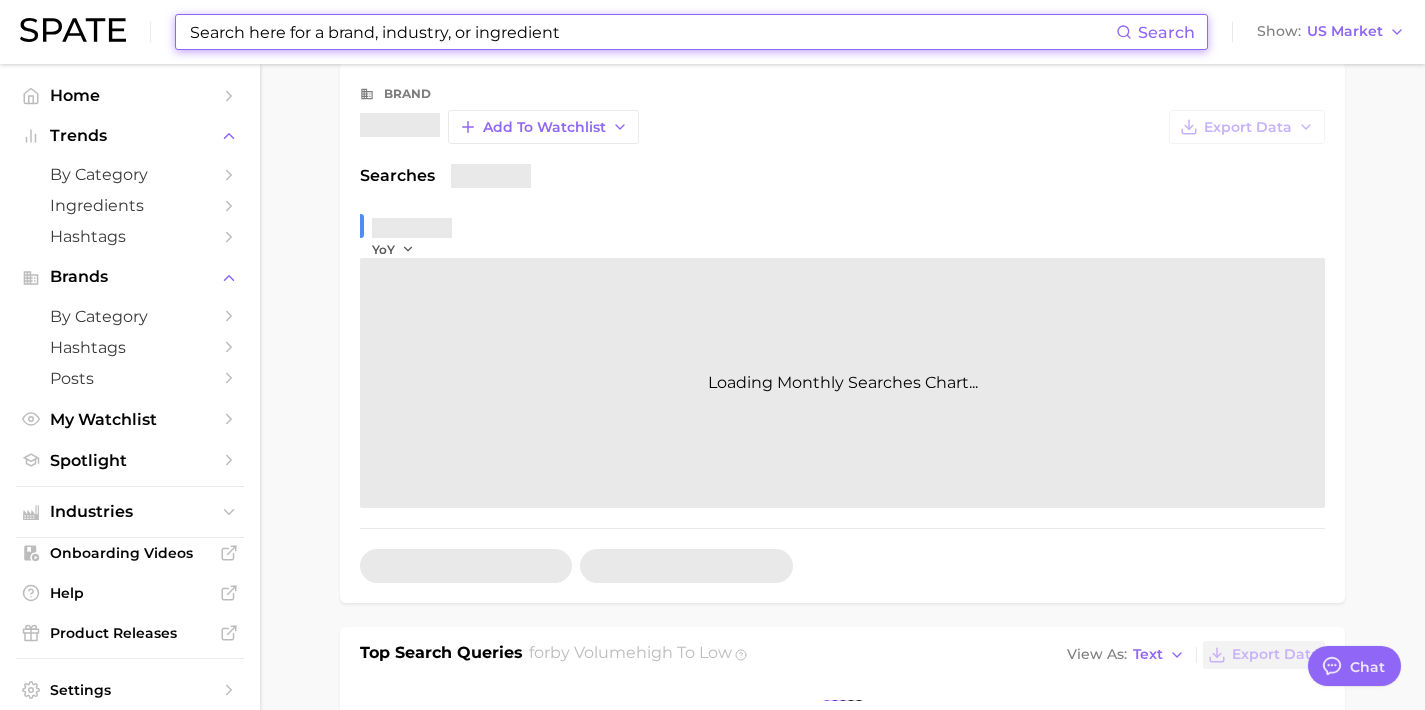 scroll, scrollTop: 365, scrollLeft: 0, axis: vertical 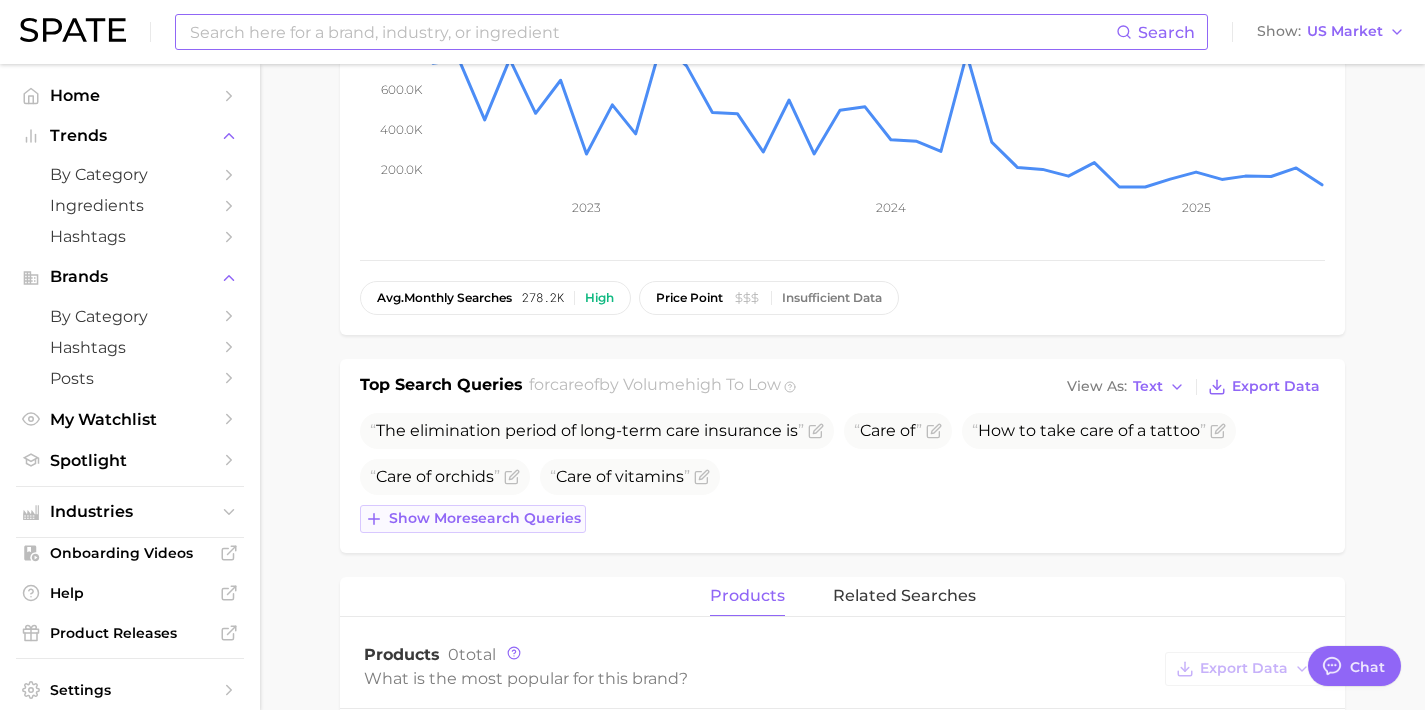 click on "Care of vitamins" at bounding box center (620, 477) 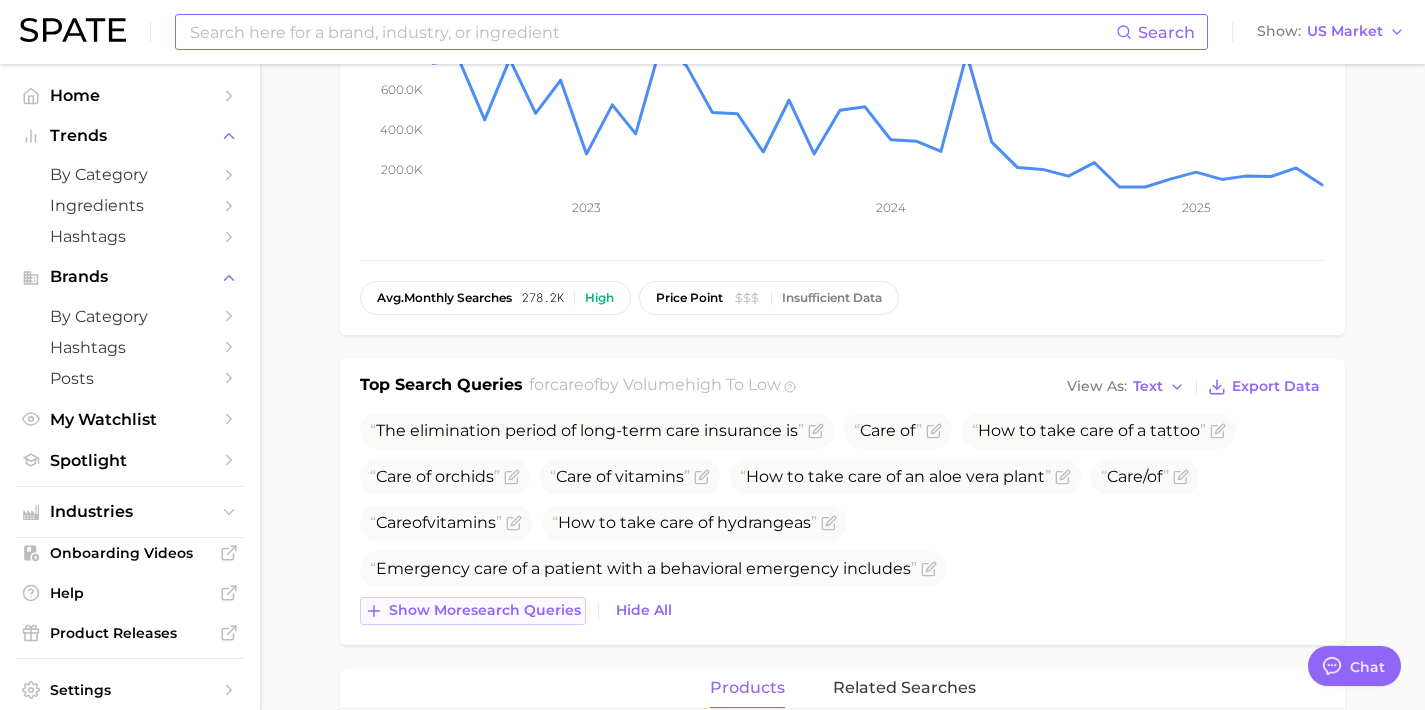 click on "Show more  search queries" at bounding box center (485, 610) 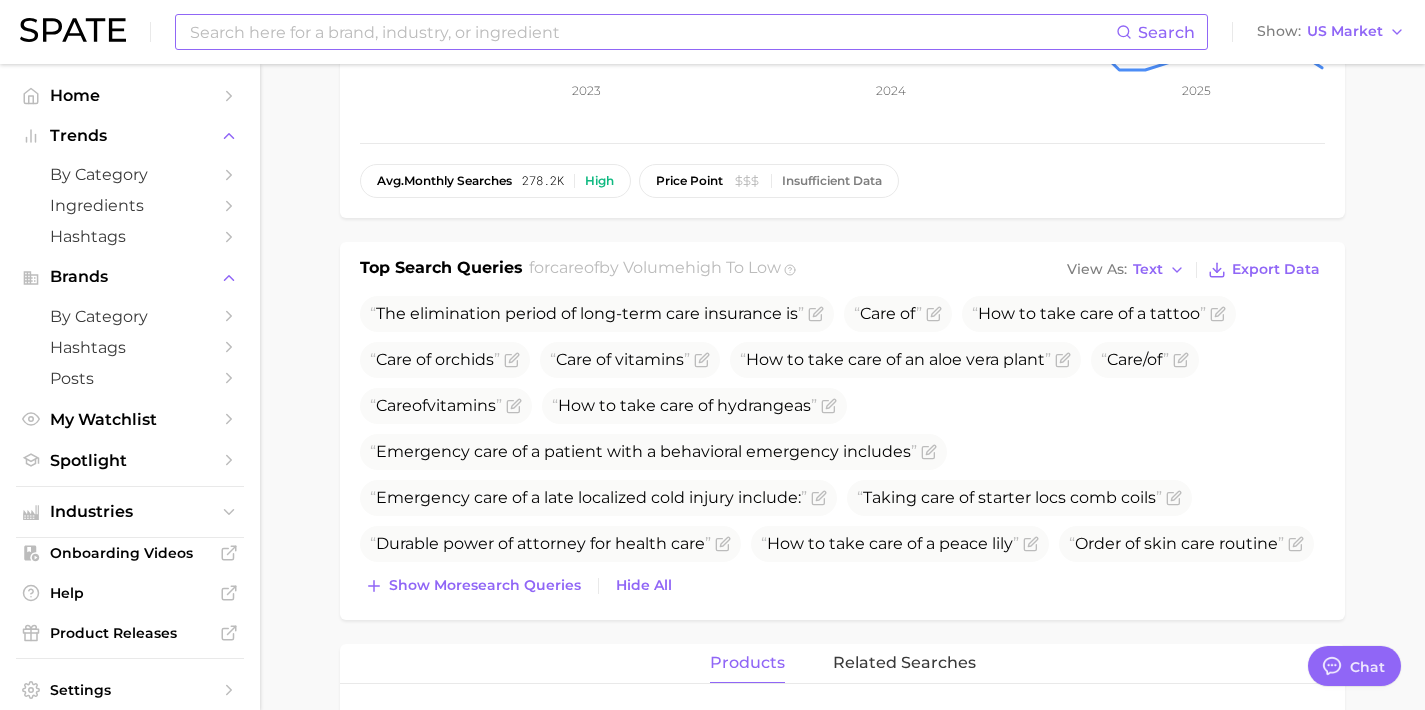 scroll, scrollTop: 484, scrollLeft: 0, axis: vertical 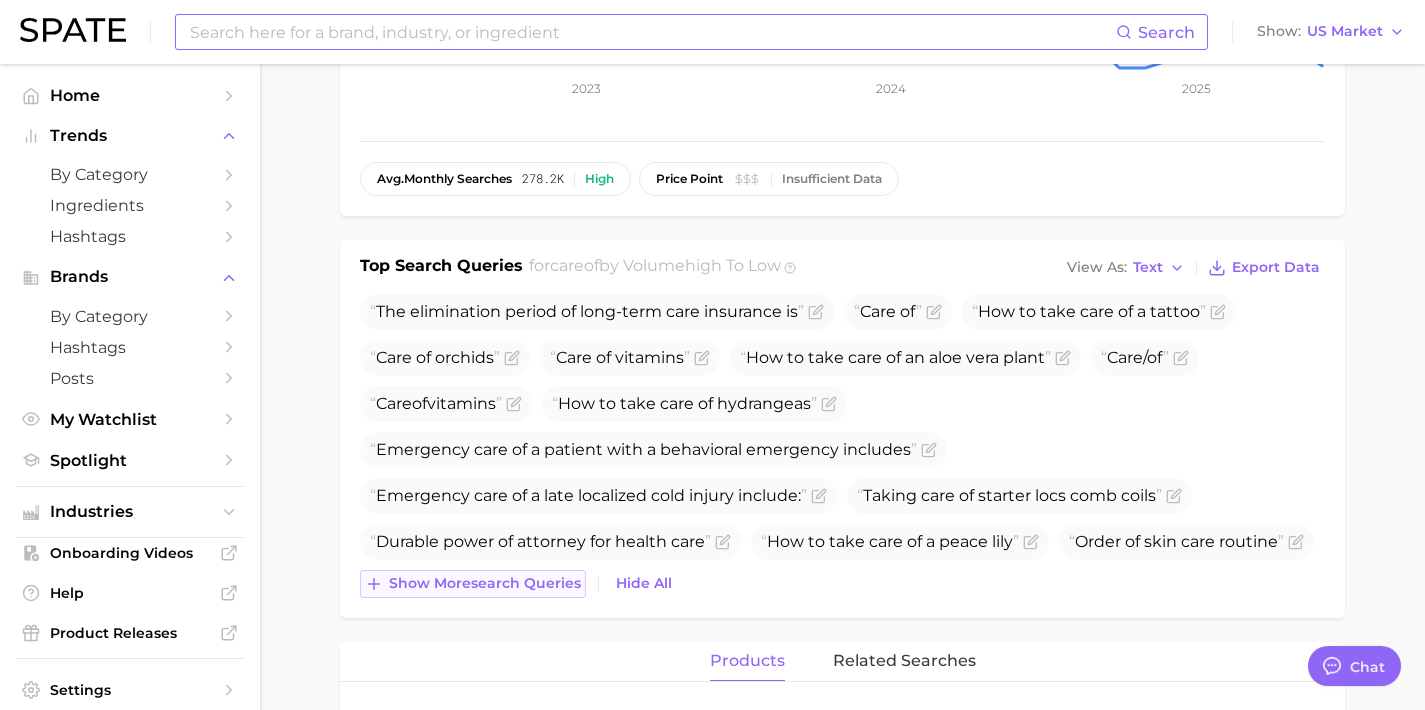 click on "Show more  search queries" at bounding box center (485, 583) 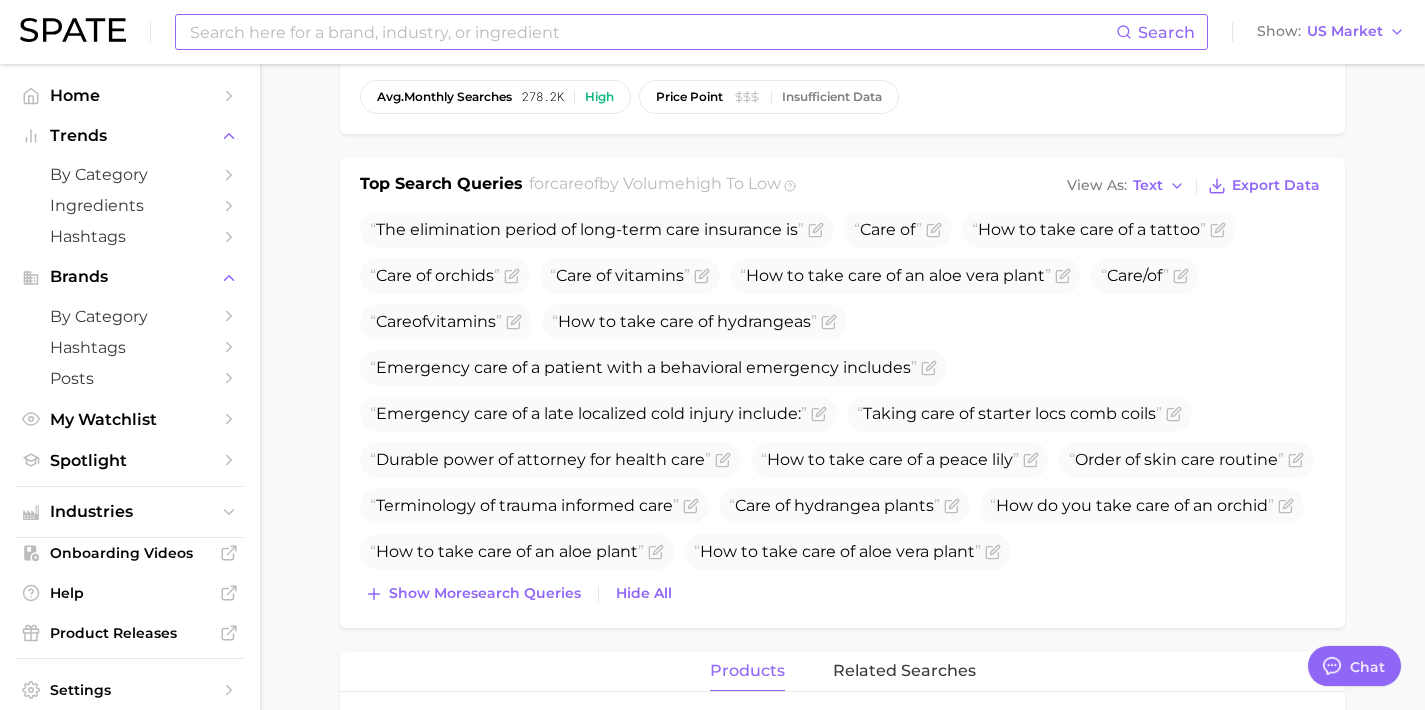 scroll, scrollTop: 590, scrollLeft: 0, axis: vertical 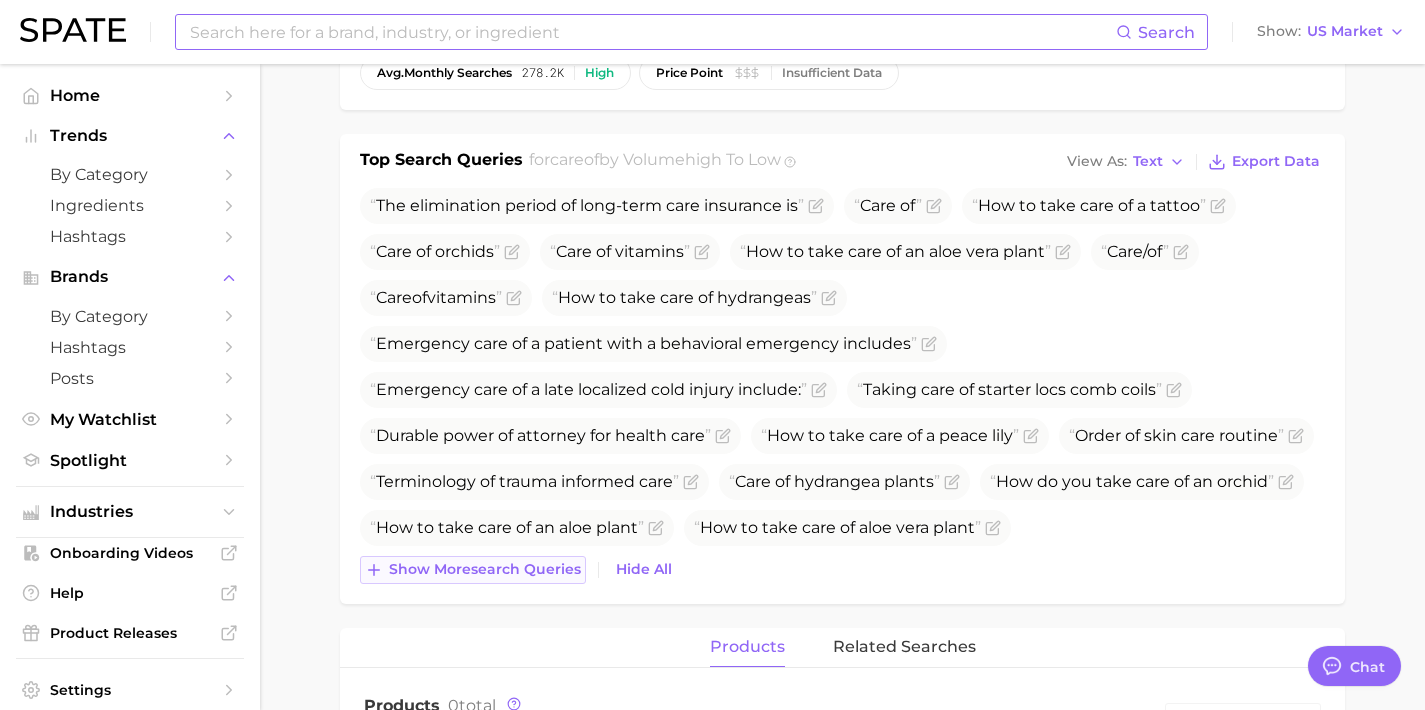 click on "Show more  search queries" at bounding box center [485, 569] 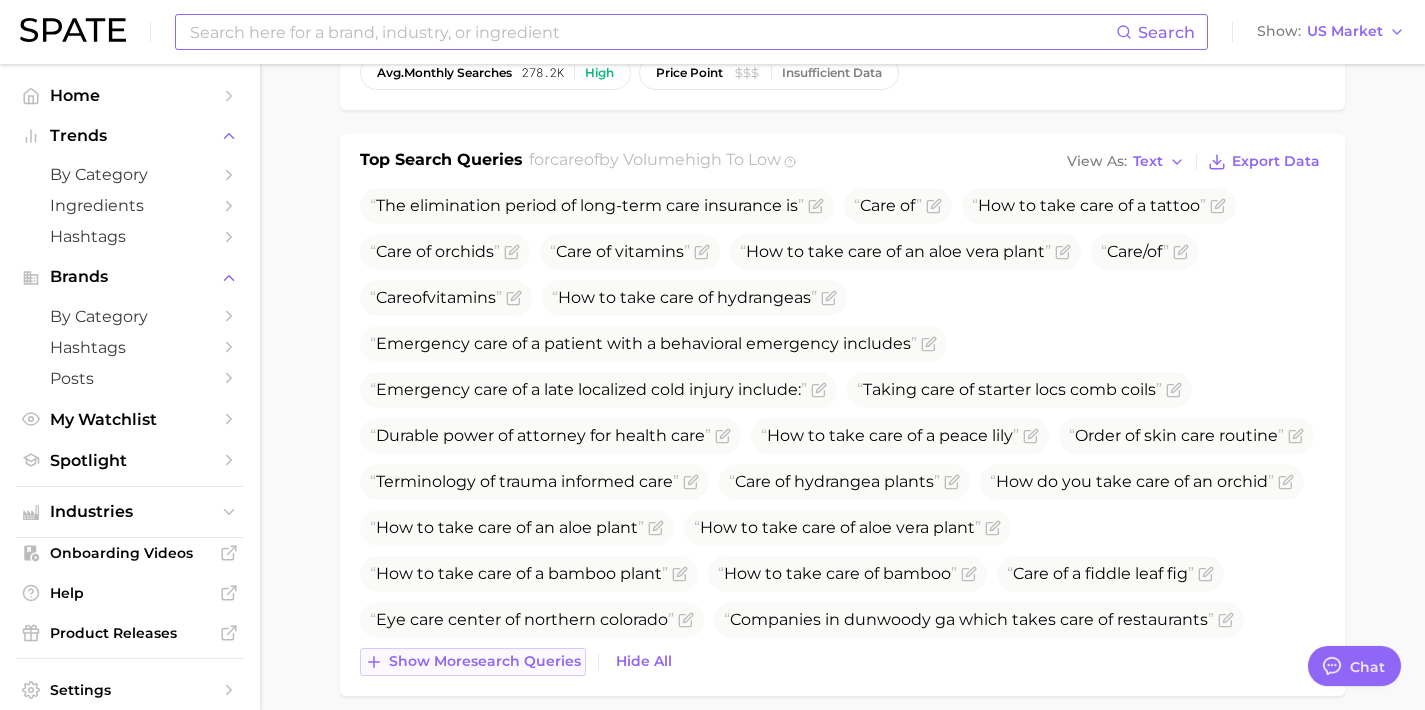 click on "Show more  search queries" at bounding box center [485, 661] 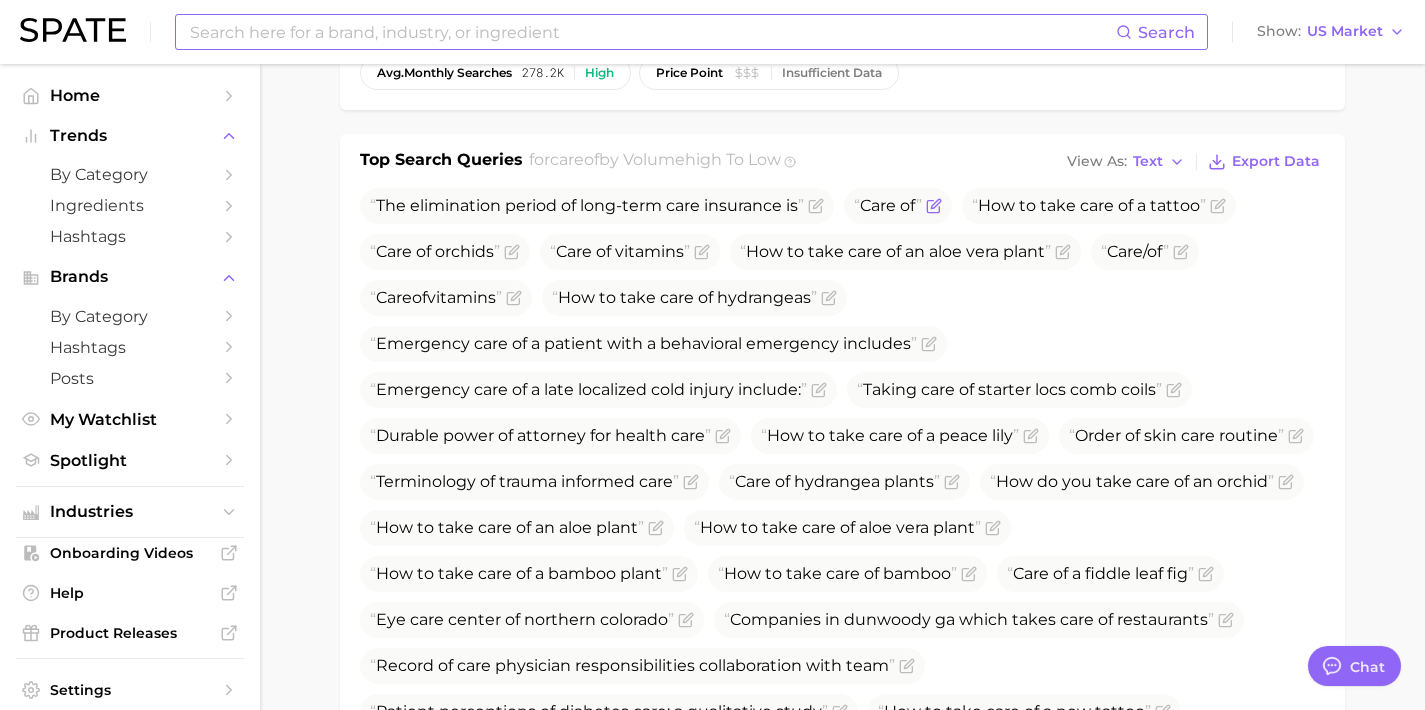click 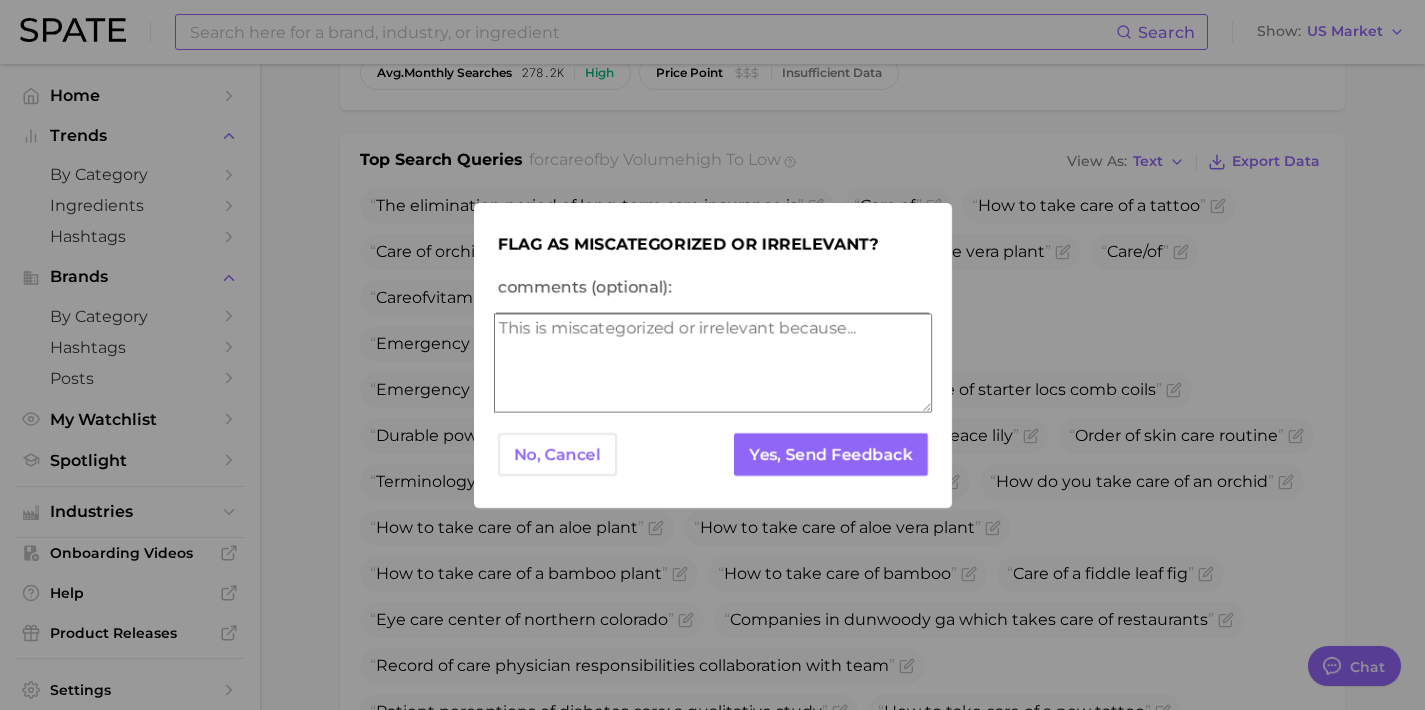 click on "comments (optional):" at bounding box center (713, 363) 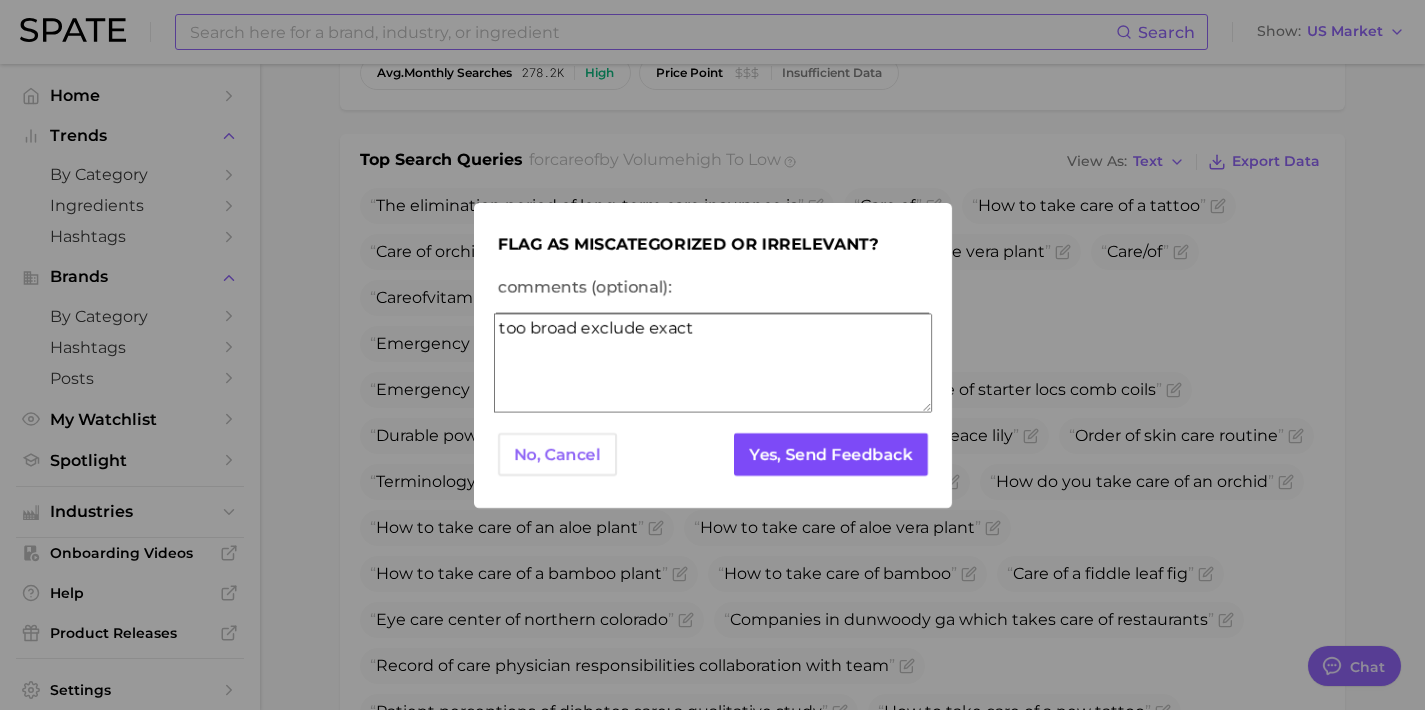 type on "too broad exclude exact" 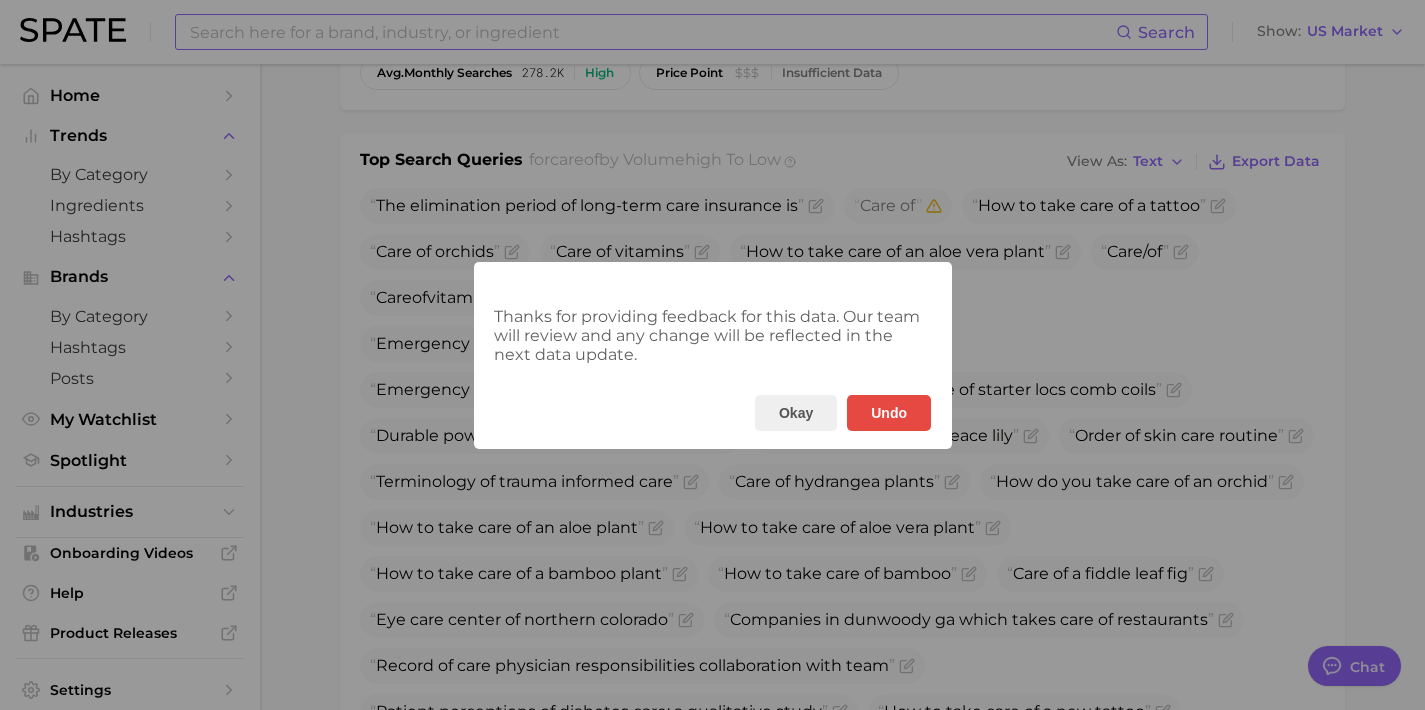 click on "Thanks for providing feedback for this data. Our team will review and any change will be reflected in the next data update.
Okay
Undo" at bounding box center (712, 355) 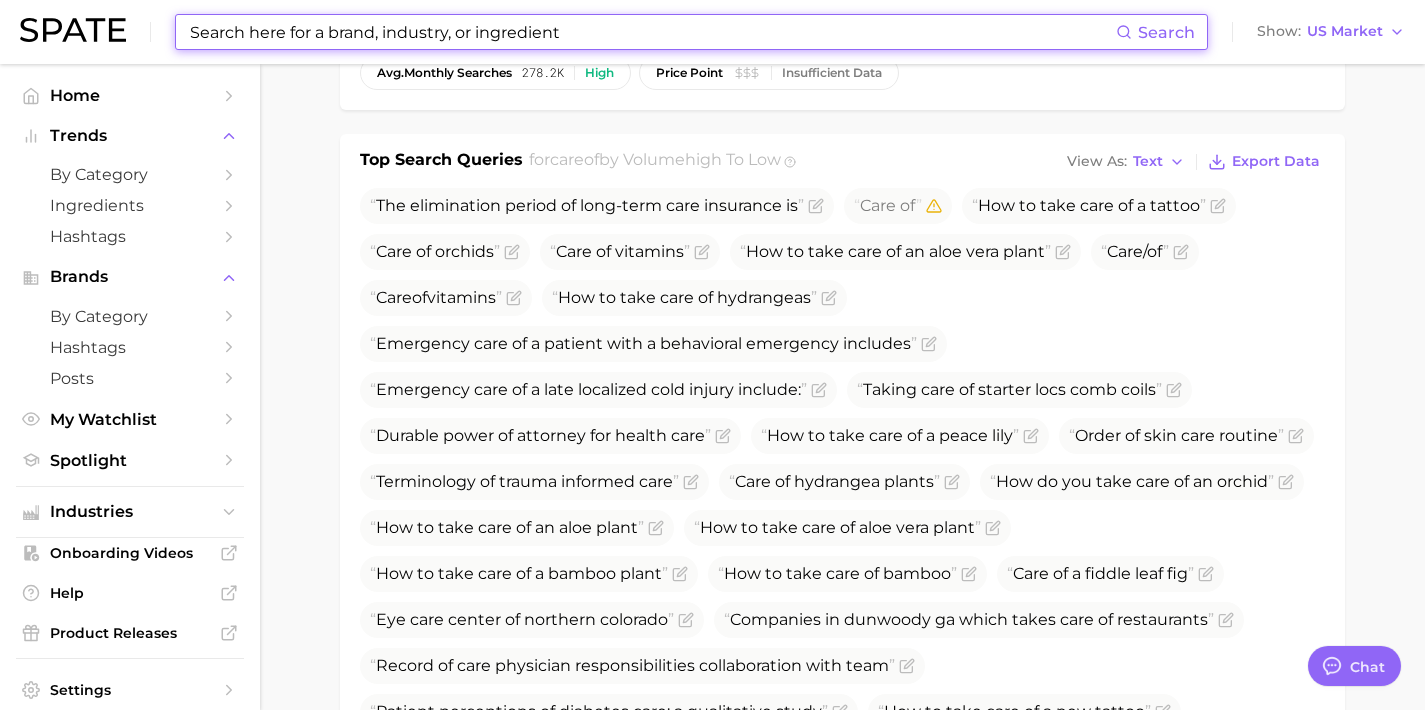 click at bounding box center [652, 32] 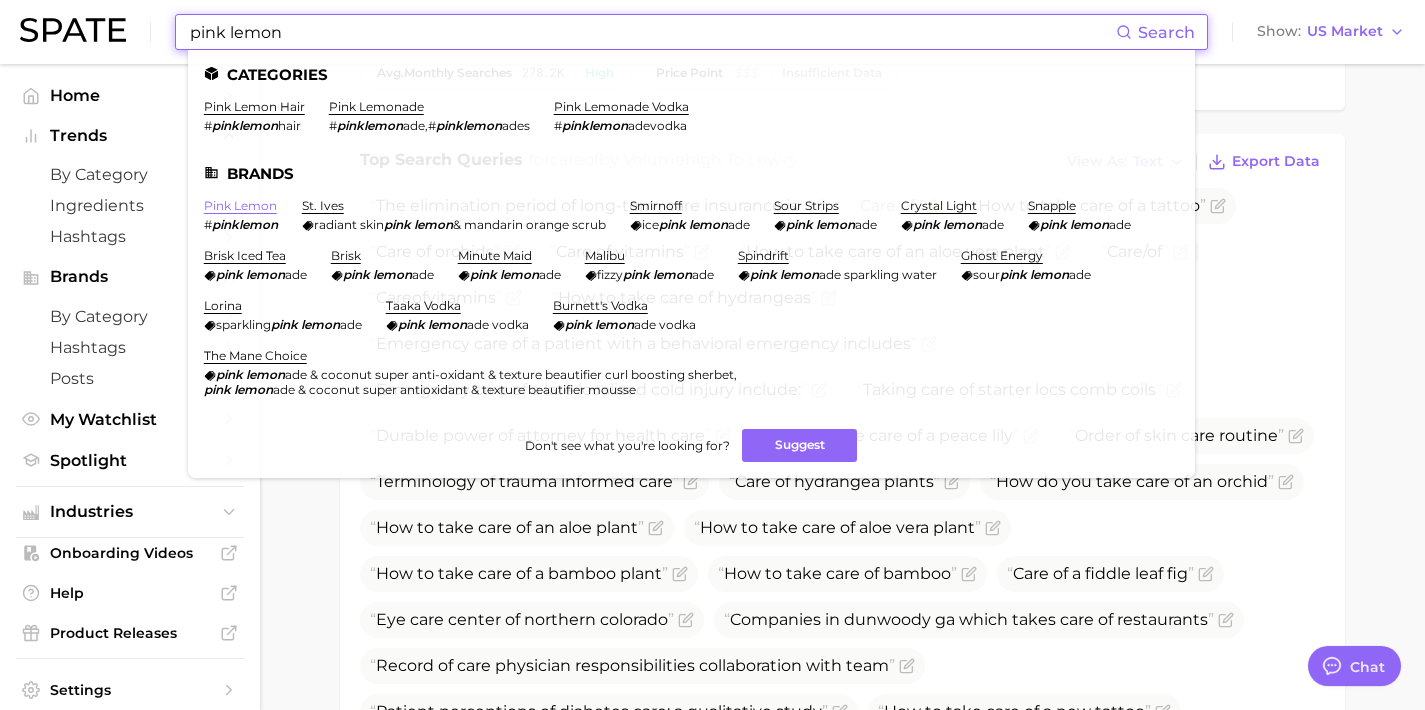 type on "pink lemon" 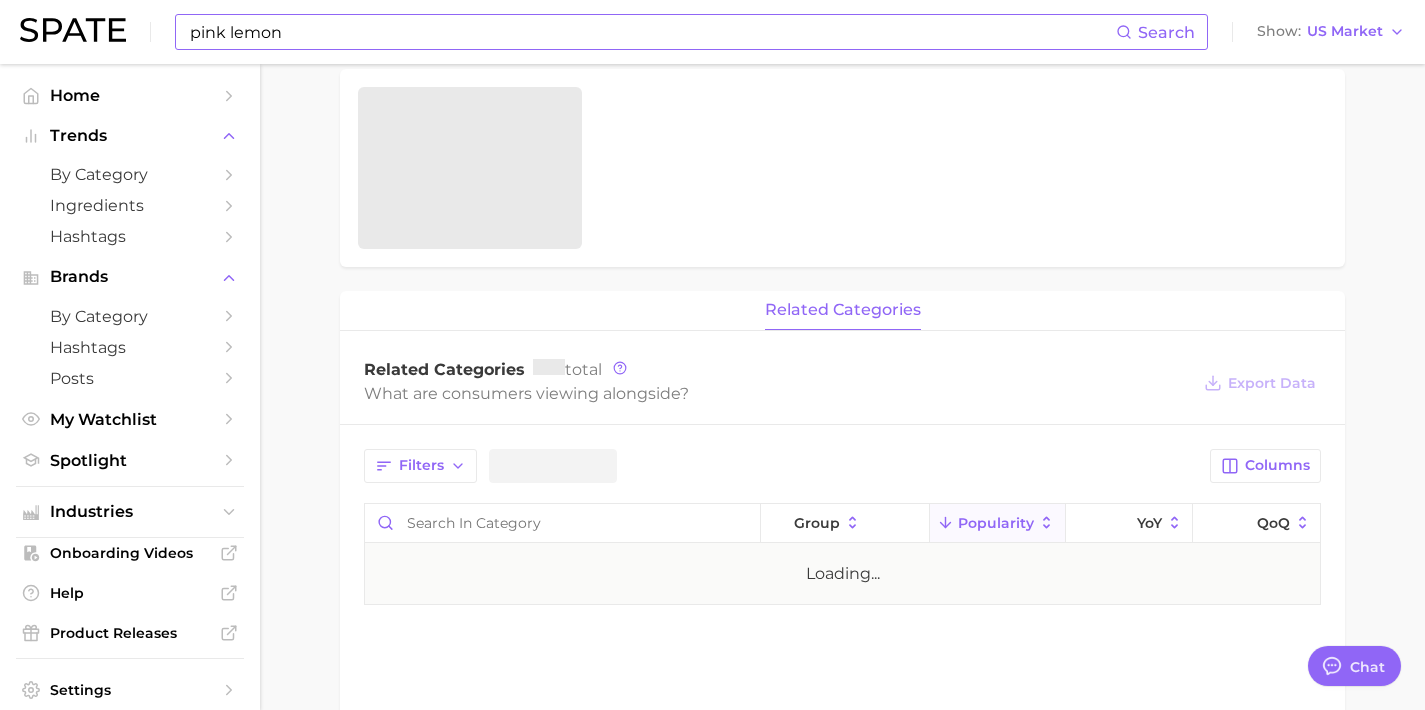 scroll, scrollTop: 0, scrollLeft: 0, axis: both 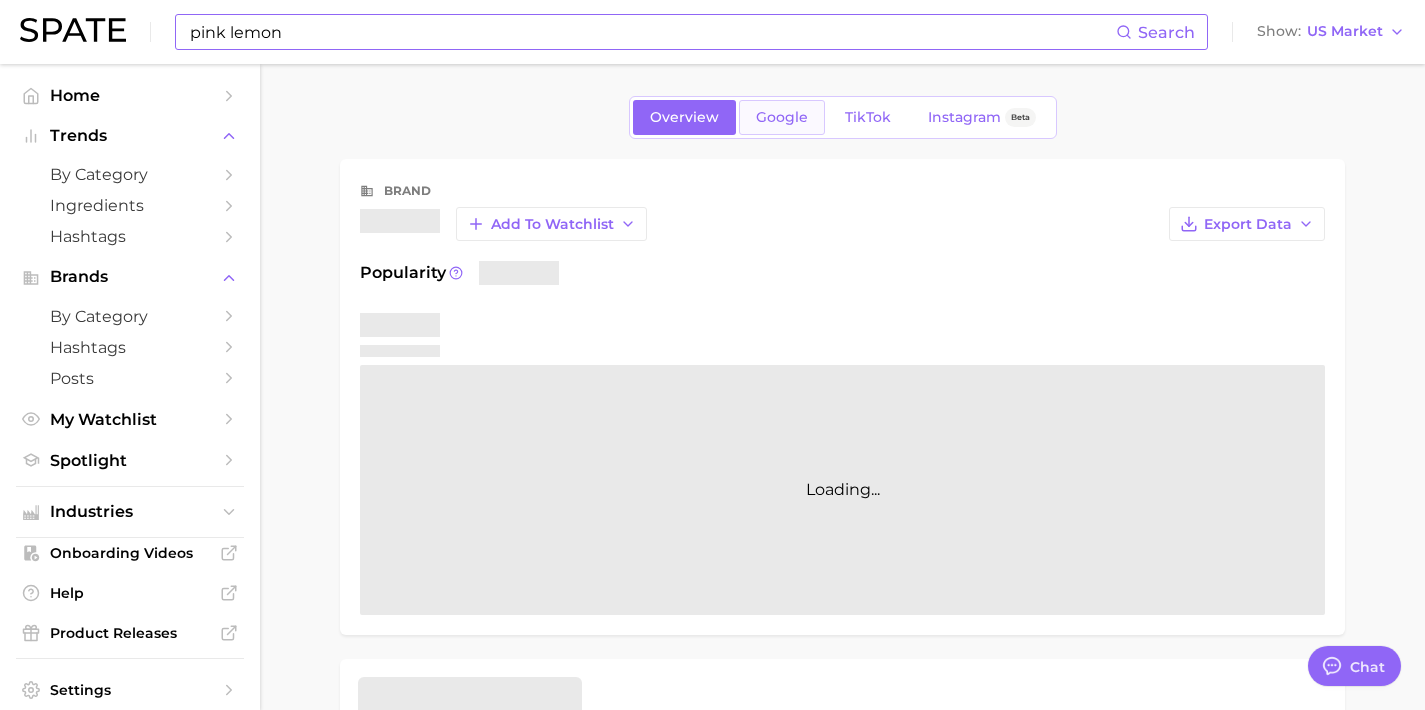 click on "Google" at bounding box center (782, 117) 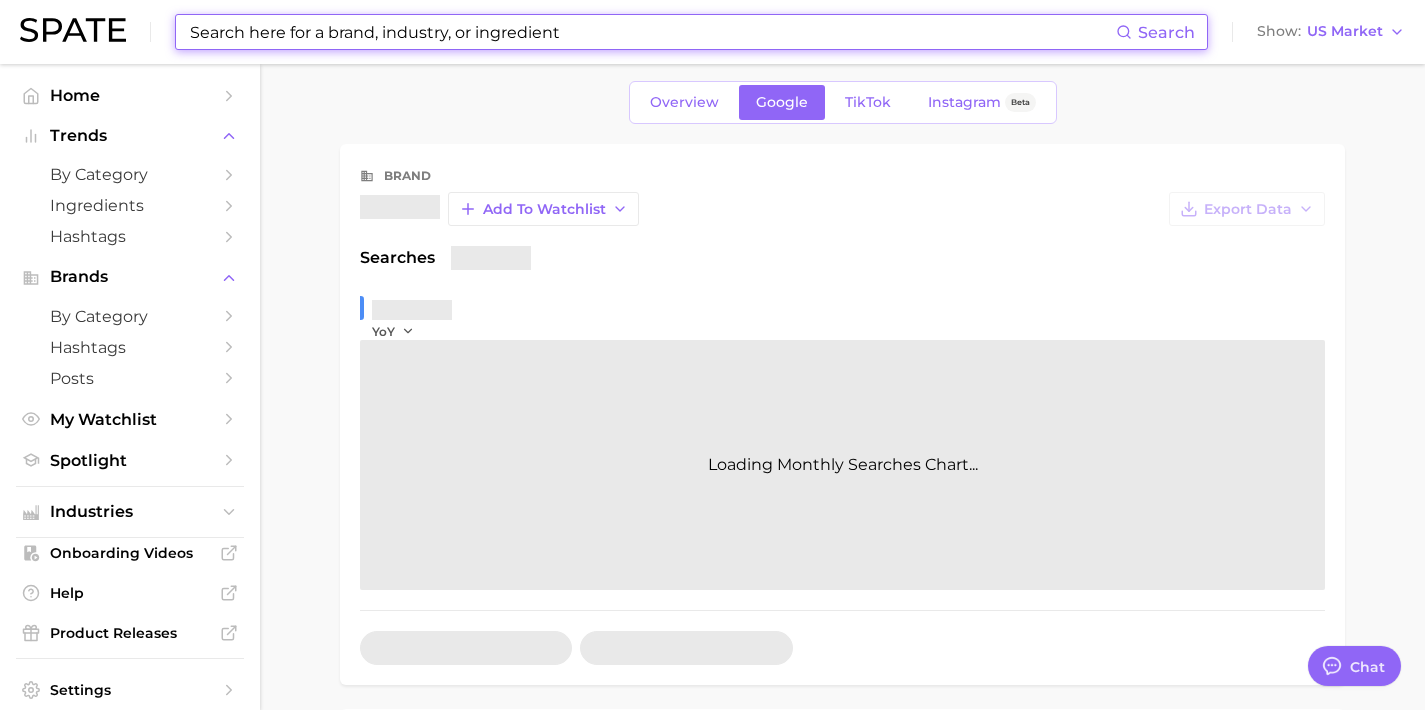 scroll, scrollTop: 489, scrollLeft: 0, axis: vertical 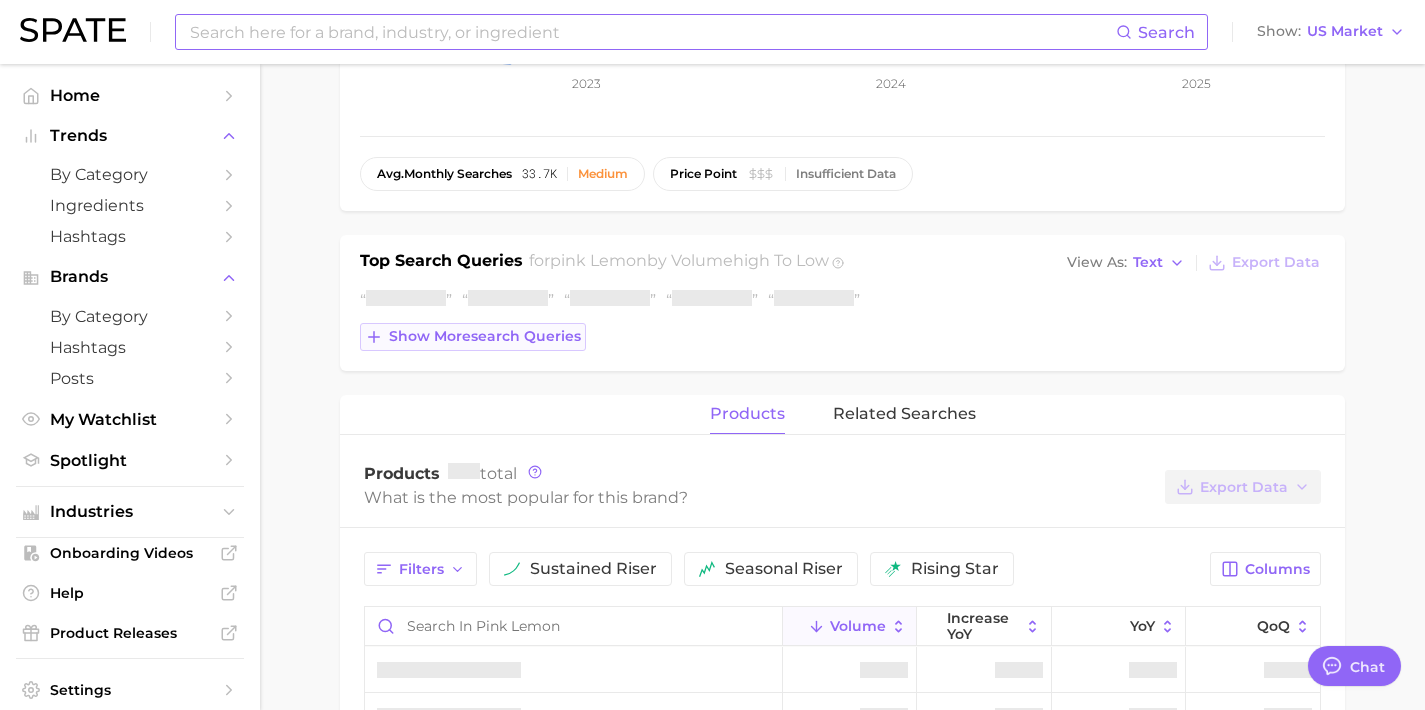 click on "Show more  search queries" at bounding box center [473, 337] 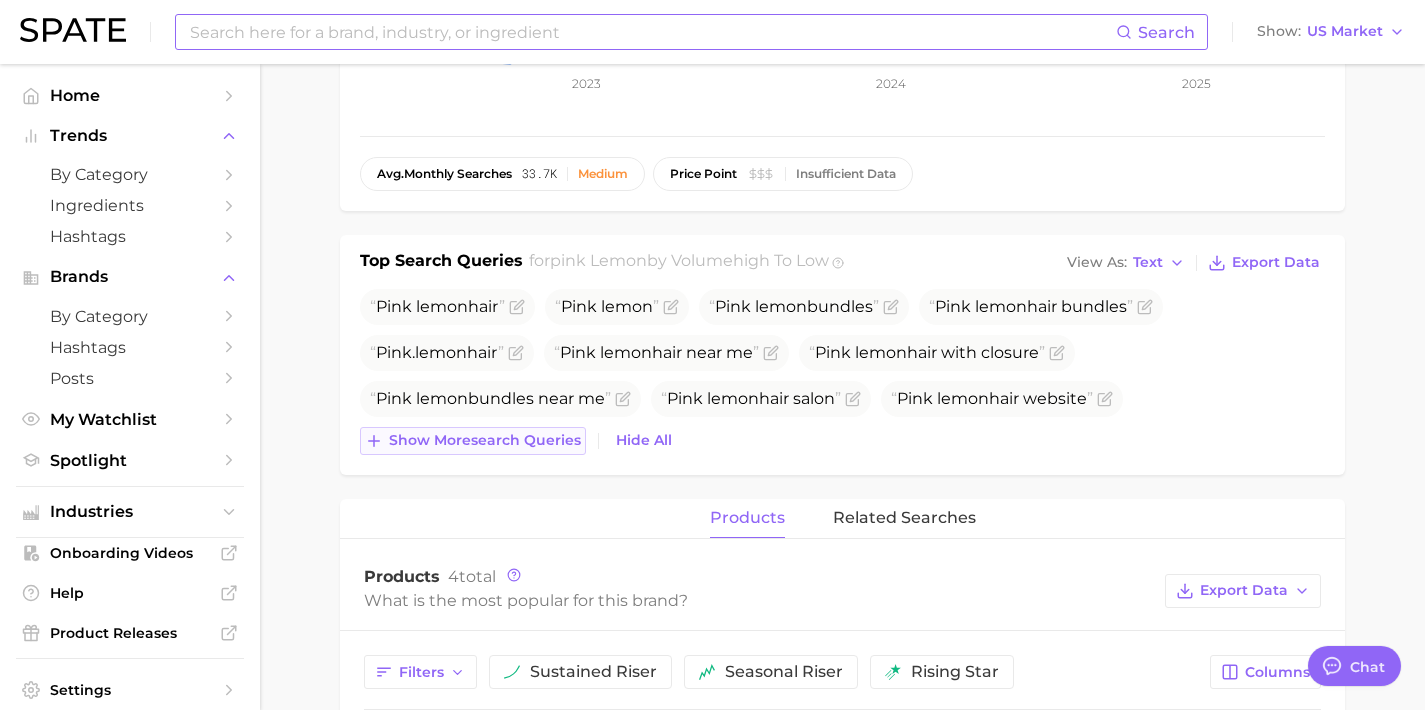 click on "Show more  search queries" at bounding box center [473, 441] 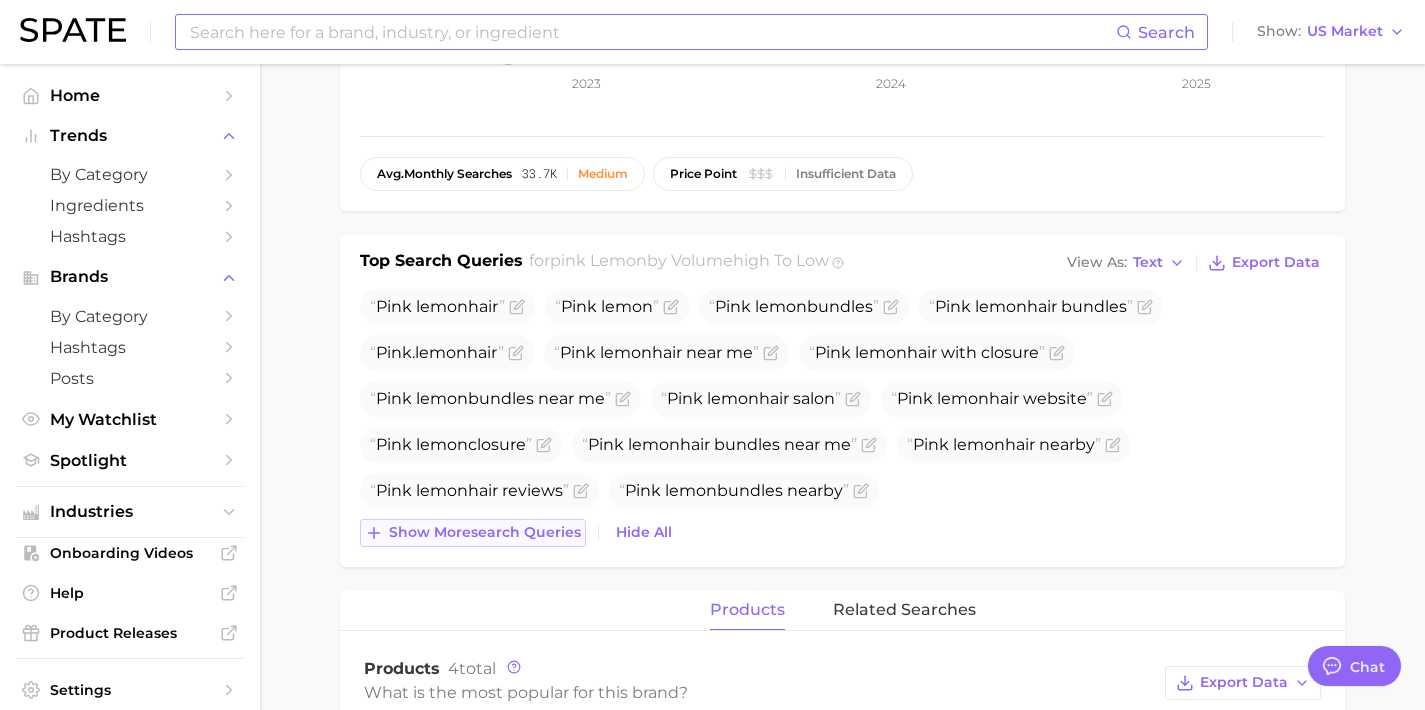 click on "Show more  search queries" at bounding box center (485, 532) 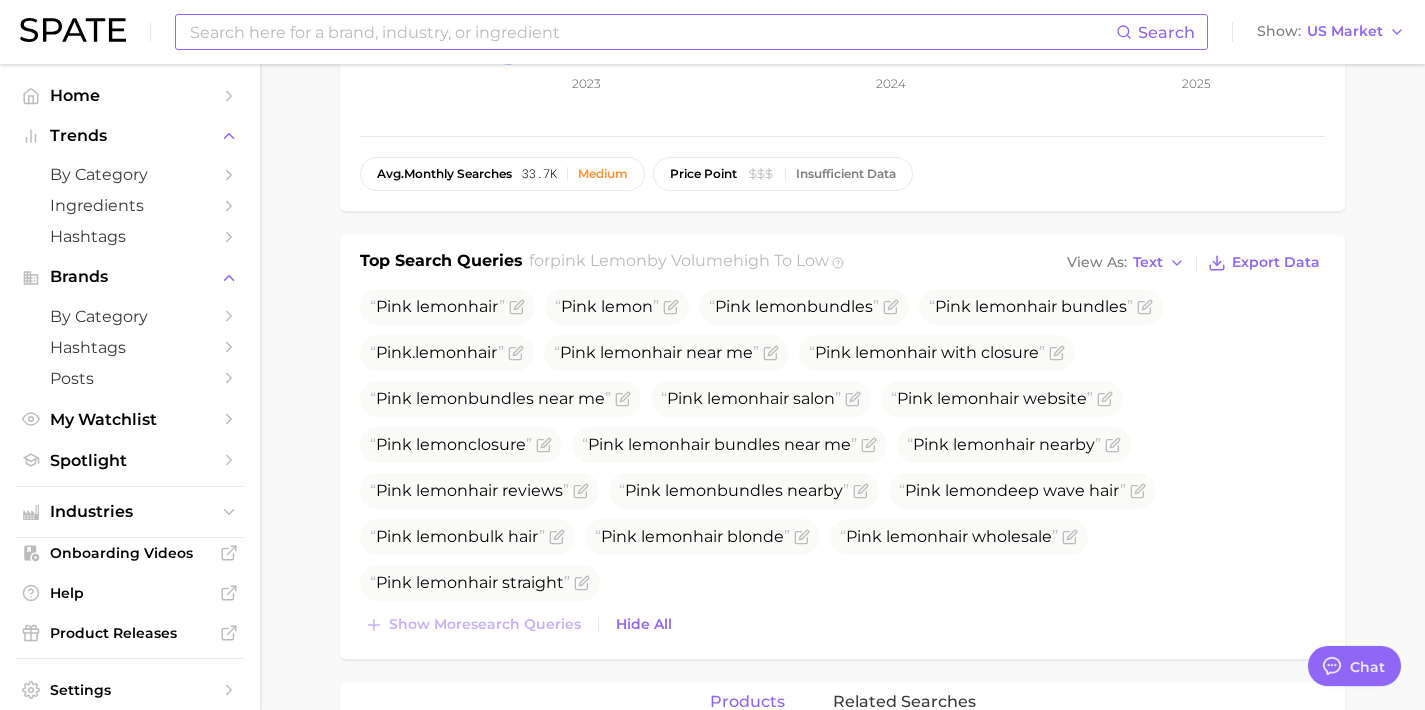 click at bounding box center [652, 32] 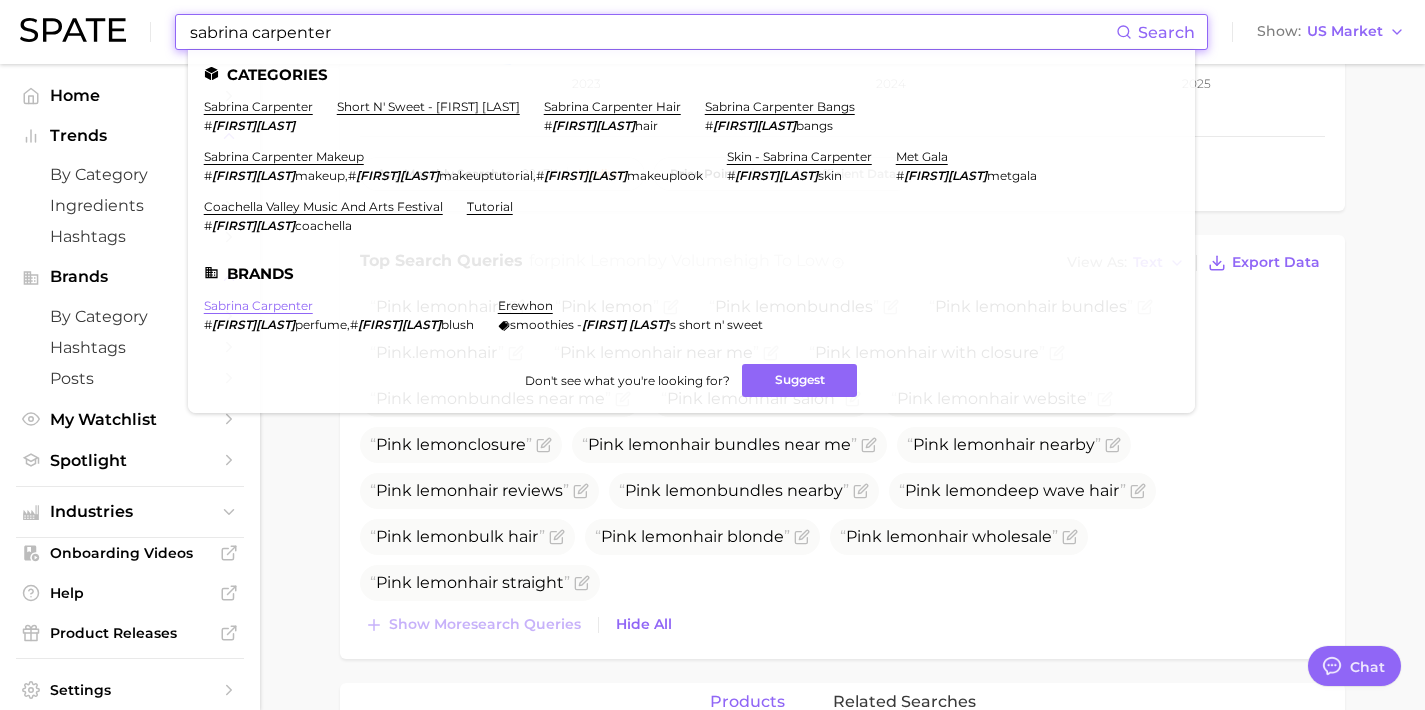 type on "sabrina carpenter" 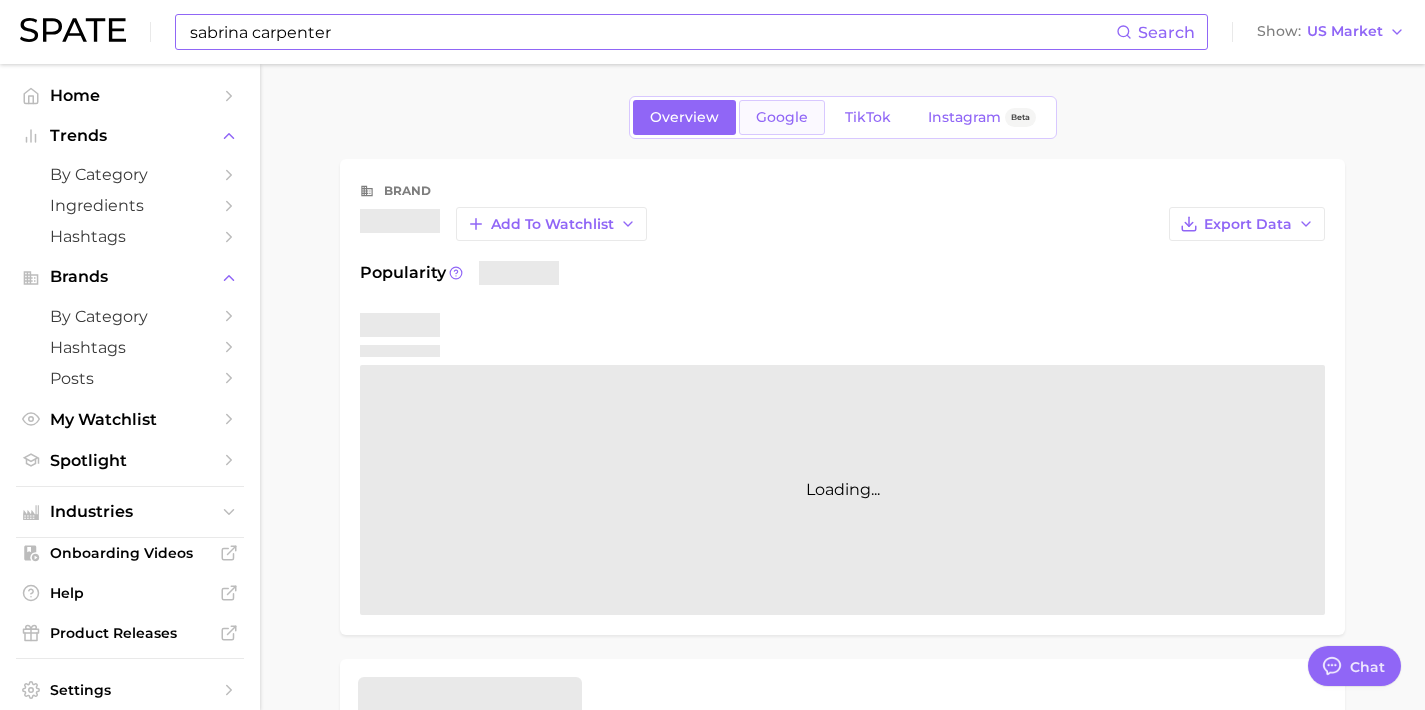 click on "Google" at bounding box center [782, 117] 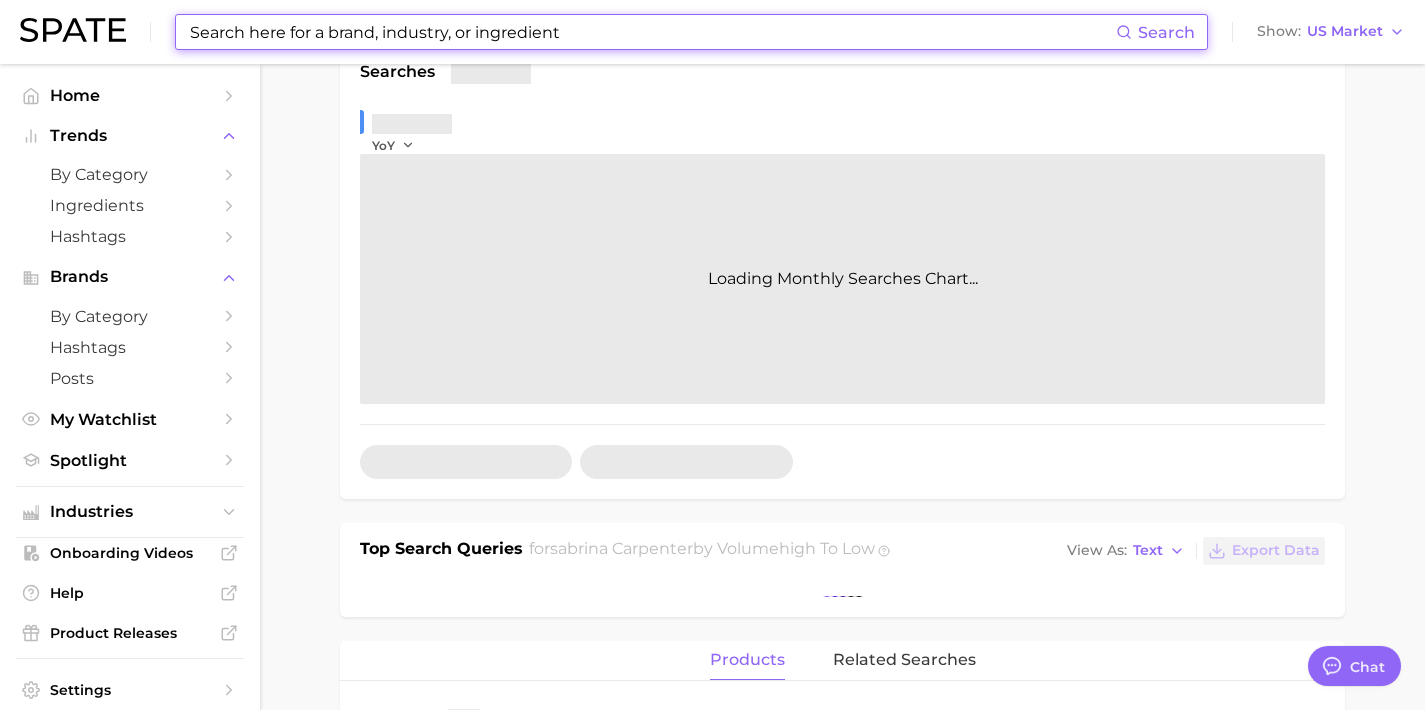scroll, scrollTop: 406, scrollLeft: 0, axis: vertical 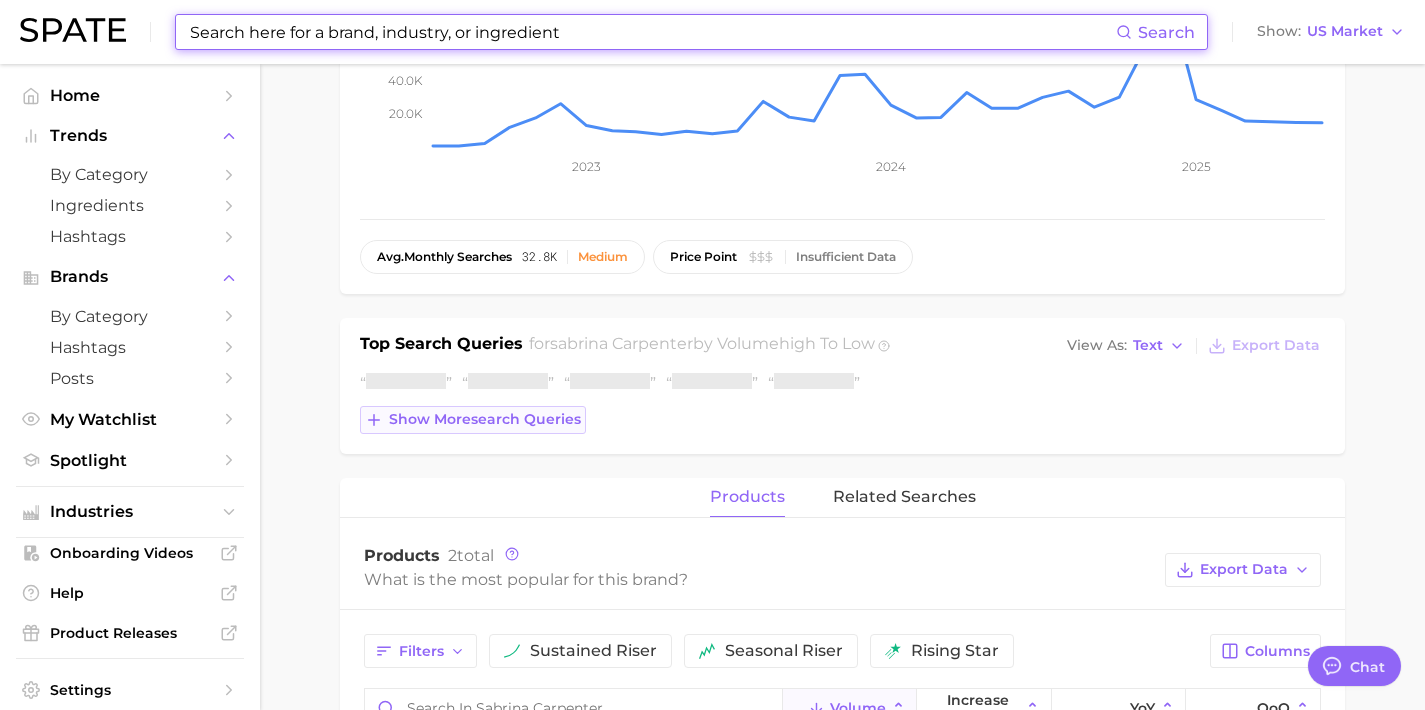 click on "Show more  search queries" at bounding box center (485, 419) 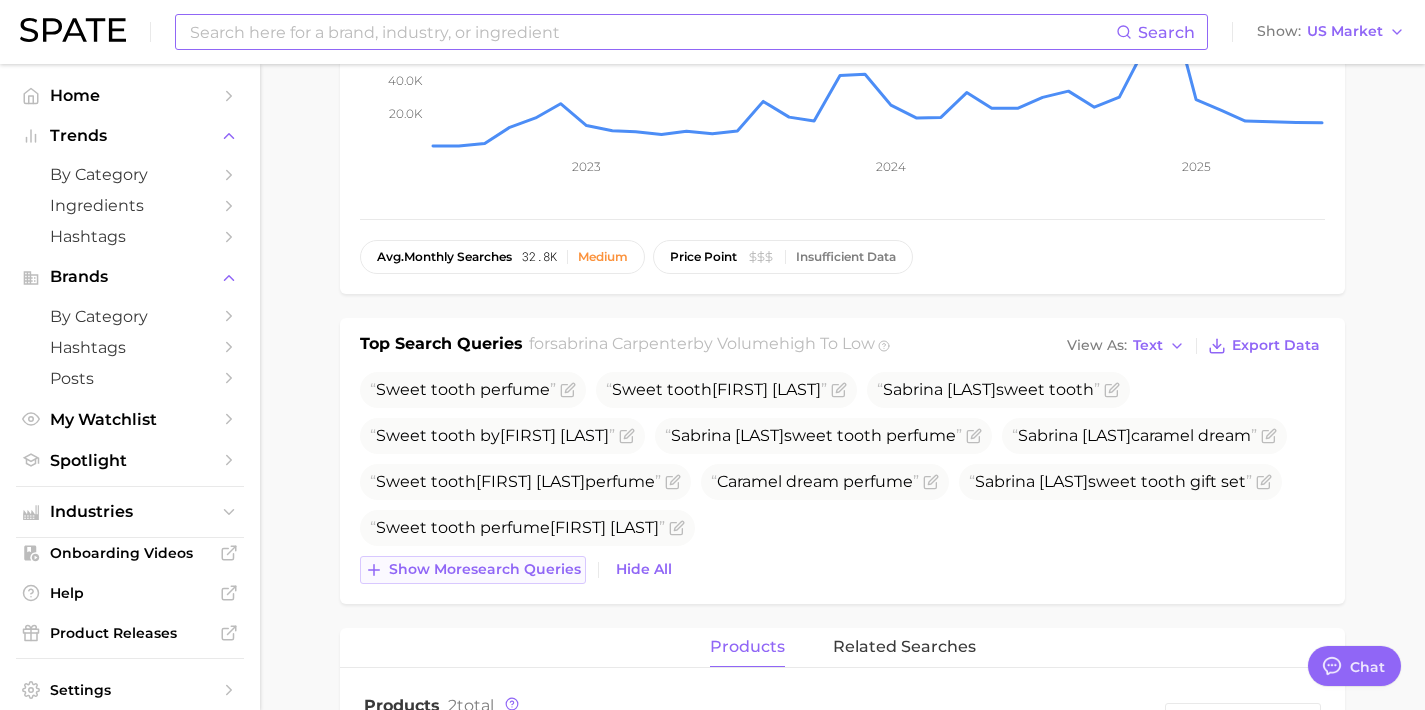 click on "Show more  search queries" at bounding box center [485, 569] 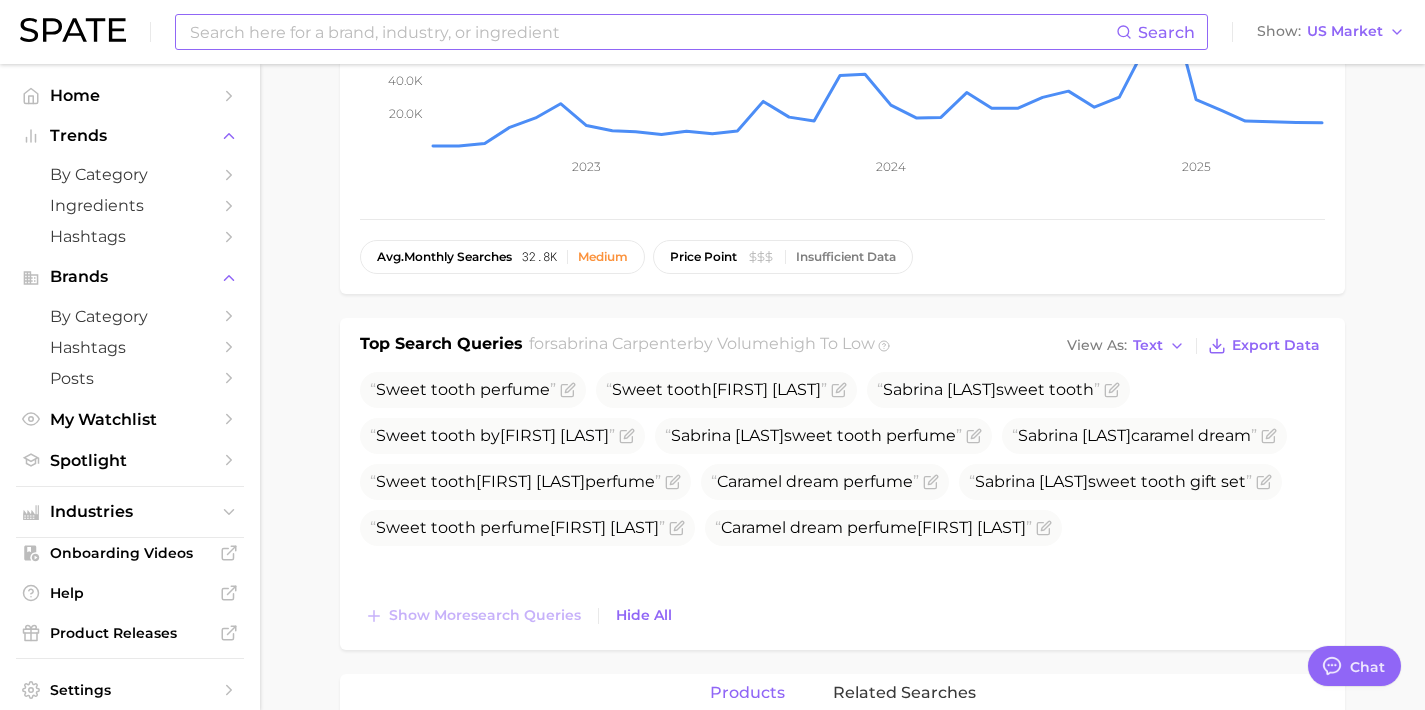 click at bounding box center (652, 32) 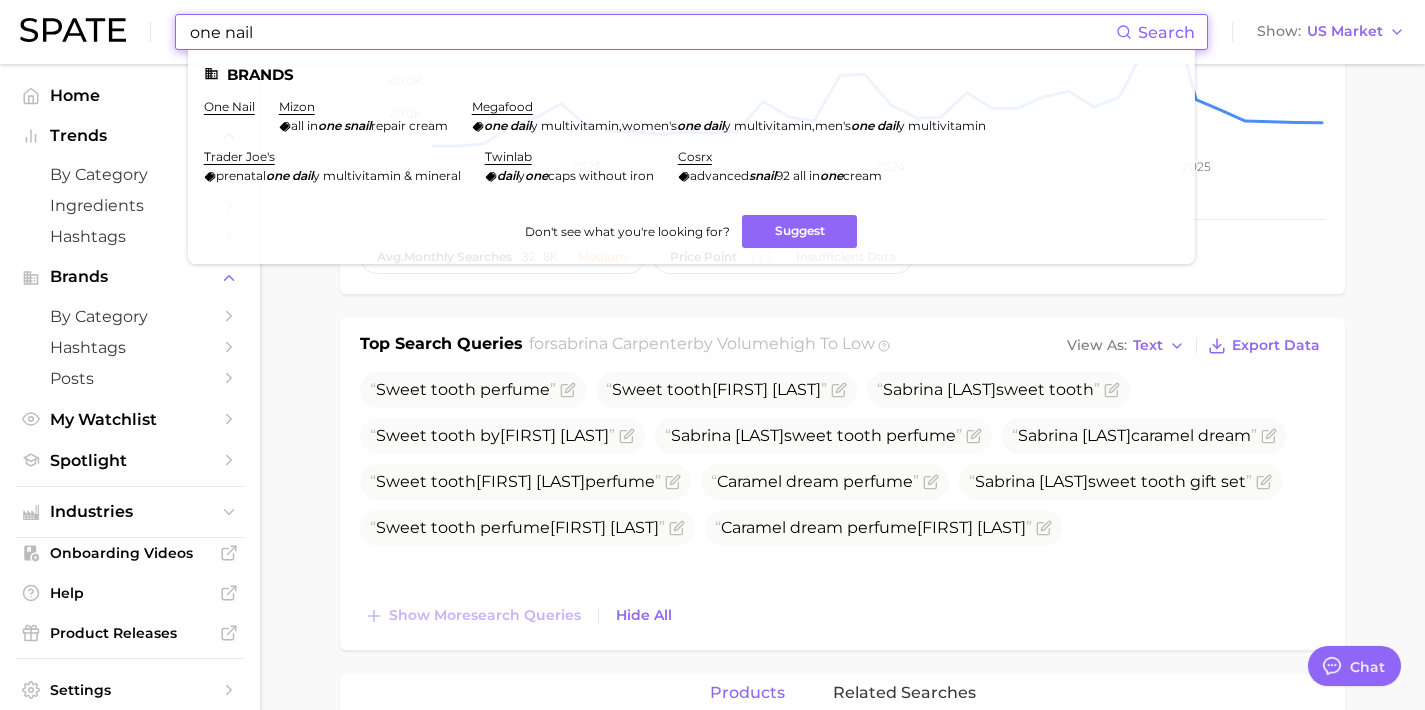type on "one nail" 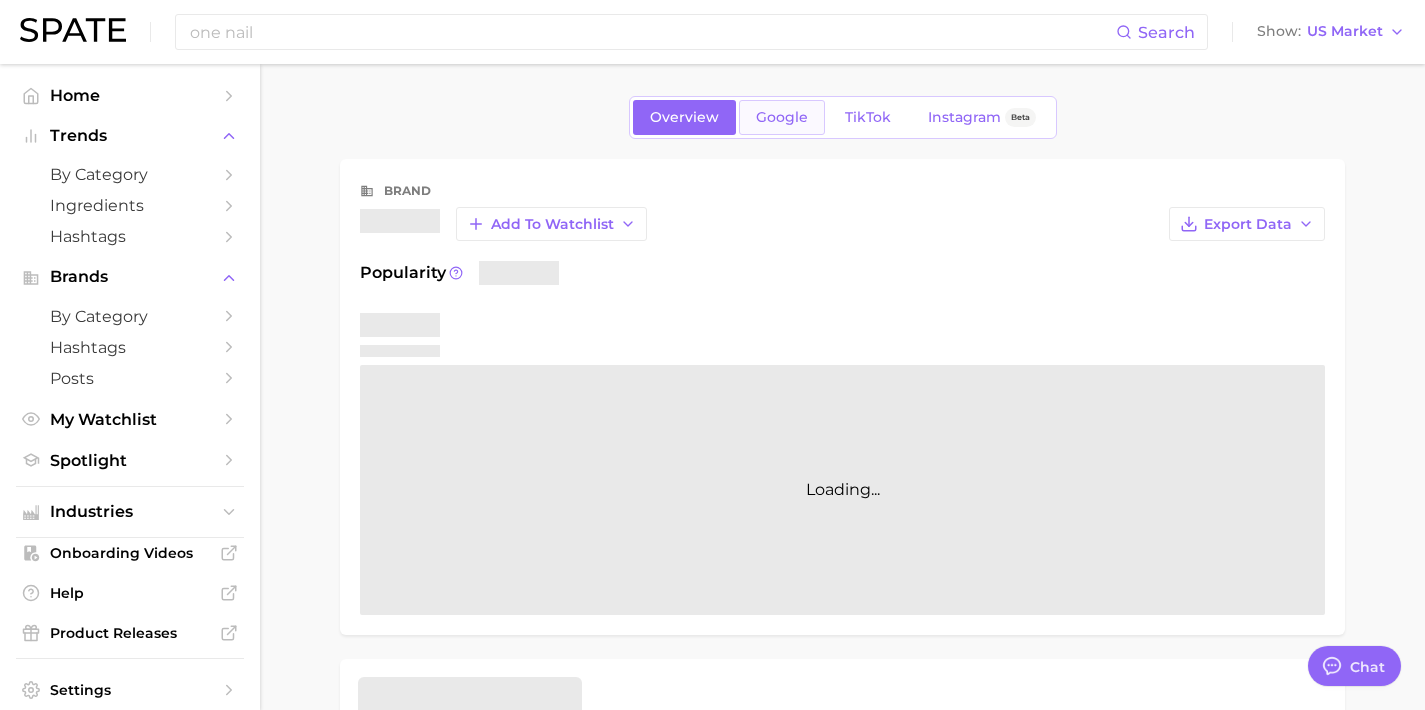 click on "Google" at bounding box center (782, 117) 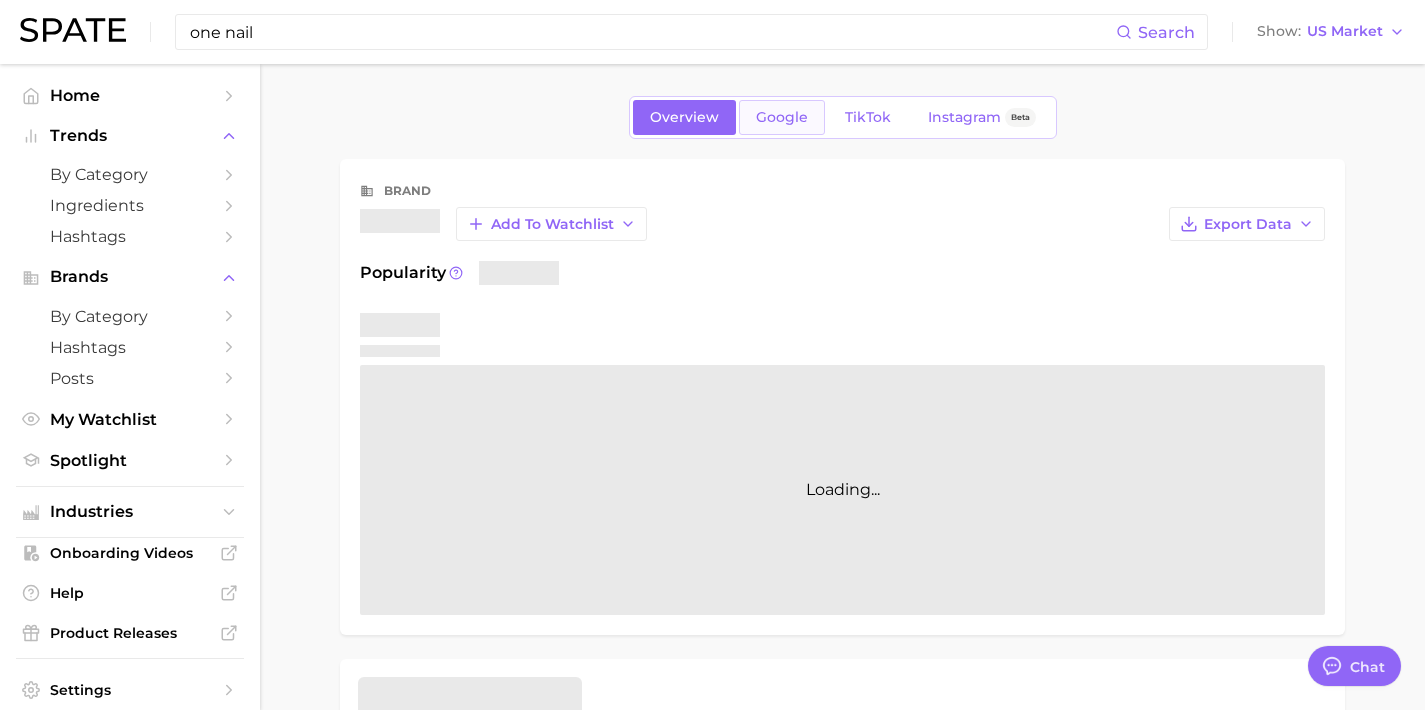 type 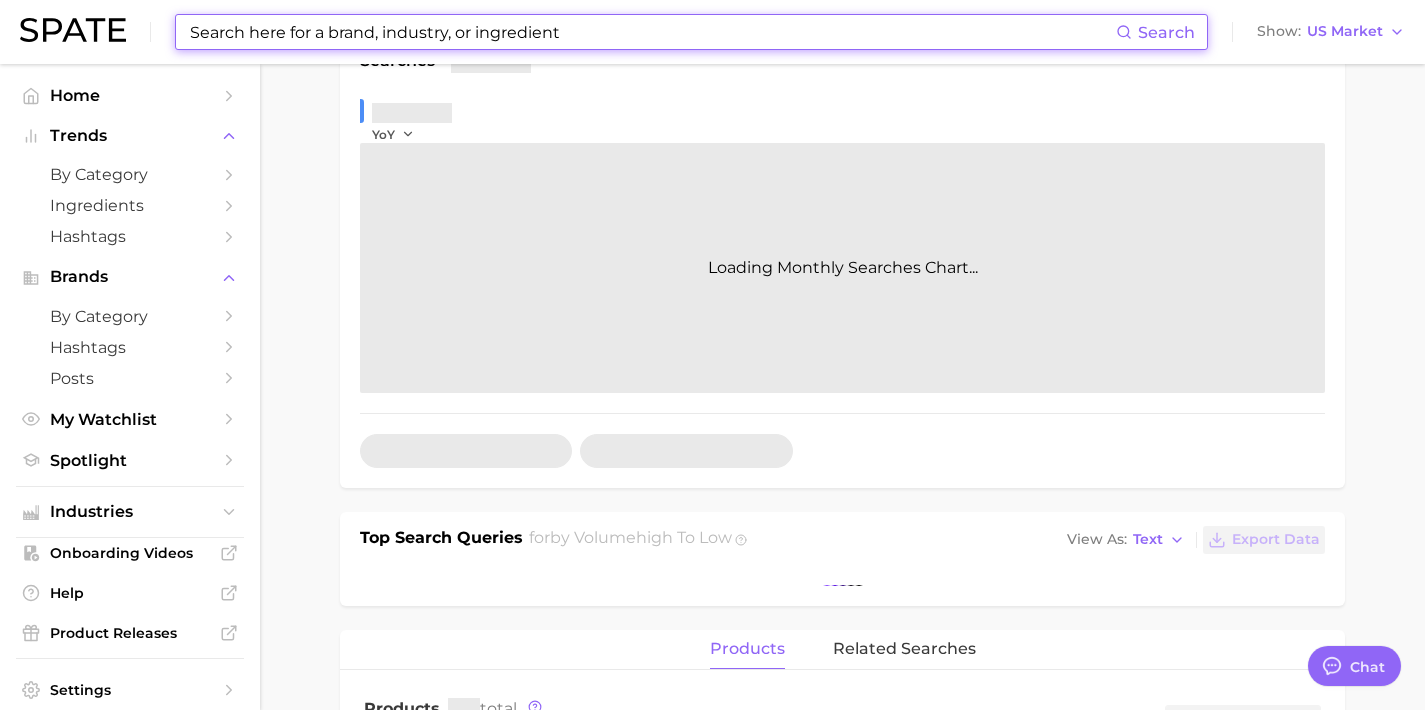 scroll, scrollTop: 405, scrollLeft: 0, axis: vertical 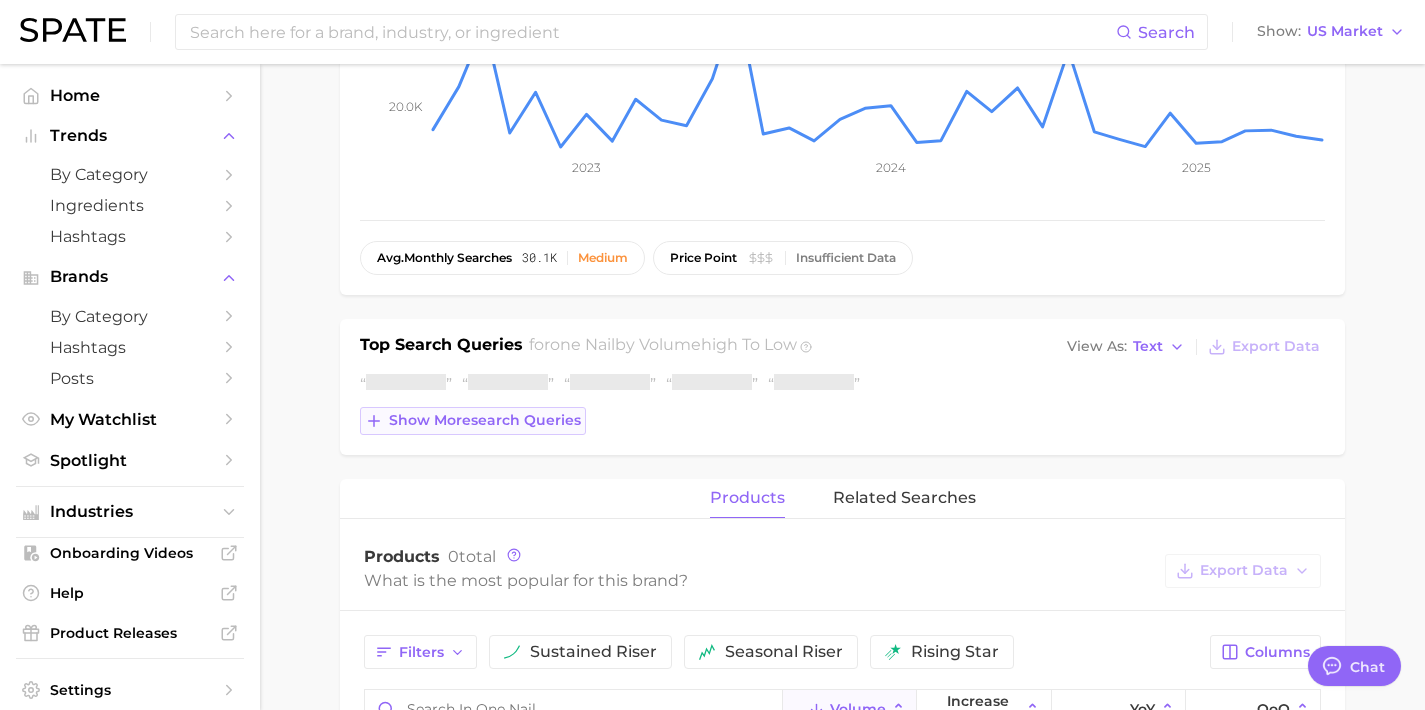 click on "Show more  search queries" at bounding box center [485, 420] 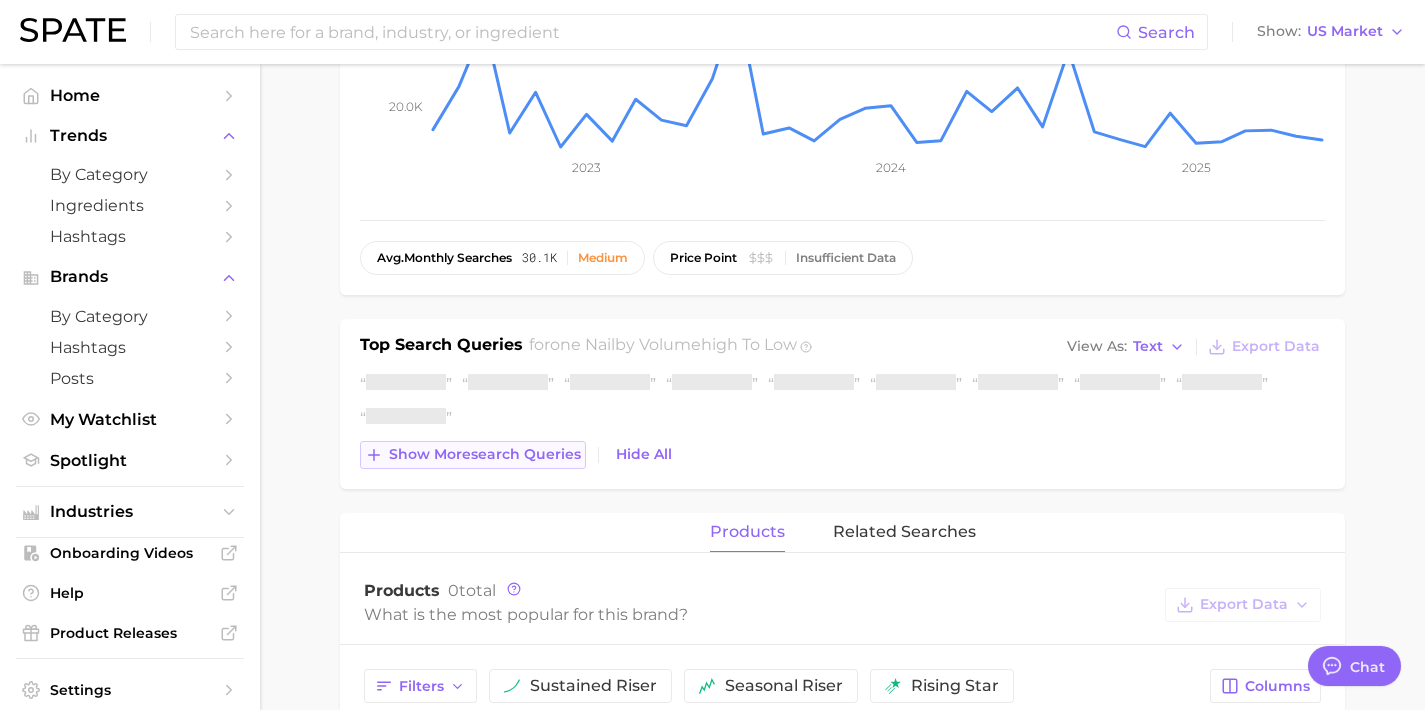click on "Show more  search queries" at bounding box center [485, 454] 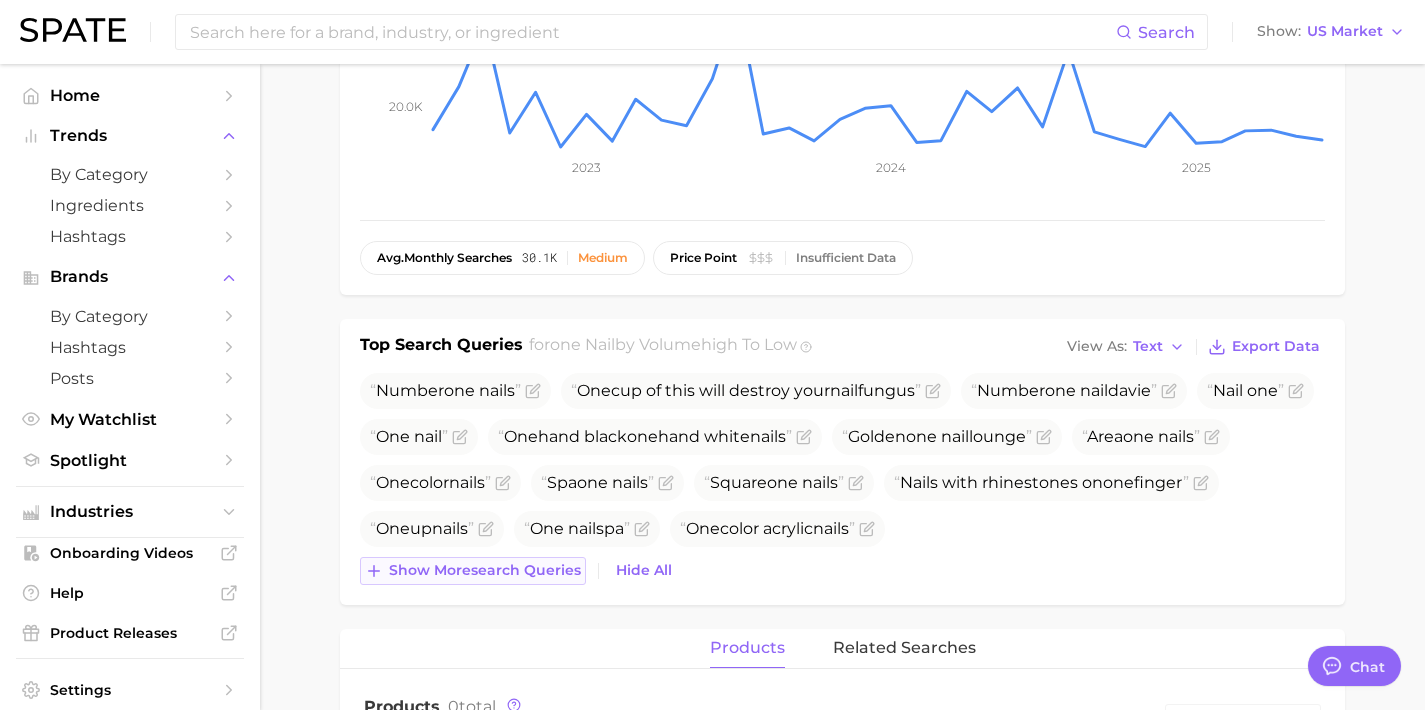 click on "Show more  search queries" at bounding box center (485, 570) 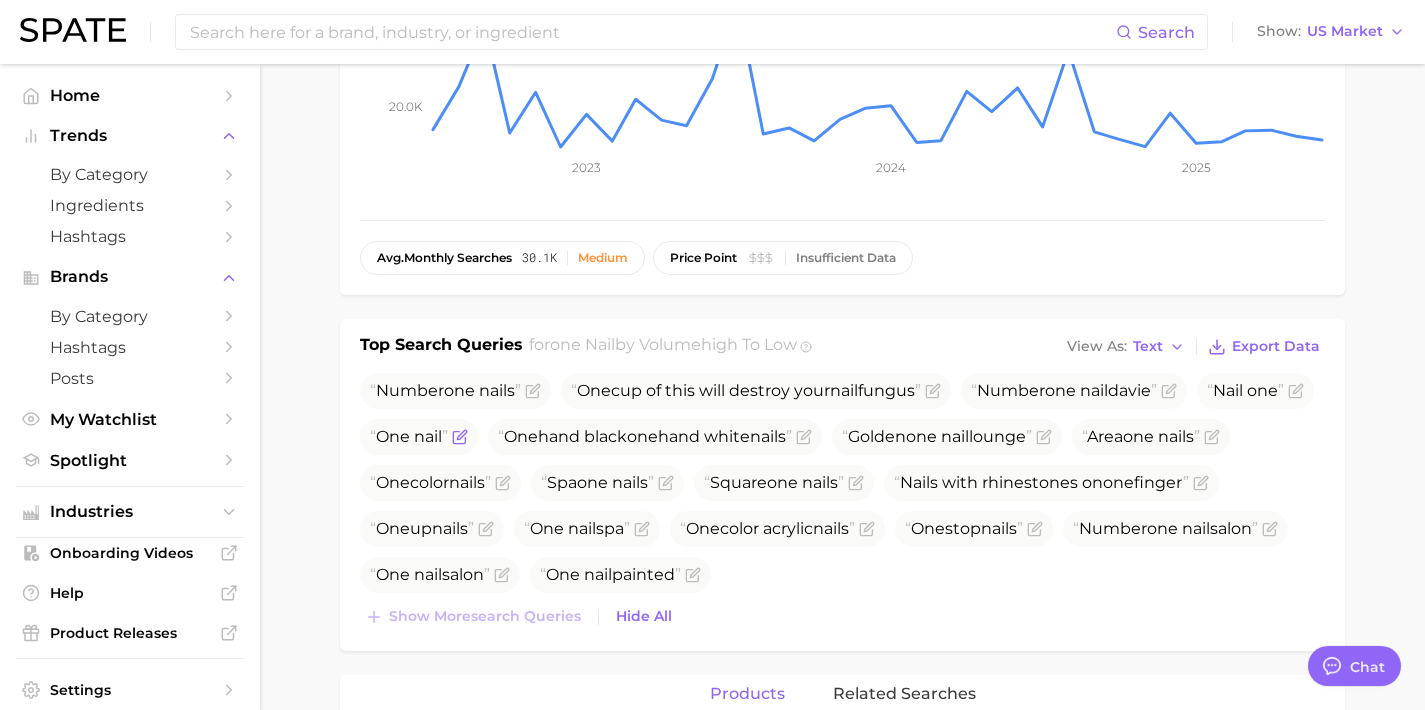 click 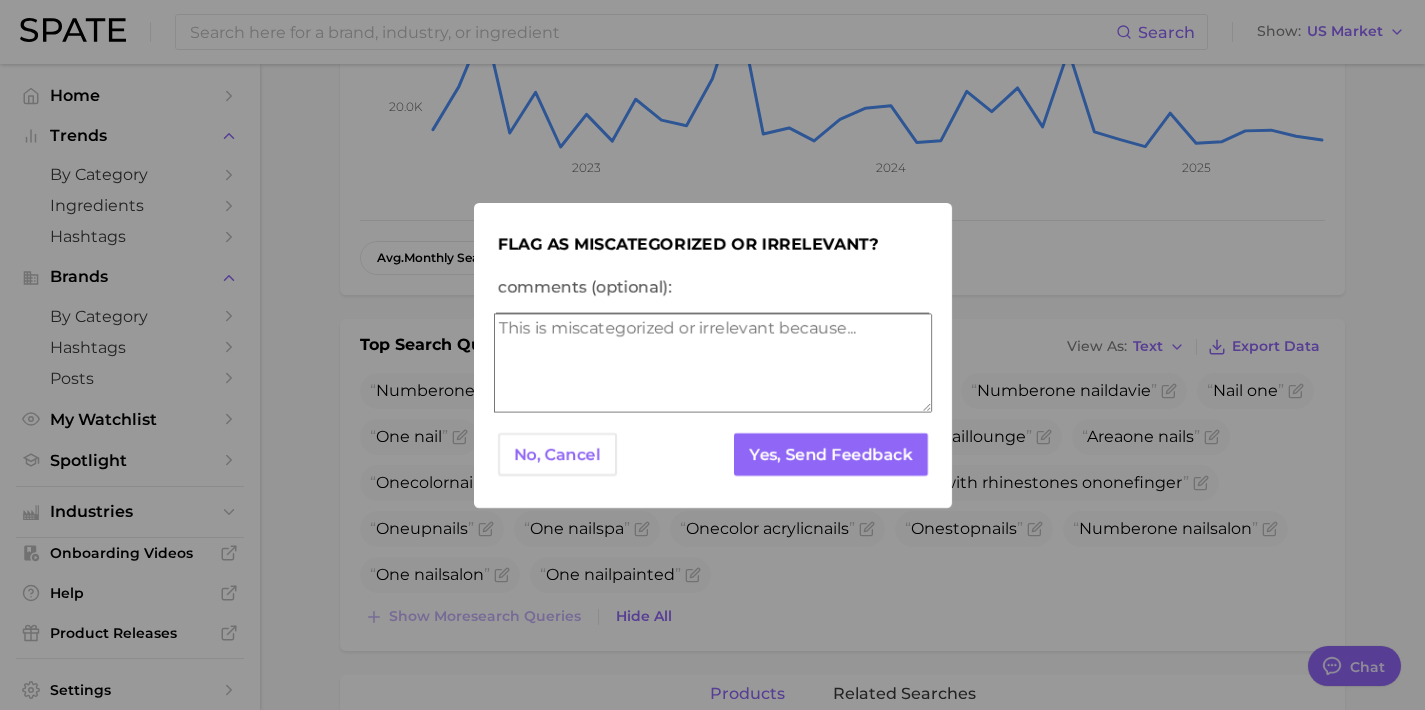 click on "comments (optional):" at bounding box center (713, 363) 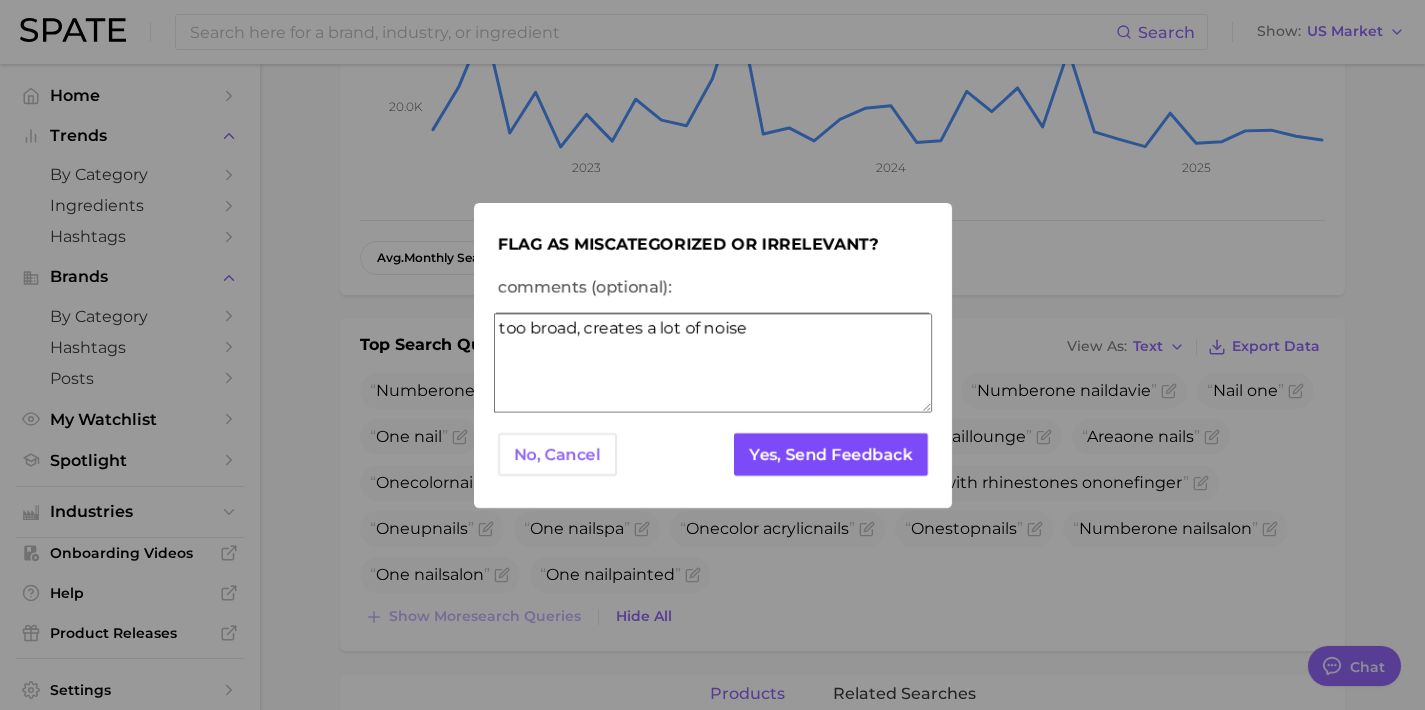 type on "too broad, creates a lot of noise" 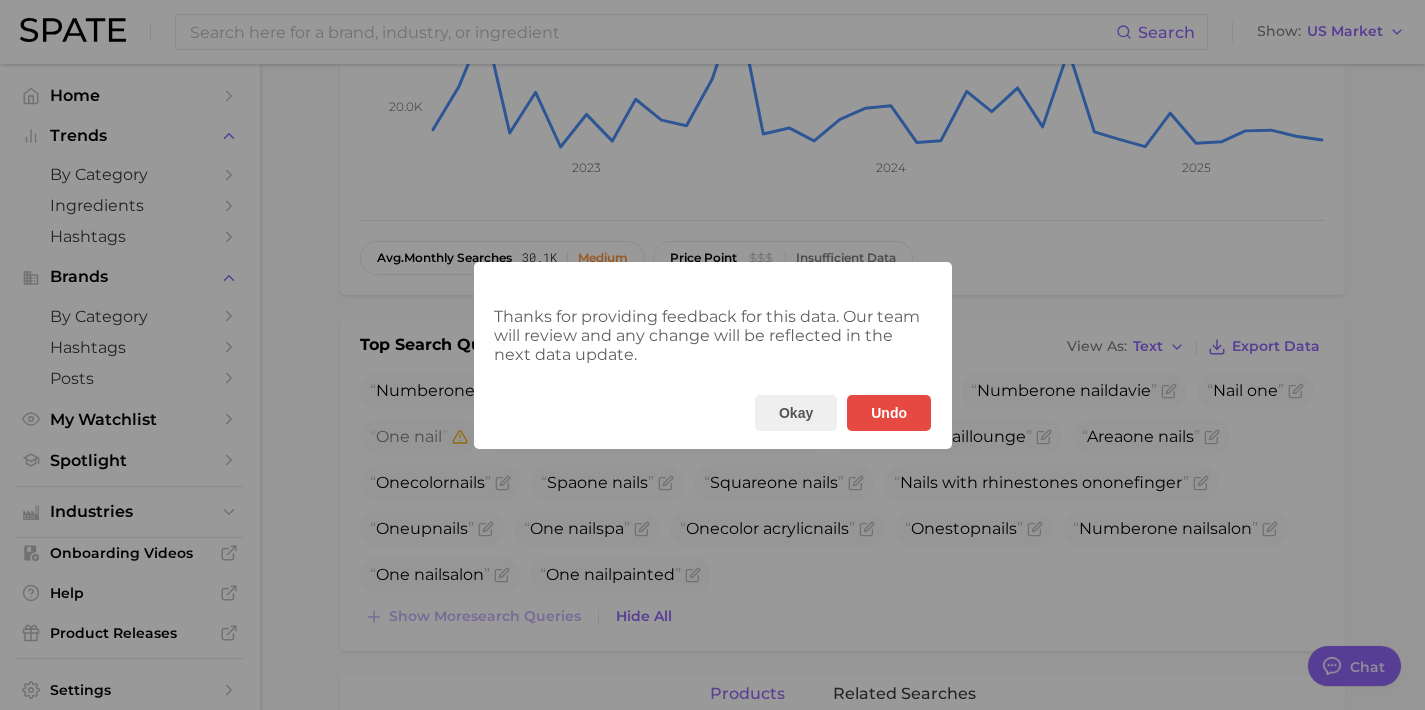 click on "Thanks for providing feedback for this data. Our team will review and any change will be reflected in the next data update.
Okay
Undo" at bounding box center (712, 355) 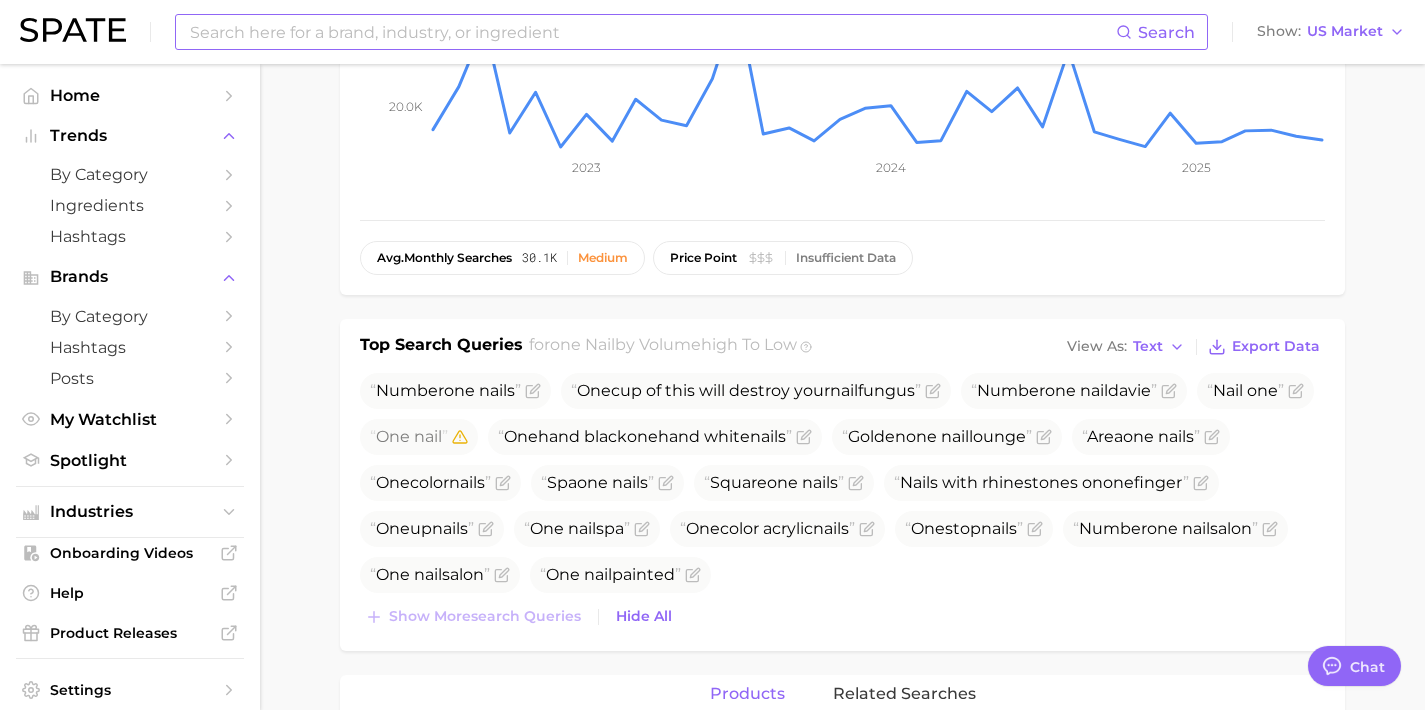 click at bounding box center [652, 32] 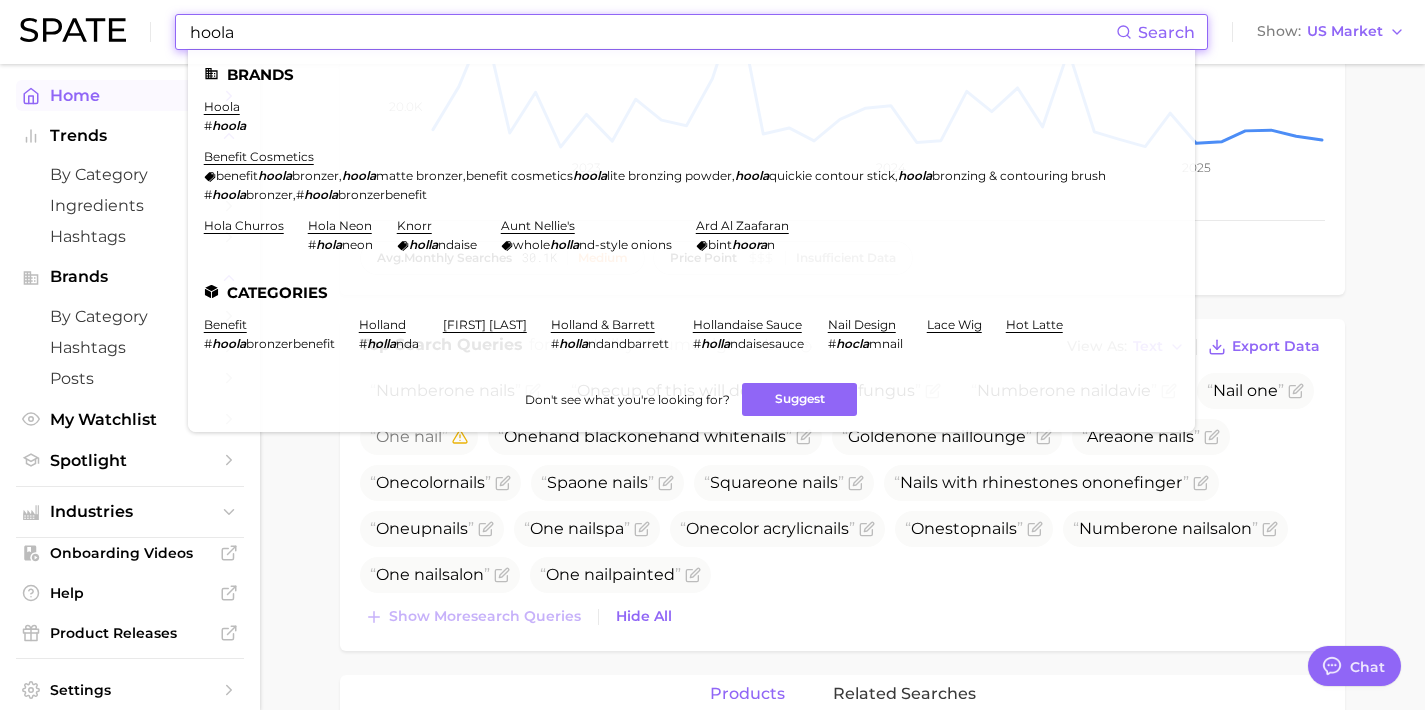 type on "hoola" 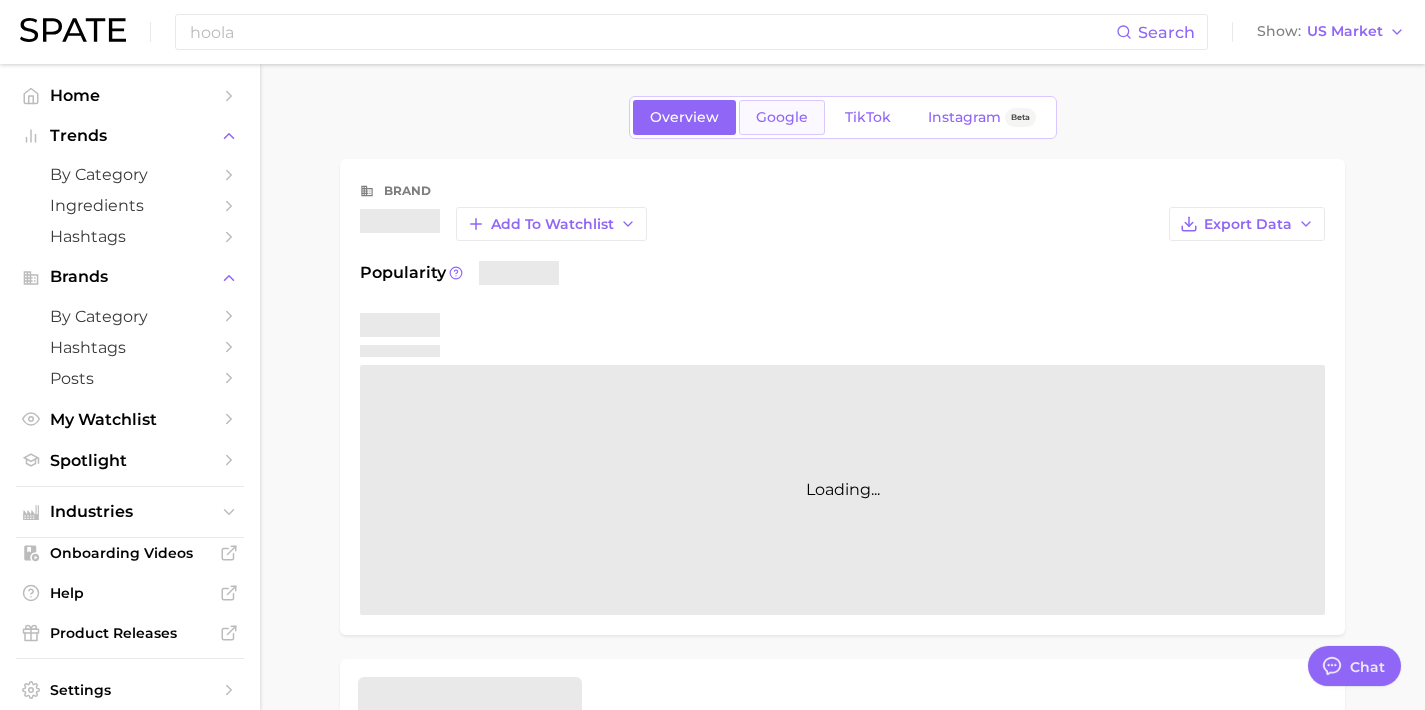 click on "Google" at bounding box center (782, 117) 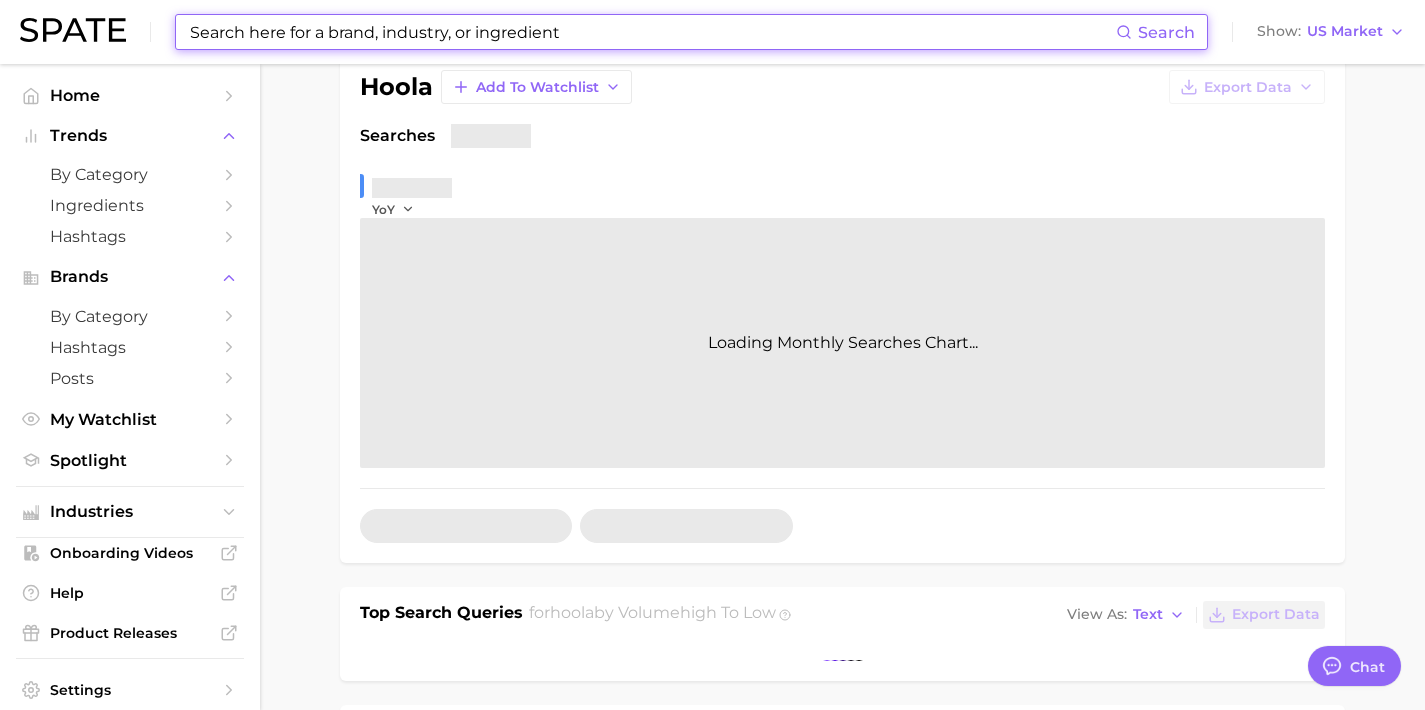scroll, scrollTop: 350, scrollLeft: 0, axis: vertical 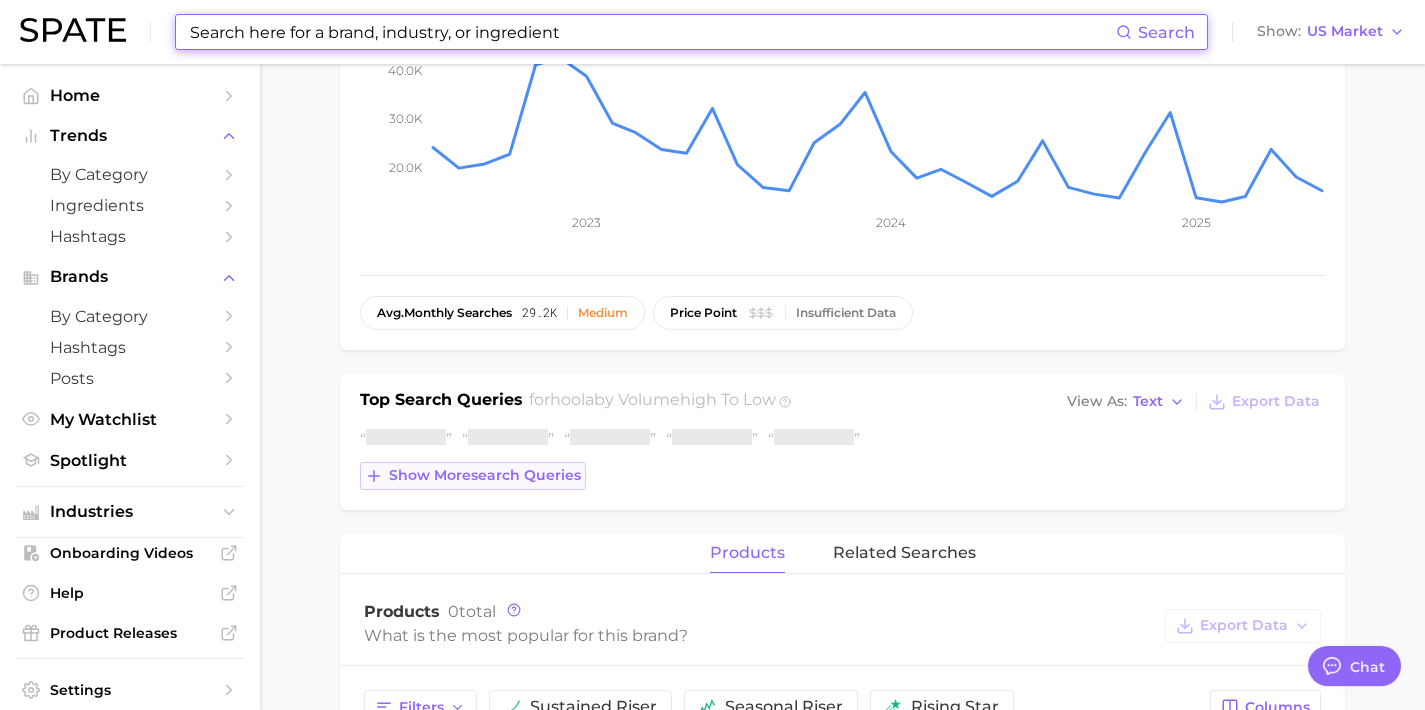 click on "Show more  search queries" at bounding box center (485, 475) 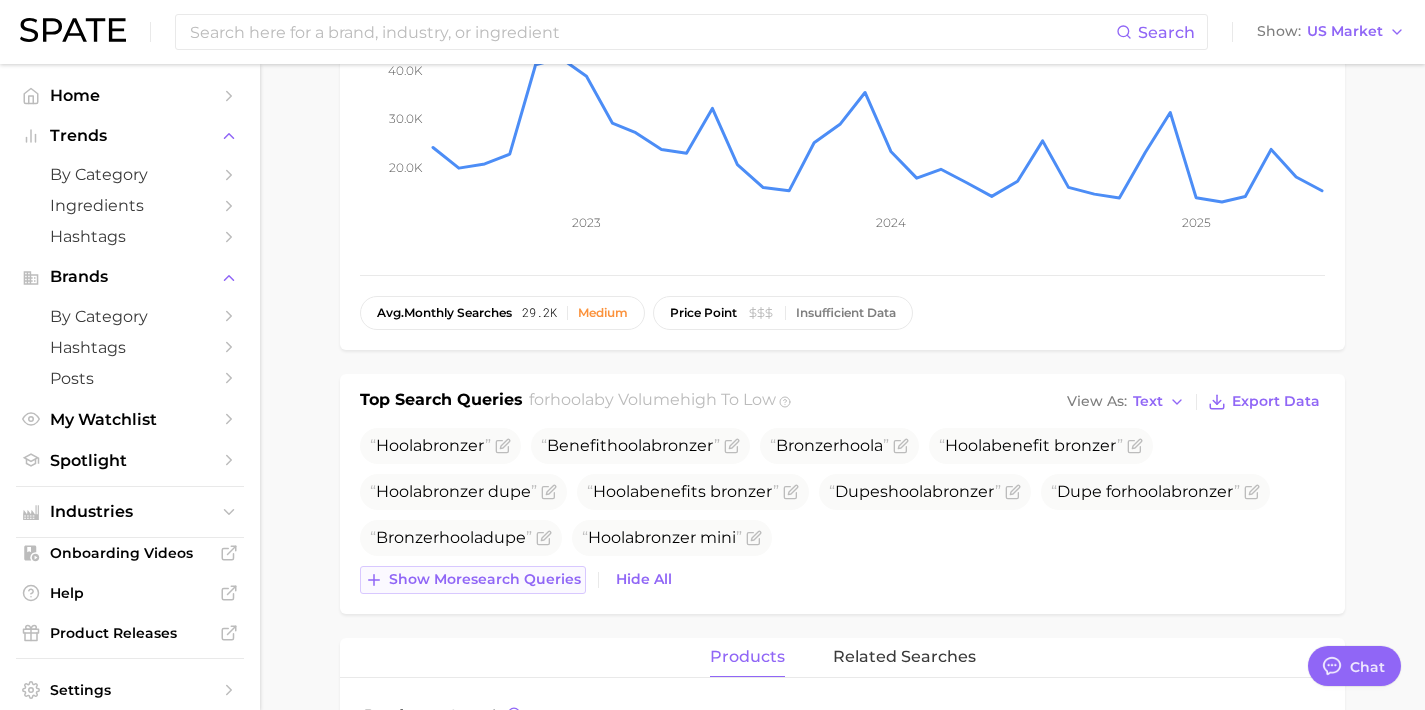 click on "Show more  search queries" at bounding box center (473, 580) 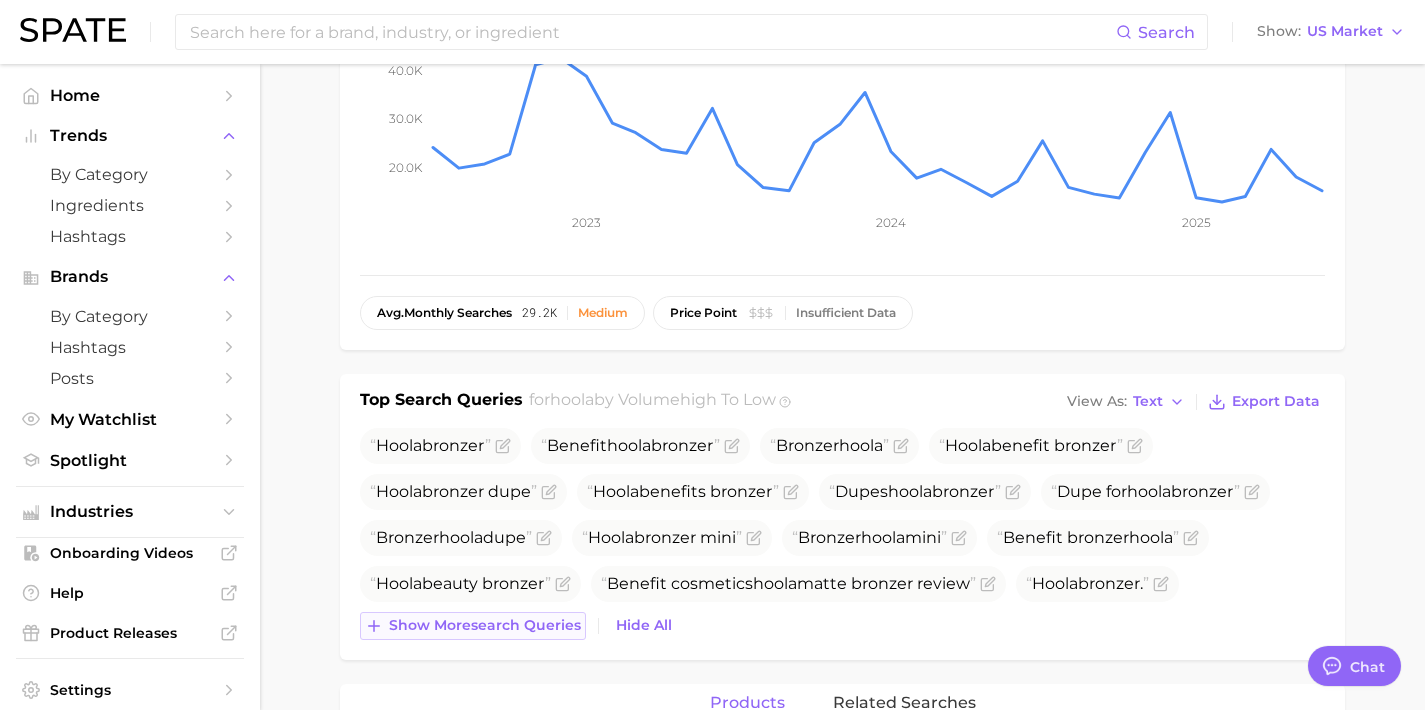 click on "Show more  search queries" at bounding box center [485, 625] 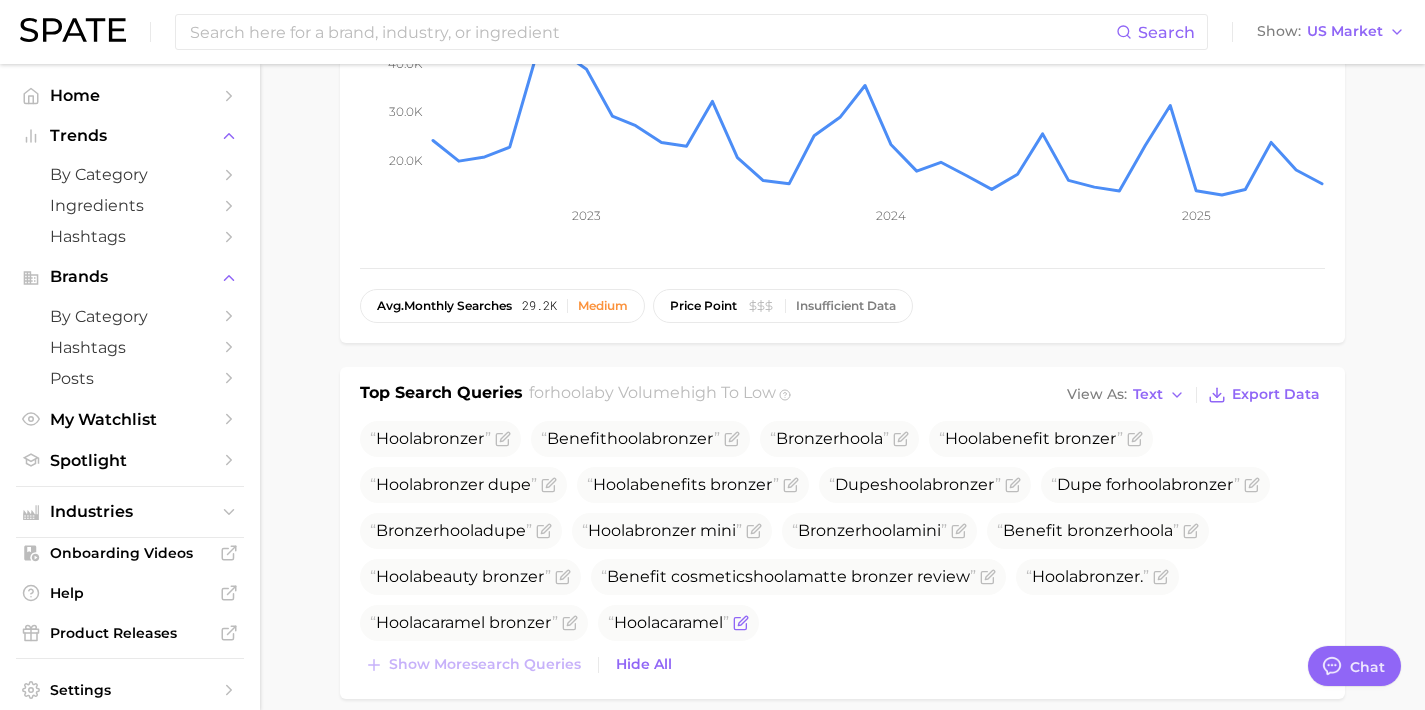scroll, scrollTop: 0, scrollLeft: 0, axis: both 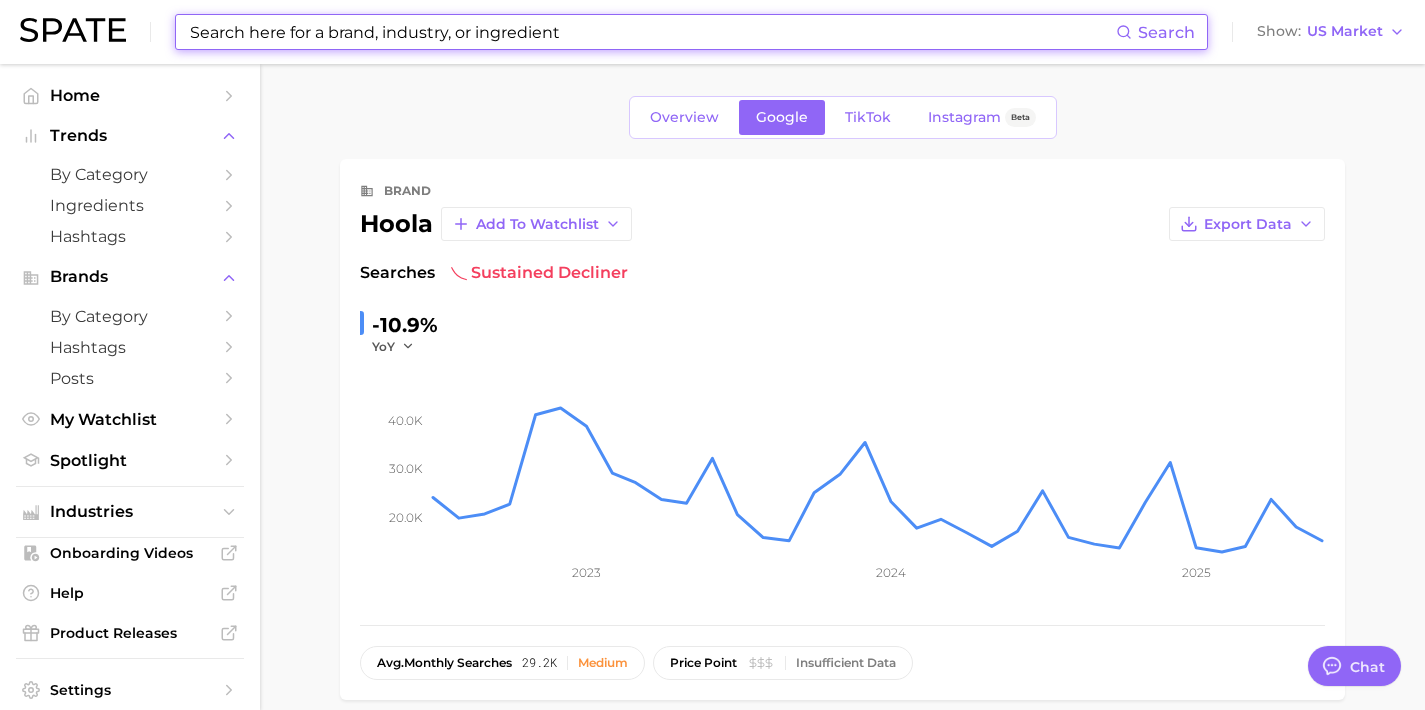 click at bounding box center [652, 32] 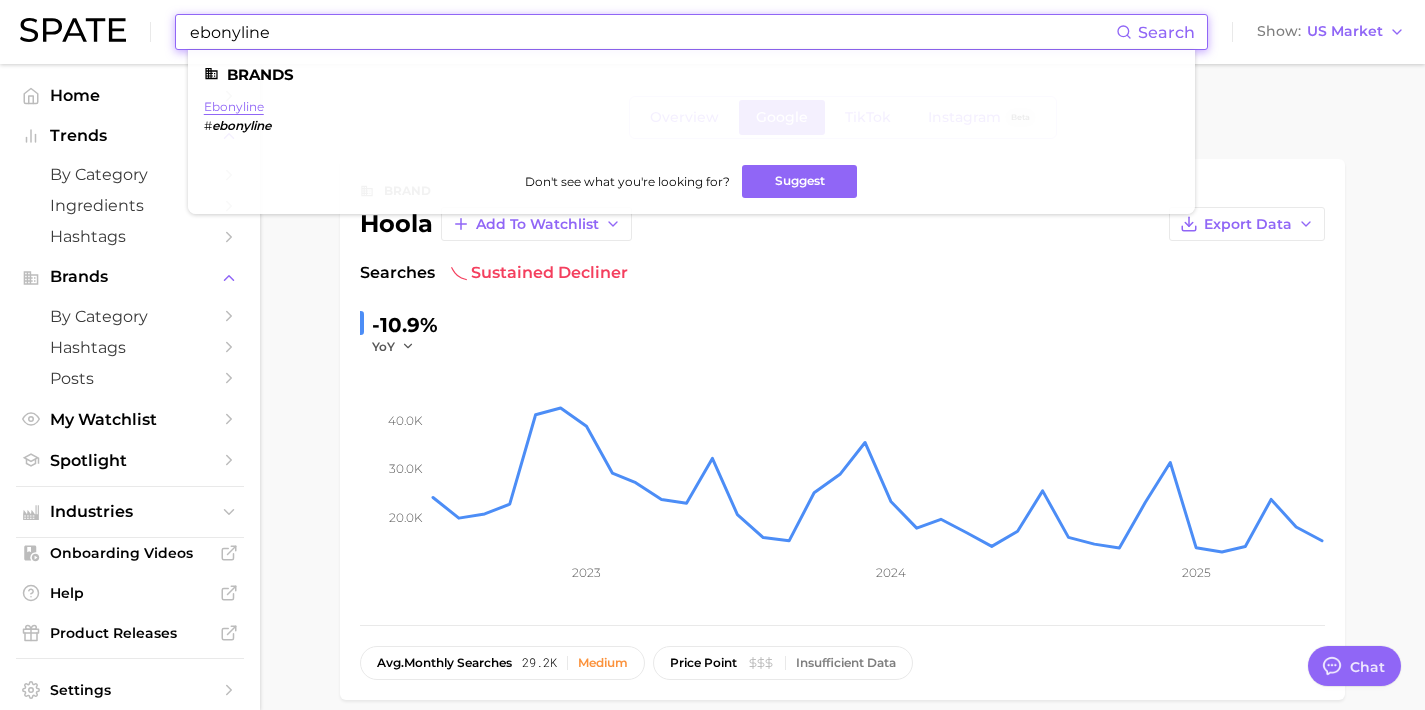 type on "ebonyline" 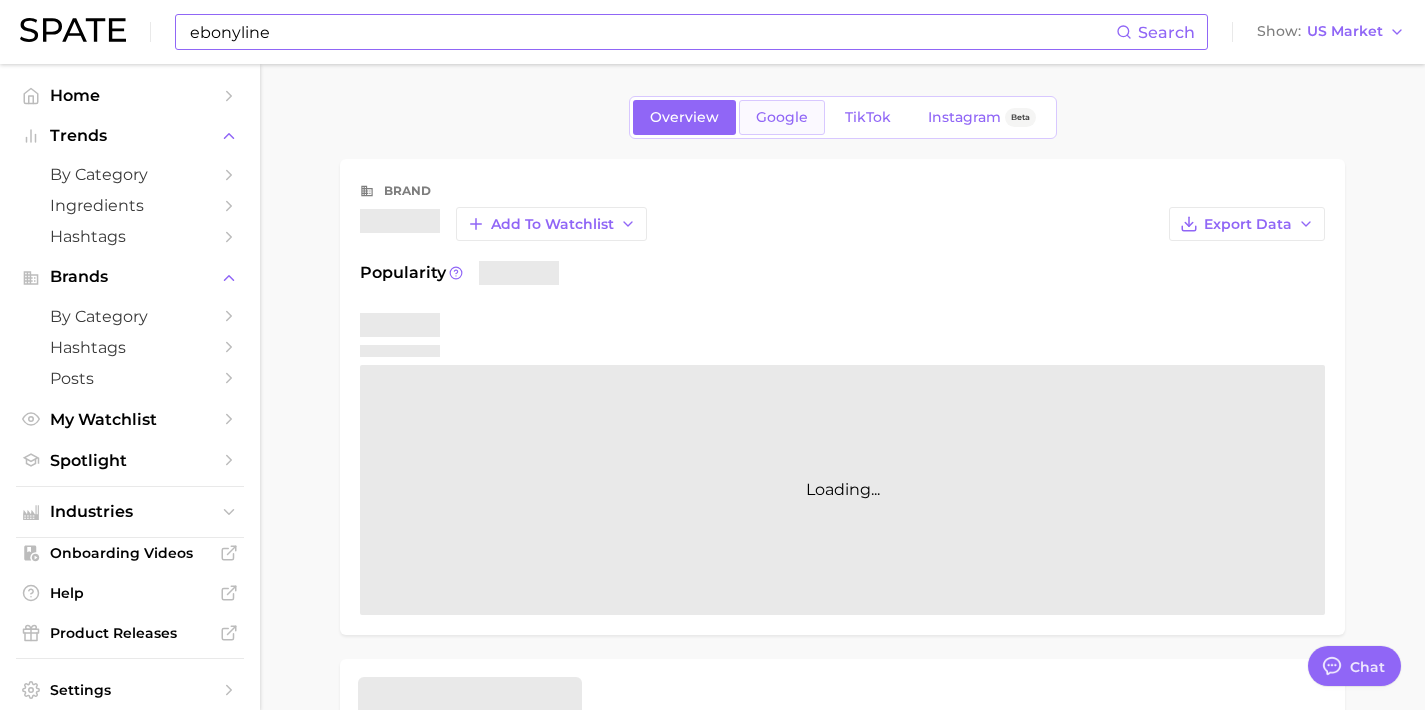 click on "Google" at bounding box center [782, 117] 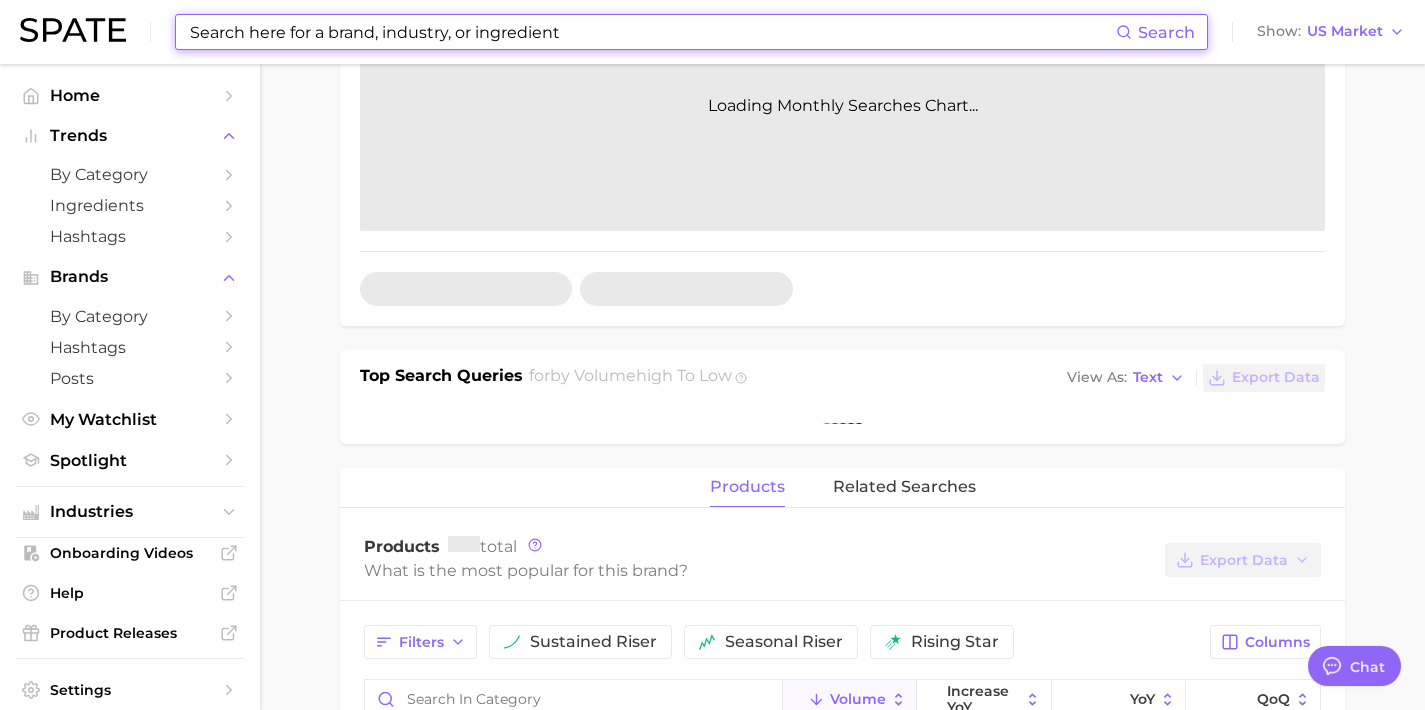 scroll, scrollTop: 412, scrollLeft: 0, axis: vertical 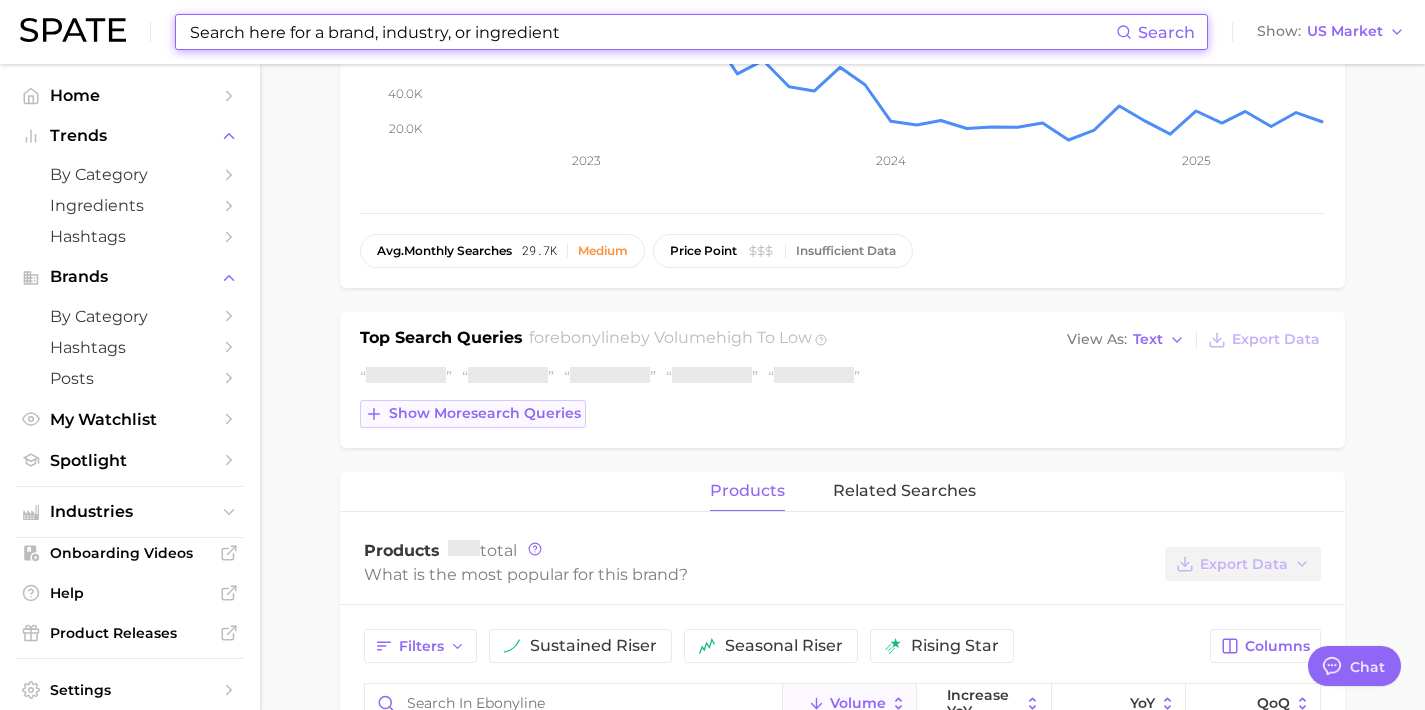 click on "Show more  search queries" at bounding box center (485, 413) 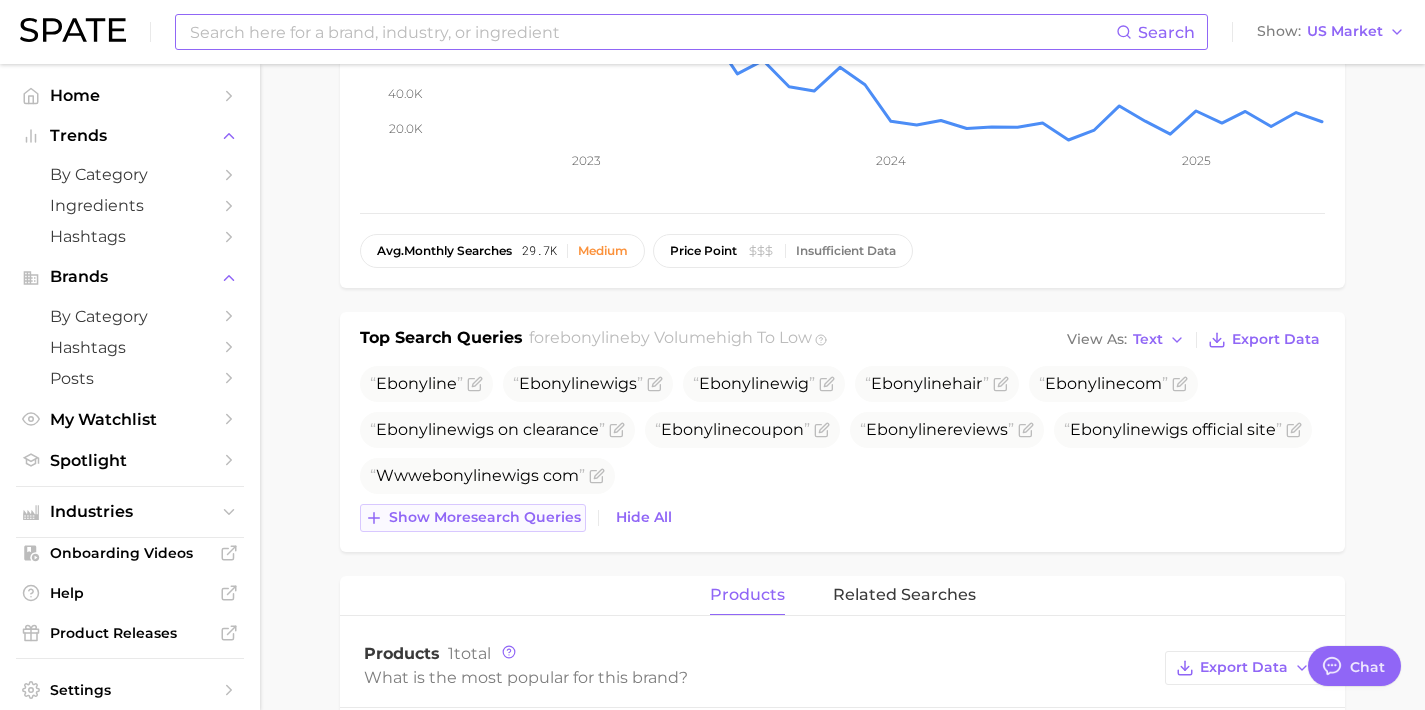 click on "Show more  search queries" at bounding box center [473, 518] 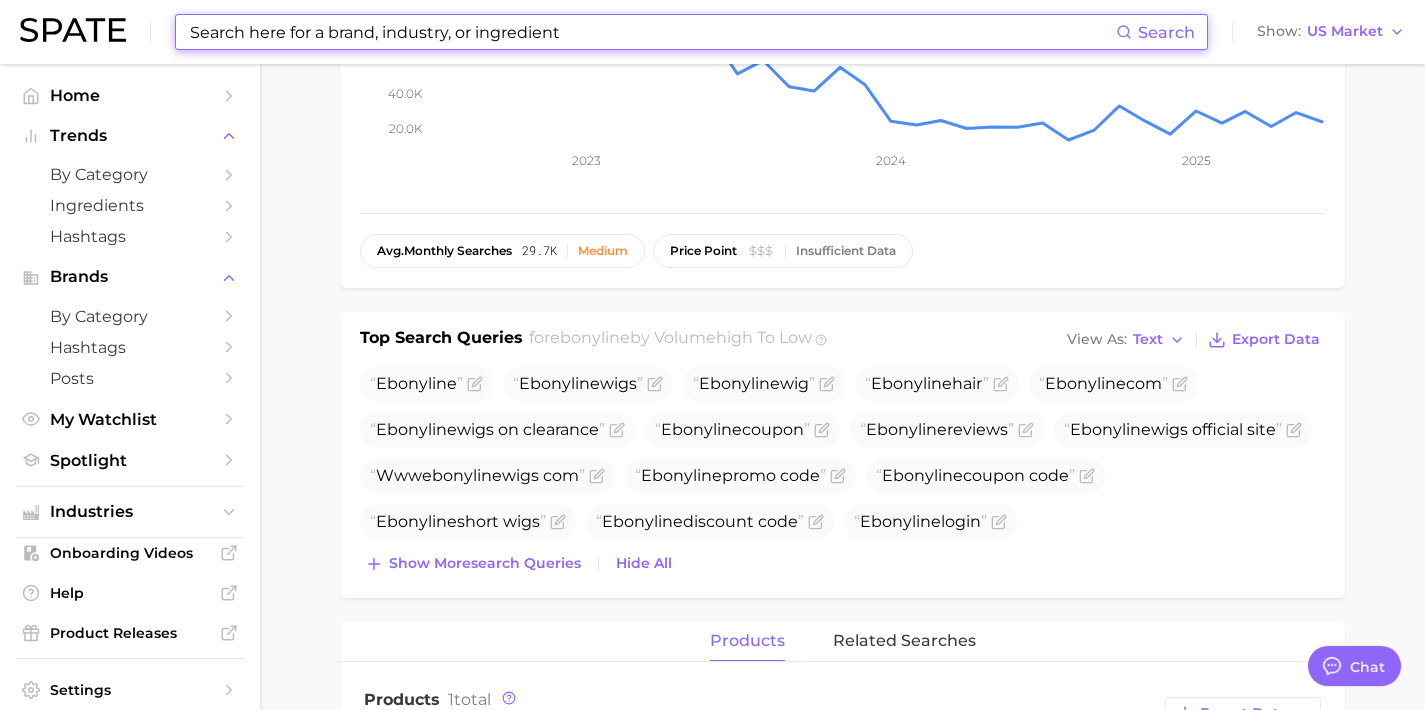 click at bounding box center [652, 32] 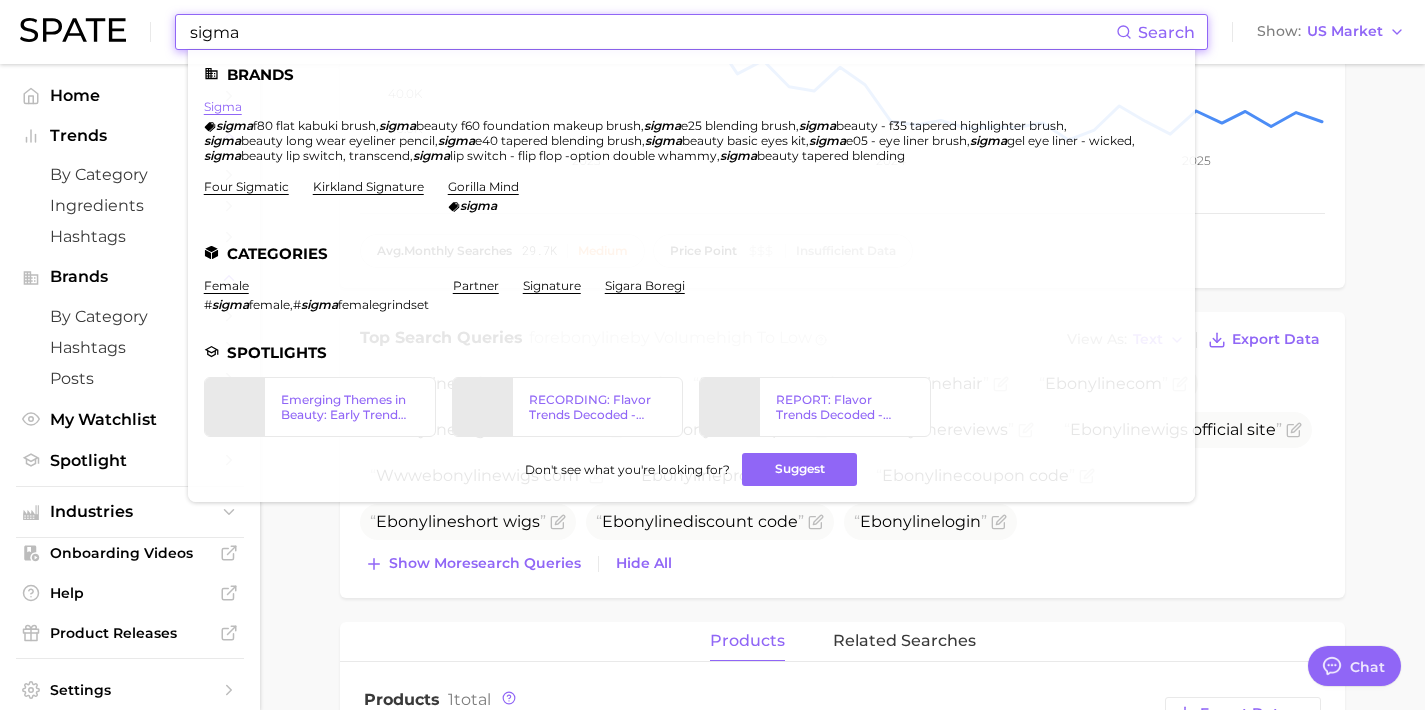 type on "sigma" 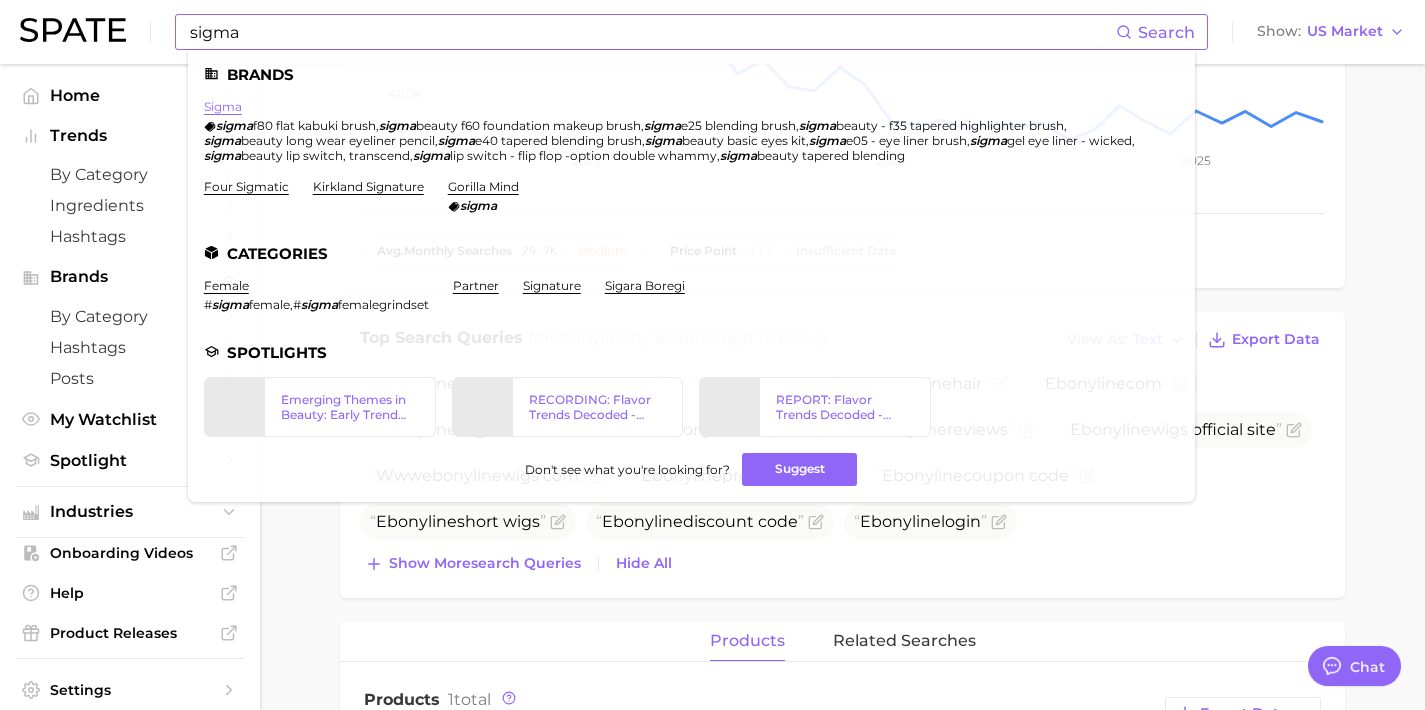 click on "sigma" at bounding box center [223, 106] 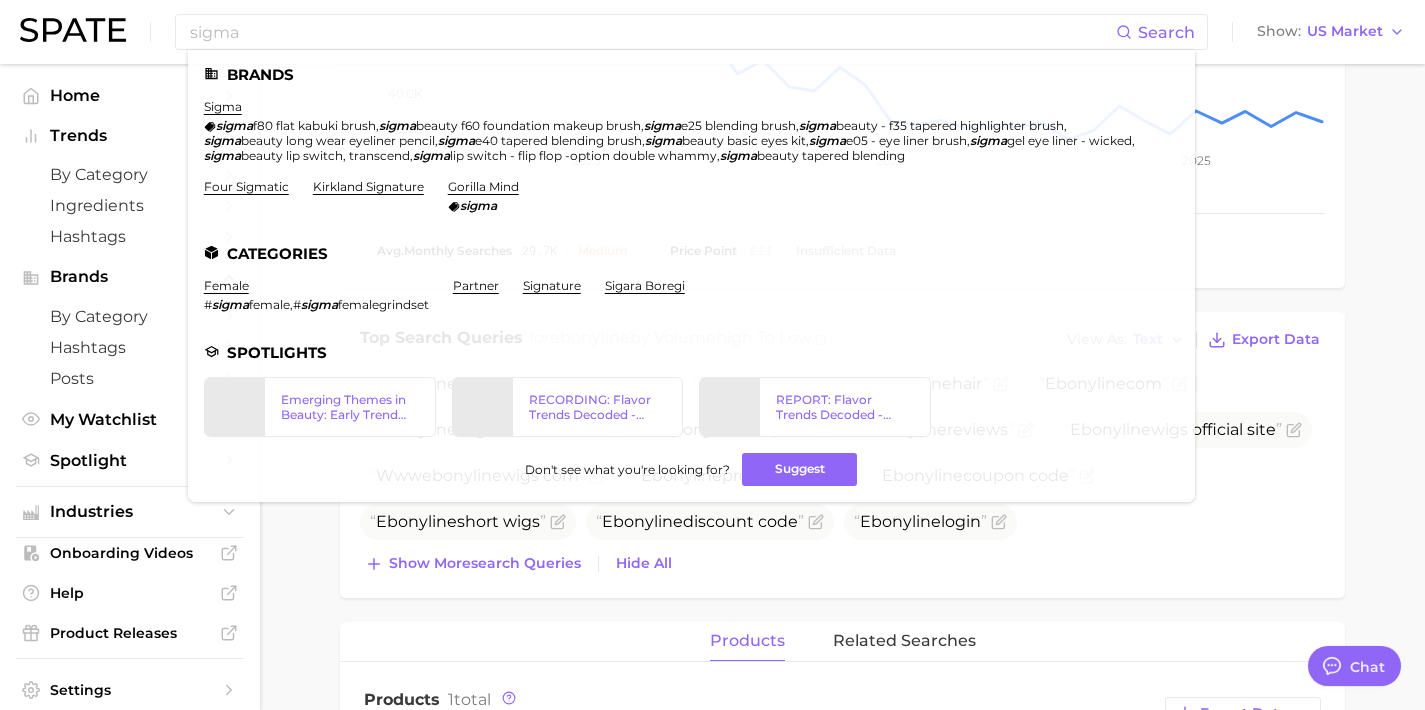 scroll, scrollTop: 0, scrollLeft: 0, axis: both 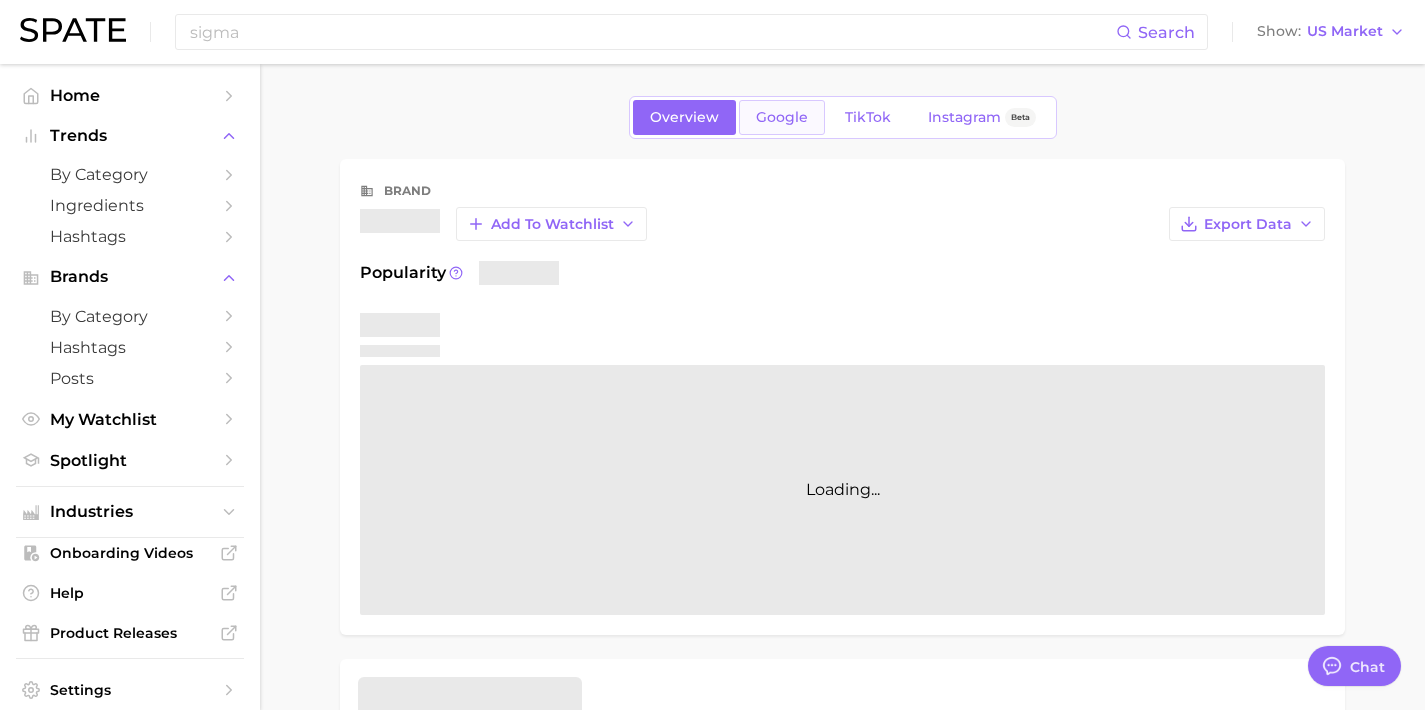 click on "Google" at bounding box center (782, 117) 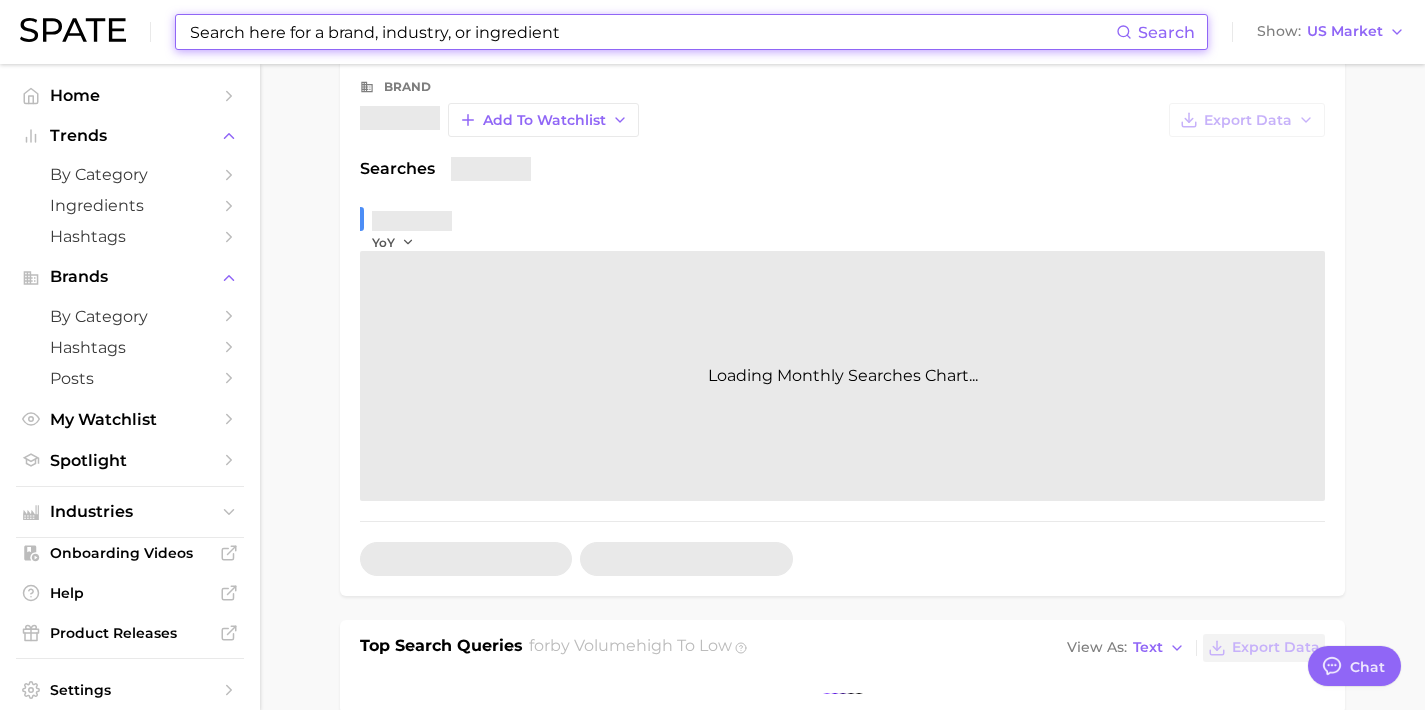 scroll, scrollTop: 350, scrollLeft: 0, axis: vertical 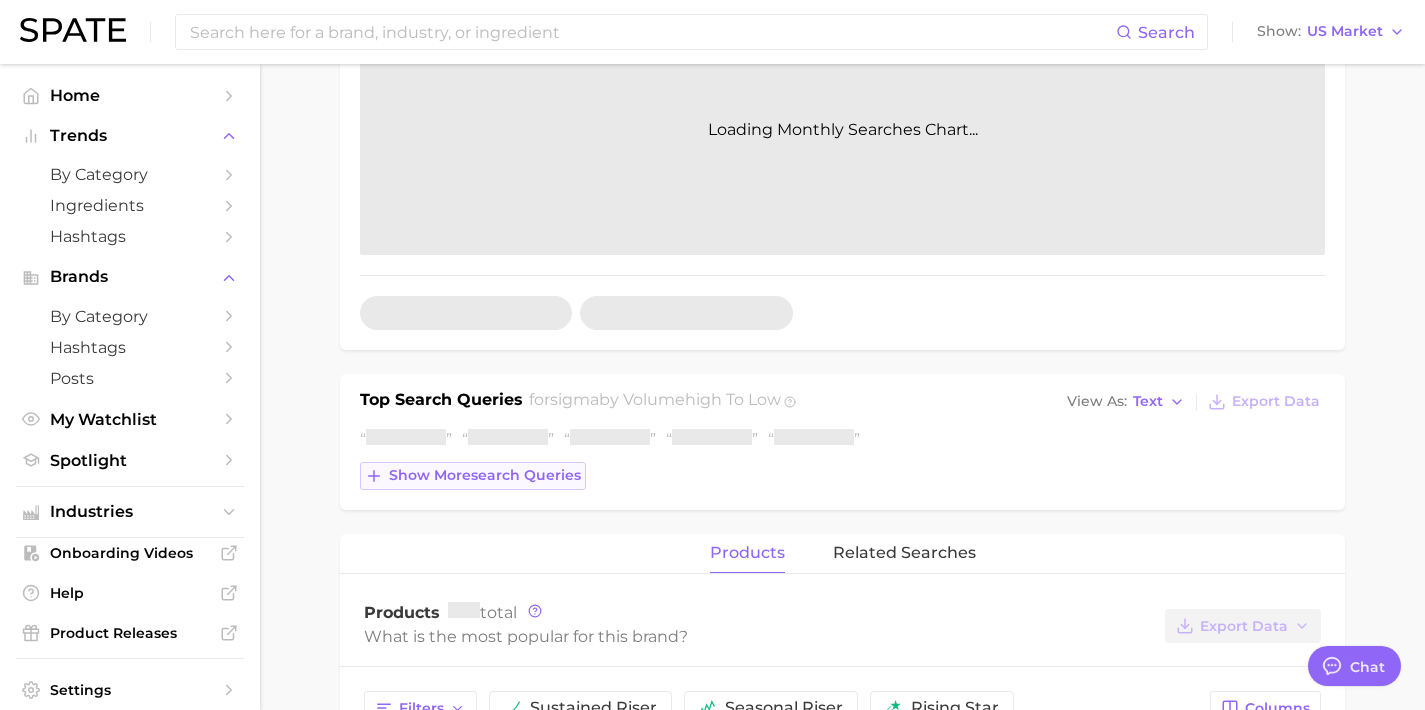 click on "Show more  search queries" at bounding box center [473, 476] 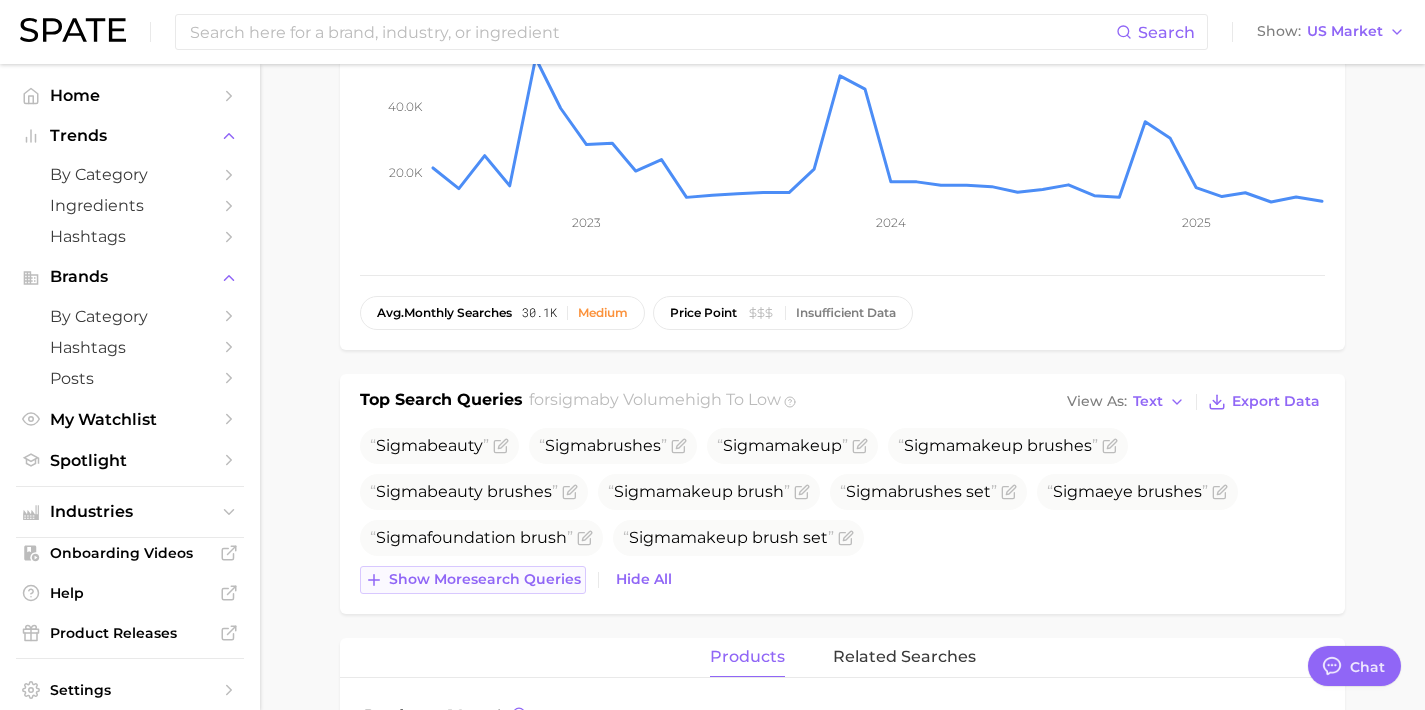 click on "Show more  search queries" at bounding box center (485, 579) 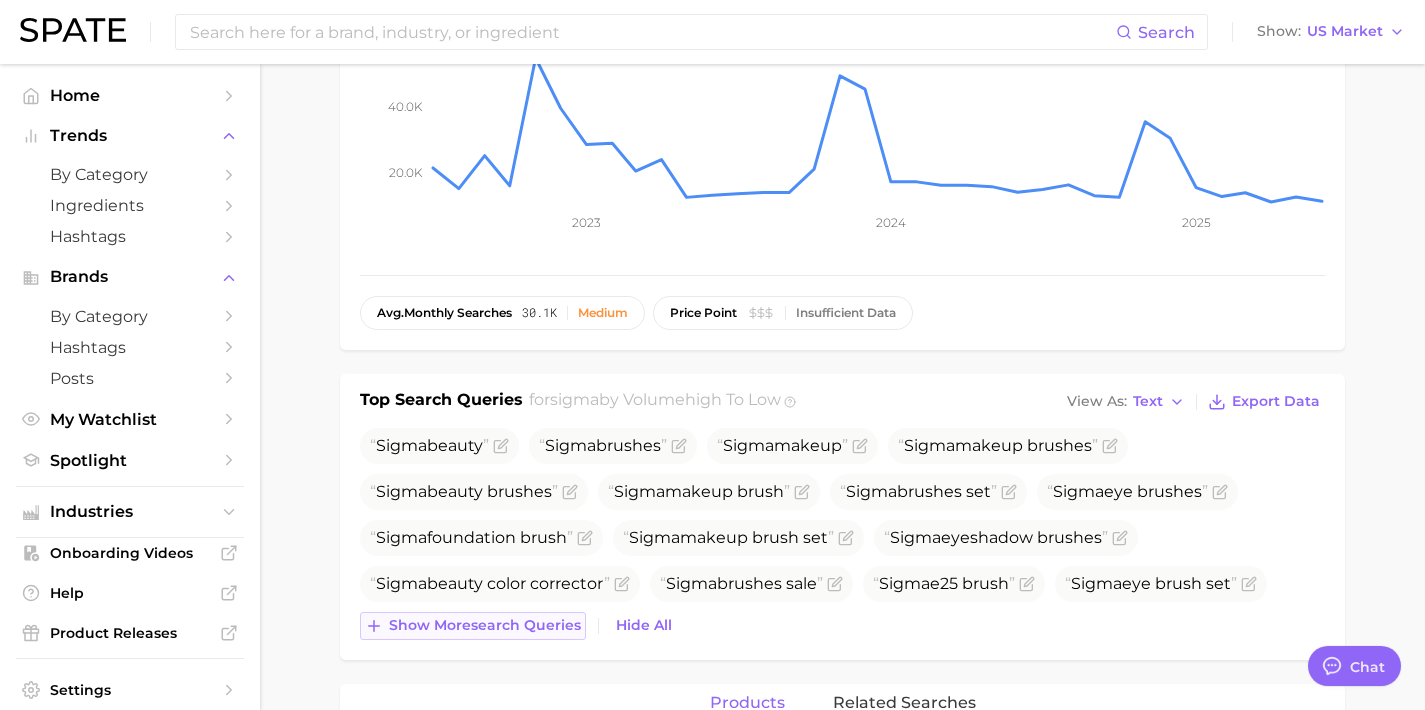 click on "Show more  search queries" at bounding box center (485, 625) 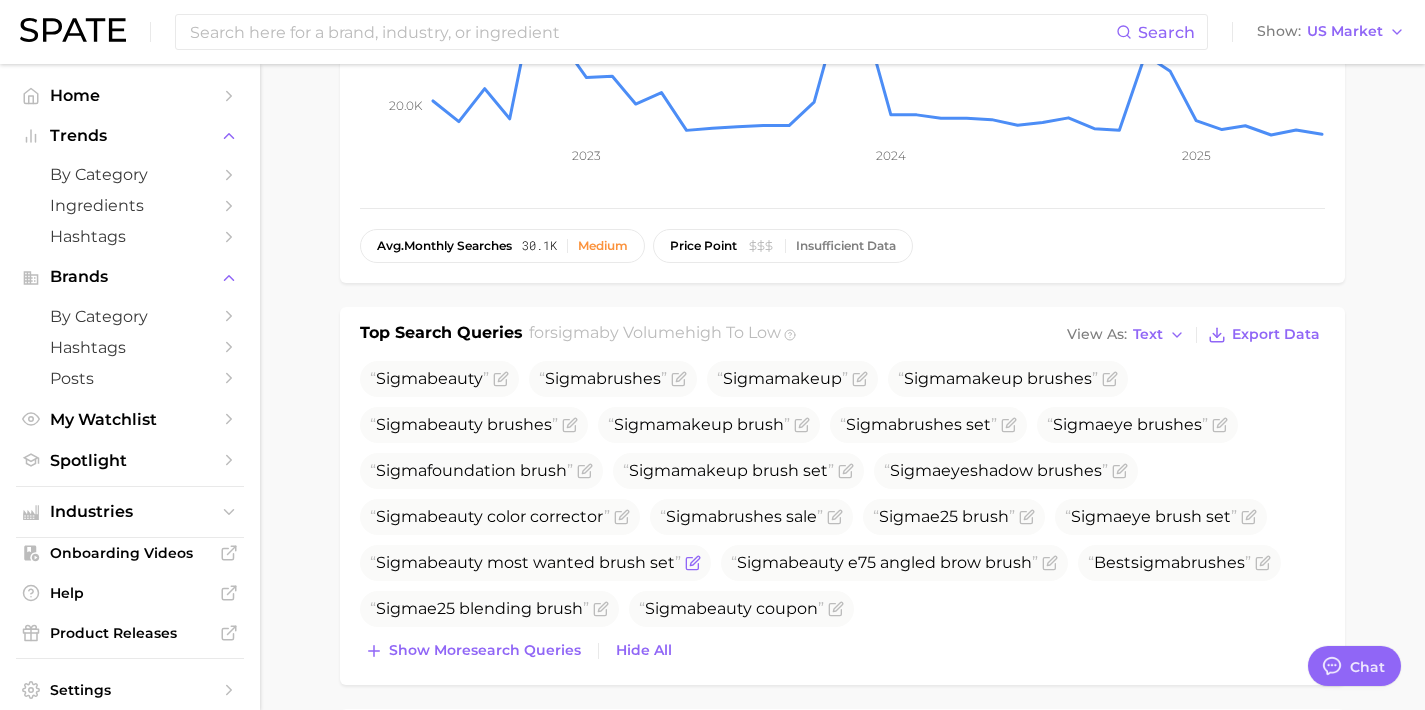 scroll, scrollTop: 433, scrollLeft: 0, axis: vertical 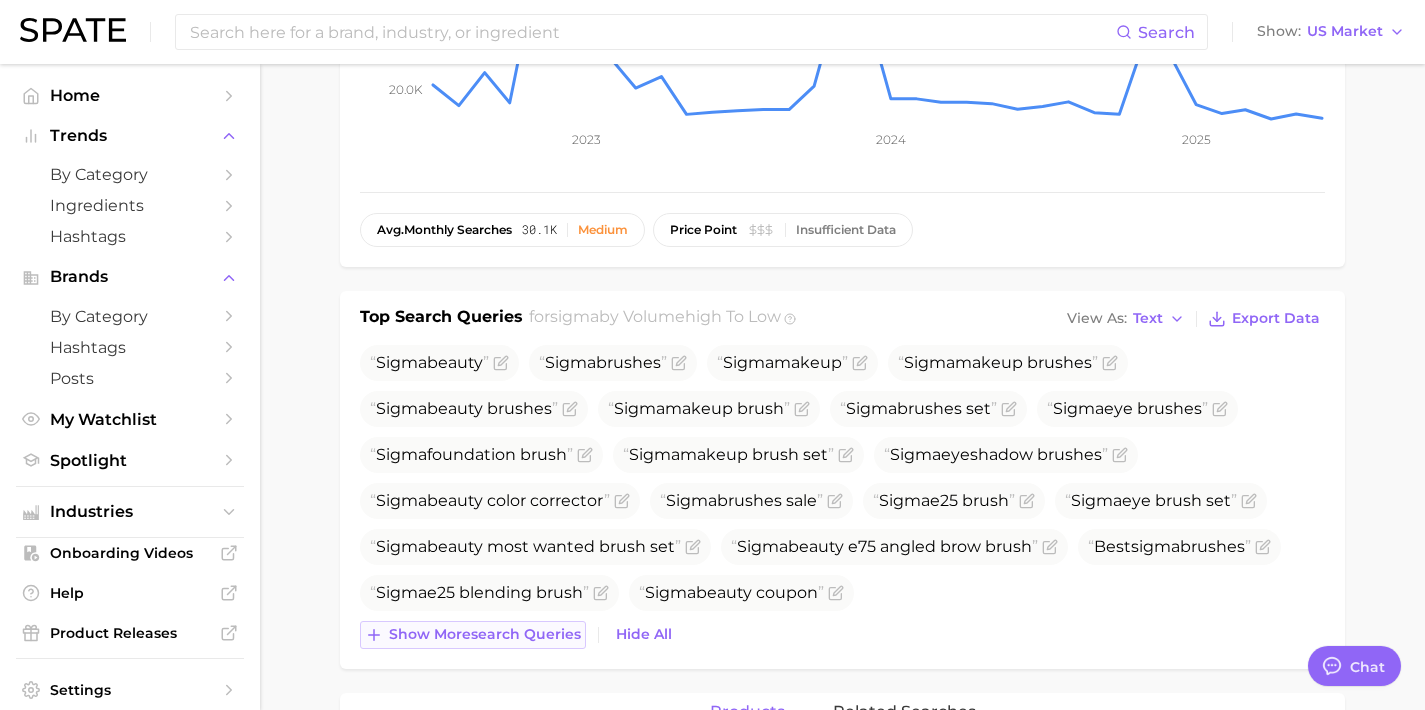 click on "Show more  search queries" at bounding box center (473, 635) 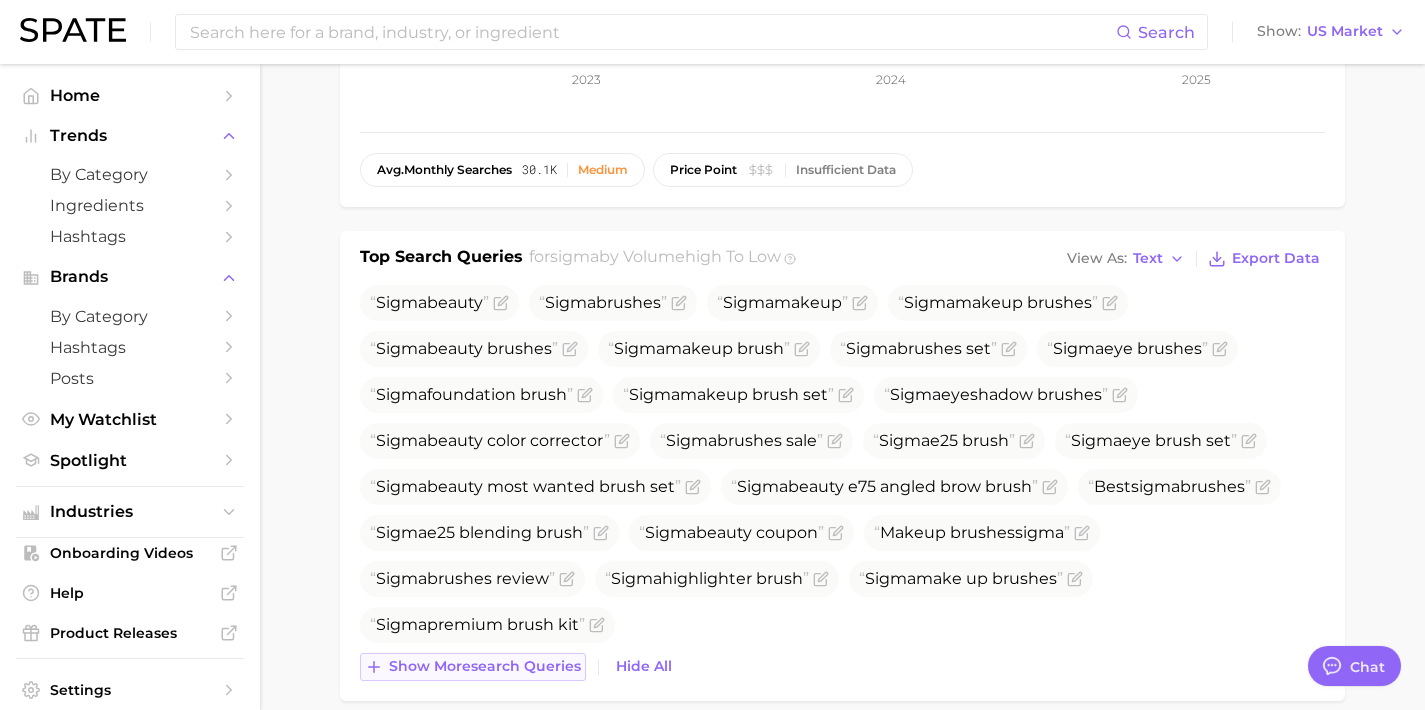 scroll, scrollTop: 494, scrollLeft: 0, axis: vertical 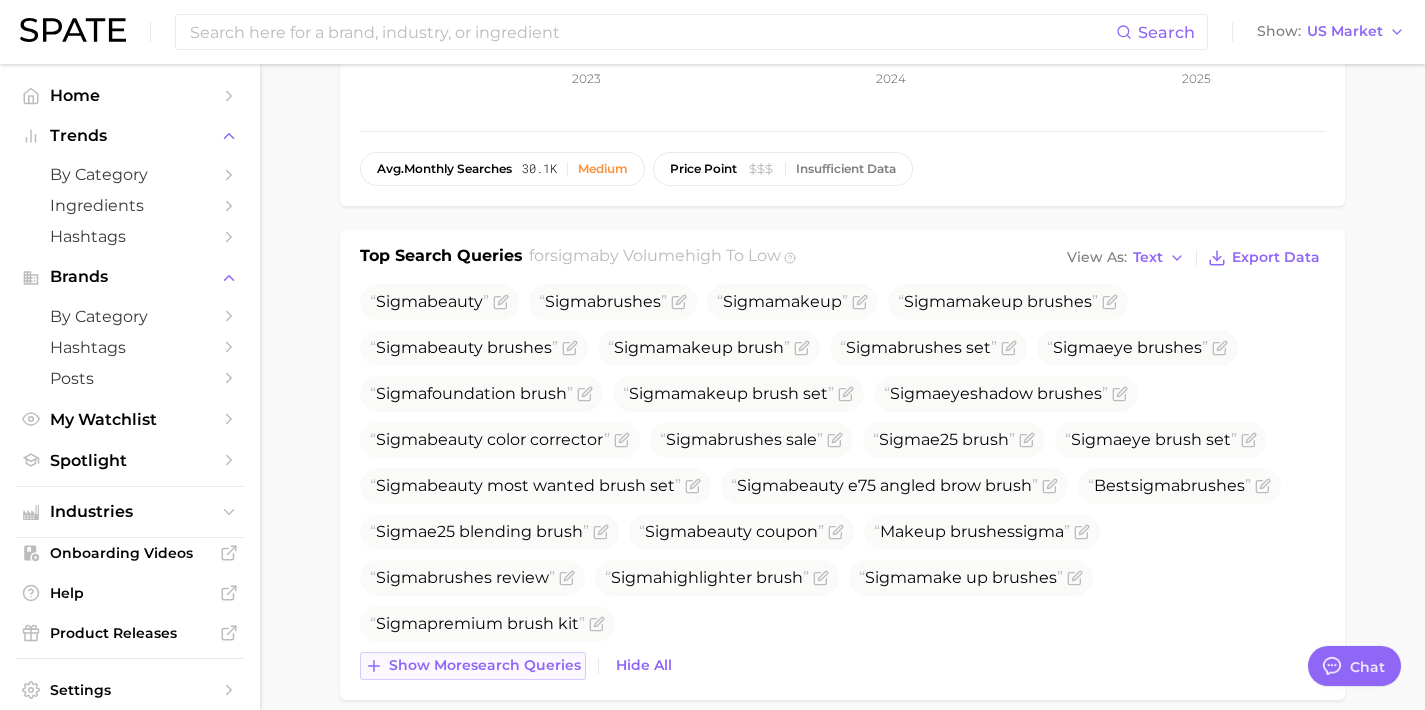 click on "Show more  search queries" at bounding box center (473, 666) 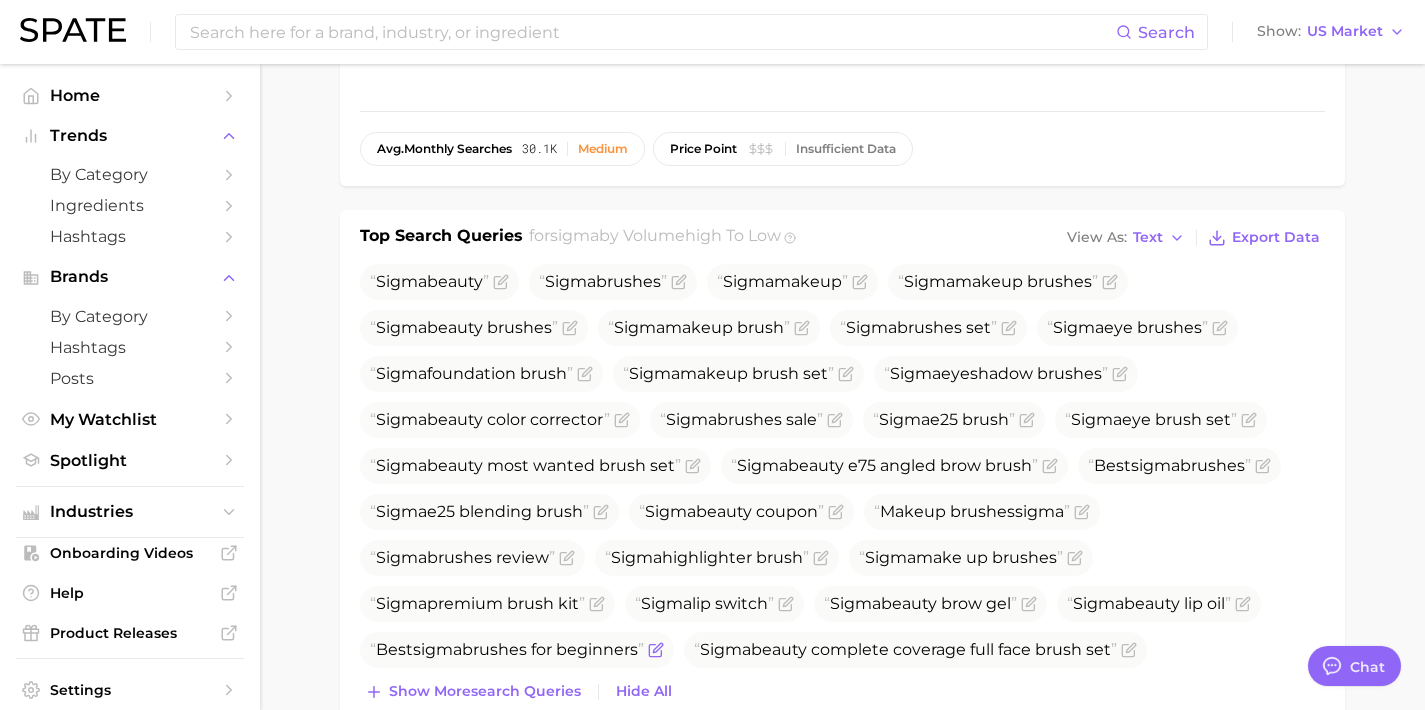 scroll, scrollTop: 515, scrollLeft: 0, axis: vertical 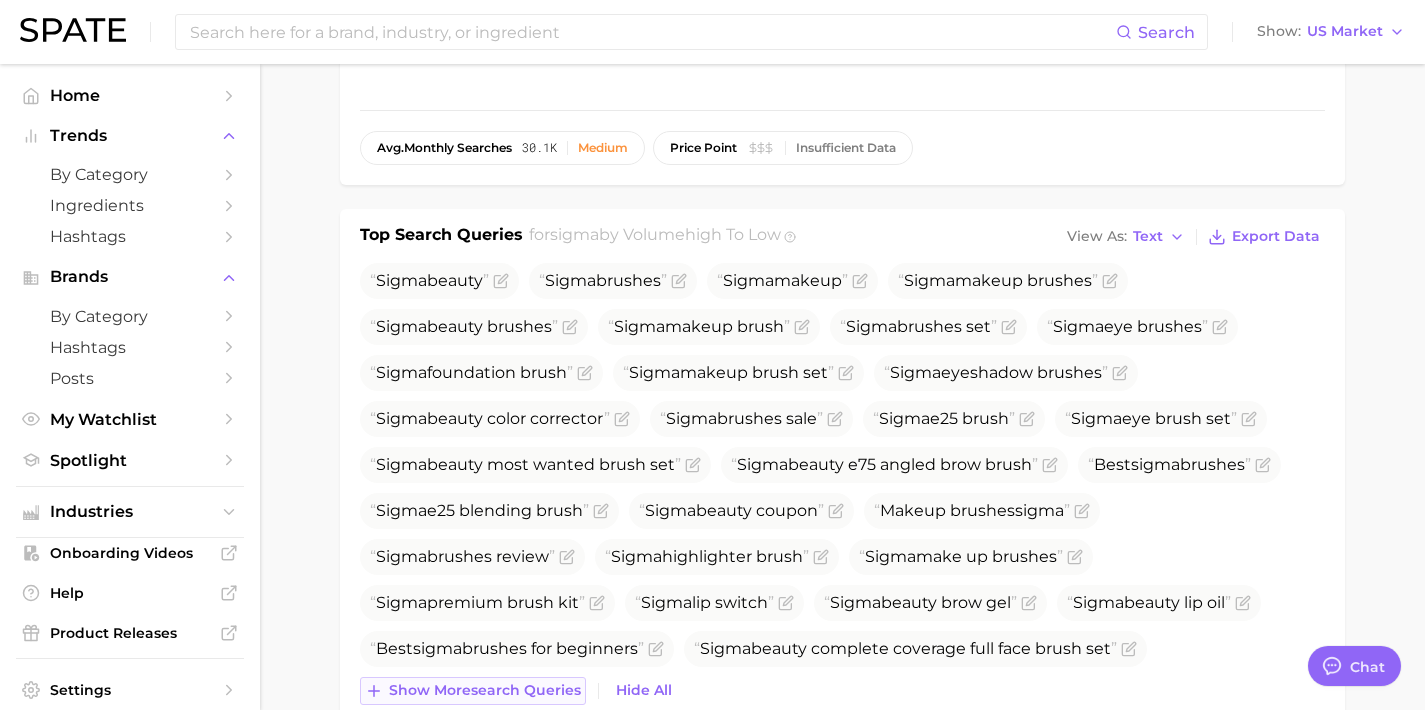 click on "Show more  search queries" at bounding box center (485, 690) 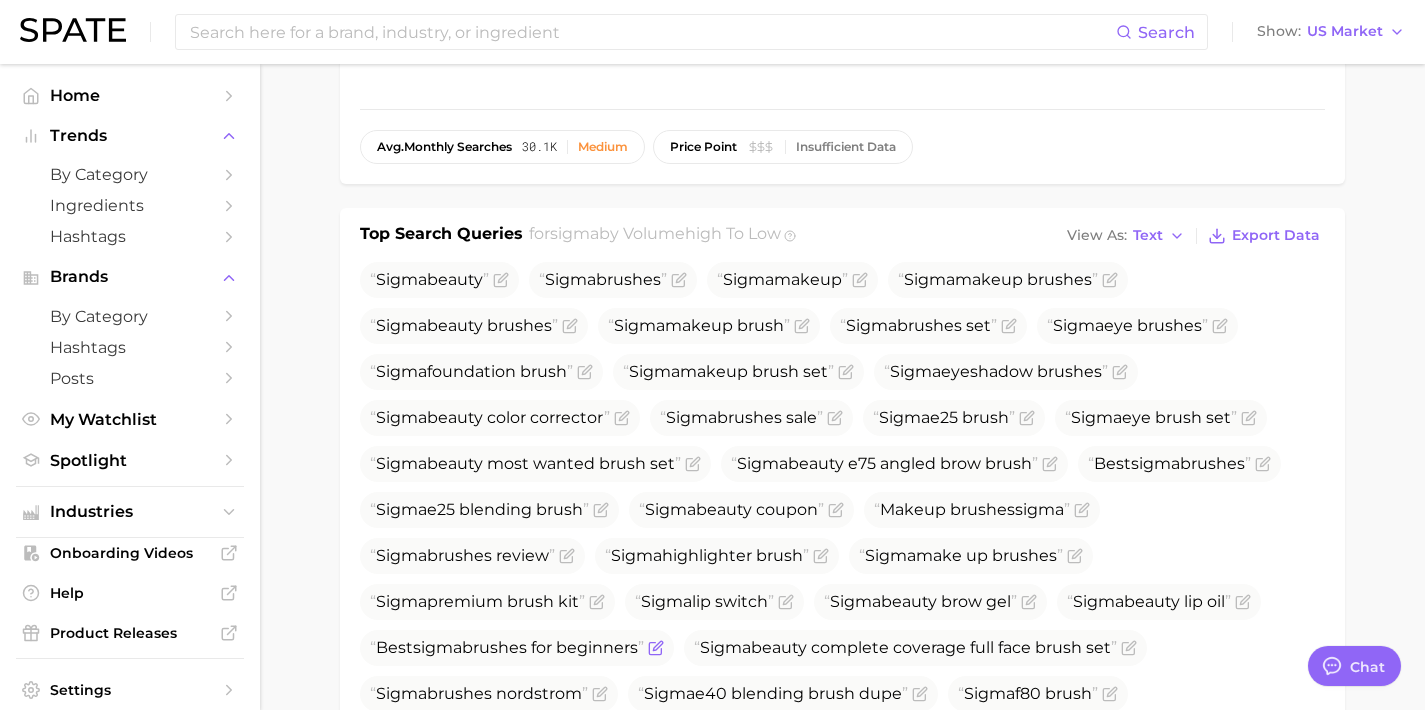 scroll, scrollTop: 681, scrollLeft: 0, axis: vertical 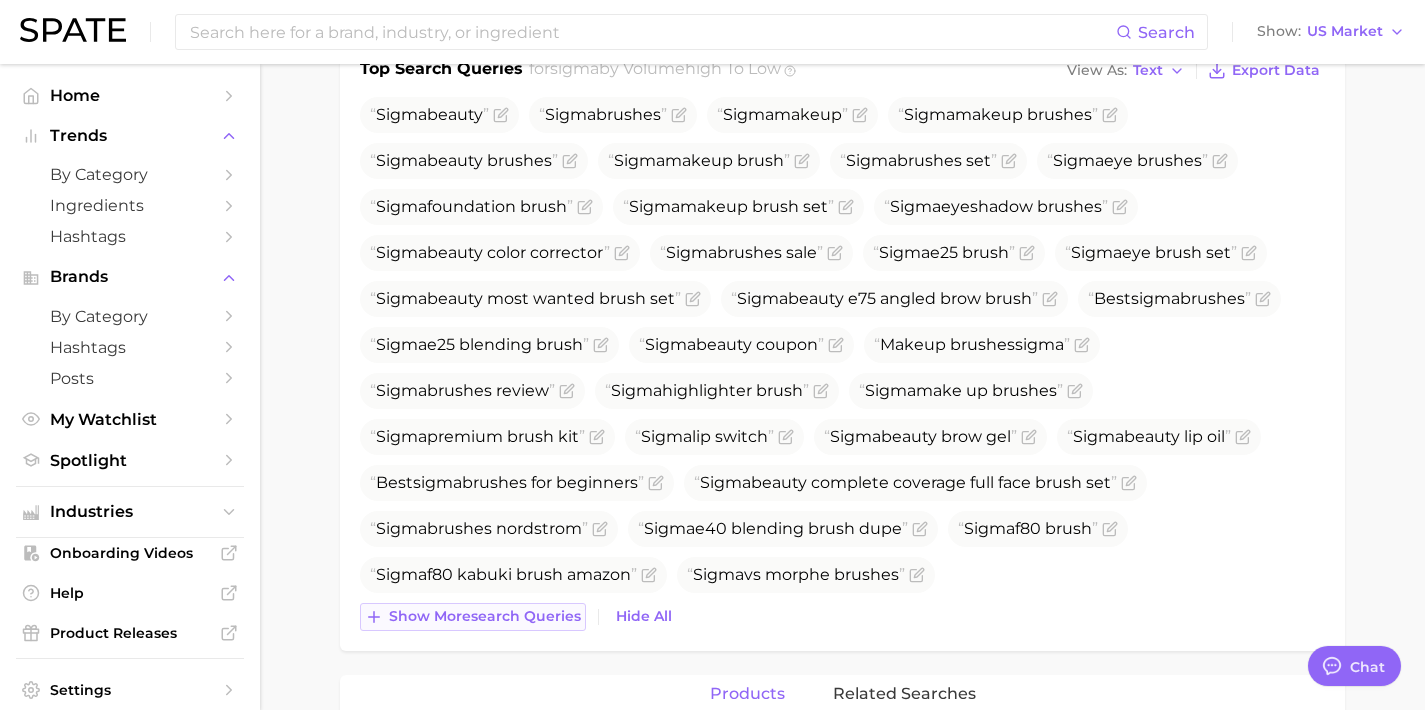 click on "Show more  search queries" at bounding box center (485, 616) 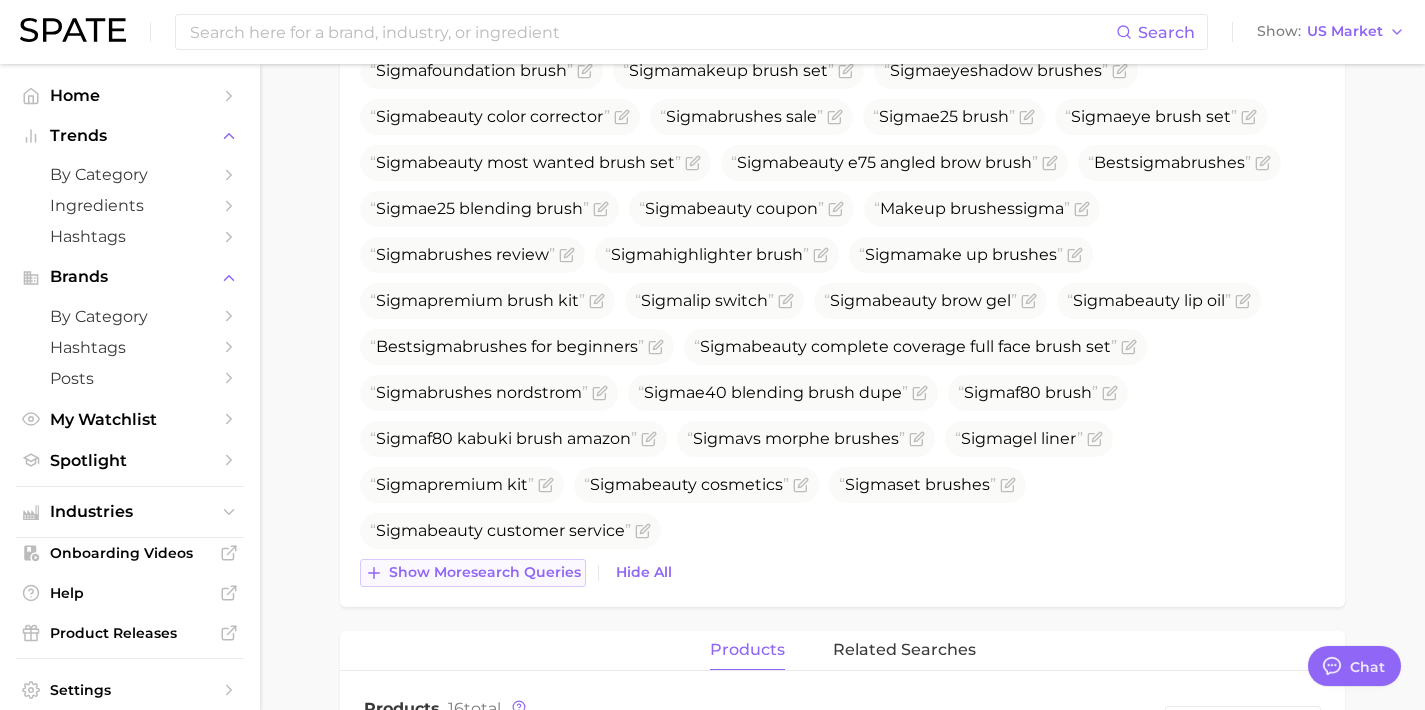 scroll, scrollTop: 821, scrollLeft: 0, axis: vertical 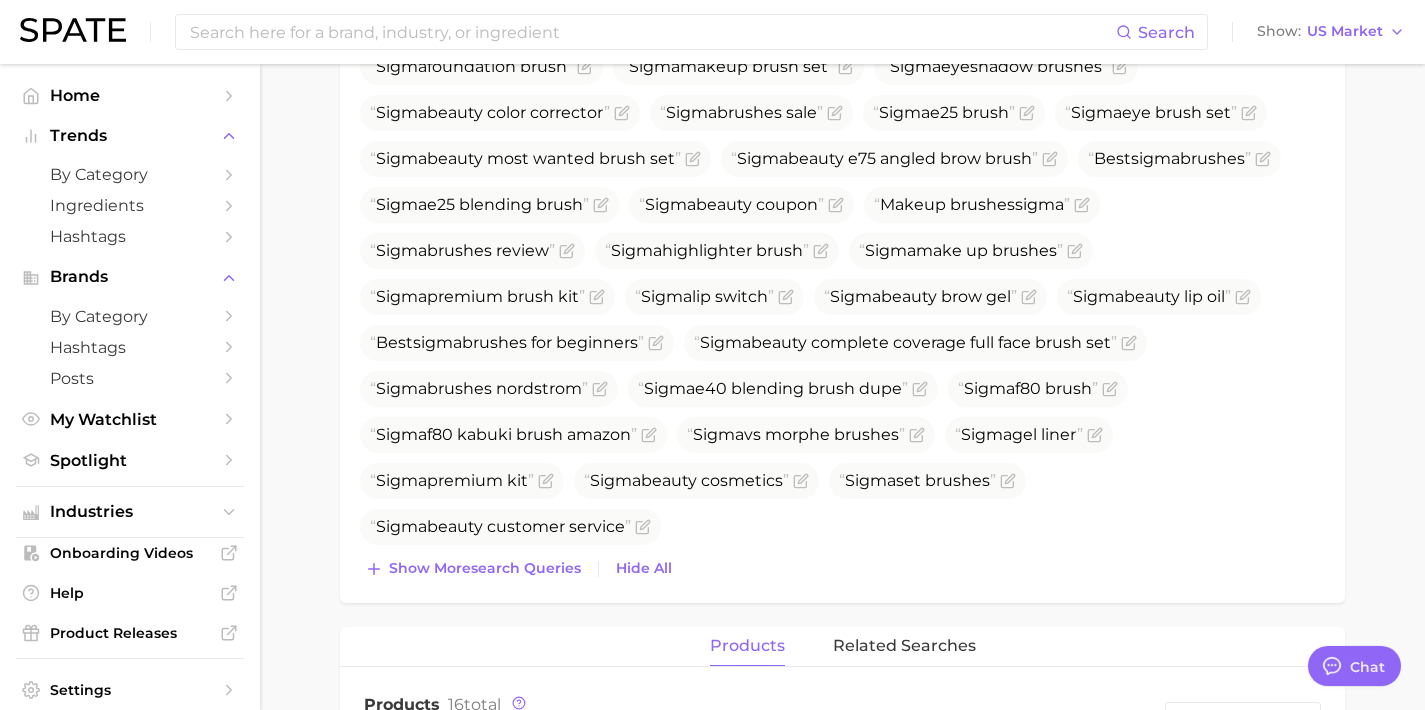 click on "Top Search Queries for  sigma  by Volume  high to low View As Text Export Data Sigma  beauty Sigma  brushes Sigma  makeup Sigma  makeup brushes Sigma  beauty brushes Sigma  makeup brush Sigma  brushes set Sigma  eye brushes Sigma  foundation brush Sigma  makeup brush set Sigma  eyeshadow brushes Sigma  beauty color corrector Sigma  brushes sale Sigma  e25 brush Sigma  eye brush set Sigma  beauty most wanted brush set Sigma  beauty e75 angled brow brush Best  sigma  brushes Sigma  e25 blending brush Sigma  beauty coupon Makeup brushes  sigma Sigma  brushes review Sigma  highlighter brush Sigma  make up brushes Sigma  premium brush kit Sigma  lip switch Sigma  beauty brow gel Sigma  beauty lip oil Best  sigma  brushes for beginners Sigma  beauty complete coverage full face brush set Sigma  brushes nordstrom Sigma  e40 blending brush dupe Sigma  f80 brush Sigma  f80 kabuki brush amazon Sigma  vs morphe brushes Sigma  gel liner Sigma  premium kit Sigma  beauty cosmetics Sigma  set brushes Sigma Show more" at bounding box center [842, 253] 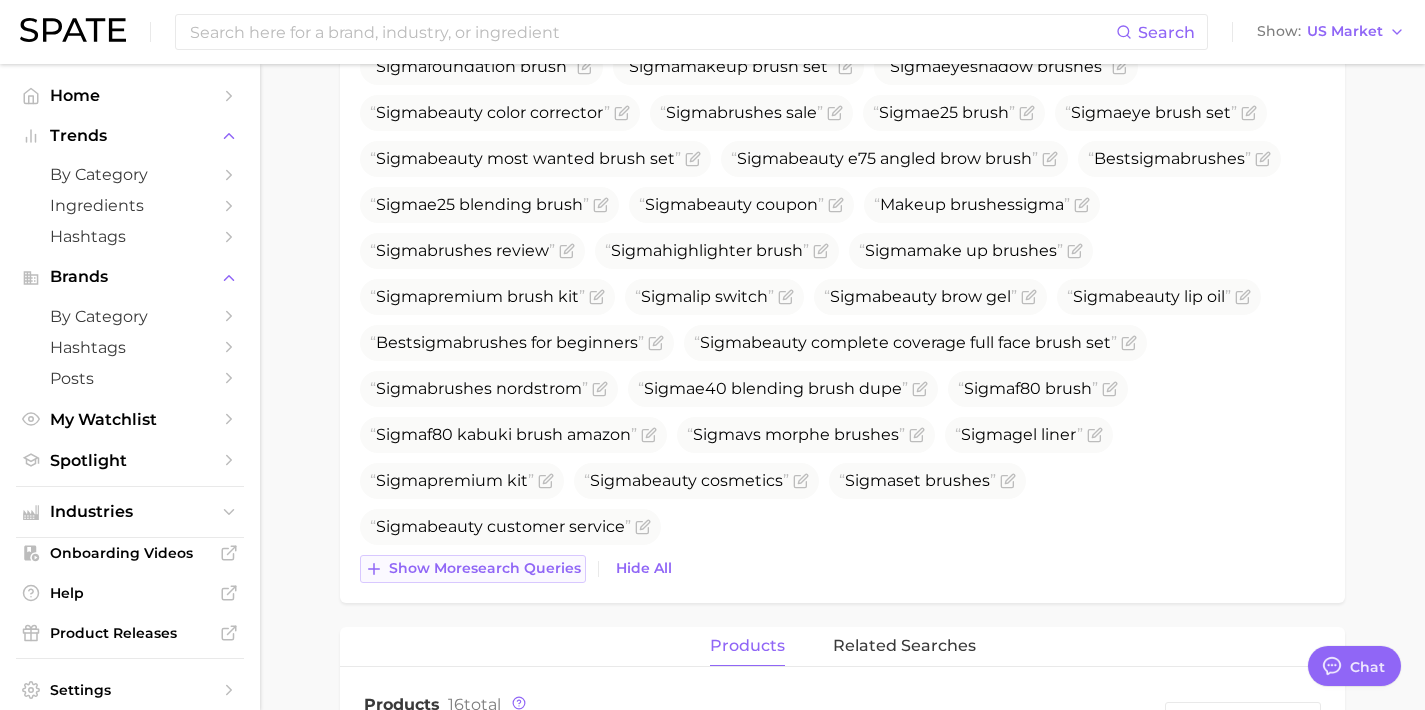 click on "Show more  search queries" at bounding box center [485, 568] 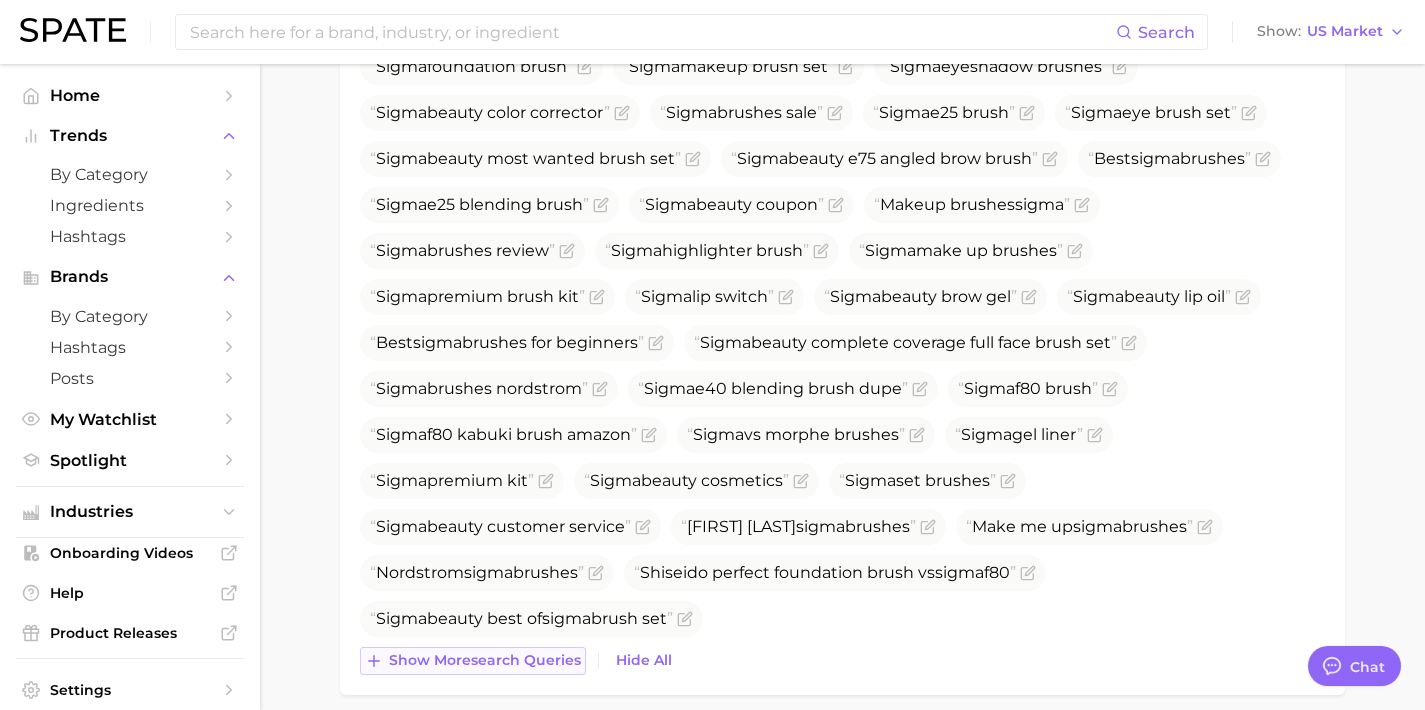 click on "Show more  search queries" at bounding box center (485, 660) 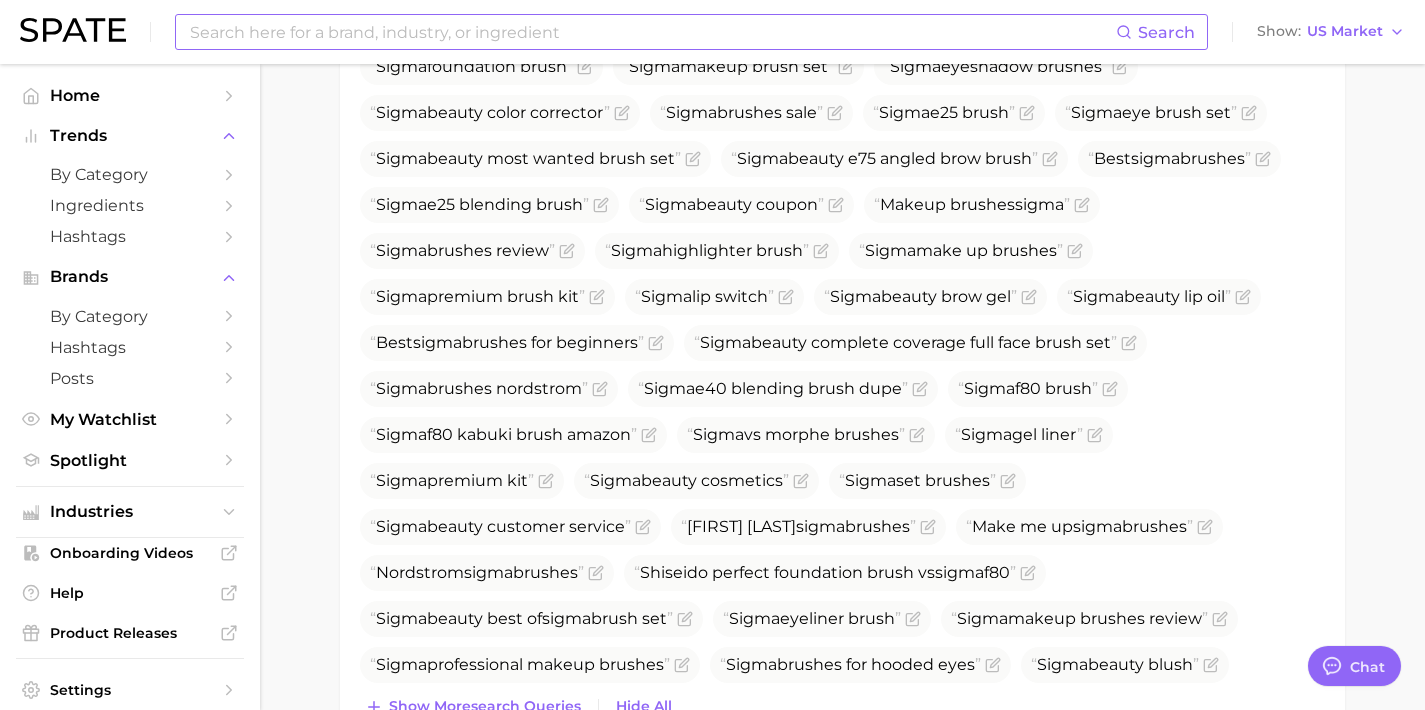 click at bounding box center [652, 32] 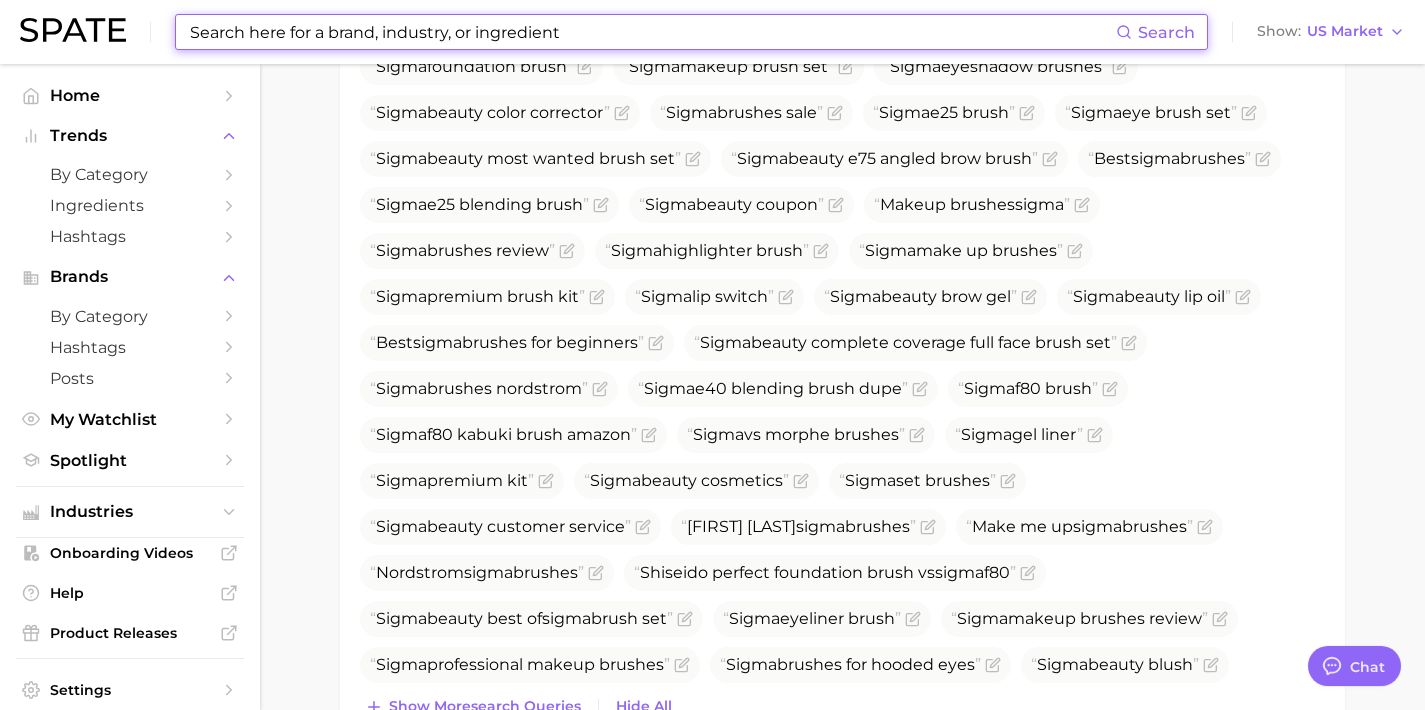 paste on "henkel" 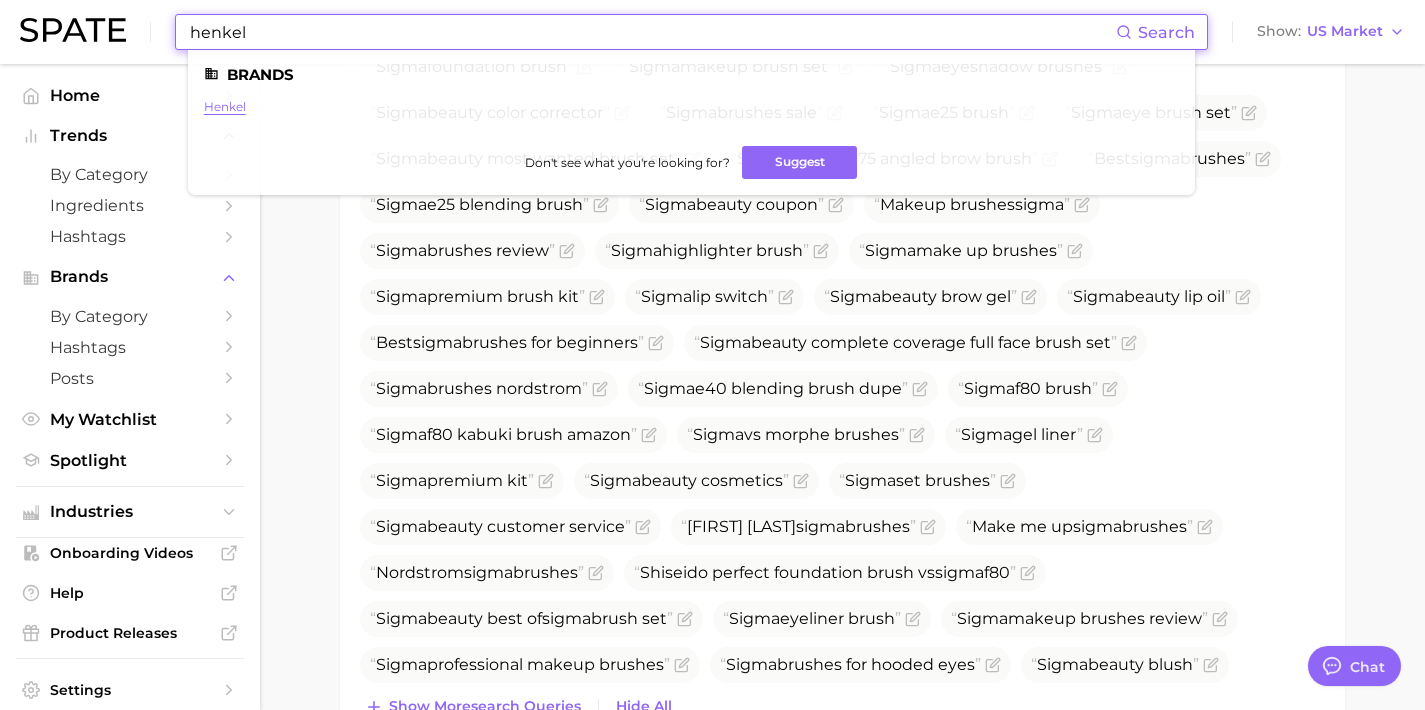 type on "henkel" 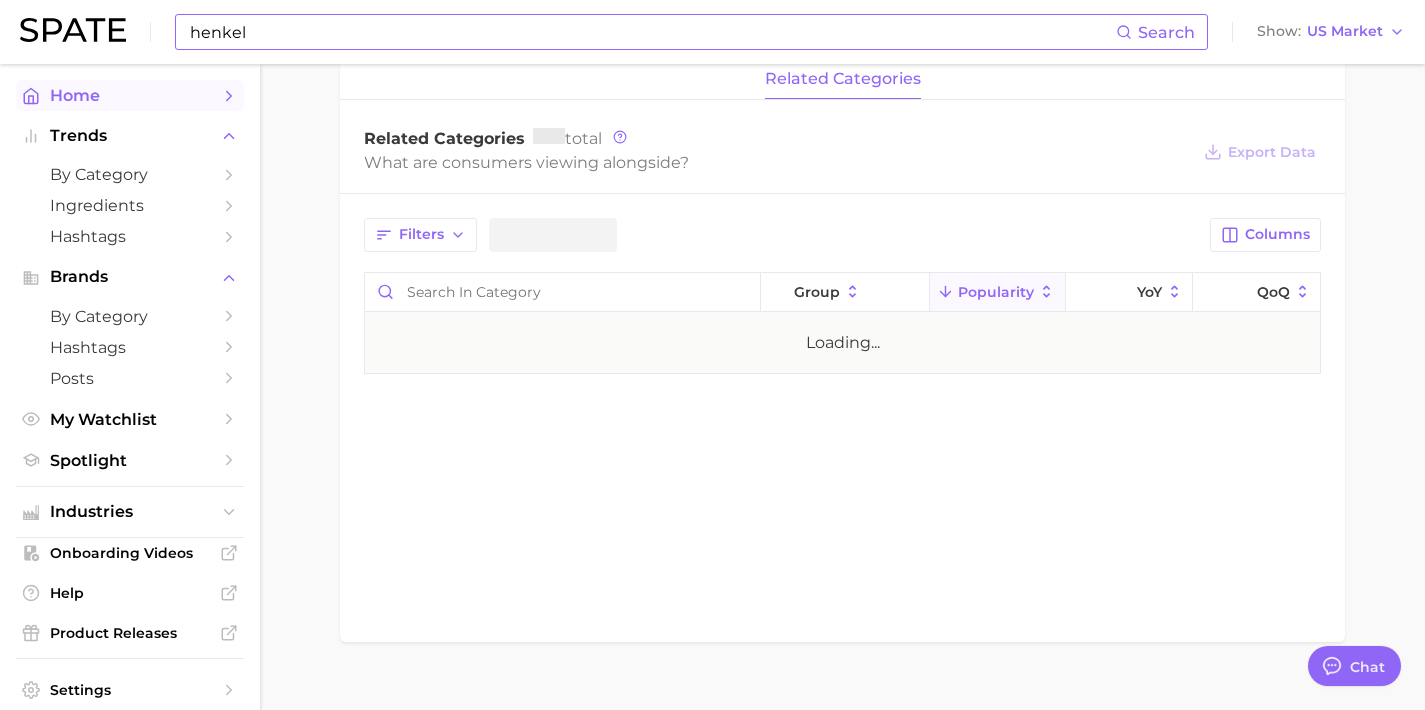 scroll, scrollTop: 0, scrollLeft: 0, axis: both 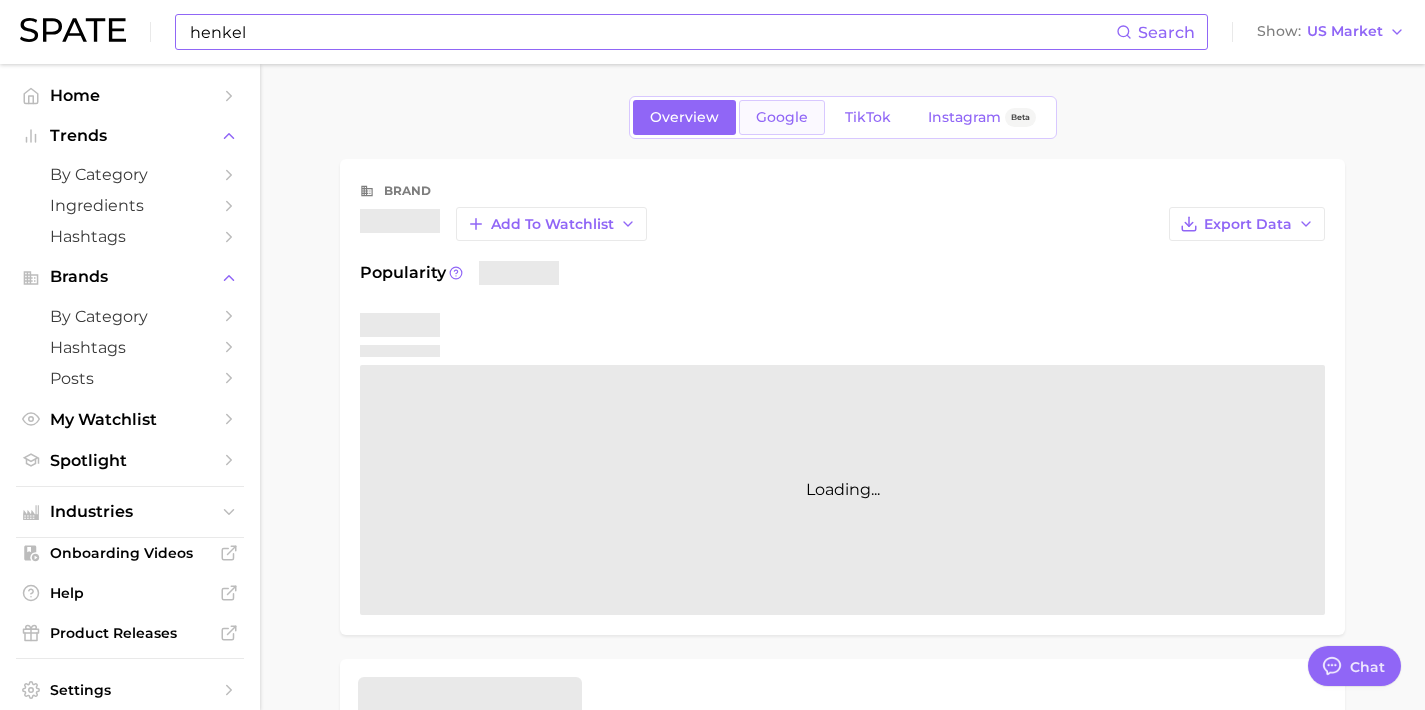 click on "Google" at bounding box center (782, 117) 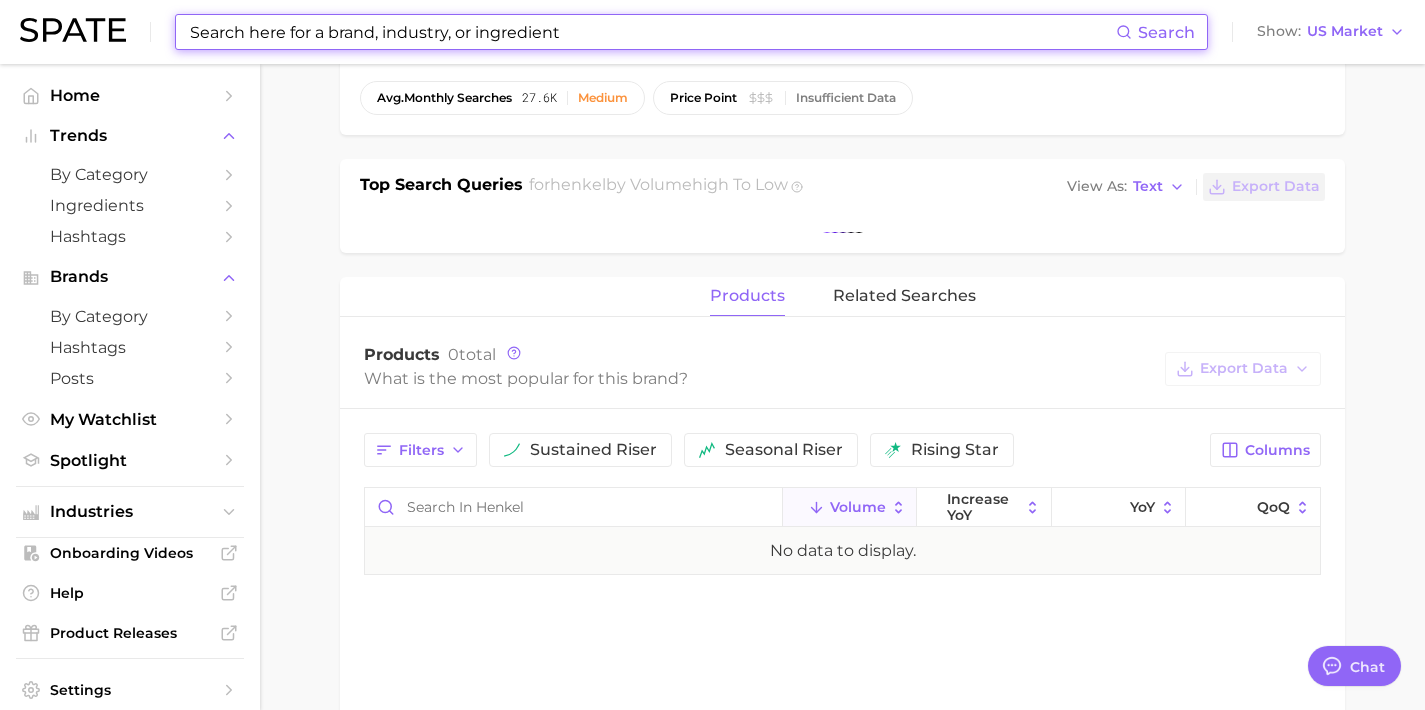scroll, scrollTop: 608, scrollLeft: 0, axis: vertical 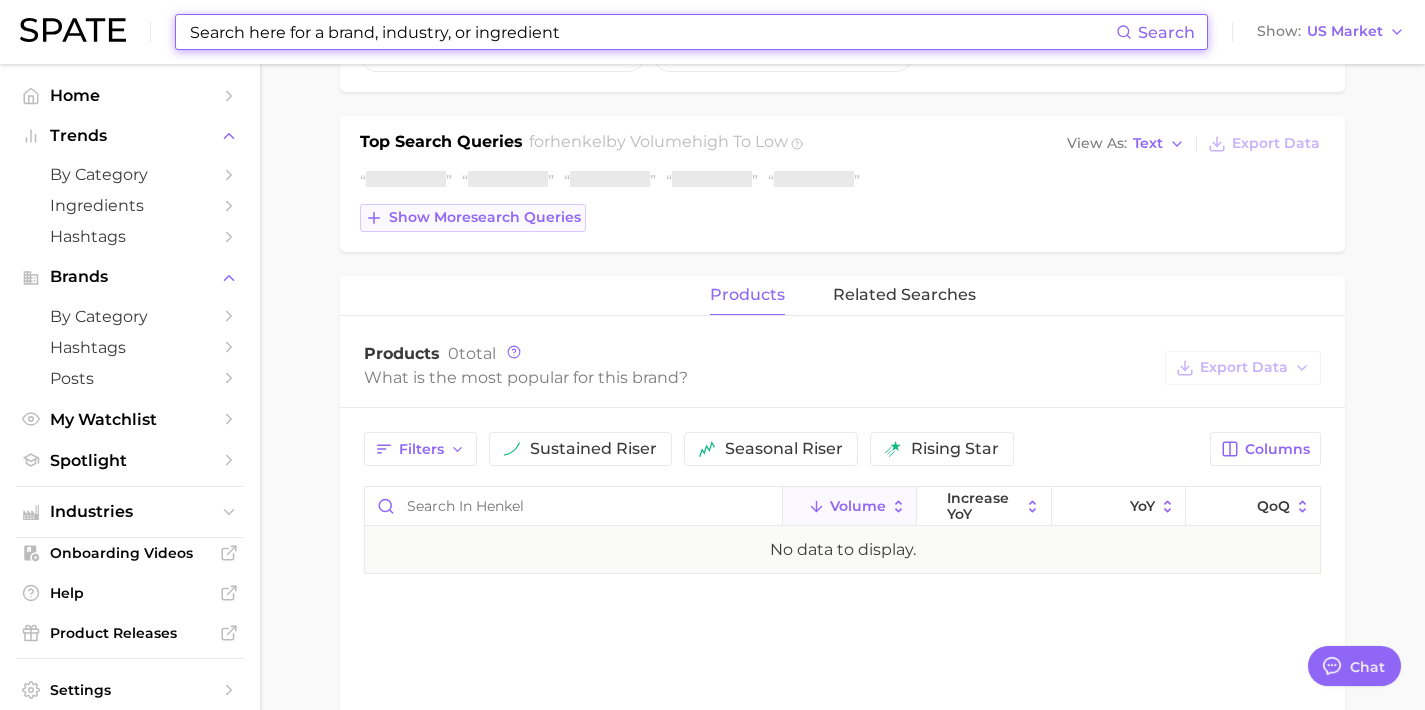 click on "Show more  search queries" at bounding box center [485, 217] 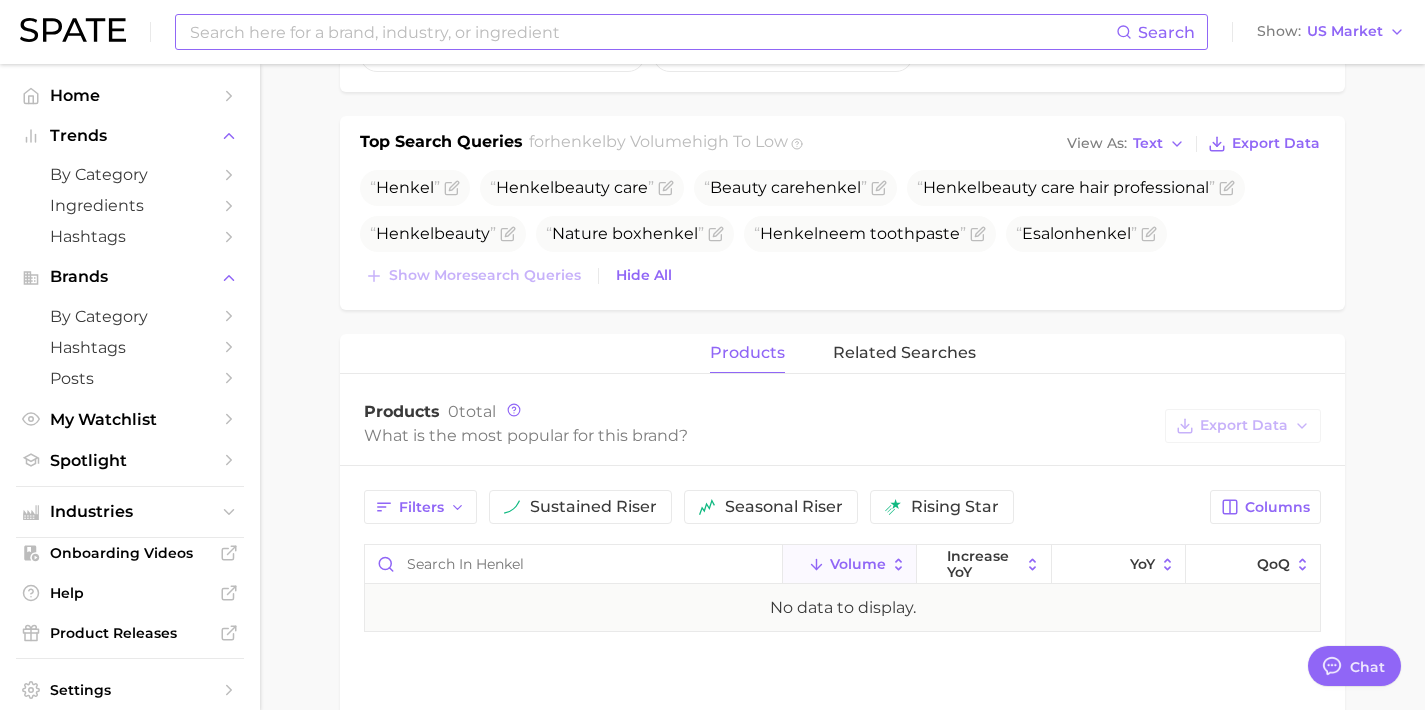 click at bounding box center (652, 32) 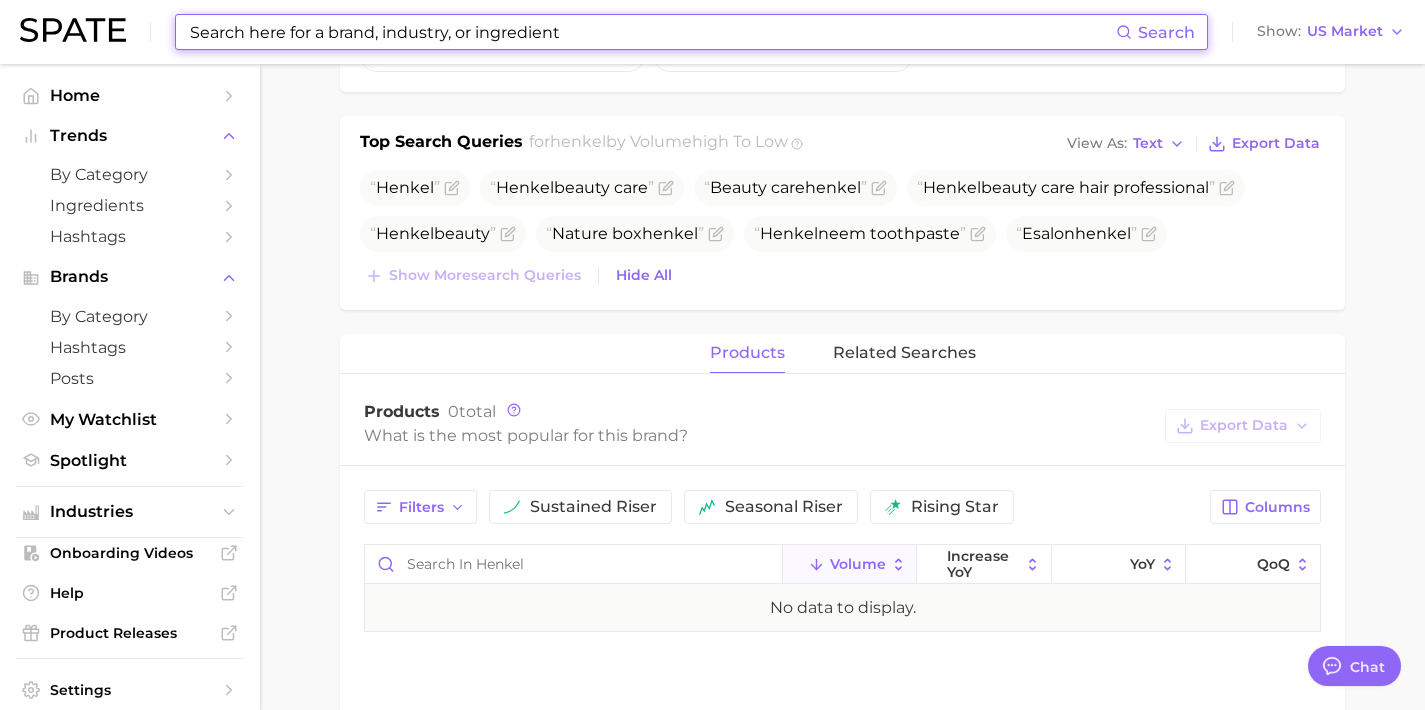 paste on "lululemon" 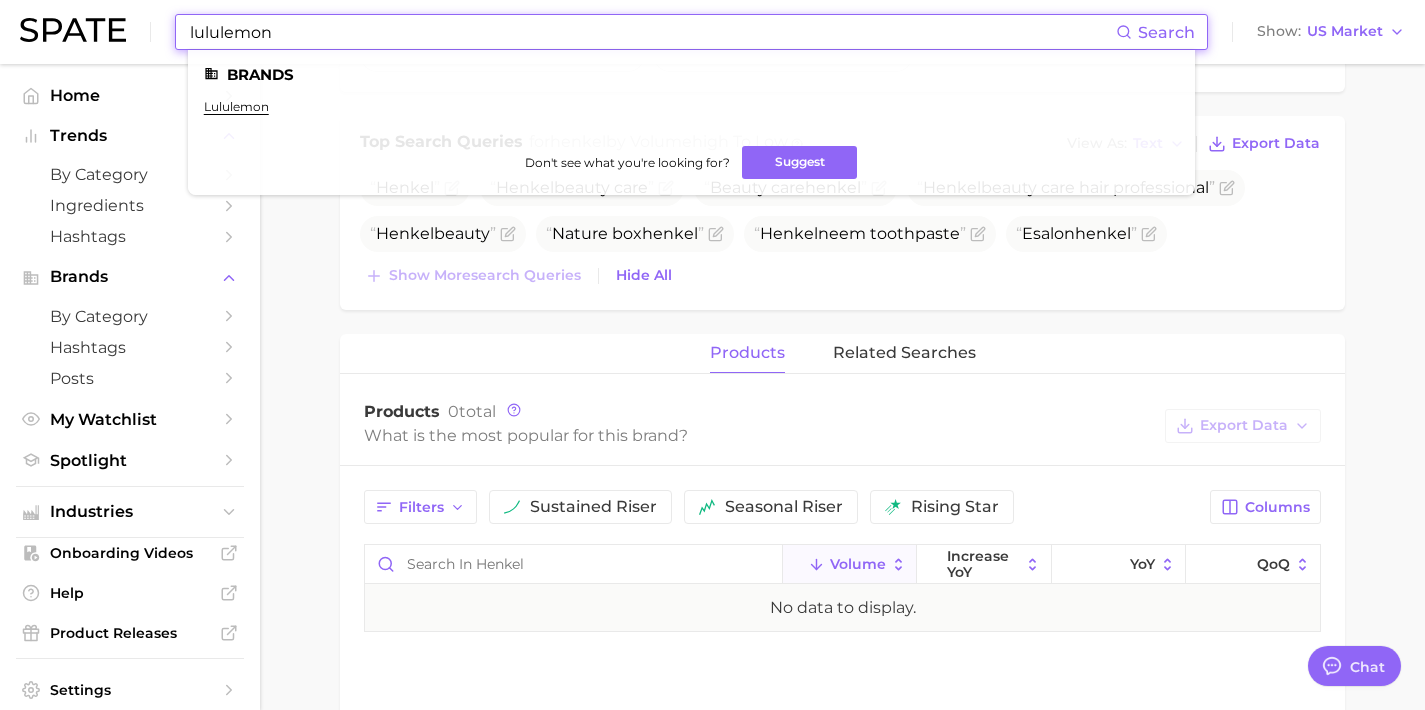 drag, startPoint x: 398, startPoint y: 38, endPoint x: 38, endPoint y: 29, distance: 360.1125 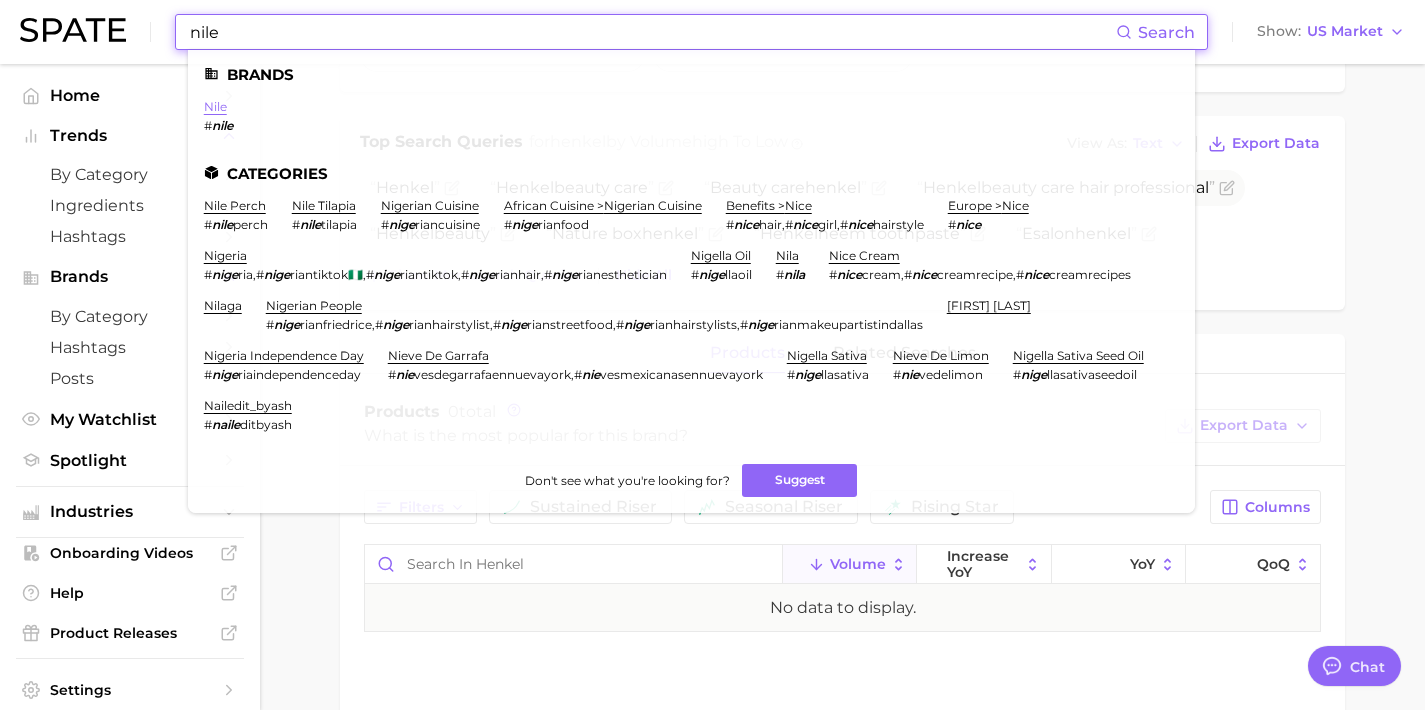 type on "nile" 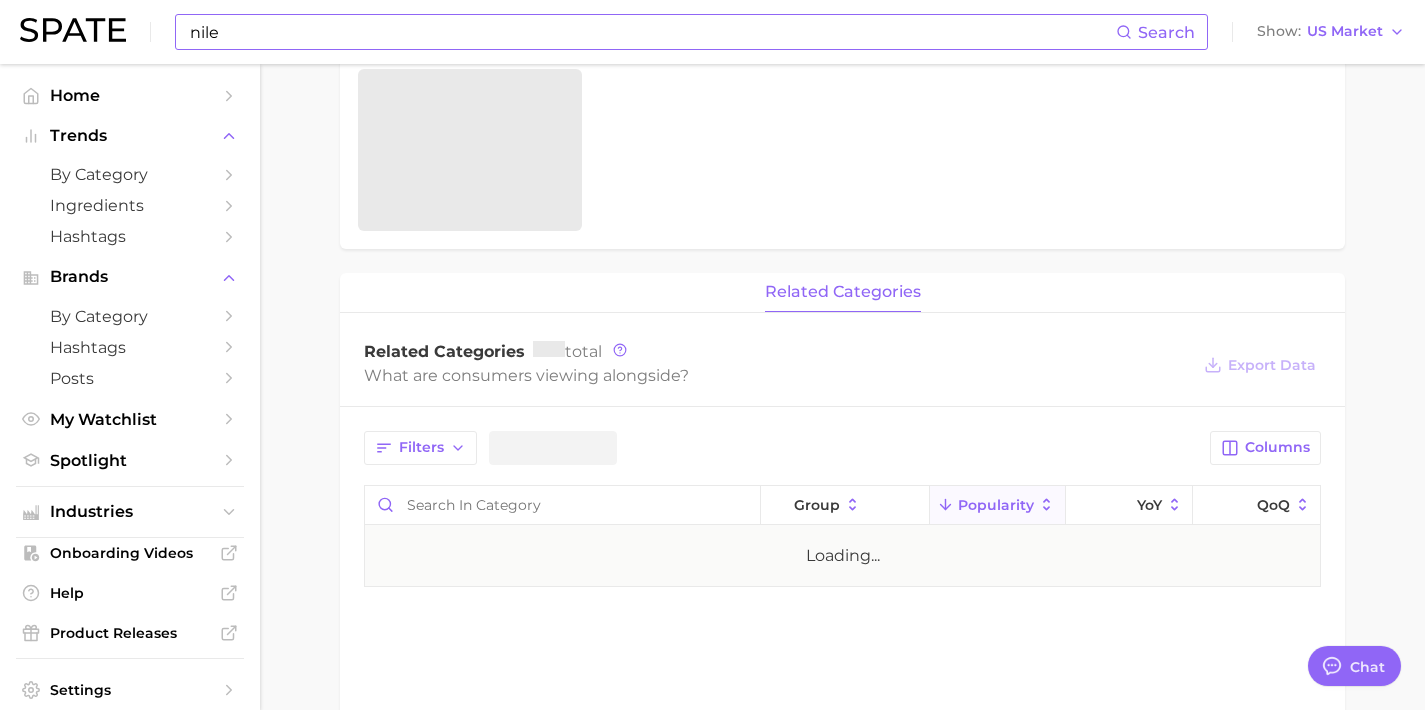 scroll, scrollTop: 0, scrollLeft: 0, axis: both 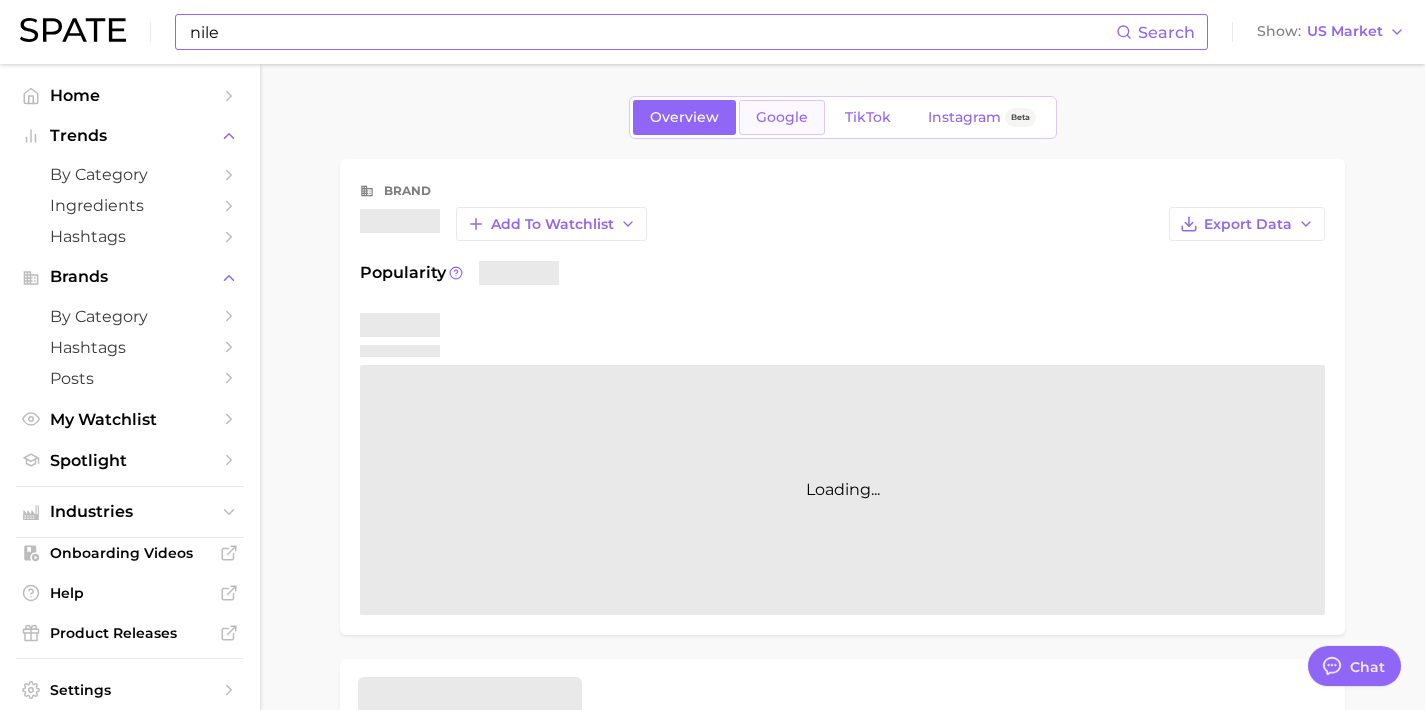 click on "Google" at bounding box center (782, 117) 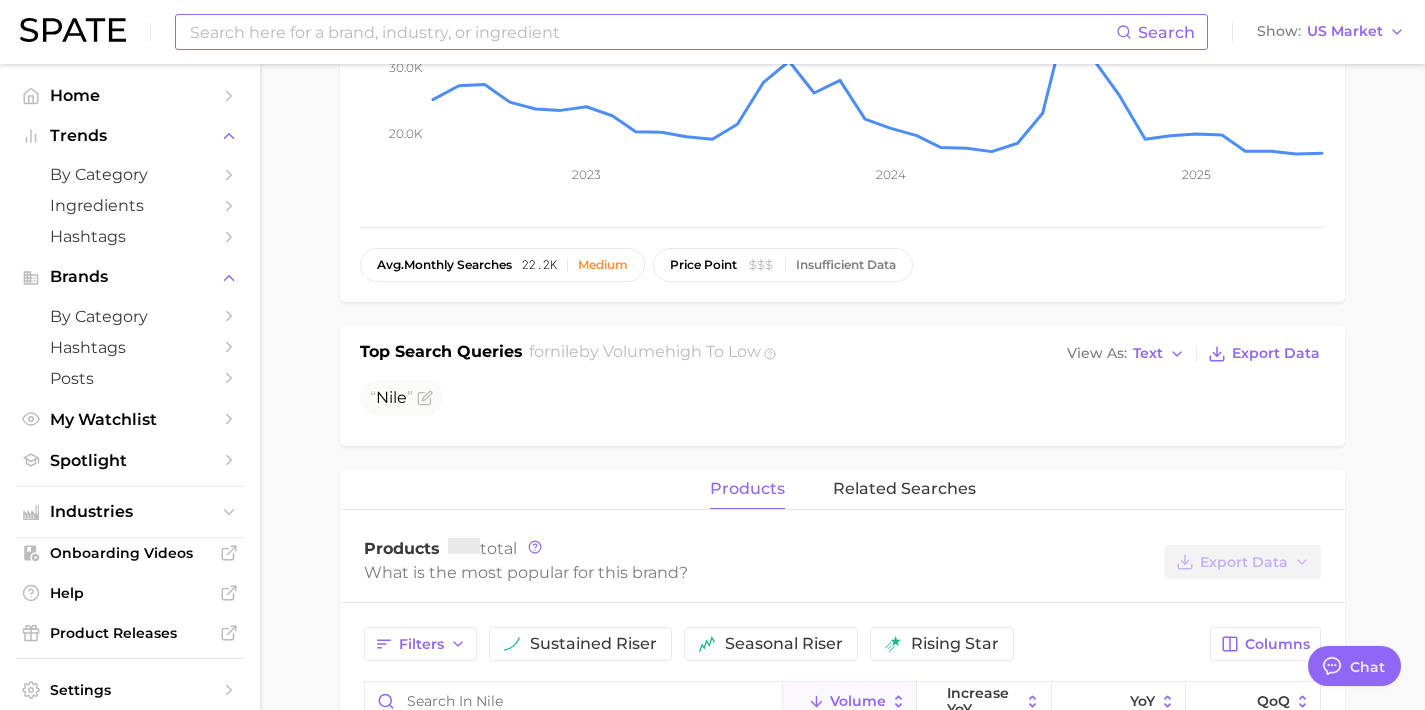 scroll, scrollTop: 0, scrollLeft: 0, axis: both 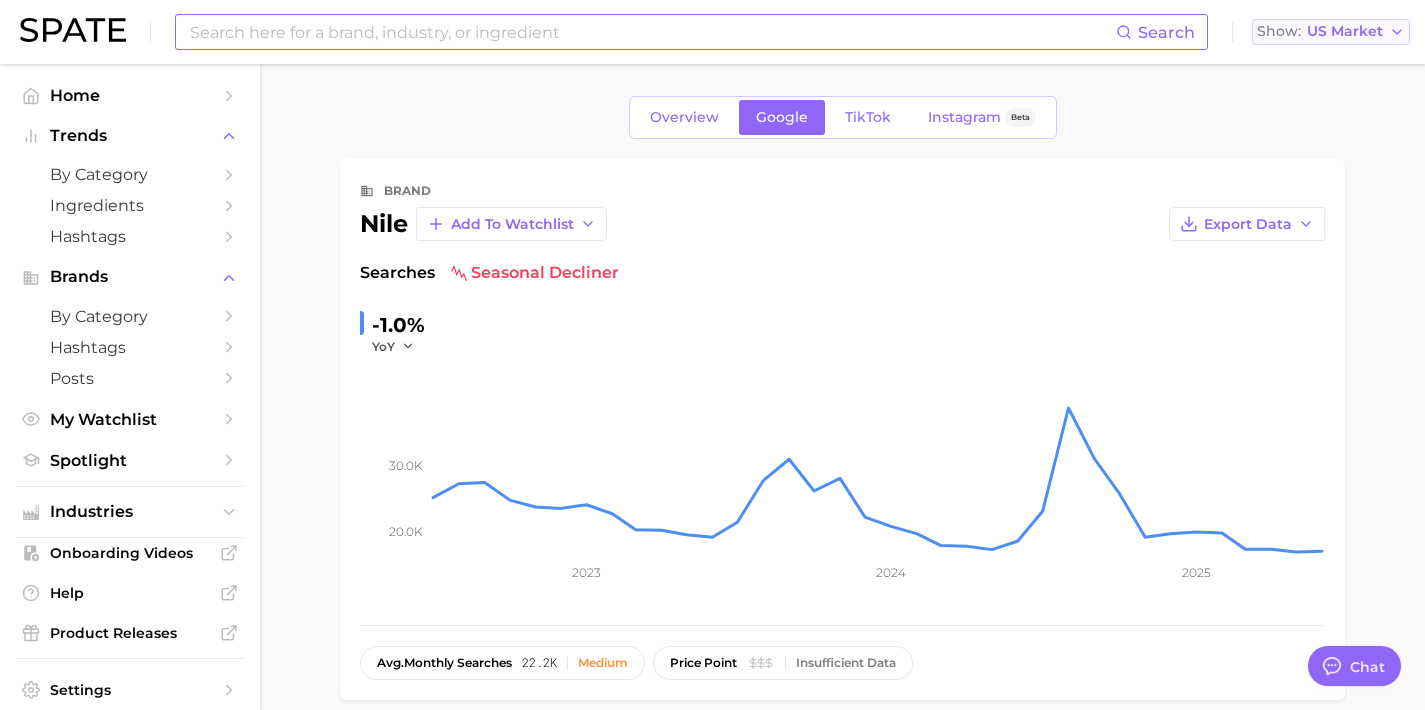 click on "US Market" at bounding box center [1345, 31] 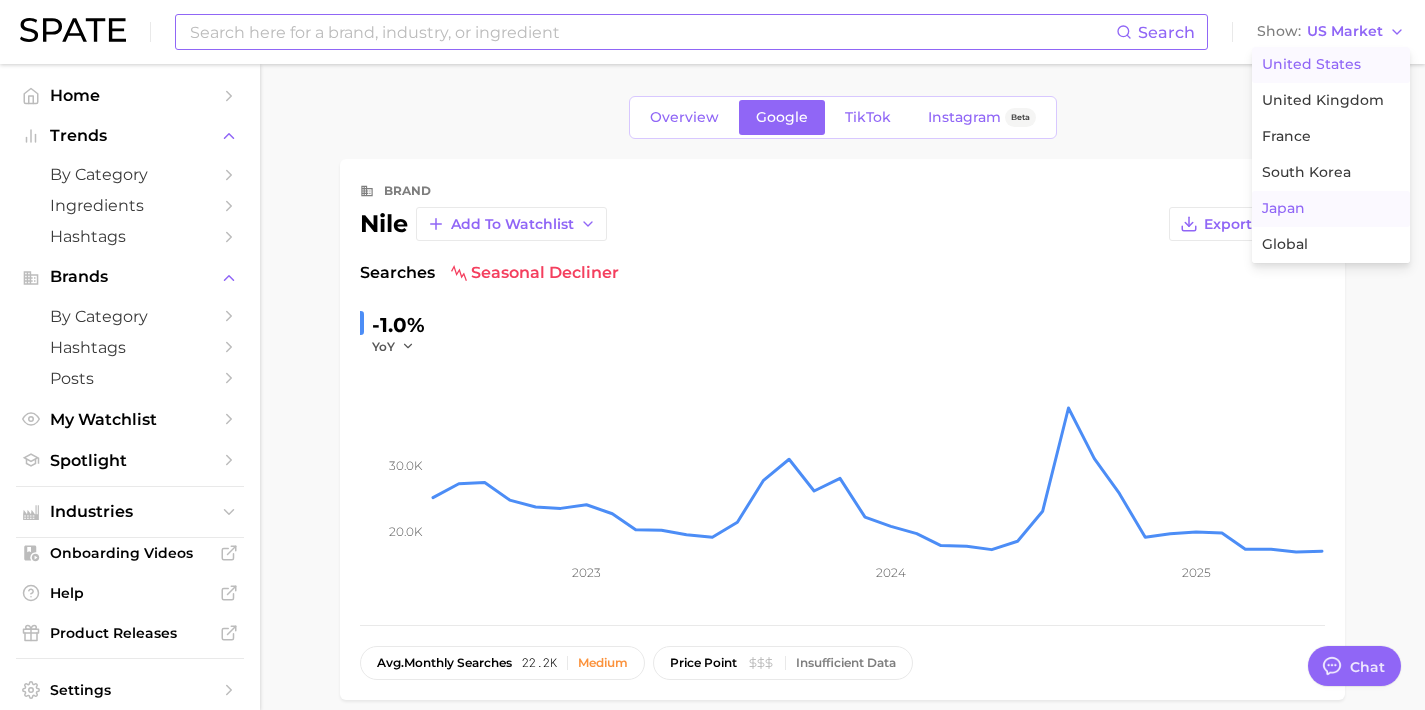click on "Japan" at bounding box center [1331, 209] 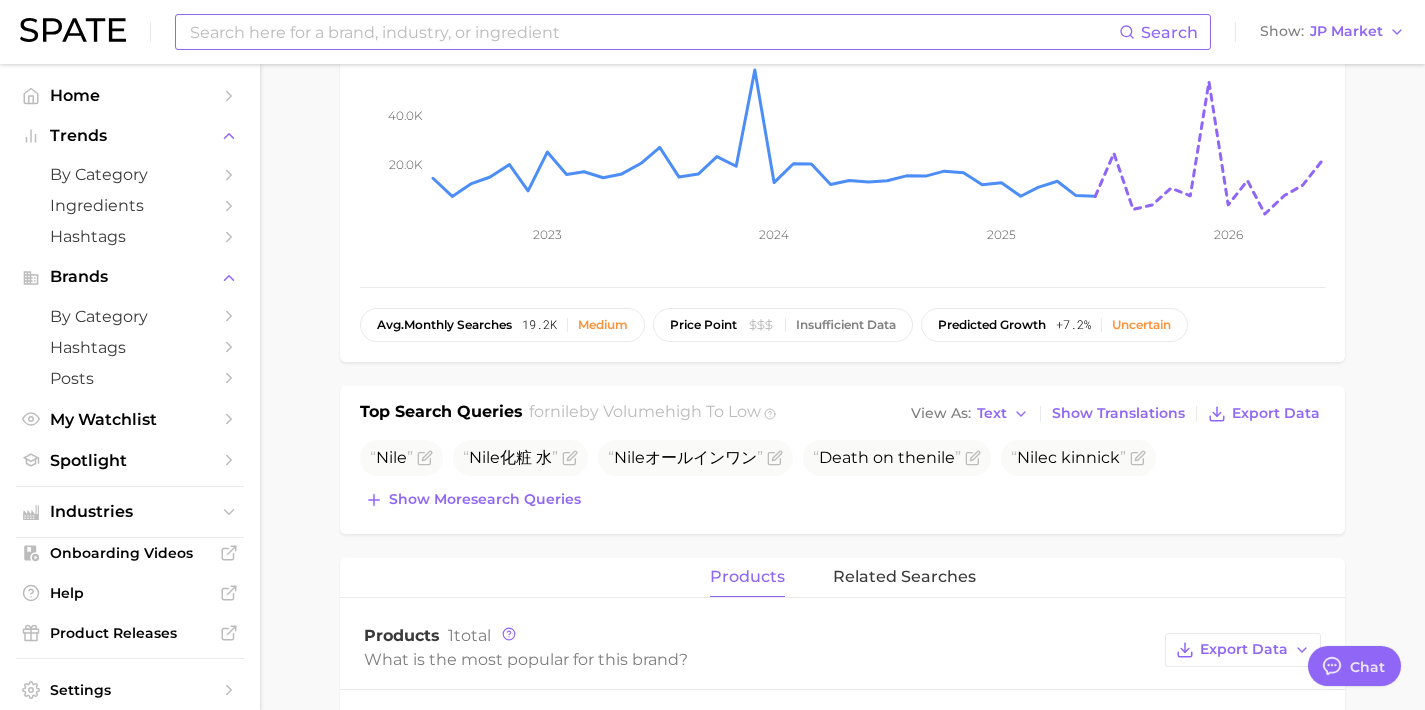scroll, scrollTop: 347, scrollLeft: 0, axis: vertical 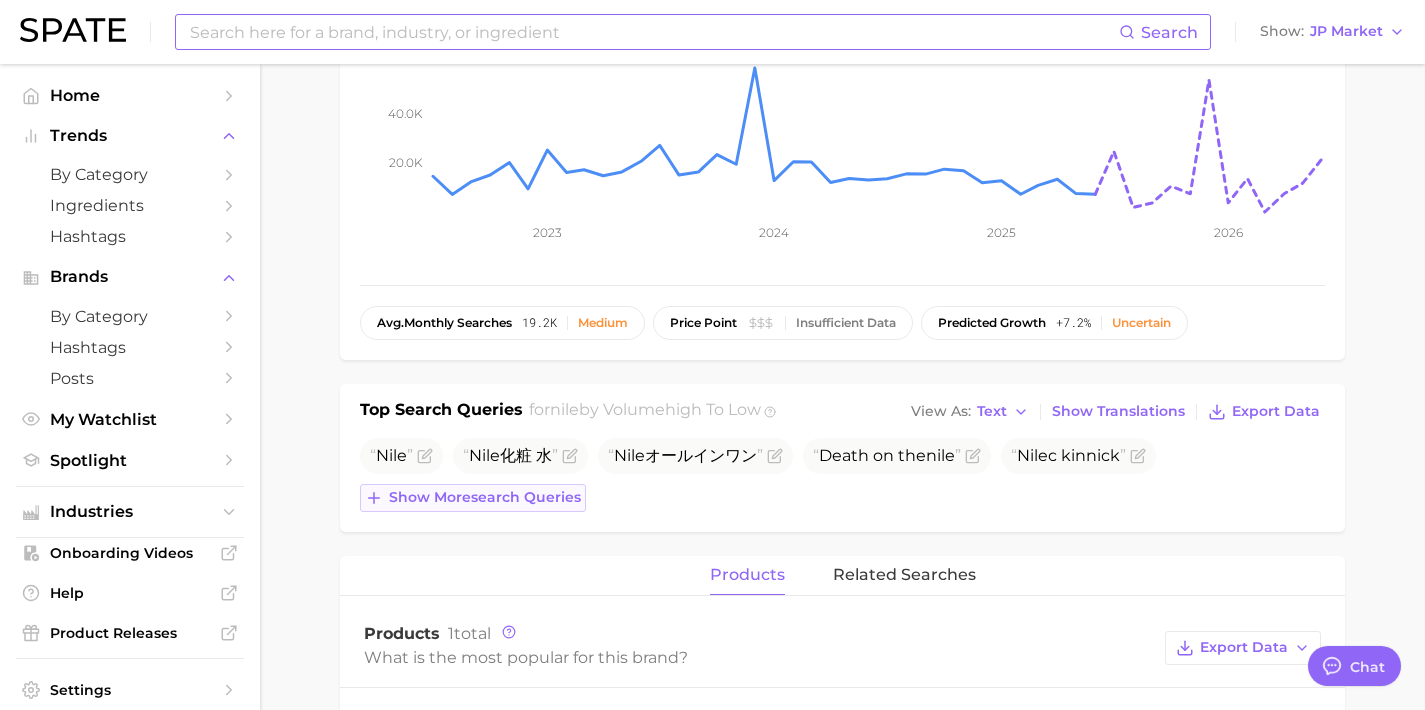 click on "Show more  search queries" at bounding box center [485, 497] 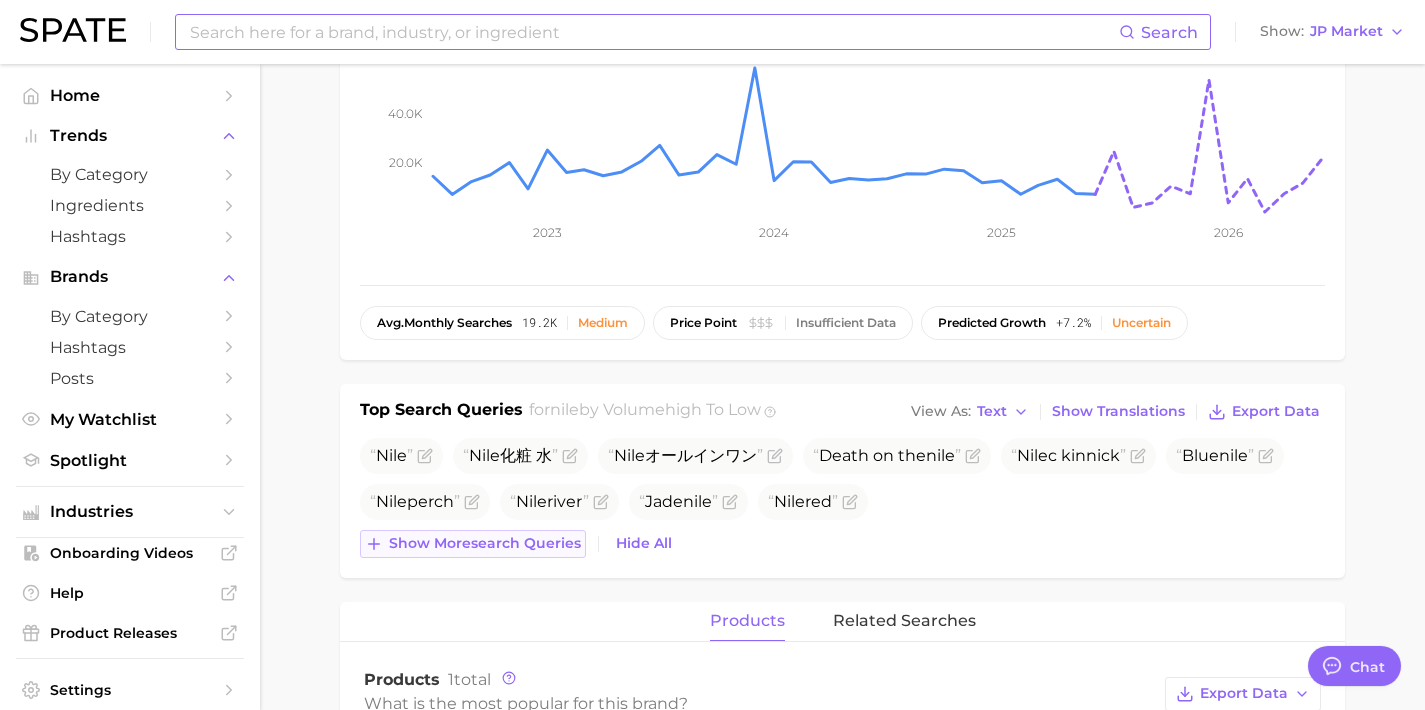 click on "Show more  search queries" at bounding box center [485, 543] 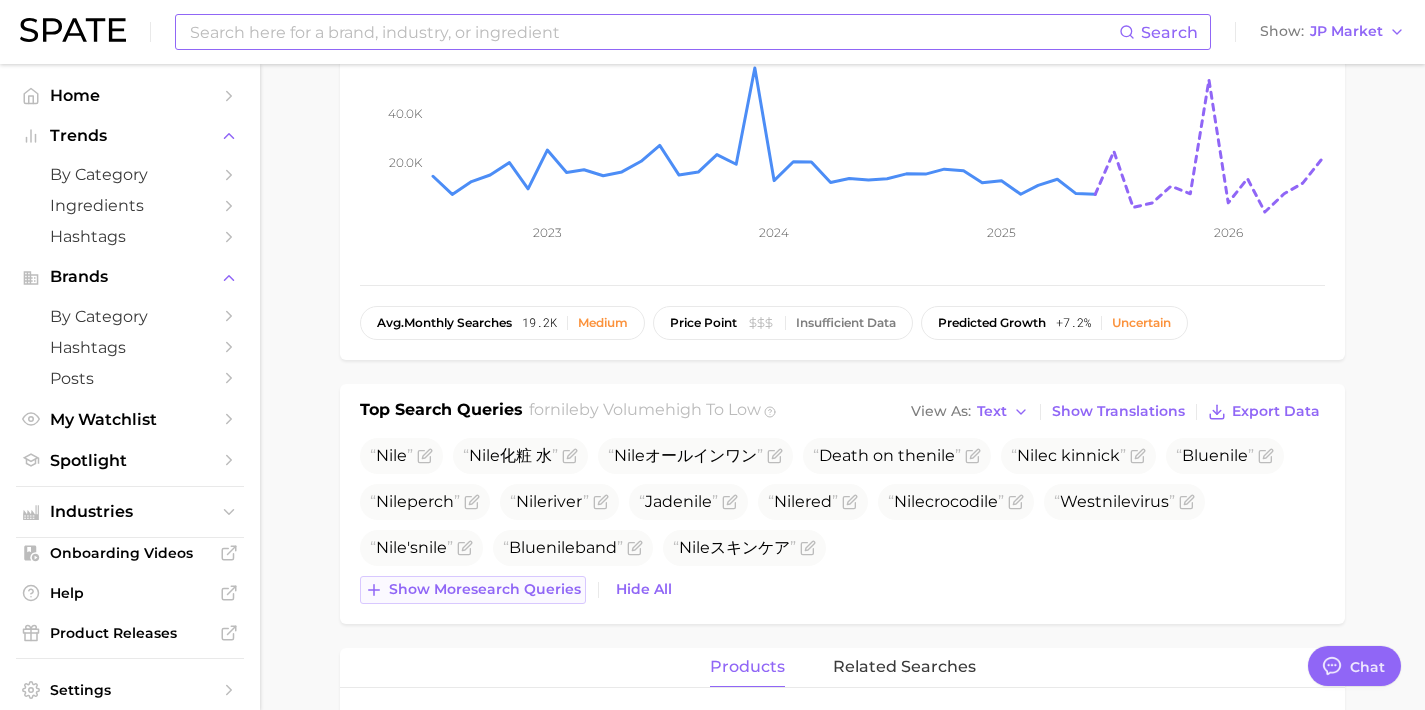 click on "Show more  search queries" at bounding box center (473, 590) 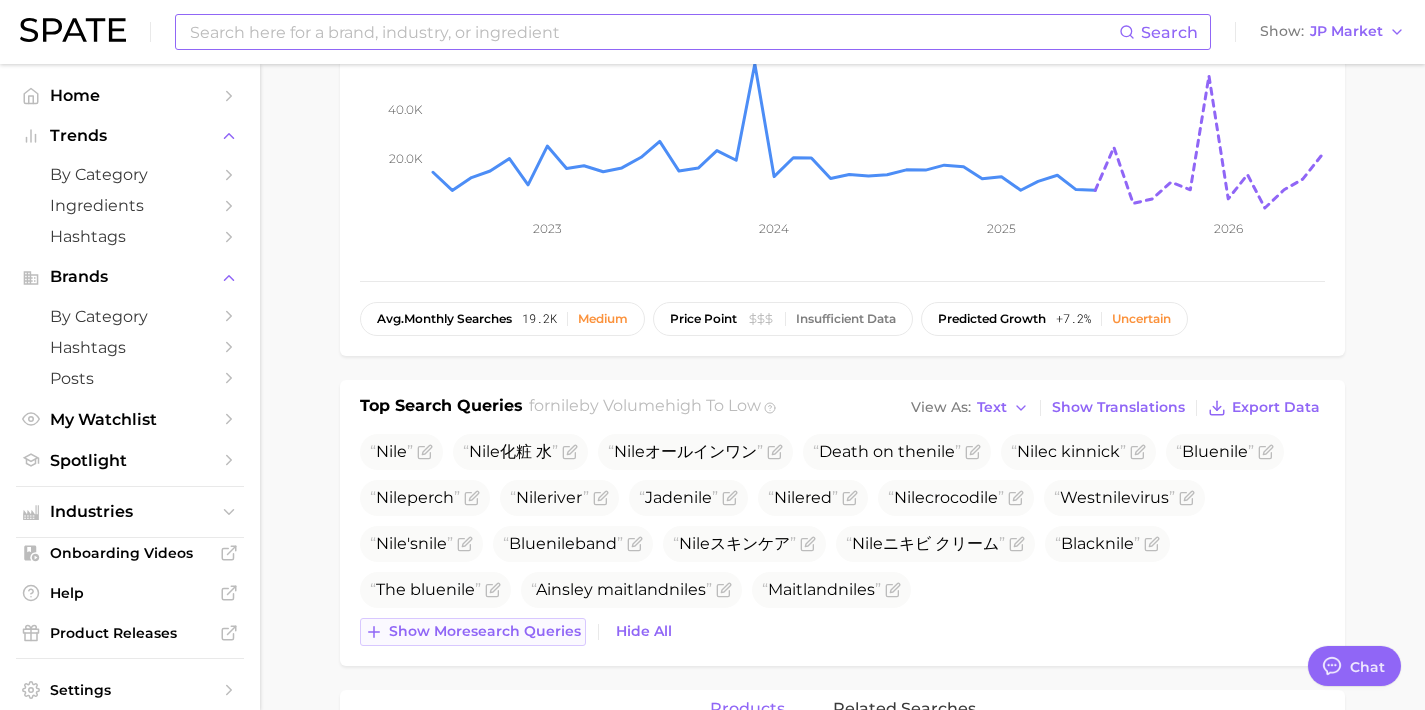 scroll, scrollTop: 353, scrollLeft: 0, axis: vertical 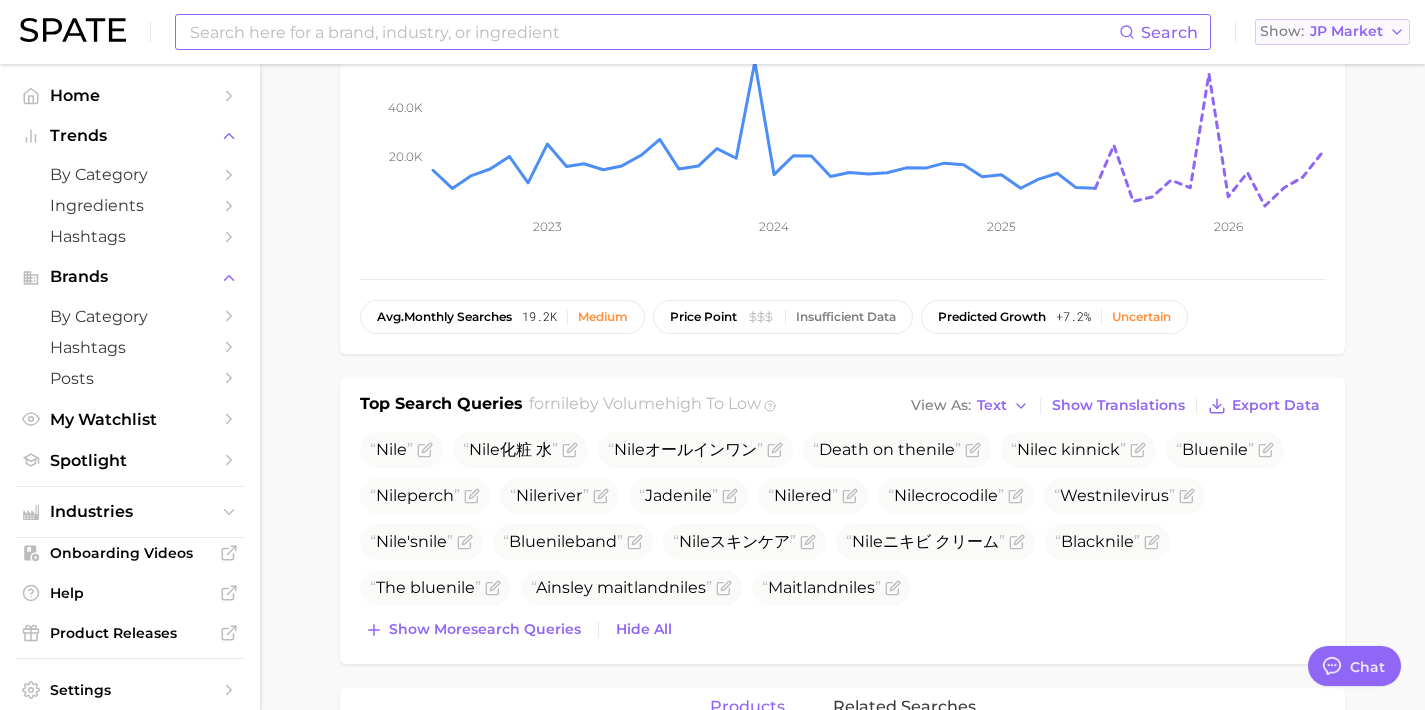 click on "JP Market" at bounding box center [1346, 31] 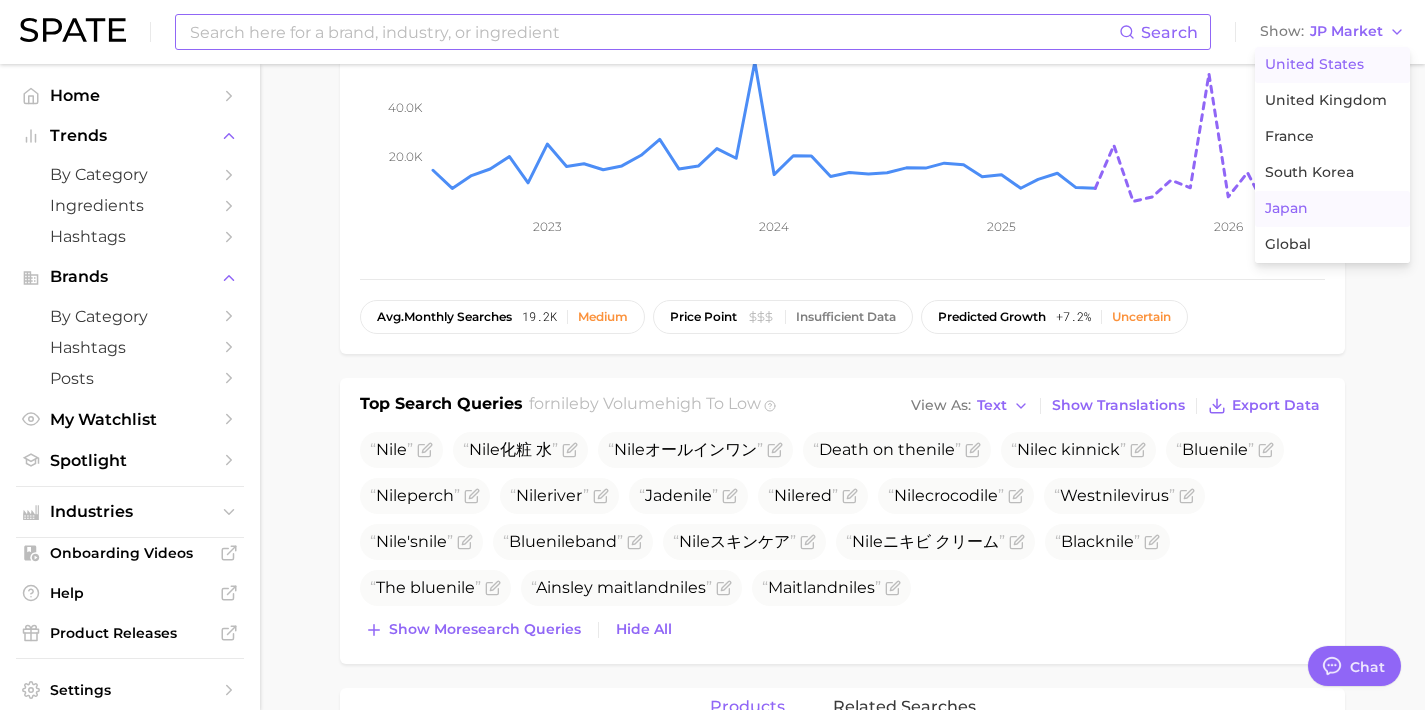 click on "United States" at bounding box center [1314, 64] 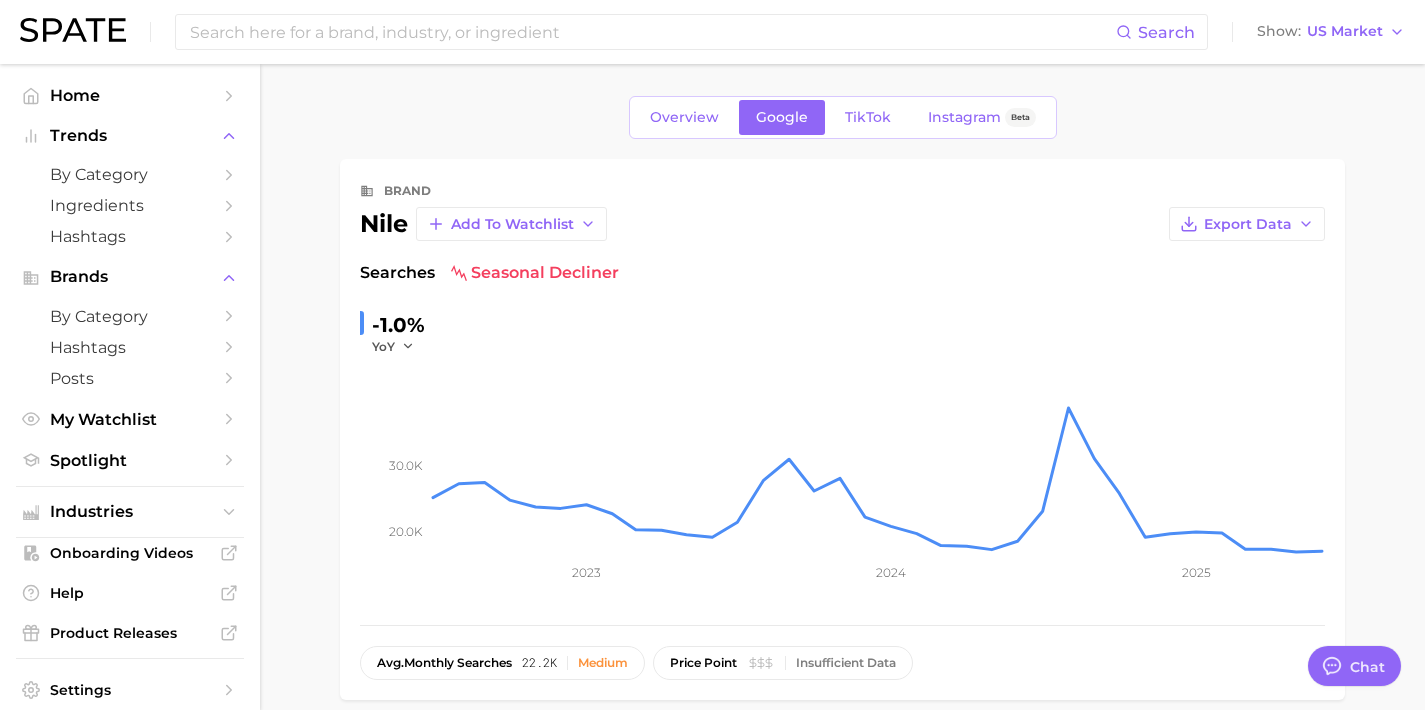 click on "Search Show US Market" at bounding box center (712, 32) 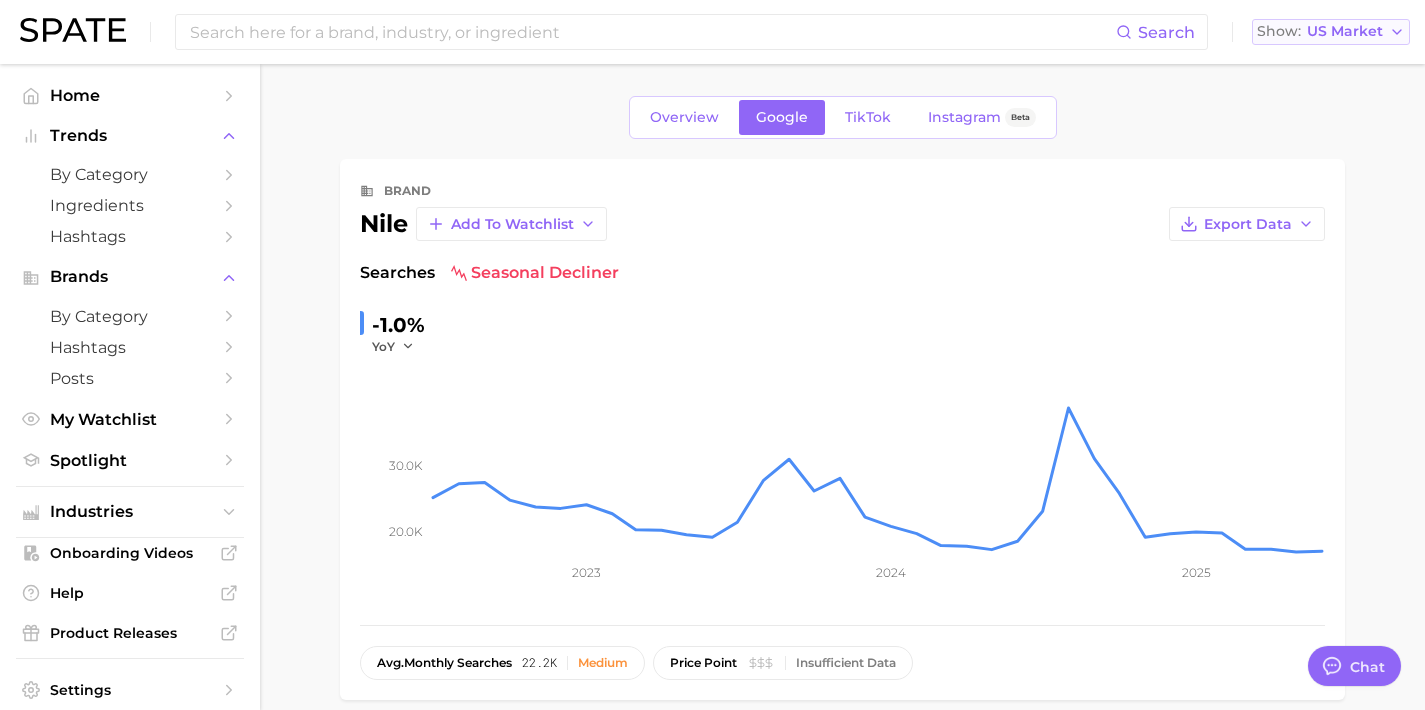 click on "US Market" at bounding box center (1345, 31) 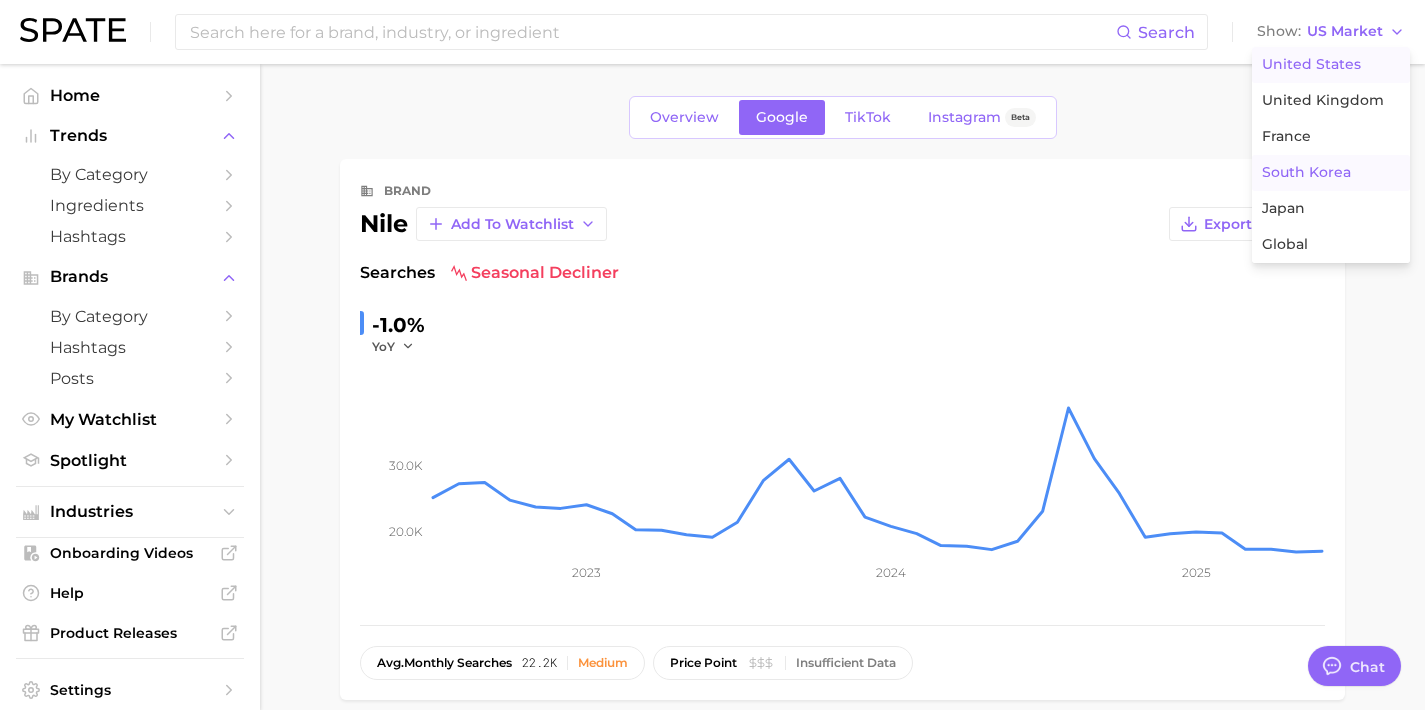 click on "South Korea" at bounding box center [1306, 172] 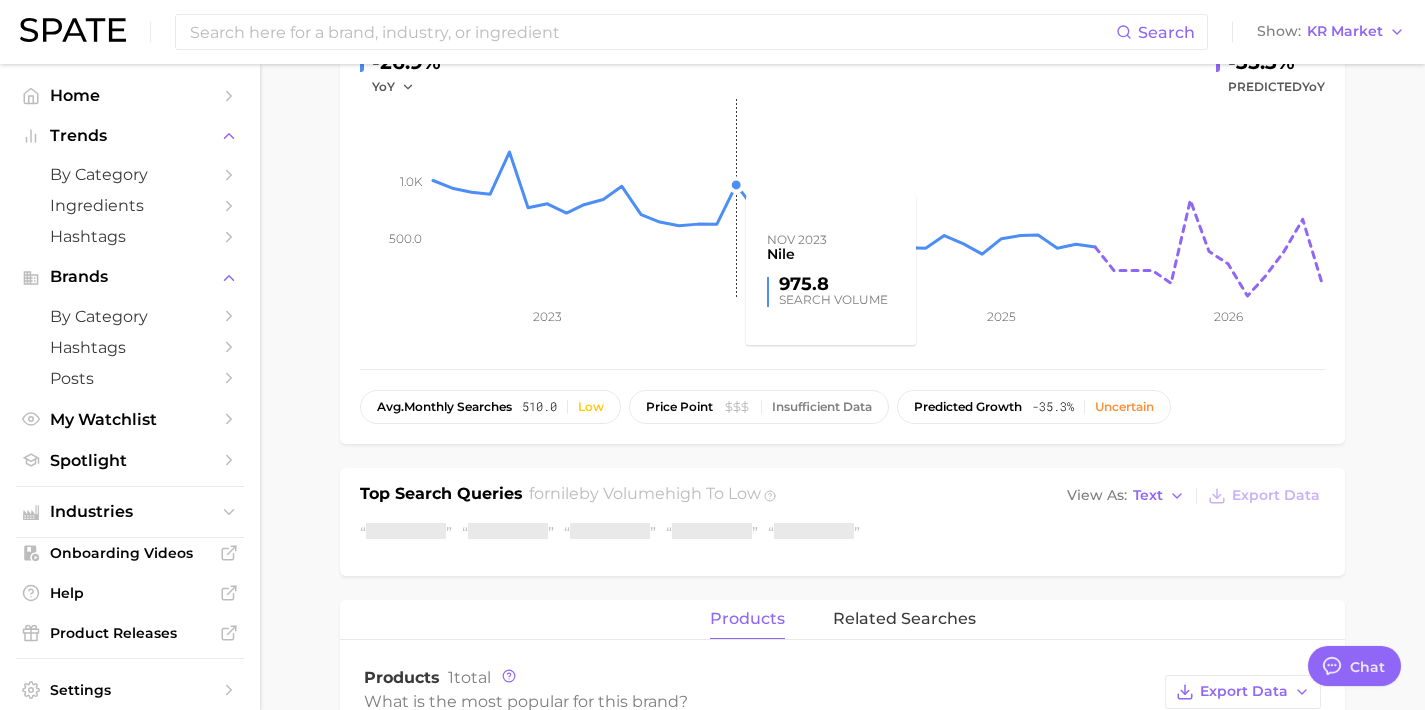 scroll, scrollTop: 266, scrollLeft: 0, axis: vertical 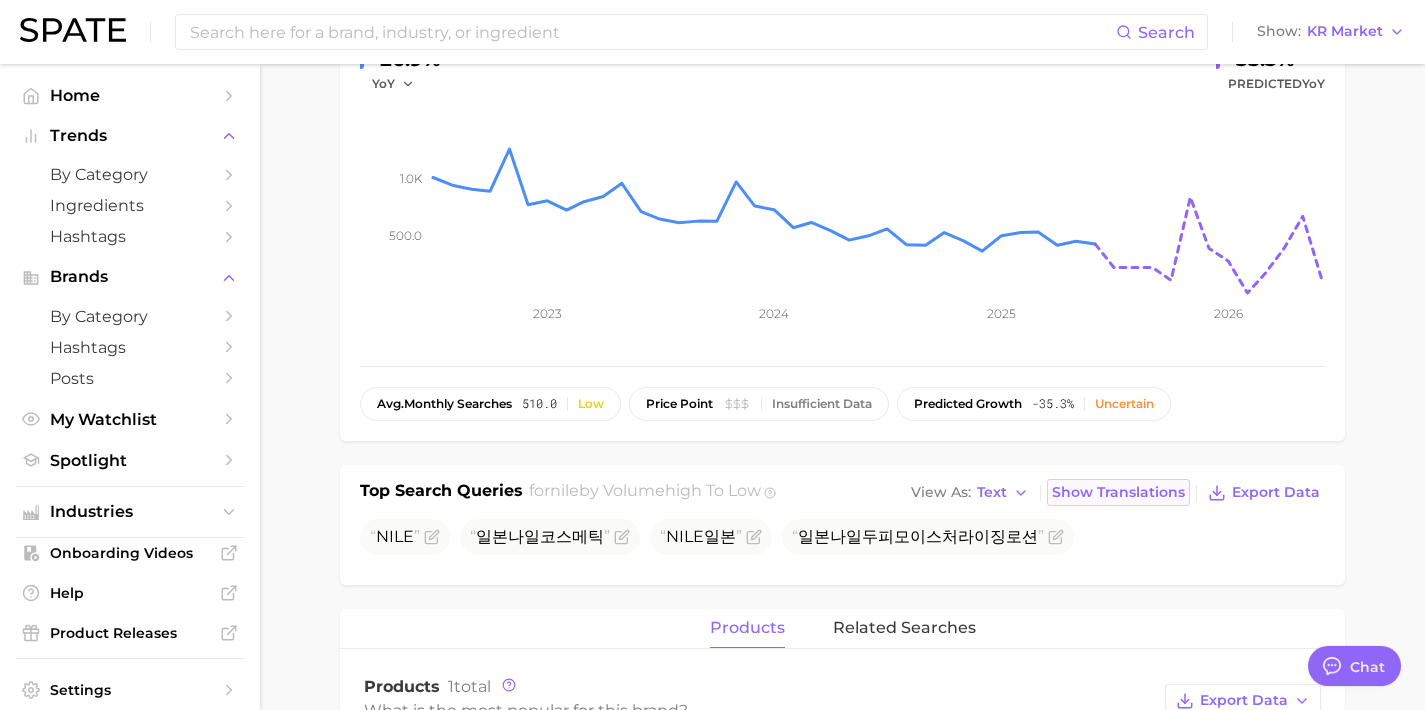 click on "View As Text Show Translations Export Data" at bounding box center [1115, 493] 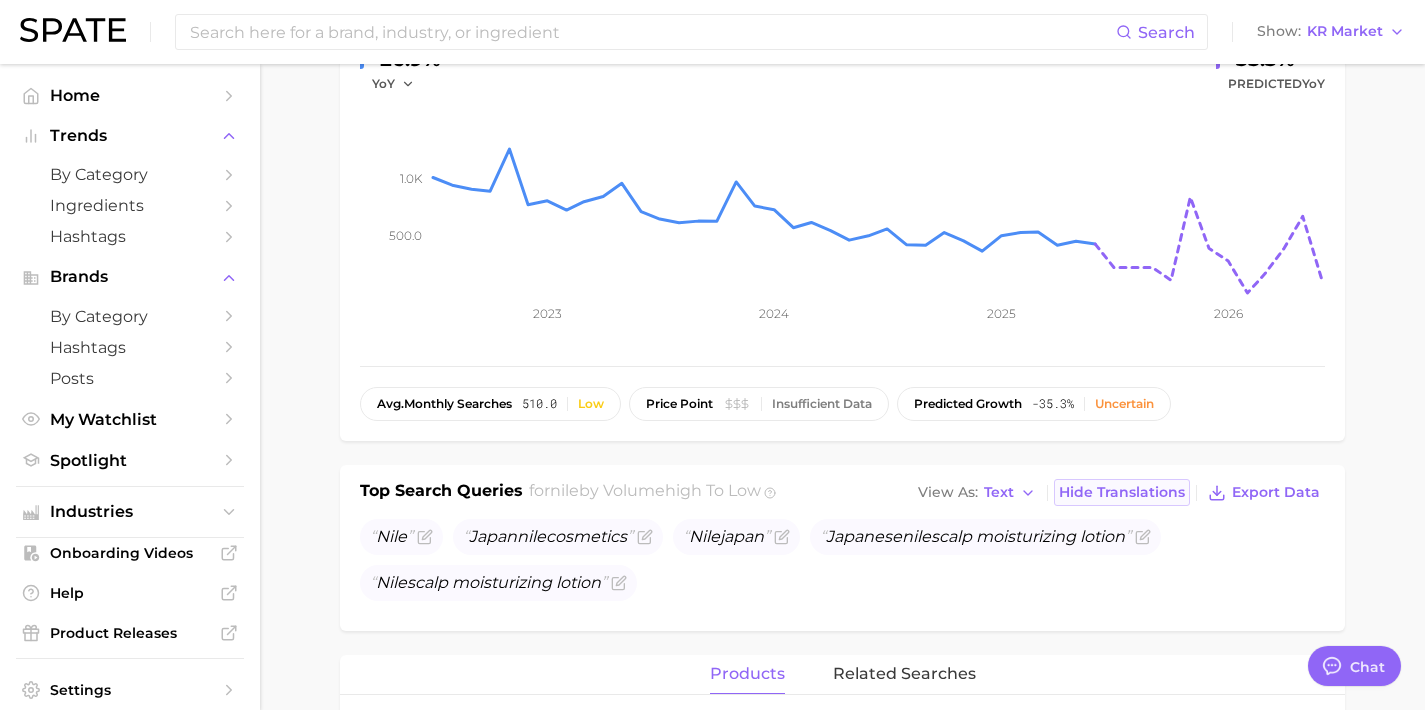 click on "Hide Translations" at bounding box center [1122, 492] 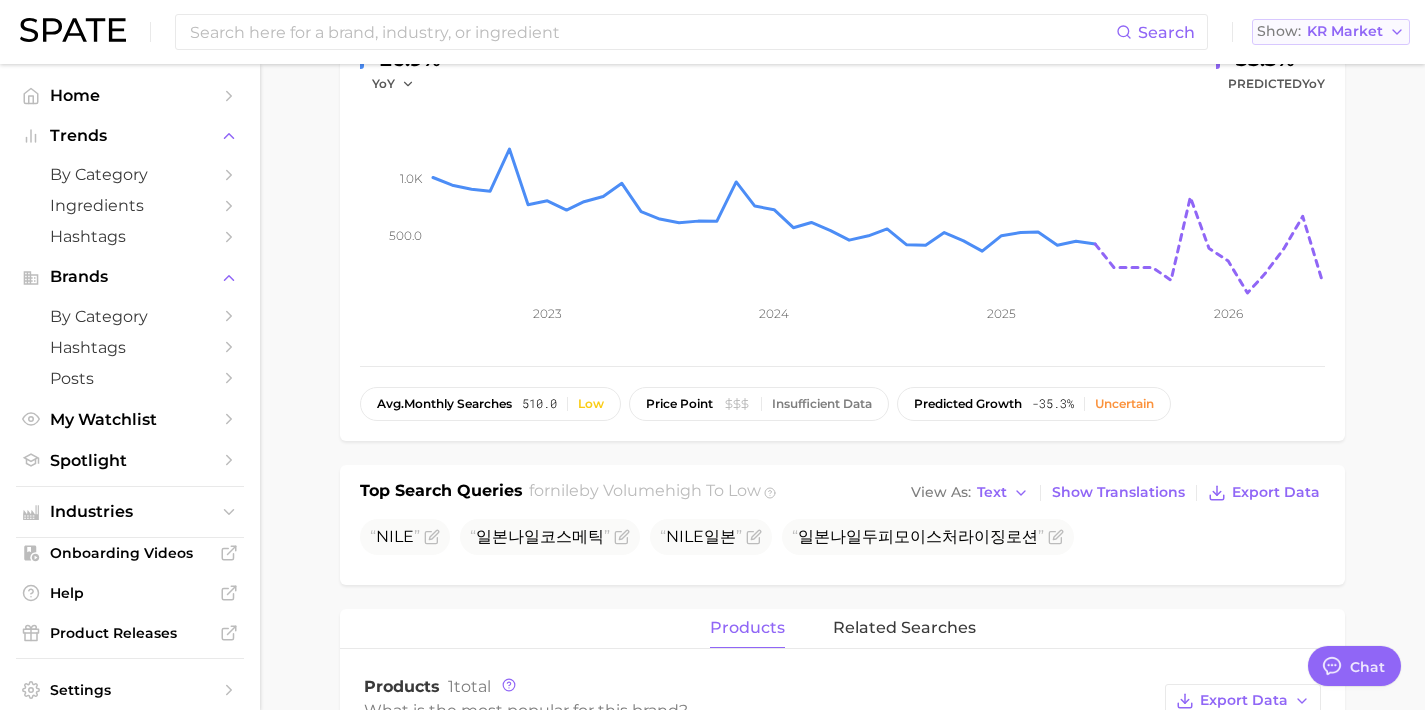 click on "Show KR Market" at bounding box center (1331, 32) 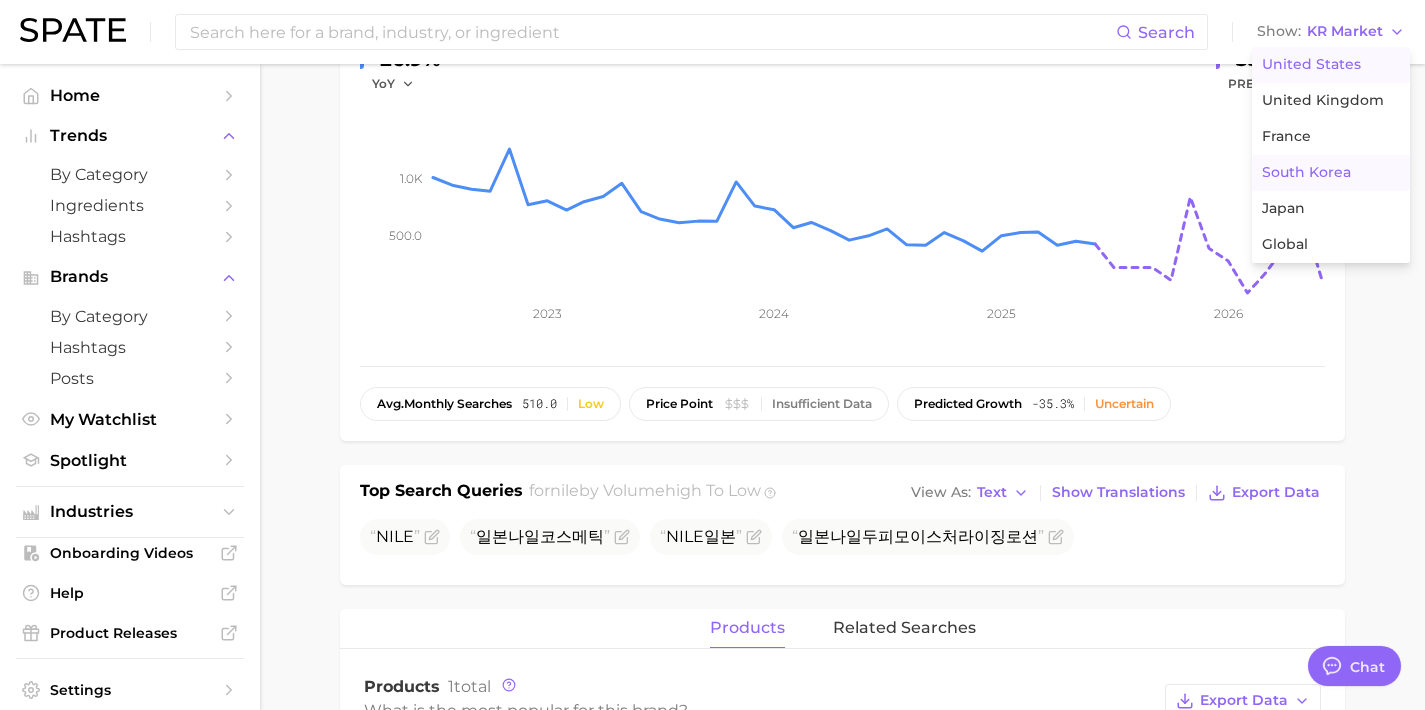 click on "United States" at bounding box center (1331, 65) 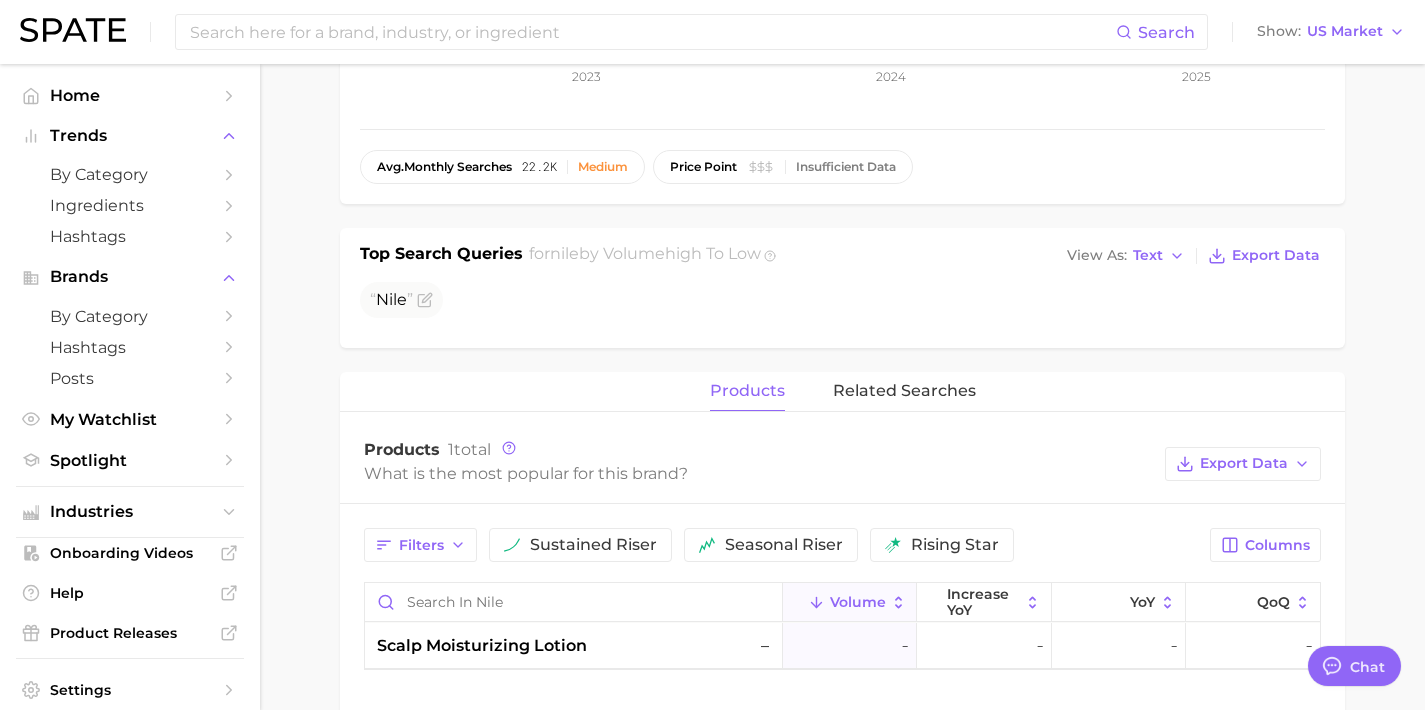 scroll, scrollTop: 504, scrollLeft: 0, axis: vertical 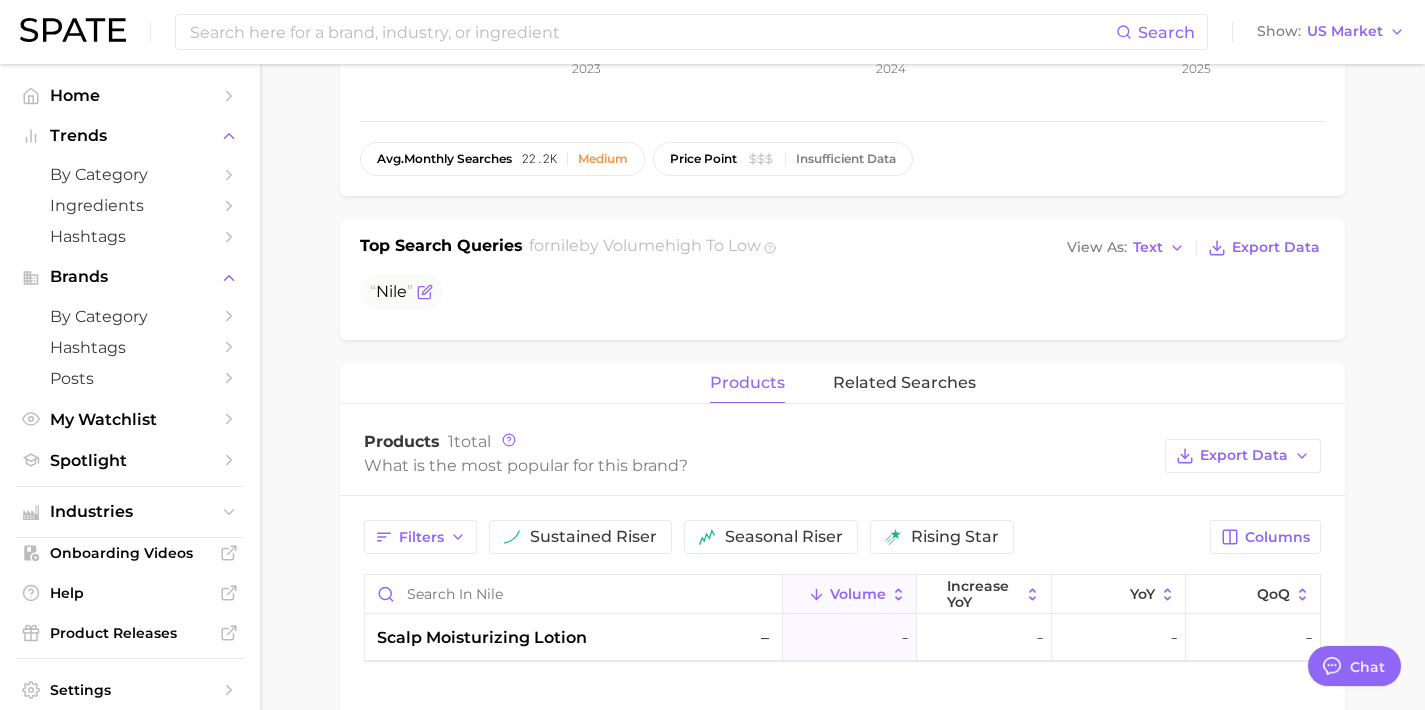 click 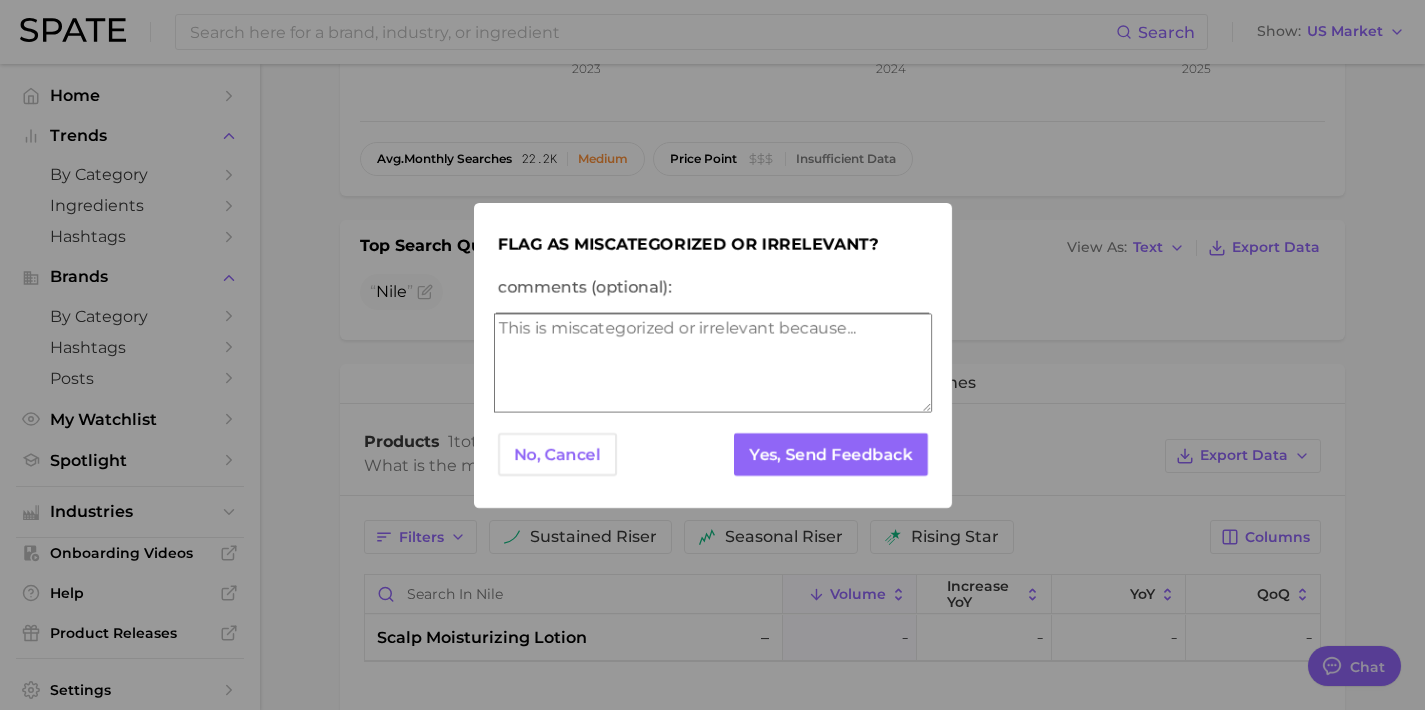 click on "comments (optional):" at bounding box center (713, 363) 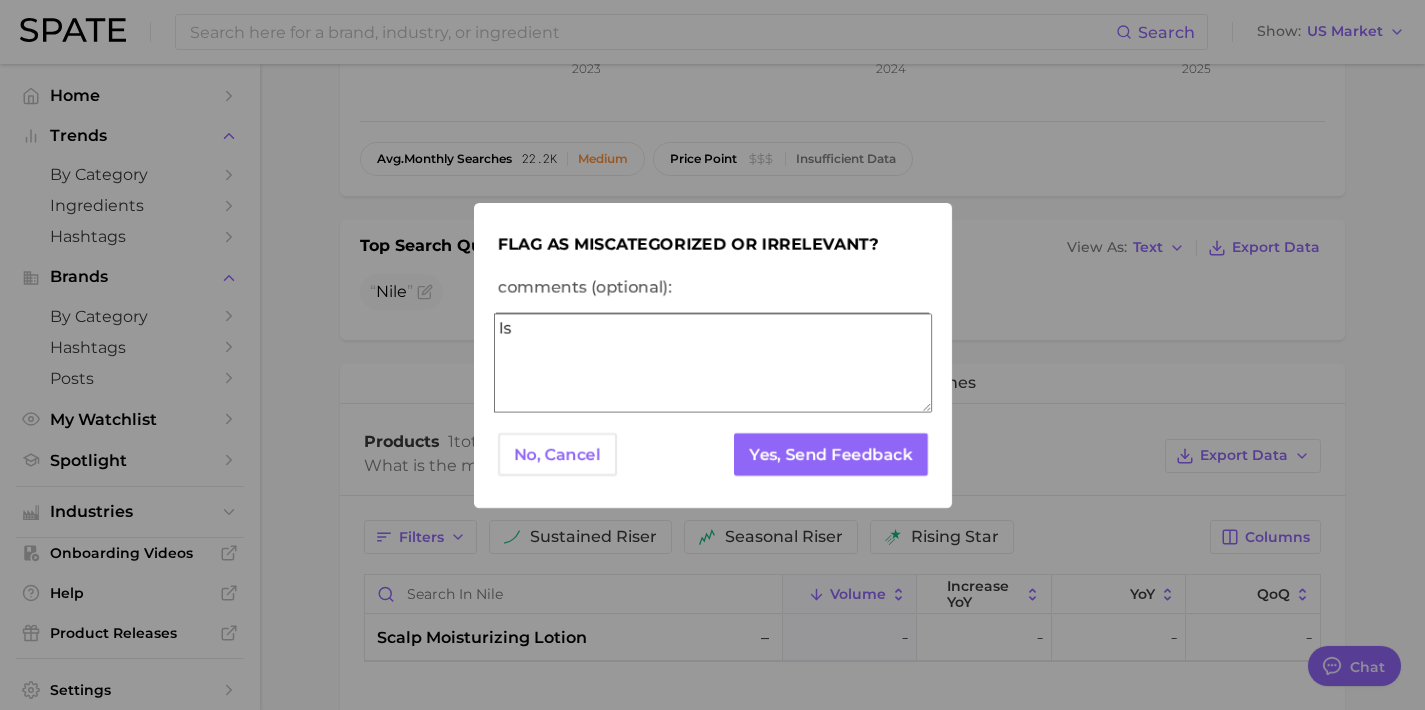 type on "I" 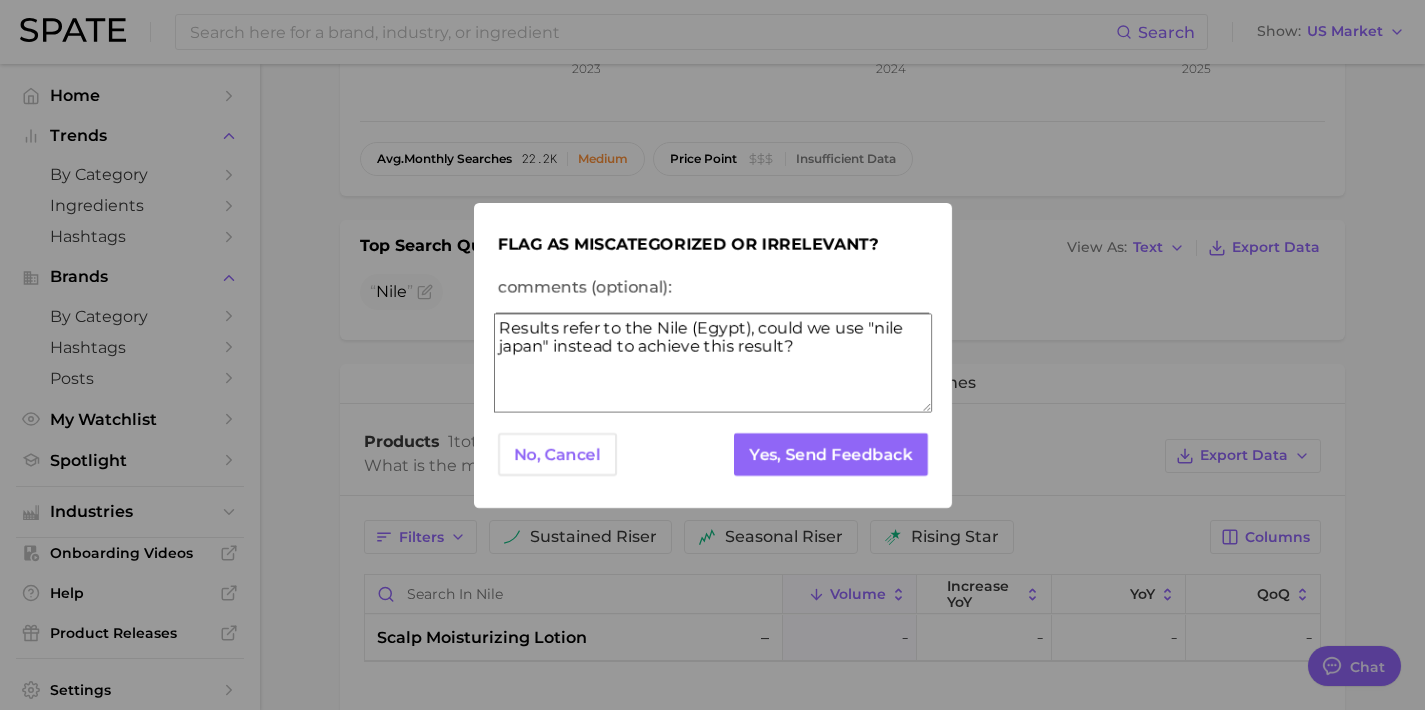 paste on "https://nile-official.jp/" 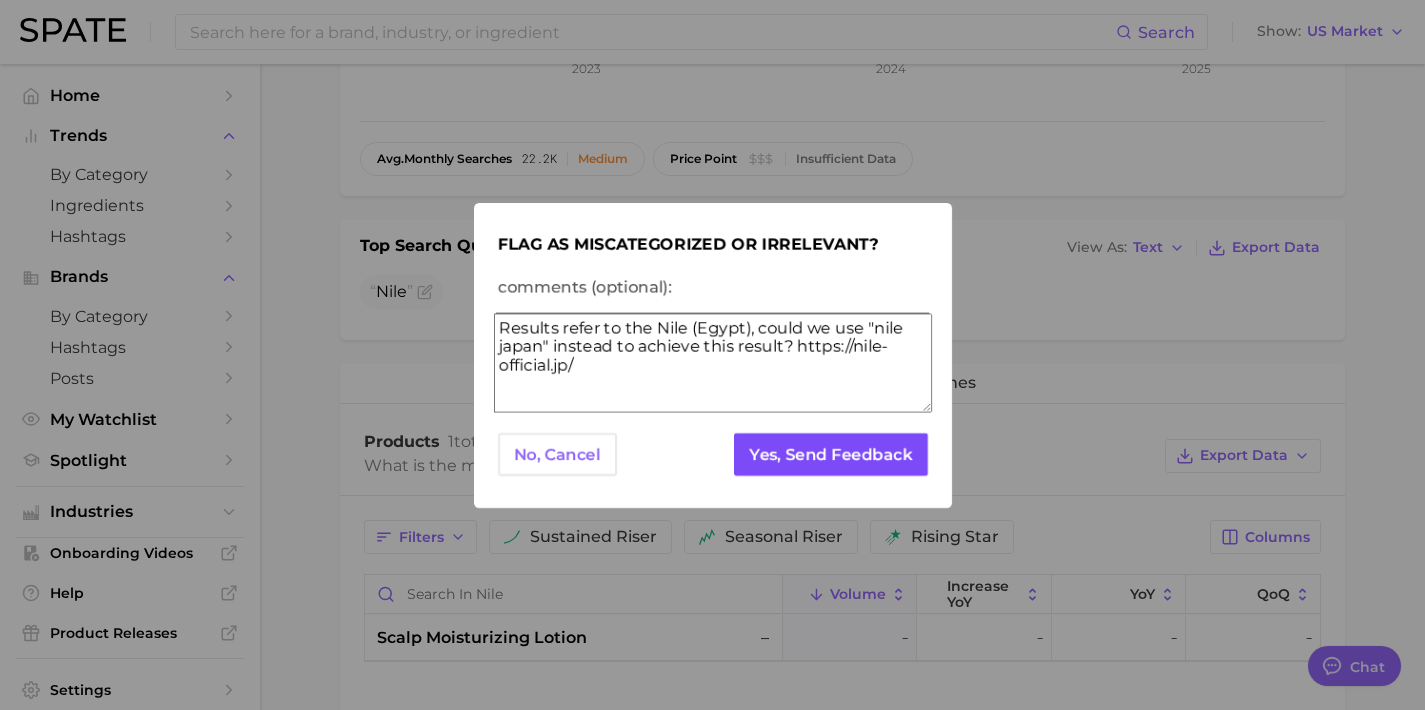 type on "Results refer to the Nile (Egypt), could we use "nile japan" instead to achieve this result? https://nile-official.jp/" 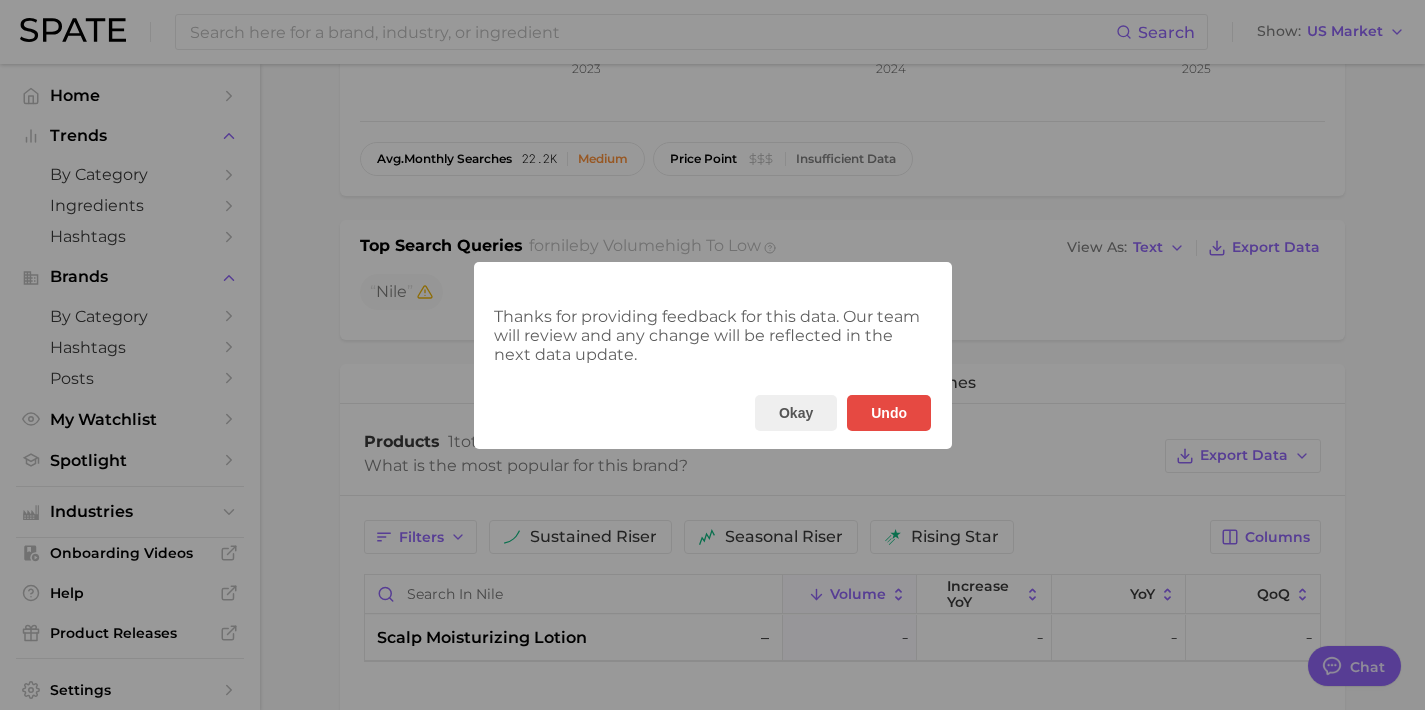 click on "Thanks for providing feedback for this data. Our team will review and any change will be reflected in the next data update.
Okay
Undo" at bounding box center (712, 355) 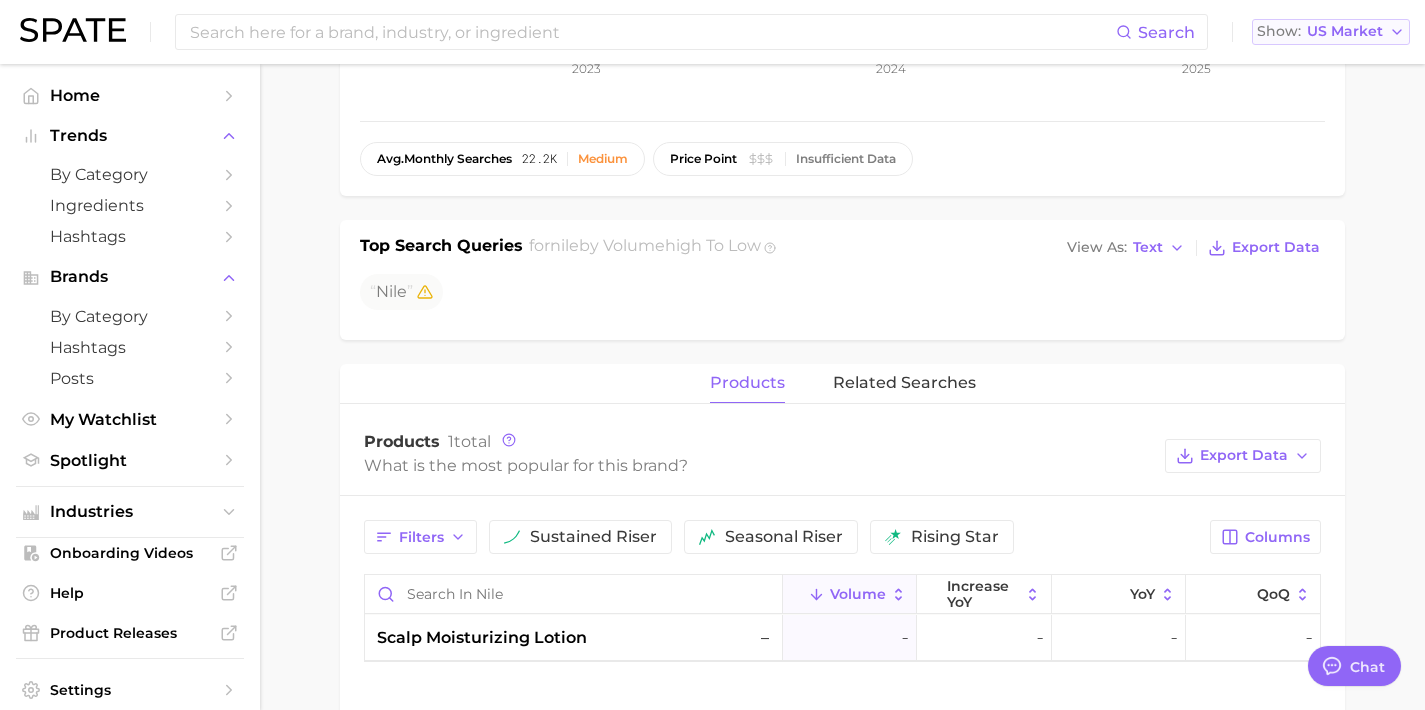 click on "US Market" at bounding box center [1345, 31] 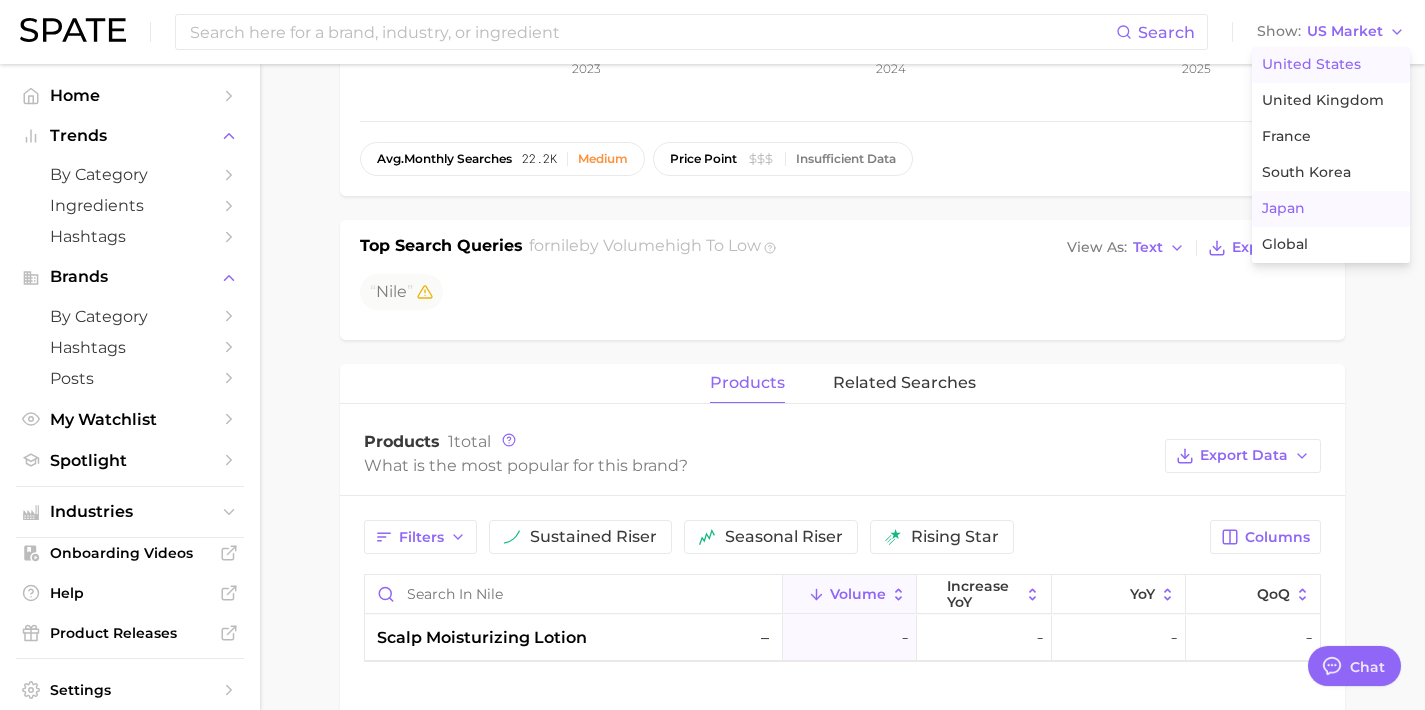 click on "Japan" at bounding box center (1331, 209) 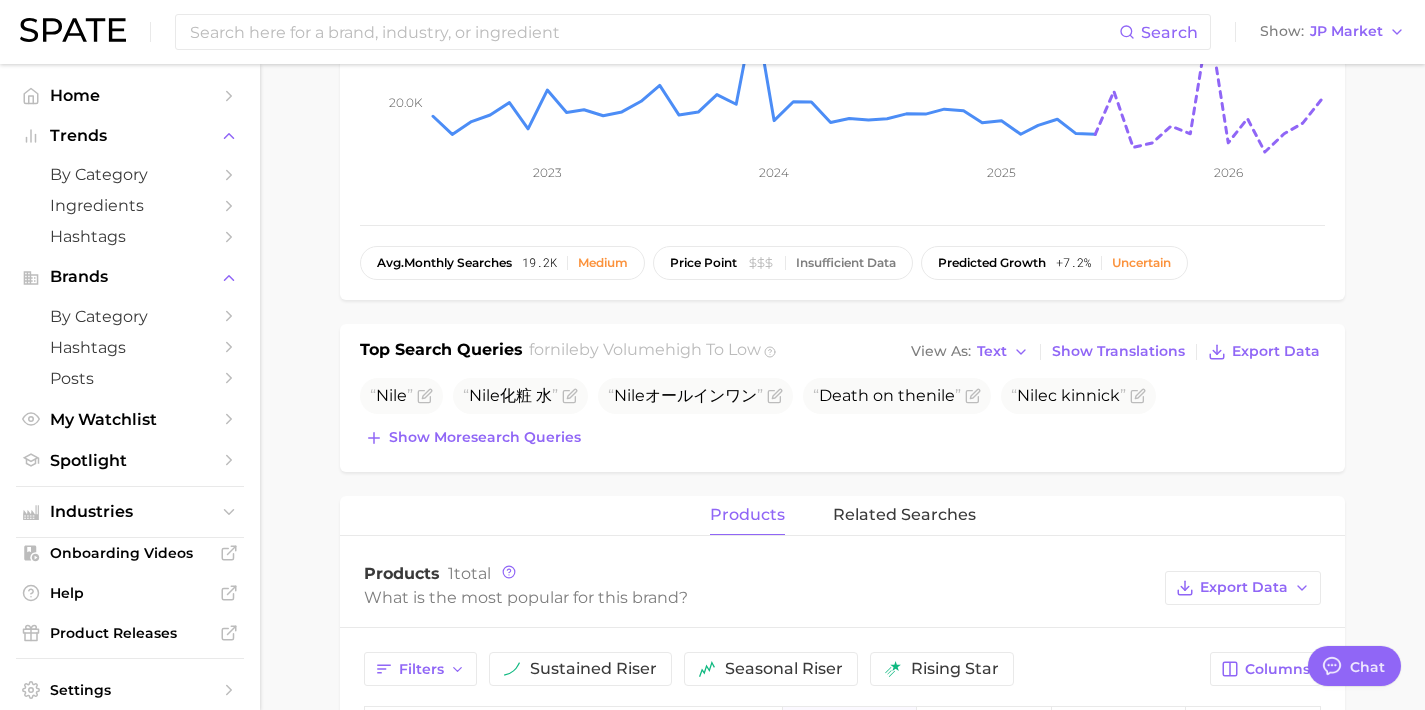 scroll, scrollTop: 454, scrollLeft: 0, axis: vertical 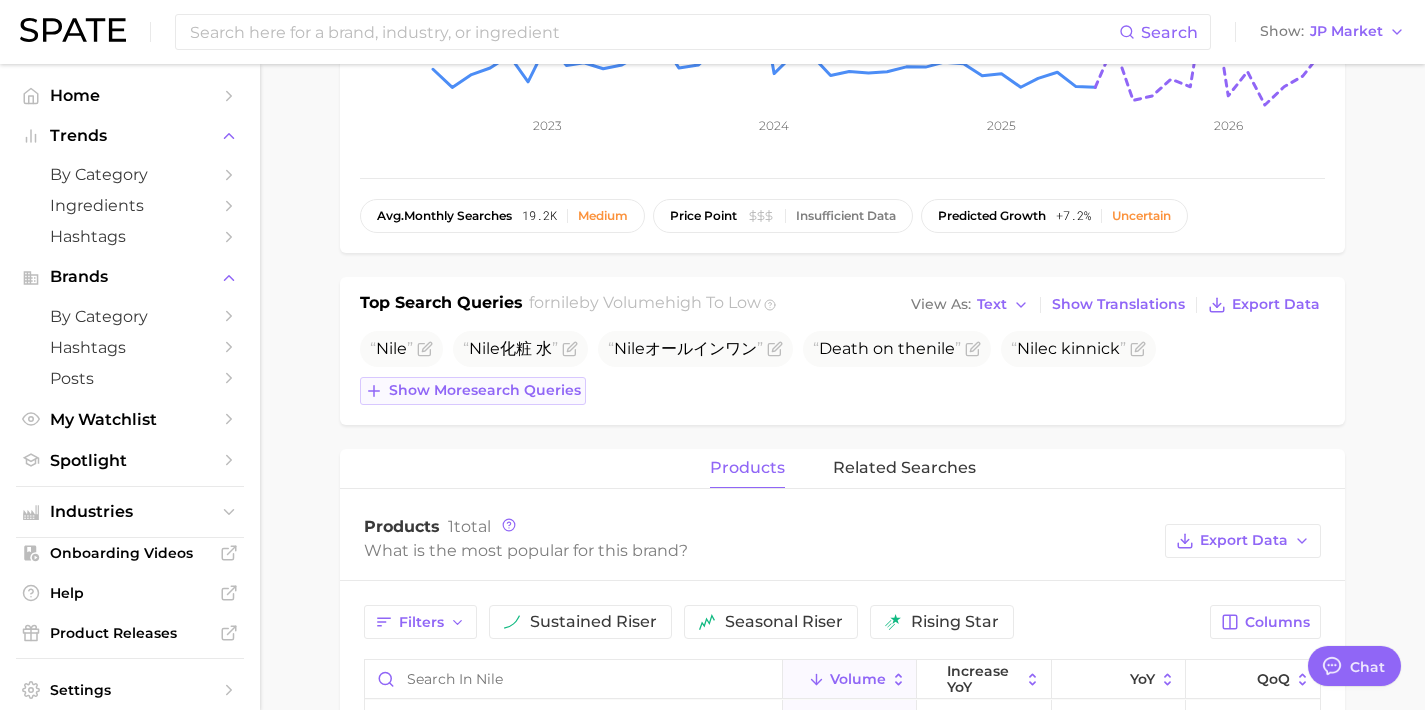 click on "Show more  search queries" at bounding box center (485, 390) 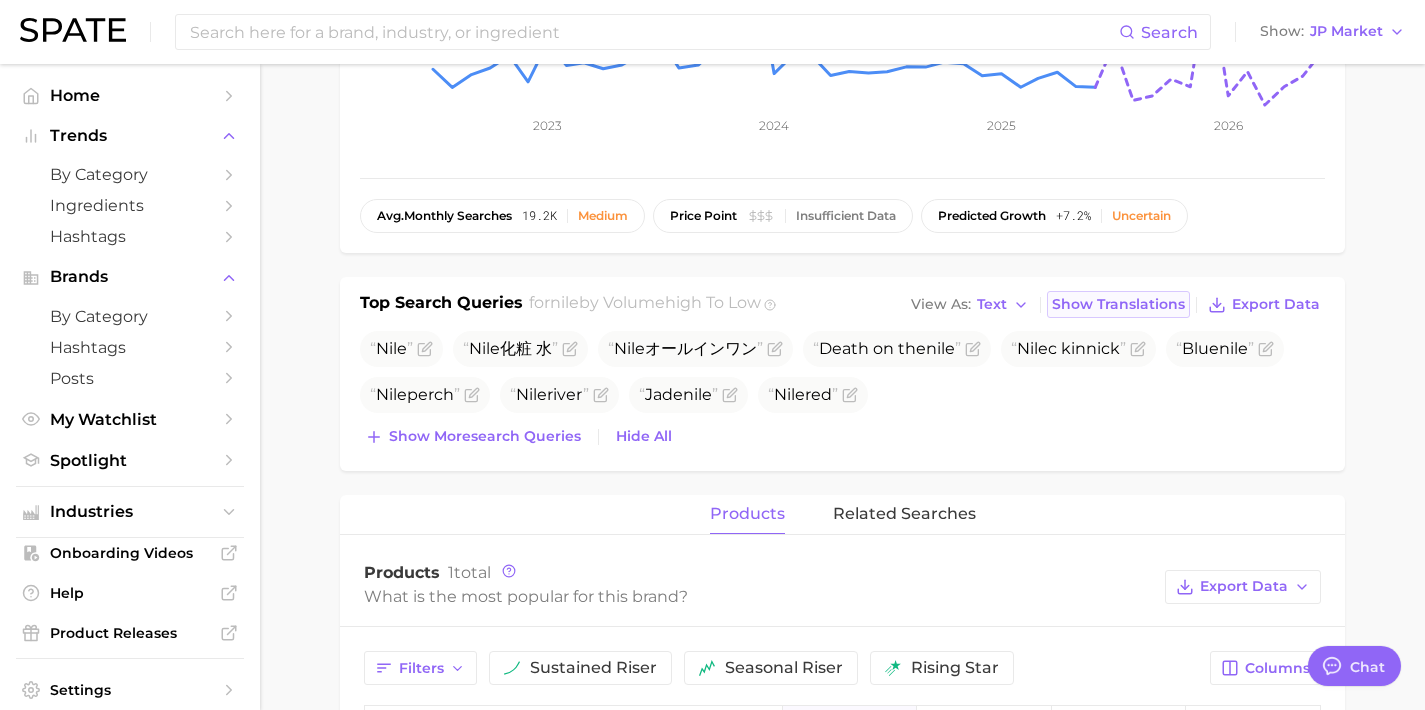 click on "Show Translations" at bounding box center [1118, 304] 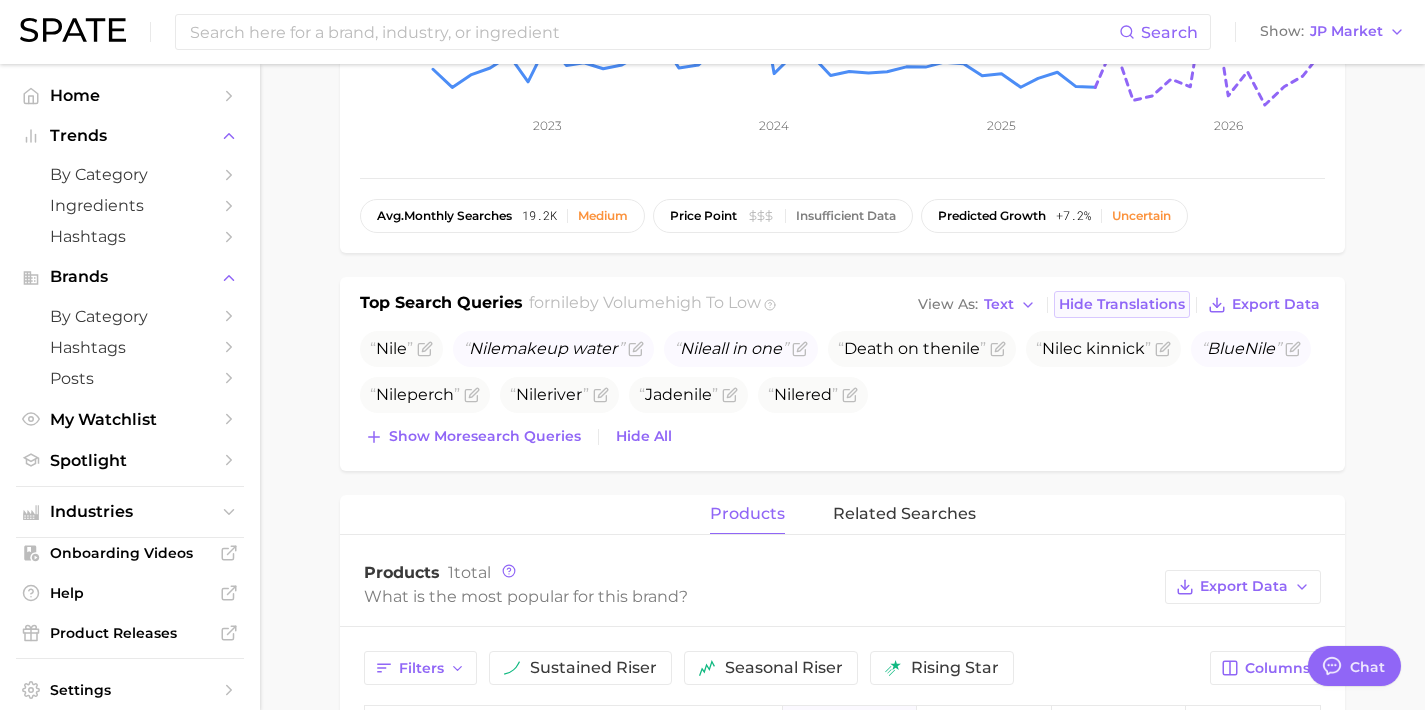 click on "Hide Translations" at bounding box center (1122, 304) 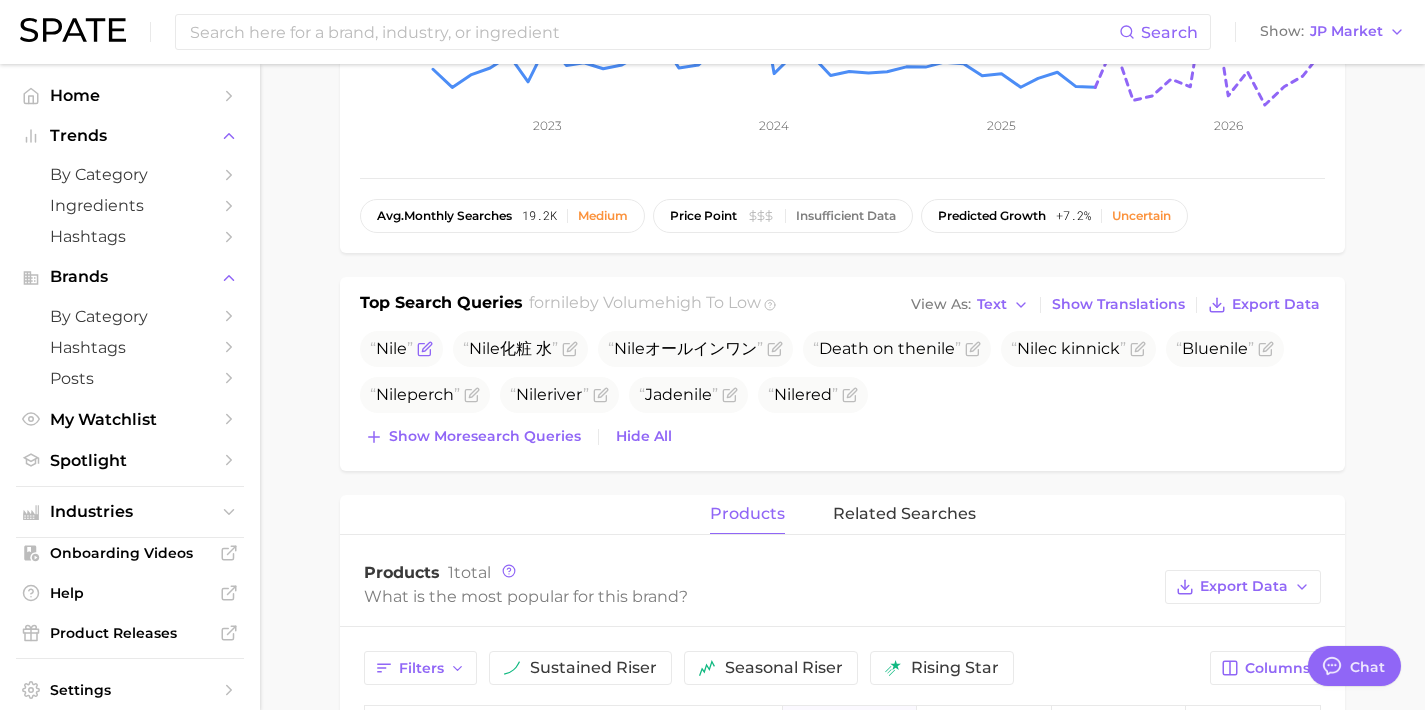 click 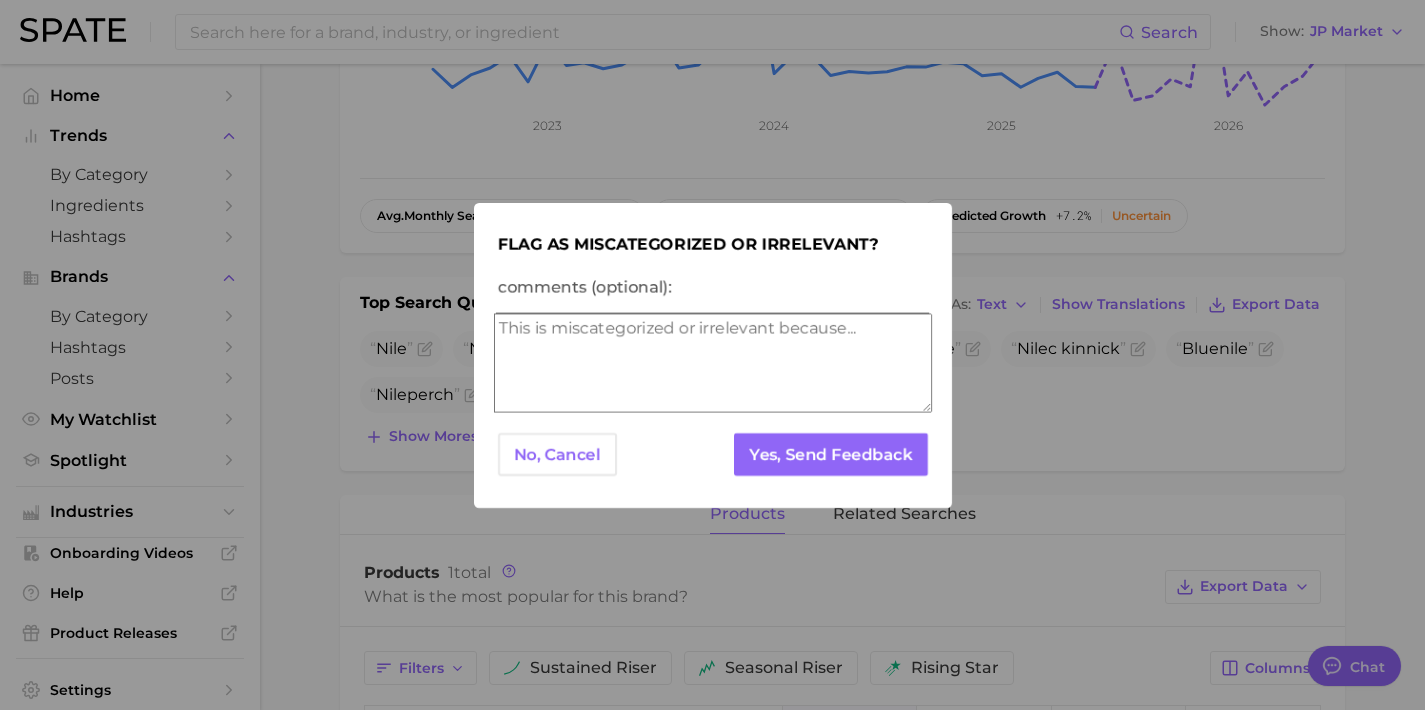 click on "comments (optional):" at bounding box center (713, 363) 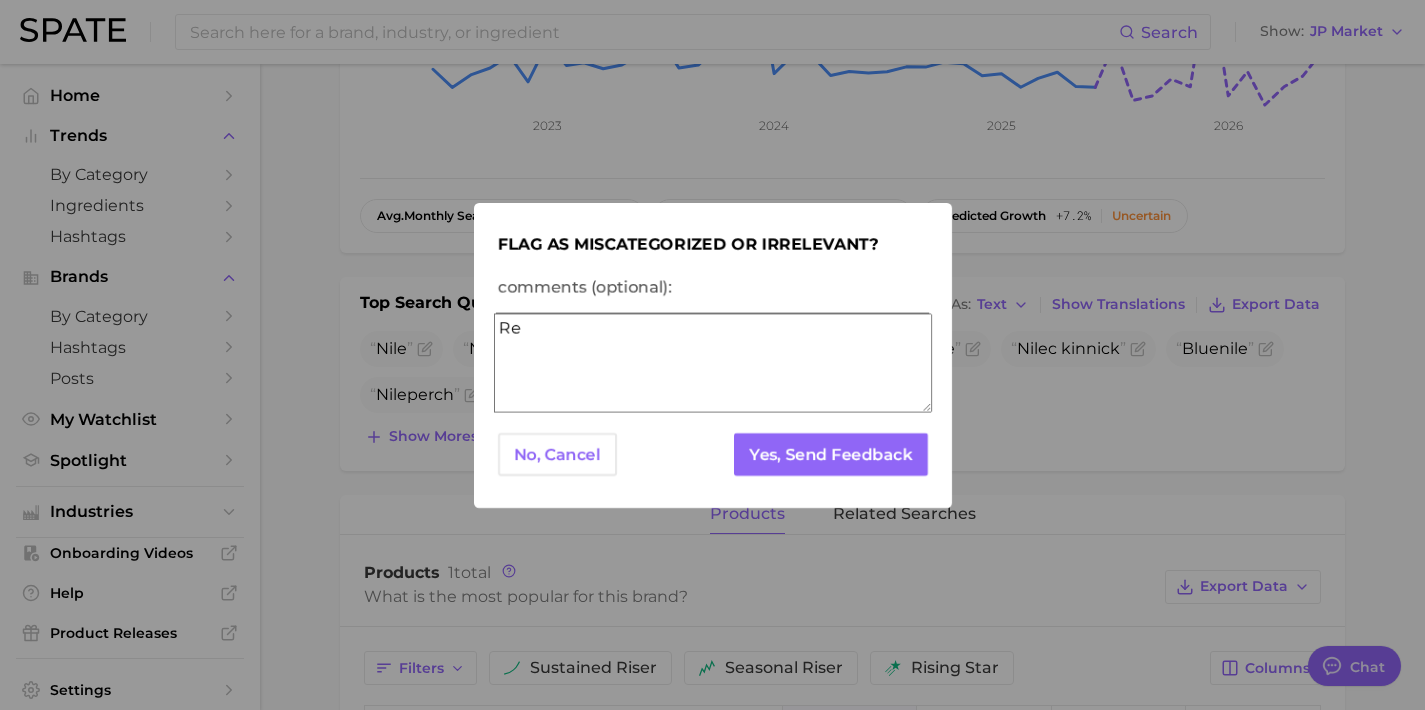 type on "R" 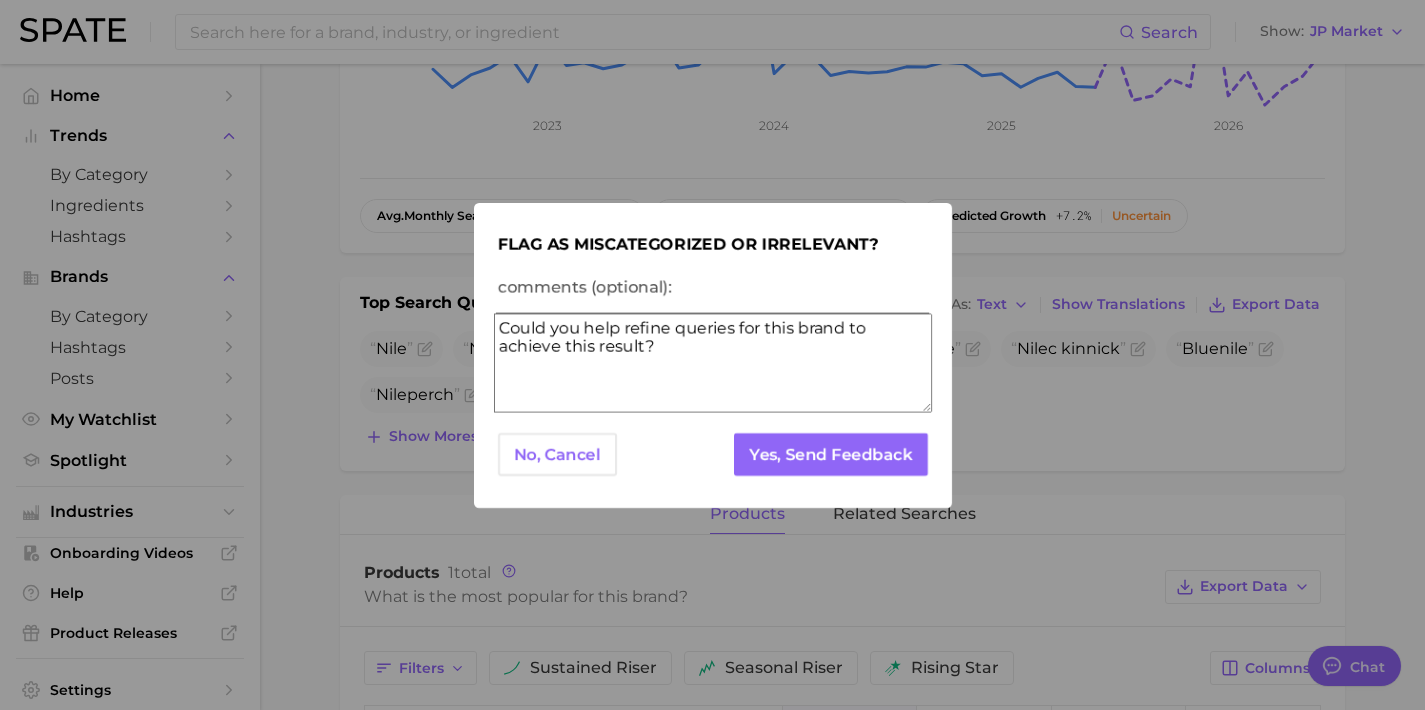 paste on "https://nile-official.jp/" 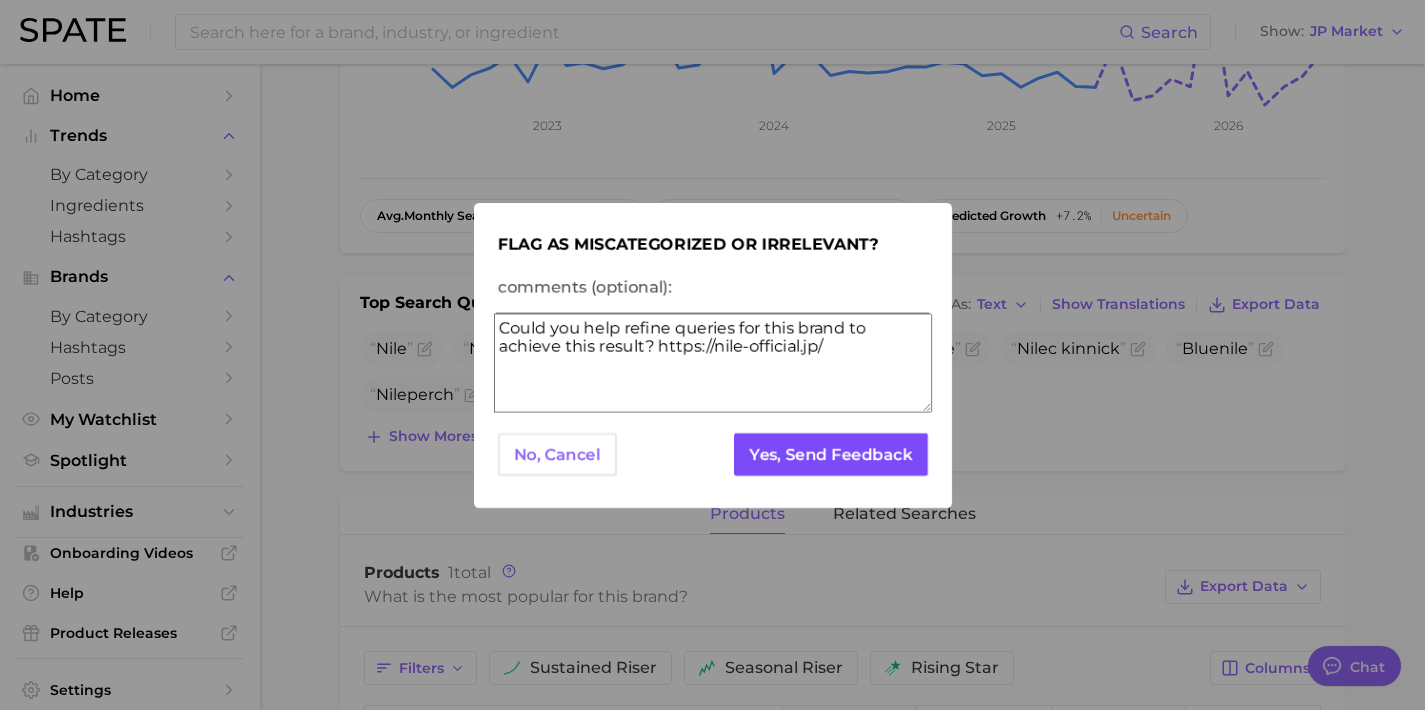type on "Could you help refine queries for this brand to achieve this result? https://nile-official.jp/" 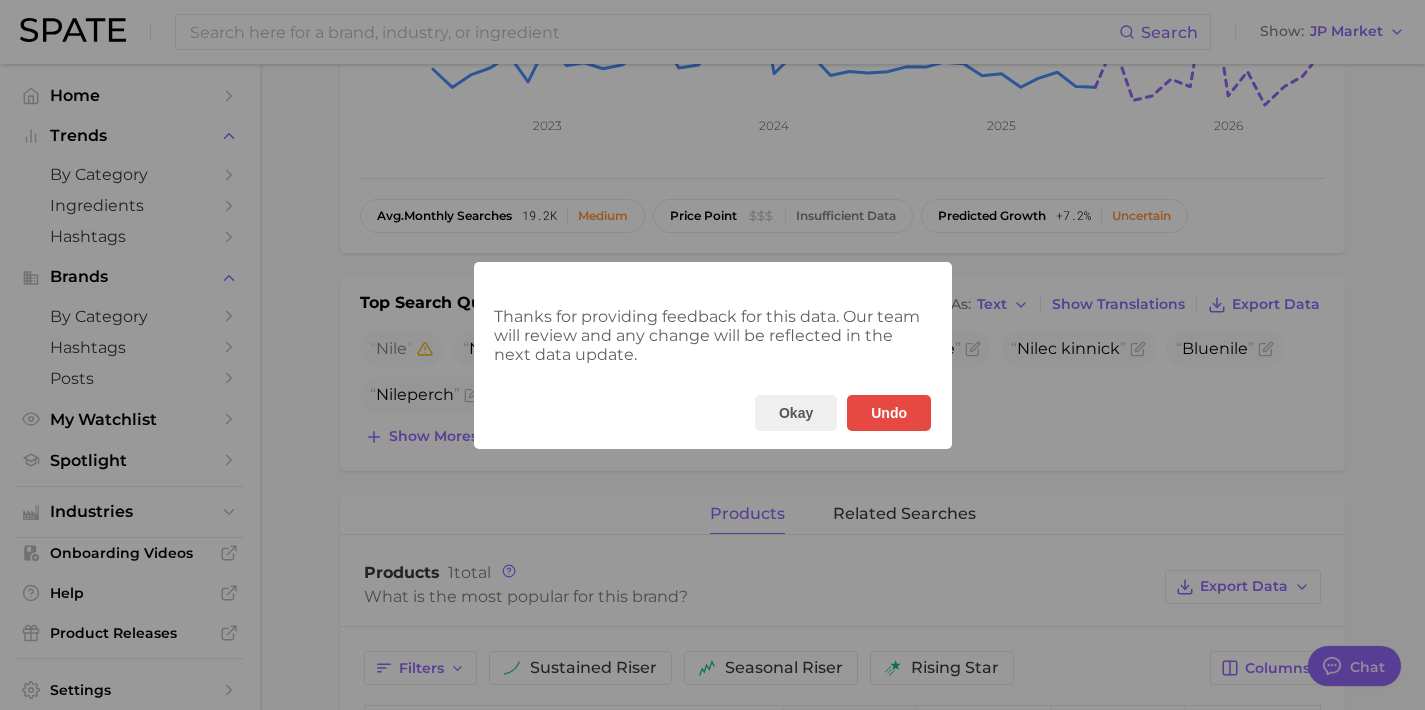 click on "Thanks for providing feedback for this data. Our team will review and any change will be reflected in the next data update.
Okay
Undo" at bounding box center (712, 355) 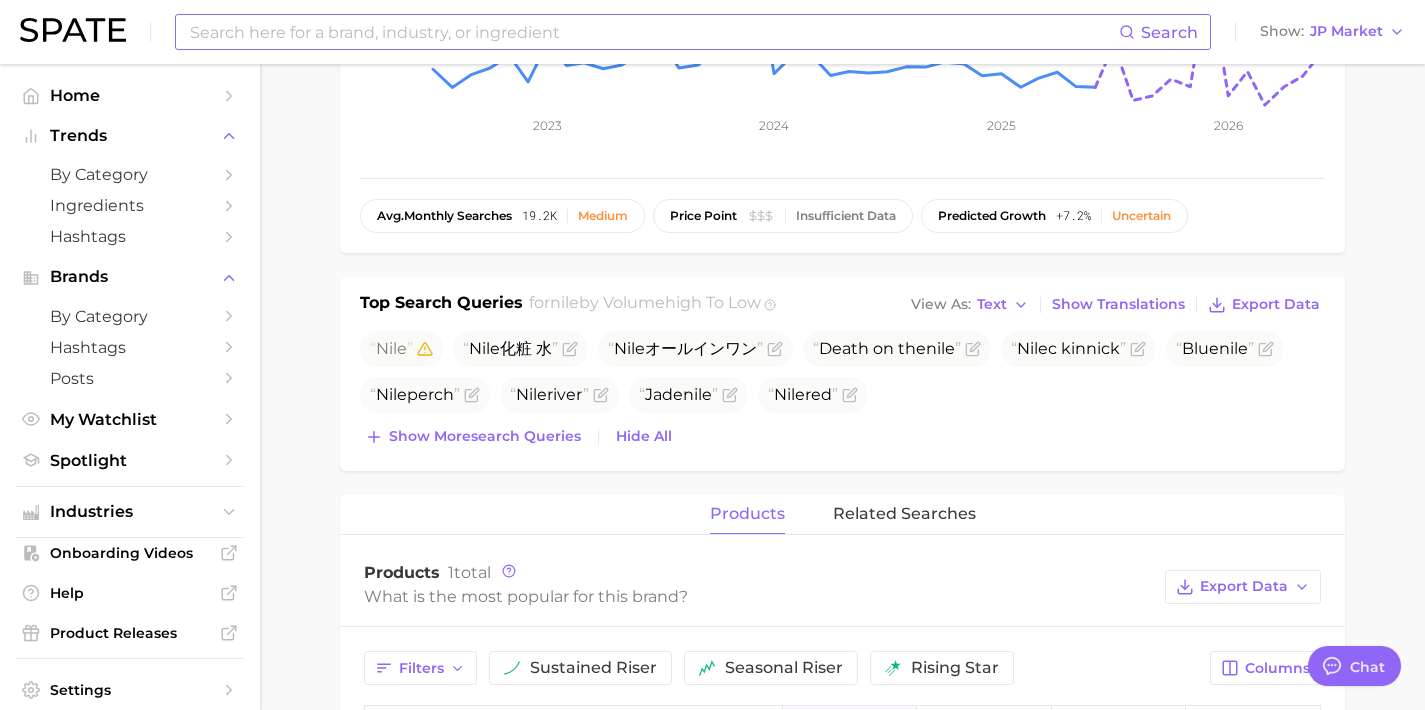 click at bounding box center (653, 32) 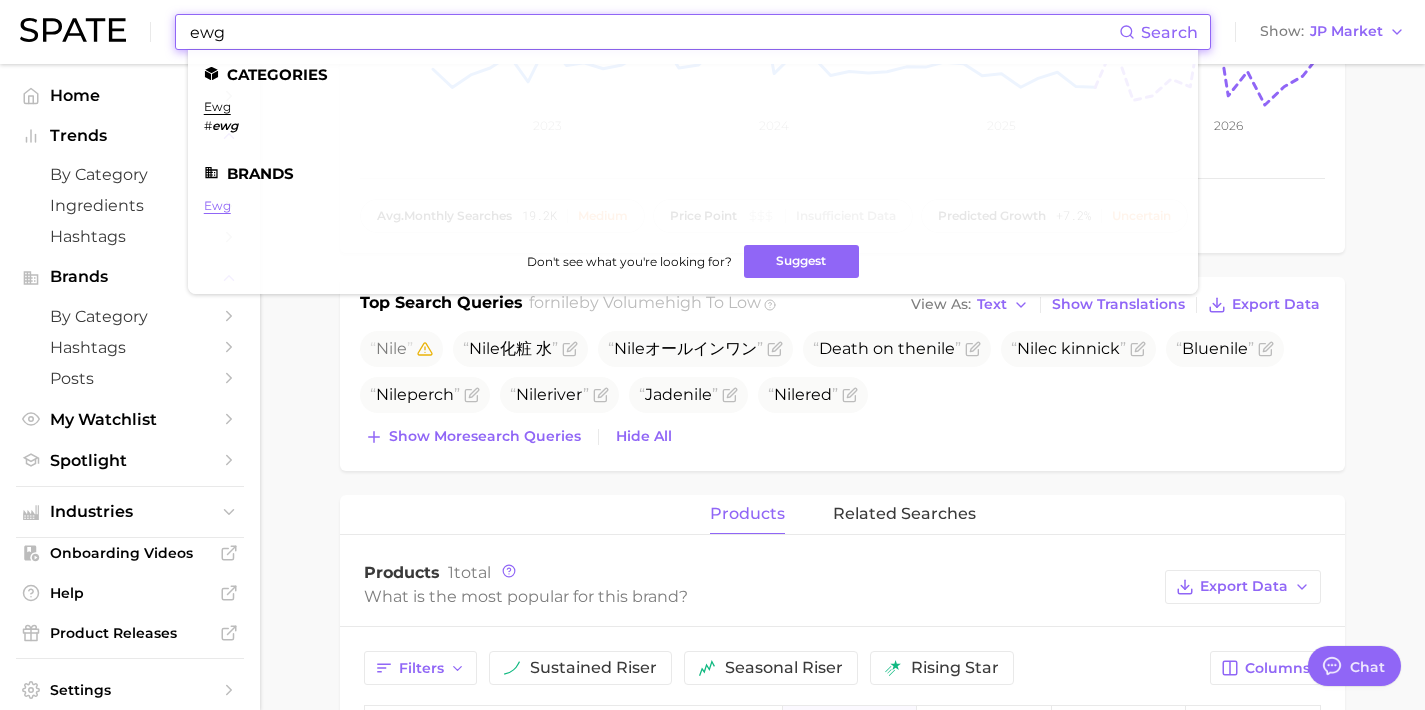 type on "ewg" 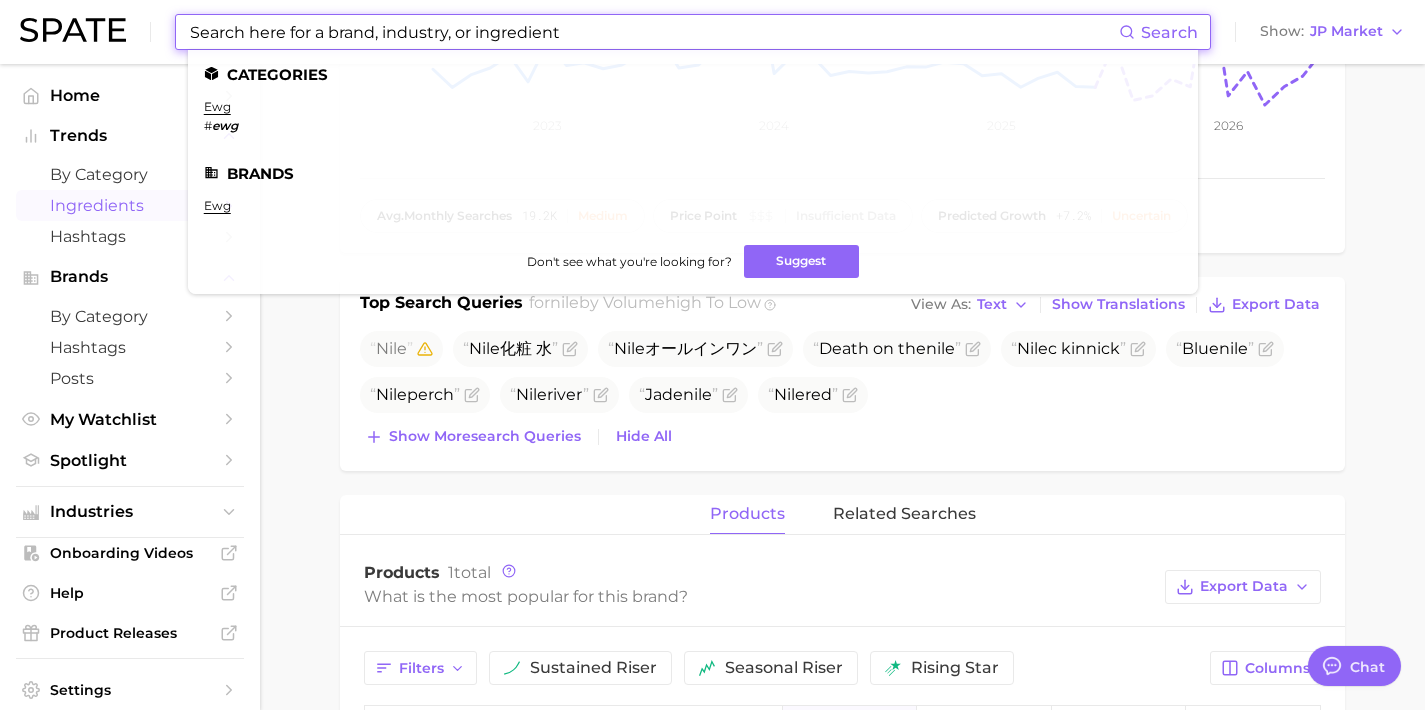 scroll, scrollTop: 0, scrollLeft: 0, axis: both 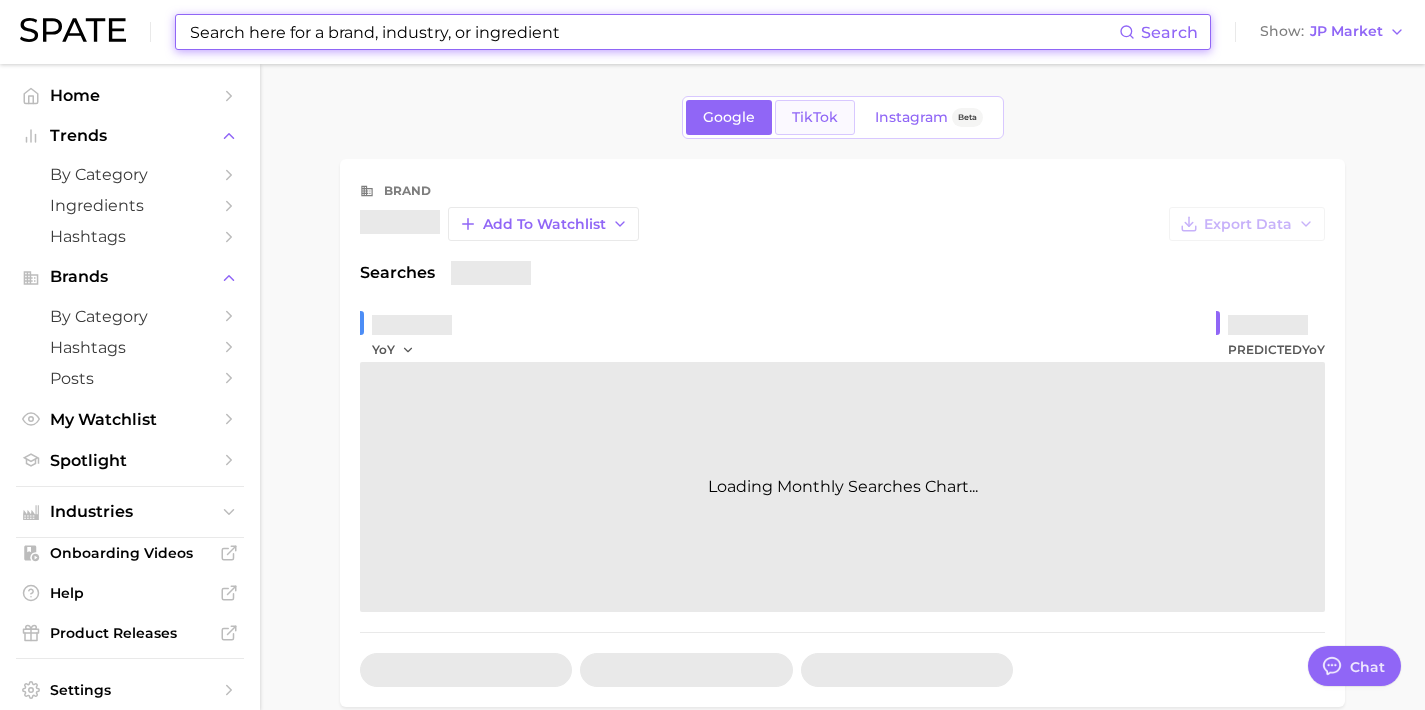 click on "TikTok" at bounding box center [815, 117] 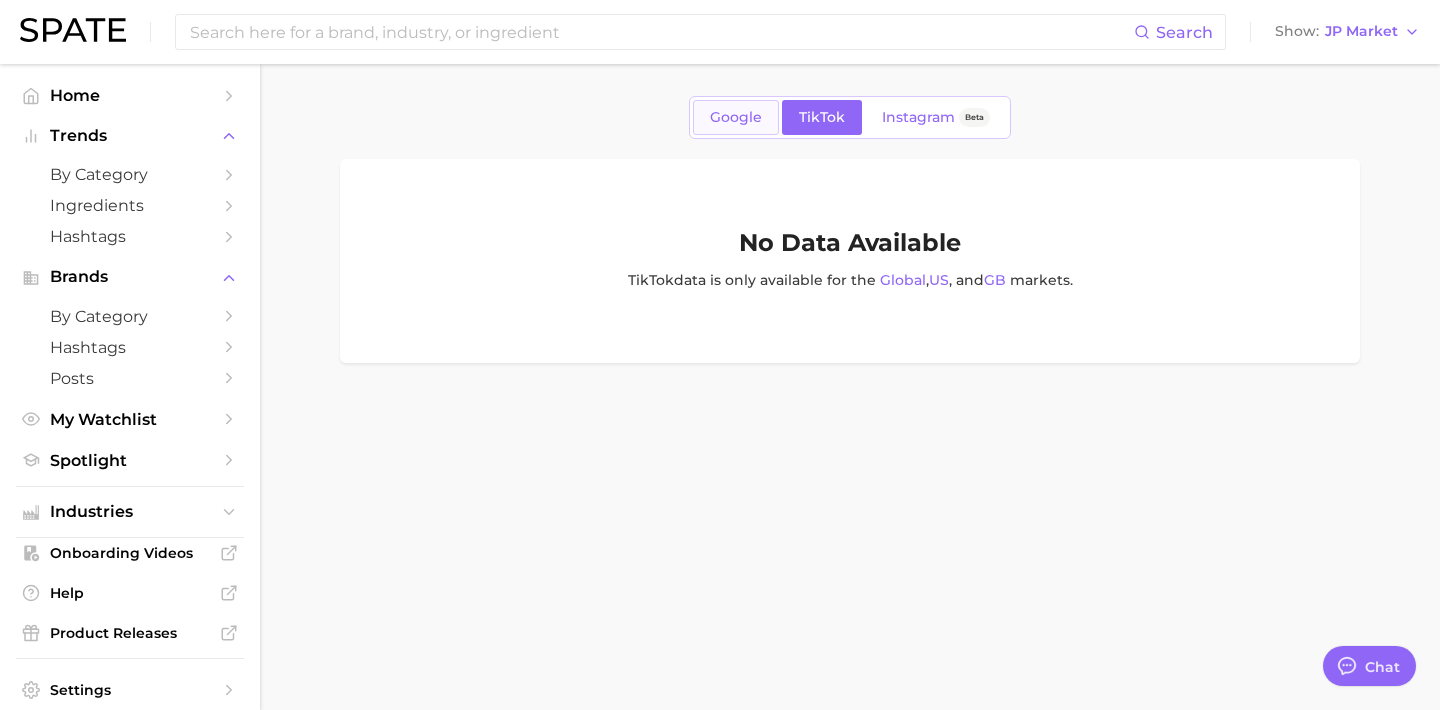 click on "Google" at bounding box center [736, 117] 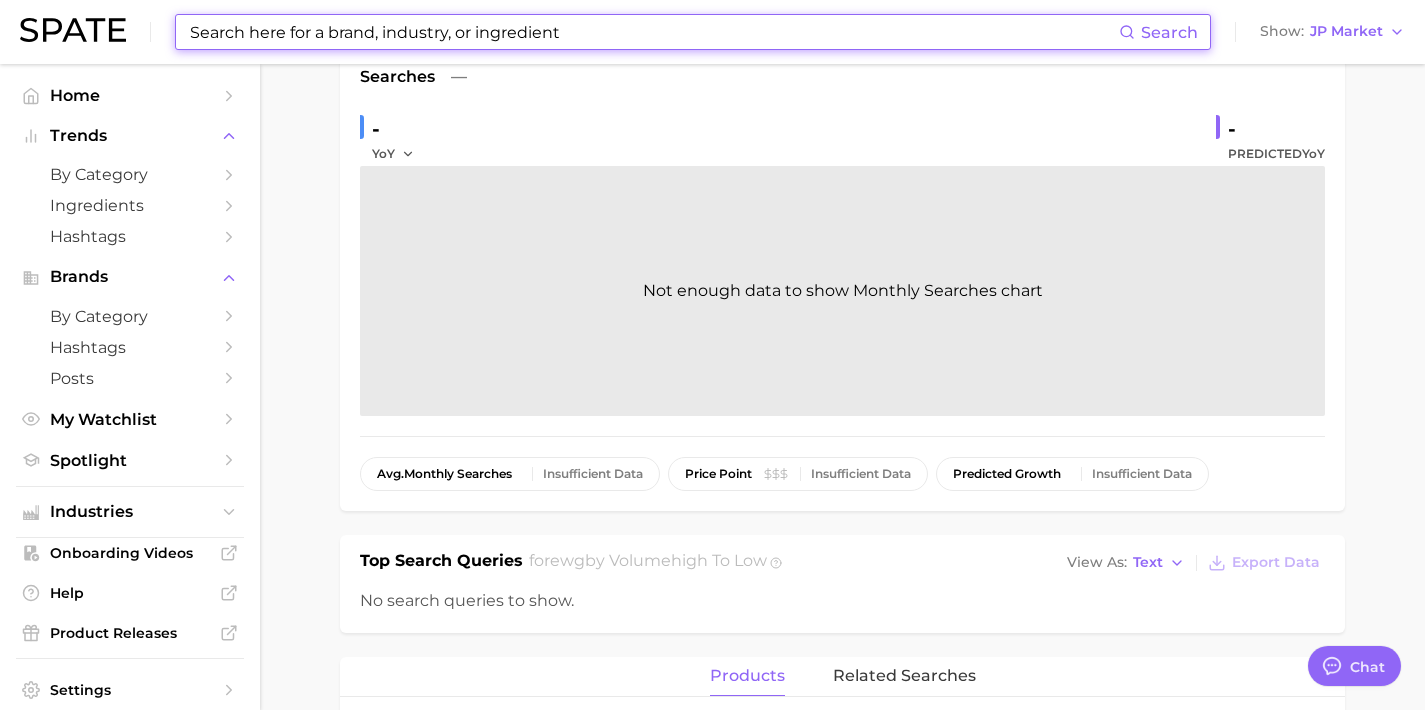 scroll, scrollTop: 380, scrollLeft: 0, axis: vertical 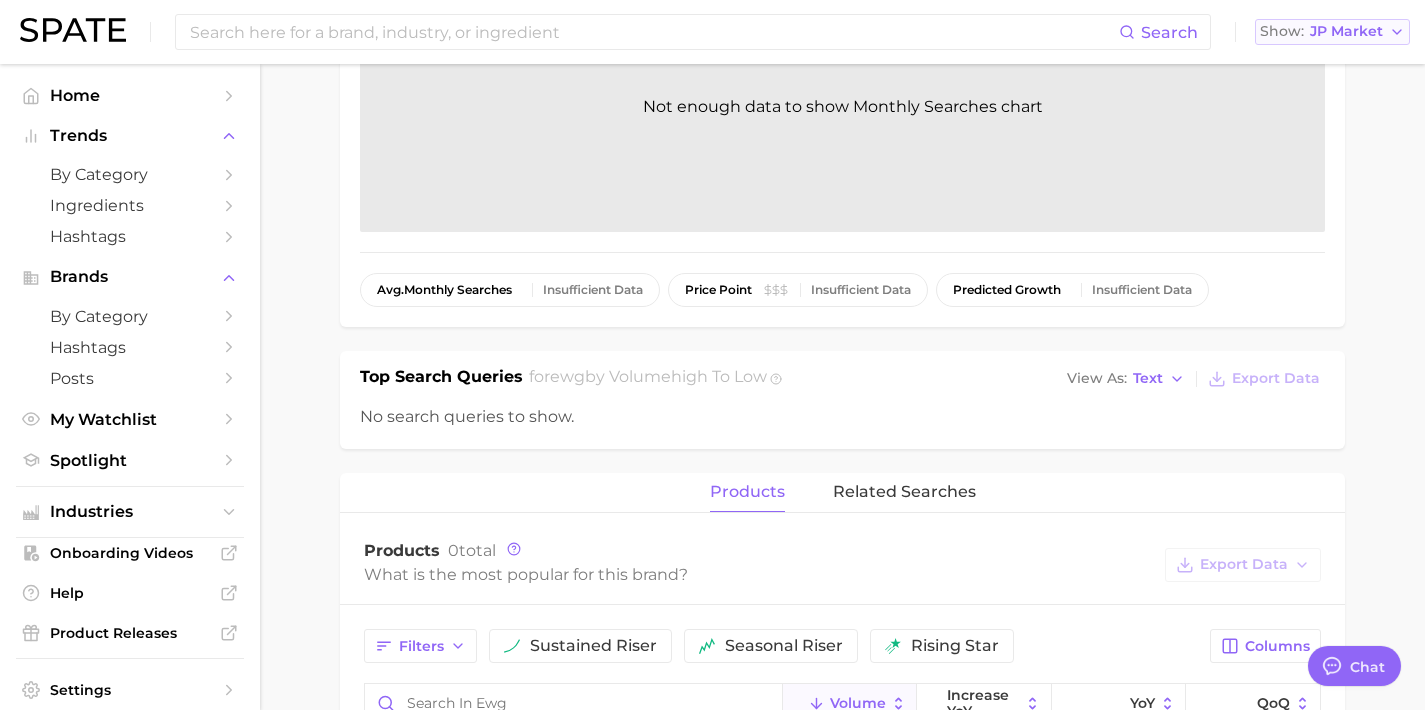 click on "JP Market" at bounding box center [1346, 31] 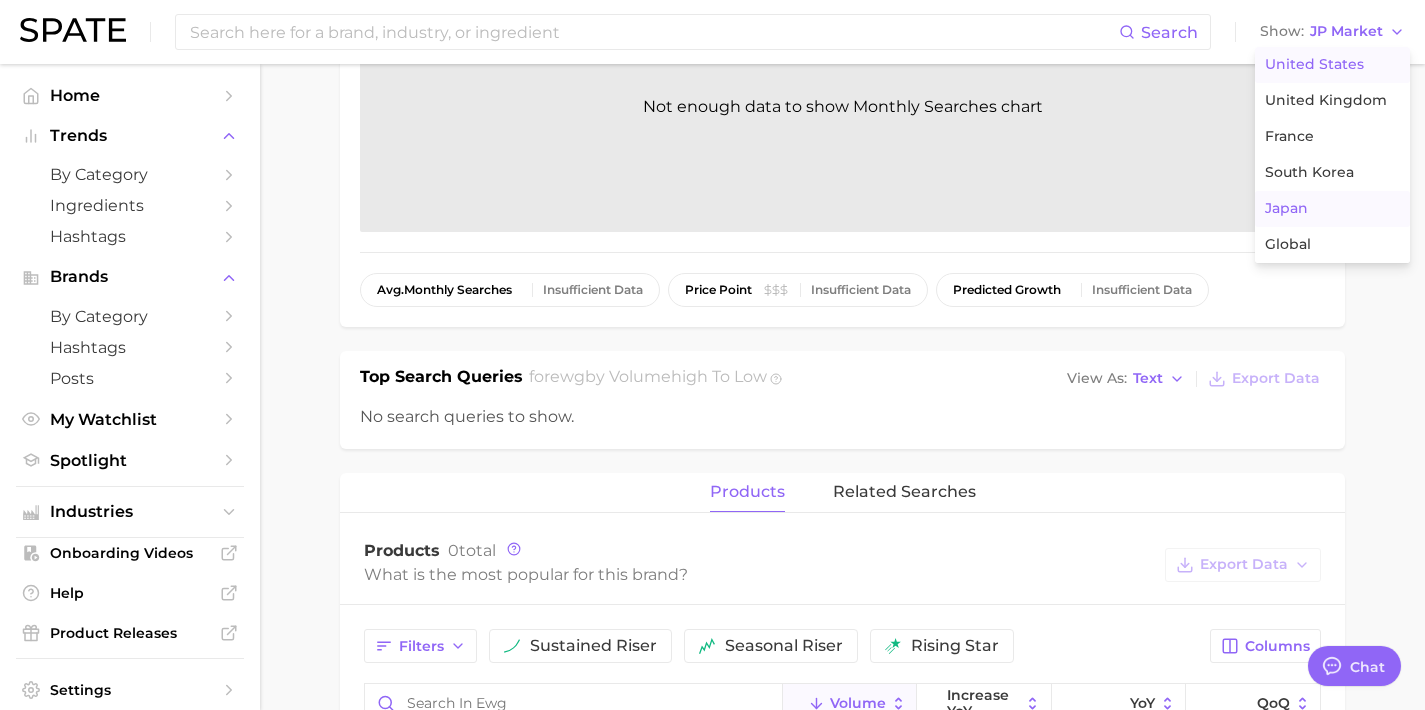 click on "United States" at bounding box center [1332, 65] 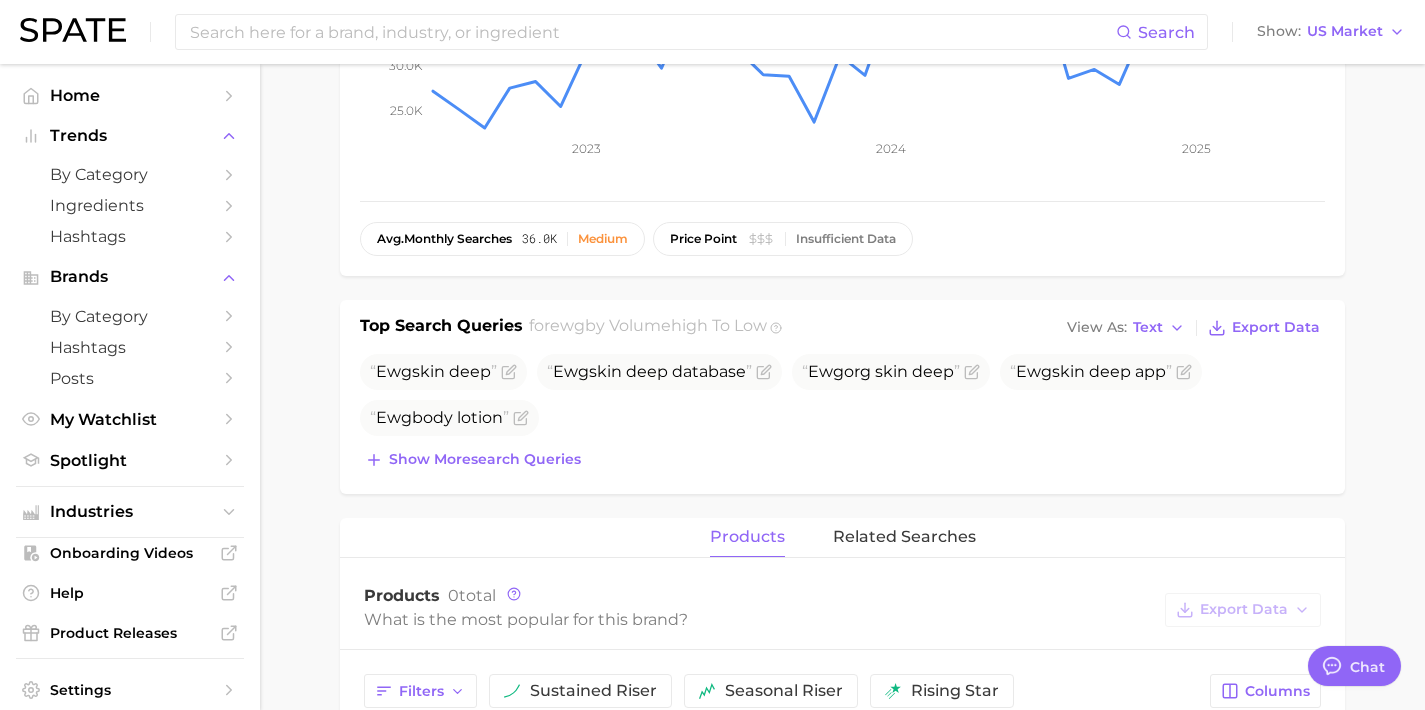 scroll, scrollTop: 475, scrollLeft: 0, axis: vertical 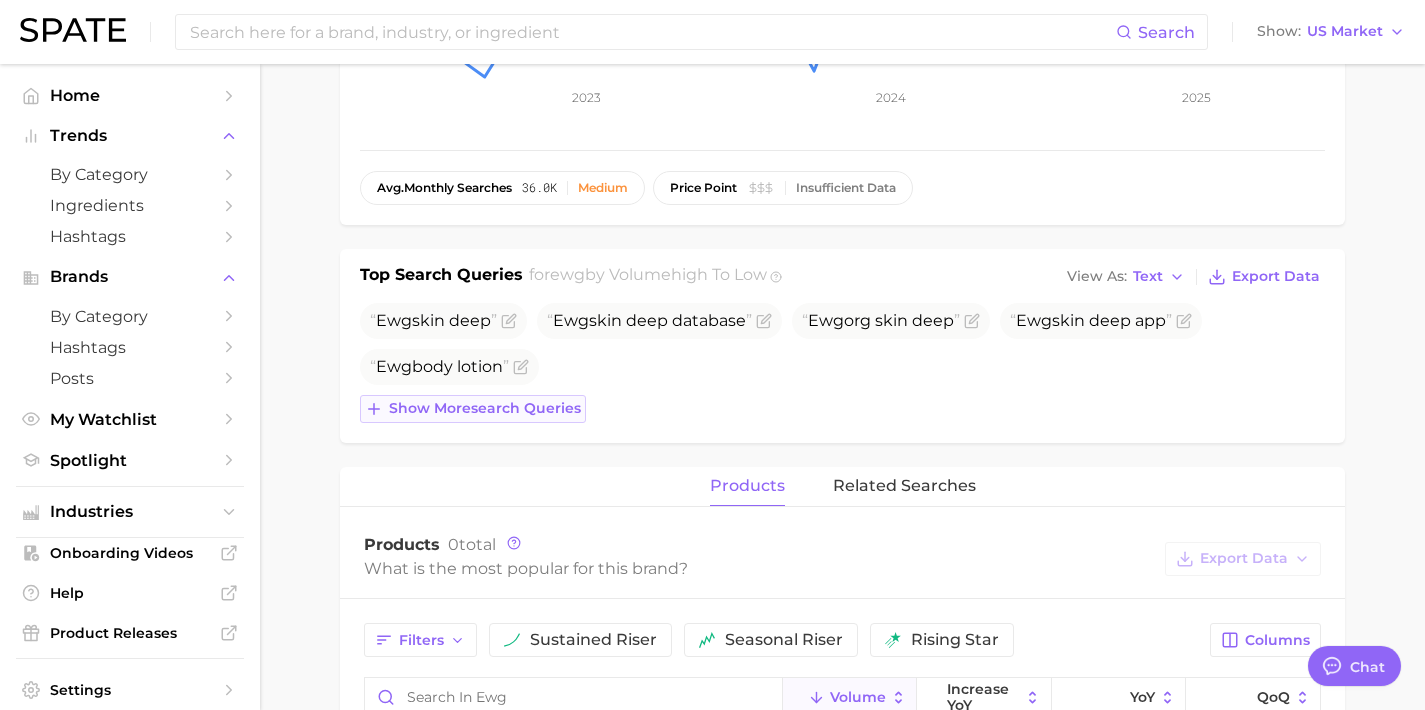 click on "Show more  search queries" at bounding box center (485, 408) 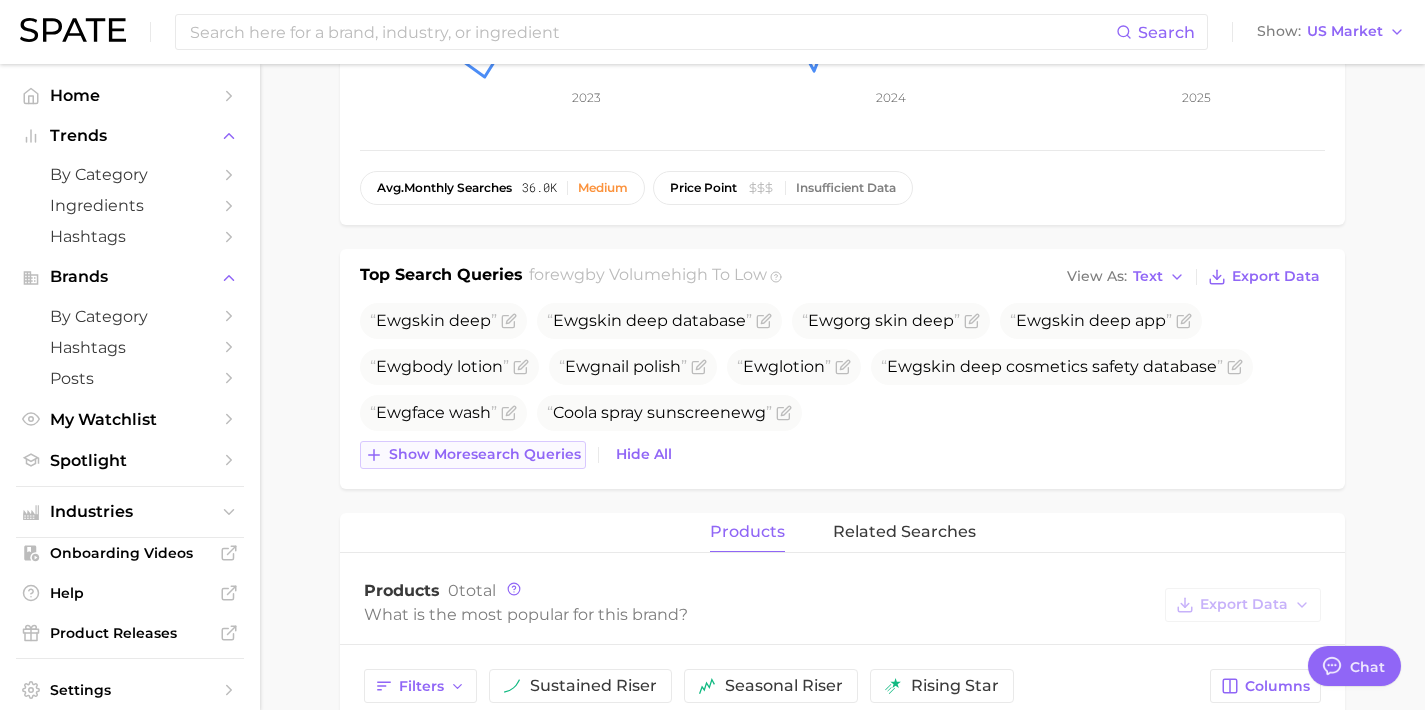 click on "Show more  search queries" at bounding box center (485, 454) 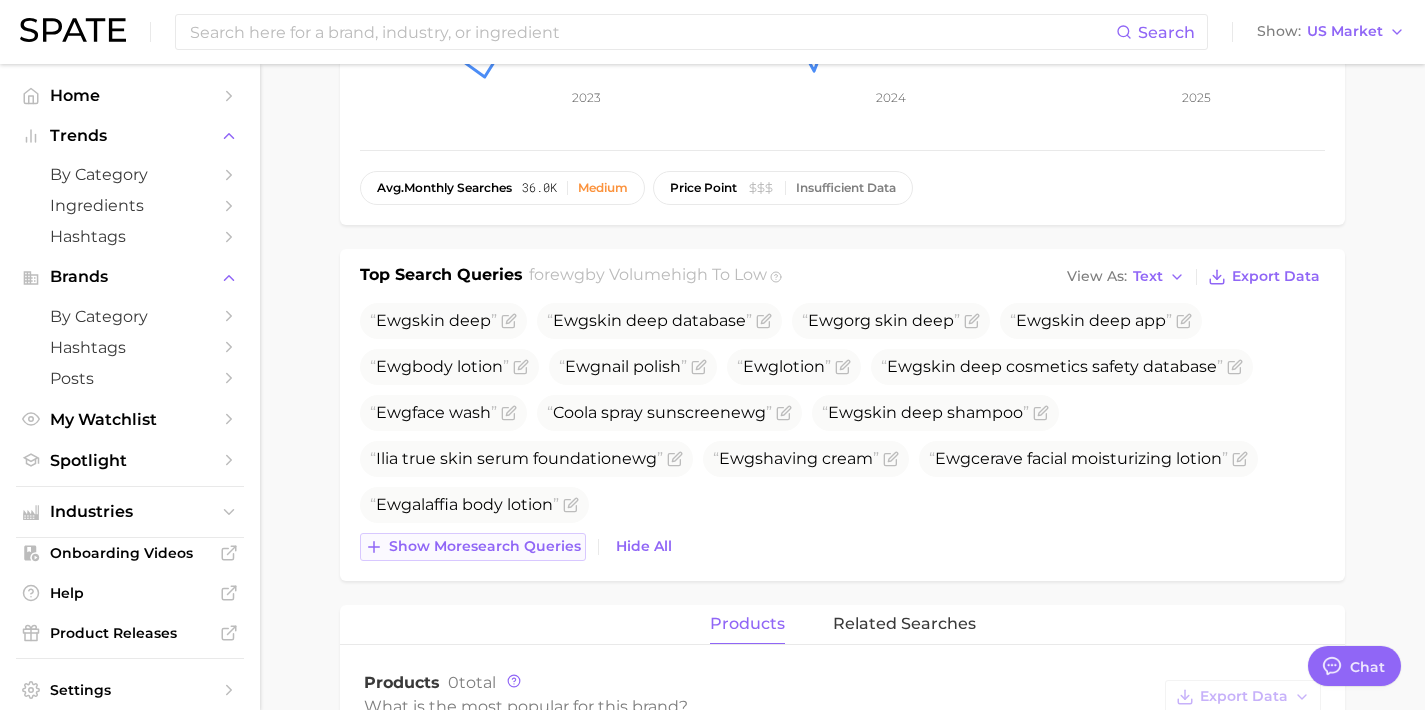 click on "Show more  search queries" at bounding box center (485, 546) 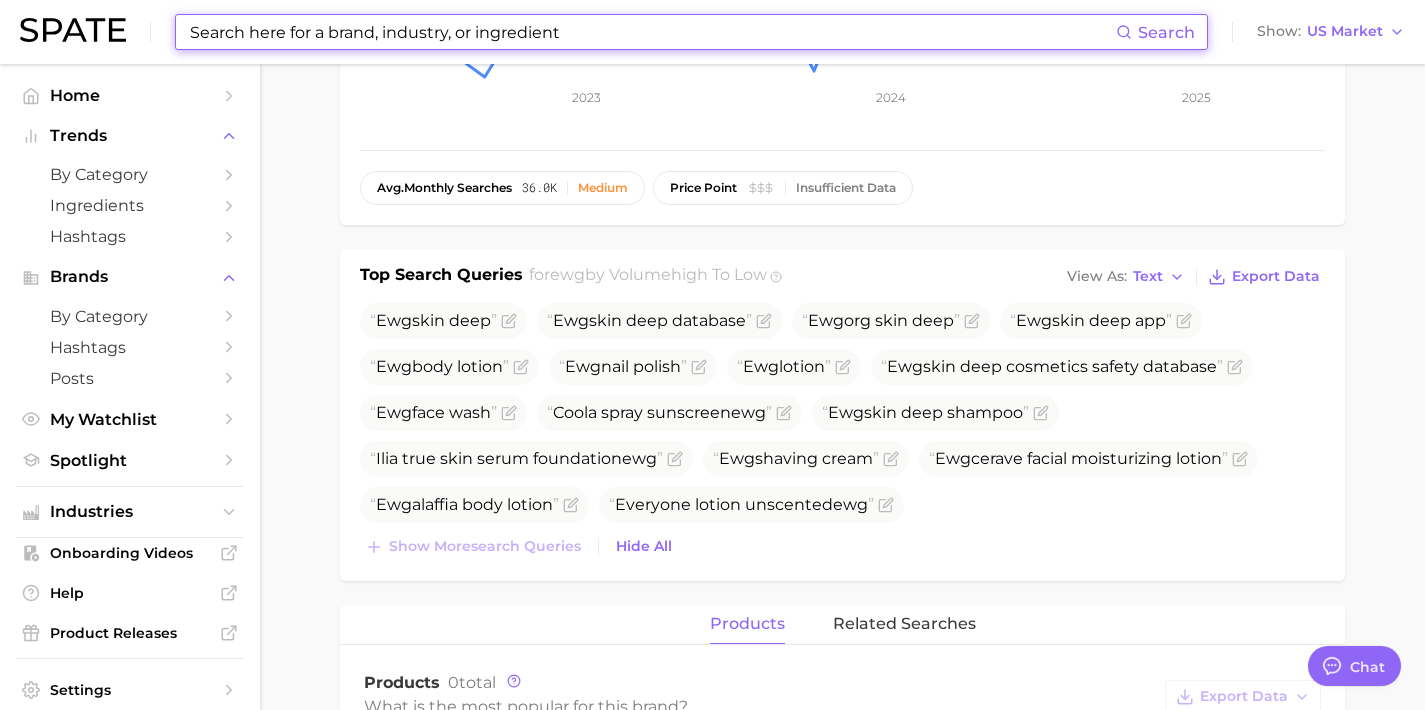 click at bounding box center [652, 32] 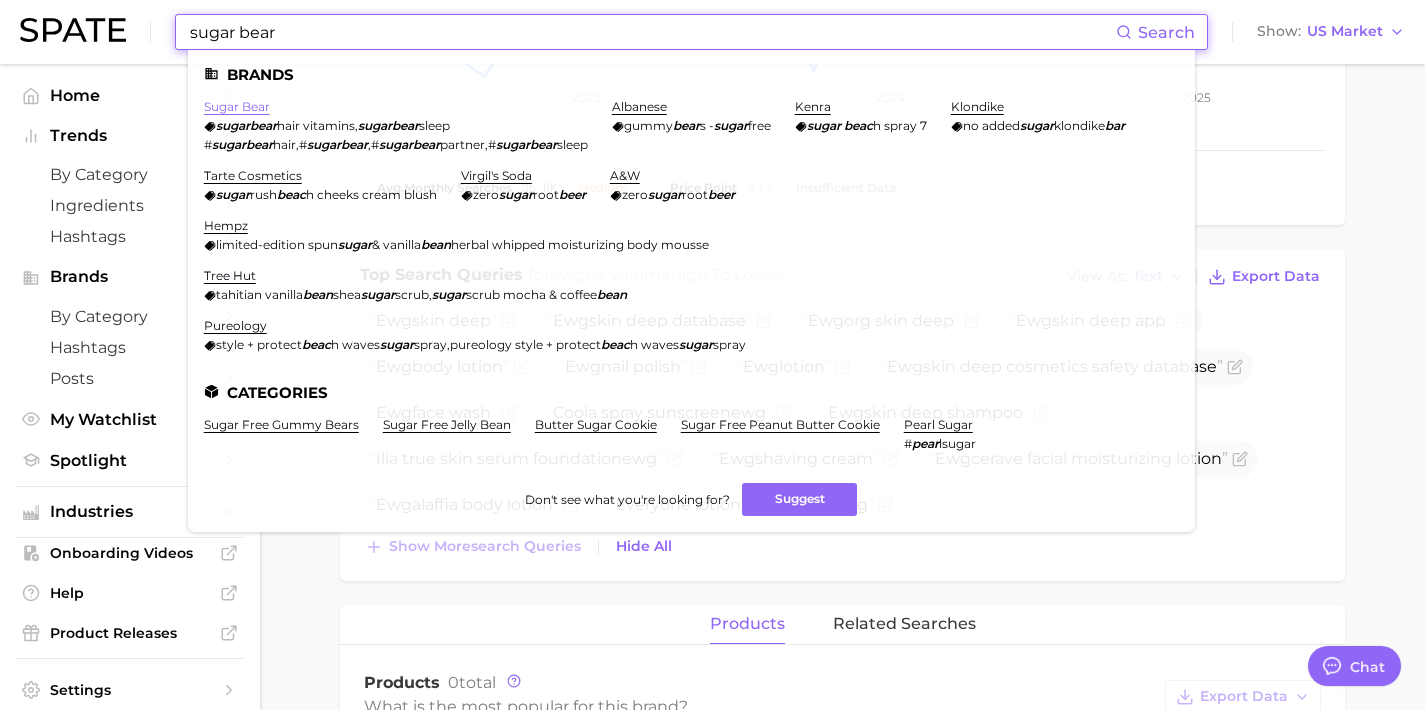 type on "sugar bear" 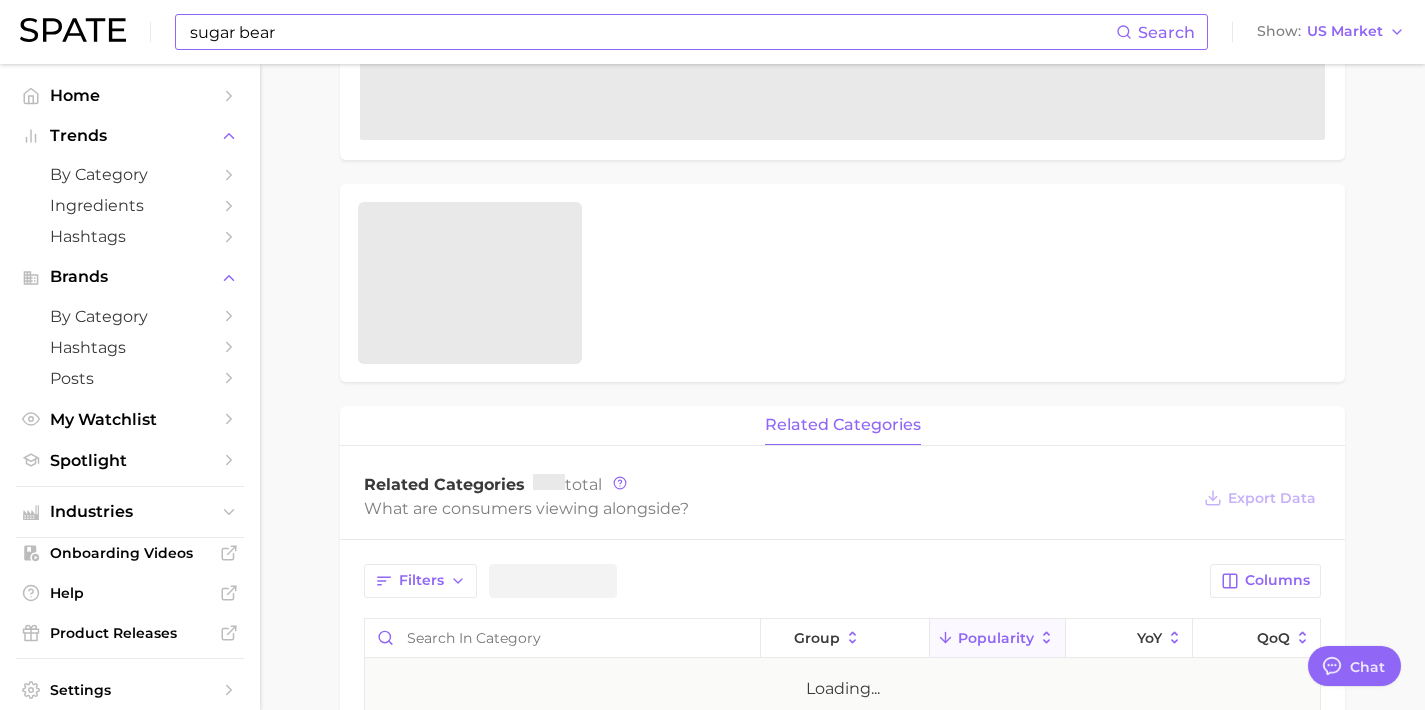 scroll, scrollTop: 0, scrollLeft: 0, axis: both 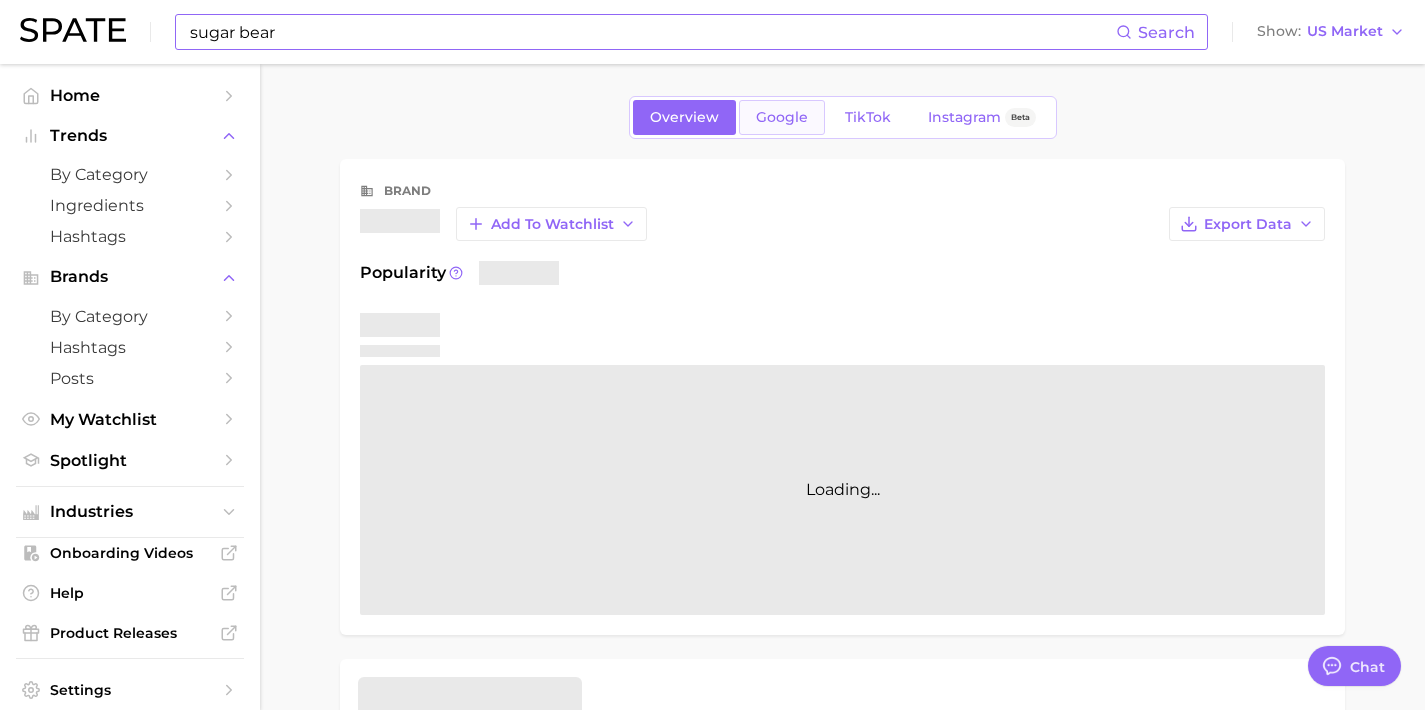click on "Google" at bounding box center [782, 117] 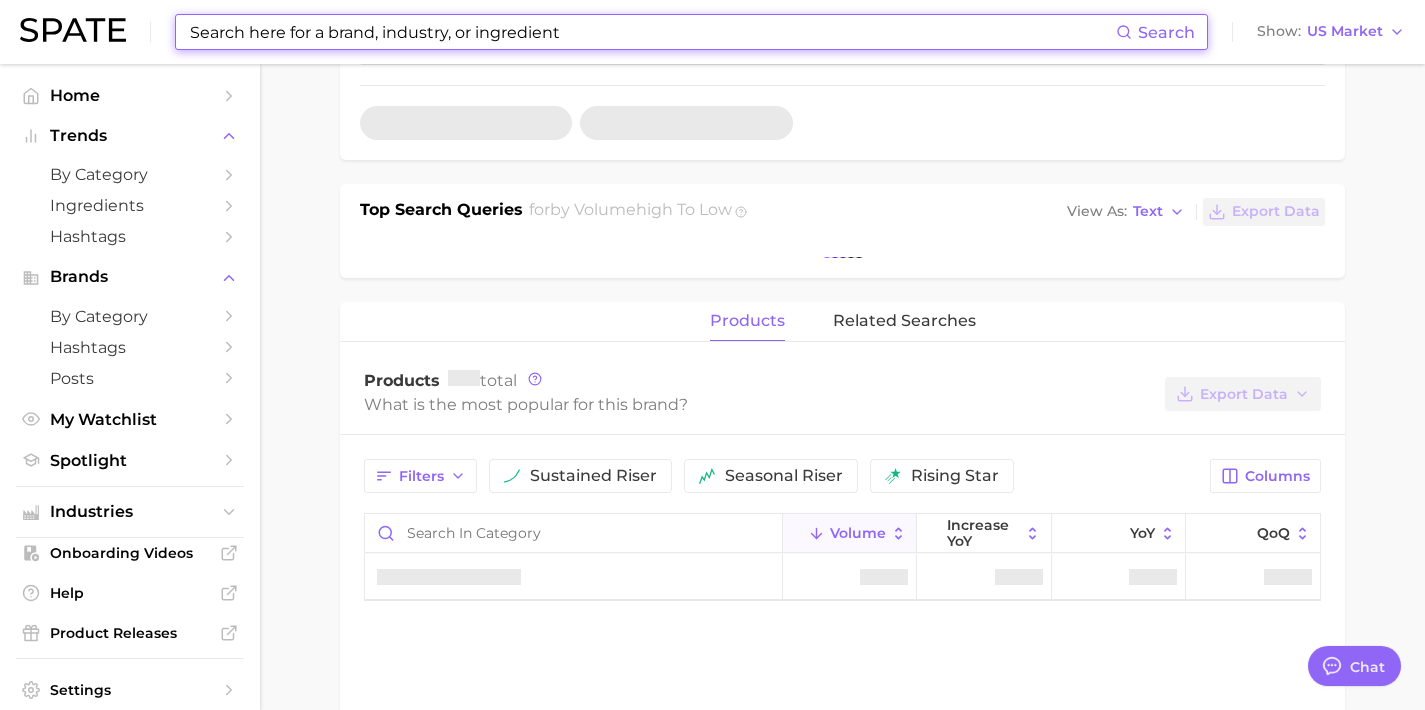scroll, scrollTop: 588, scrollLeft: 0, axis: vertical 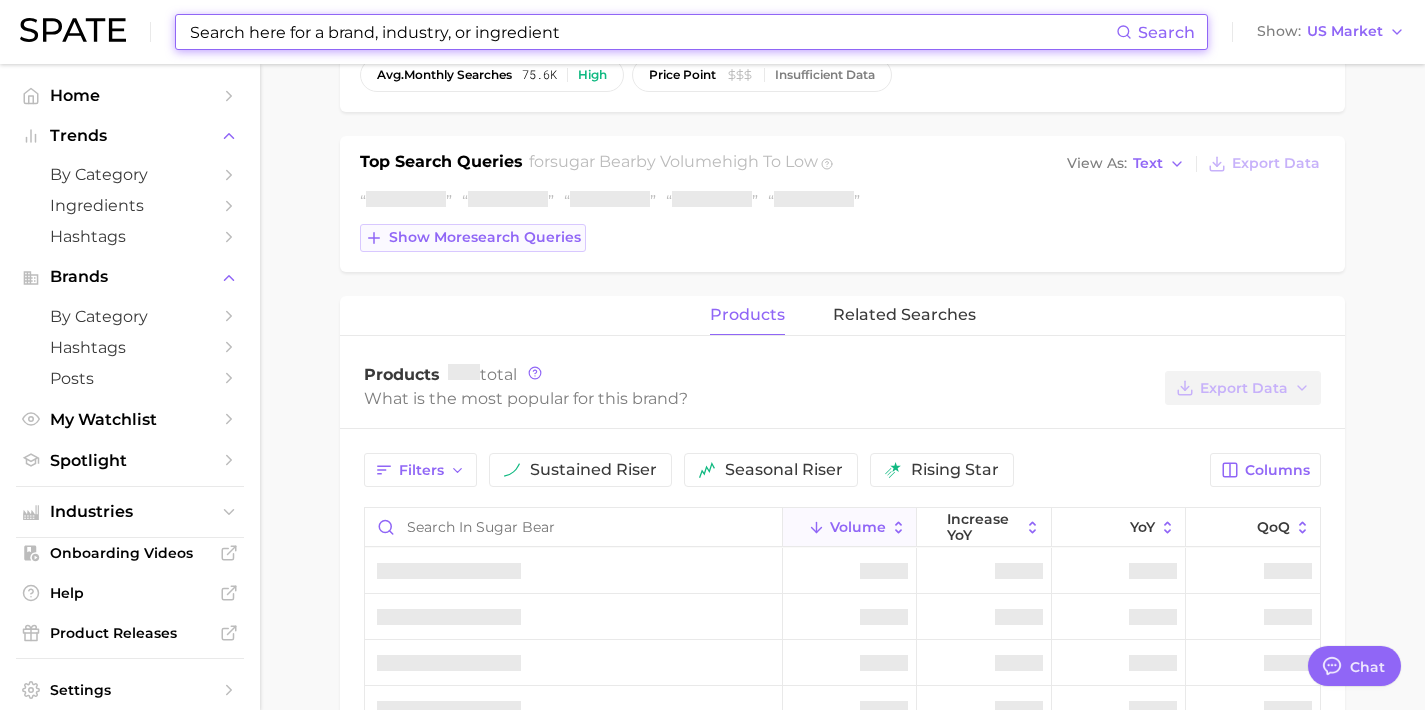 click on "Show more  search queries" at bounding box center [485, 237] 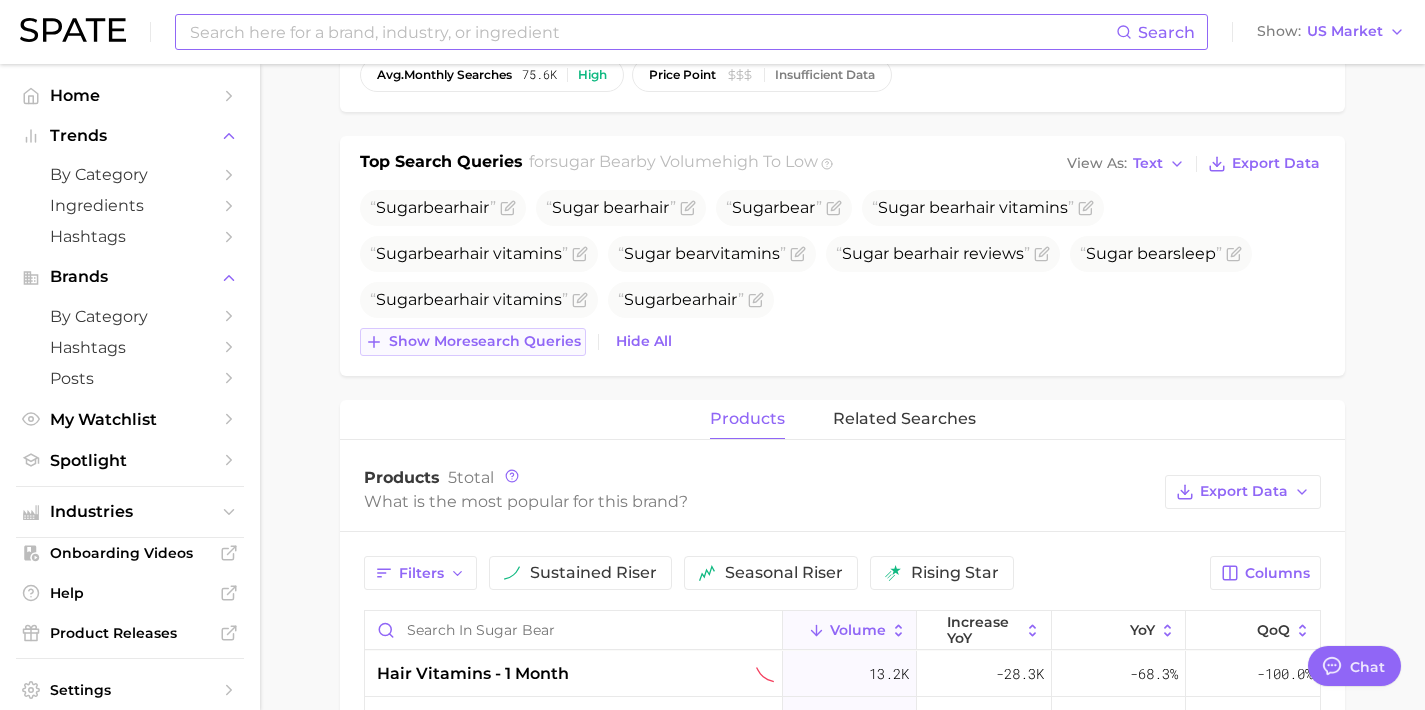 click on "Show more  search queries" at bounding box center [473, 342] 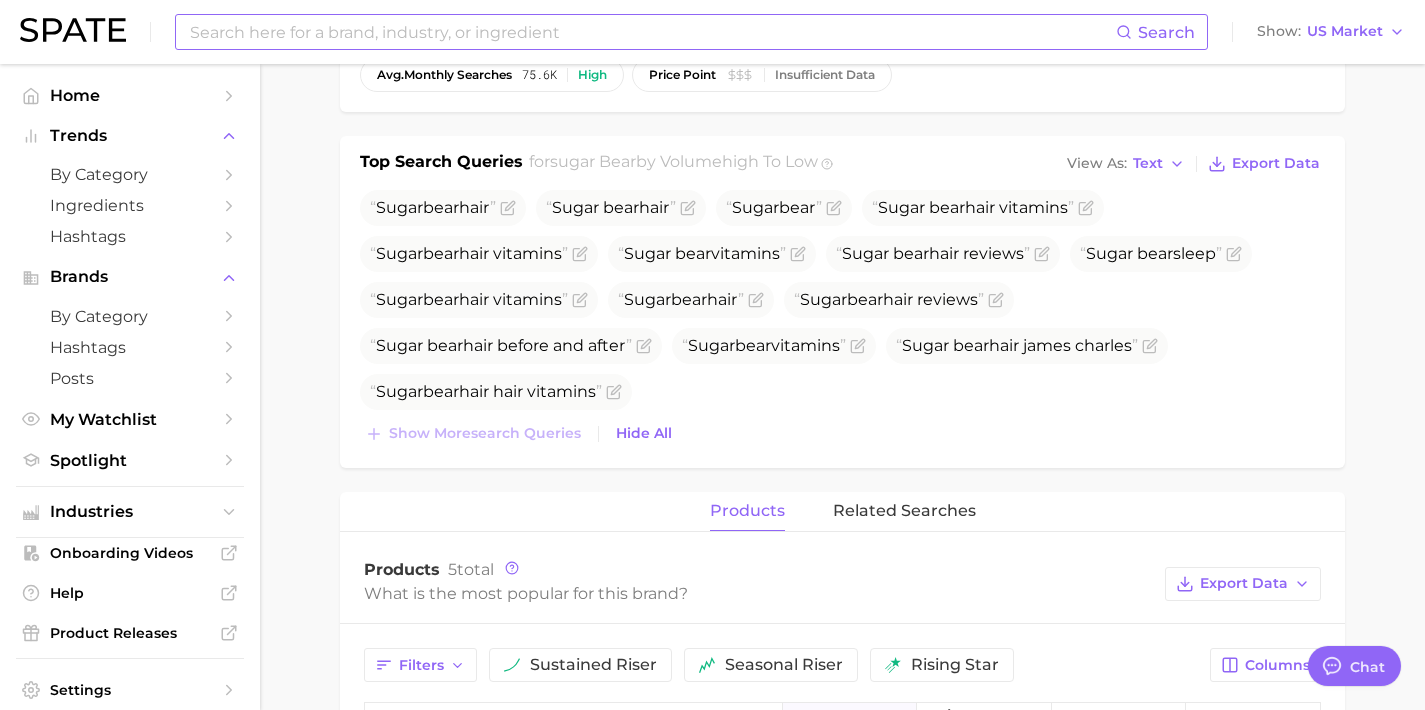 scroll, scrollTop: 0, scrollLeft: 0, axis: both 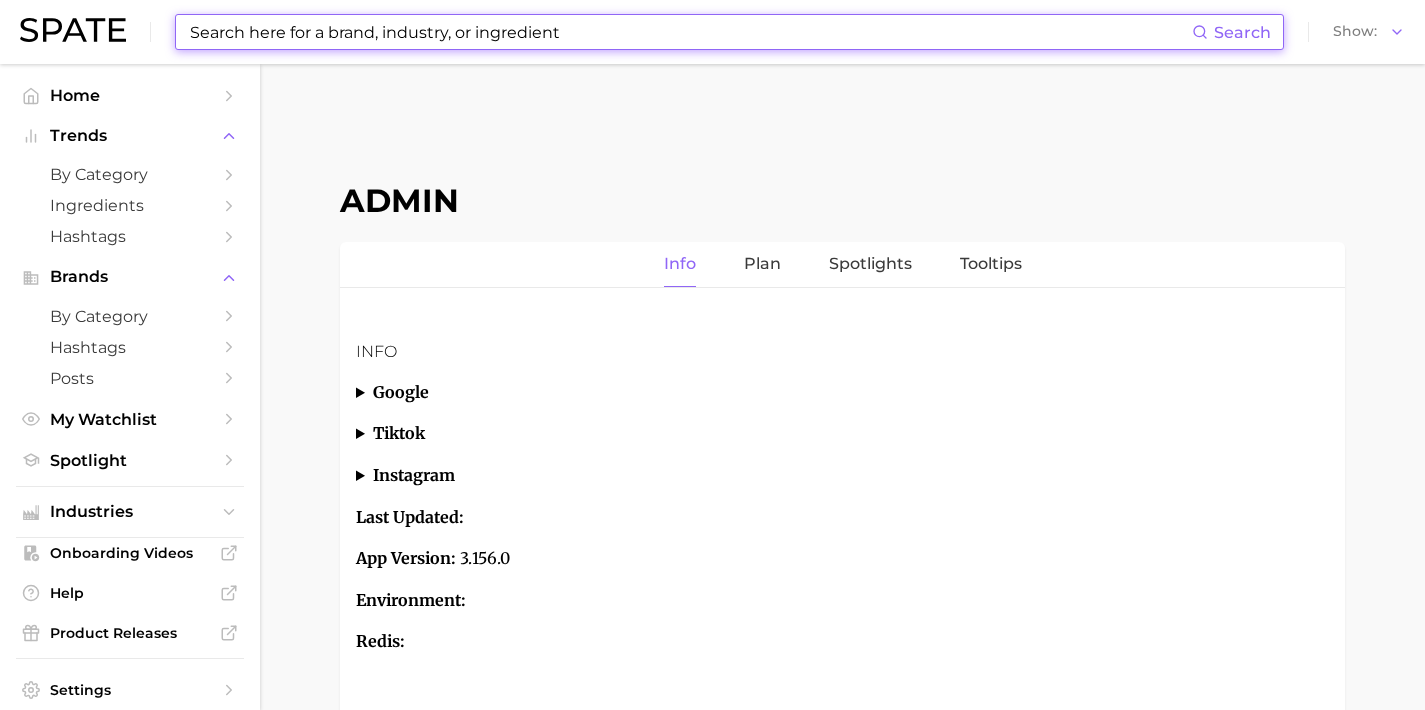 click at bounding box center [690, 32] 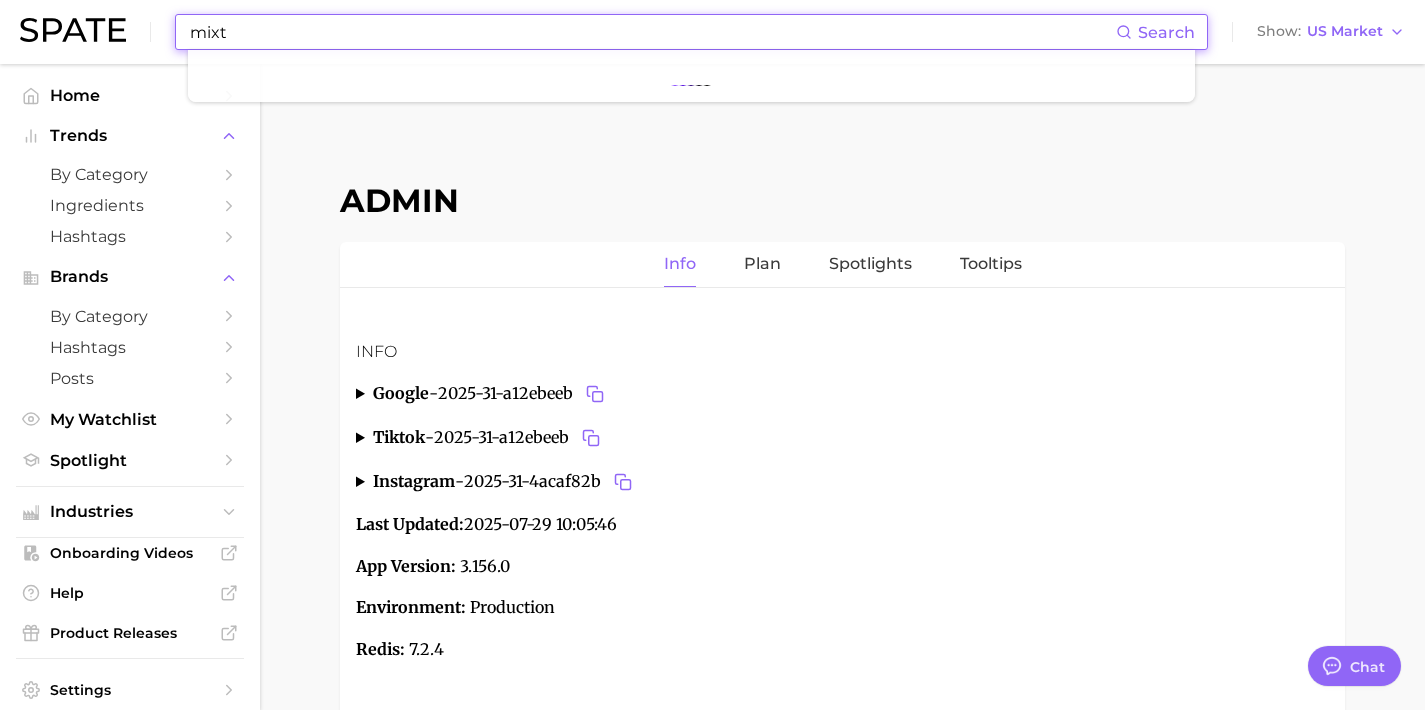 scroll, scrollTop: 7549, scrollLeft: 0, axis: vertical 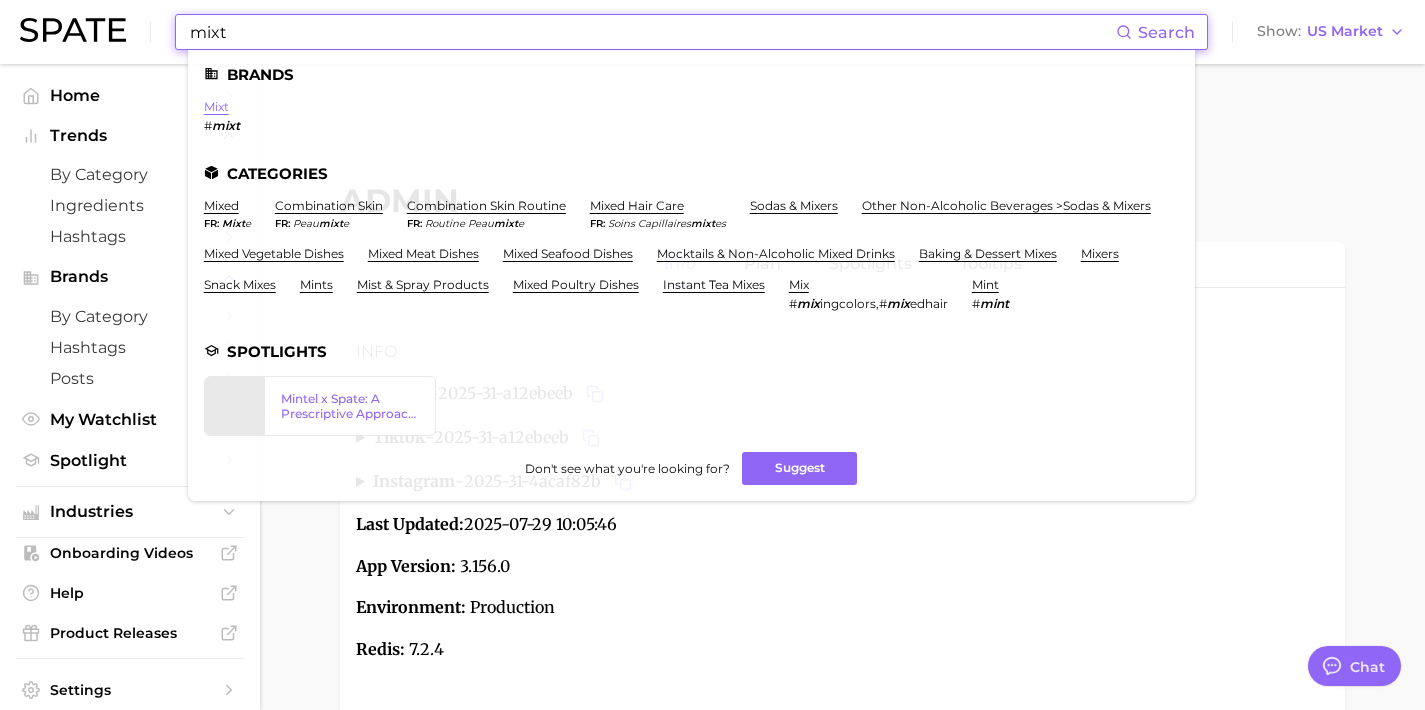 type on "mixt" 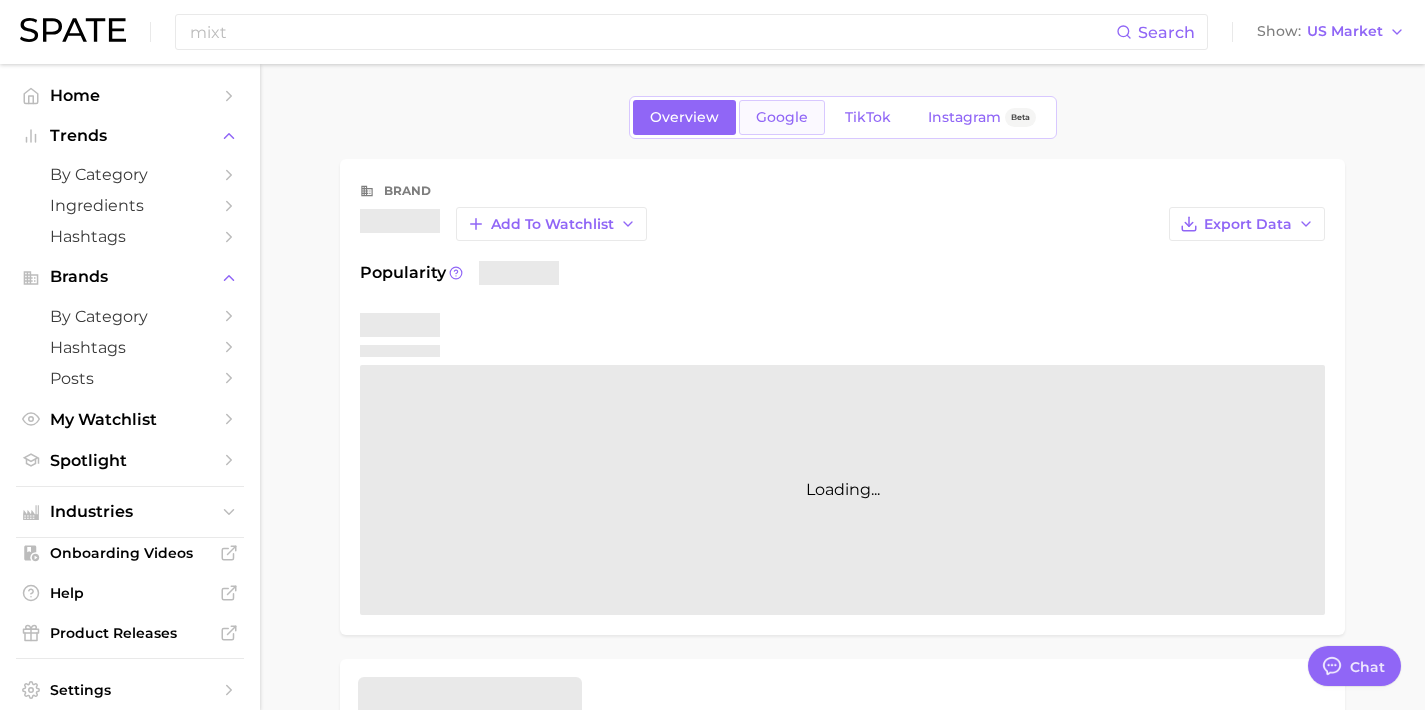 click on "Google" at bounding box center (782, 117) 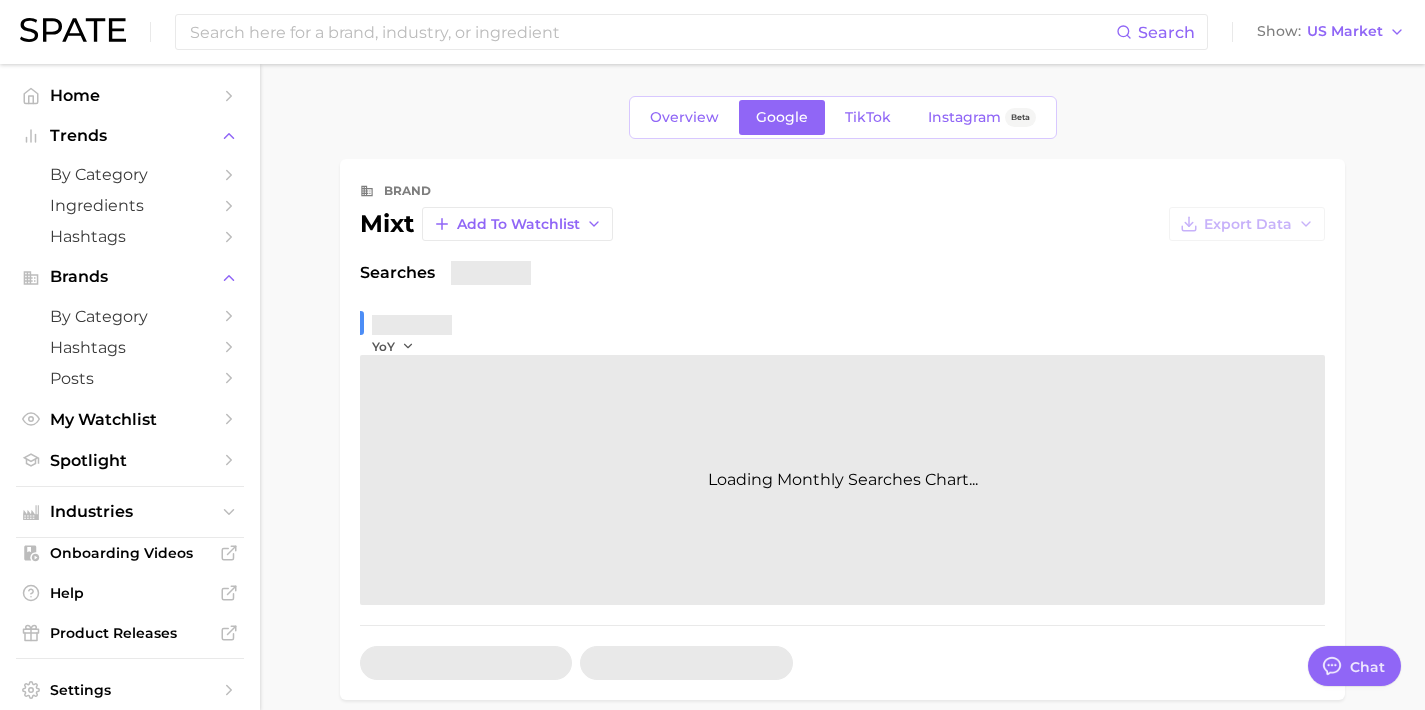 scroll, scrollTop: 176, scrollLeft: 0, axis: vertical 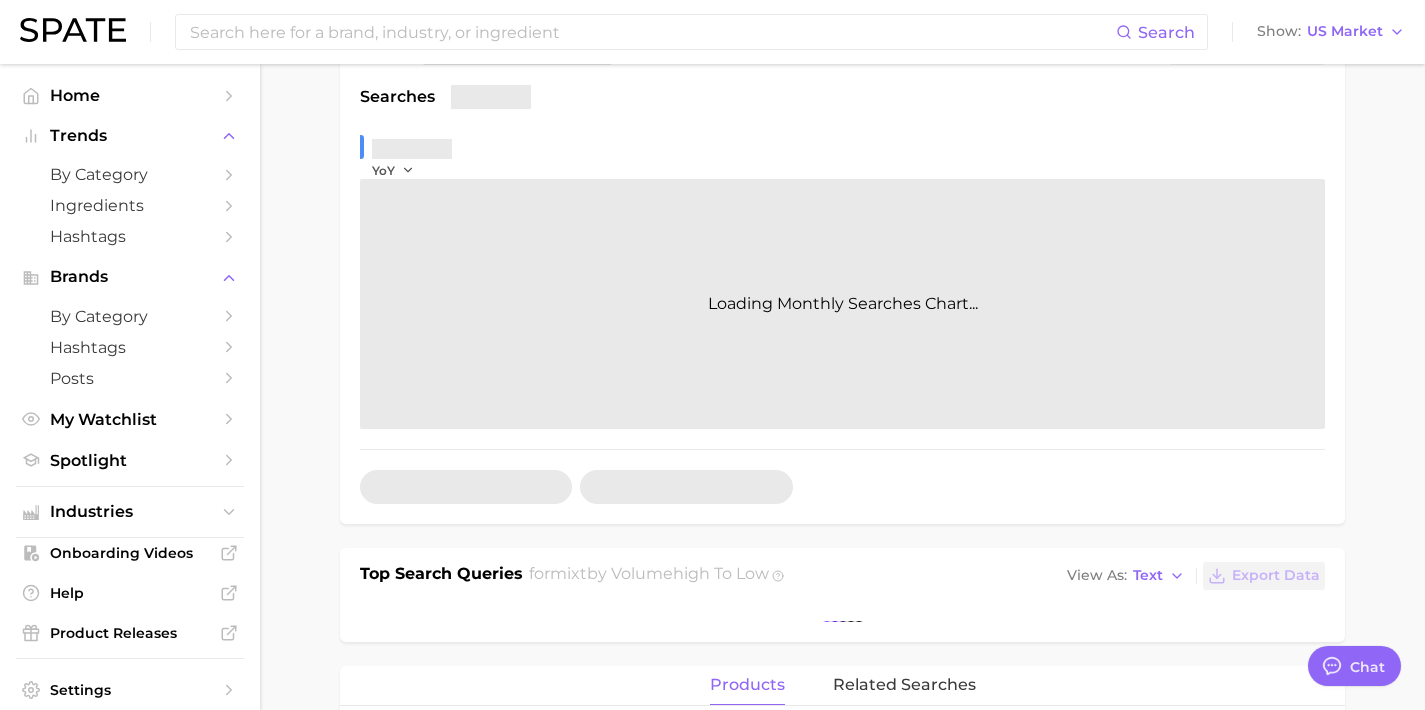 type on "x" 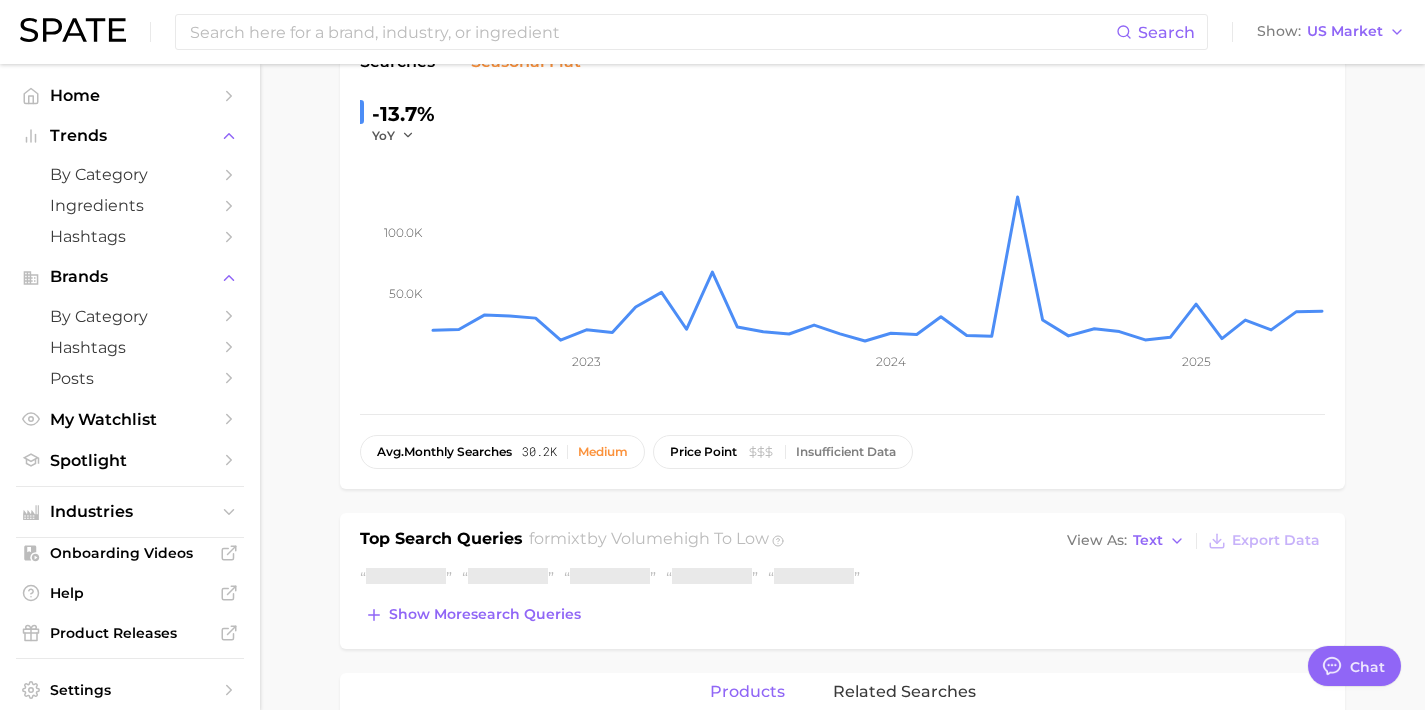 scroll, scrollTop: 213, scrollLeft: 0, axis: vertical 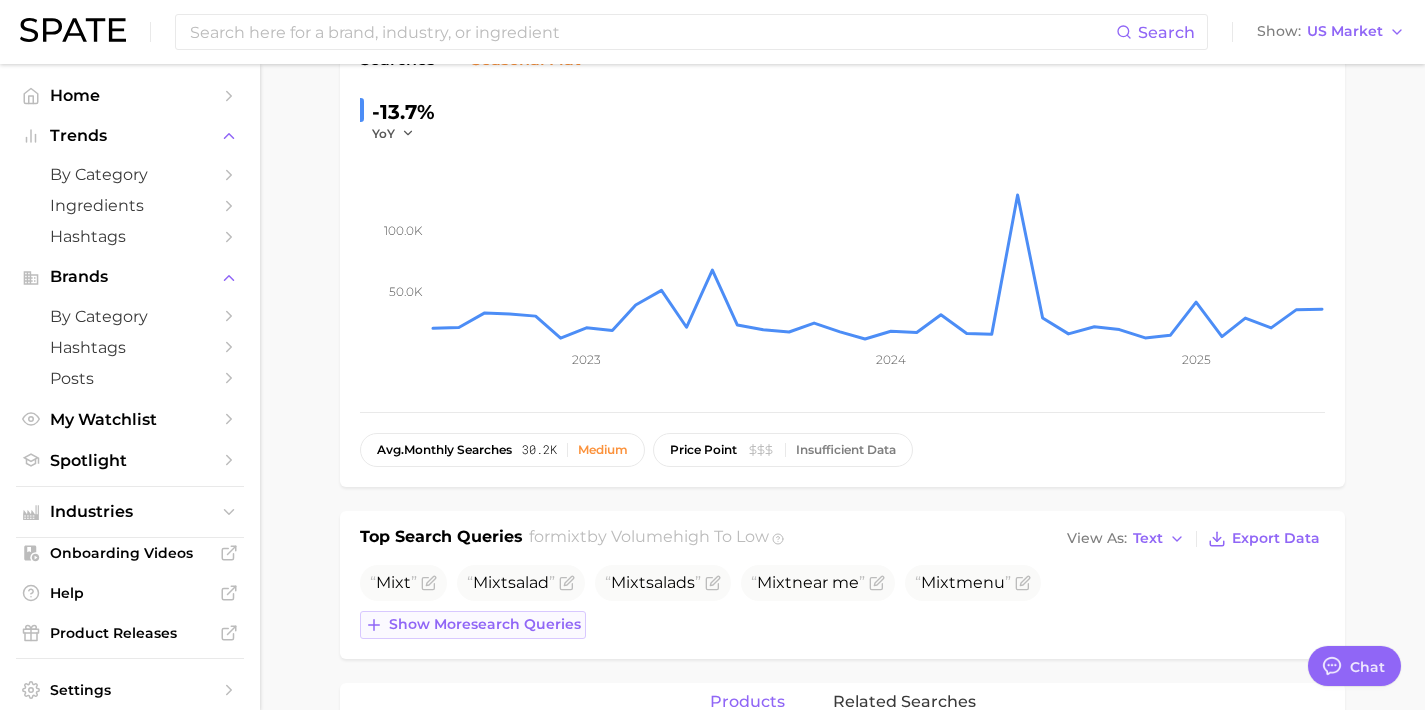 click on "Show more  search queries" at bounding box center (485, 624) 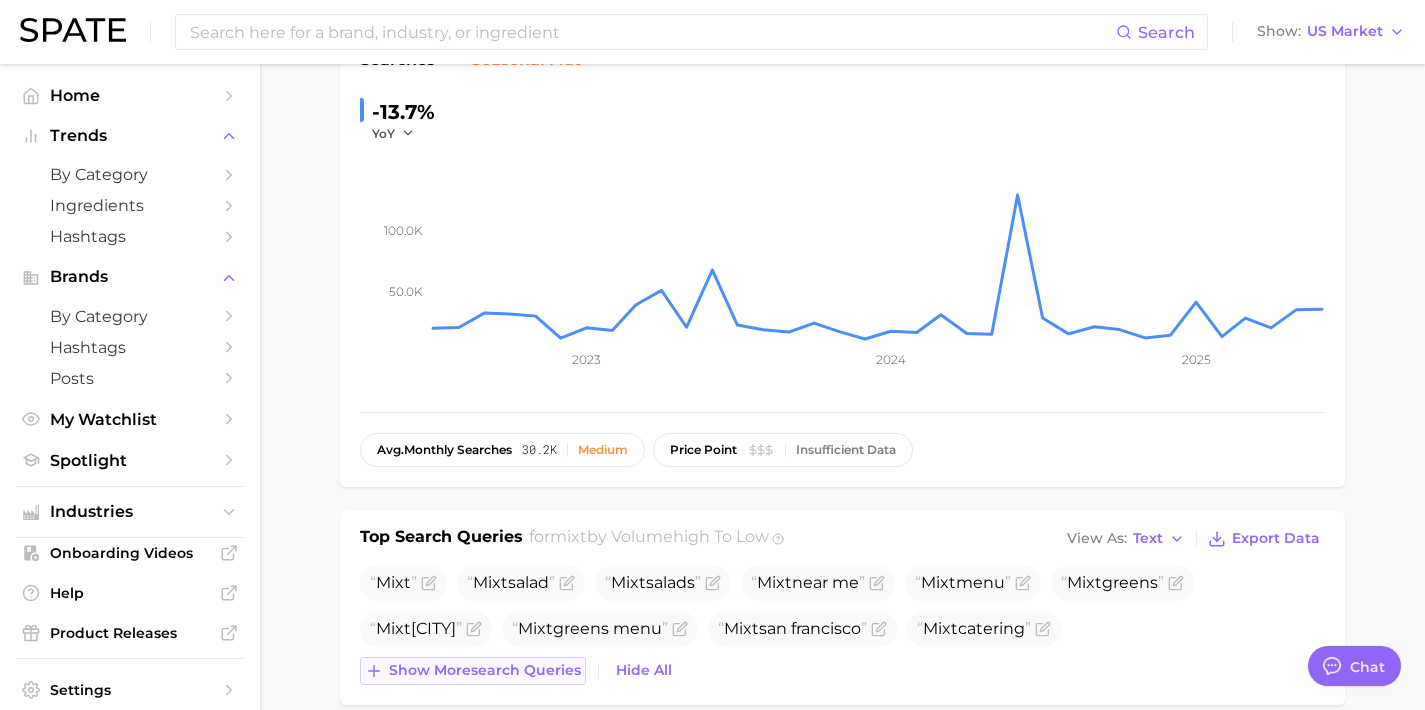 click on "Show more  search queries" at bounding box center [485, 670] 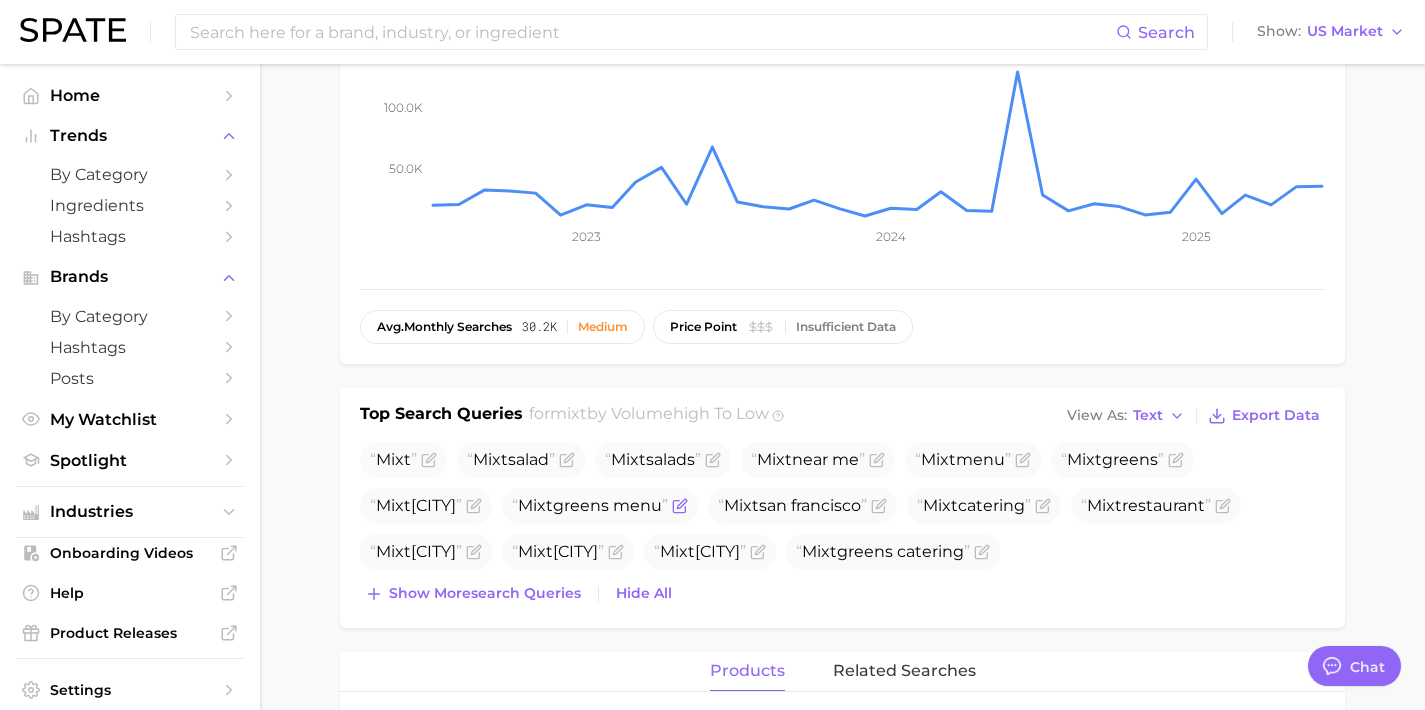 scroll, scrollTop: 339, scrollLeft: 0, axis: vertical 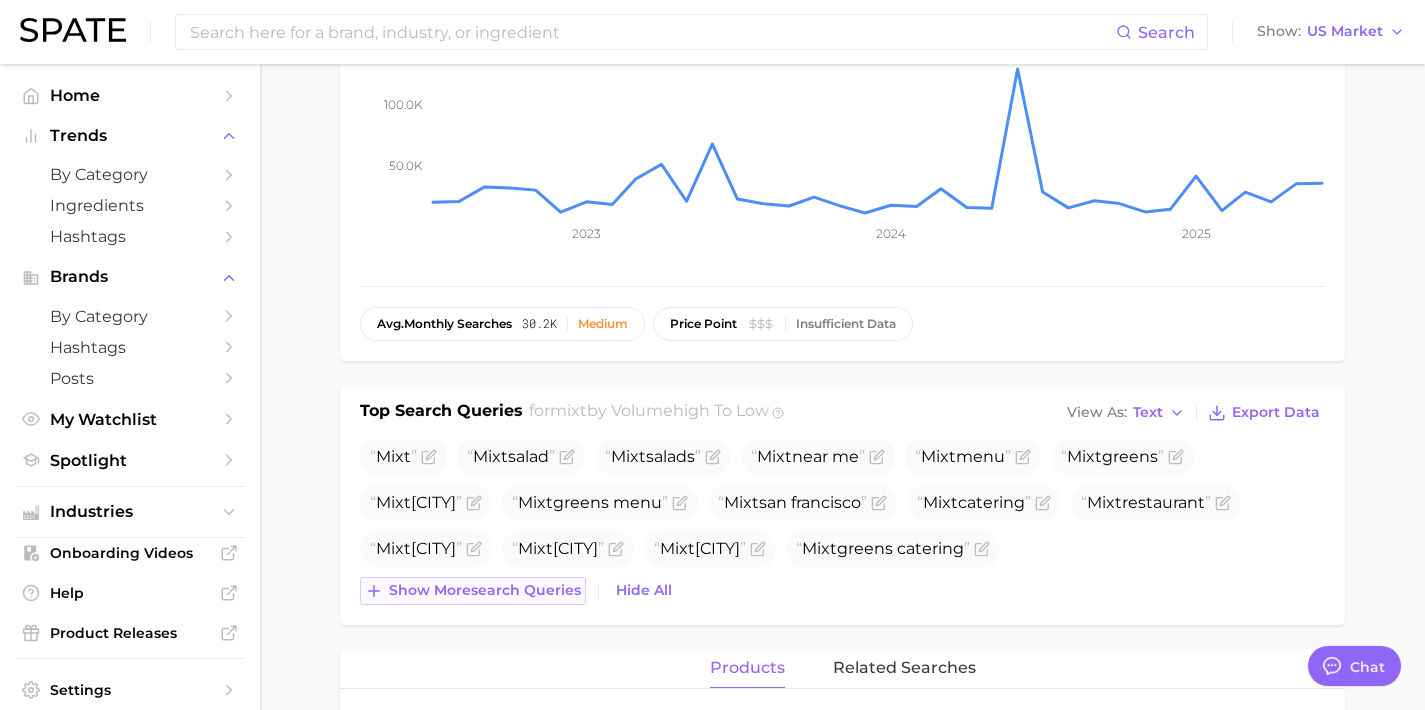 click on "Show more  search queries" at bounding box center [473, 591] 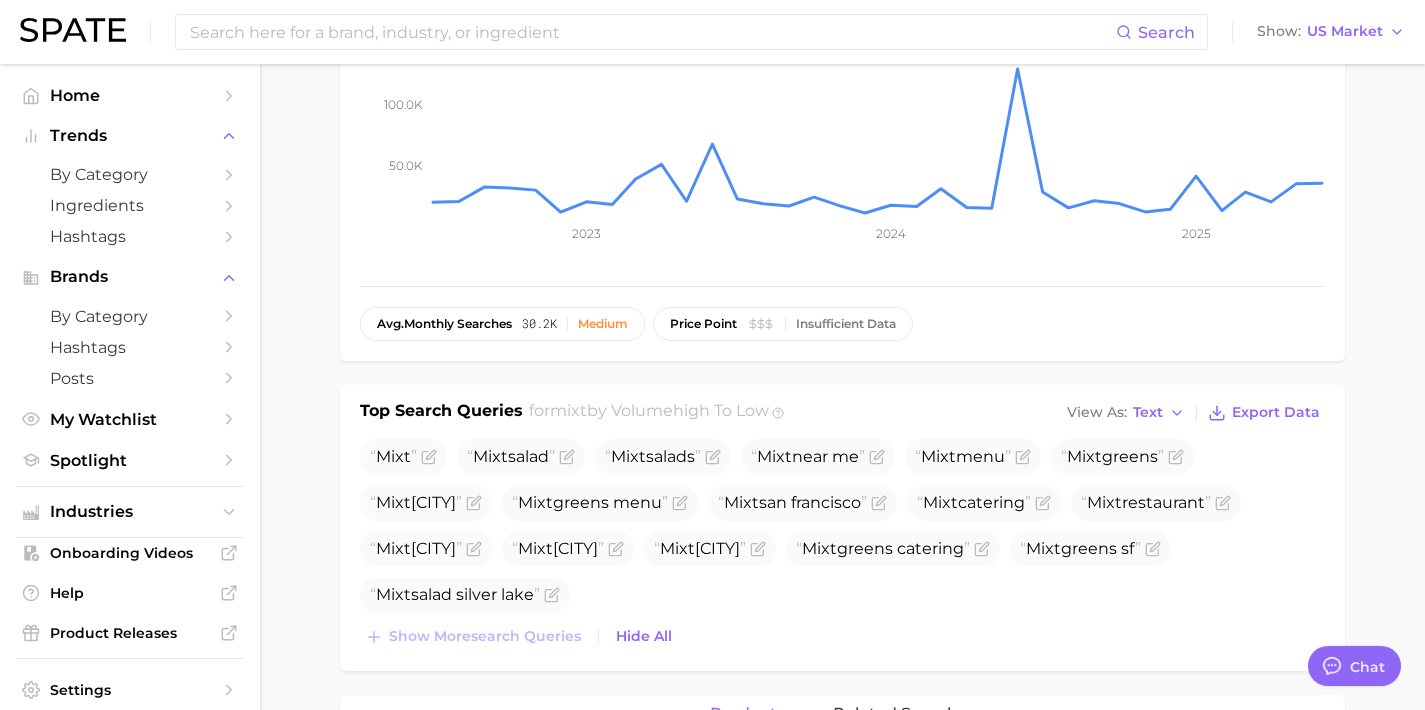 scroll, scrollTop: 0, scrollLeft: 0, axis: both 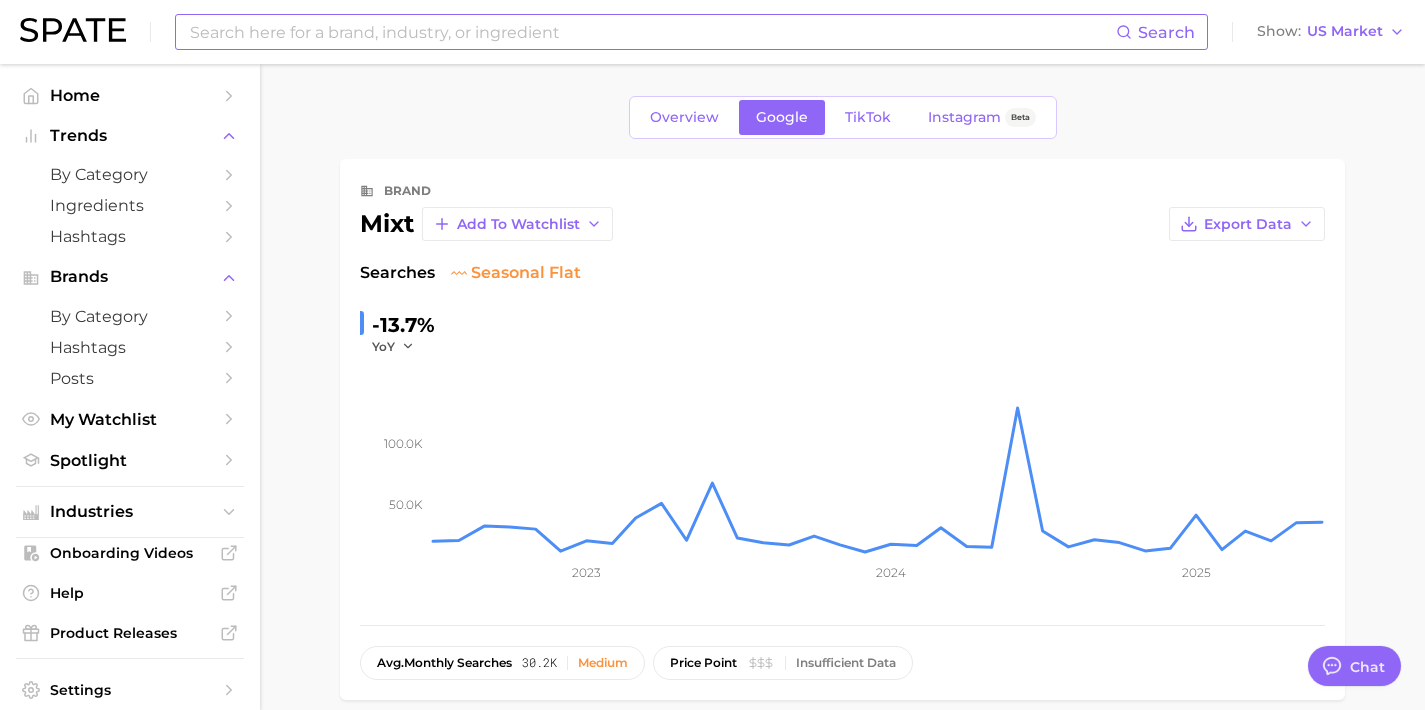 click at bounding box center (652, 32) 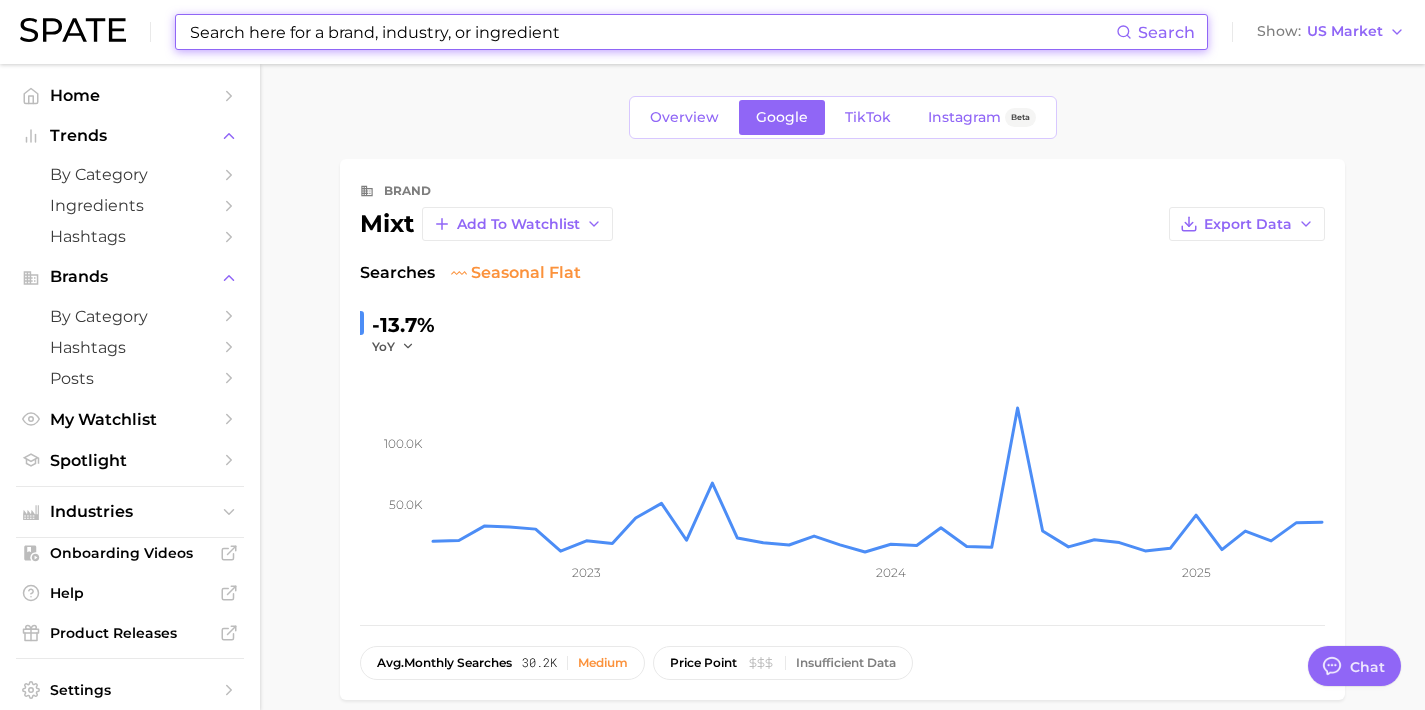 paste on "[FIRST] [LAST]" 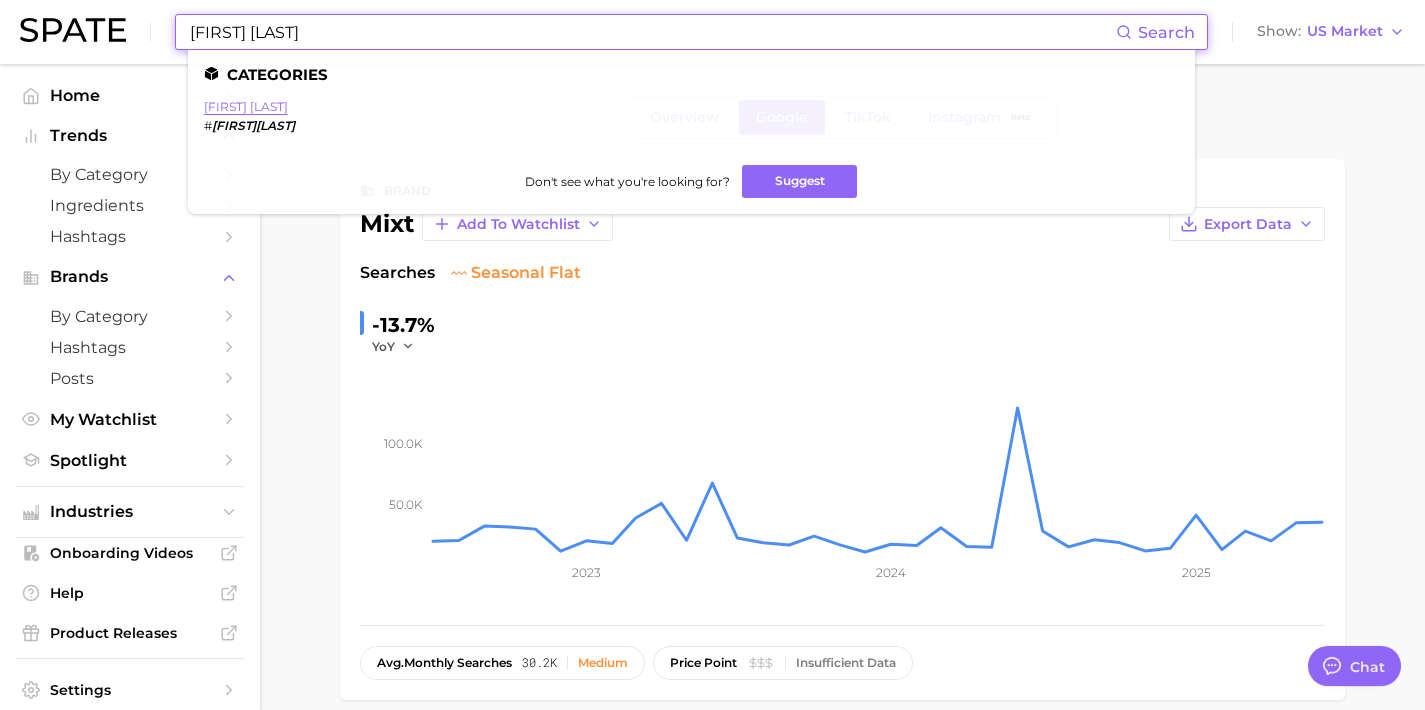 type on "[FIRST] [LAST]" 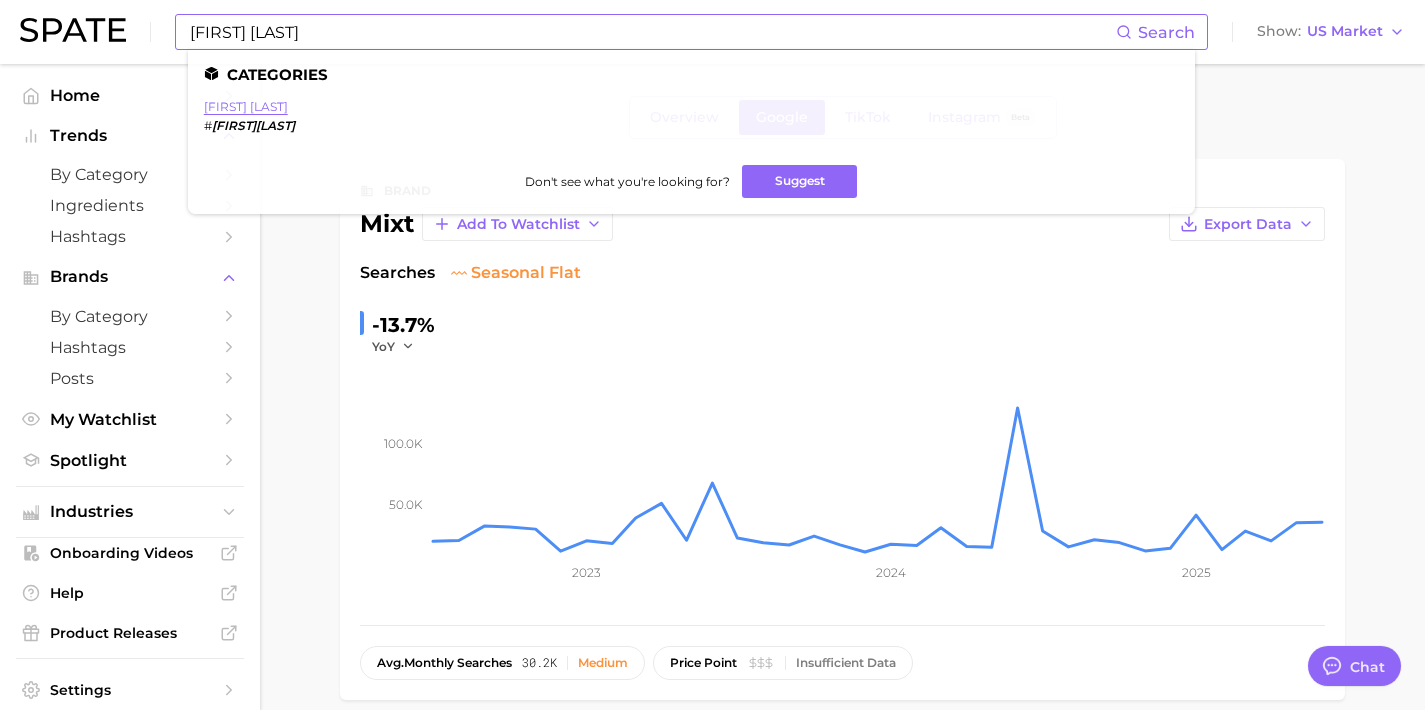 click on "[FIRST] [LAST]" at bounding box center [246, 106] 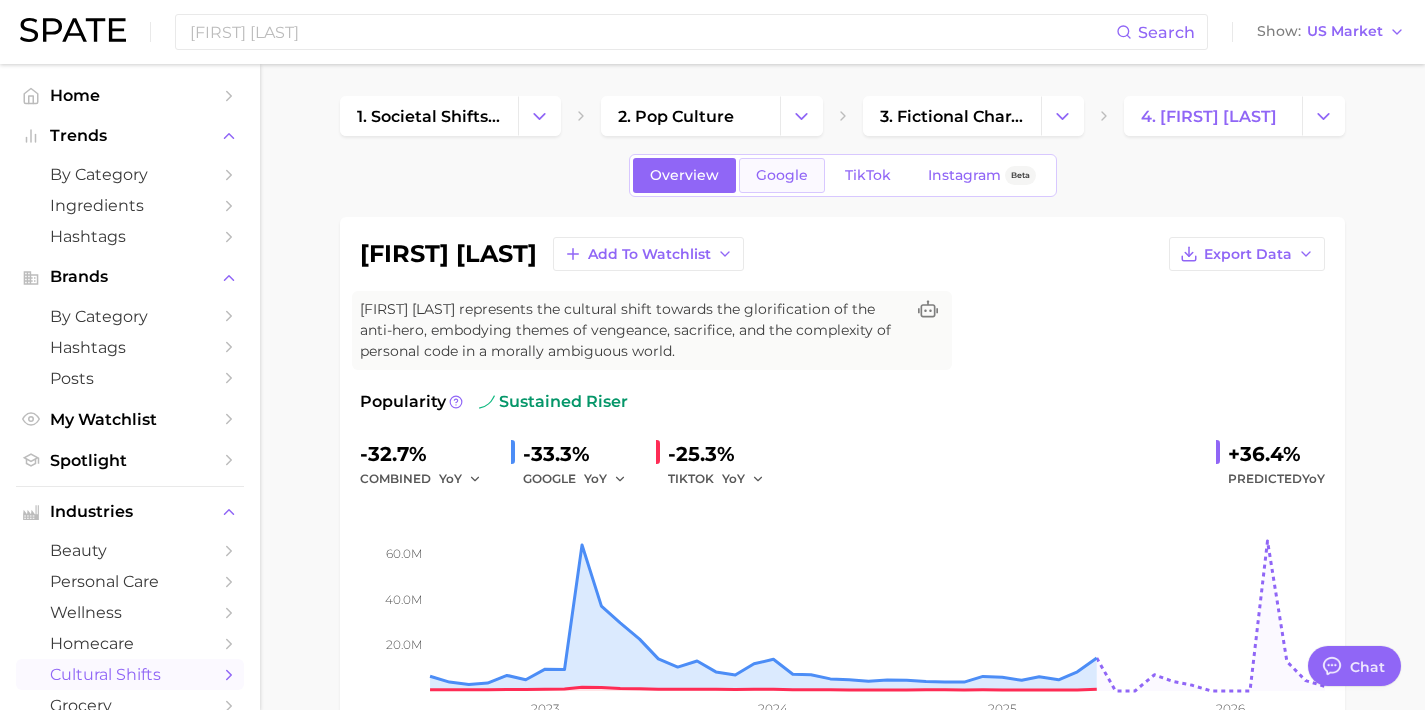 click on "Google" at bounding box center [782, 175] 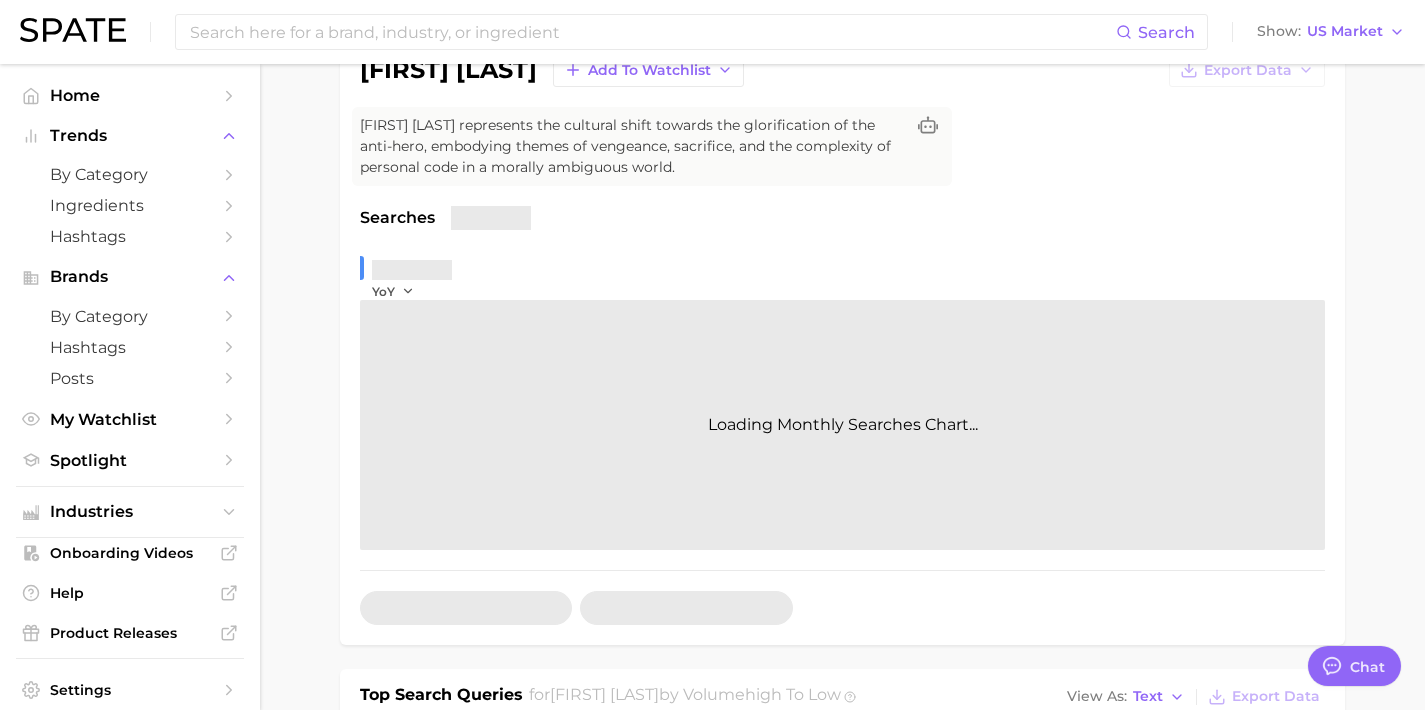 scroll, scrollTop: 593, scrollLeft: 0, axis: vertical 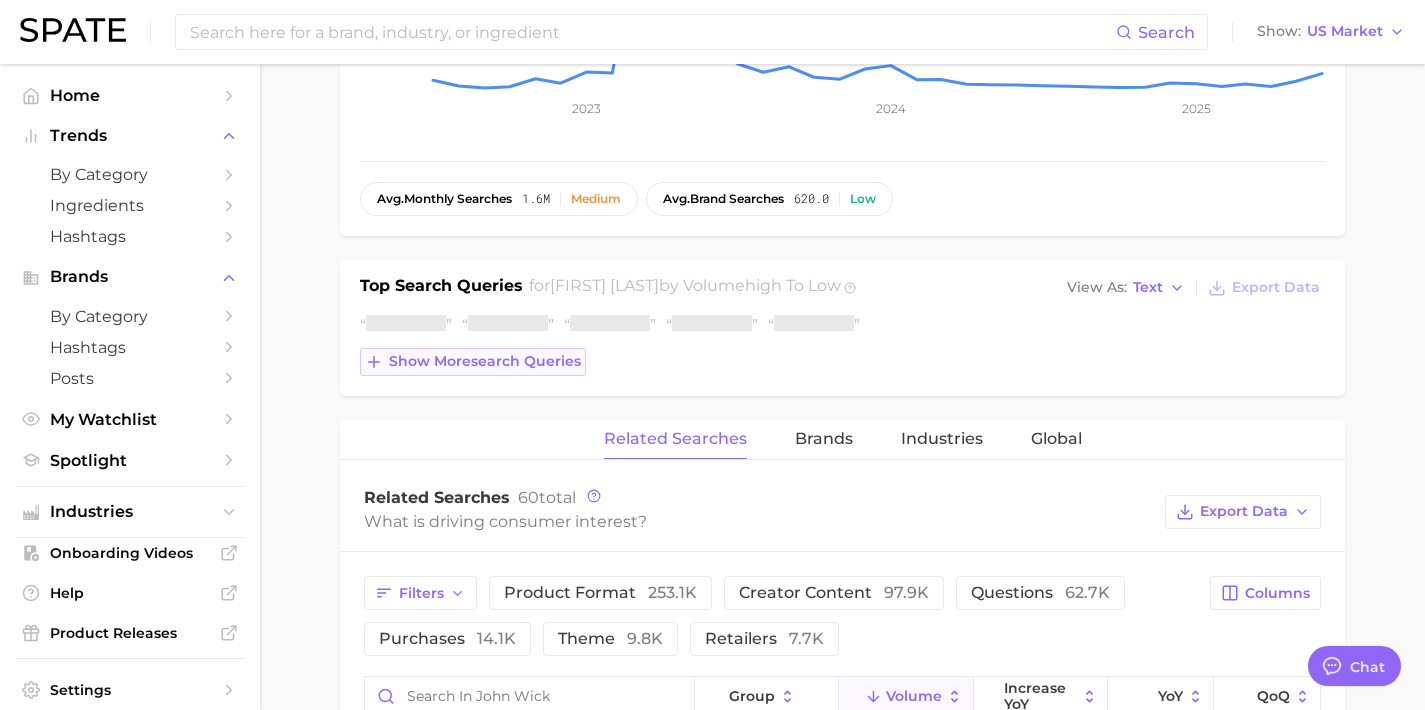 click on "Show more  search queries" at bounding box center (485, 361) 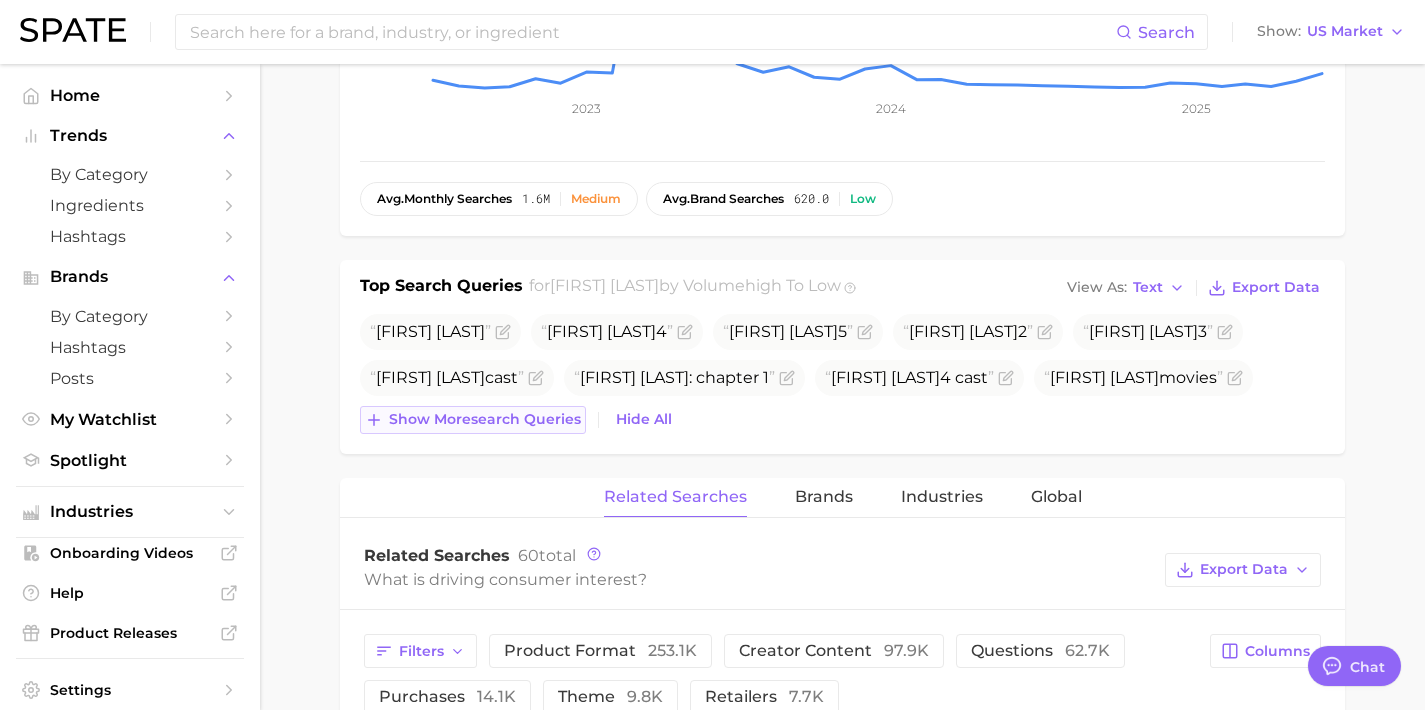 click on "Show more  search queries" at bounding box center [485, 419] 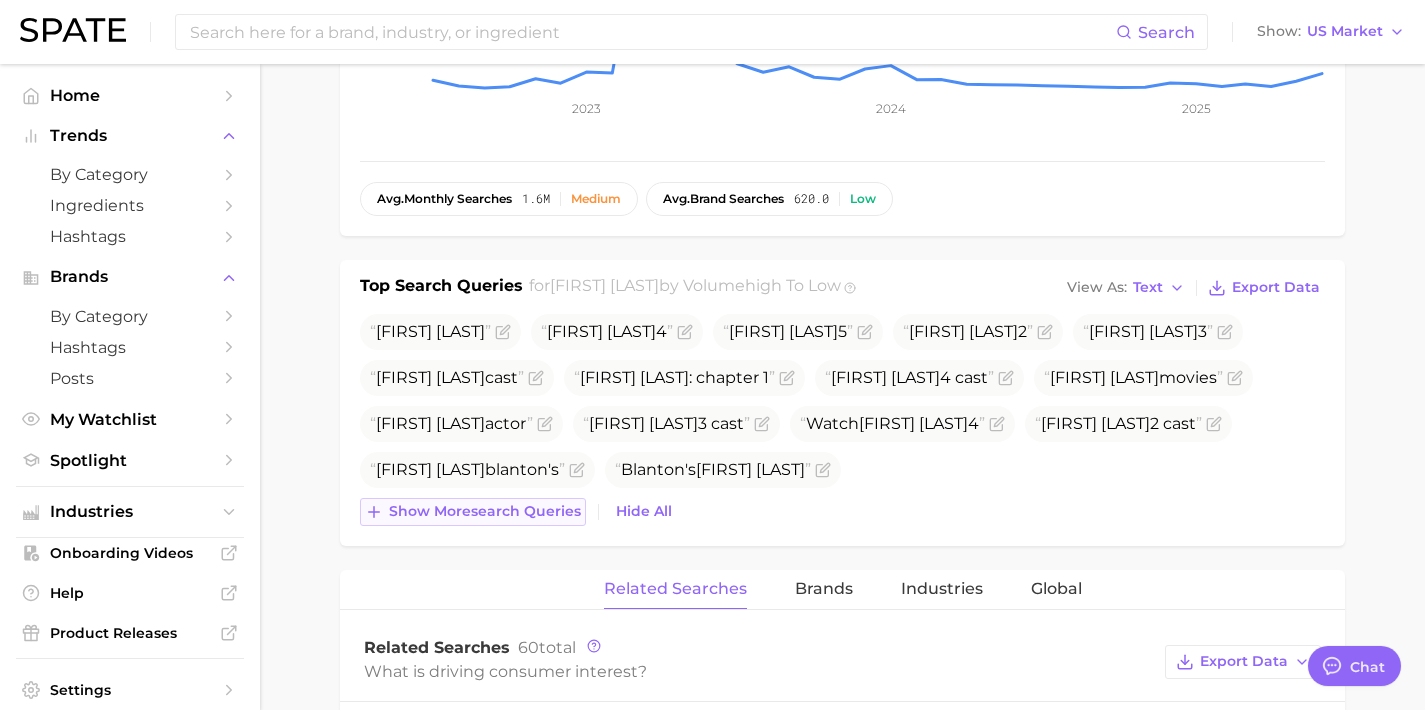 click on "Show more  search queries" at bounding box center (485, 511) 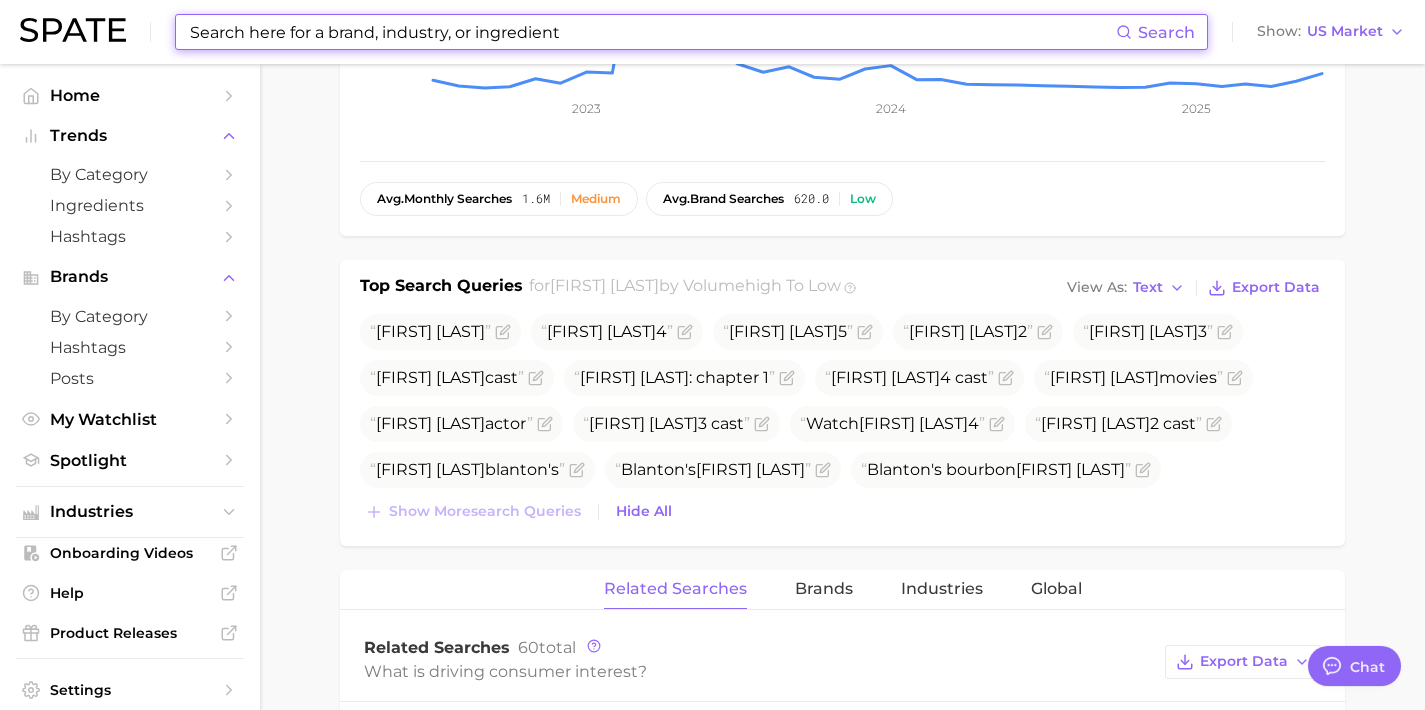 click at bounding box center (652, 32) 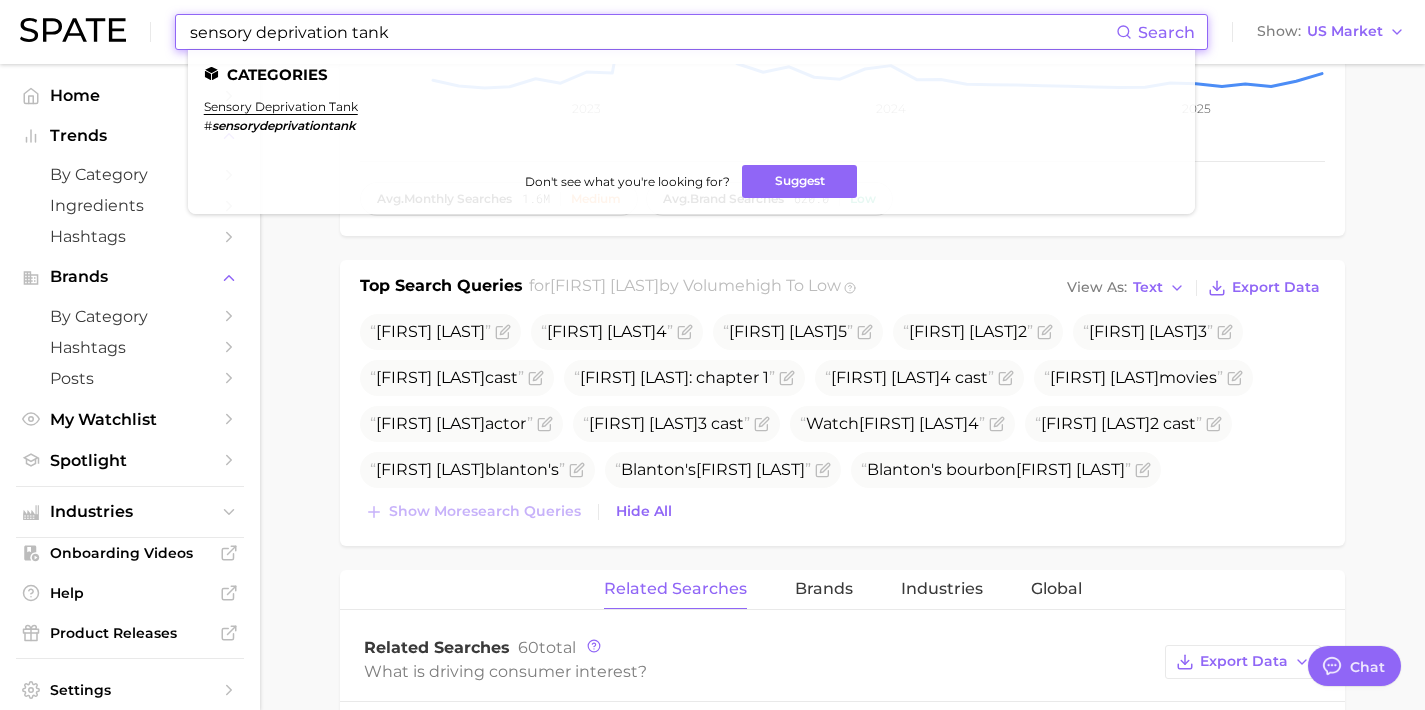 type on "sensory deprivation tank" 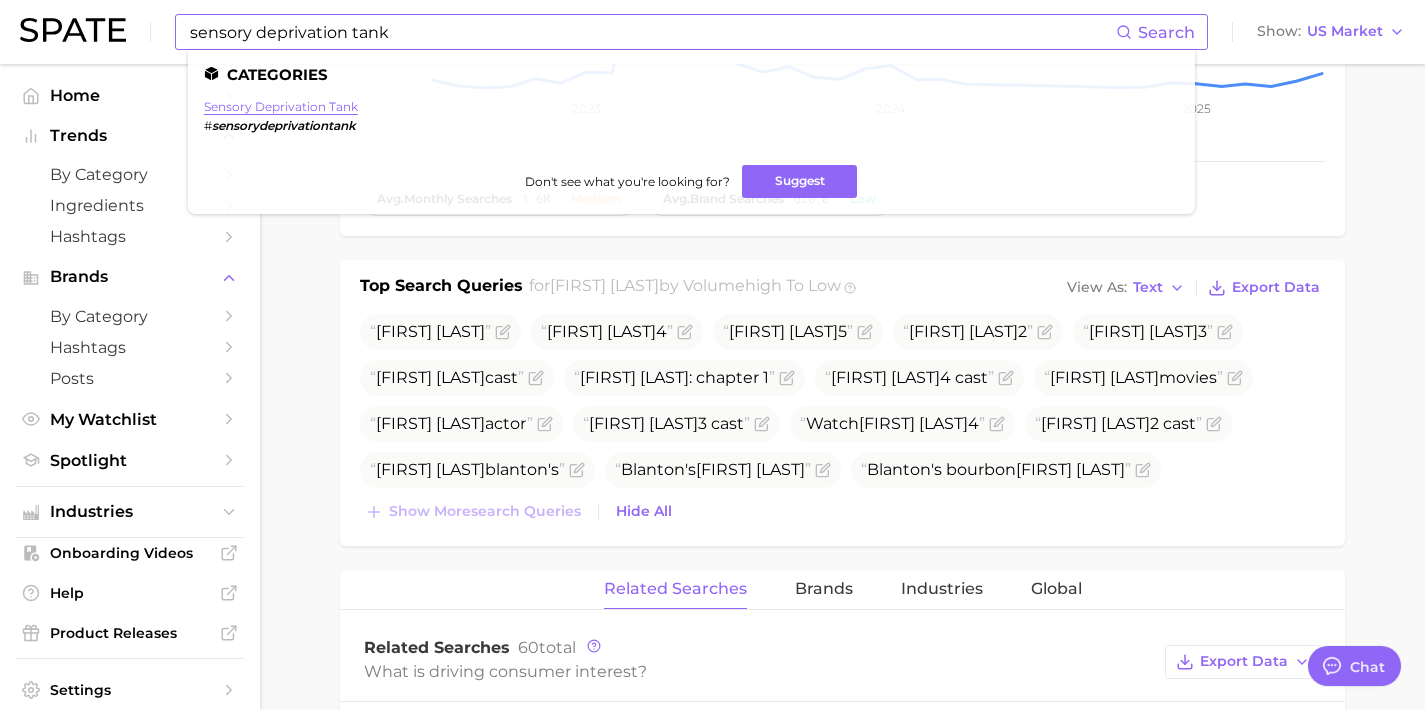 click on "sensory deprivation tank" at bounding box center (281, 106) 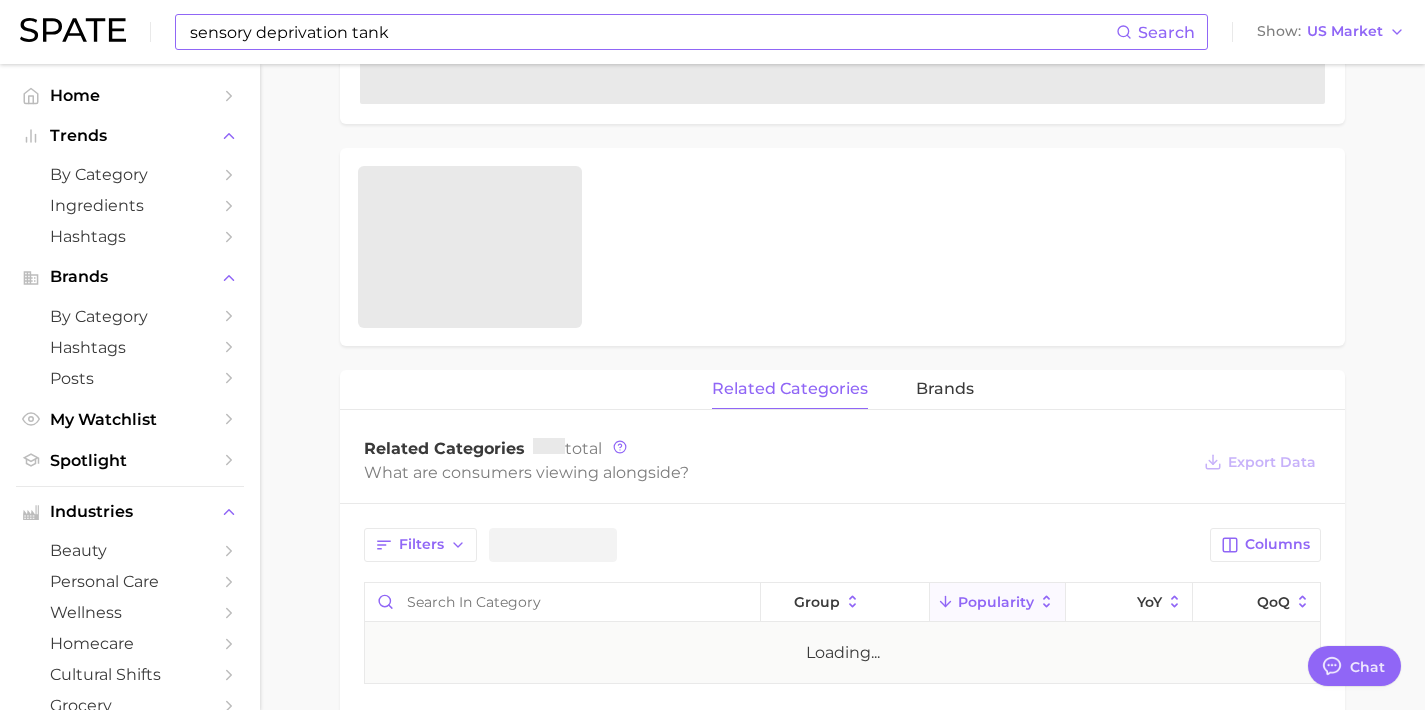 scroll, scrollTop: 0, scrollLeft: 0, axis: both 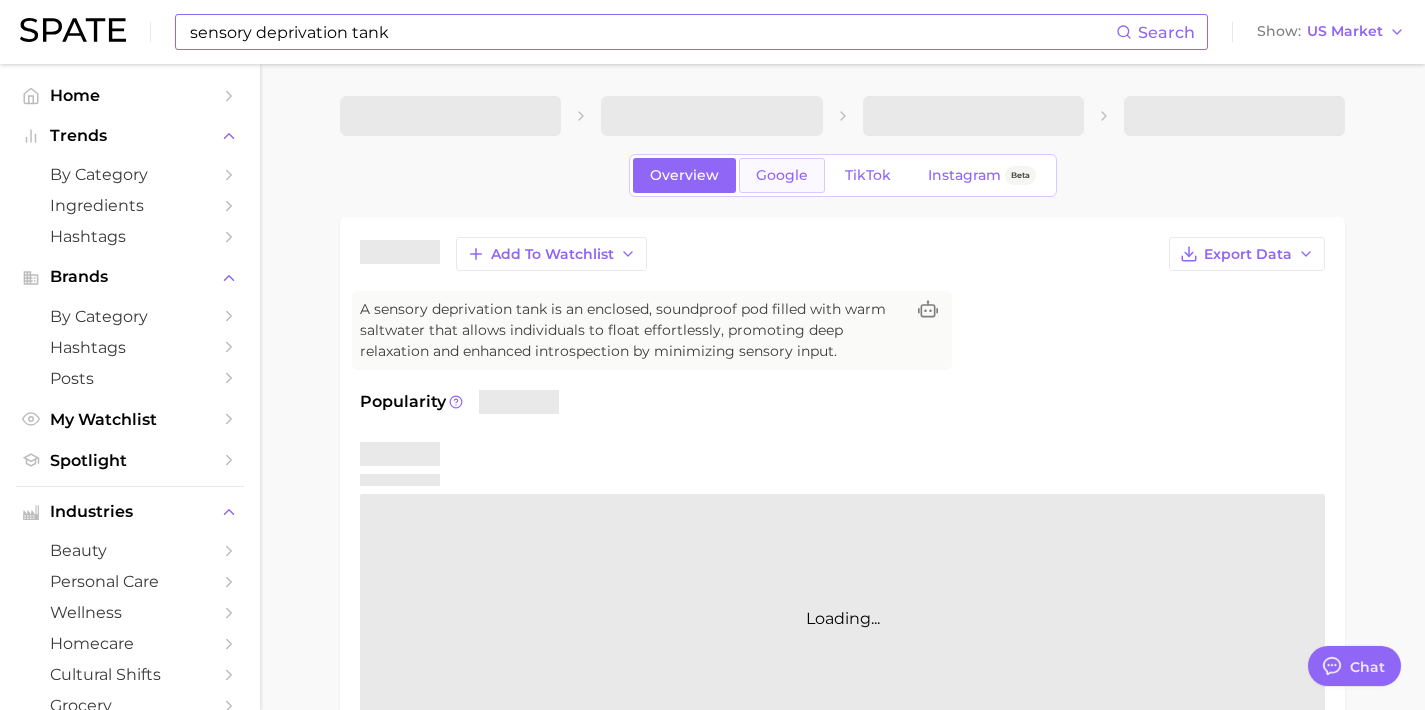 click on "Google" at bounding box center (782, 175) 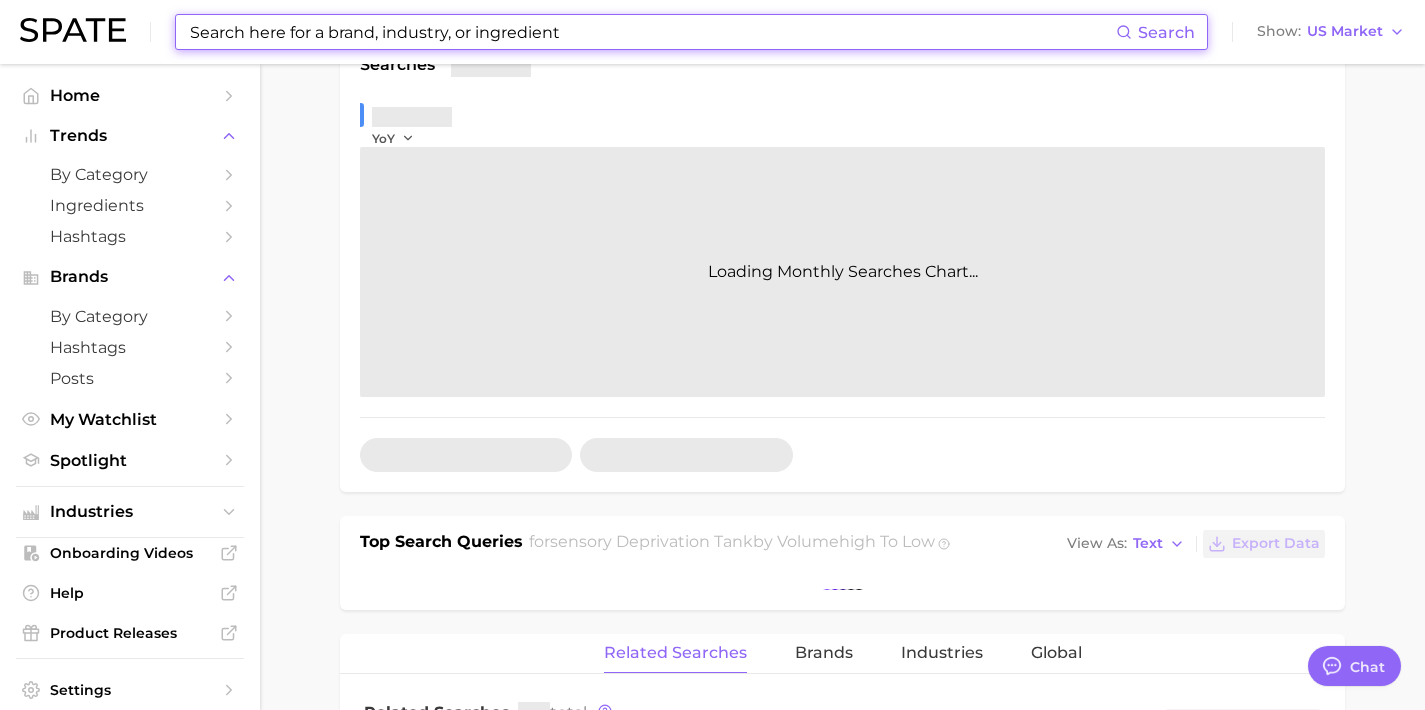 scroll, scrollTop: 645, scrollLeft: 0, axis: vertical 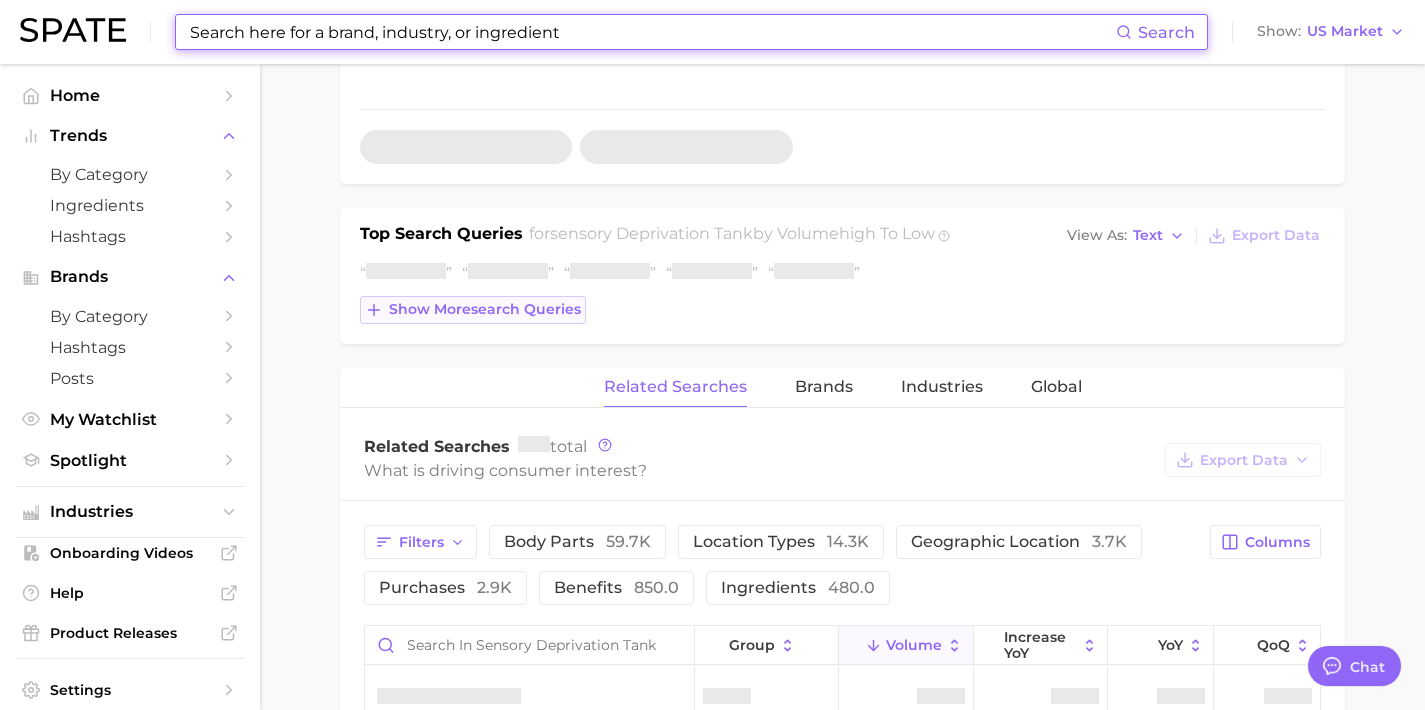 click on "Show more  search queries" at bounding box center (485, 309) 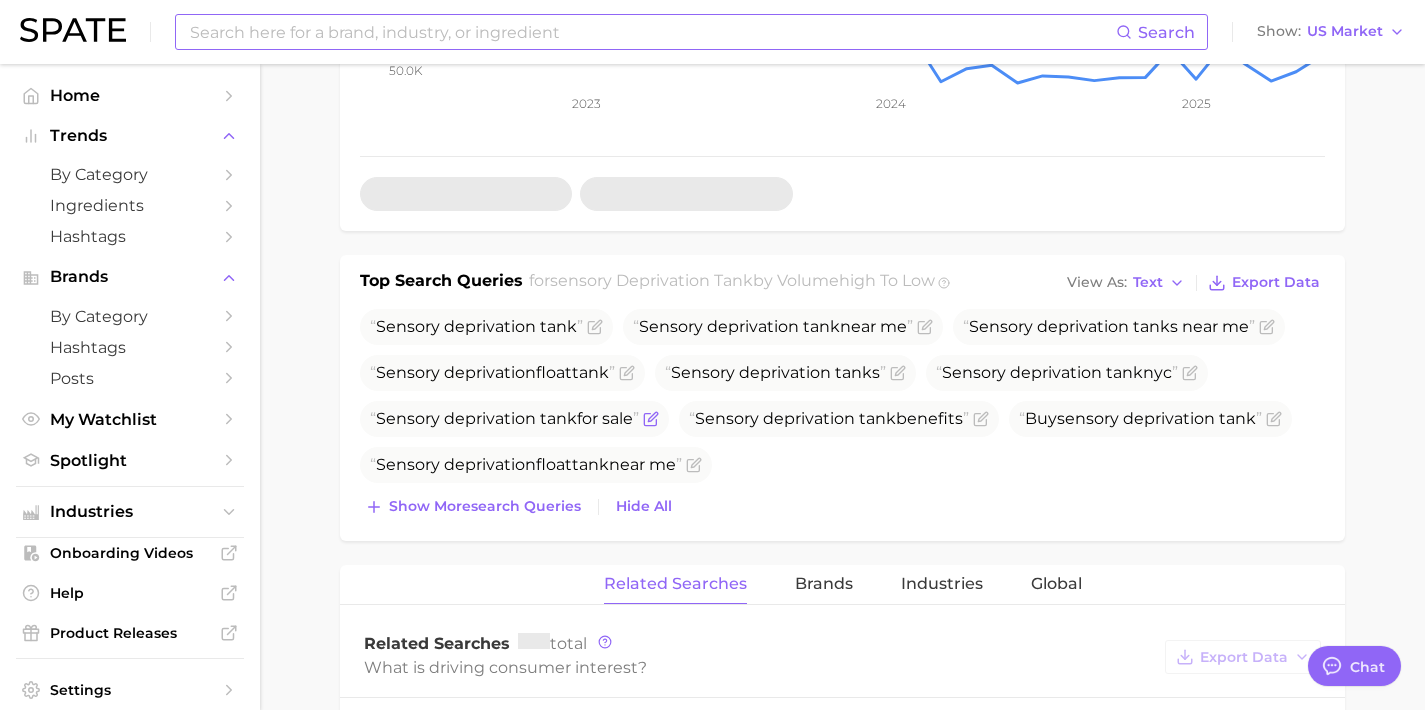 scroll, scrollTop: 126, scrollLeft: 0, axis: vertical 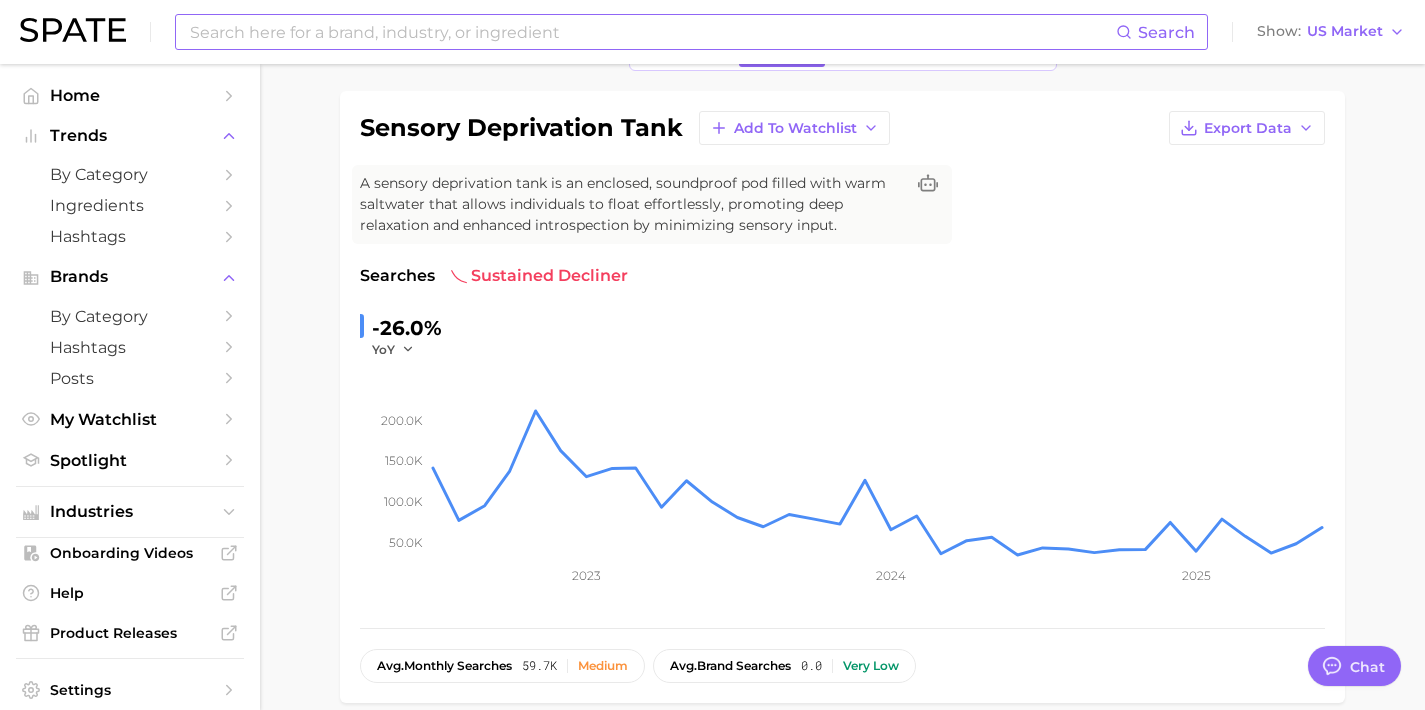 click at bounding box center [652, 32] 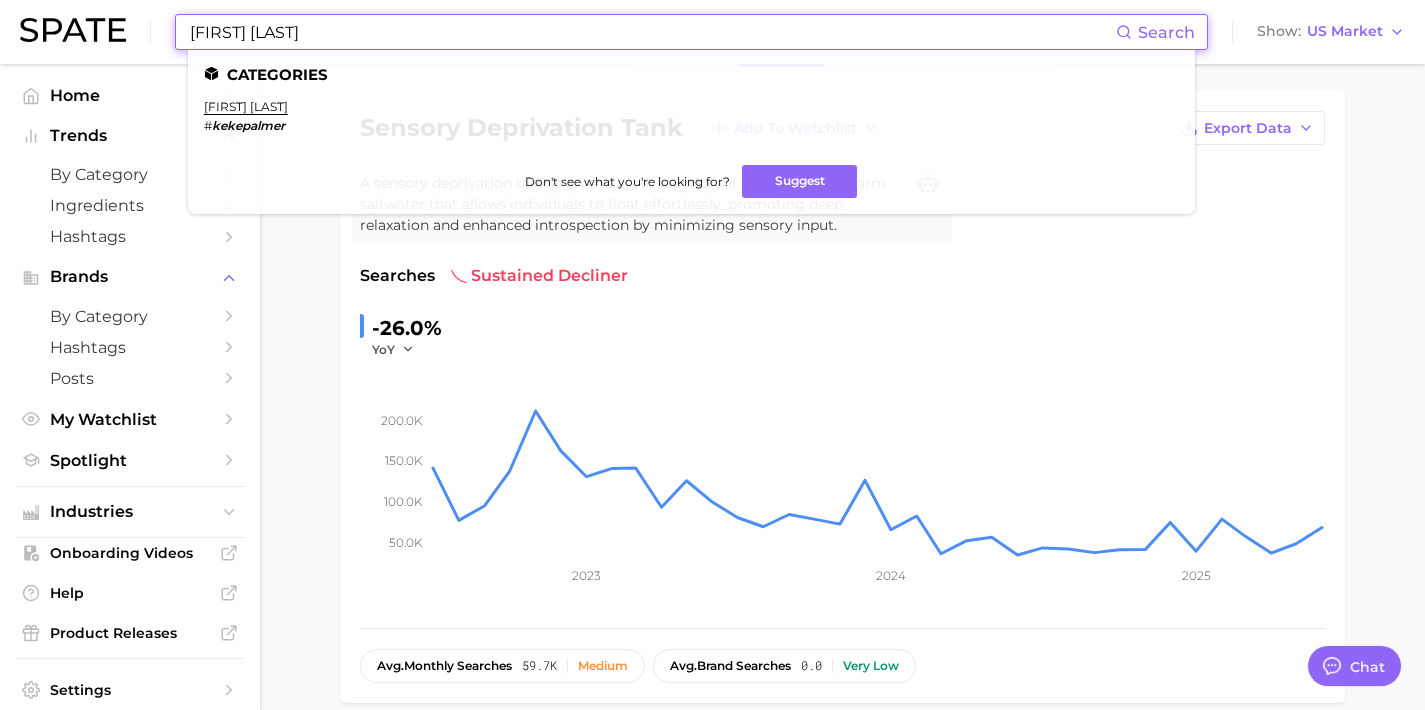 type on "[FIRST] [LAST]" 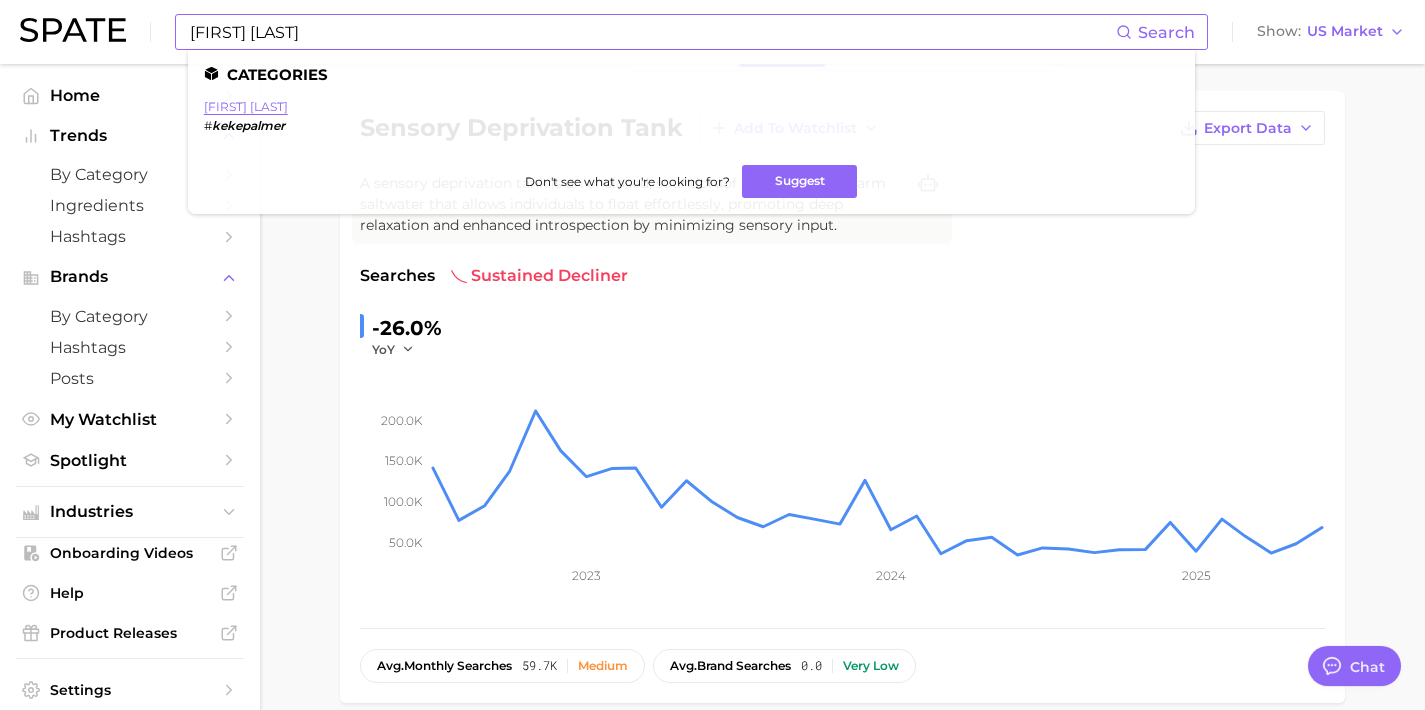 click on "[FIRST] [LAST]" at bounding box center (246, 106) 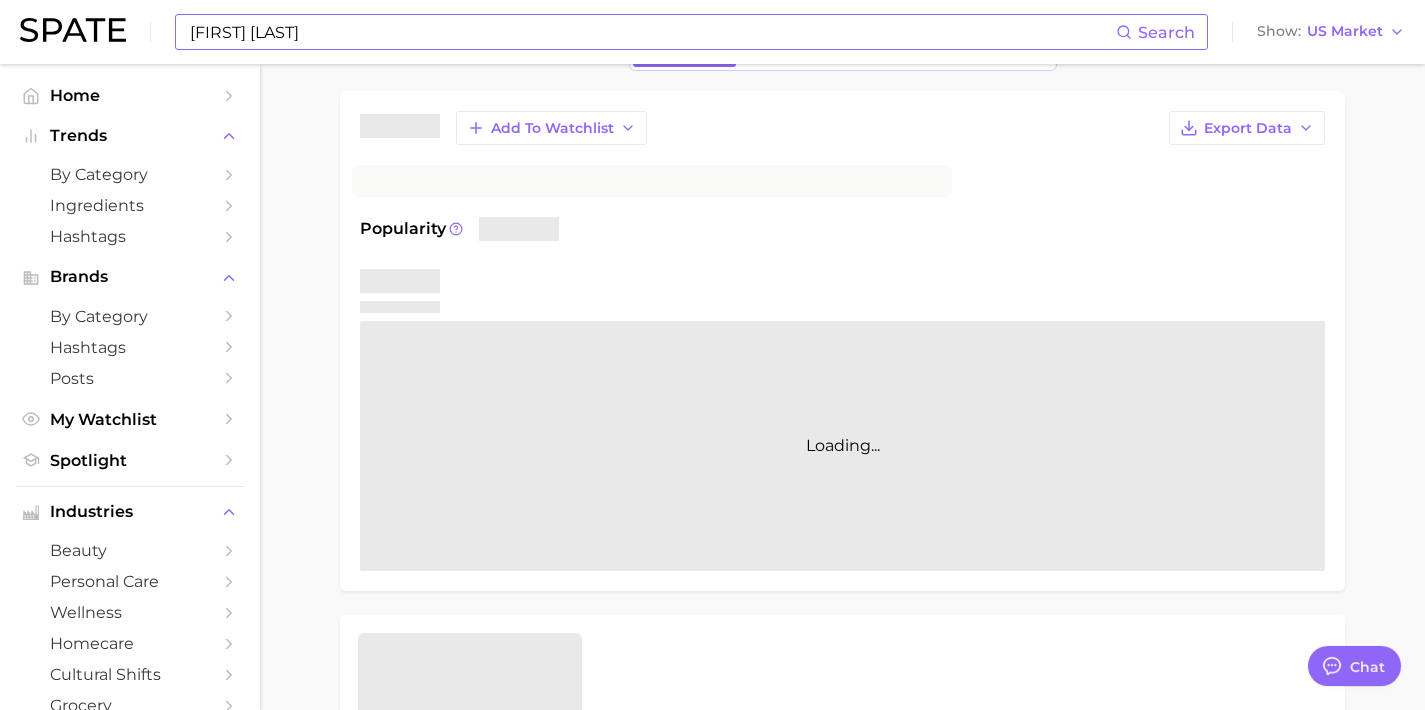 scroll, scrollTop: 0, scrollLeft: 0, axis: both 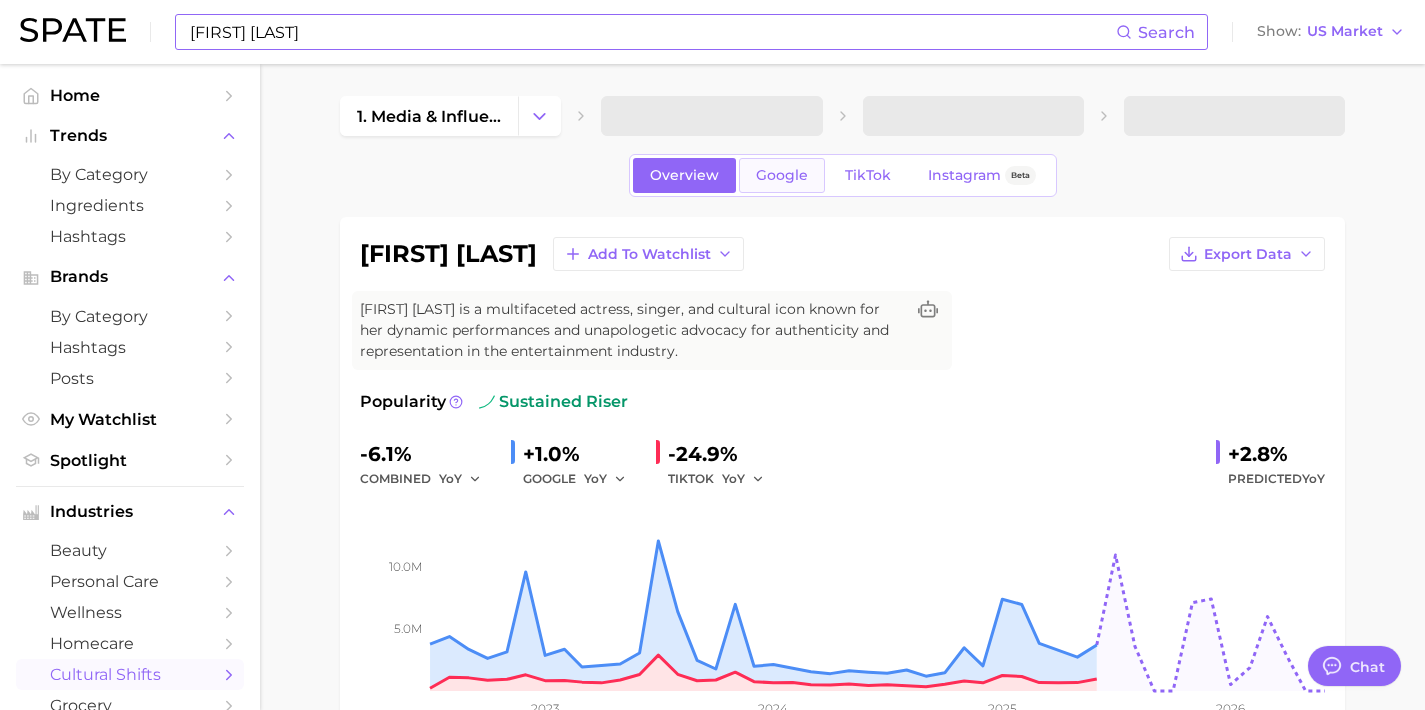click on "Google" at bounding box center (782, 175) 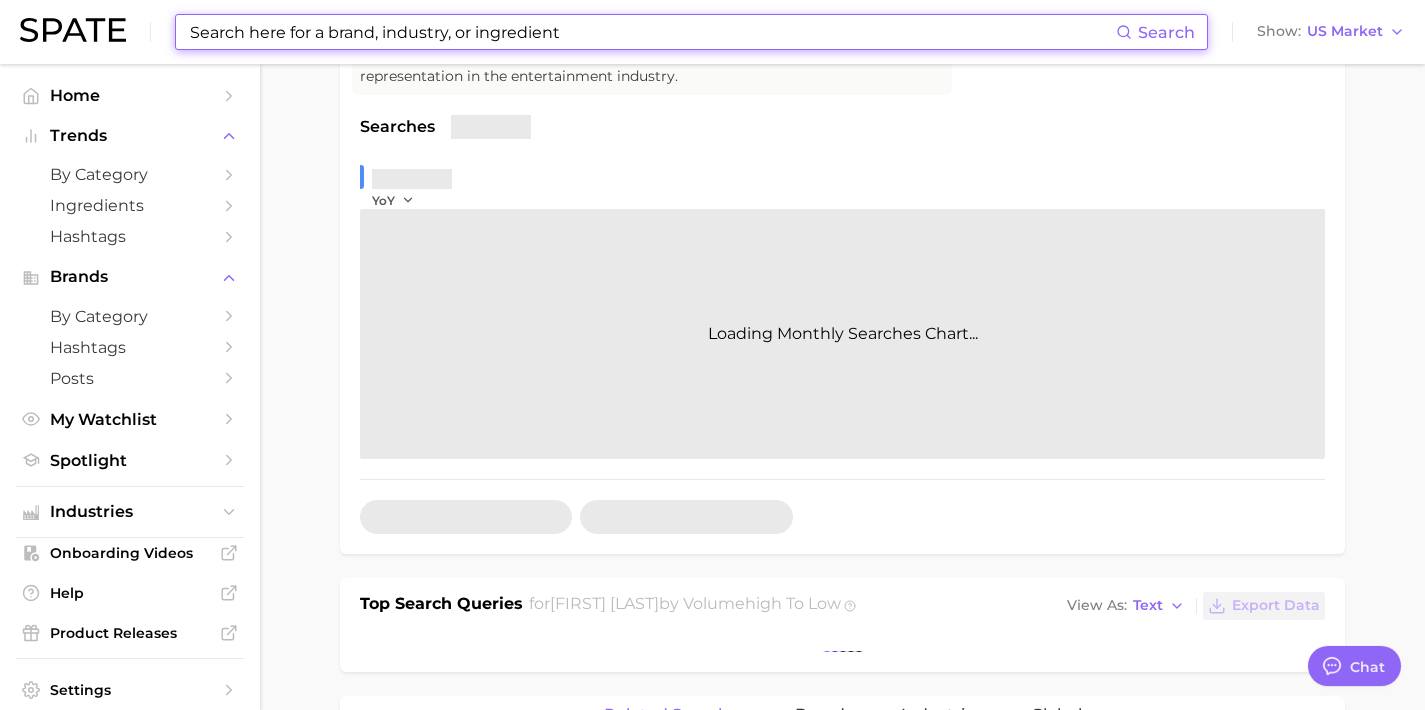 scroll, scrollTop: 418, scrollLeft: 0, axis: vertical 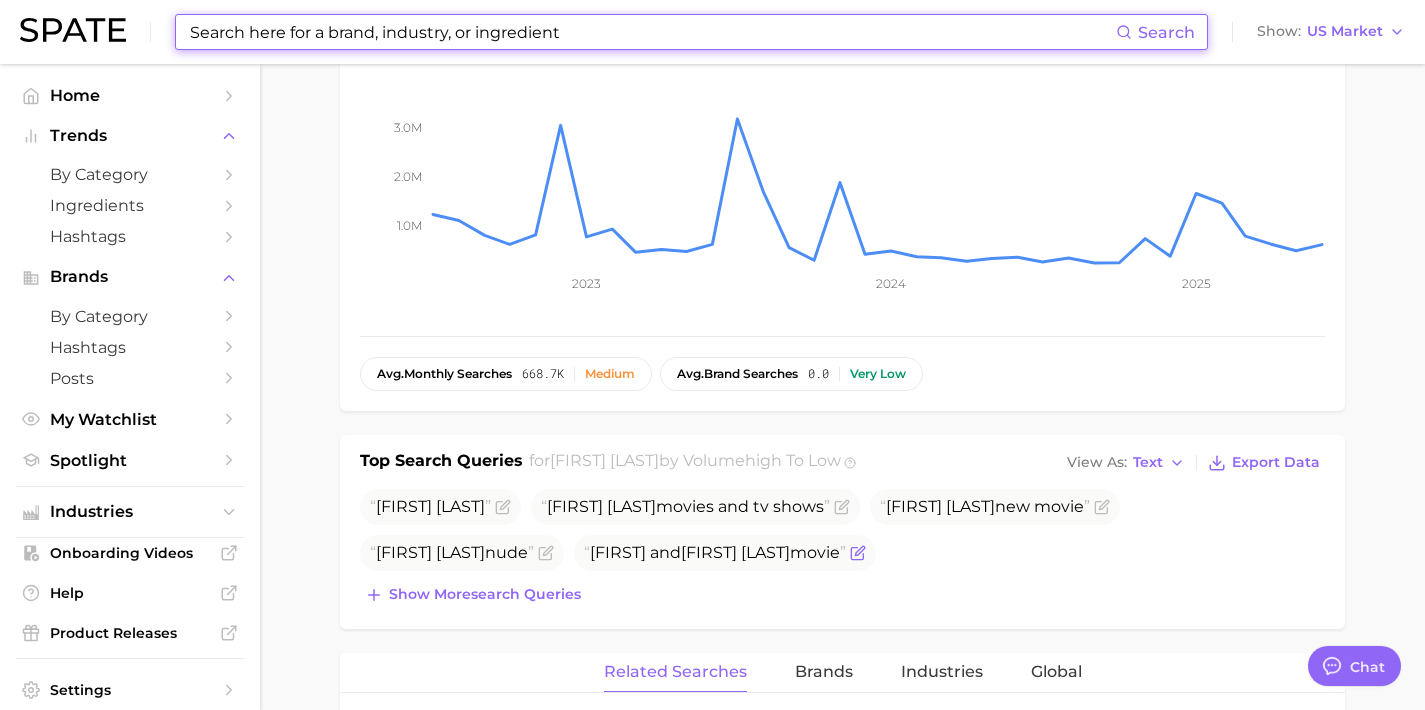 click on "[FIRST] and [FIRST] [LAST] movie" at bounding box center [715, 553] 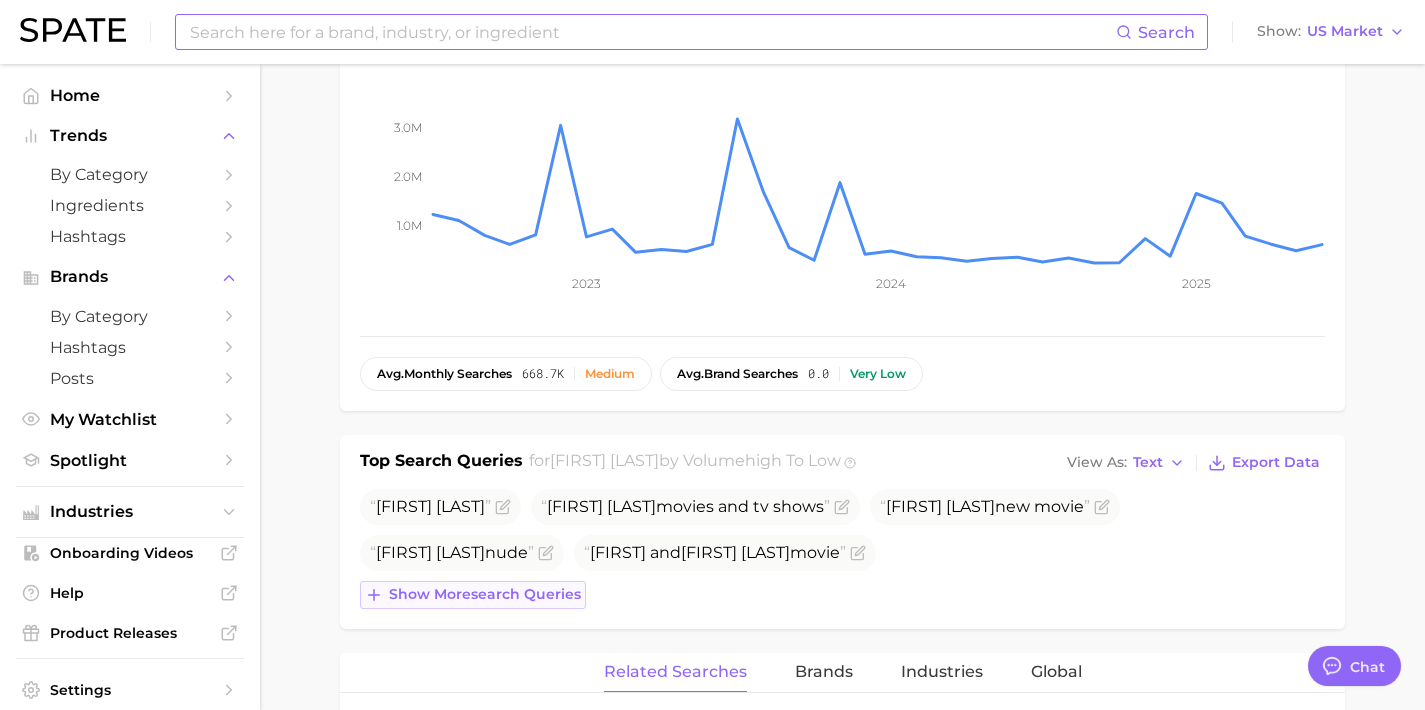 click on "Show more  search queries" at bounding box center [485, 594] 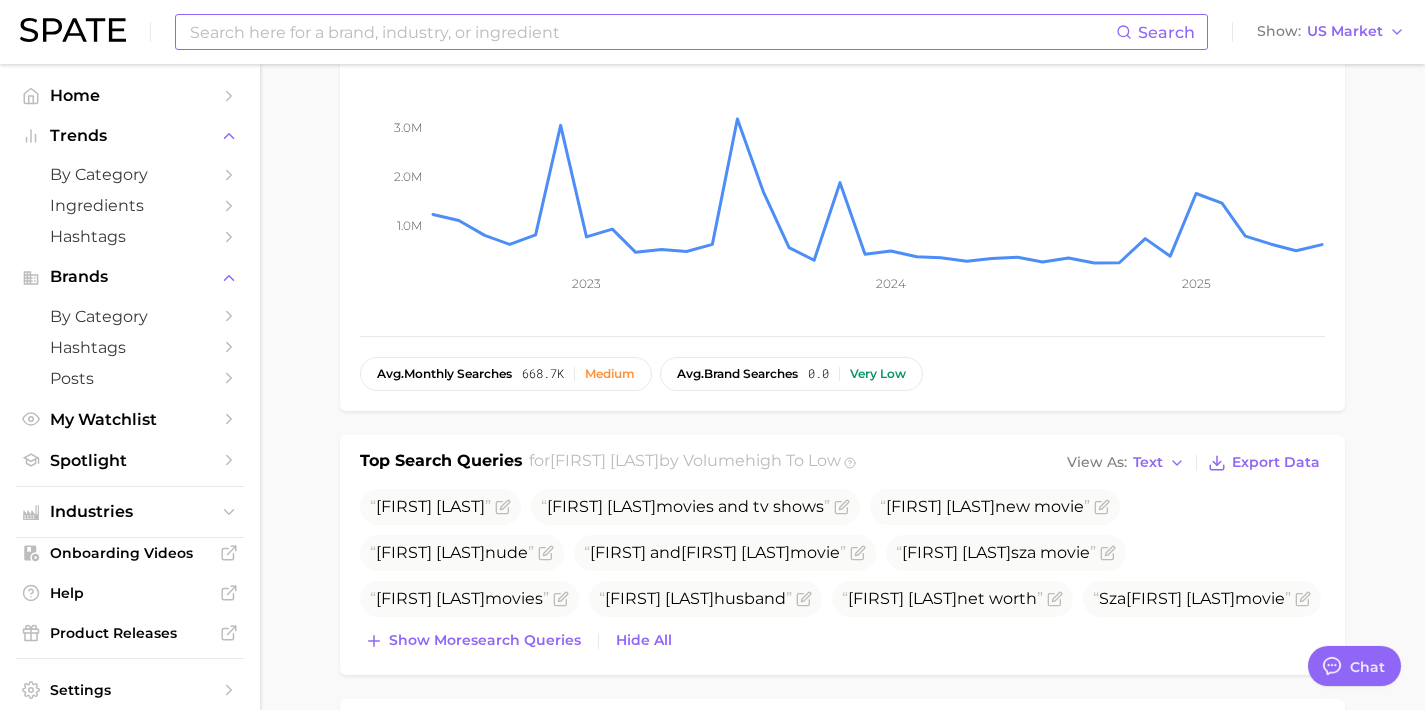 click on "Show more  search queries" at bounding box center (485, 640) 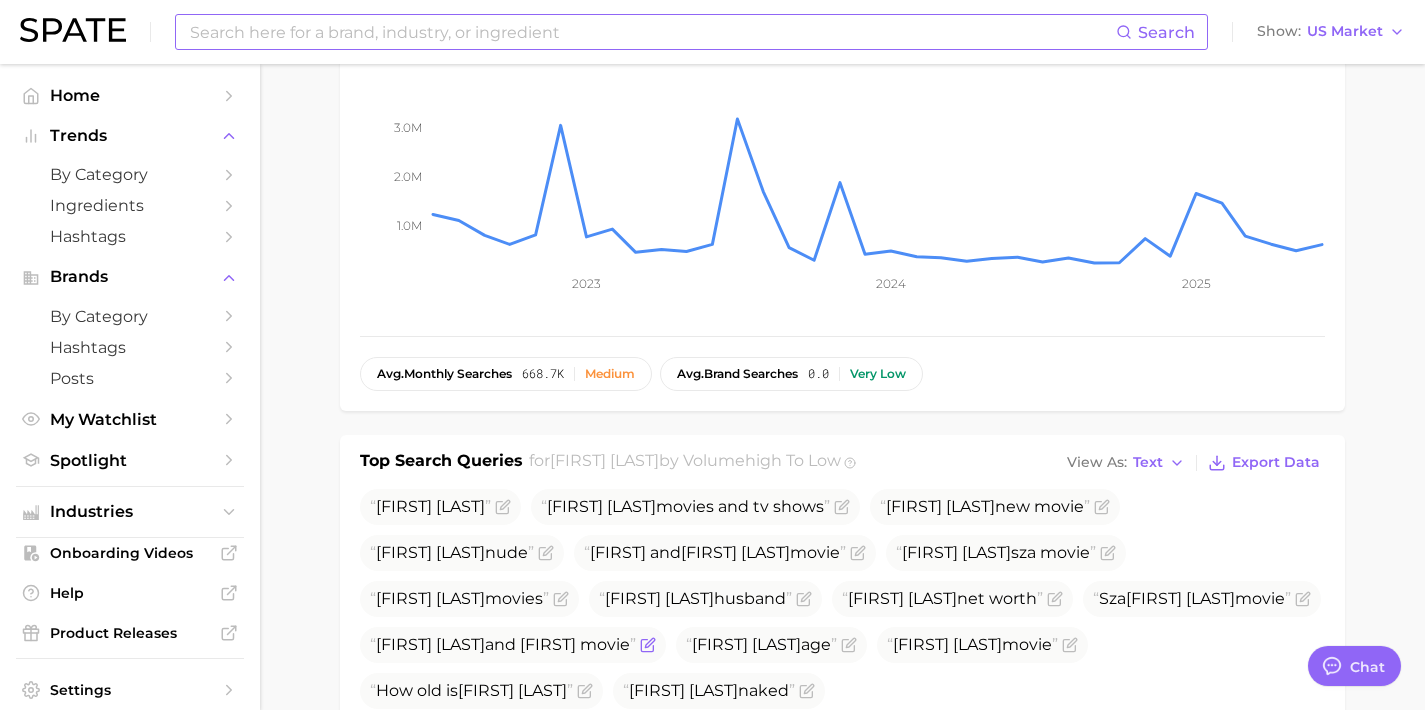 scroll, scrollTop: 579, scrollLeft: 0, axis: vertical 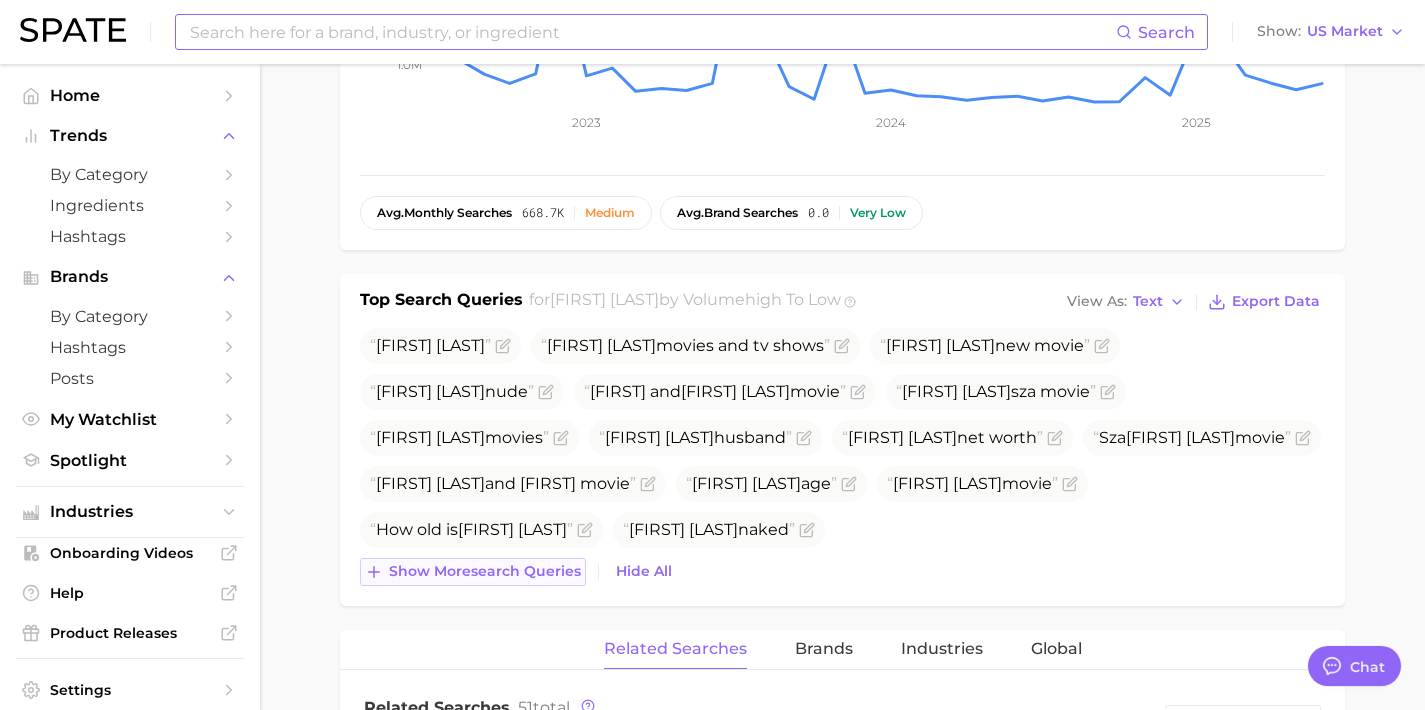 click on "Show more  search queries" at bounding box center [485, 571] 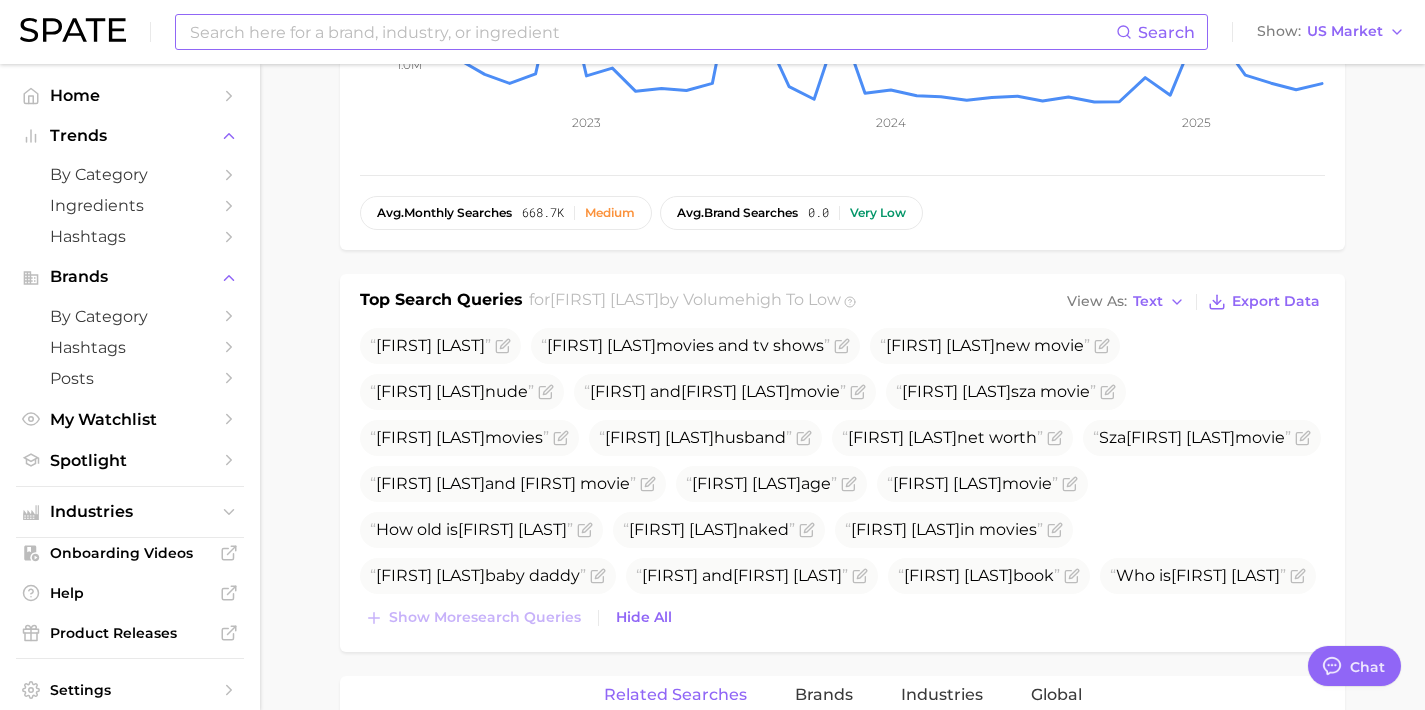 click at bounding box center [652, 32] 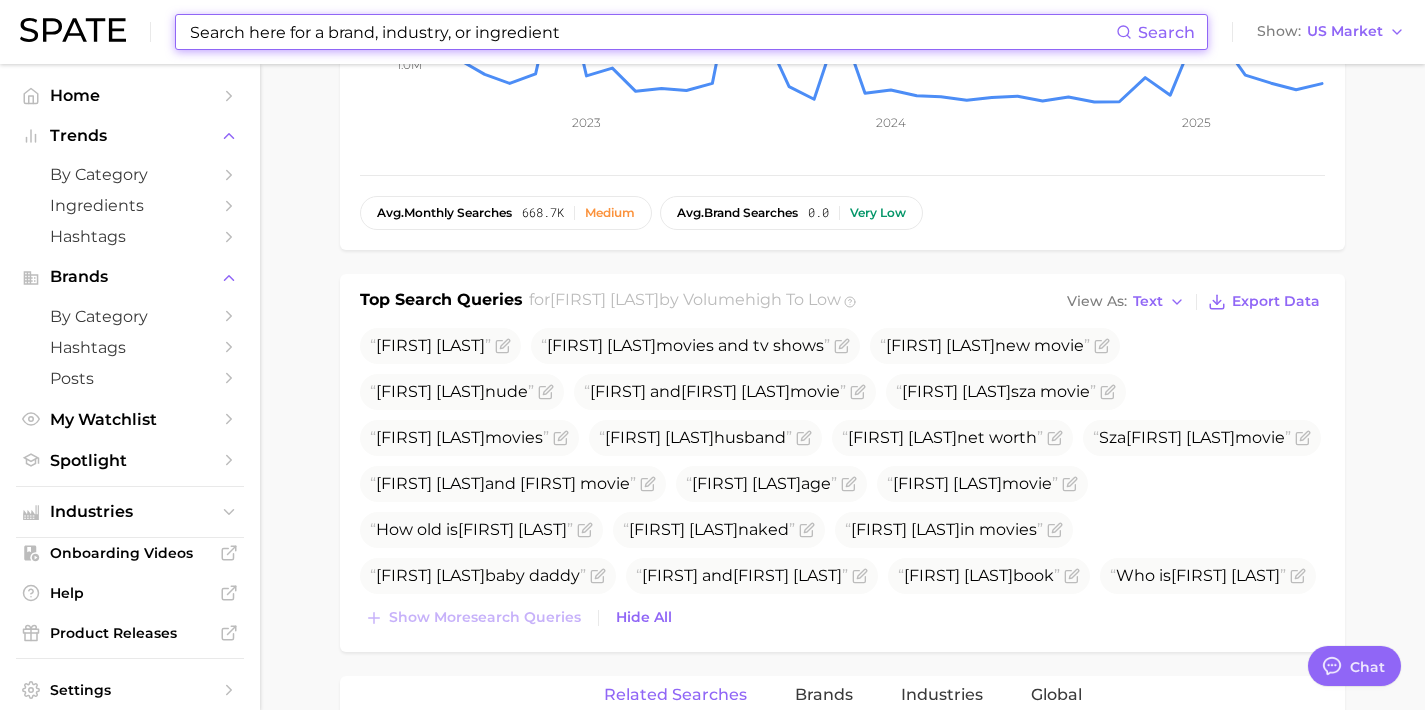 paste on "[FIRST] [LAST]" 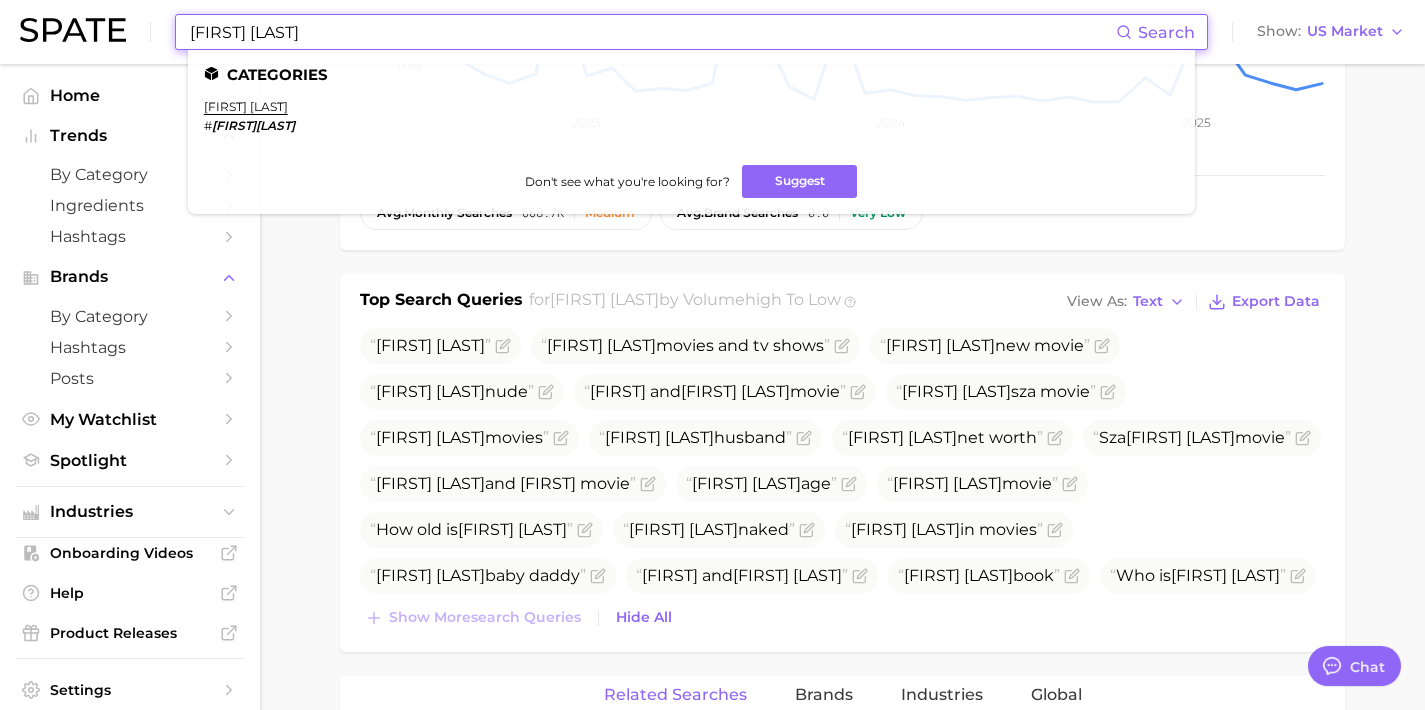 type on "[FIRST] [LAST]" 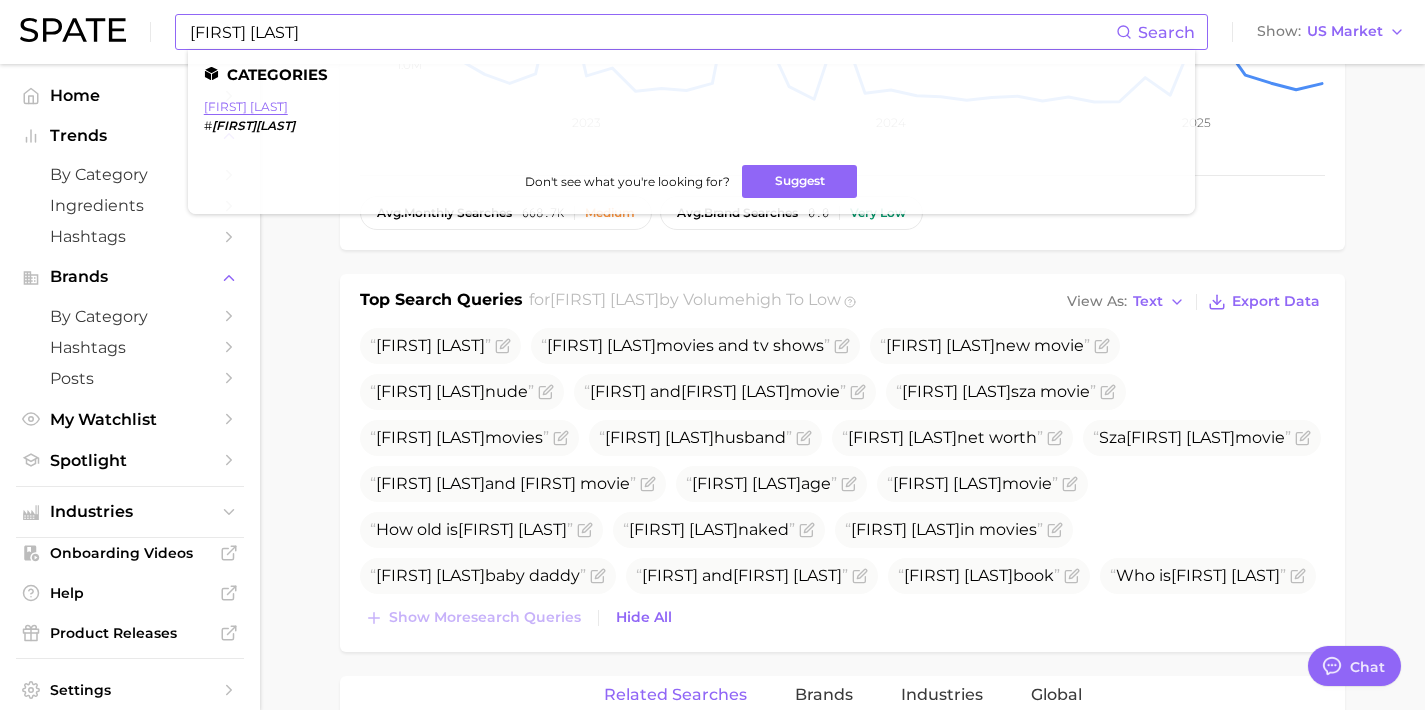 click on "[FIRST] [LAST]" at bounding box center [246, 106] 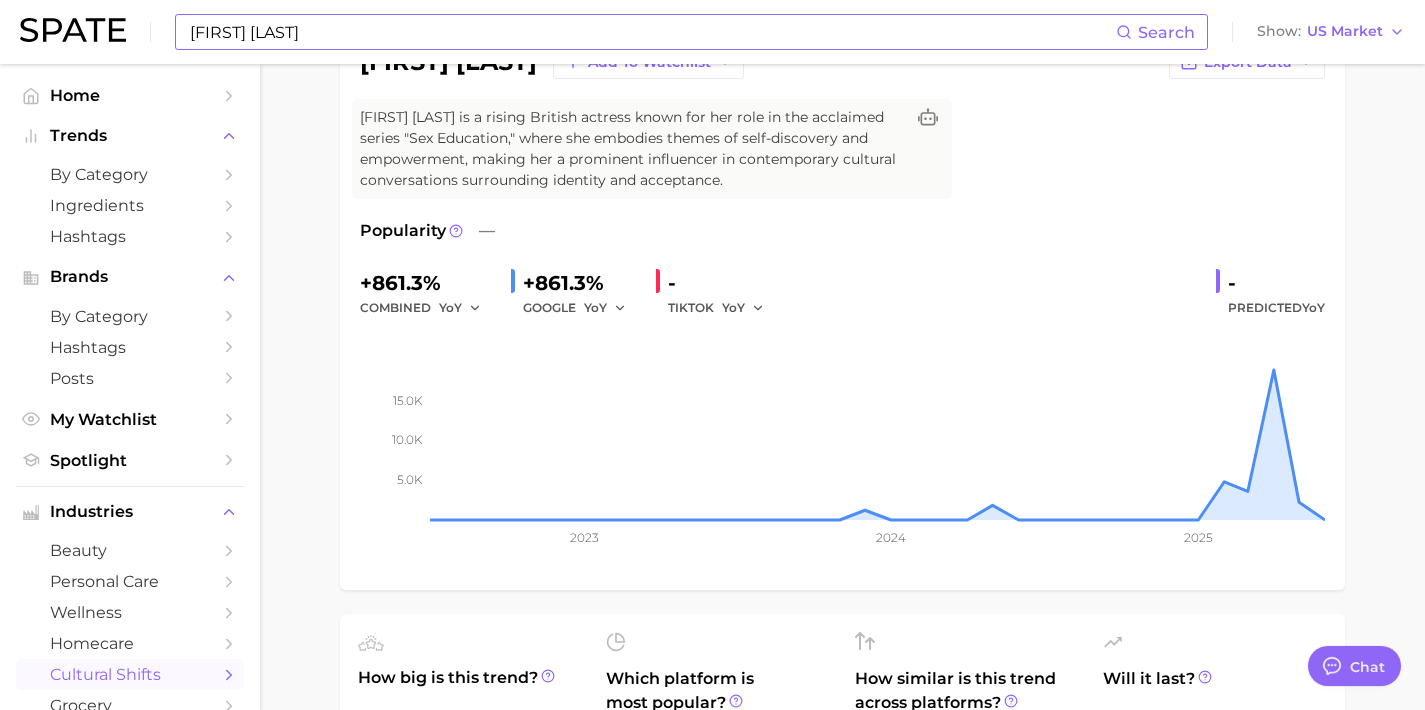 scroll, scrollTop: 0, scrollLeft: 0, axis: both 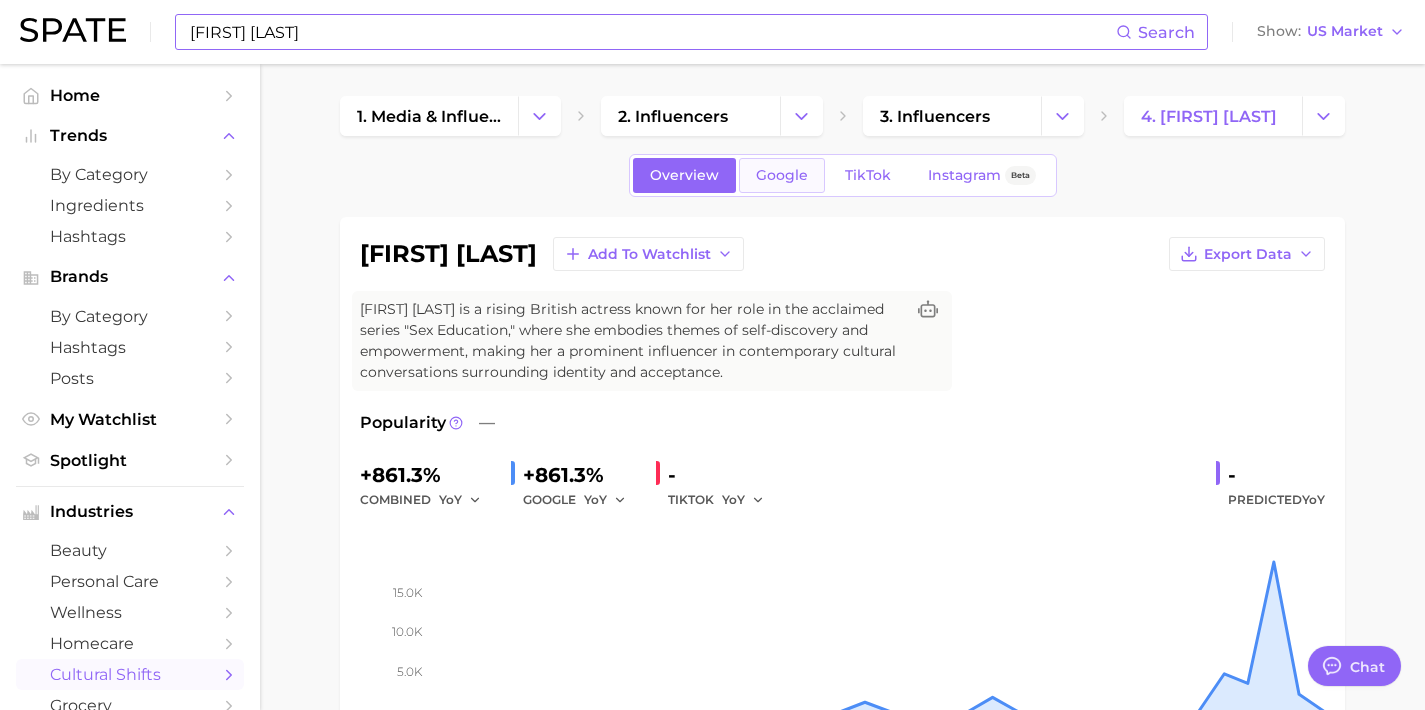 click on "Google" at bounding box center [782, 175] 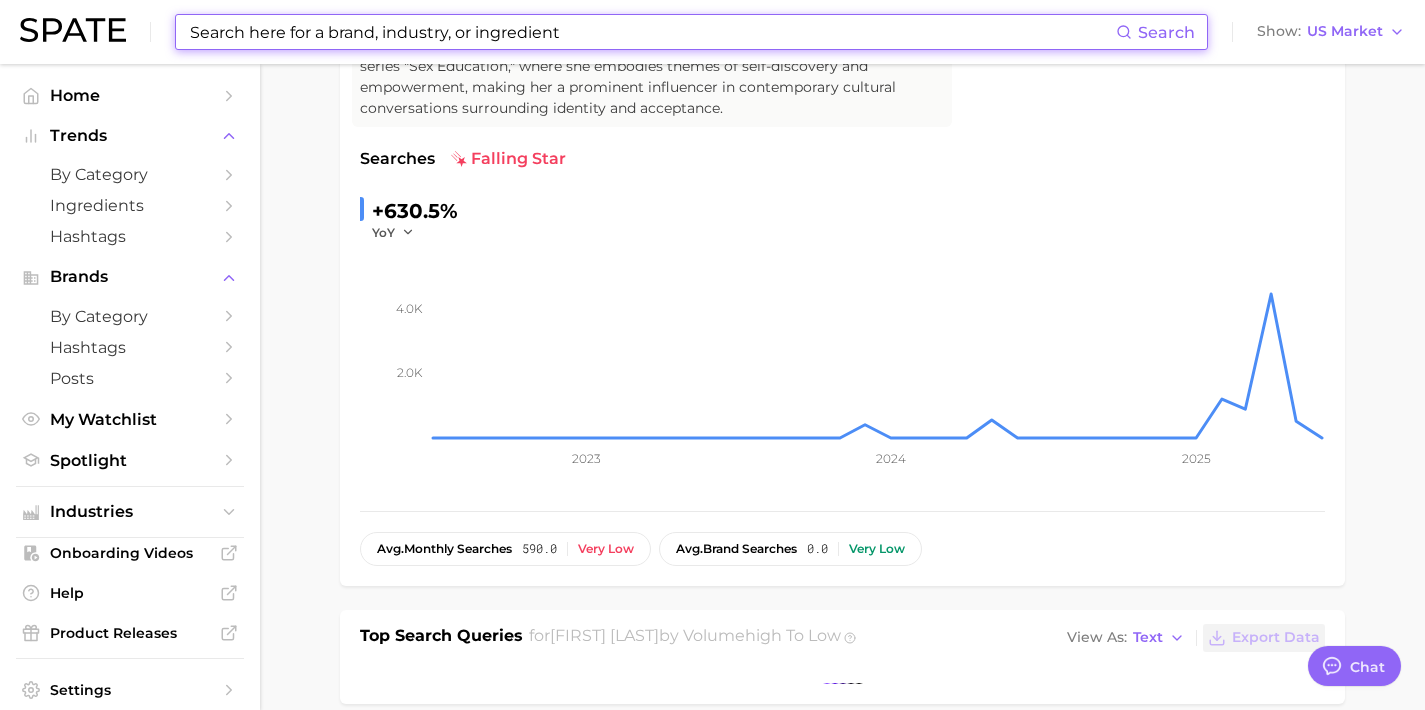 scroll, scrollTop: 406, scrollLeft: 0, axis: vertical 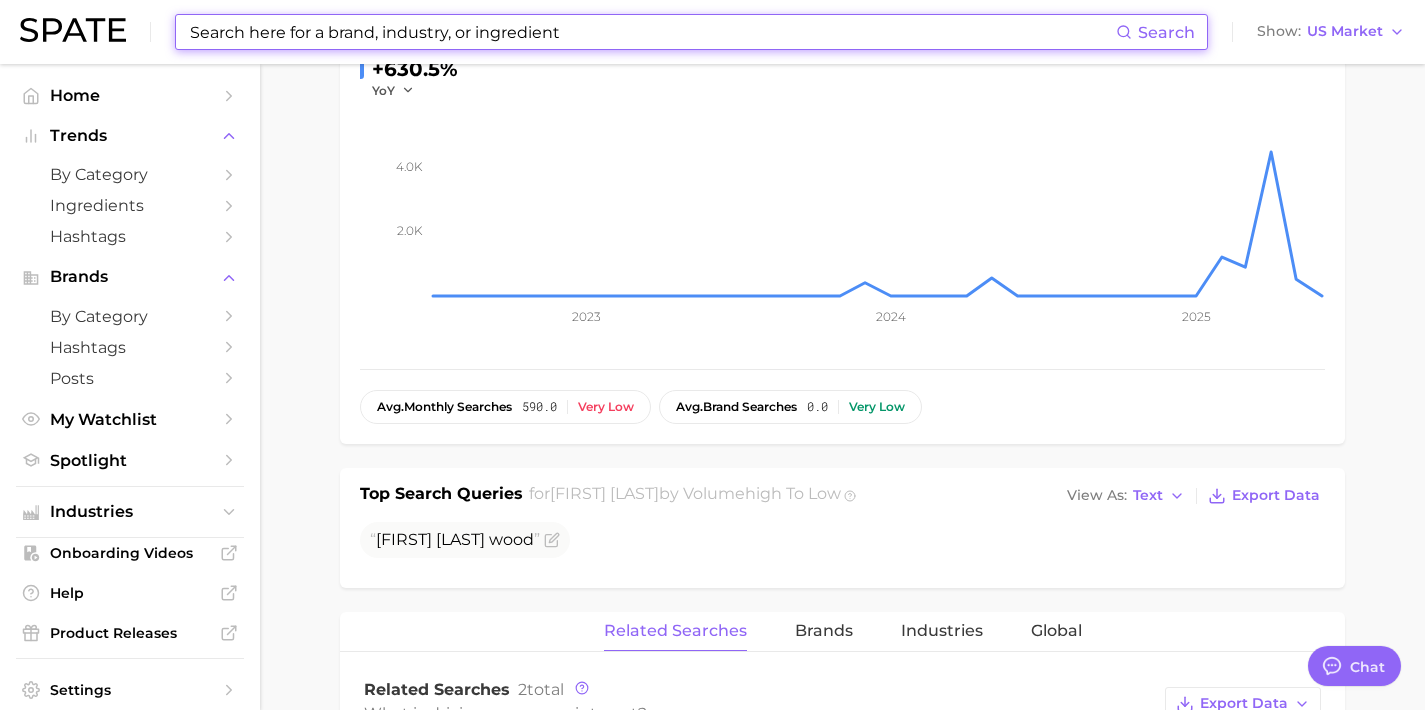 click at bounding box center [652, 32] 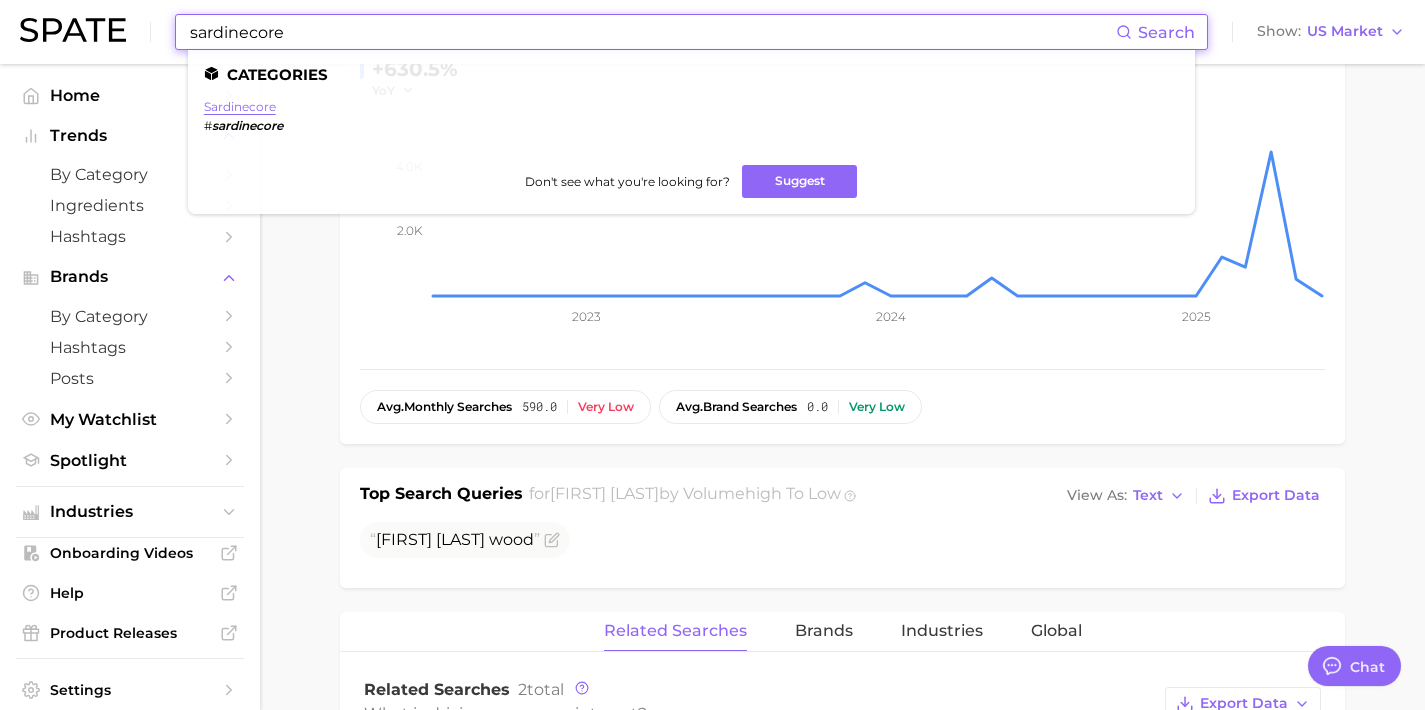 type on "sardinecore" 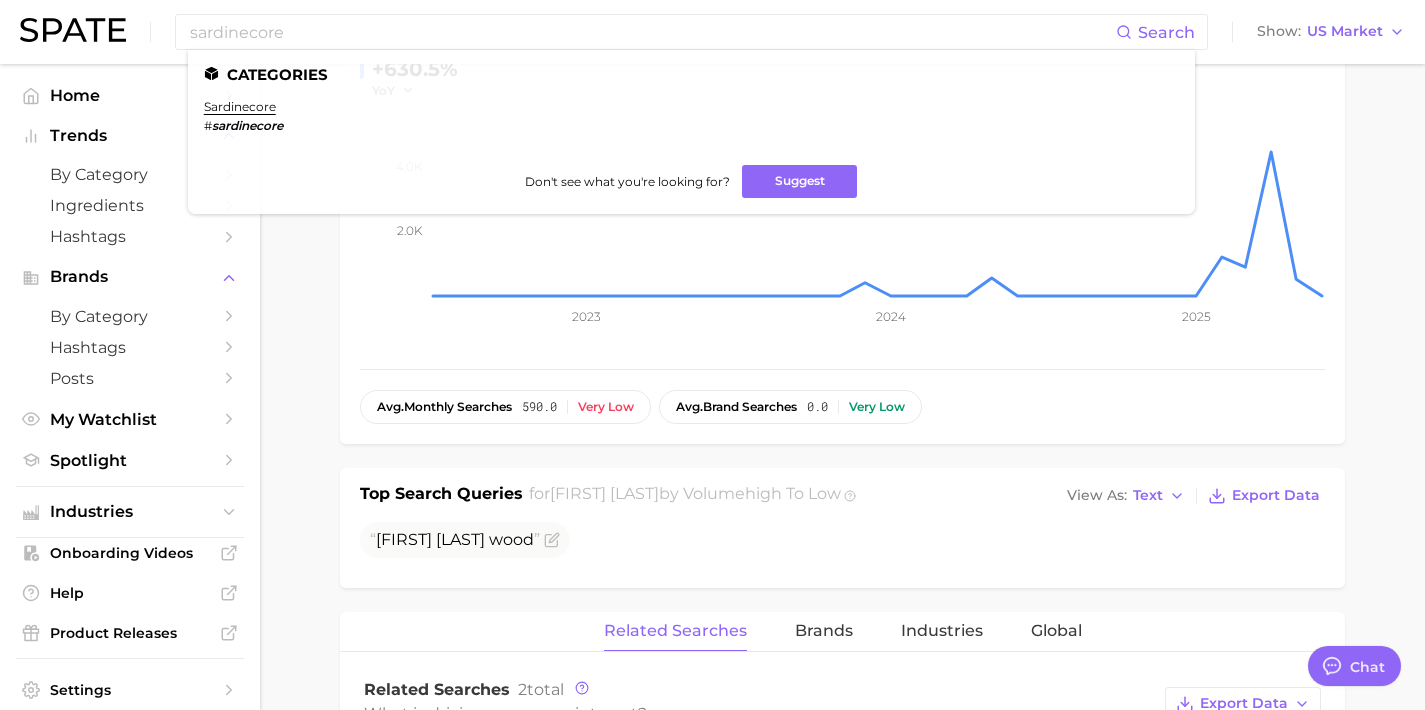 drag, startPoint x: 246, startPoint y: 105, endPoint x: 267, endPoint y: 106, distance: 21.023796 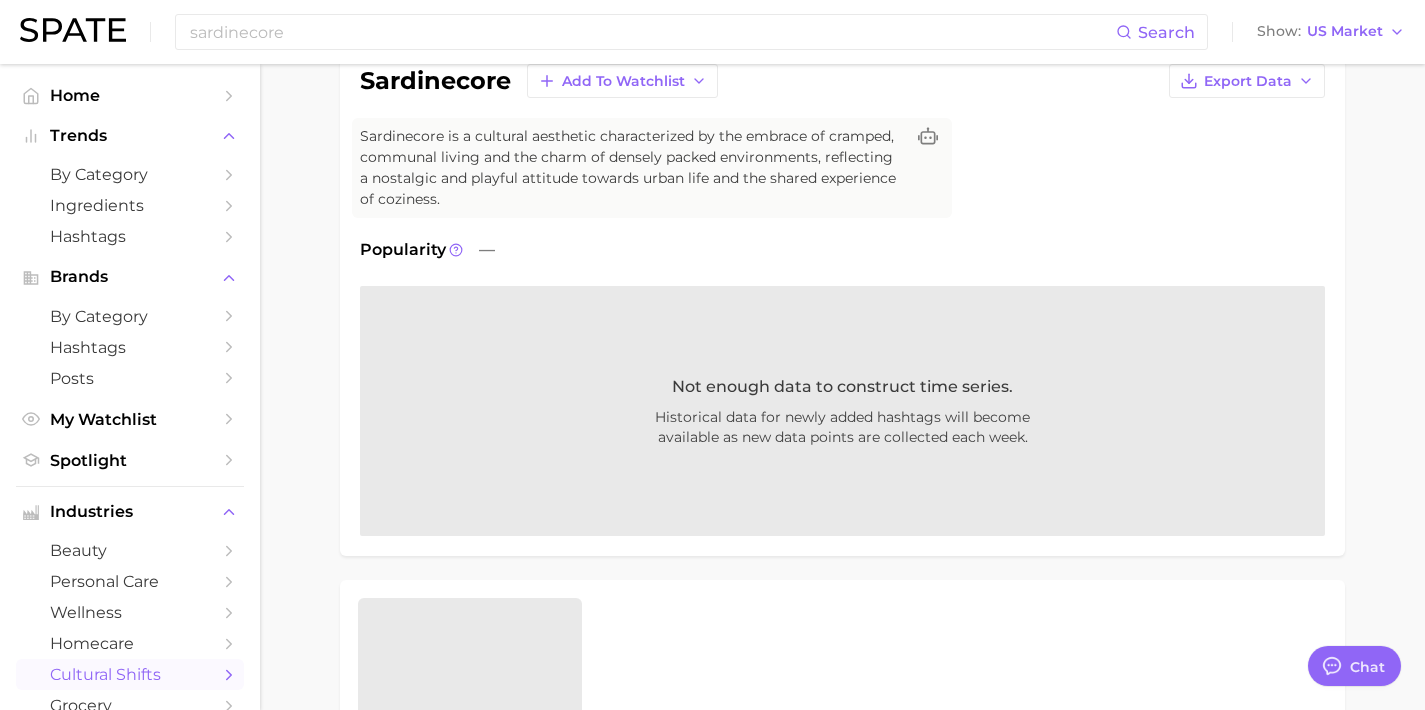 scroll, scrollTop: 0, scrollLeft: 0, axis: both 